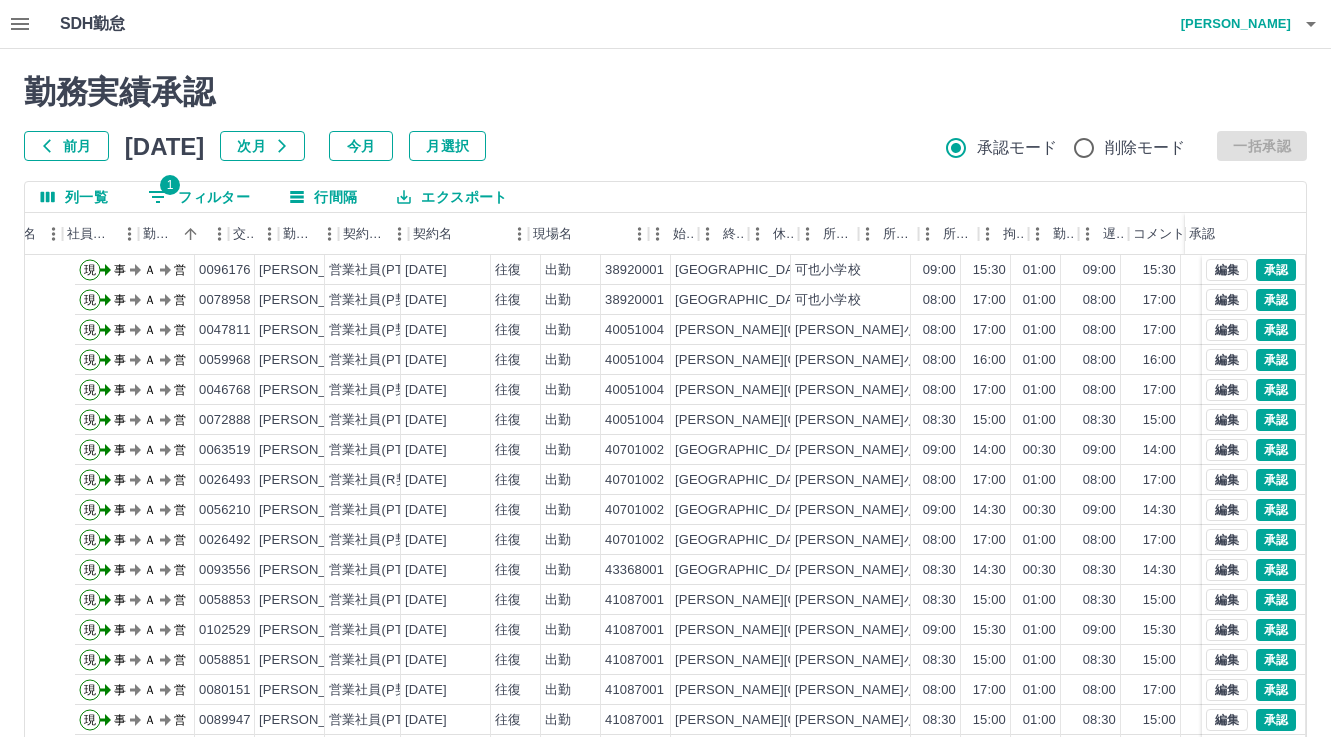 scroll, scrollTop: 107, scrollLeft: 0, axis: vertical 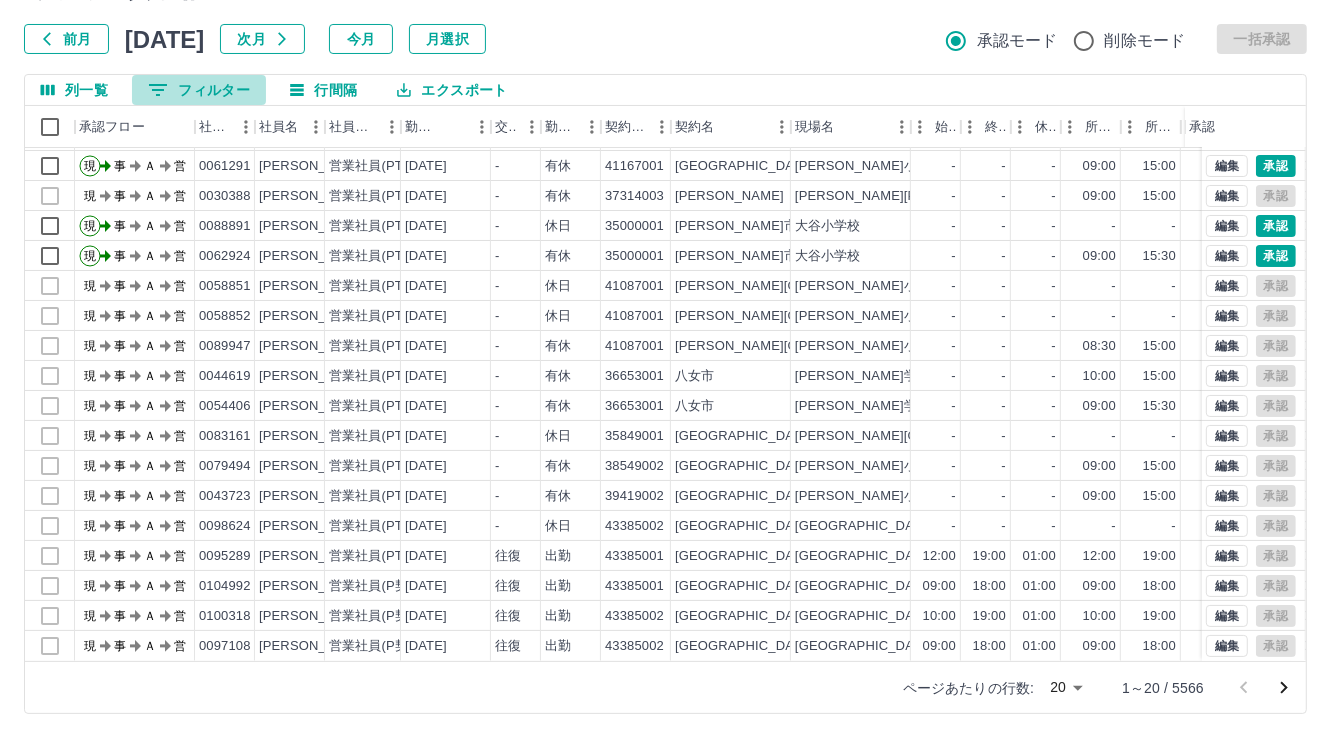 click on "0 フィルター" at bounding box center [199, 90] 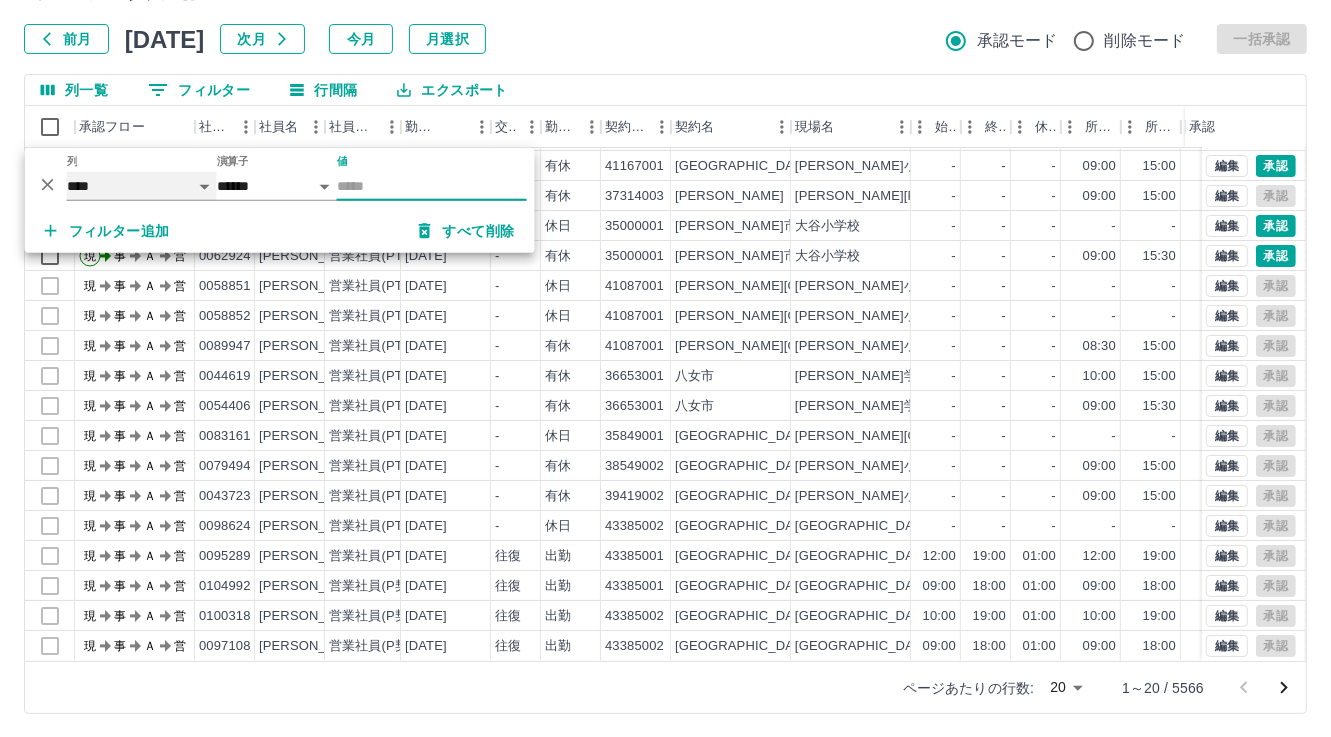 click on "**** *** **** *** *** **** ***** *** *** ** ** ** **** **** **** ** ** *** **** *****" at bounding box center (142, 186) 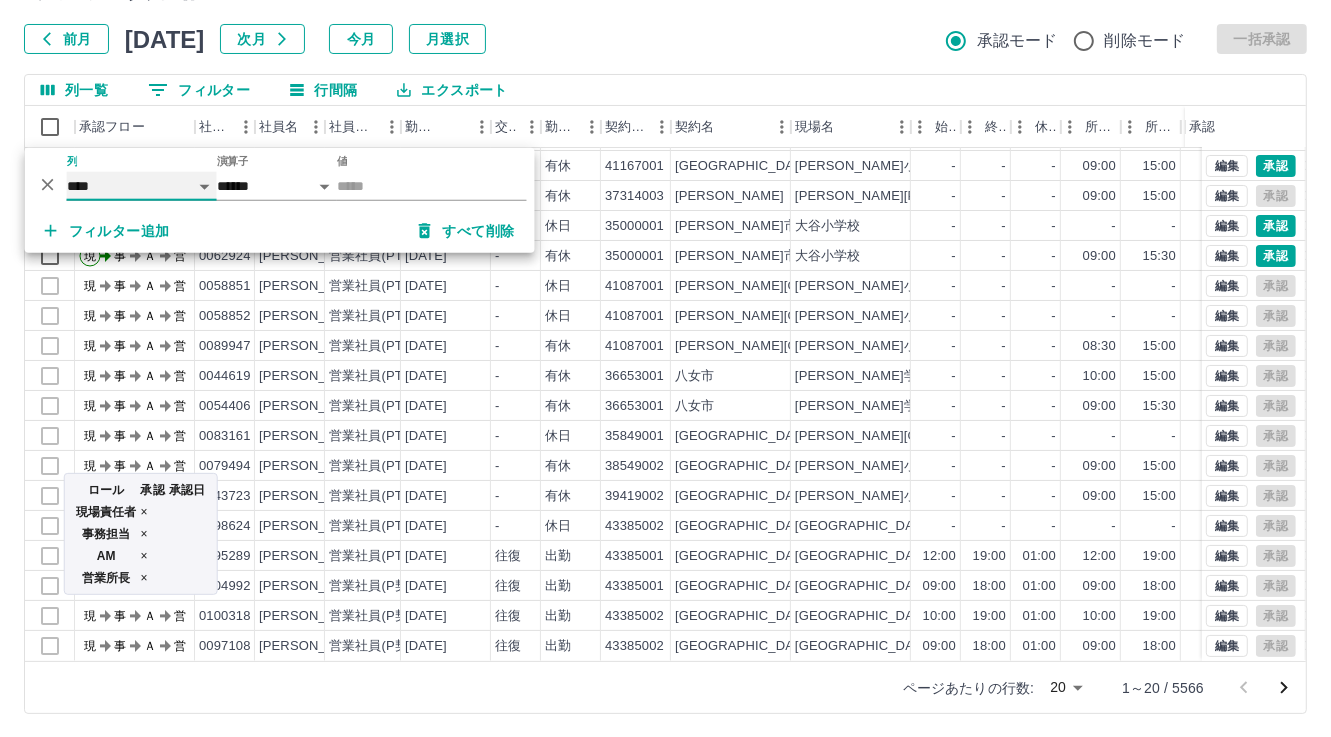 click on "**** *** **** *** *** **** ***** *** *** ** ** ** **** **** **** ** ** *** **** *****" at bounding box center [142, 186] 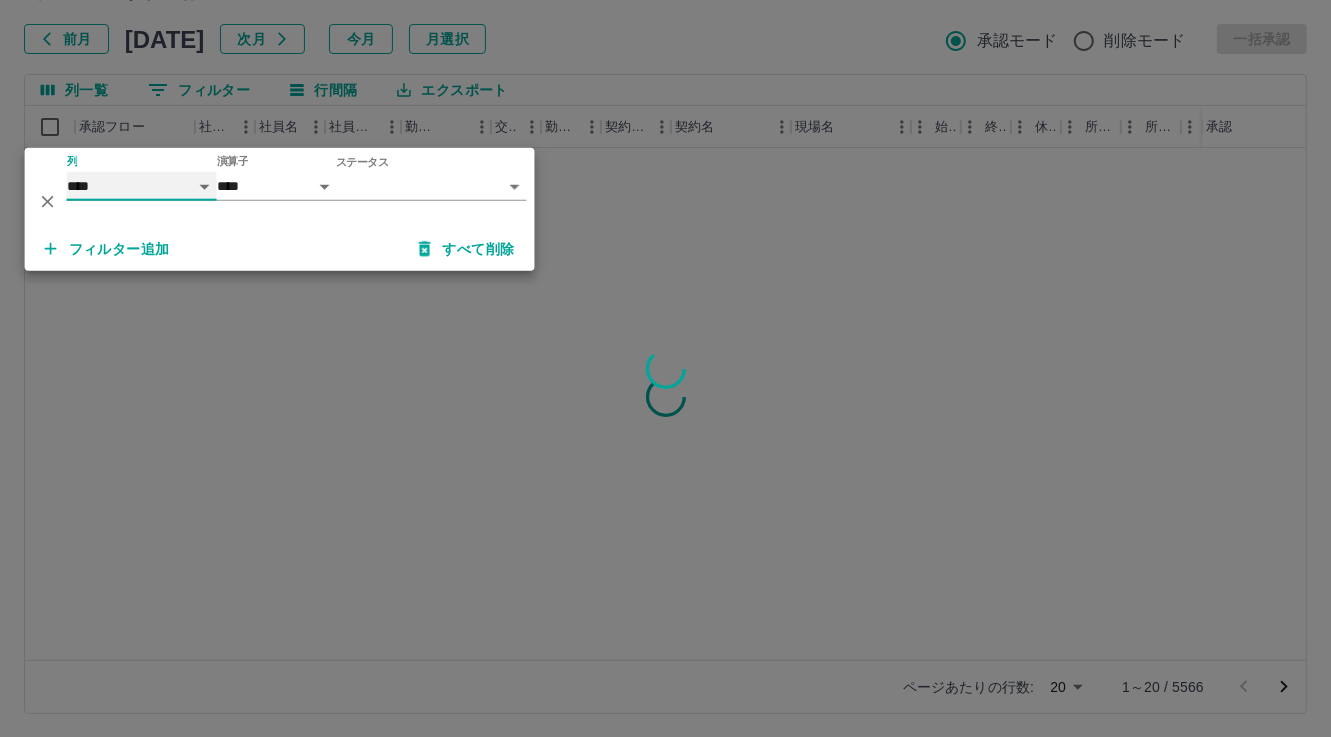 scroll, scrollTop: 0, scrollLeft: 0, axis: both 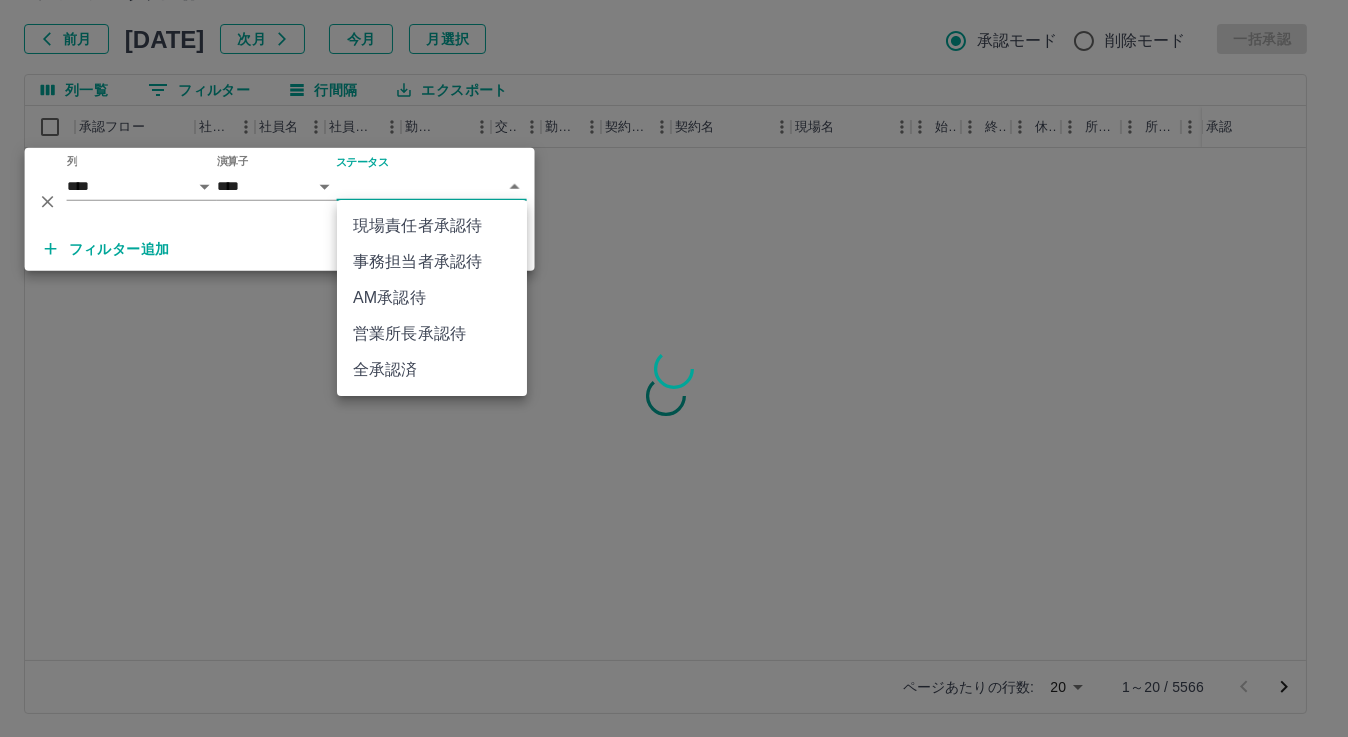 click on "SDH勤怠 松元　美江 勤務実績承認 前月 2025年07月 次月 今月 月選択 承認モード 削除モード 一括承認 列一覧 0 フィルター 行間隔 エクスポート 承認フロー 社員番号 社員名 社員区分 勤務日 交通費 勤務区分 契約コード 契約名 現場名 始業 終業 休憩 所定開始 所定終業 所定休憩 拘束 勤務 遅刻等 コメント 承認 ページあたりの行数: 20 ** 1～20 / 5566 SDH勤怠 *** ** 列 **** *** **** *** *** **** ***** *** *** ** ** ** **** **** **** ** ** *** **** ***** 演算子 **** ****** ステータス ​ ********* フィルター追加 すべて削除 現場責任者承認待 事務担当者承認待 AM承認待 営業所長承認待 全承認済" at bounding box center [674, 315] 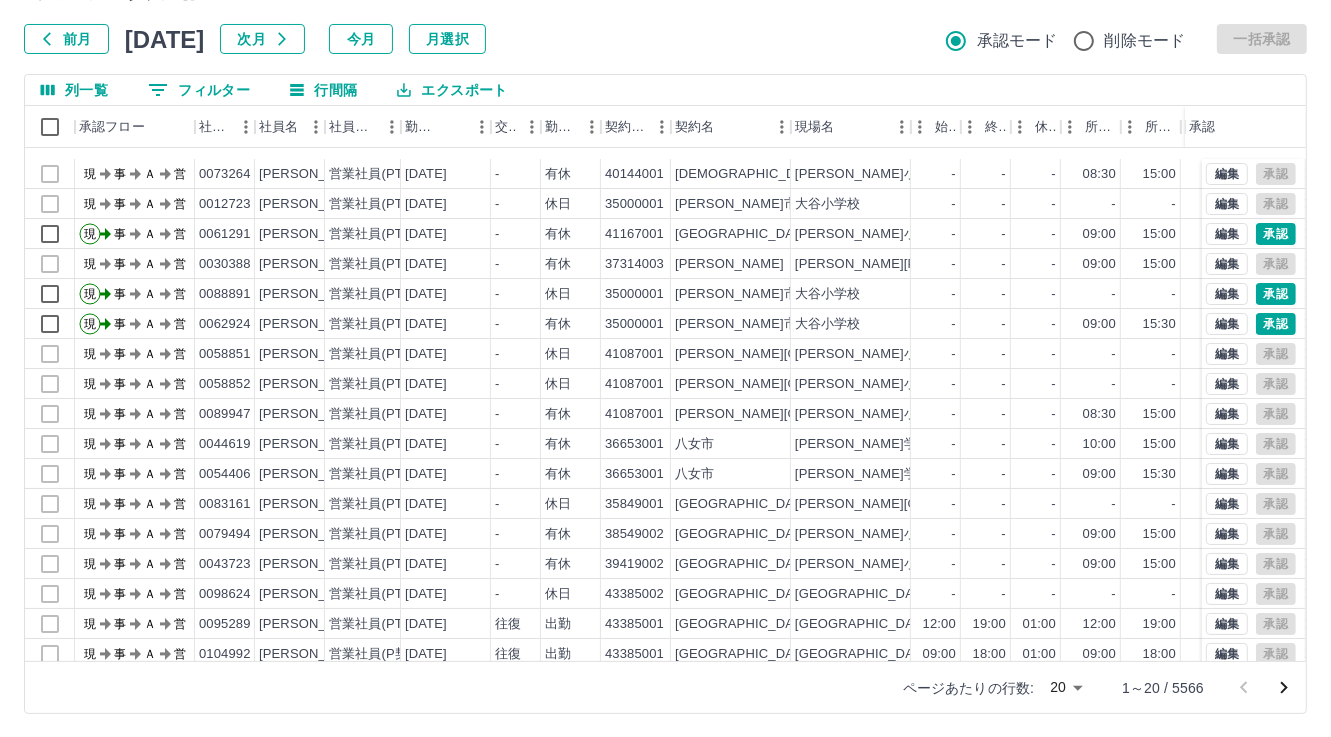 scroll, scrollTop: 0, scrollLeft: 0, axis: both 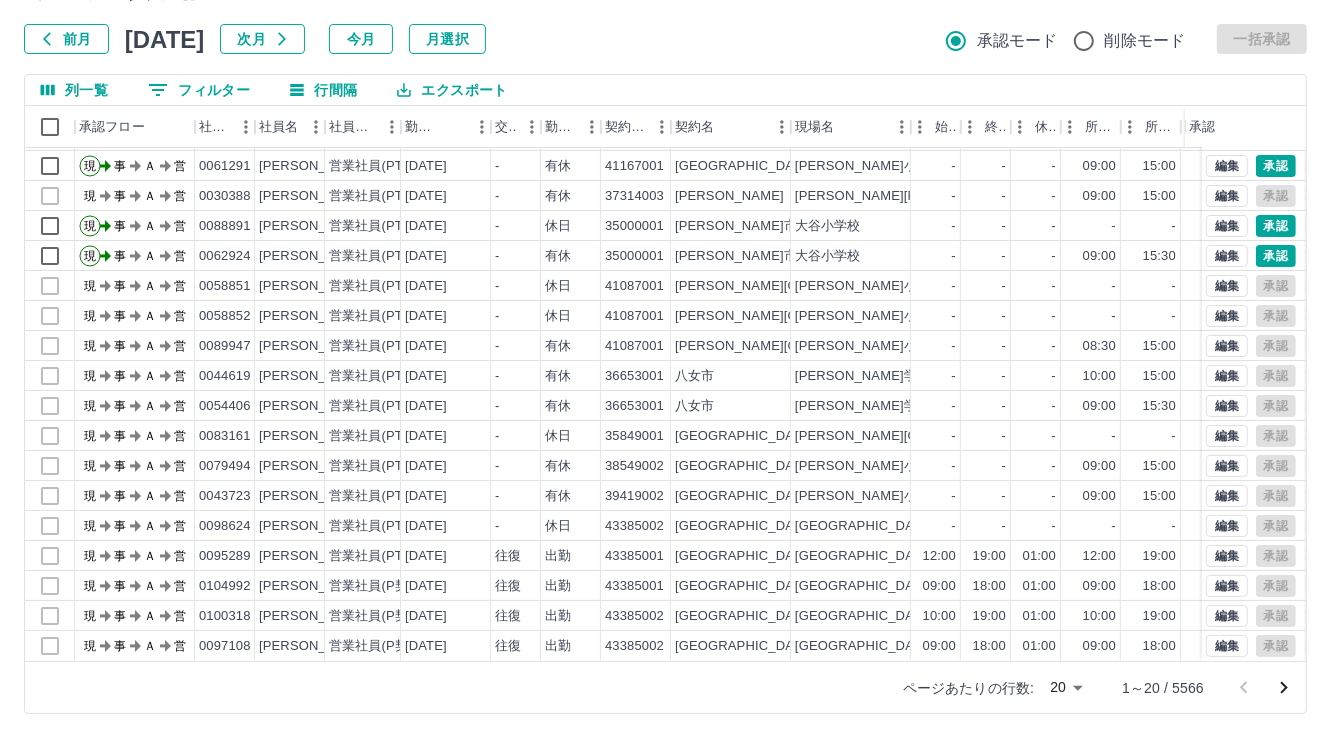 click 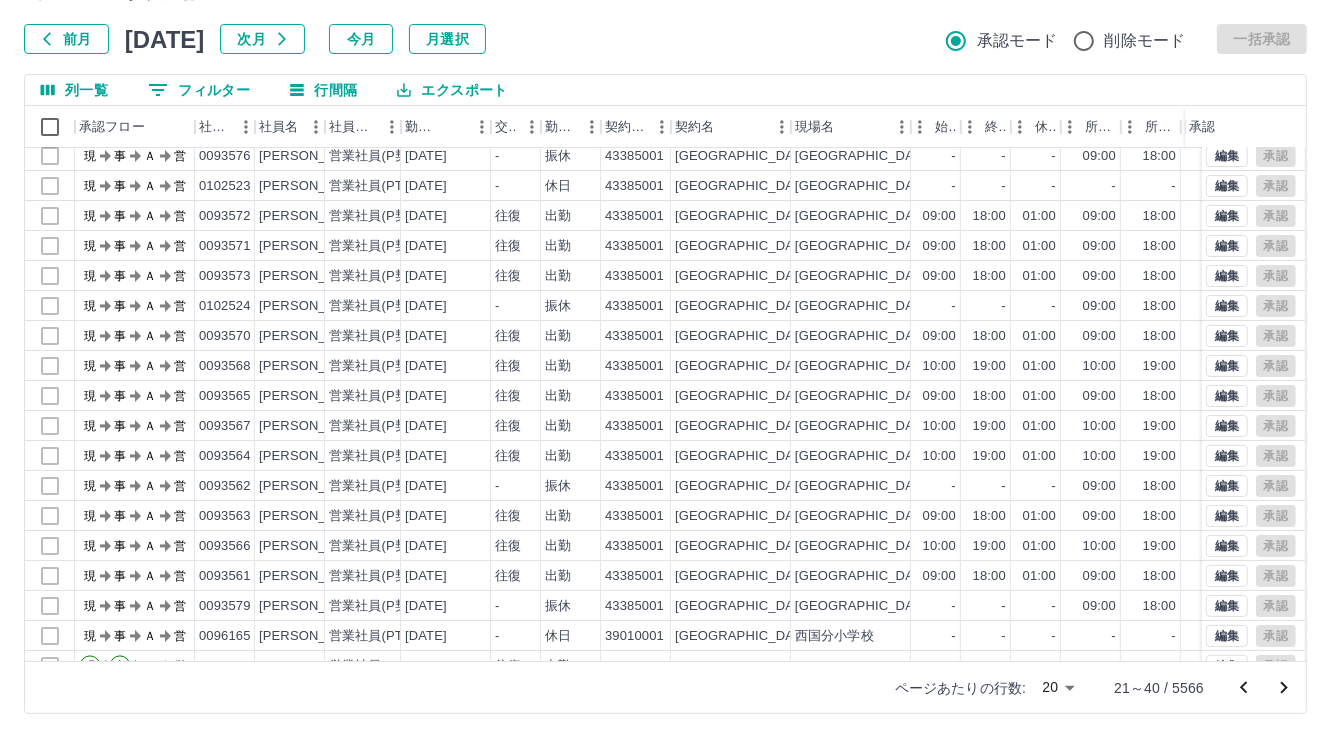 scroll, scrollTop: 103, scrollLeft: 0, axis: vertical 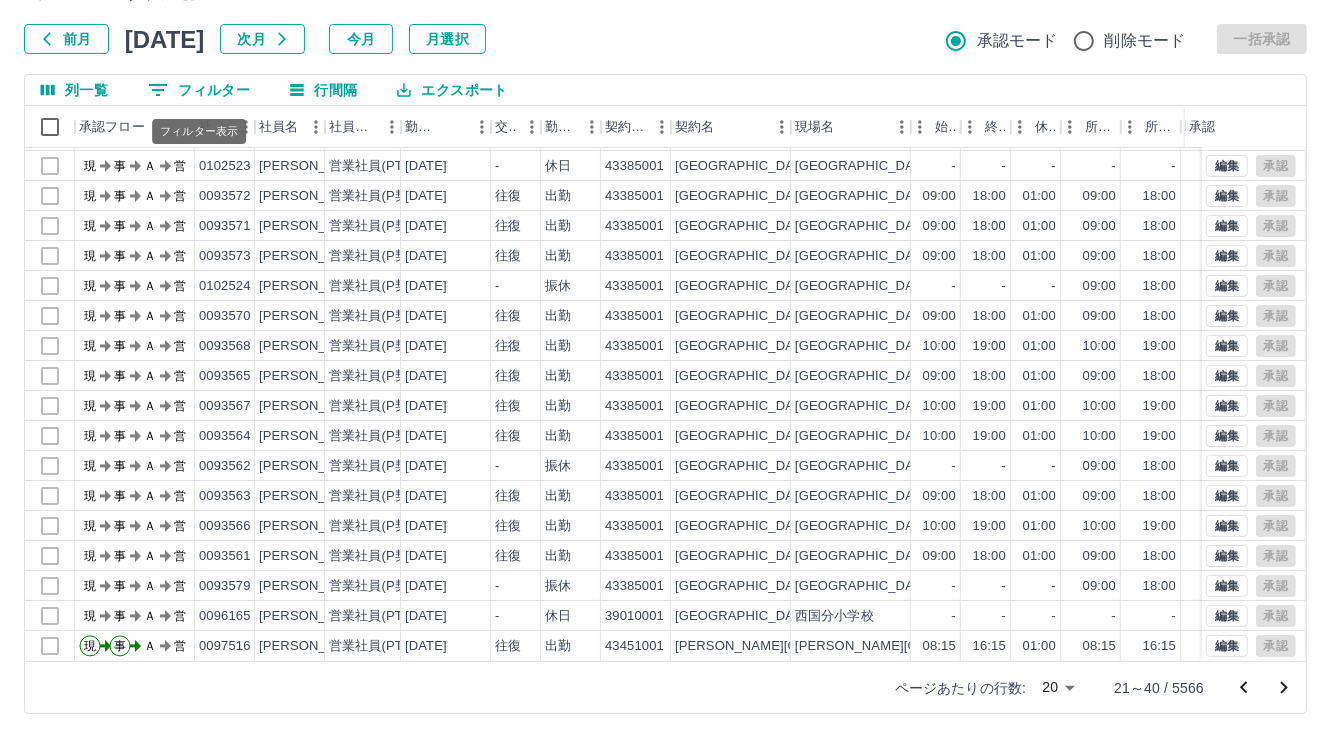 click on "0 フィルター" at bounding box center (199, 90) 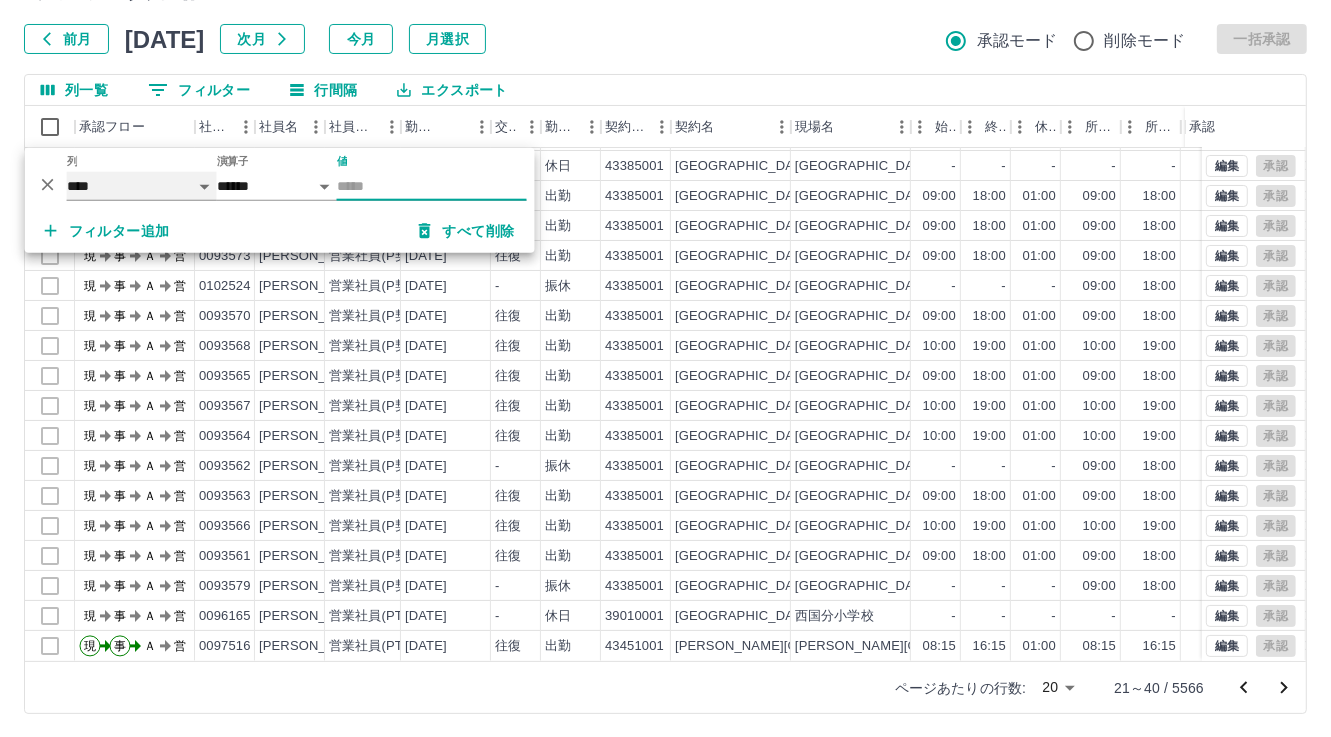 click on "**** *** **** *** *** **** ***** *** *** ** ** ** **** **** **** ** ** *** **** *****" at bounding box center [142, 186] 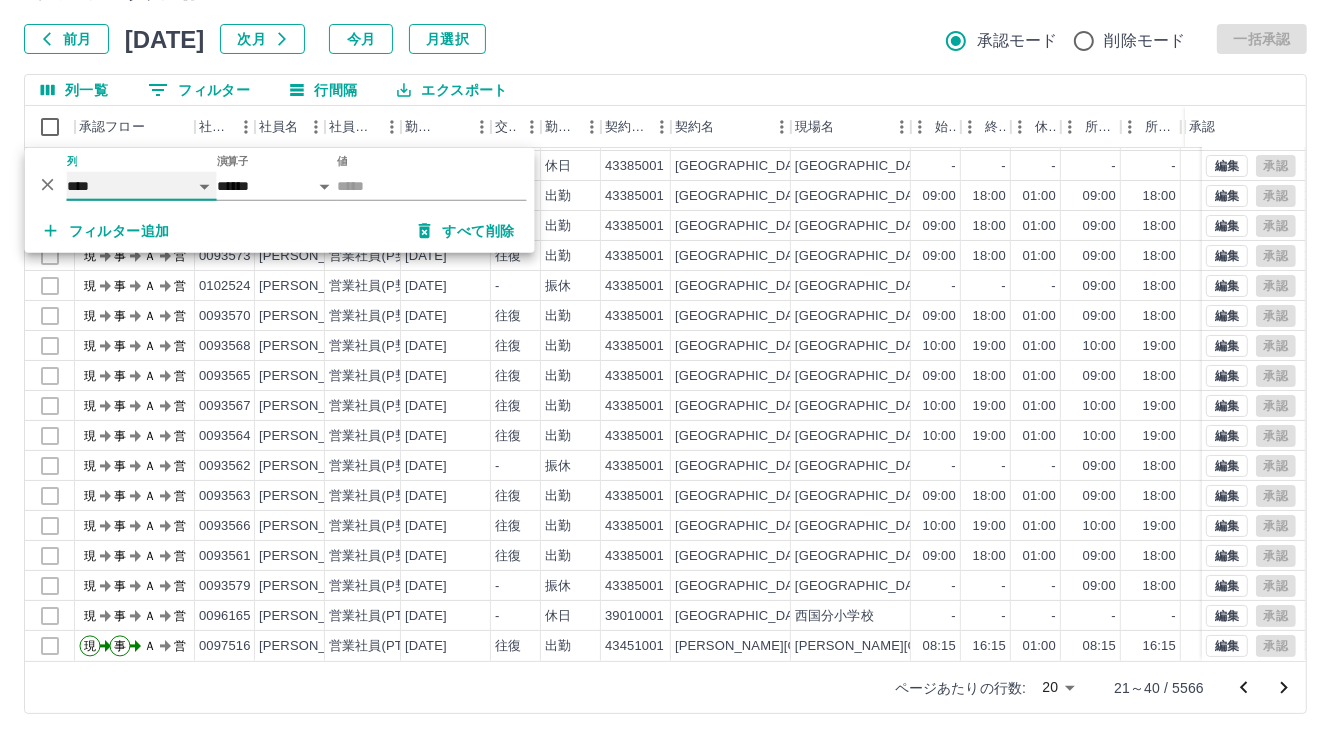 click on "**** *** **** *** *** **** ***** *** *** ** ** ** **** **** **** ** ** *** **** *****" at bounding box center [142, 186] 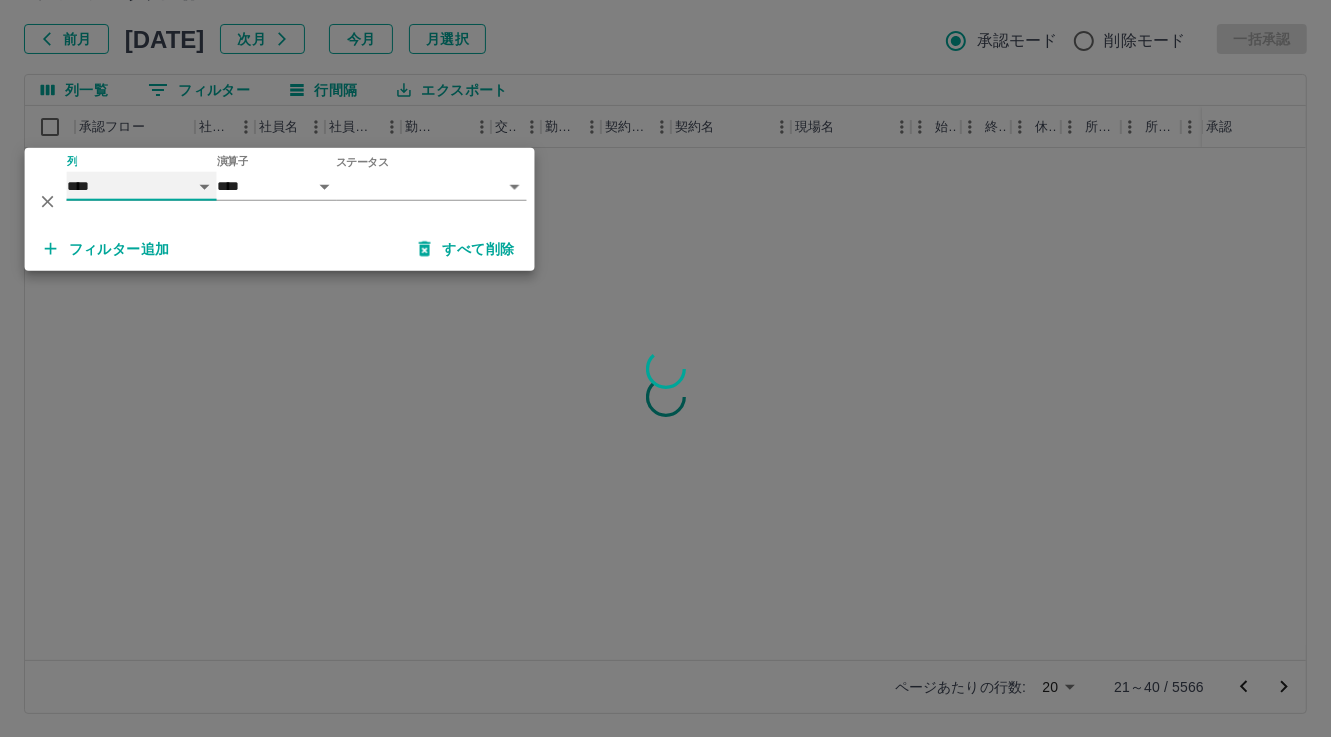 scroll, scrollTop: 0, scrollLeft: 0, axis: both 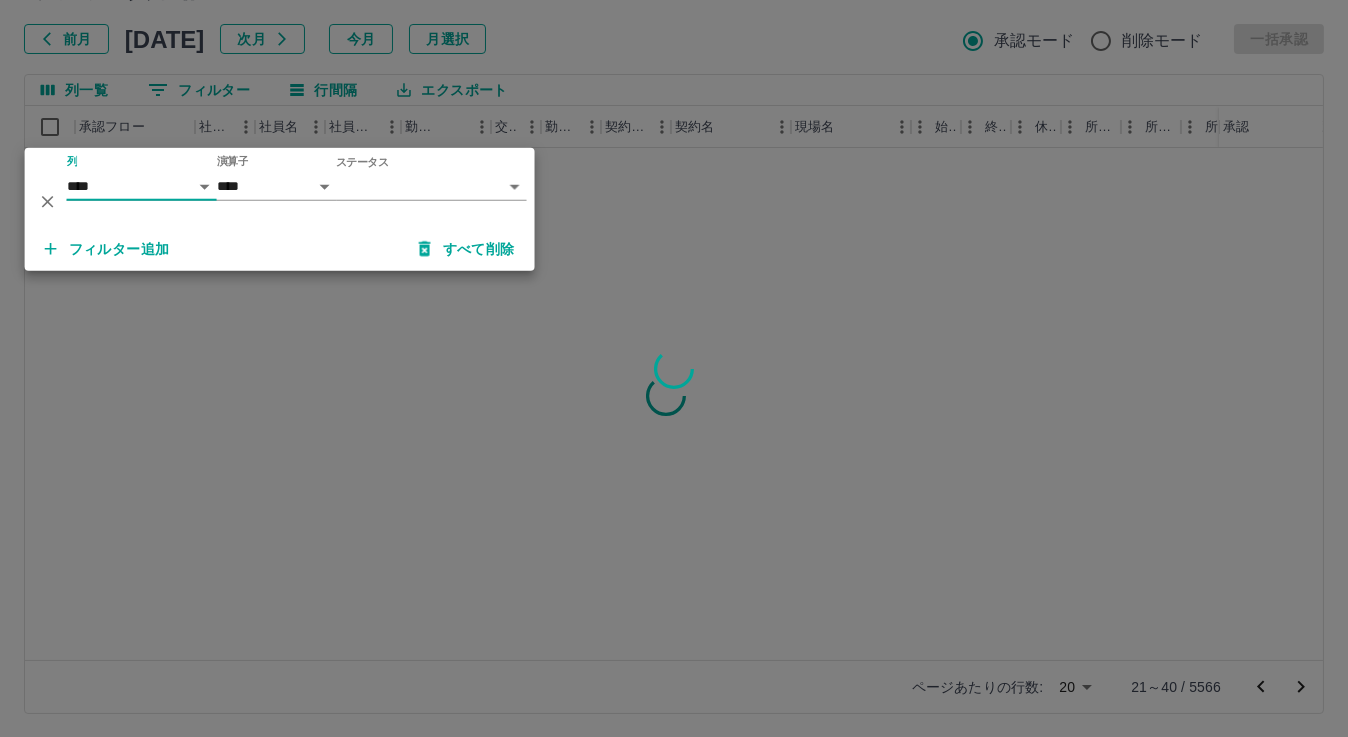 click on "SDH勤怠 松元　美江 勤務実績承認 前月 2025年07月 次月 今月 月選択 承認モード 削除モード 一括承認 列一覧 0 フィルター 行間隔 エクスポート 承認フロー 社員番号 社員名 社員区分 勤務日 交通費 勤務区分 契約コード 契約名 現場名 始業 終業 休憩 所定開始 所定終業 所定休憩 拘束 勤務 遅刻等 コメント 承認 ページあたりの行数: 20 ** 21～40 / 5566 SDH勤怠 *** ** 列 **** *** **** *** *** **** ***** *** *** ** ** ** **** **** **** ** ** *** **** ***** 演算子 **** ****** ステータス ​ ********* フィルター追加 すべて削除" at bounding box center (674, 315) 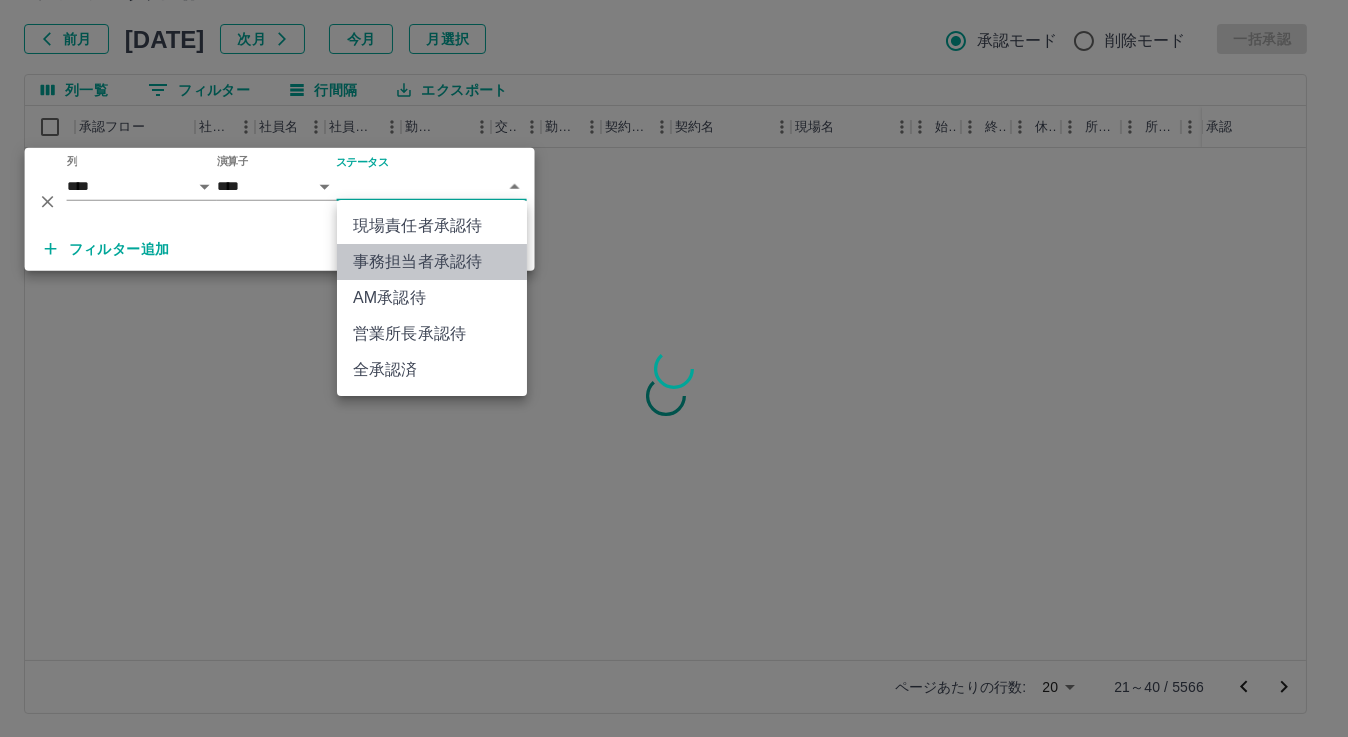 click on "事務担当者承認待" at bounding box center [432, 262] 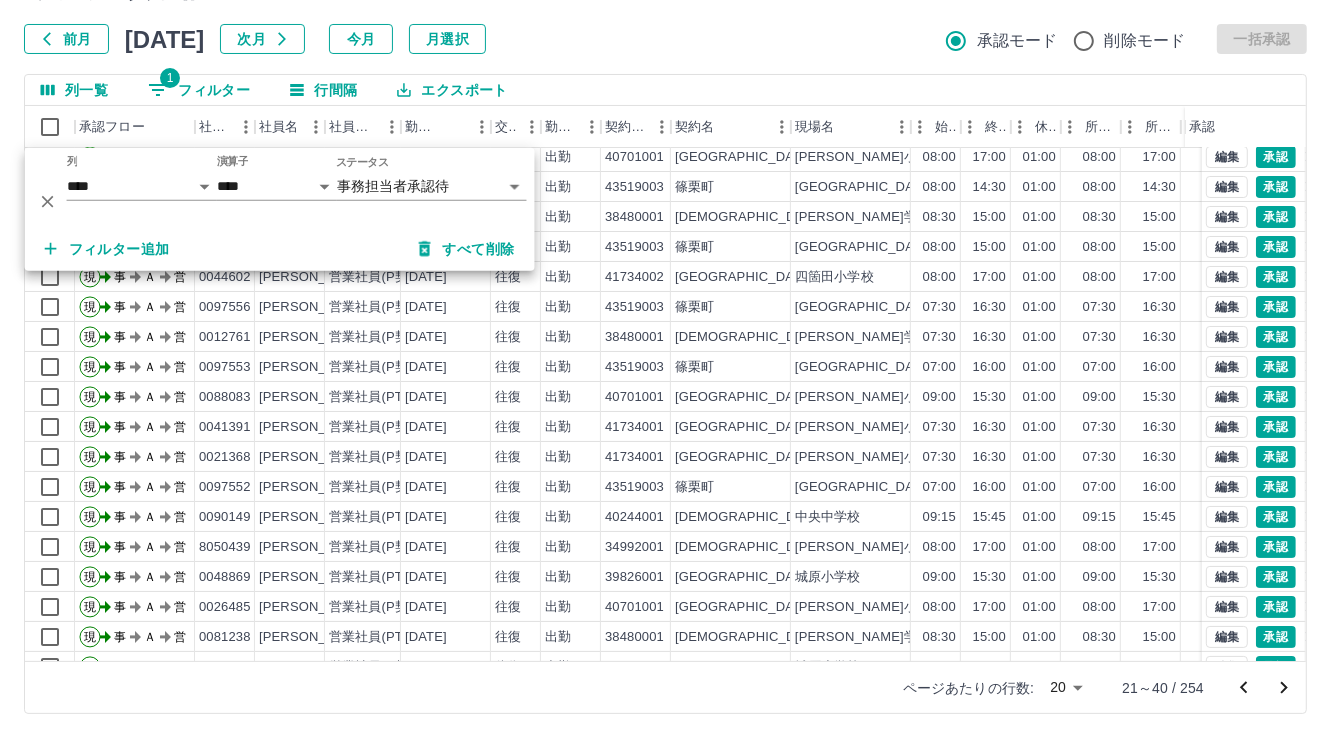 scroll, scrollTop: 103, scrollLeft: 0, axis: vertical 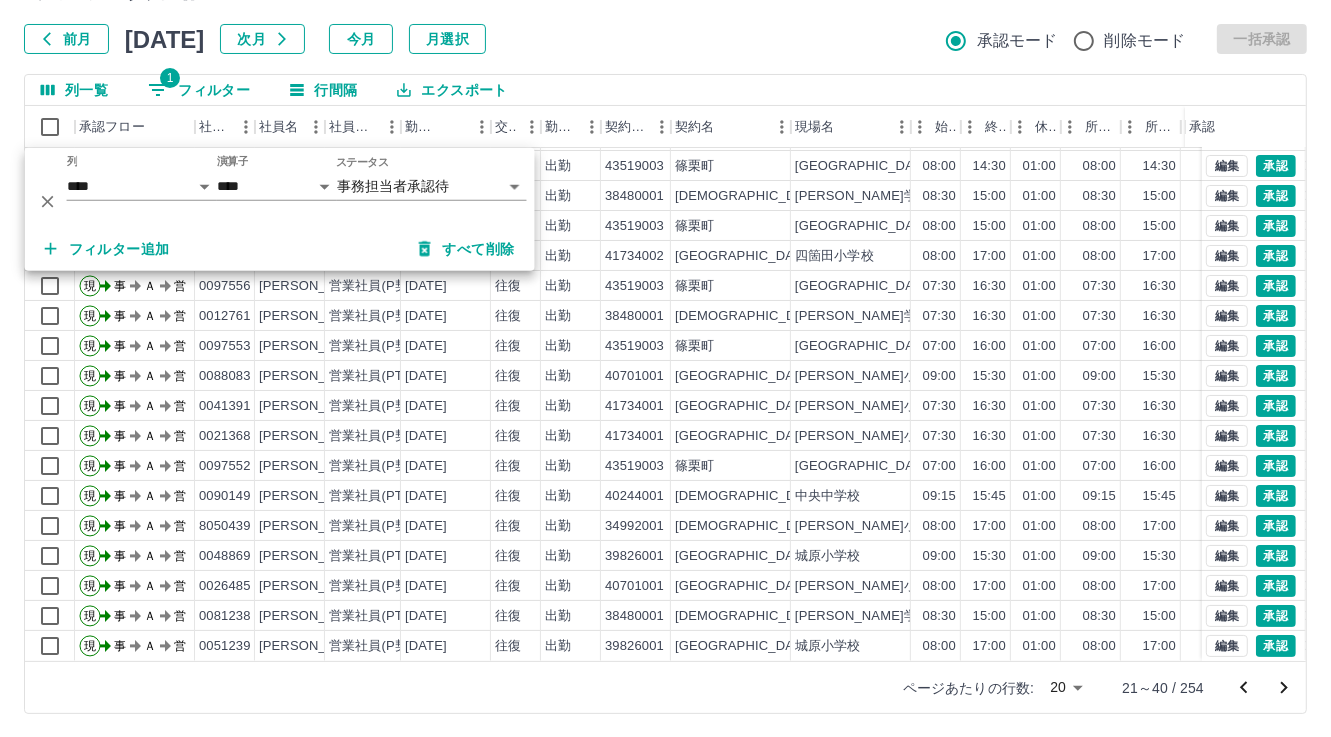 click 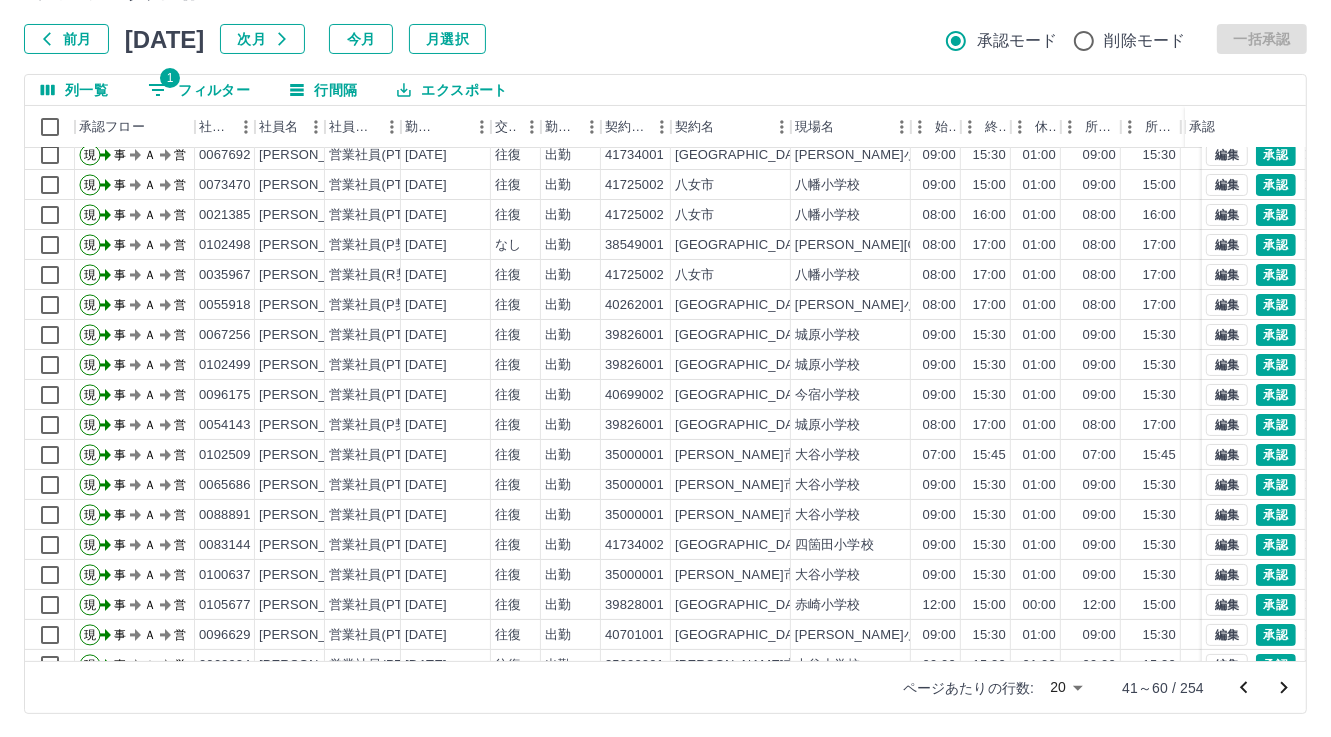 scroll, scrollTop: 103, scrollLeft: 0, axis: vertical 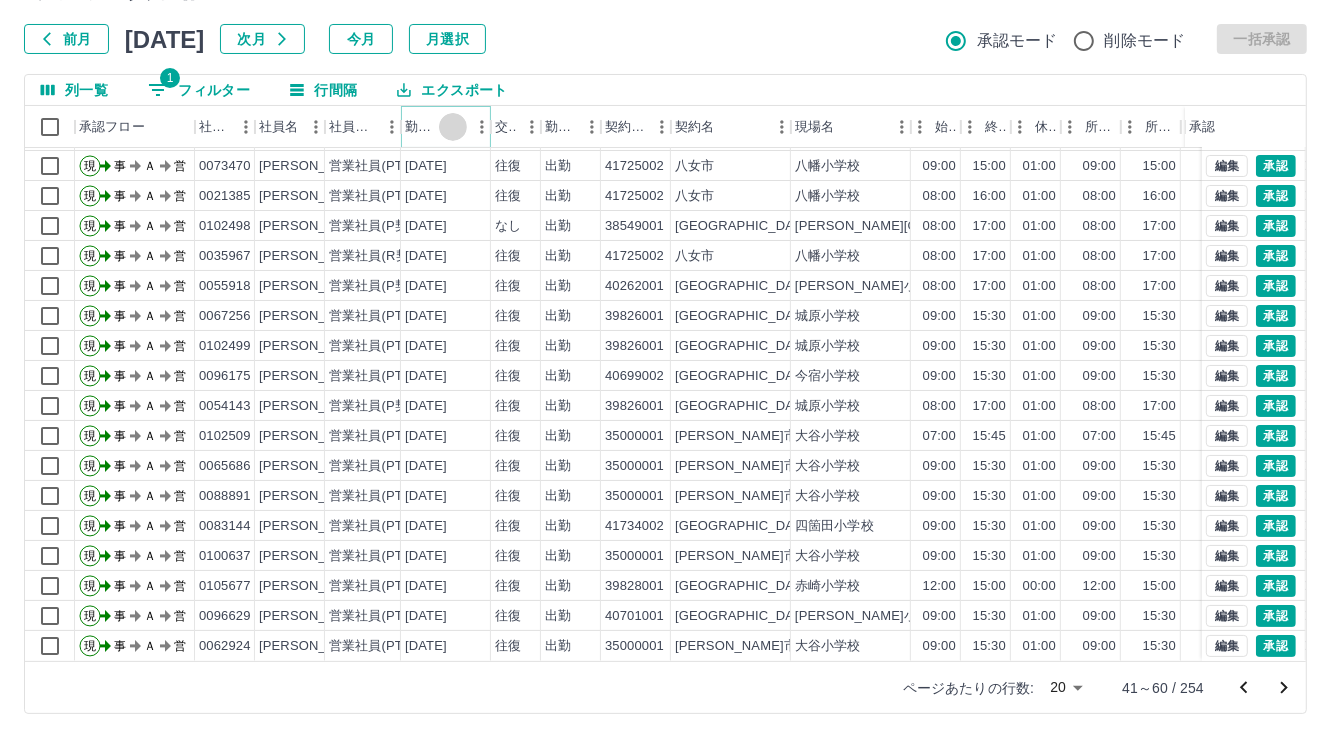 drag, startPoint x: 458, startPoint y: 125, endPoint x: 313, endPoint y: 146, distance: 146.5128 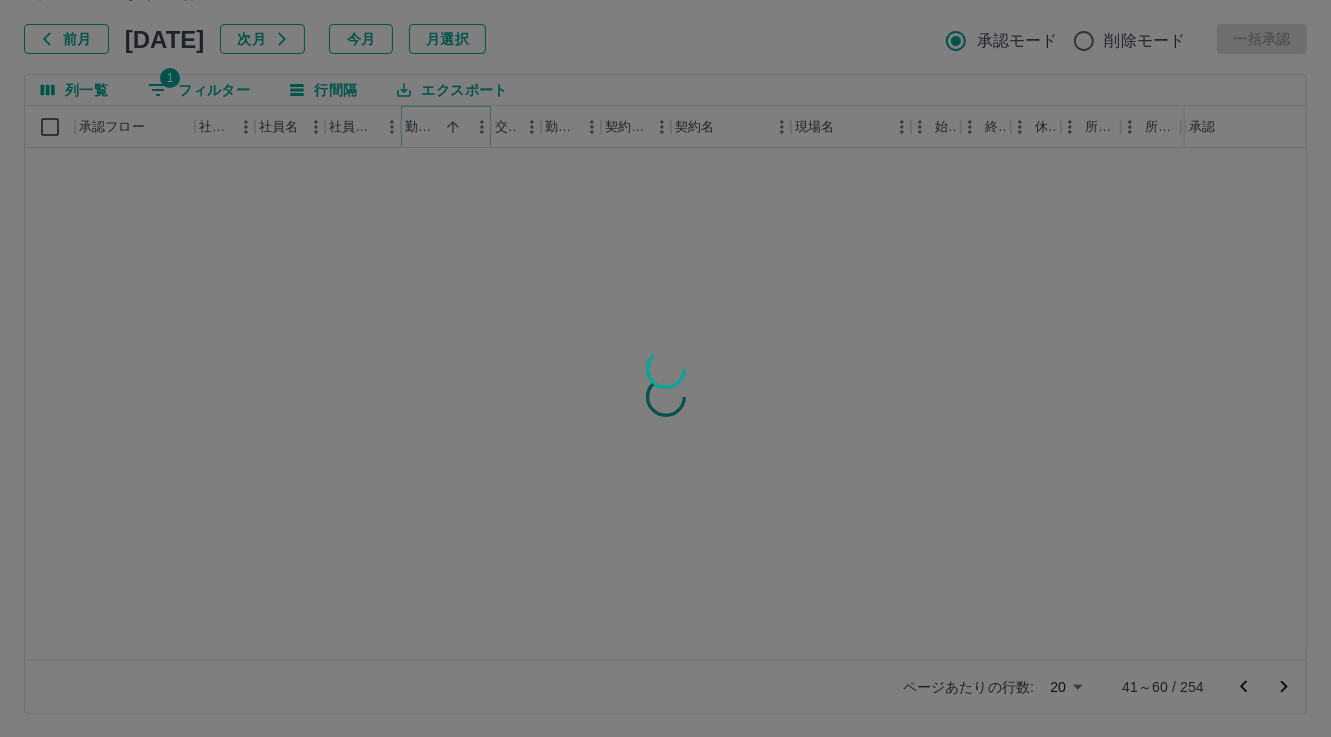 scroll, scrollTop: 0, scrollLeft: 0, axis: both 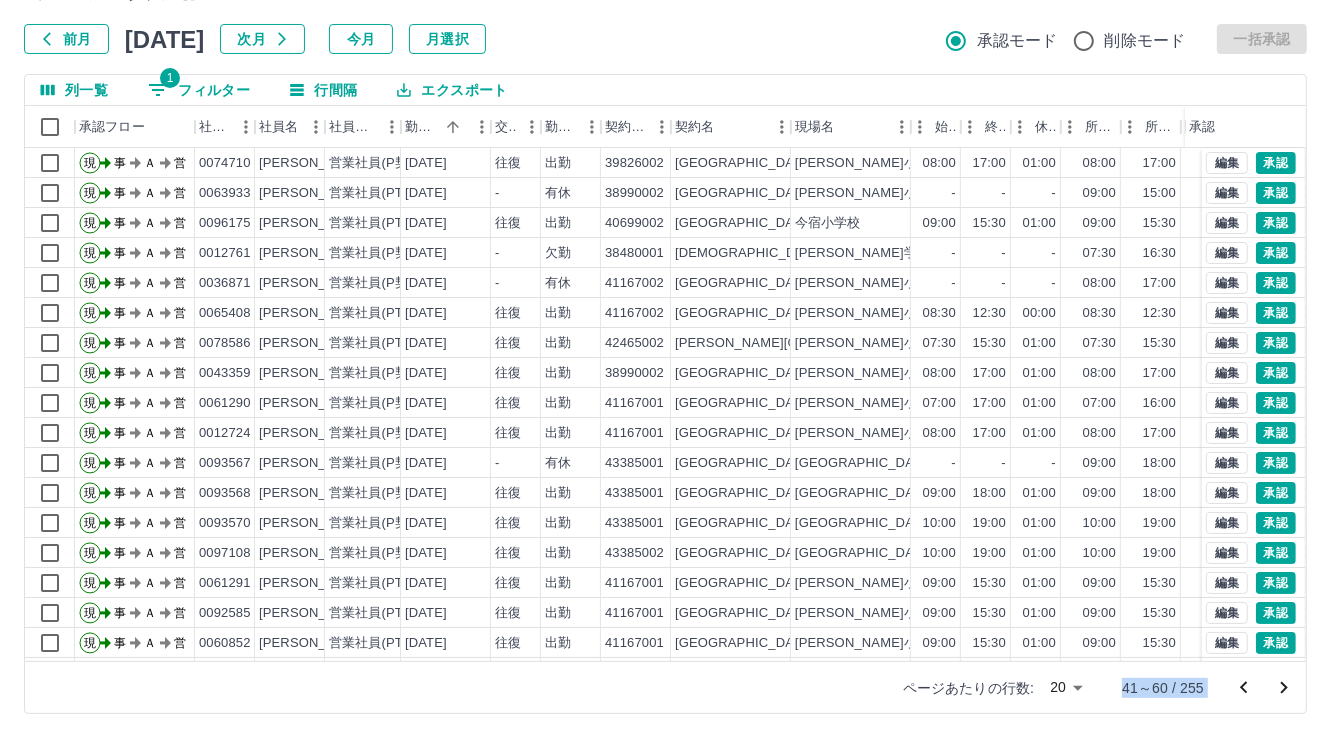 click on "SDH勤怠 松元　美江 勤務実績承認 前月 2025年07月 次月 今月 月選択 承認モード 削除モード 一括承認 列一覧 1 フィルター 行間隔 エクスポート 承認フロー 社員番号 社員名 社員区分 勤務日 交通費 勤務区分 契約コード 契約名 現場名 始業 終業 休憩 所定開始 所定終業 所定休憩 拘束 勤務 遅刻等 コメント 承認 現 事 Ａ 営 0074710 吉村　早苗 営業社員(P契約) 2025-07-09 往復 出勤 39826002 福岡市 玄洋小学校 08:00 17:00 01:00 08:00 17:00 01:00 09:00 08:00 00:00 現 事 Ａ 営 0063933 谷川　文子 営業社員(PT契約) 2025-07-09  -  有休 38990002 福岡市 宮竹小学校 - - - 09:00 15:00 01:00 00:00 00:00 00:00 私用の為 現 事 Ａ 営 0096175 吉満　彩 営業社員(PT契約) 2025-07-09 往復 出勤 40699002 福岡市 今宿小学校 09:00 15:30 01:00 09:00 15:30 01:00 06:30 05:30 00:00 現 事 Ａ 営 0012761 福崎　由美子 営業社員(P契約) 2025-07-09  -  - -" at bounding box center [665, 315] 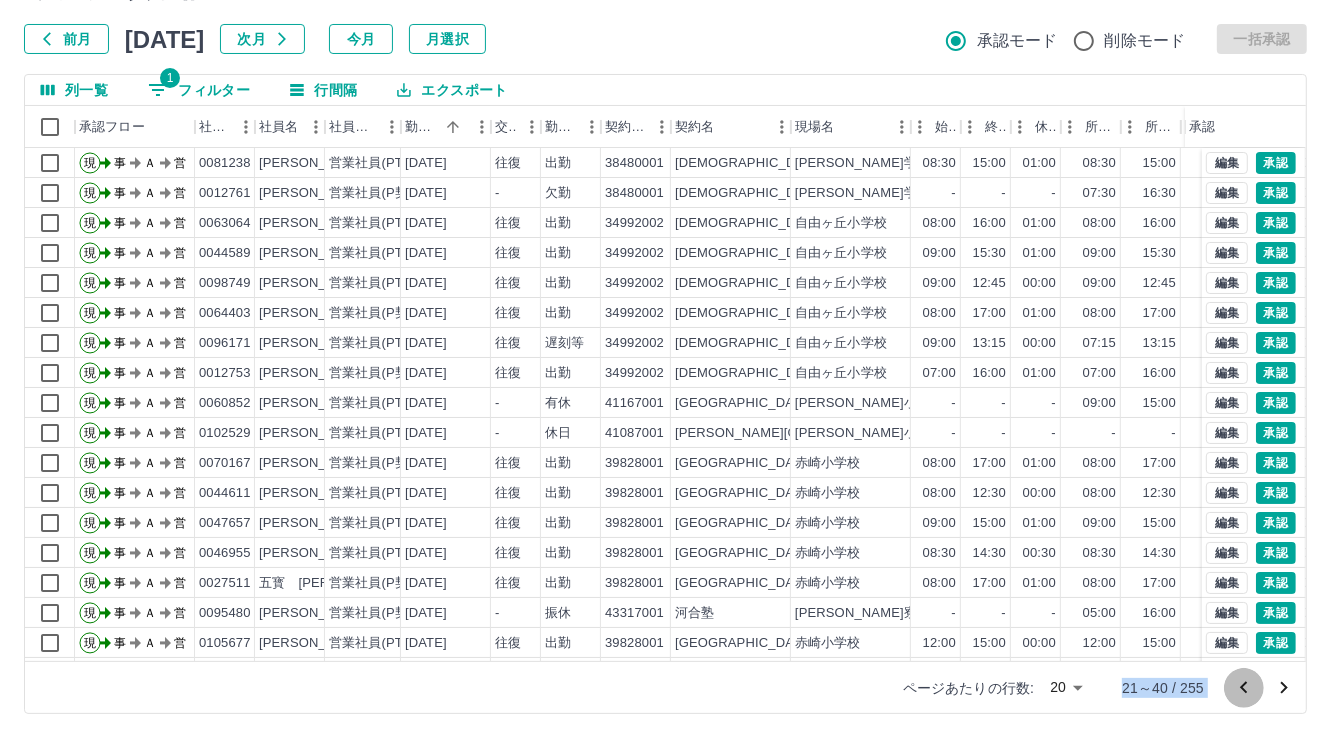 click 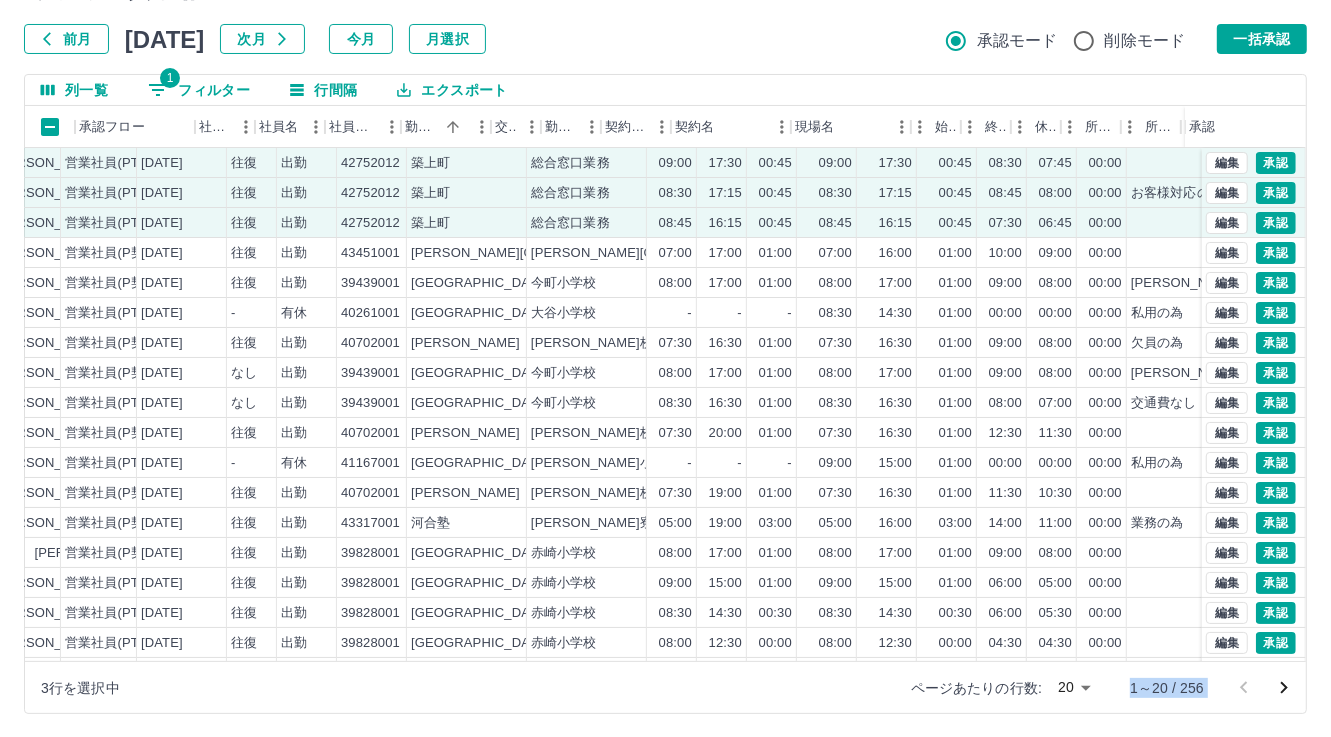 scroll, scrollTop: 0, scrollLeft: 0, axis: both 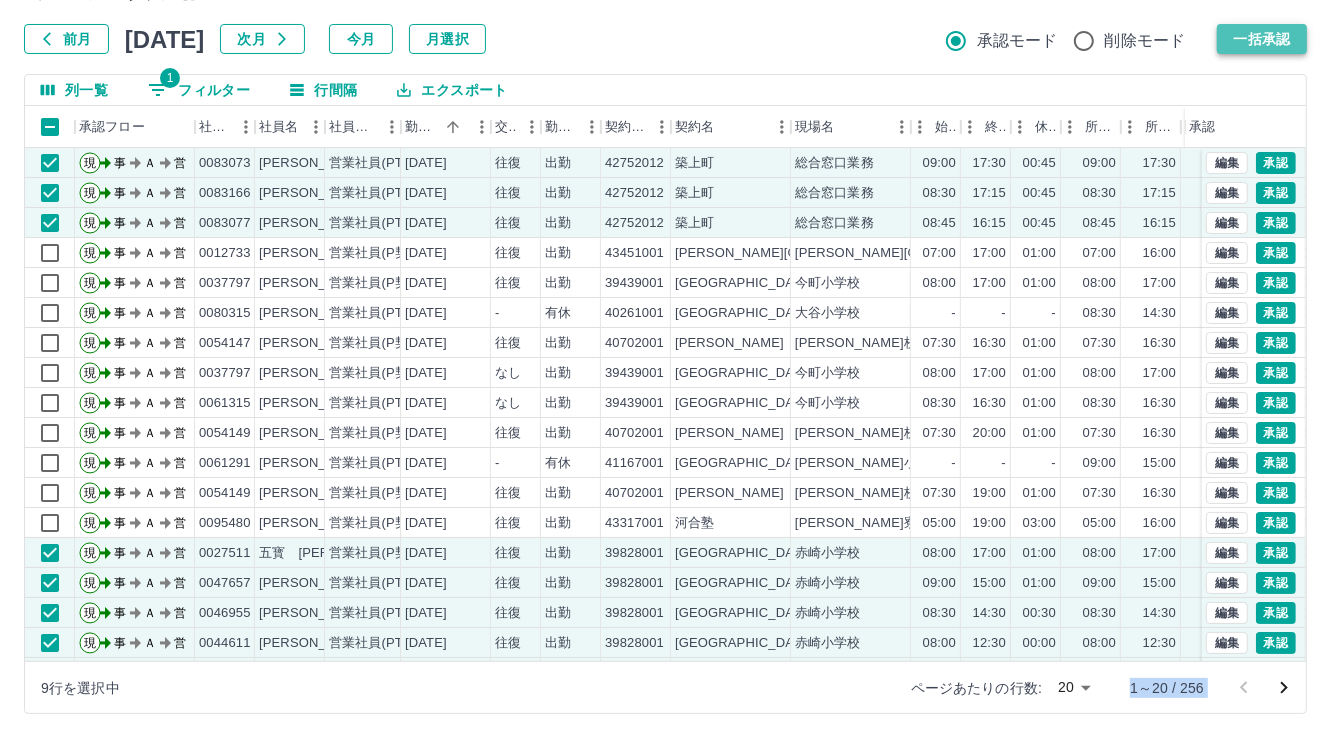 click on "一括承認" at bounding box center [1262, 39] 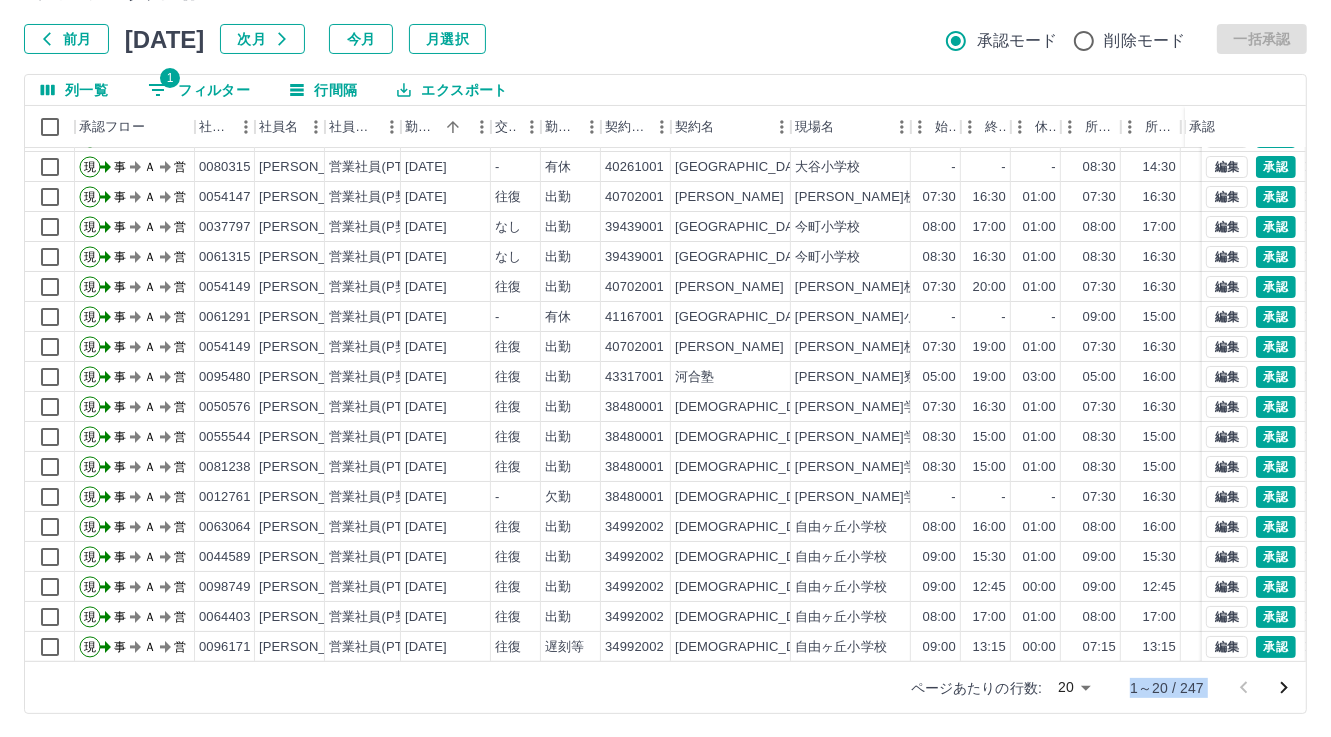 scroll, scrollTop: 103, scrollLeft: 0, axis: vertical 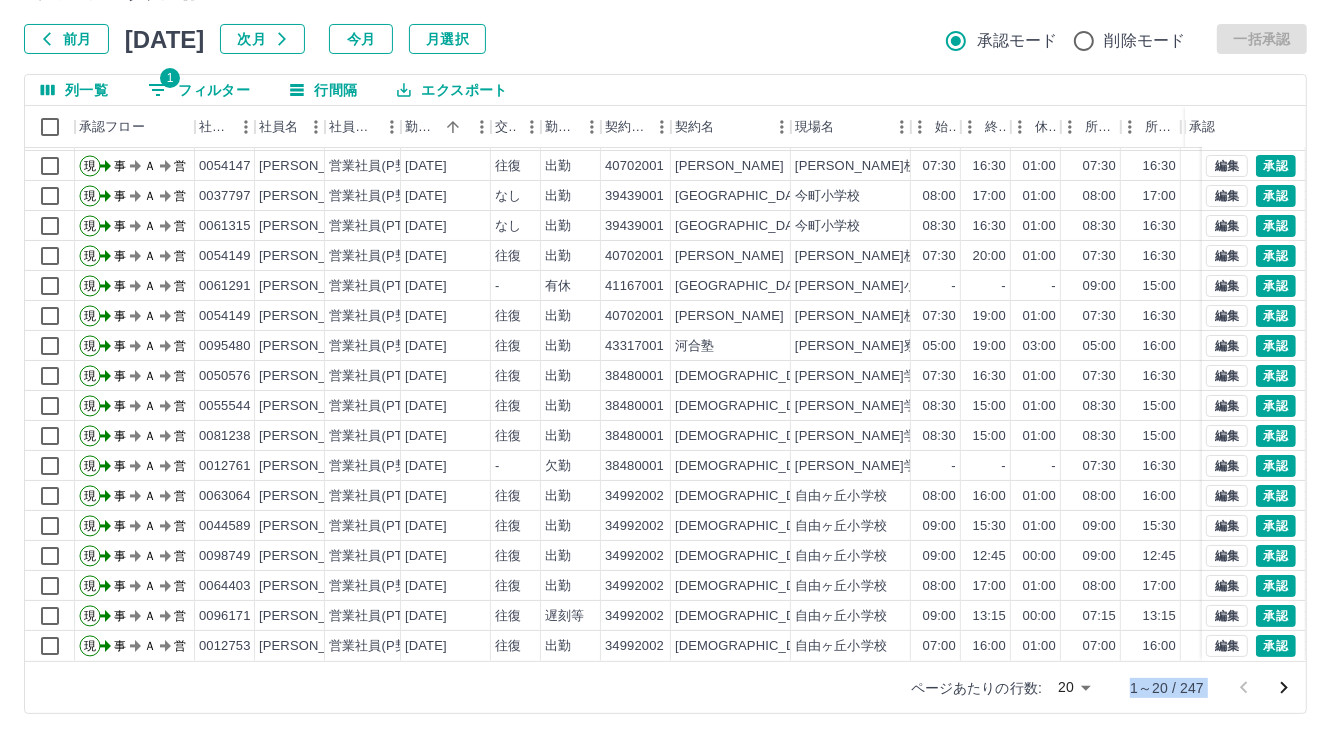 click 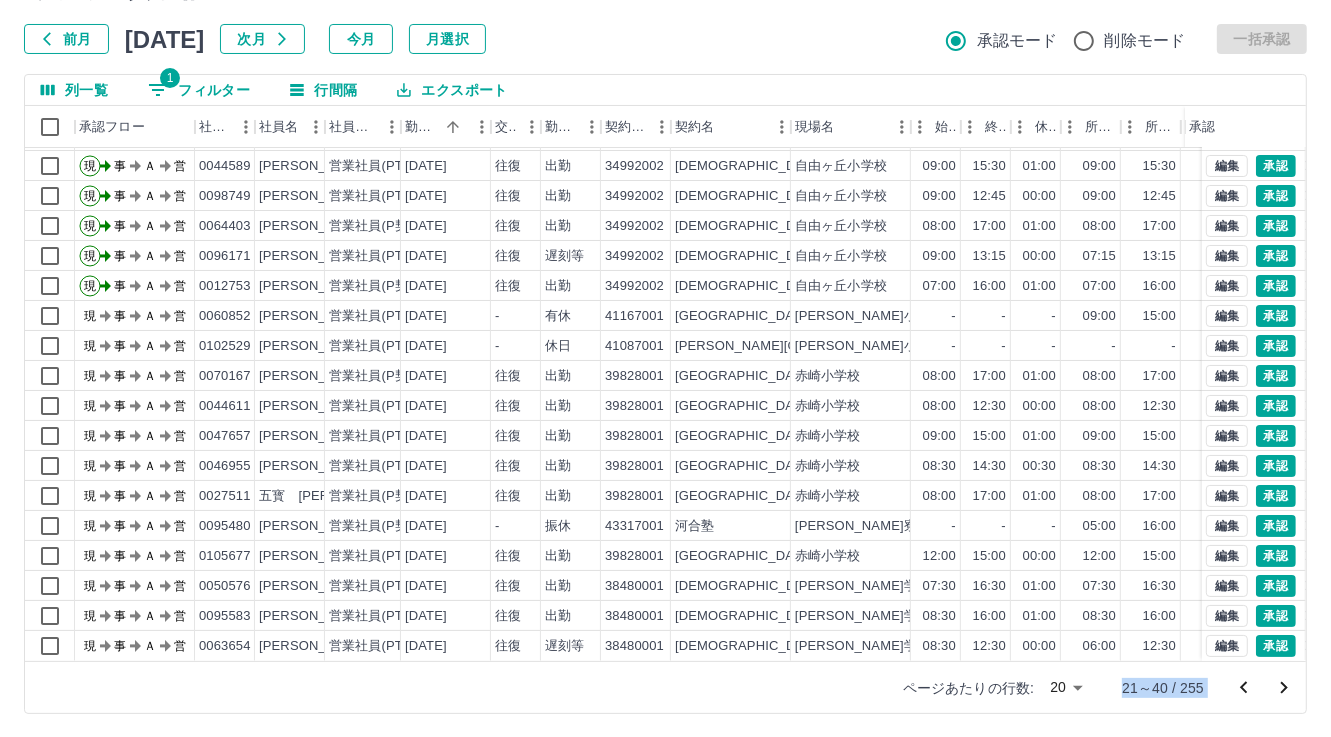 scroll, scrollTop: 0, scrollLeft: 0, axis: both 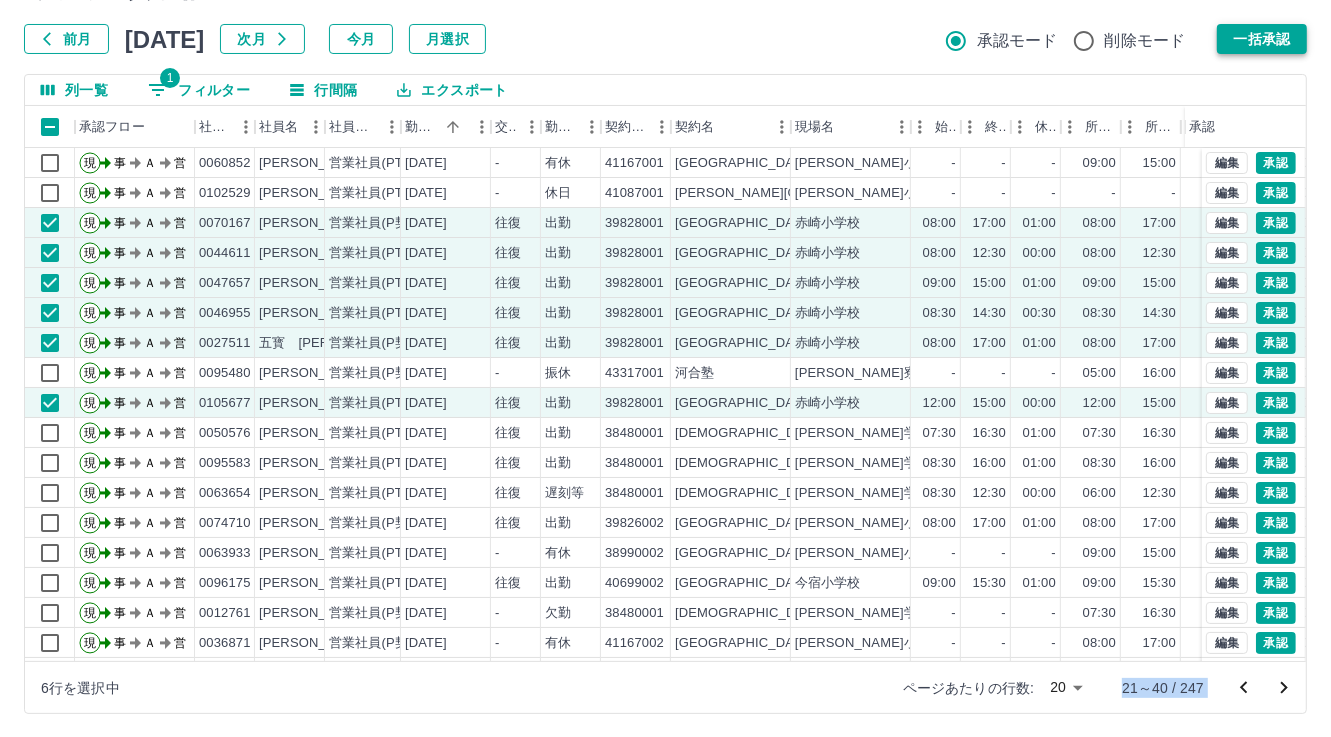 click on "一括承認" at bounding box center [1262, 39] 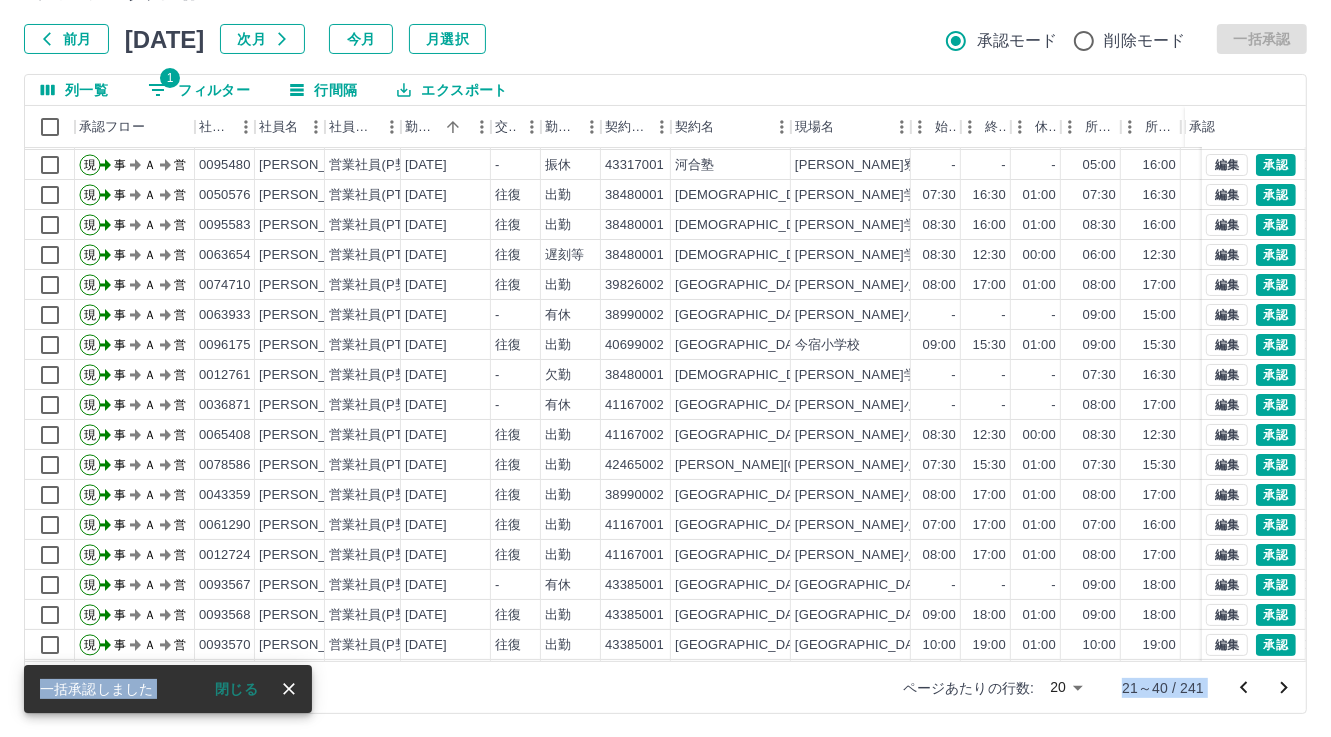 scroll, scrollTop: 103, scrollLeft: 0, axis: vertical 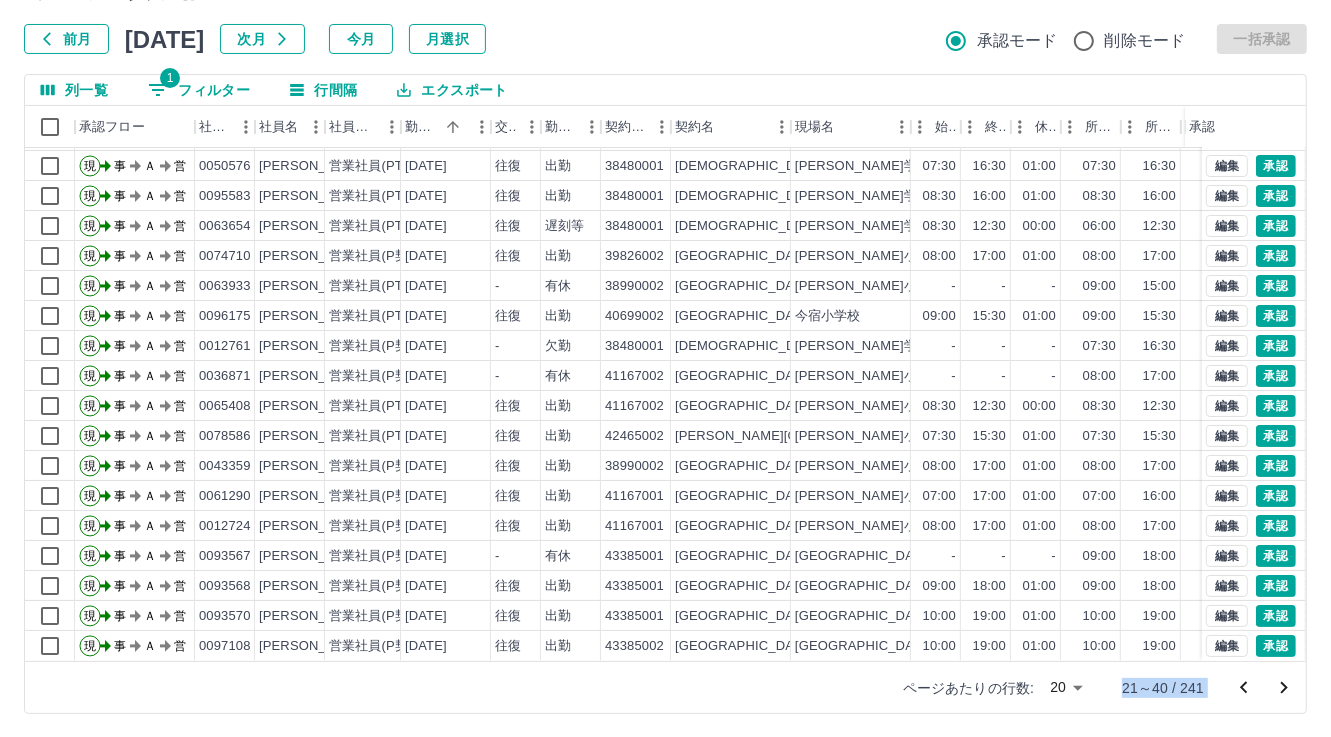 drag, startPoint x: 1294, startPoint y: 691, endPoint x: 1125, endPoint y: 683, distance: 169.18924 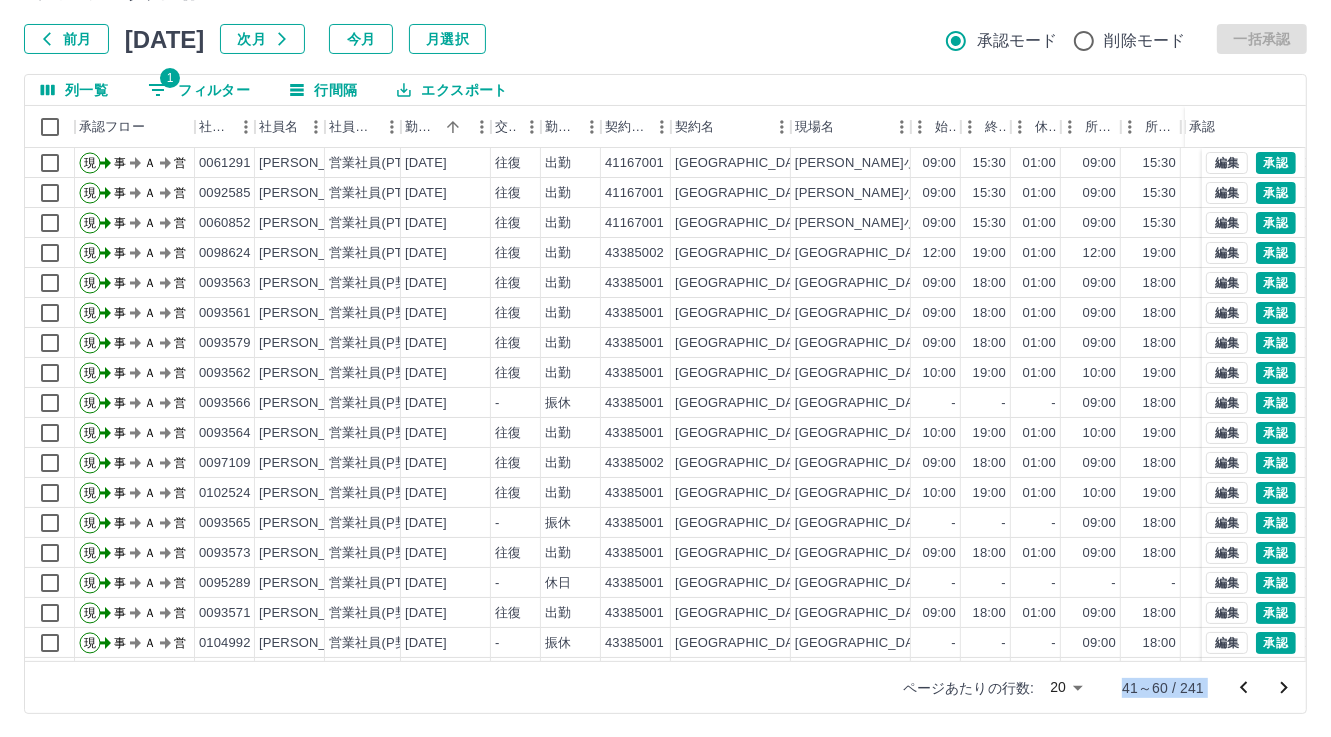scroll, scrollTop: 103, scrollLeft: 0, axis: vertical 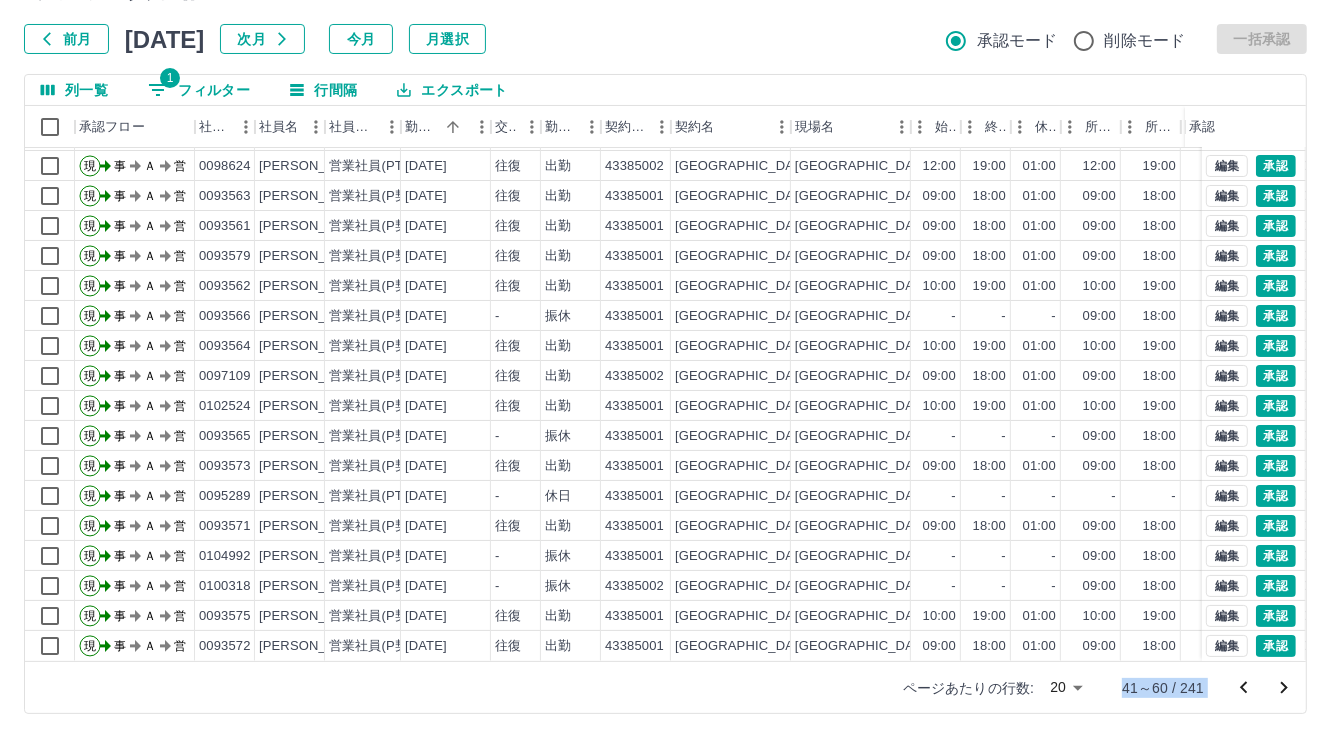 click 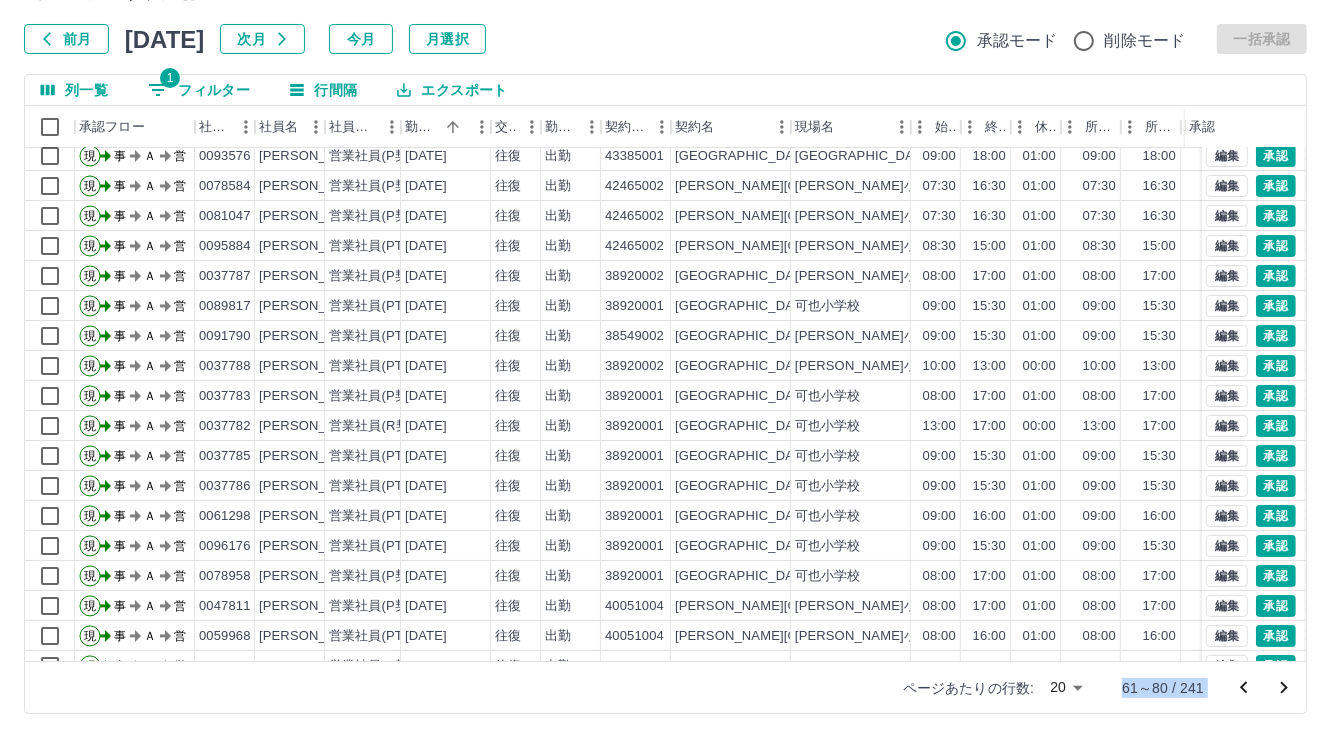 scroll, scrollTop: 0, scrollLeft: 0, axis: both 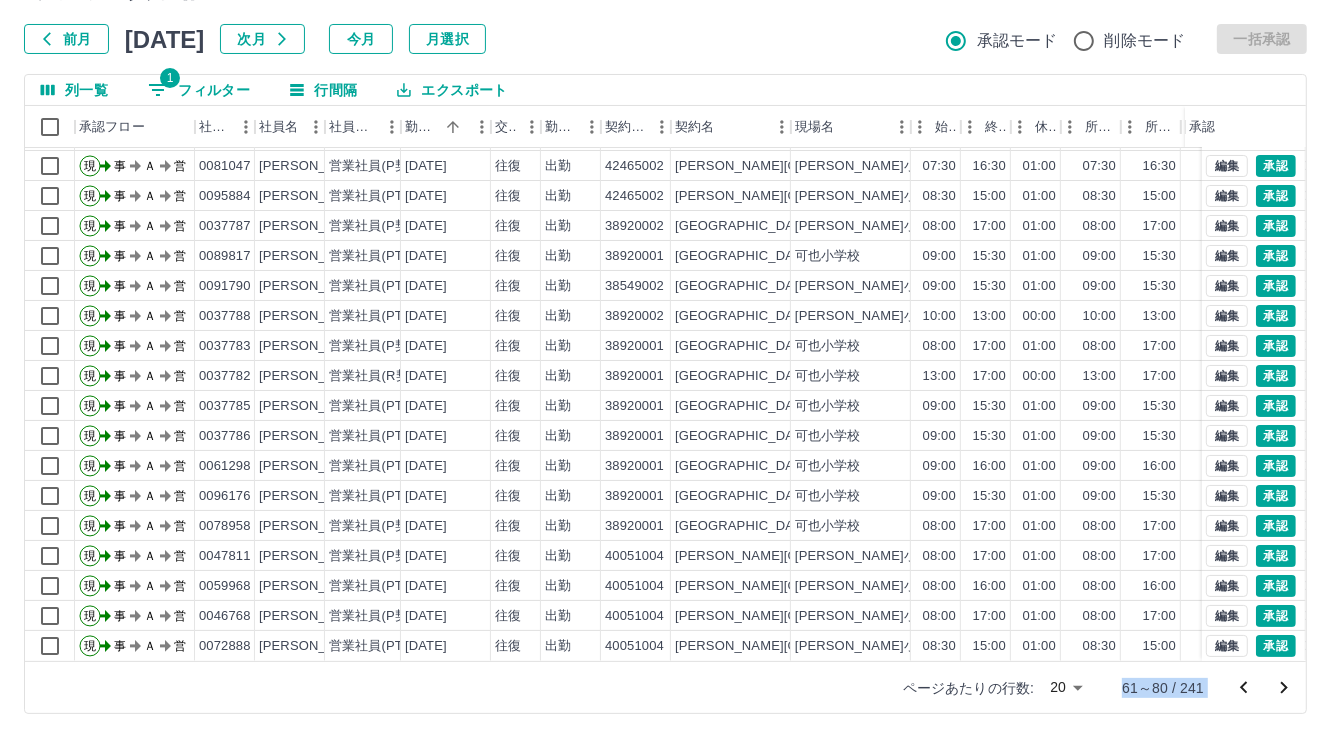 click 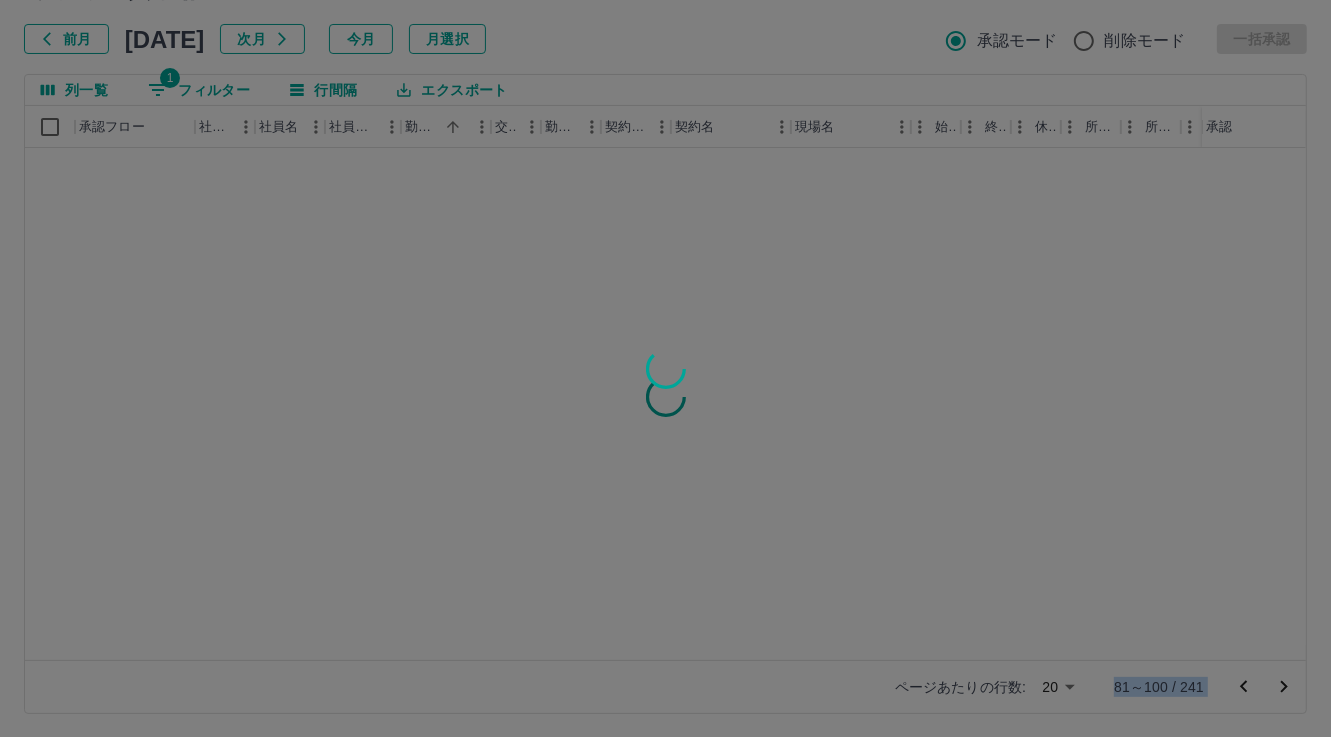 scroll, scrollTop: 0, scrollLeft: 0, axis: both 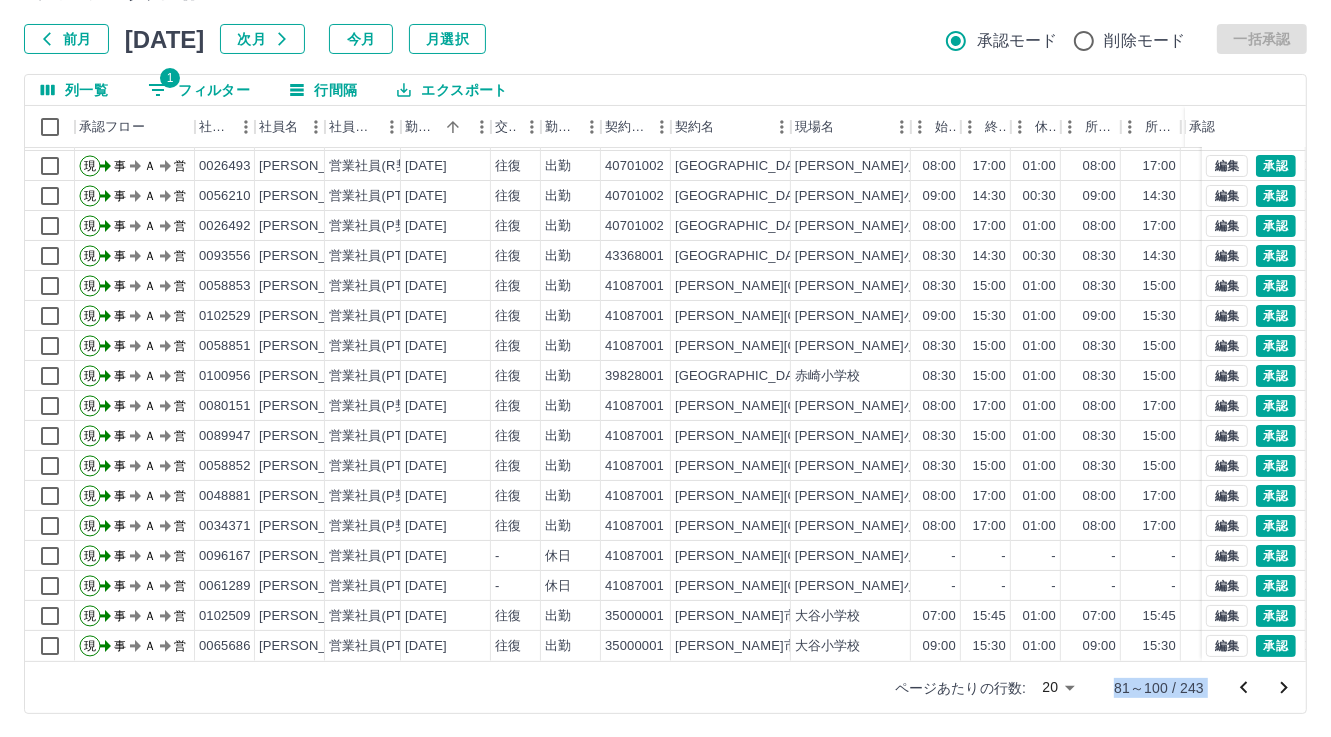 click 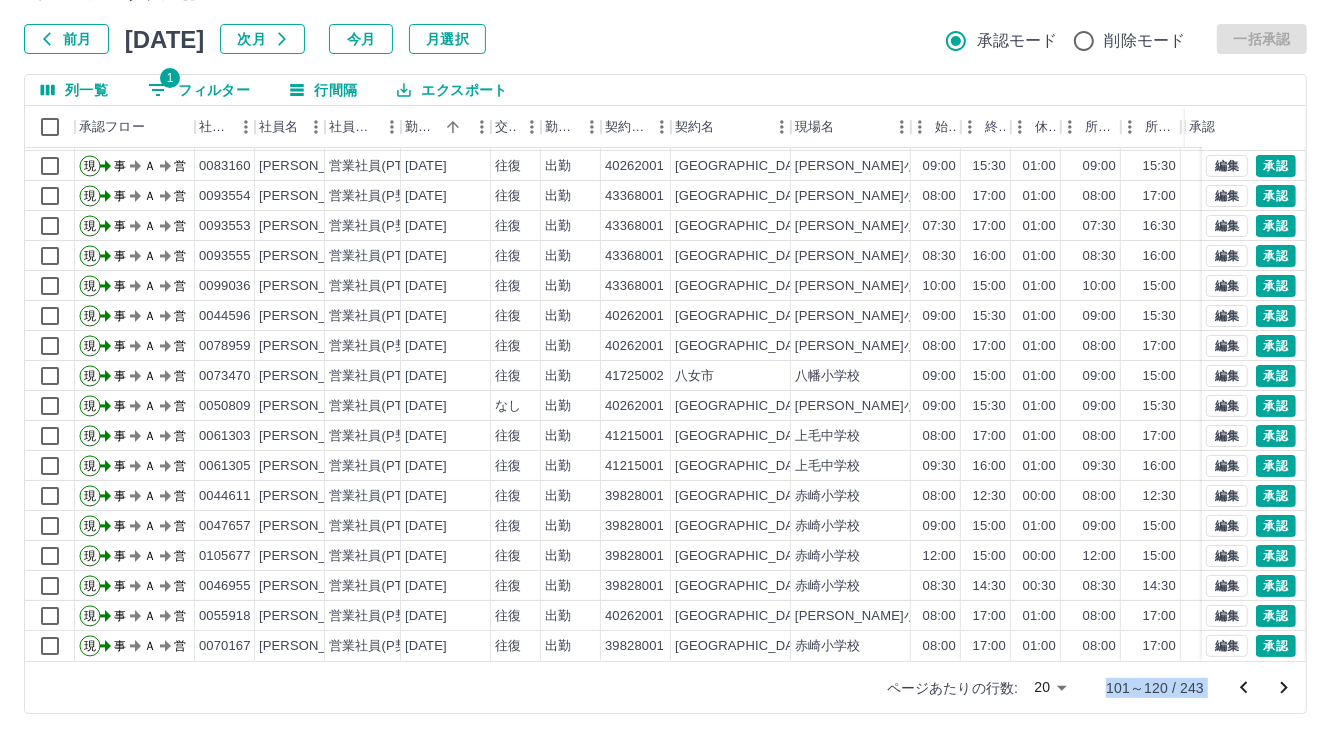 scroll, scrollTop: 103, scrollLeft: 0, axis: vertical 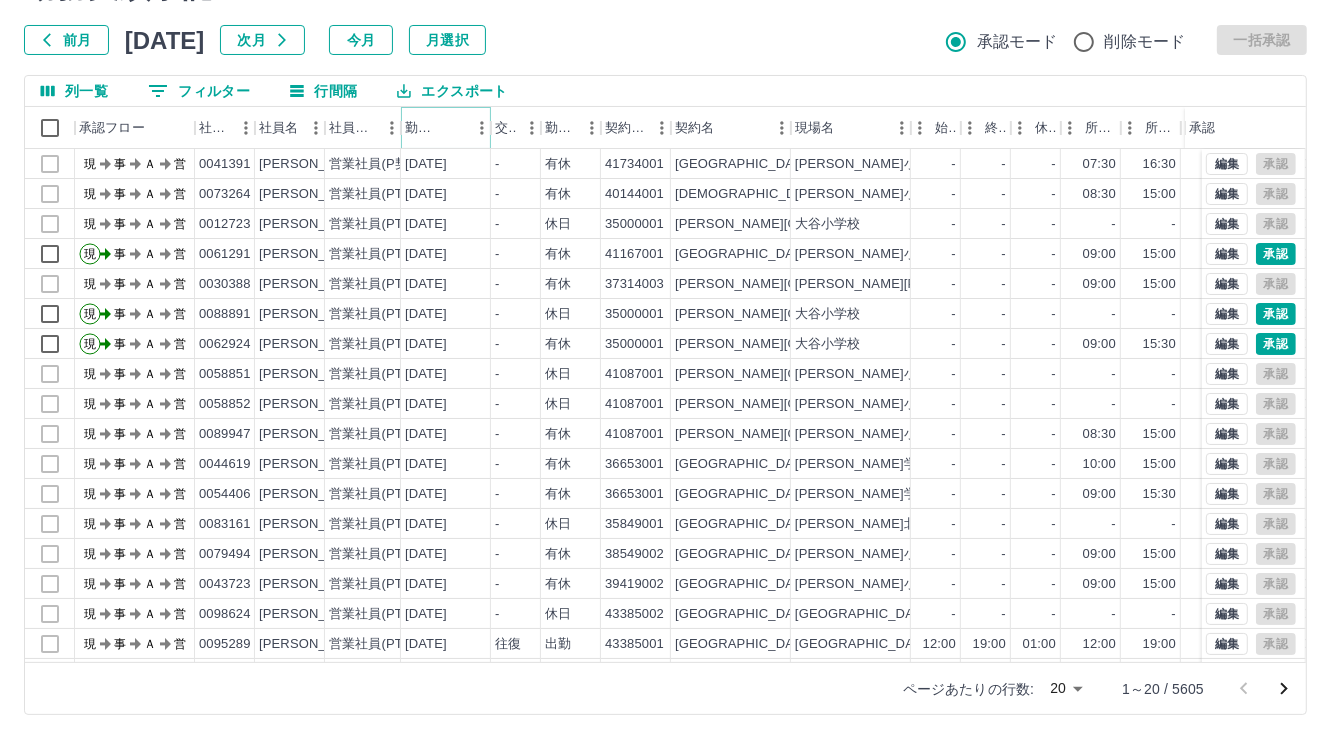 click 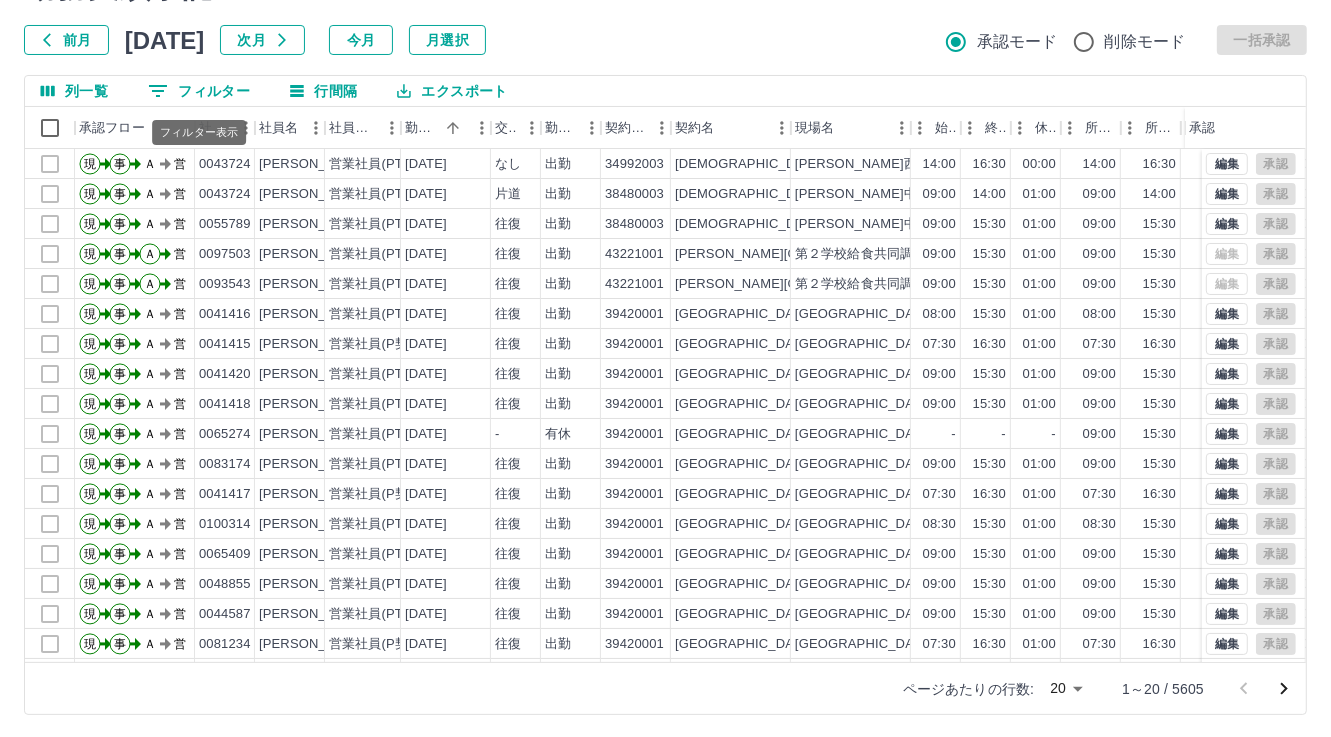 click on "0 フィルター" at bounding box center (199, 91) 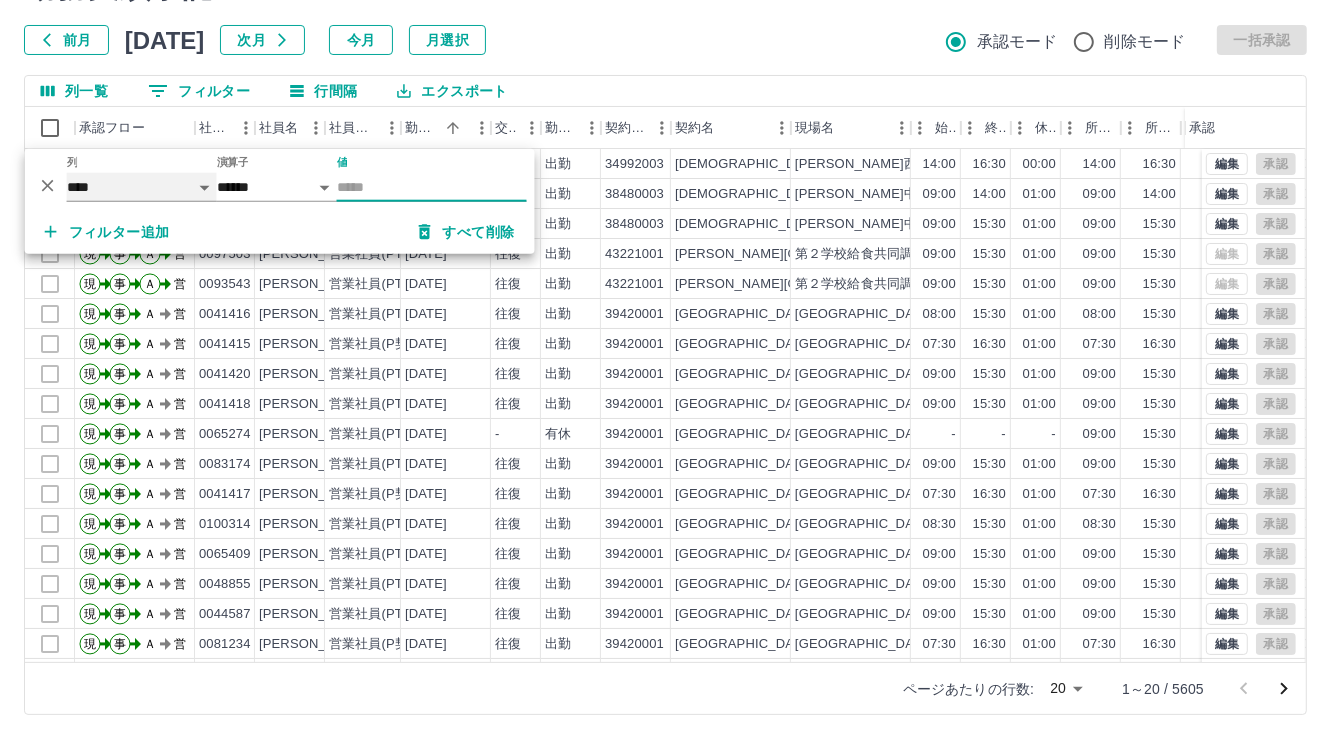 click on "**** *** **** *** *** **** ***** *** *** ** ** ** **** **** **** ** ** *** **** *****" at bounding box center [142, 187] 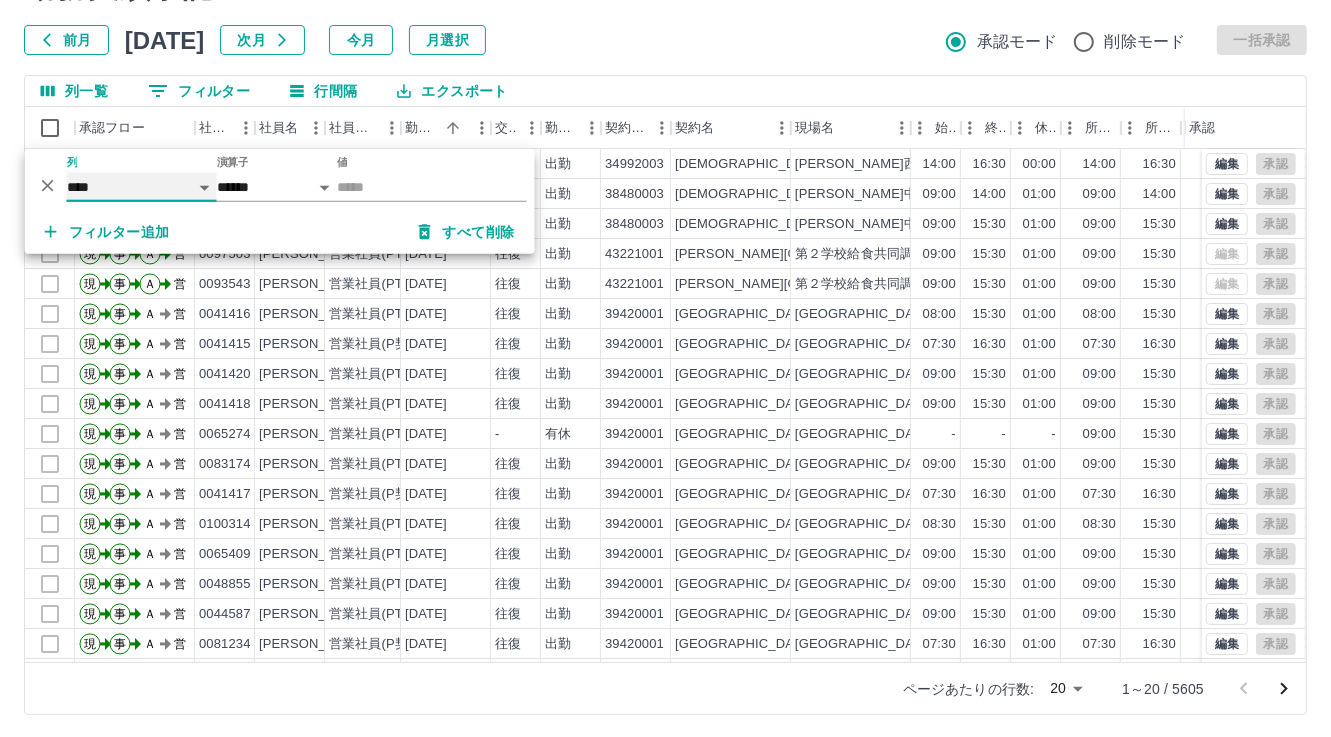 click on "**** *** **** *** *** **** ***** *** *** ** ** ** **** **** **** ** ** *** **** *****" at bounding box center (142, 187) 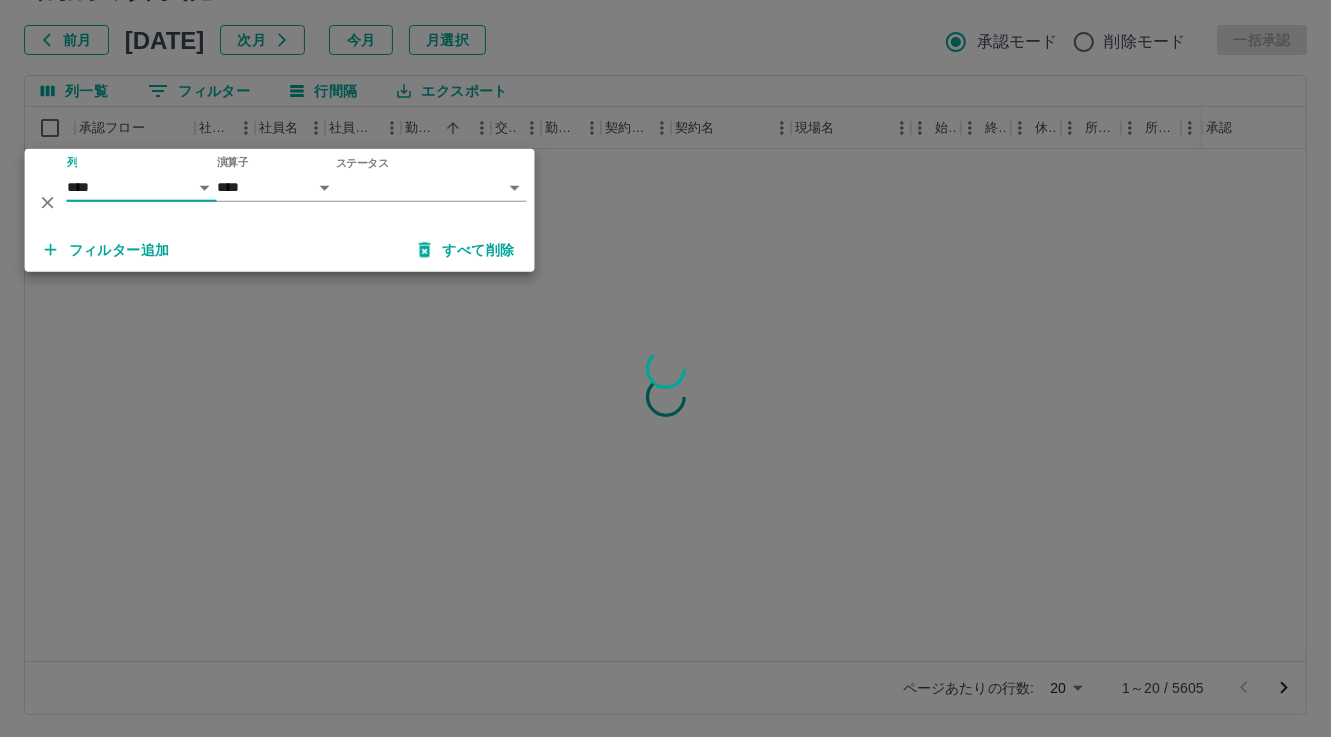 click on "SDH勤怠 松元　美江 勤務実績承認 前月 2025年07月 次月 今月 月選択 承認モード 削除モード 一括承認 列一覧 0 フィルター 行間隔 エクスポート 承認フロー 社員番号 社員名 社員区分 勤務日 交通費 勤務区分 契約コード 契約名 現場名 始業 終業 休憩 所定開始 所定終業 所定休憩 拘束 勤務 遅刻等 コメント 承認 ページあたりの行数: 20 ** 1～20 / 5605 SDH勤怠 *** ** 列 **** *** **** *** *** **** ***** *** *** ** ** ** **** **** **** ** ** *** **** ***** 演算子 **** ****** ステータス ​ ********* フィルター追加 すべて削除" at bounding box center (665, 316) 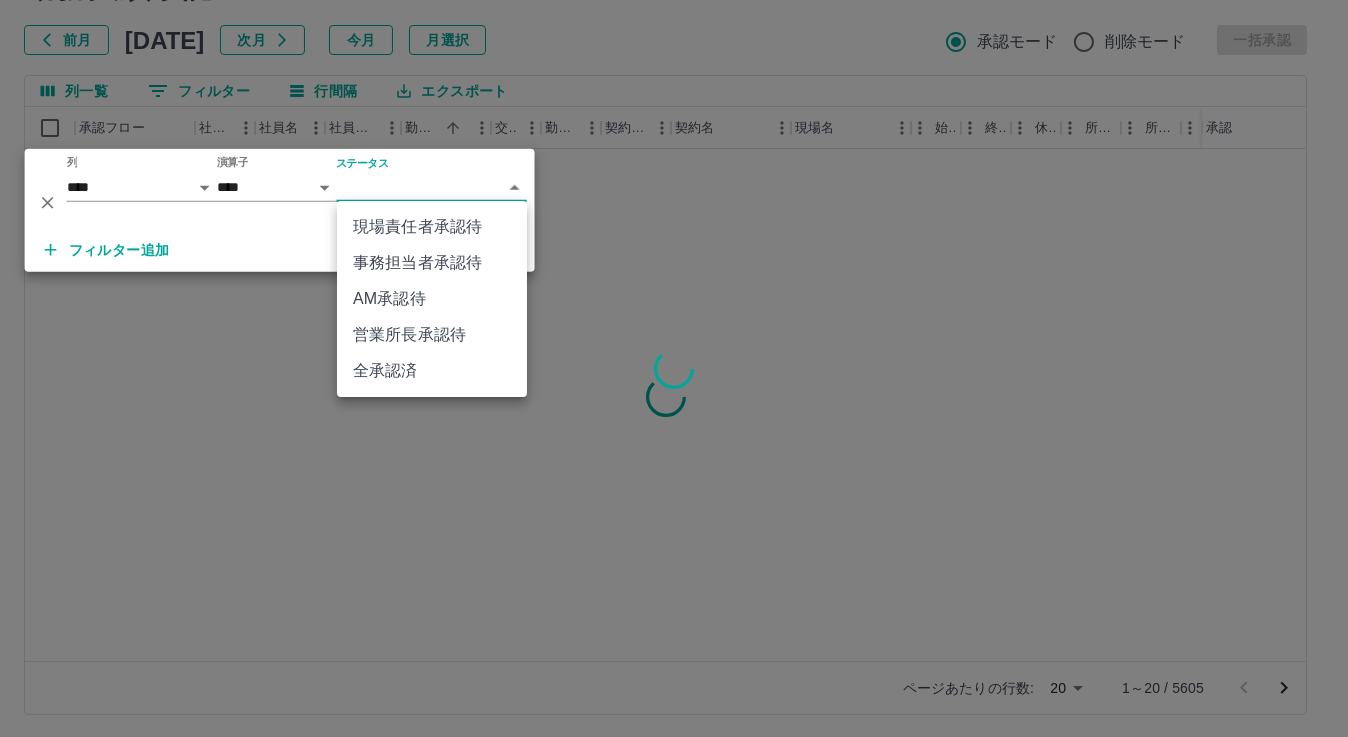 click on "事務担当者承認待" at bounding box center [432, 263] 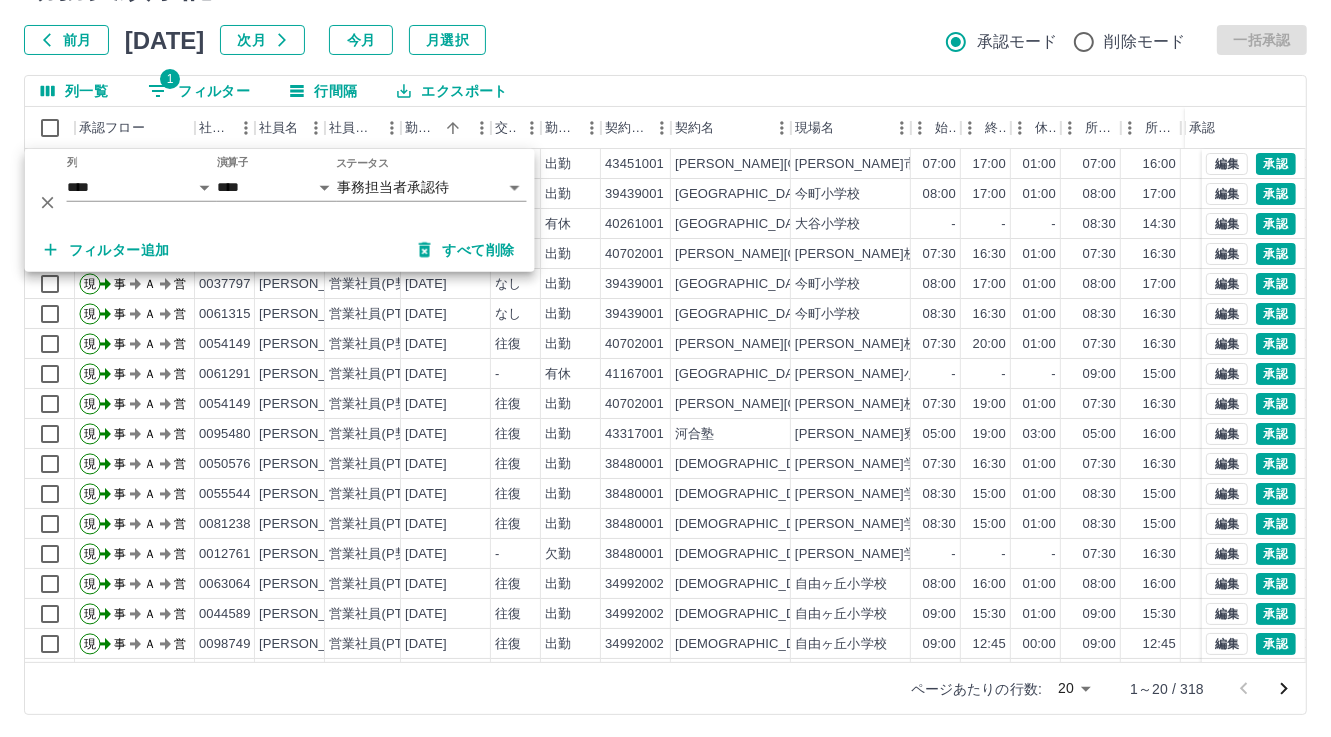 click on "前月 [DATE] 次月 今月 月選択 承認モード 削除モード 一括承認" at bounding box center [665, 40] 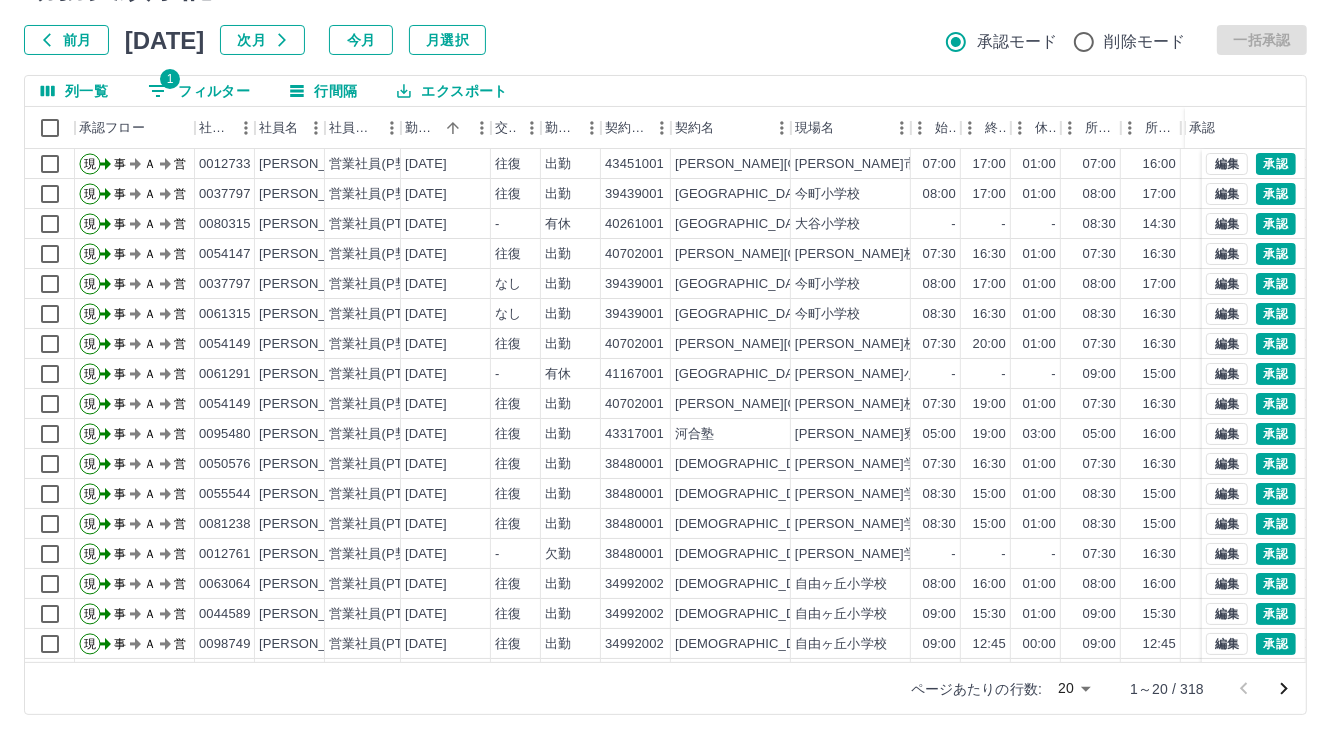 click on "1 フィルター" at bounding box center (199, 91) 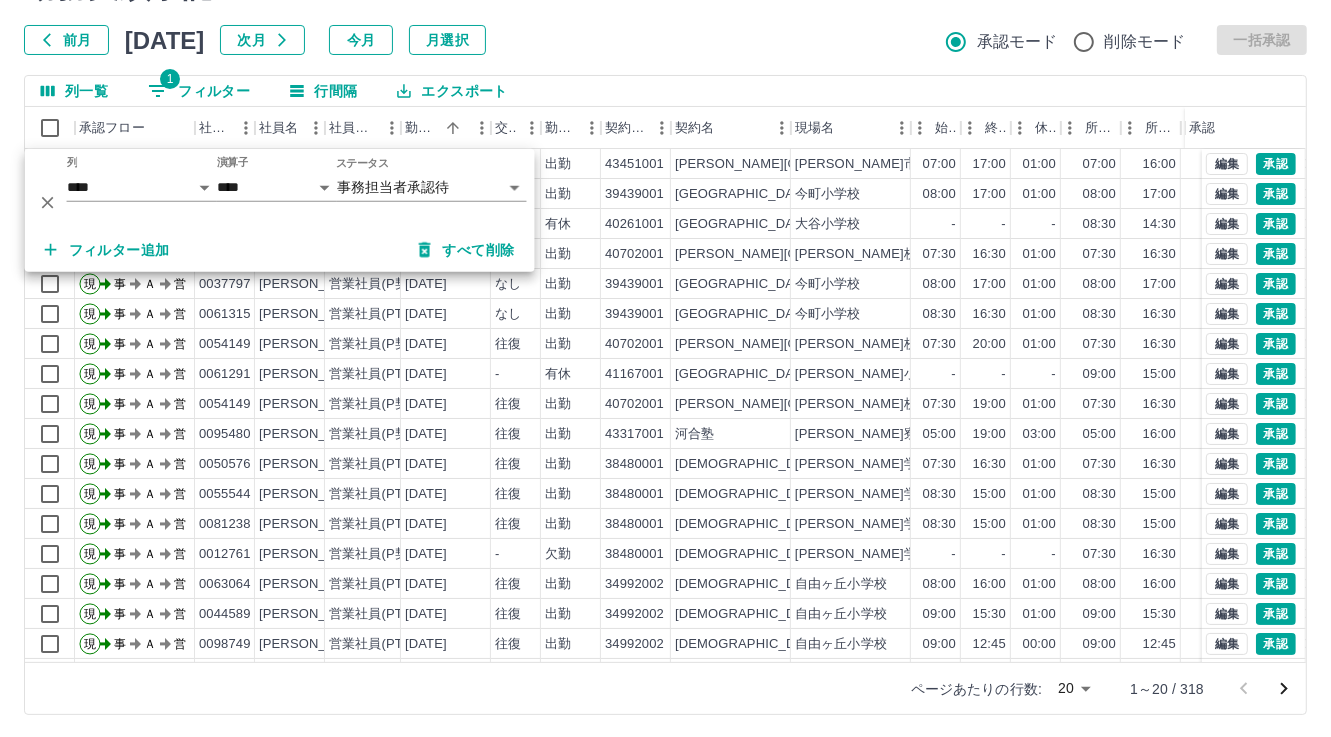 click on "フィルター追加" at bounding box center [107, 250] 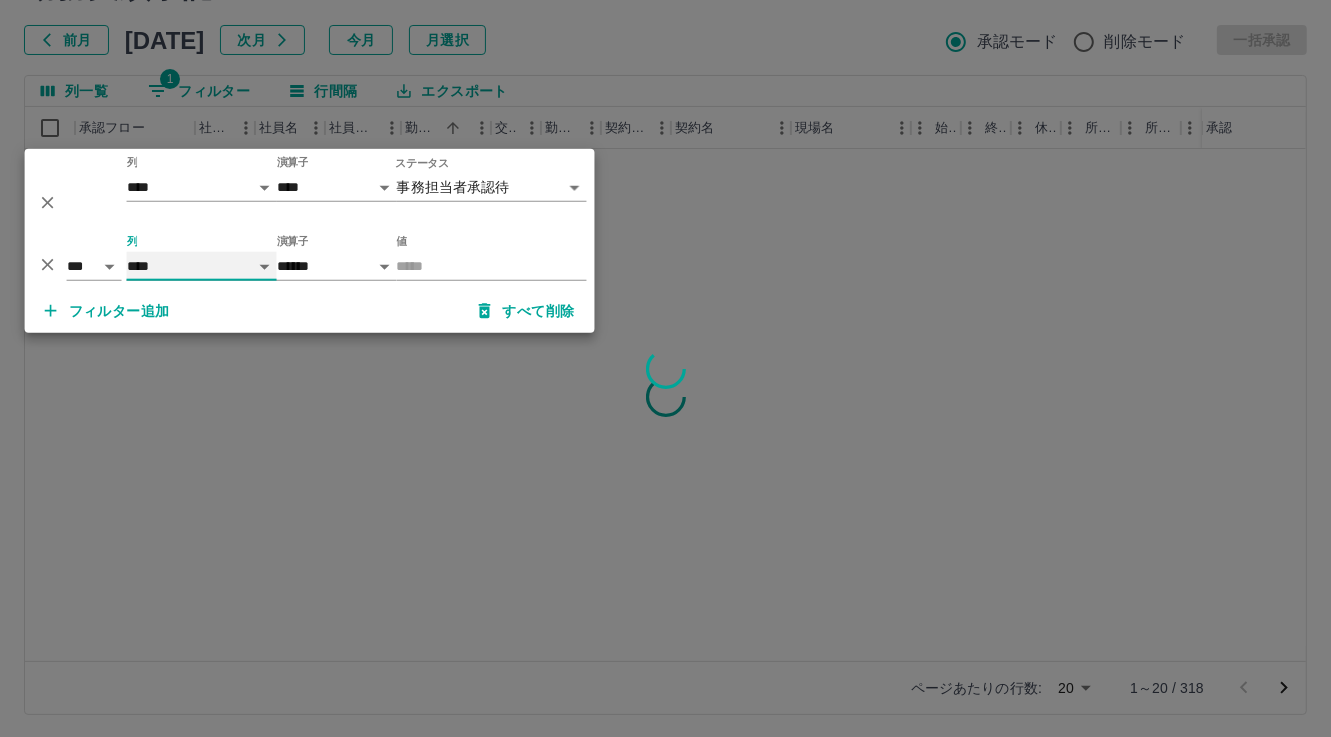 click on "**** *** **** *** *** **** ***** *** *** ** ** ** **** **** **** ** ** *** **** *****" at bounding box center [202, 266] 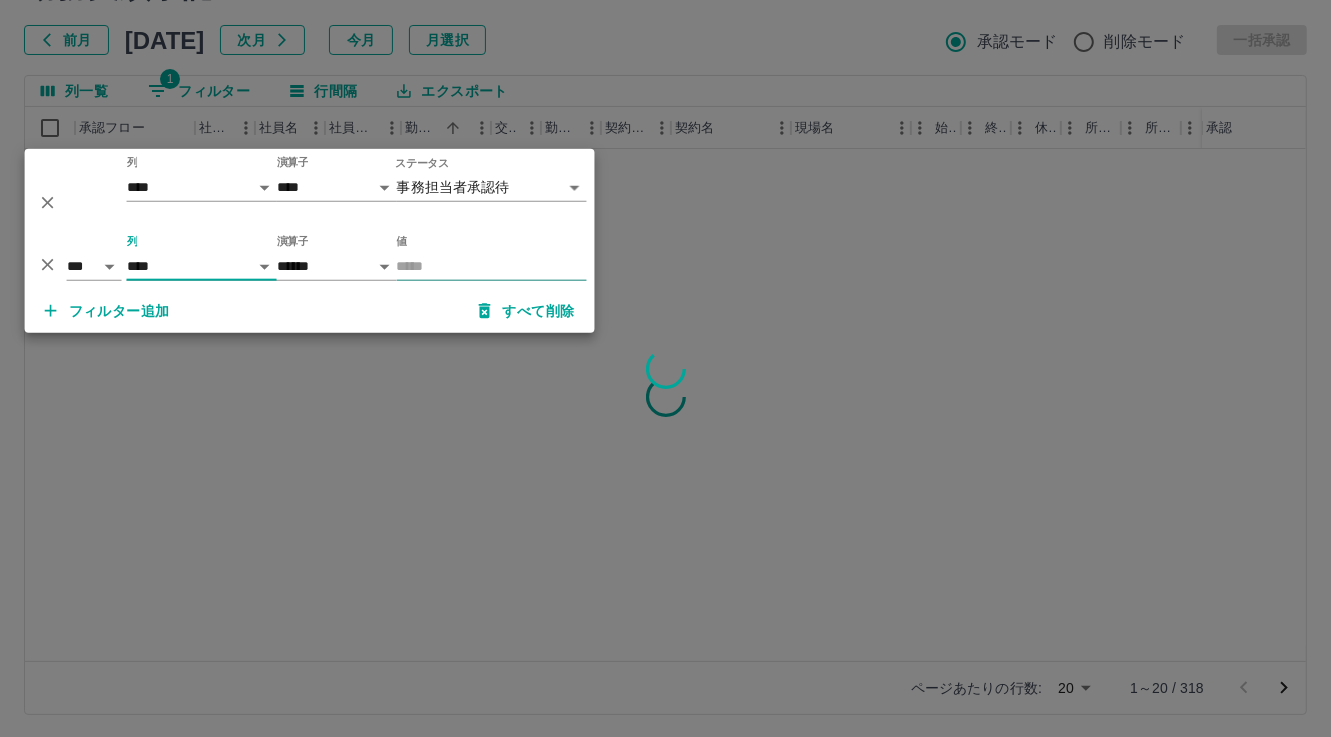 click on "値" at bounding box center (492, 266) 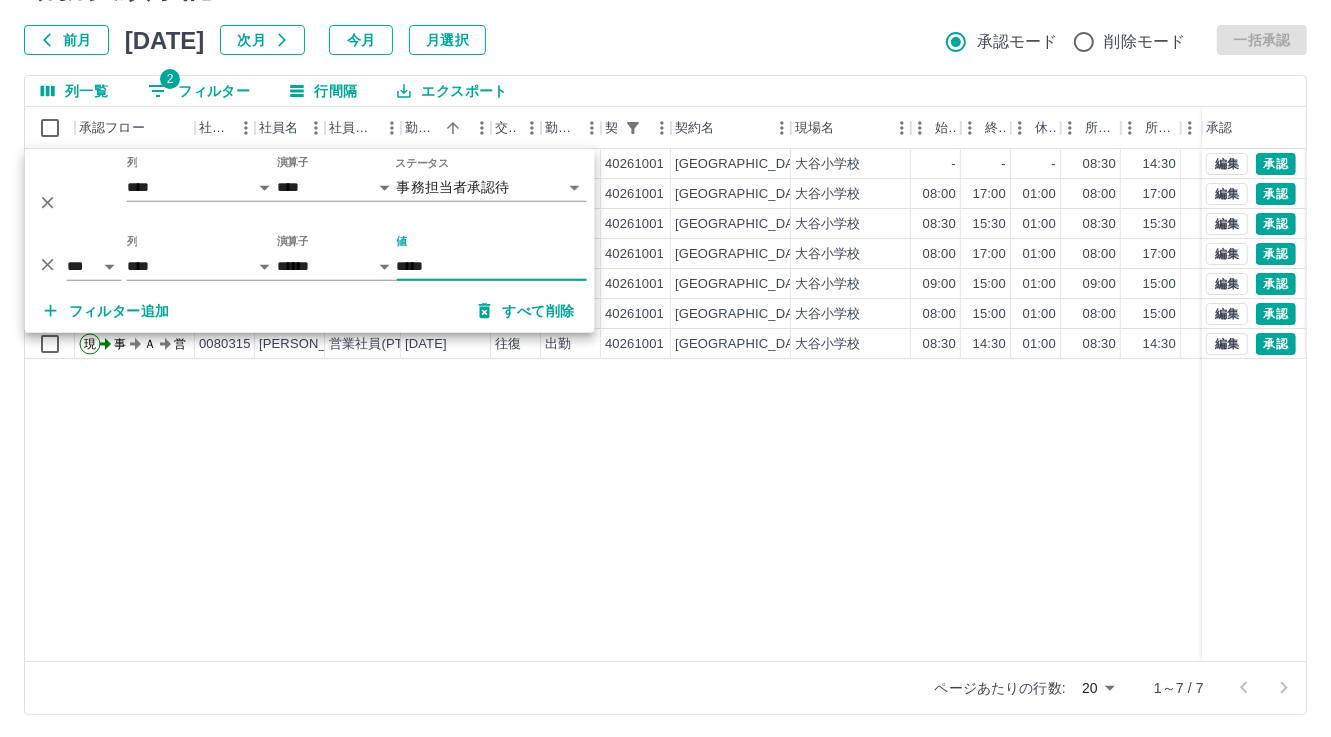 type on "*****" 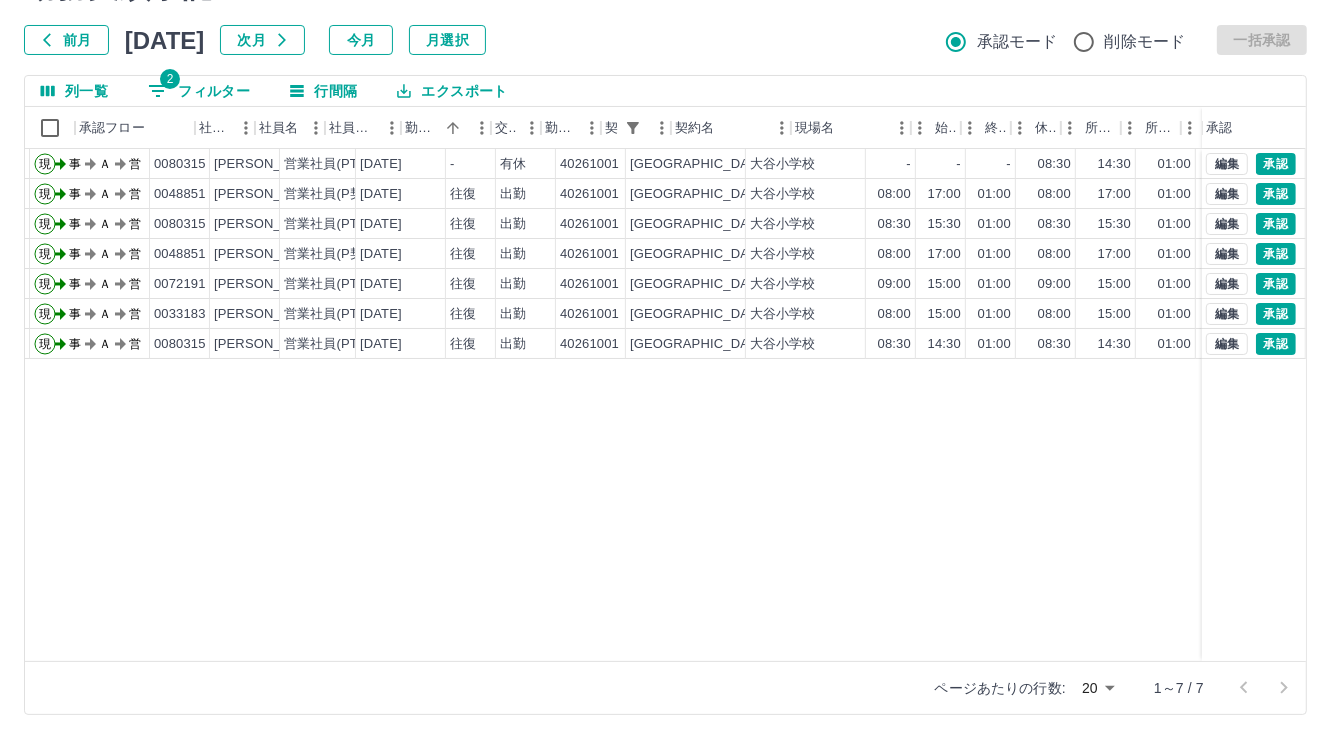 scroll, scrollTop: 0, scrollLeft: 0, axis: both 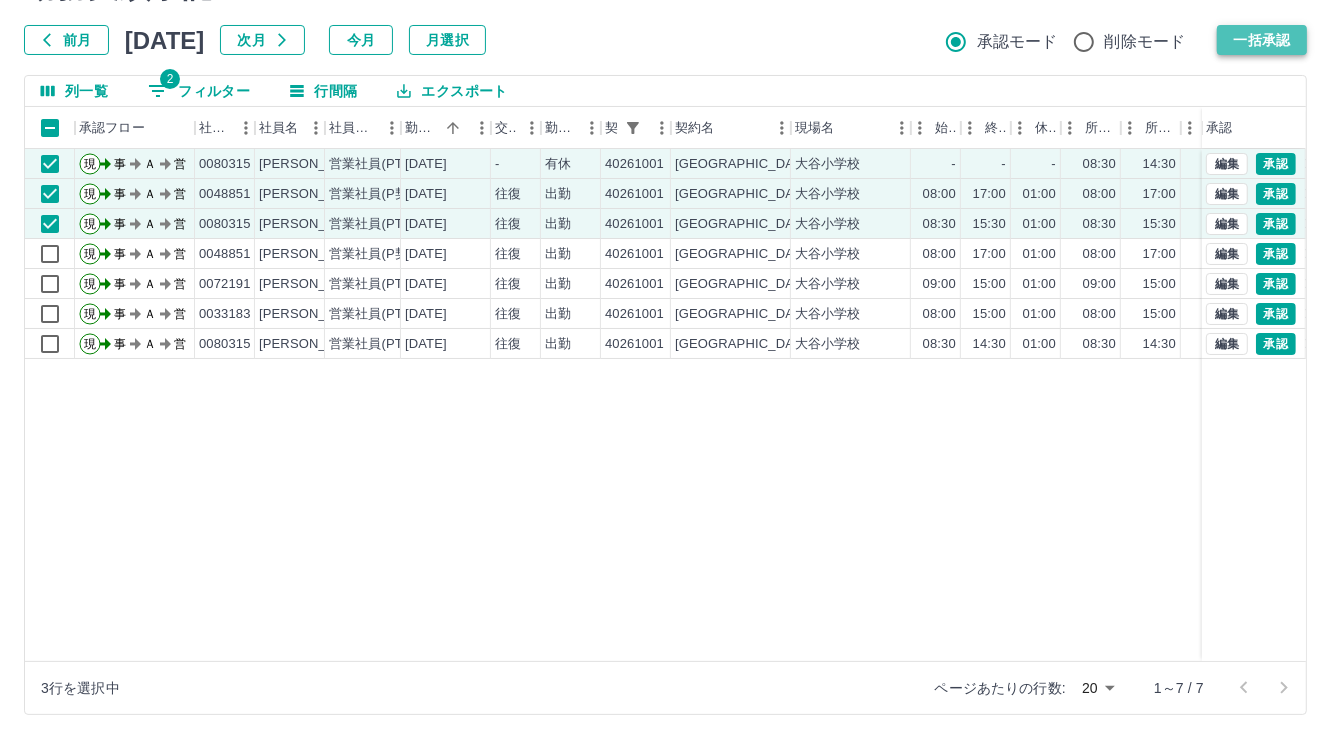 click on "一括承認" at bounding box center [1262, 40] 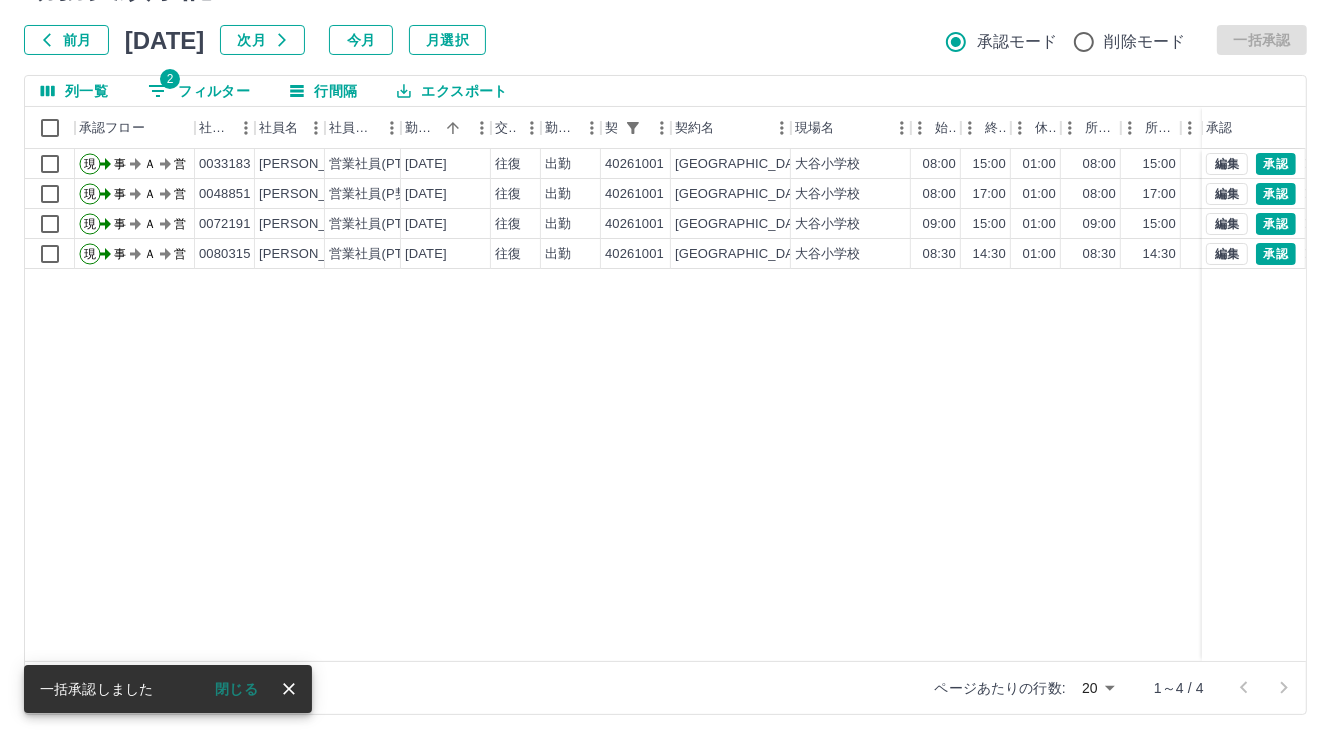 click on "2 フィルター" at bounding box center (199, 91) 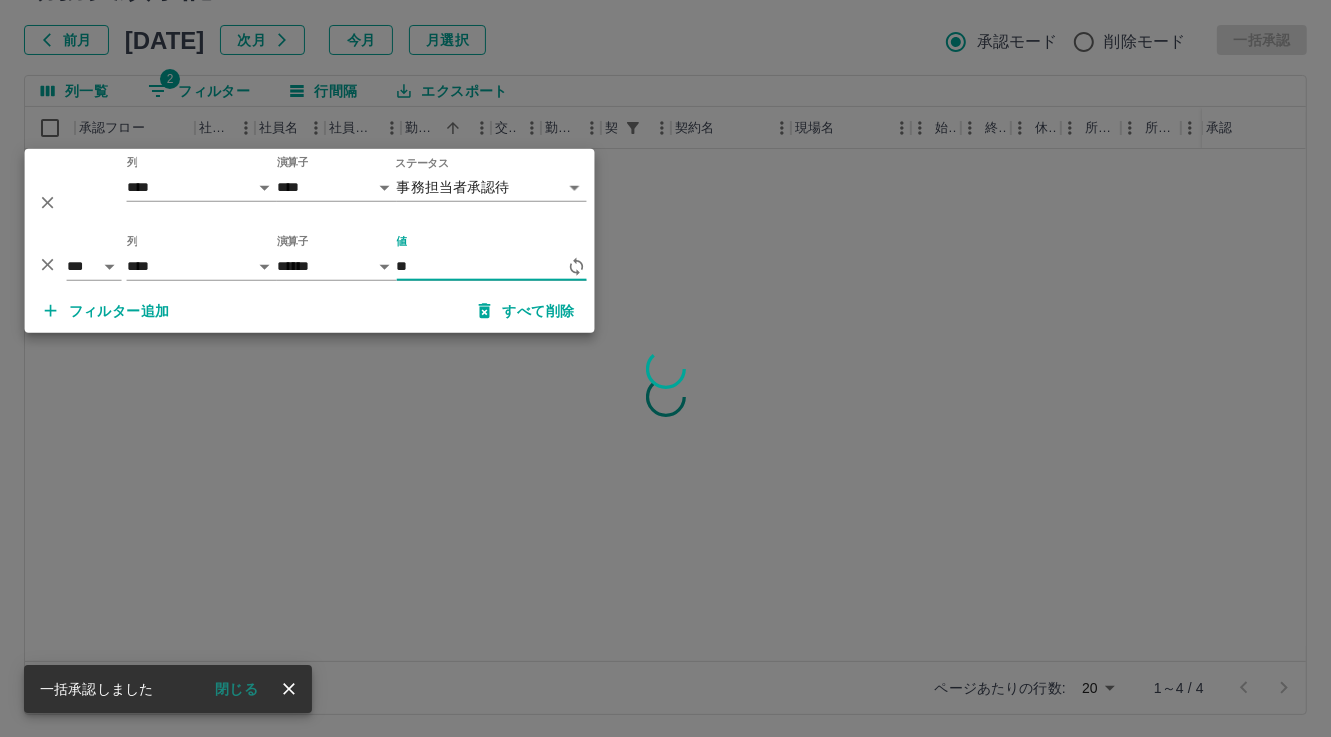 type on "*" 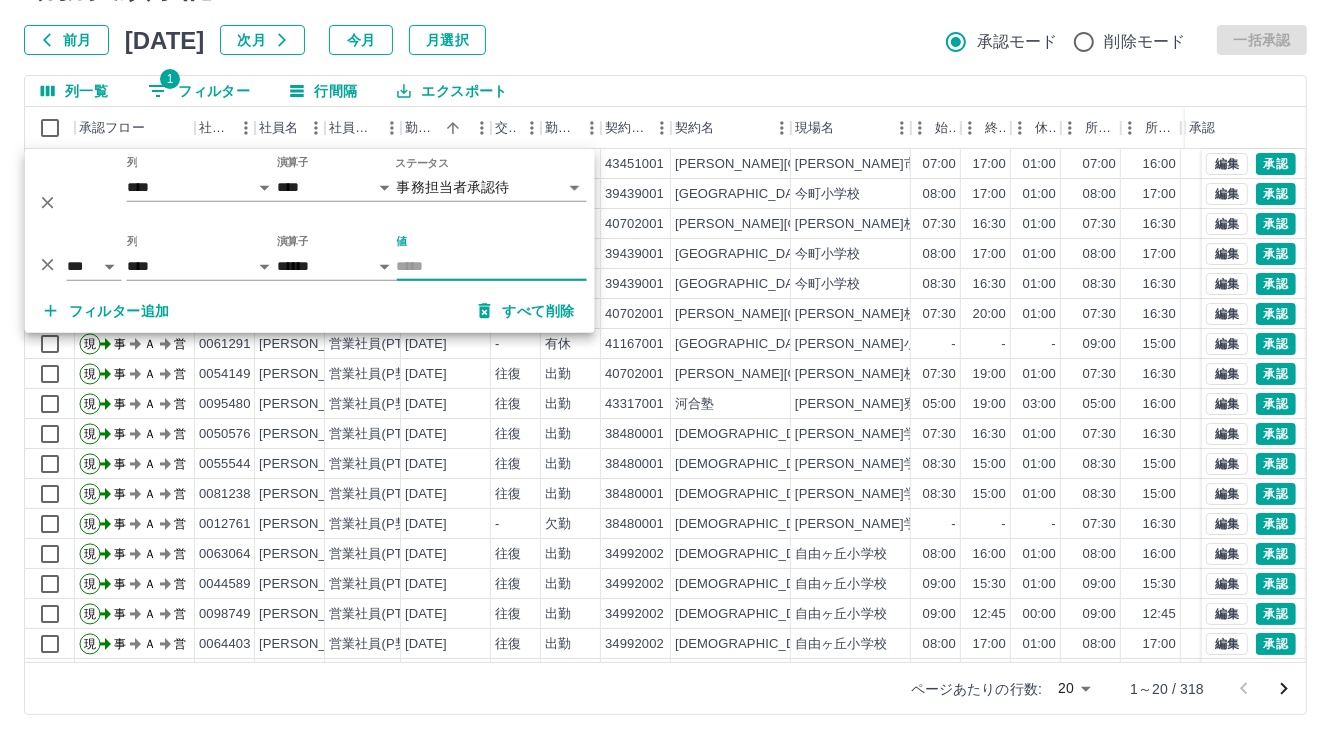type 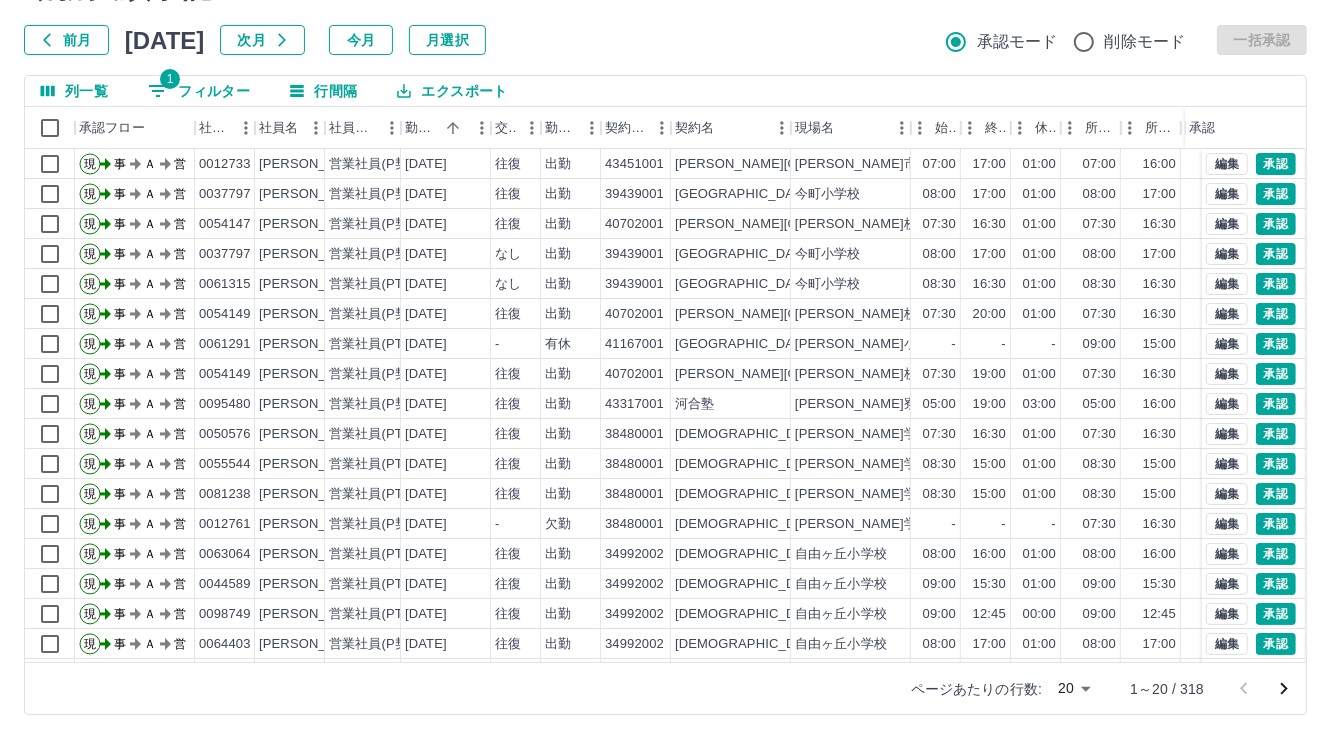 scroll, scrollTop: 103, scrollLeft: 0, axis: vertical 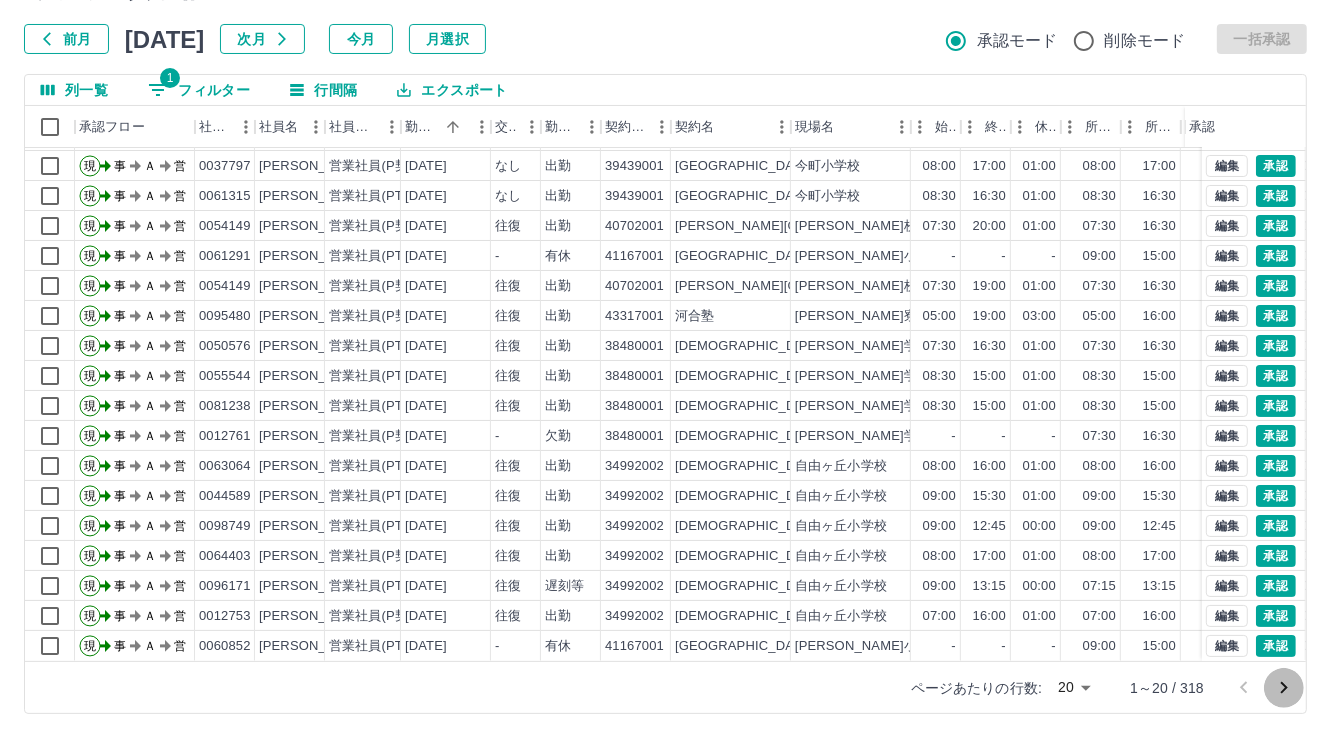 click 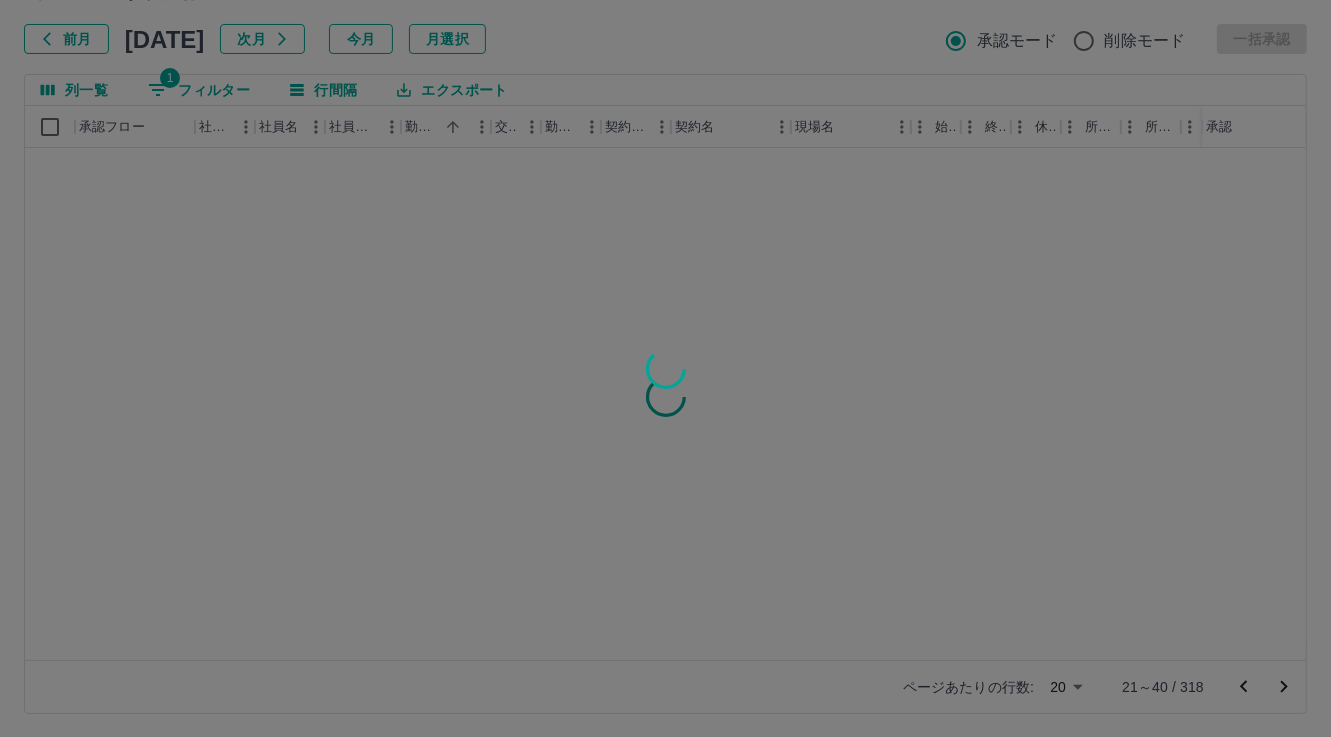 scroll, scrollTop: 0, scrollLeft: 0, axis: both 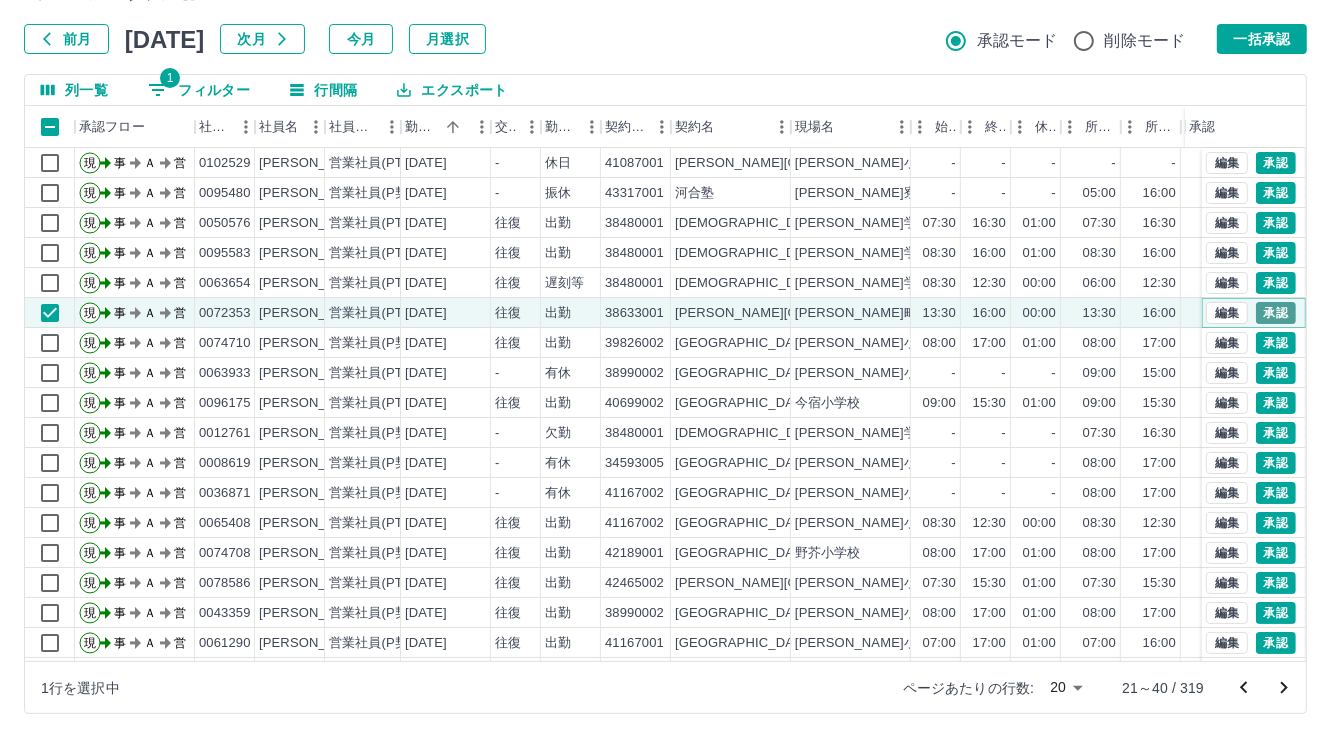 click on "承認" at bounding box center [1276, 313] 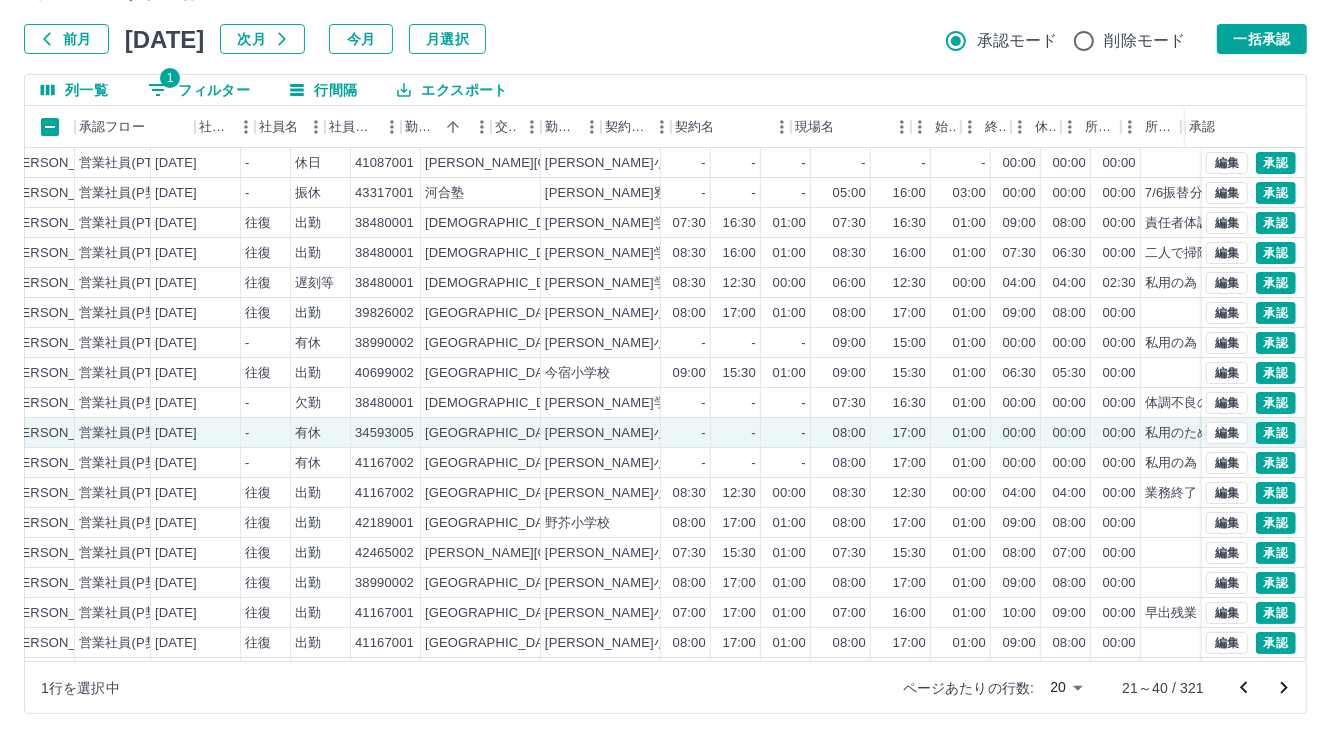 scroll, scrollTop: 0, scrollLeft: 0, axis: both 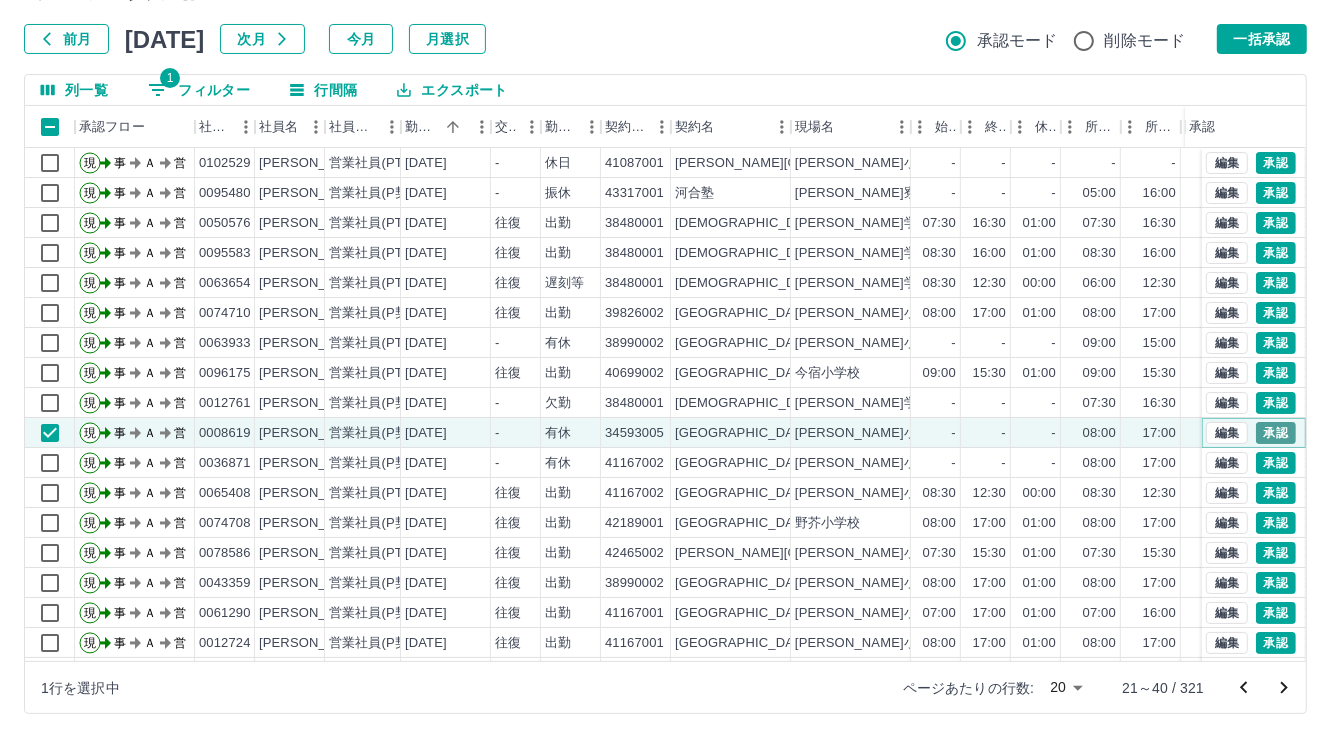 click on "承認" at bounding box center (1276, 433) 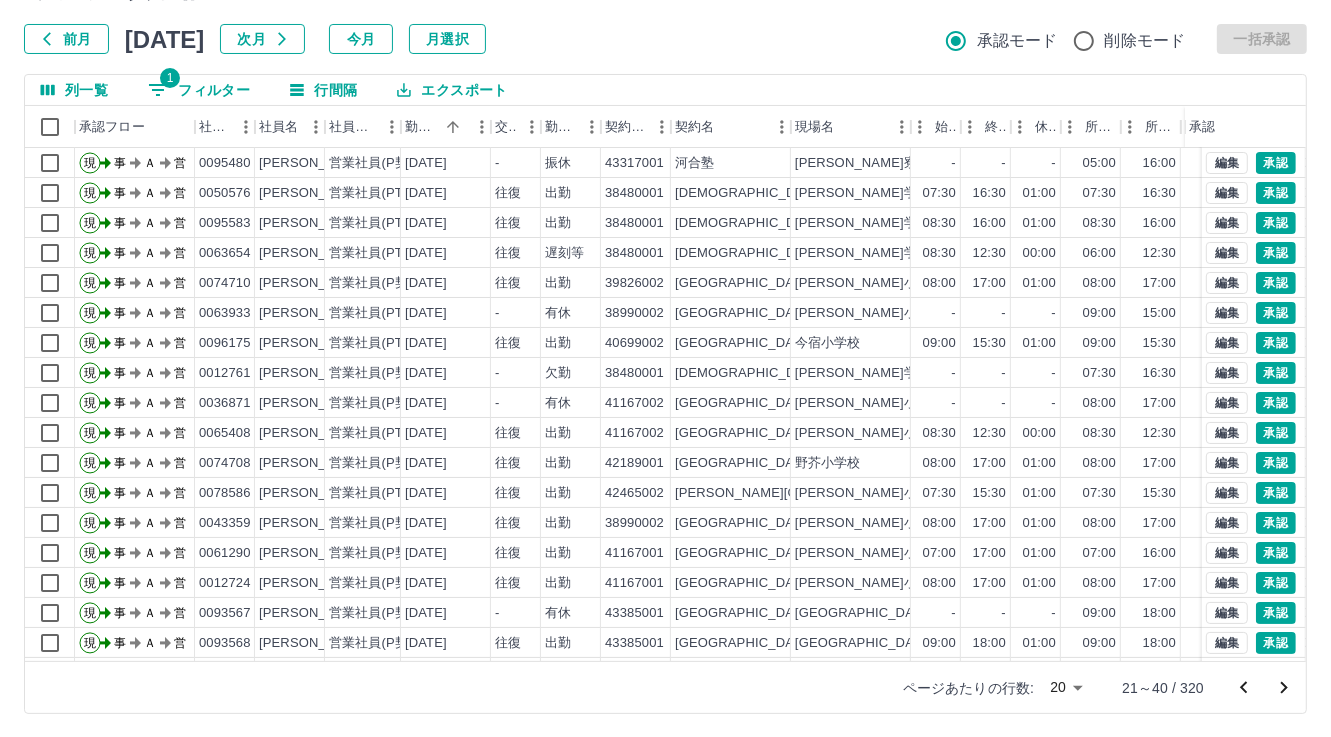 scroll, scrollTop: 0, scrollLeft: 0, axis: both 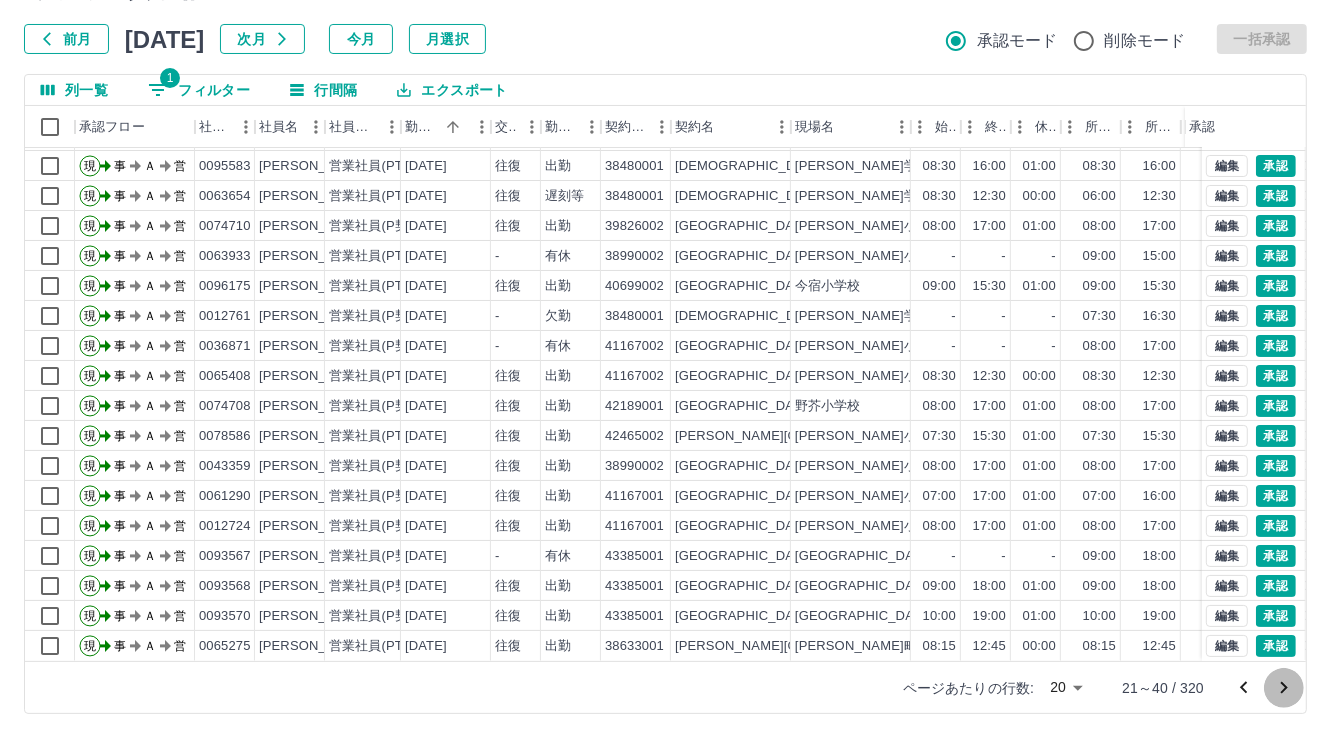 click at bounding box center [1284, 688] 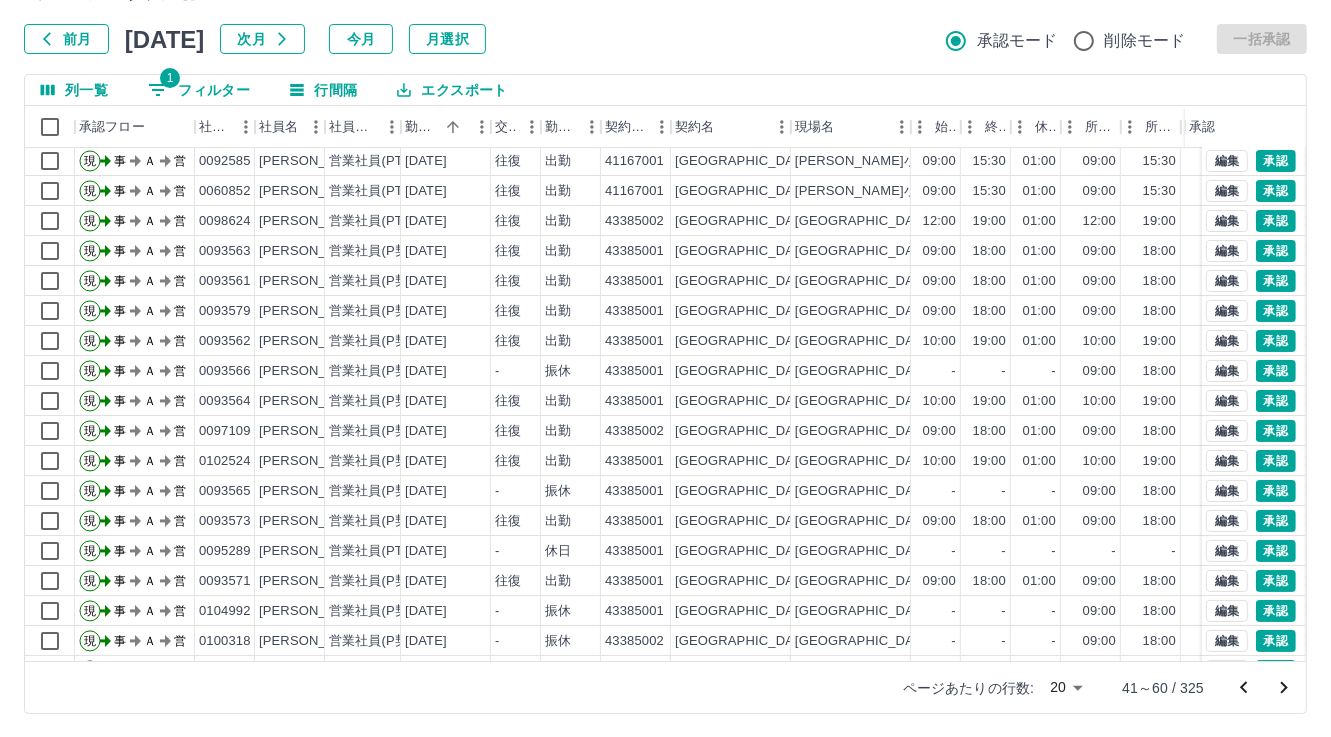 scroll, scrollTop: 103, scrollLeft: 0, axis: vertical 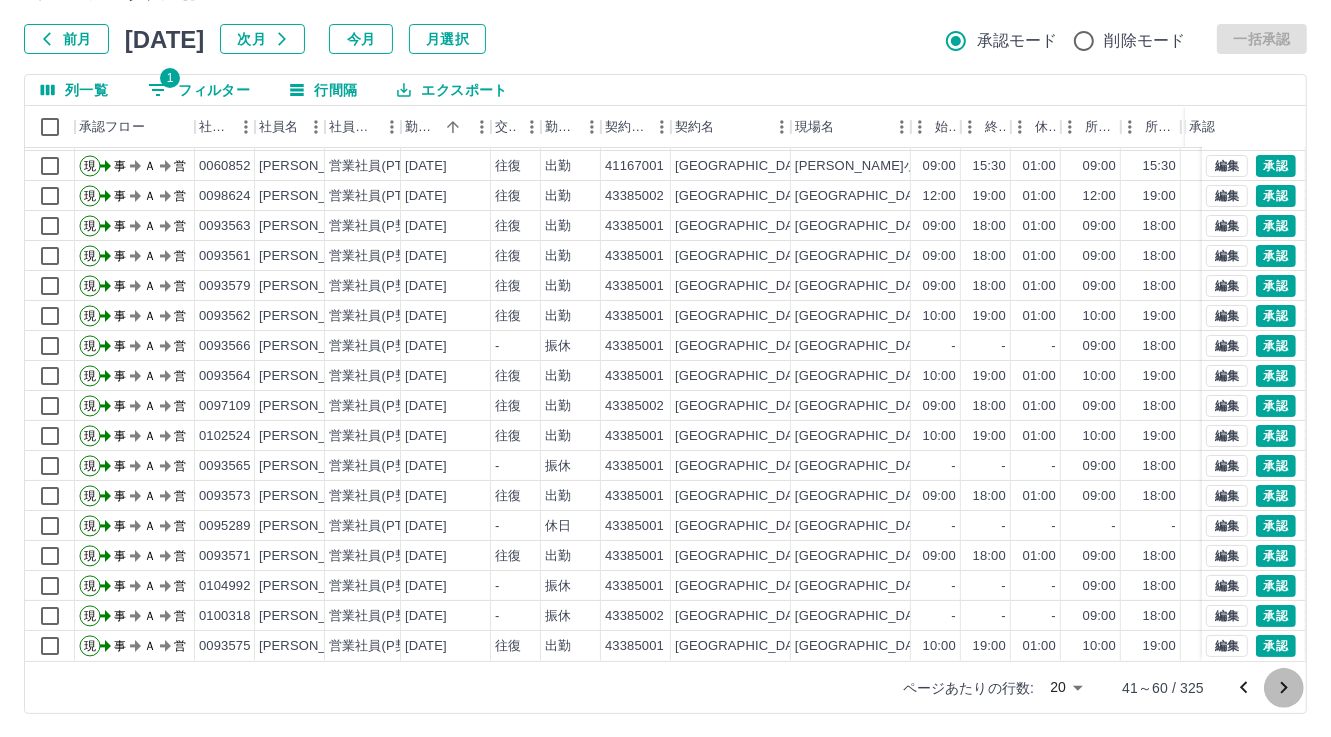 click 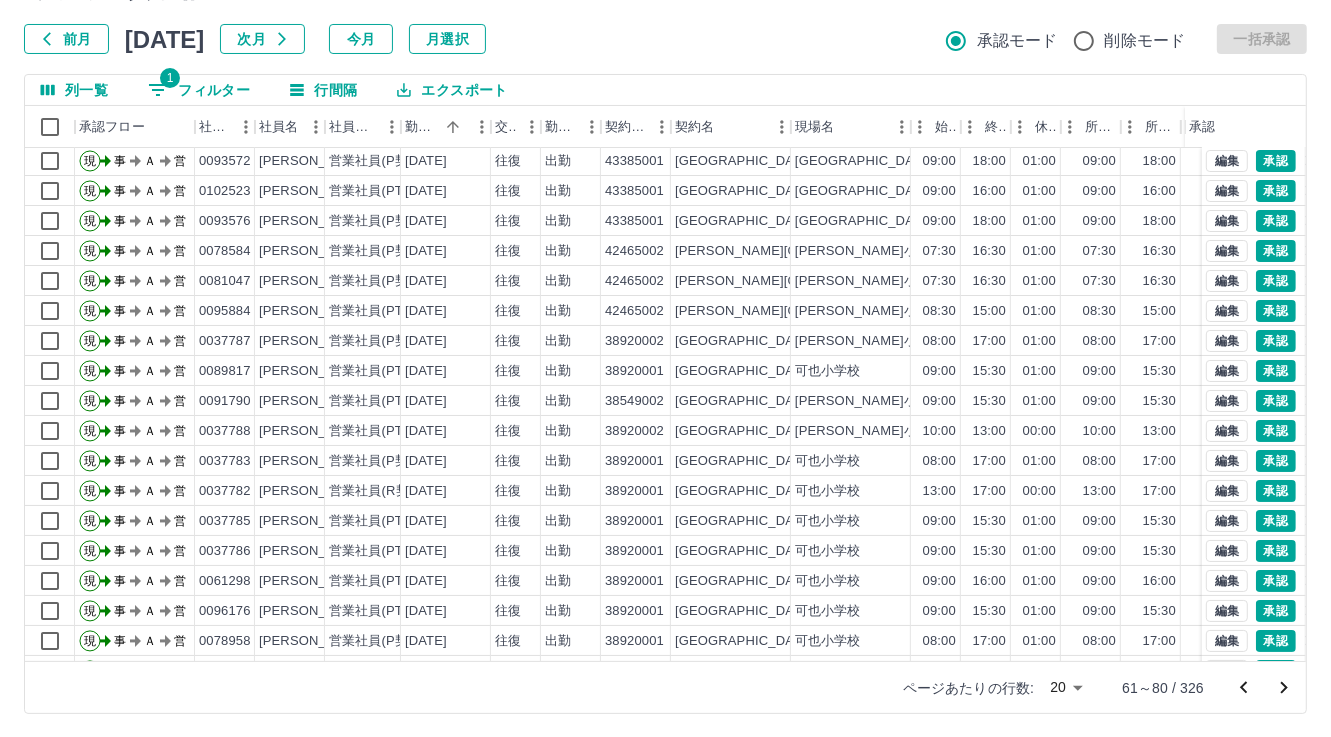 scroll, scrollTop: 0, scrollLeft: 0, axis: both 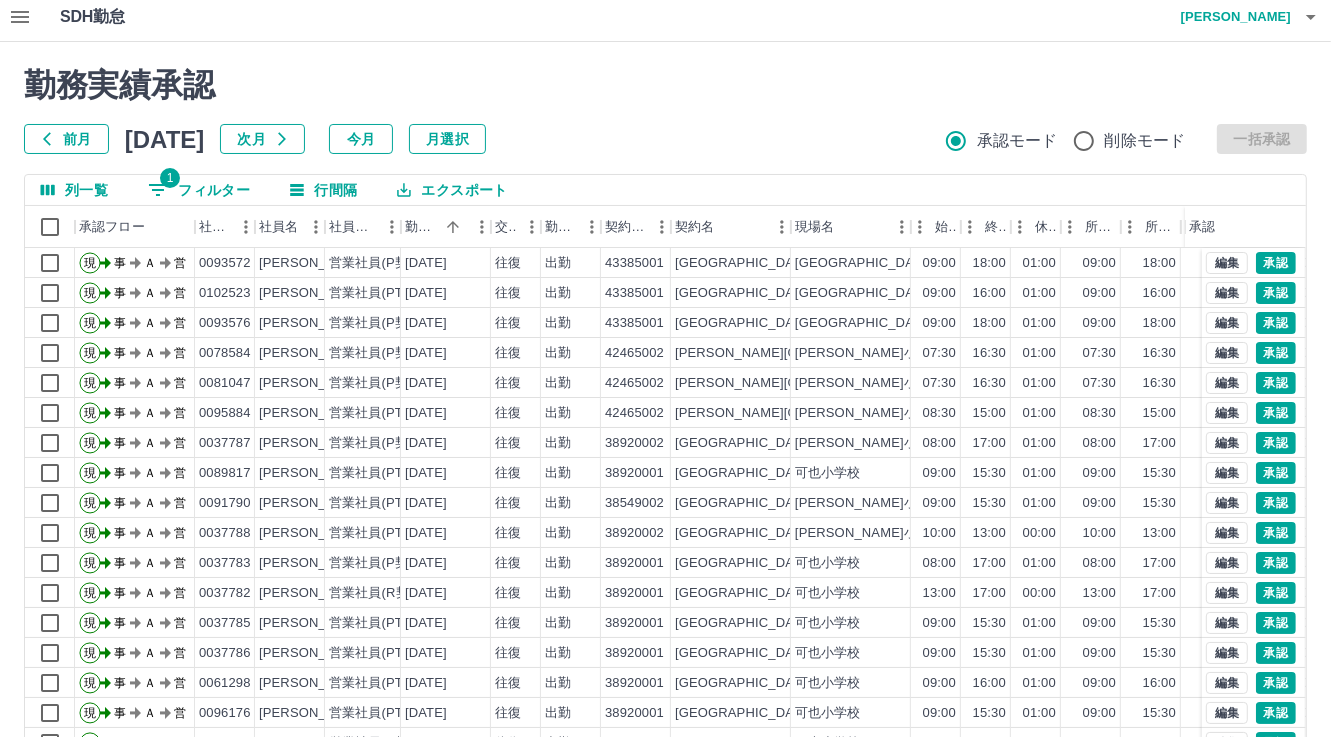click at bounding box center (1311, 17) 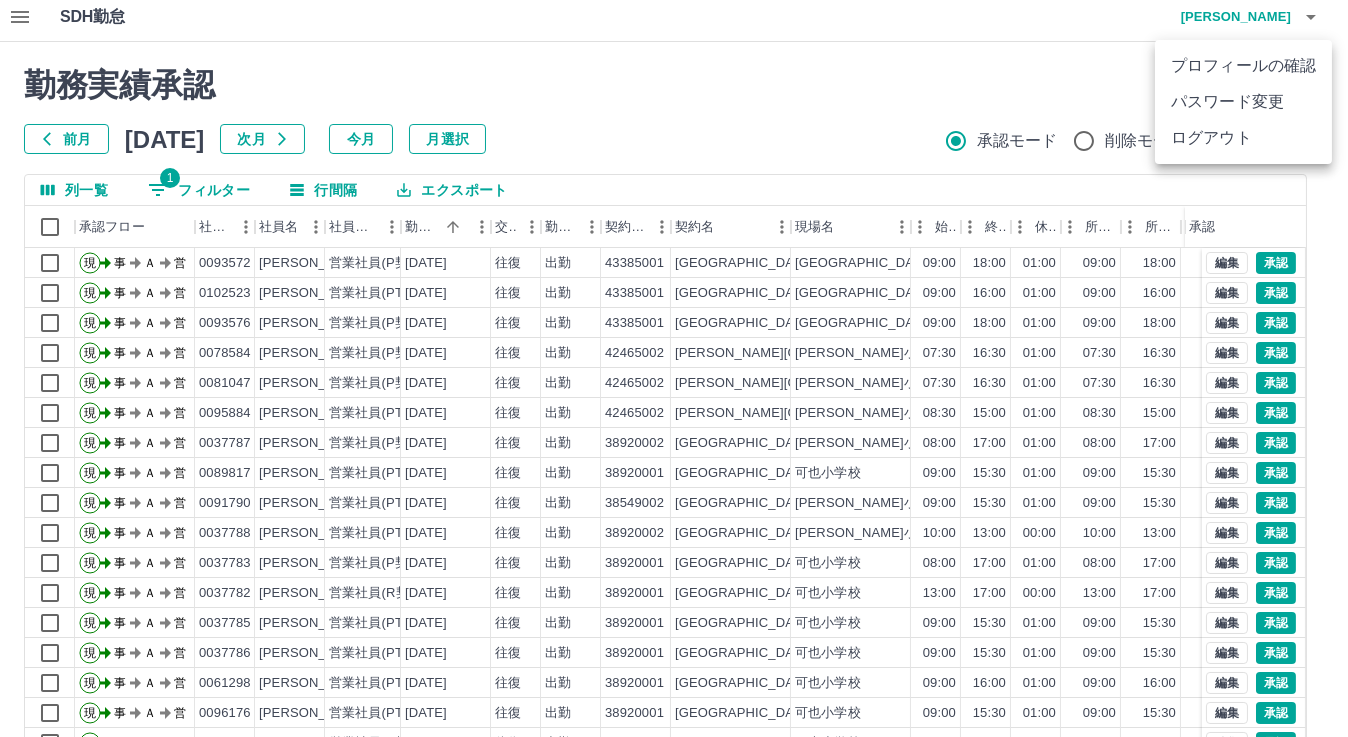 click on "ログアウト" at bounding box center [1243, 138] 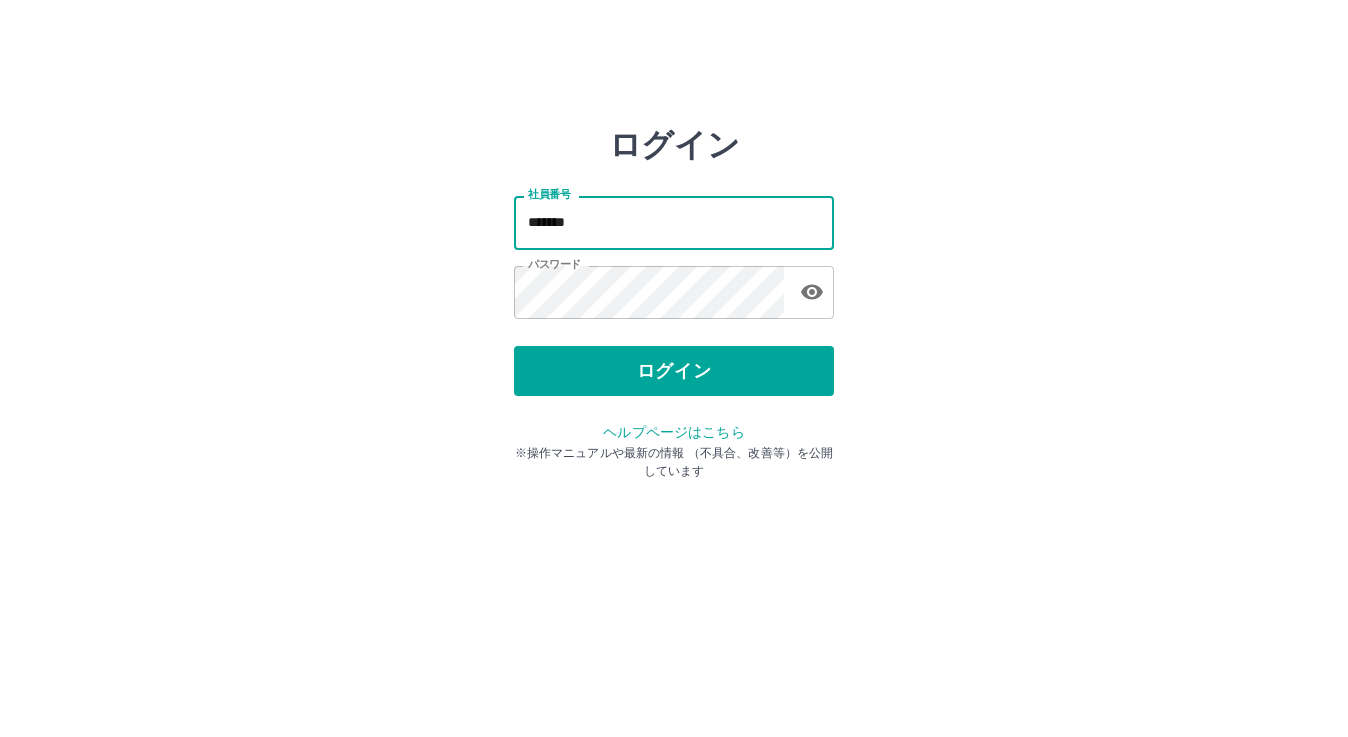 scroll, scrollTop: 0, scrollLeft: 0, axis: both 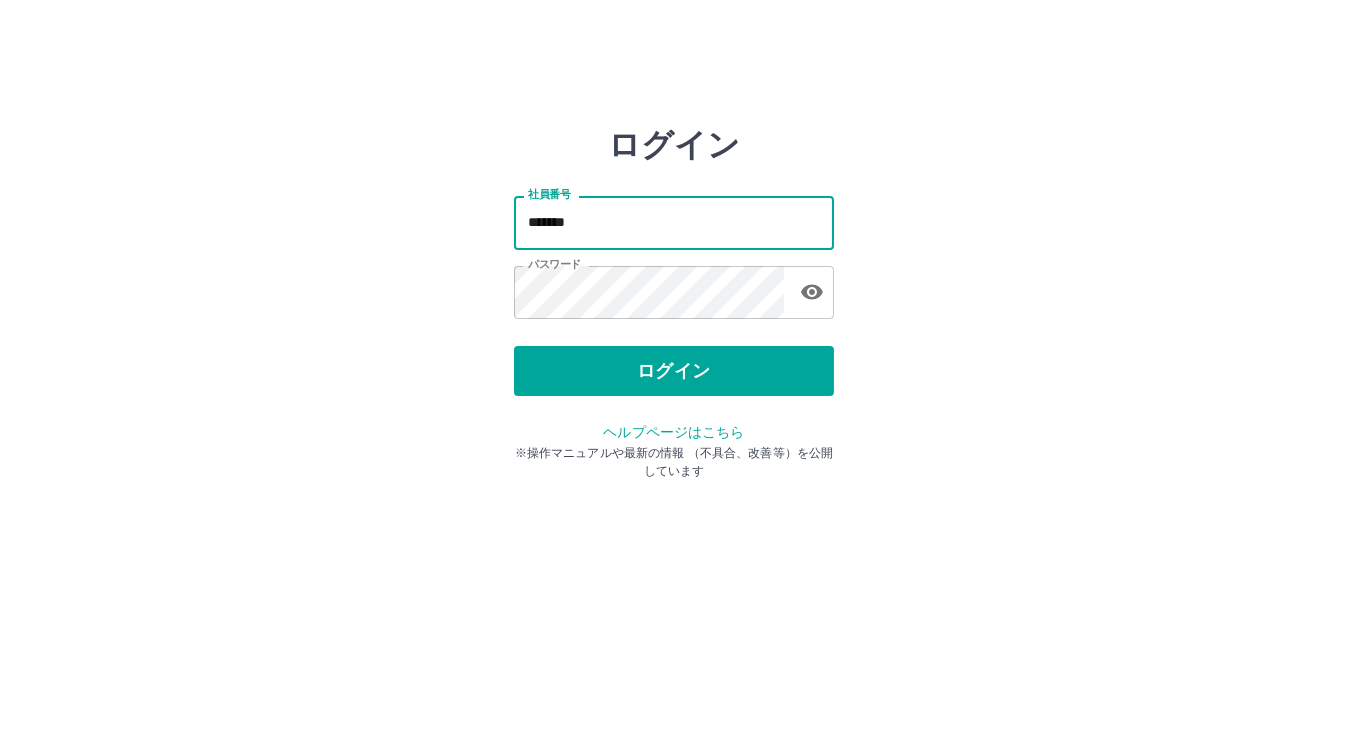 type on "*******" 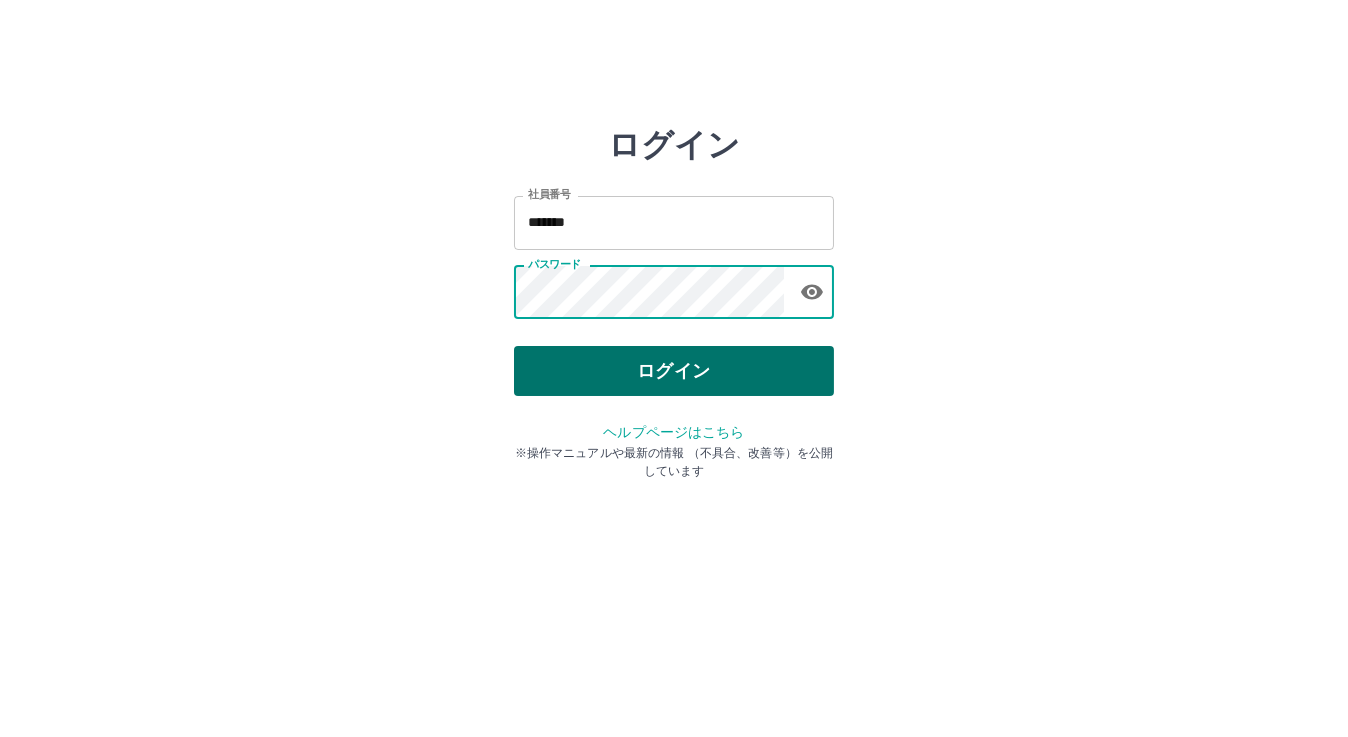 click on "ログイン" at bounding box center (674, 371) 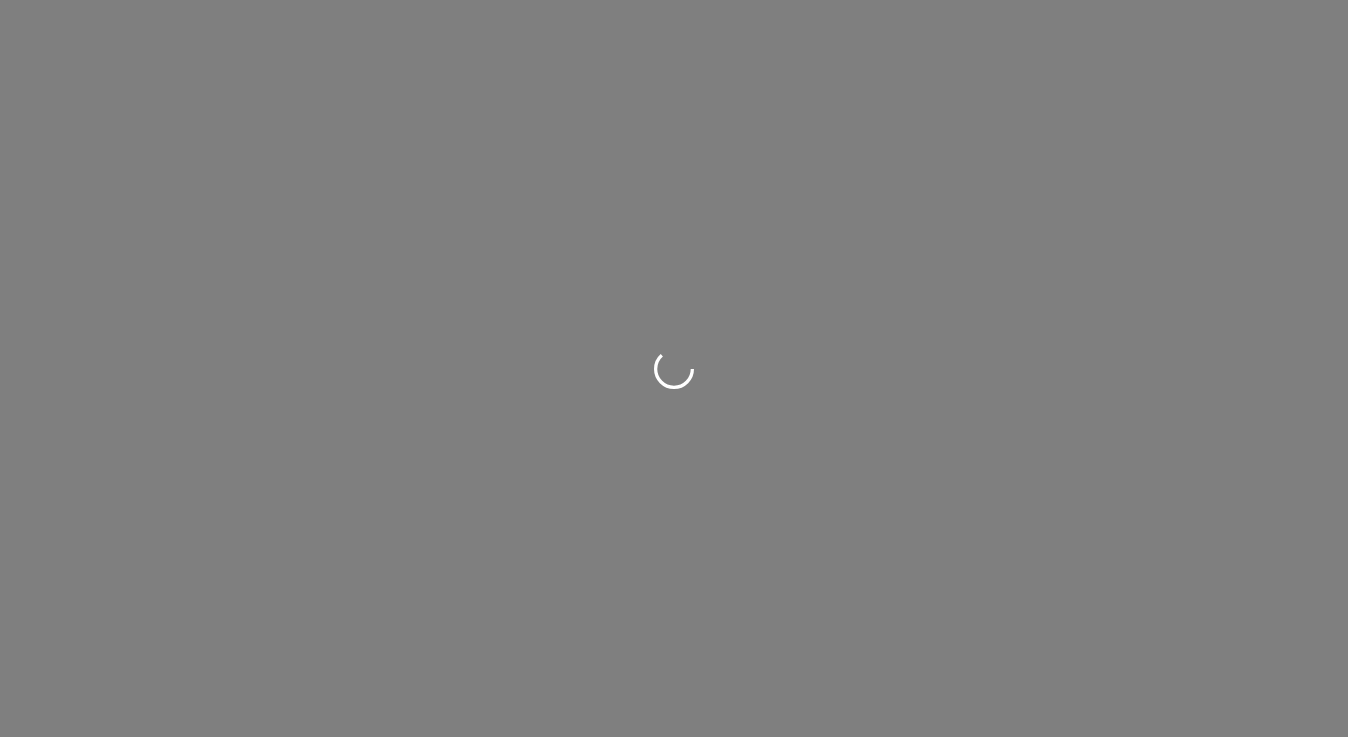 scroll, scrollTop: 0, scrollLeft: 0, axis: both 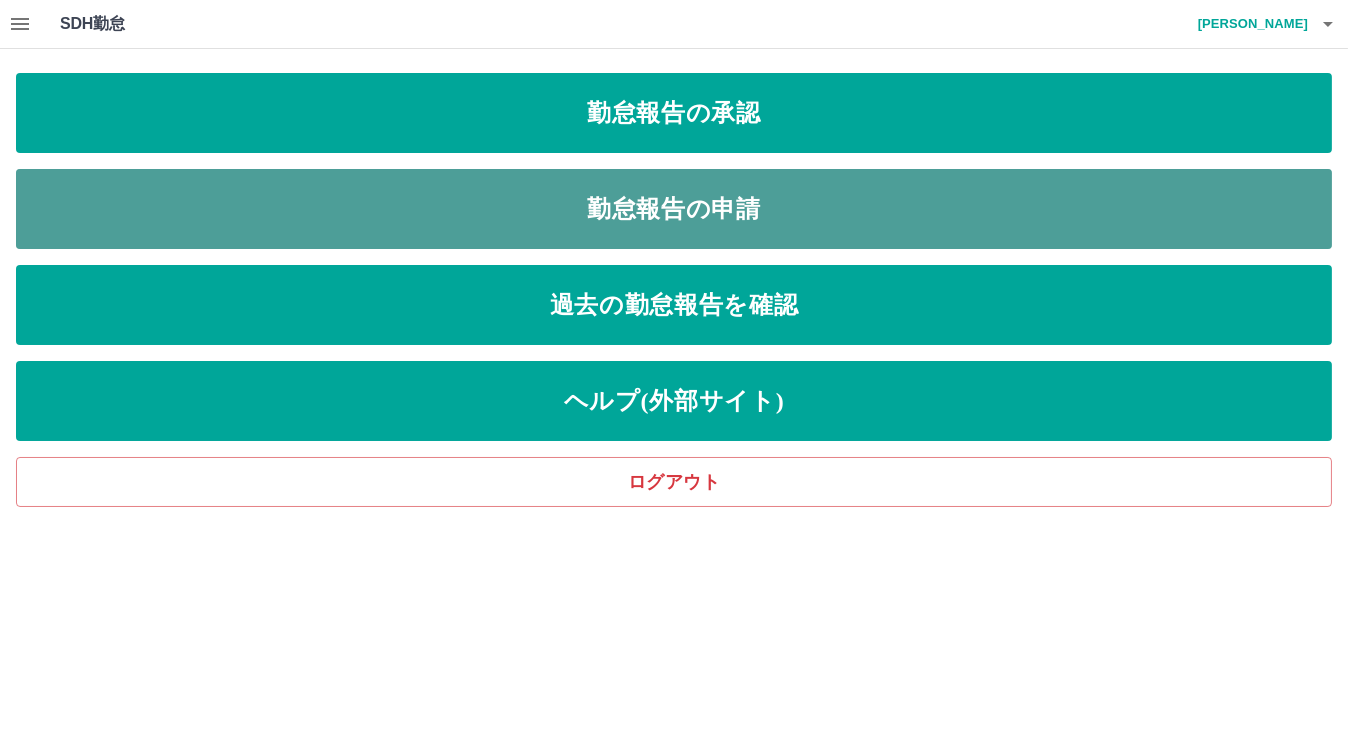 click on "勤怠報告の申請" at bounding box center (674, 209) 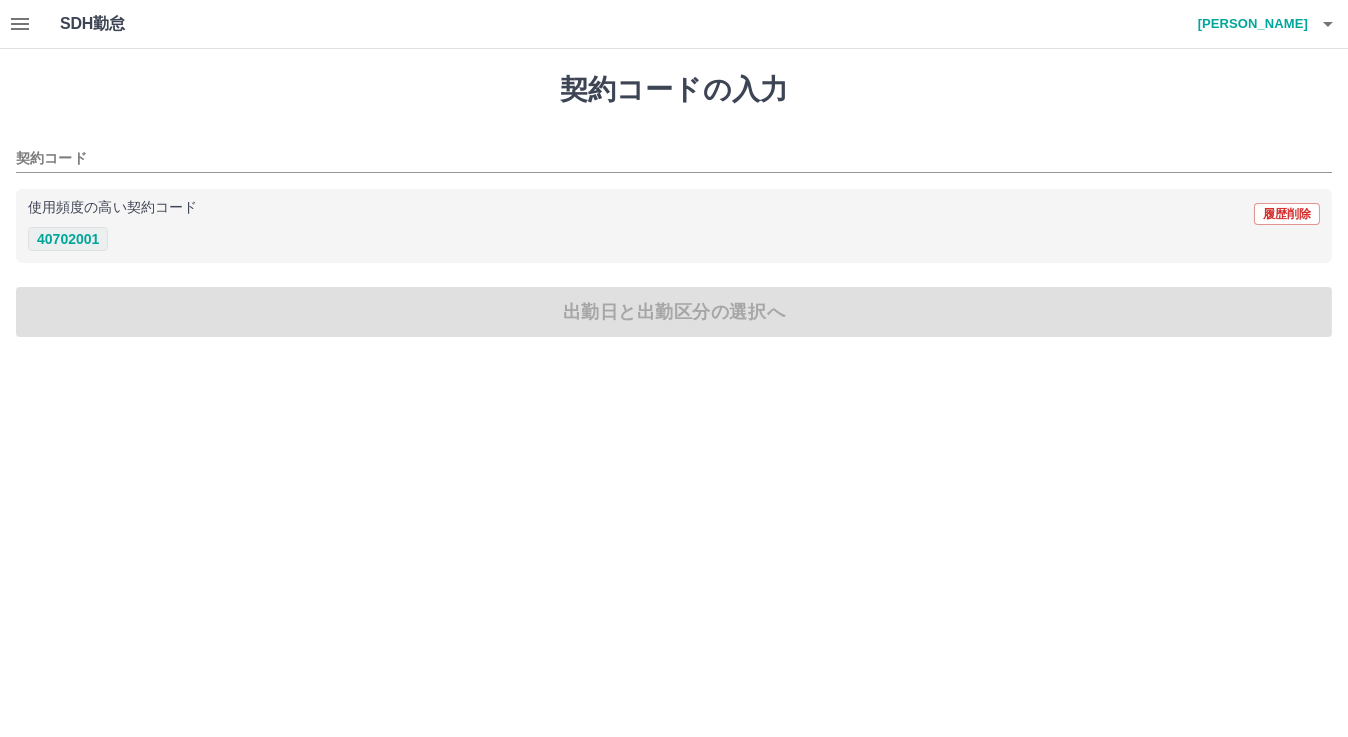 click on "40702001" at bounding box center [68, 239] 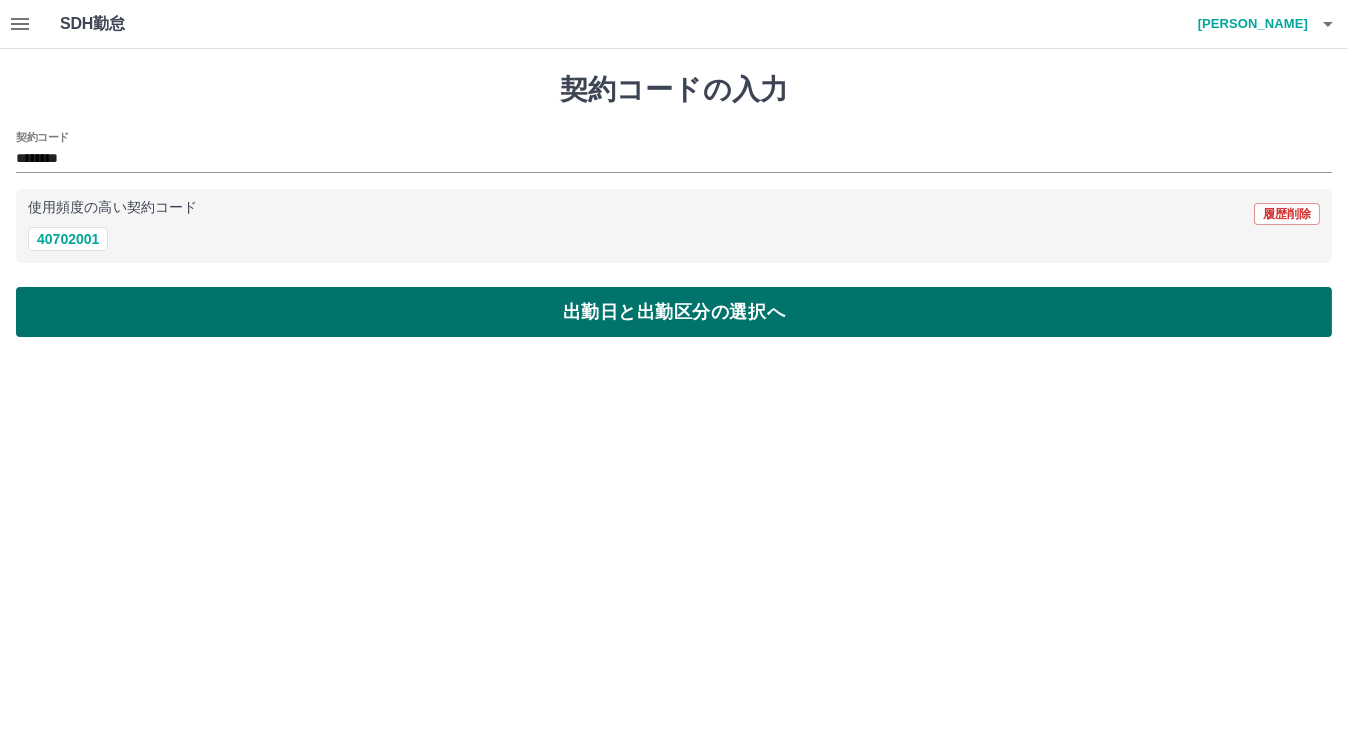 click on "出勤日と出勤区分の選択へ" at bounding box center [674, 312] 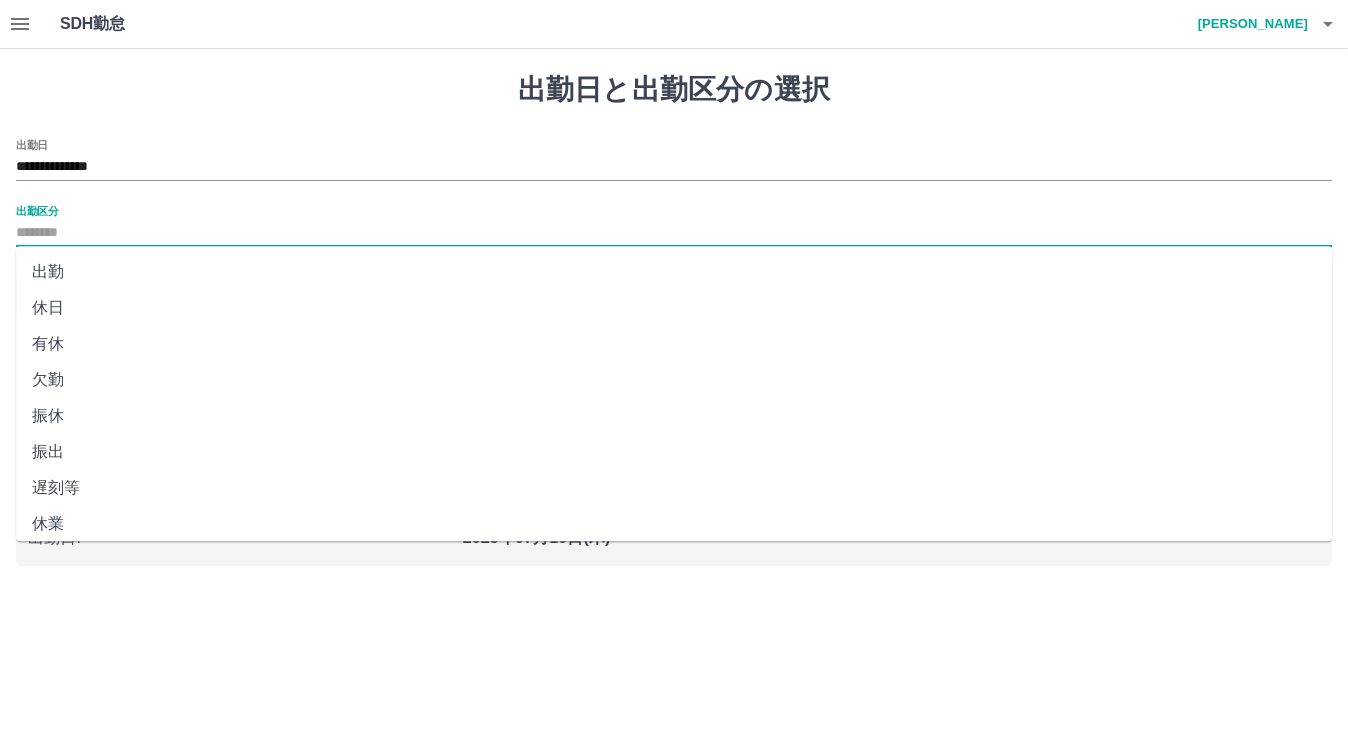 click on "出勤区分" at bounding box center (674, 233) 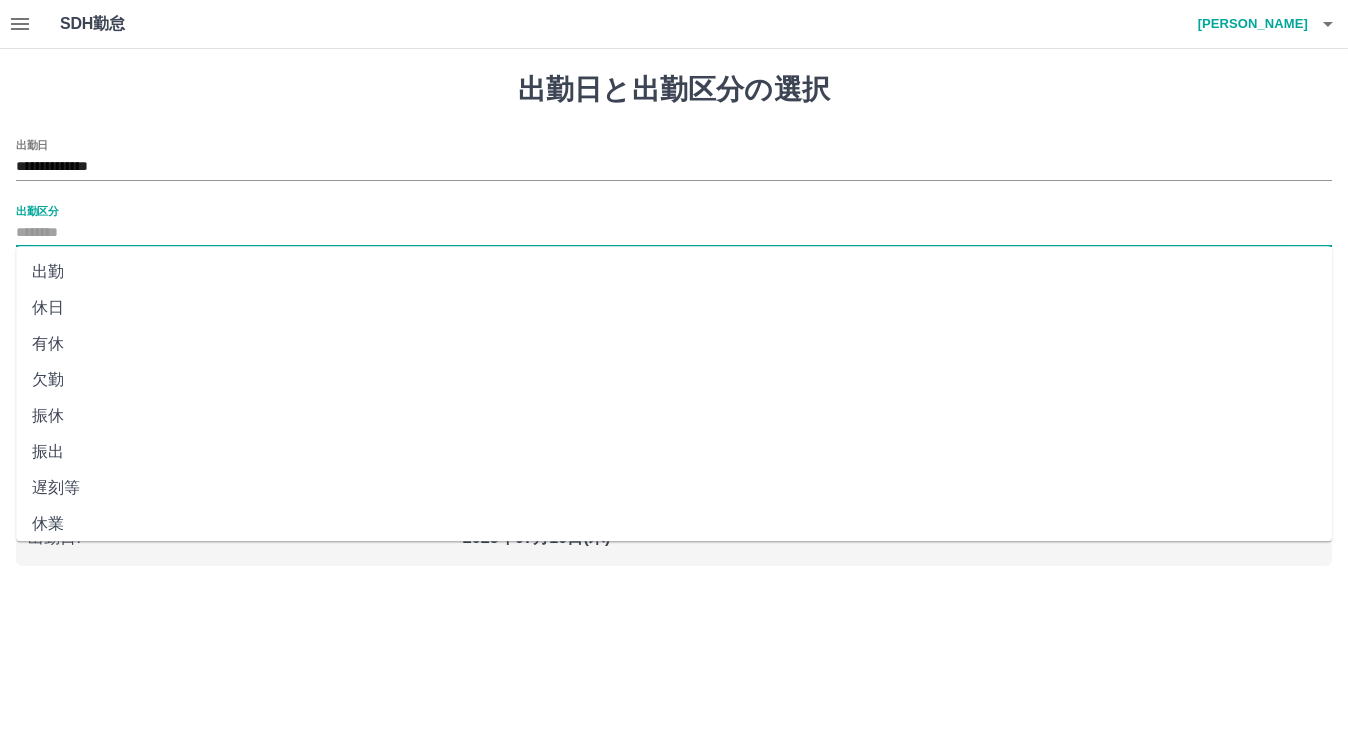 click on "出勤" at bounding box center (674, 272) 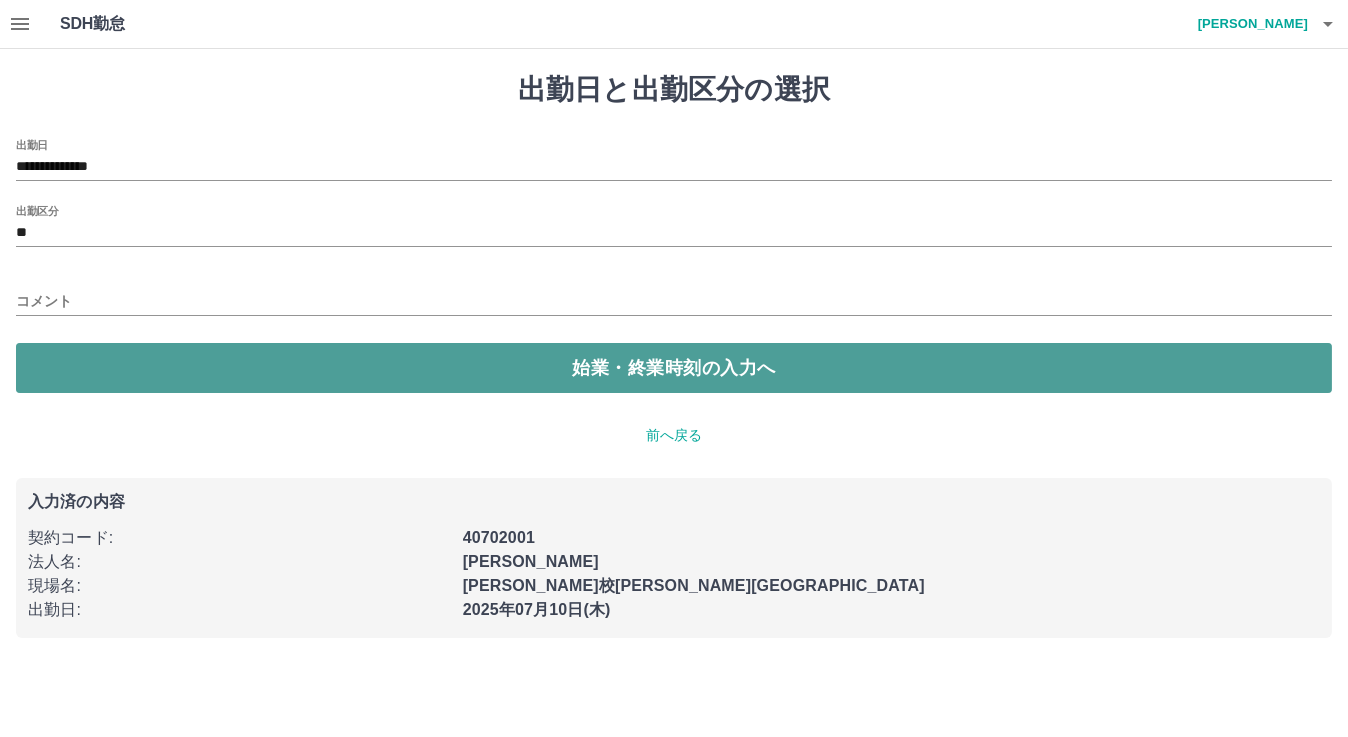 click on "始業・終業時刻の入力へ" at bounding box center (674, 368) 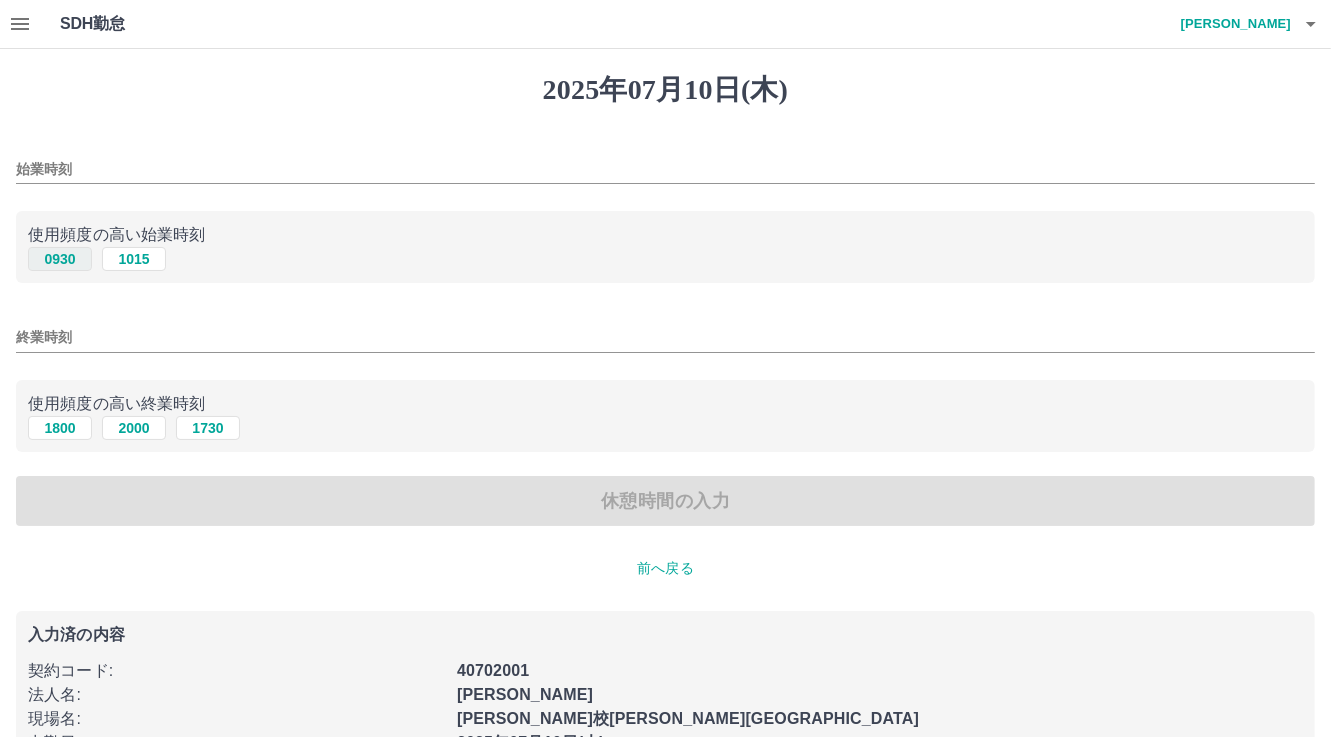 click on "0930" at bounding box center [60, 259] 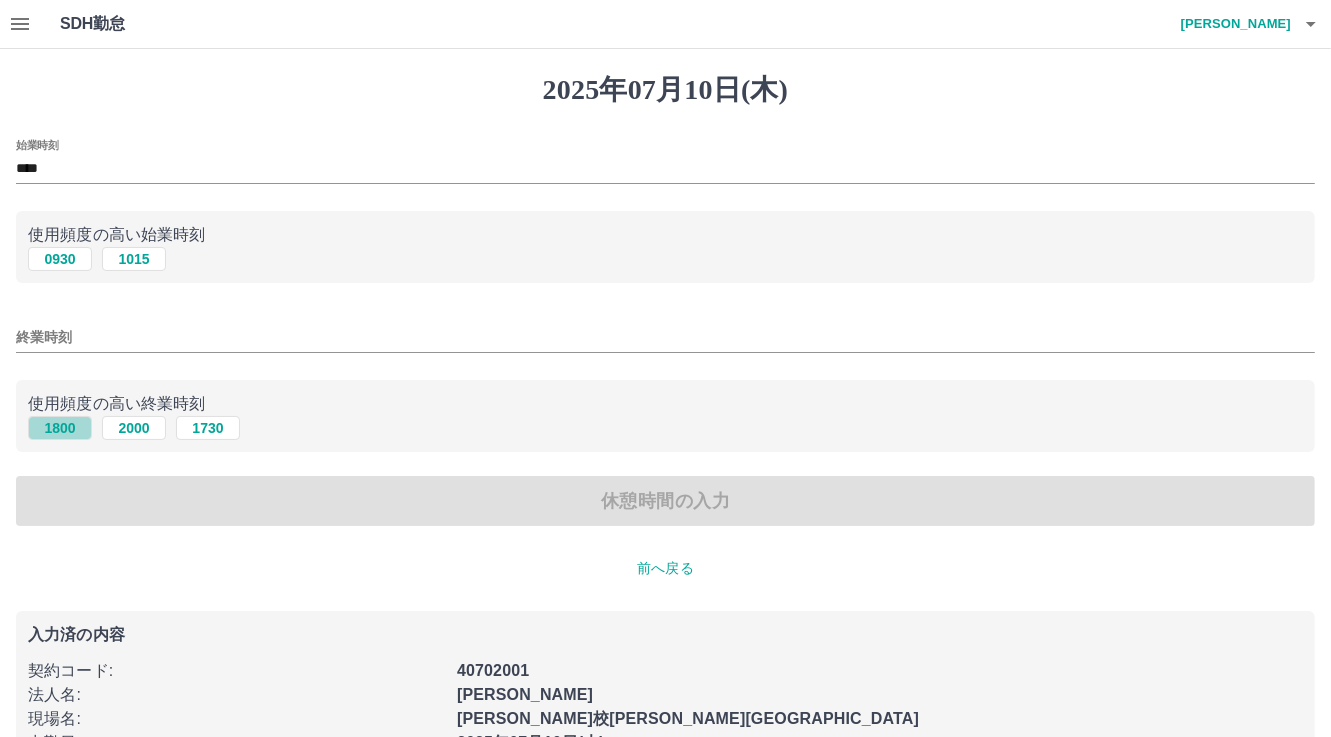 click on "1800" at bounding box center (60, 428) 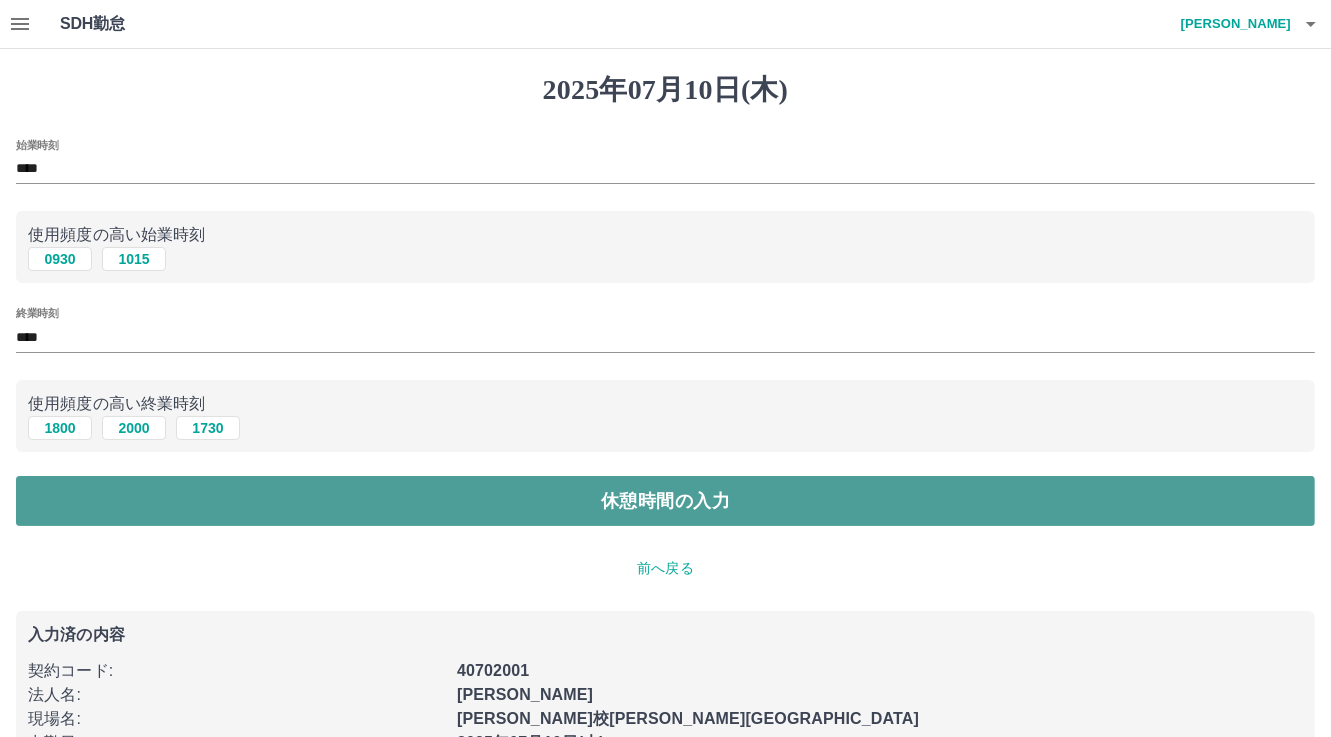 click on "休憩時間の入力" at bounding box center [665, 501] 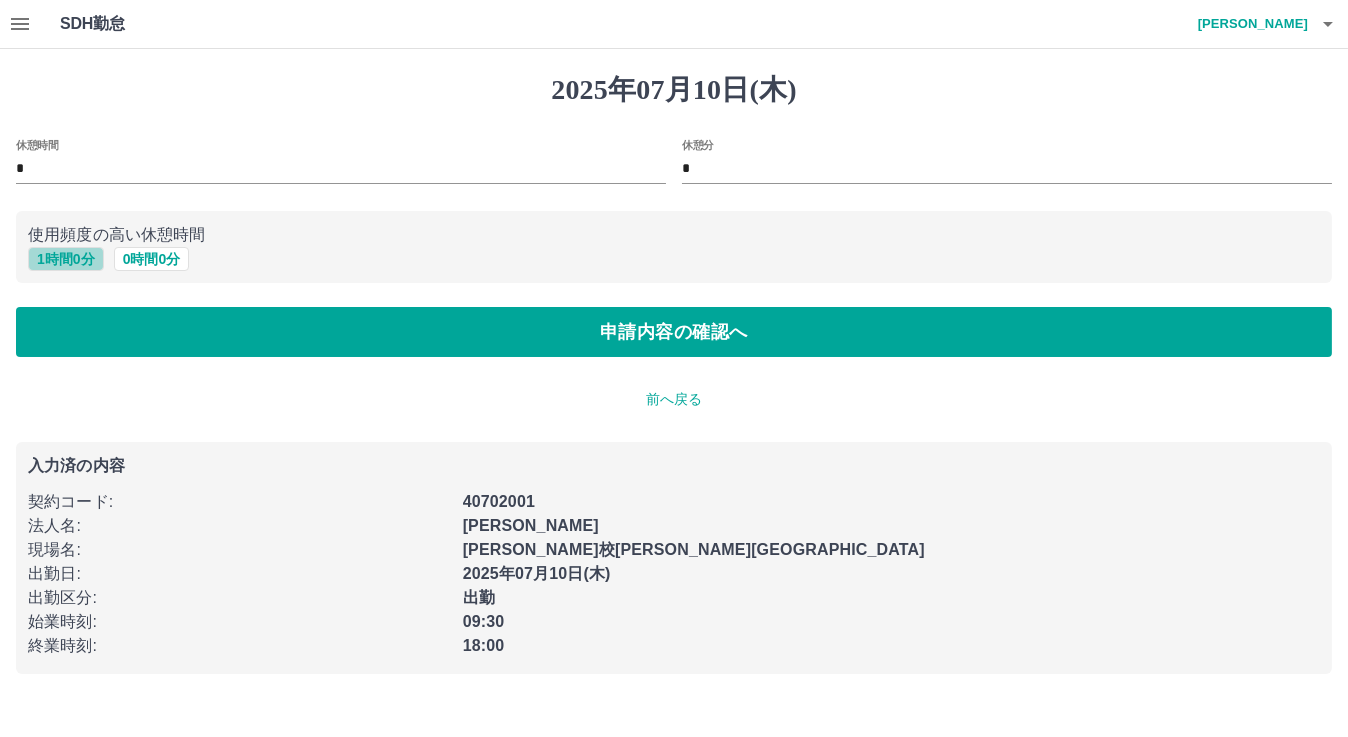 click on "1 時間 0 分" at bounding box center [66, 259] 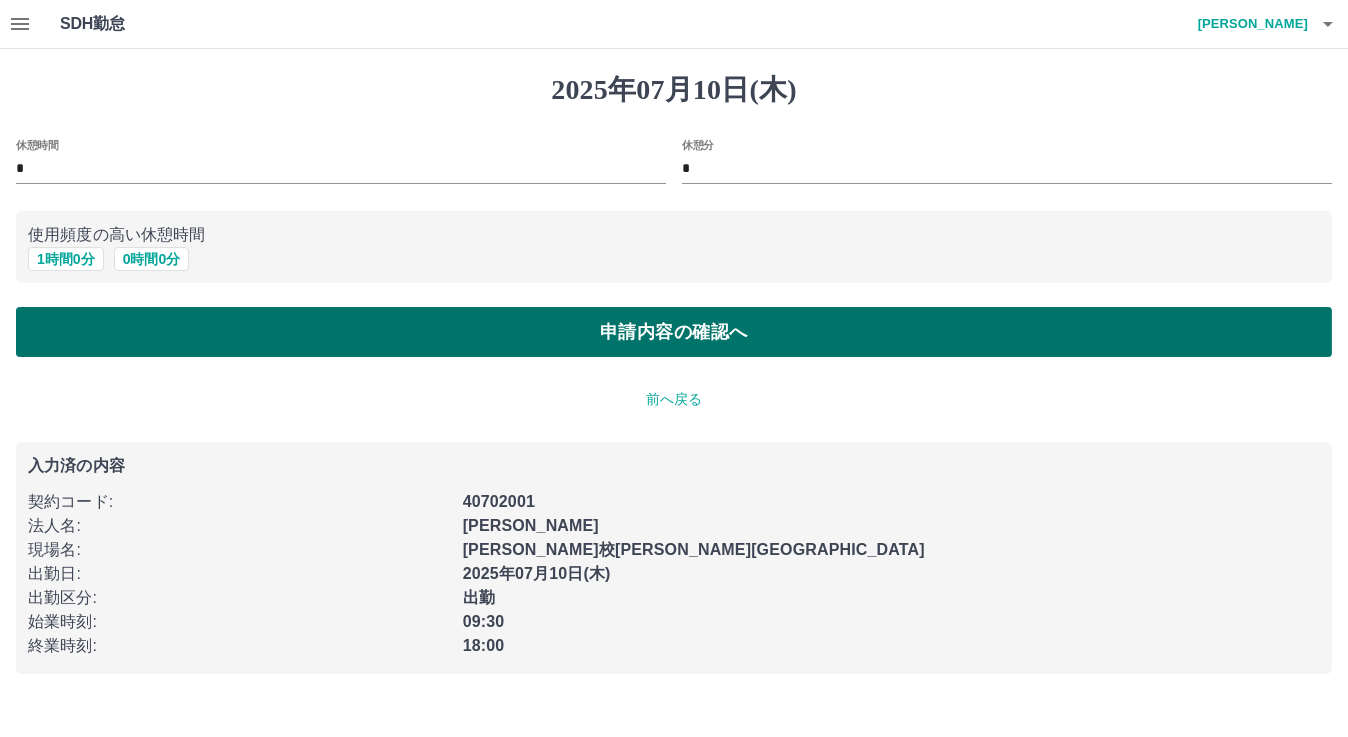 click on "申請内容の確認へ" at bounding box center (674, 332) 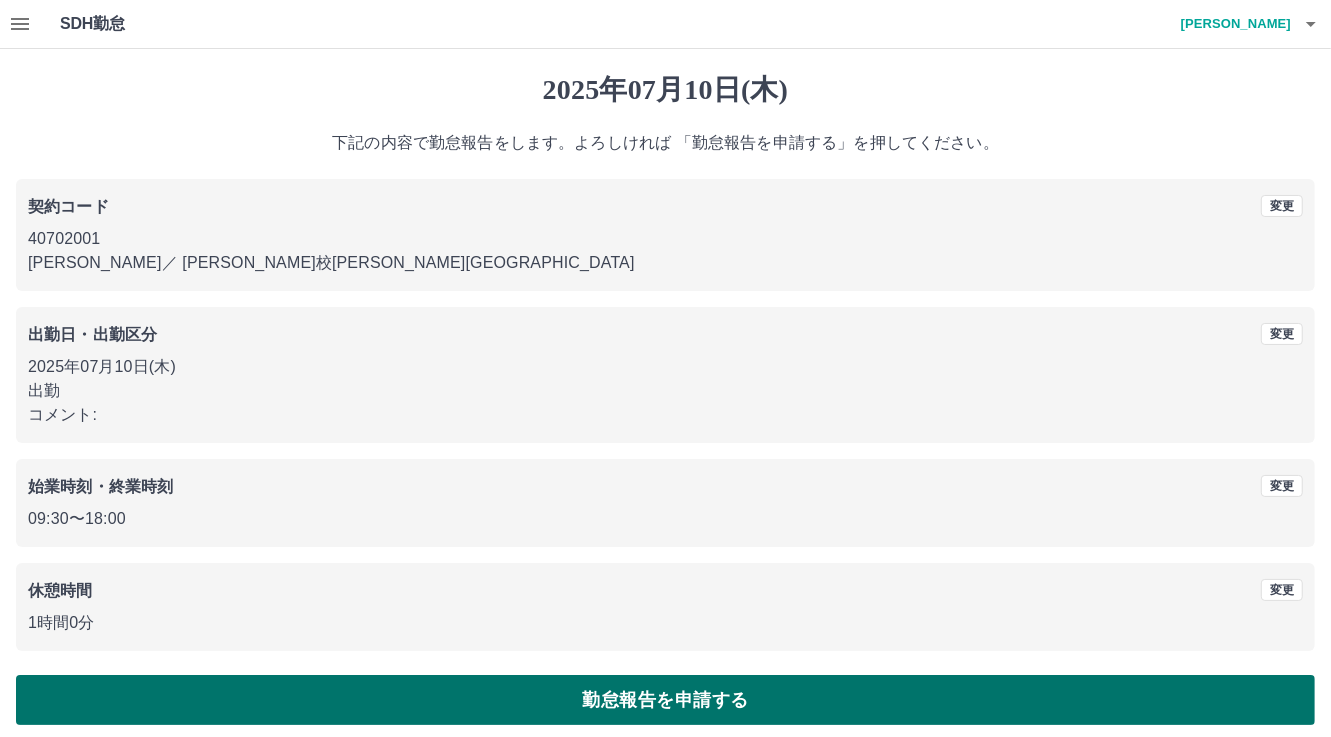 click on "勤怠報告を申請する" at bounding box center (665, 700) 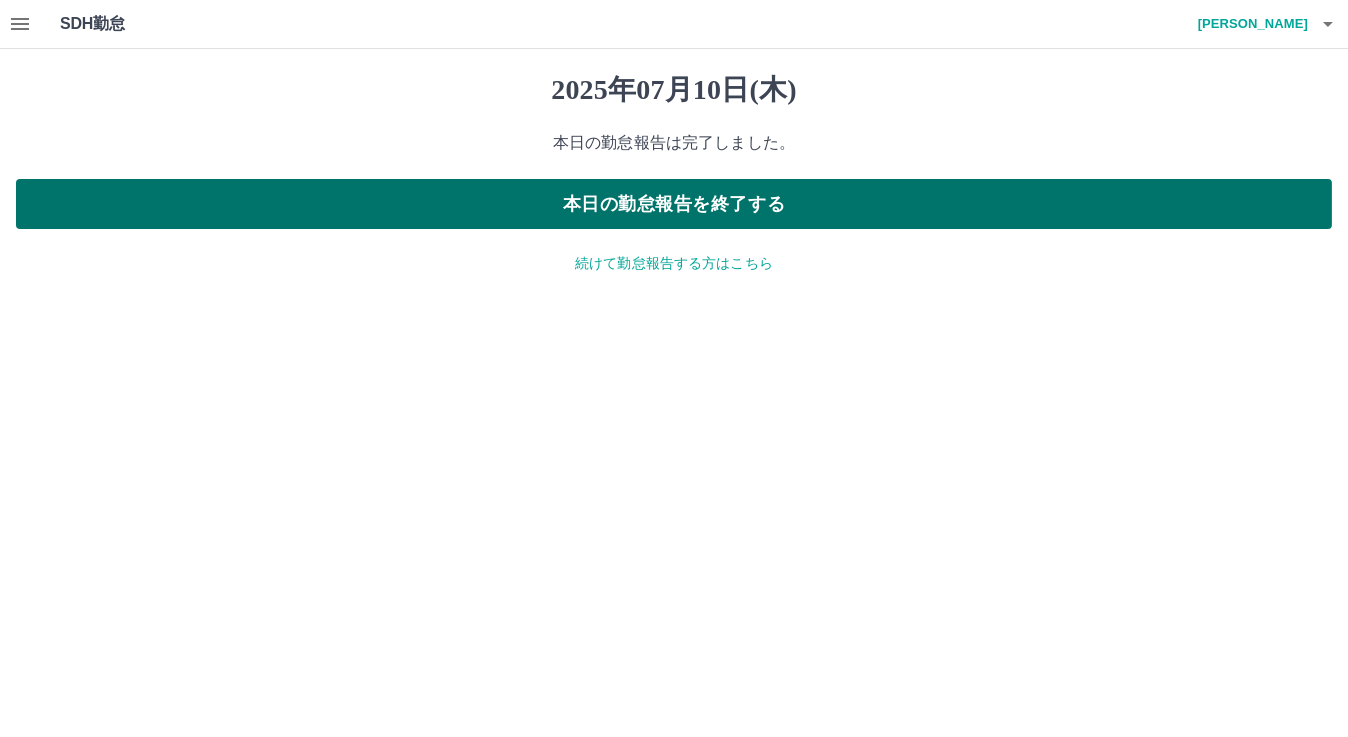 click on "本日の勤怠報告を終了する" at bounding box center (674, 204) 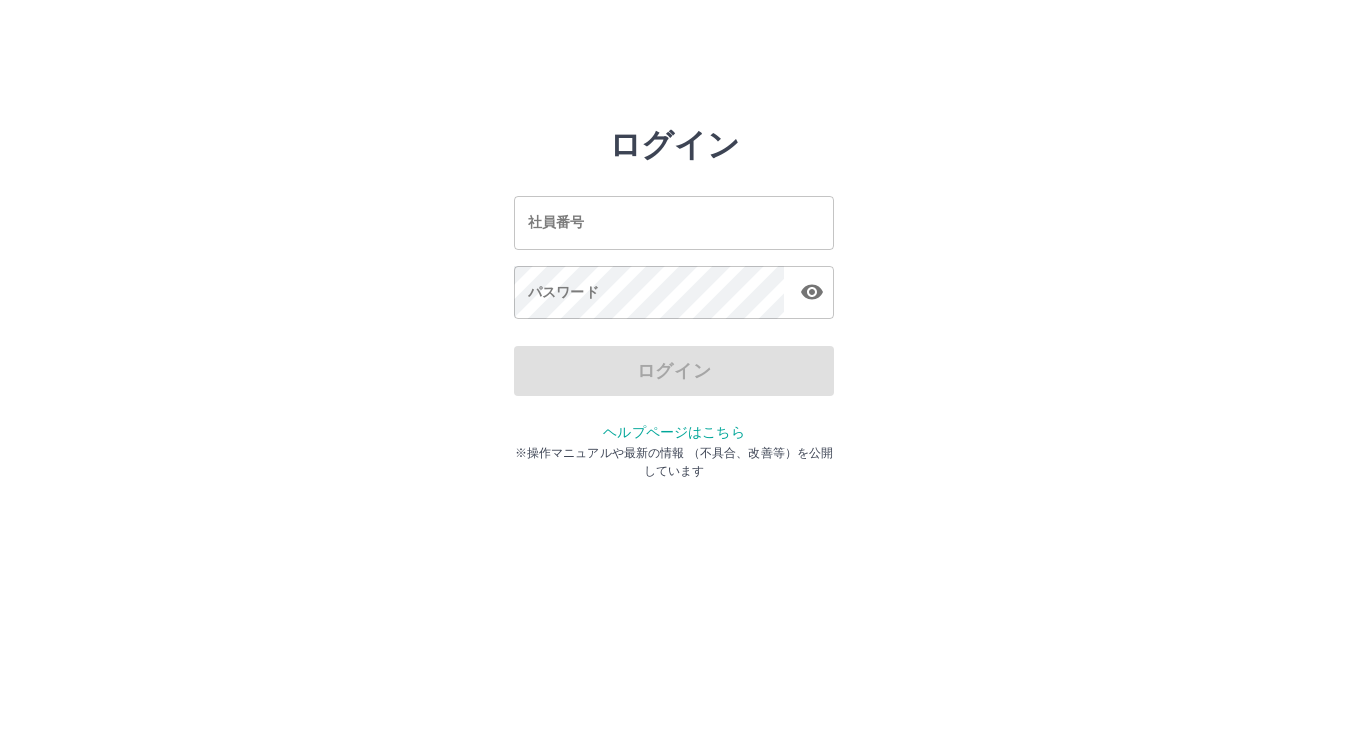 scroll, scrollTop: 0, scrollLeft: 0, axis: both 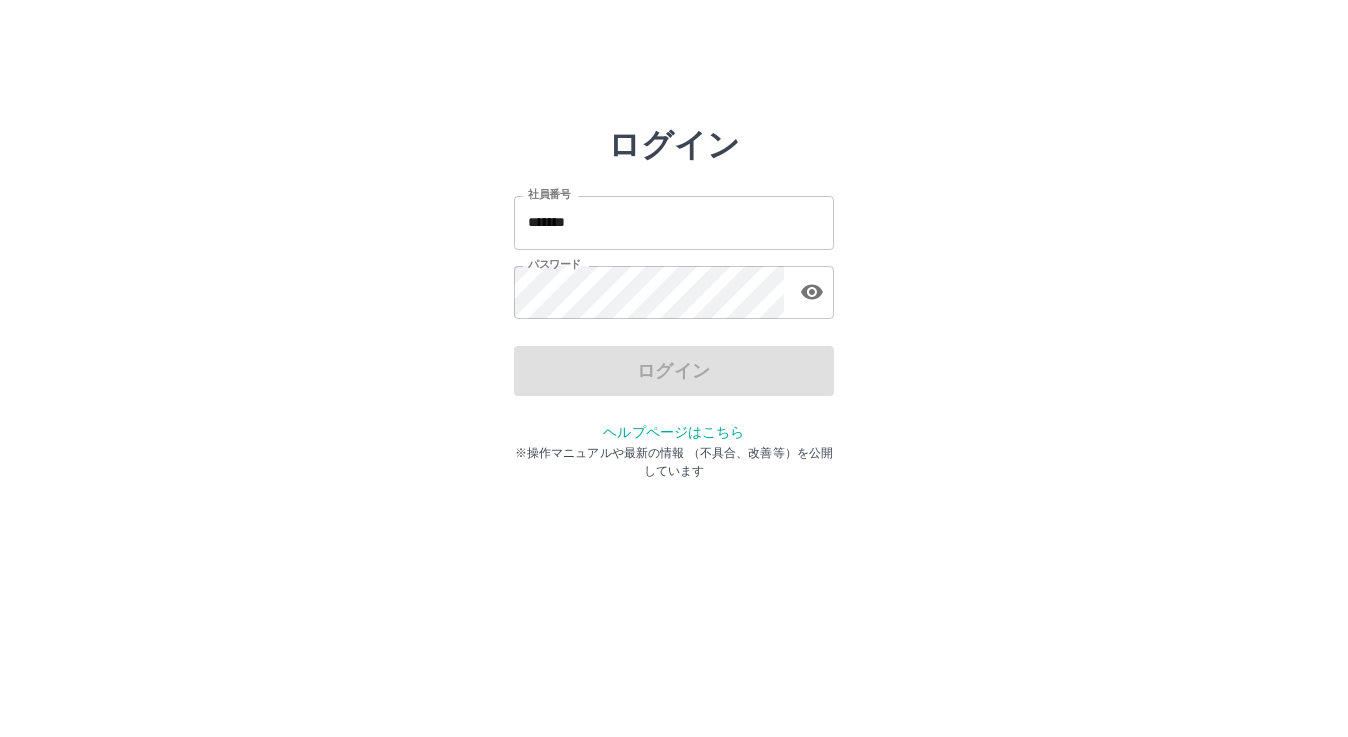 click on "*******" at bounding box center [674, 222] 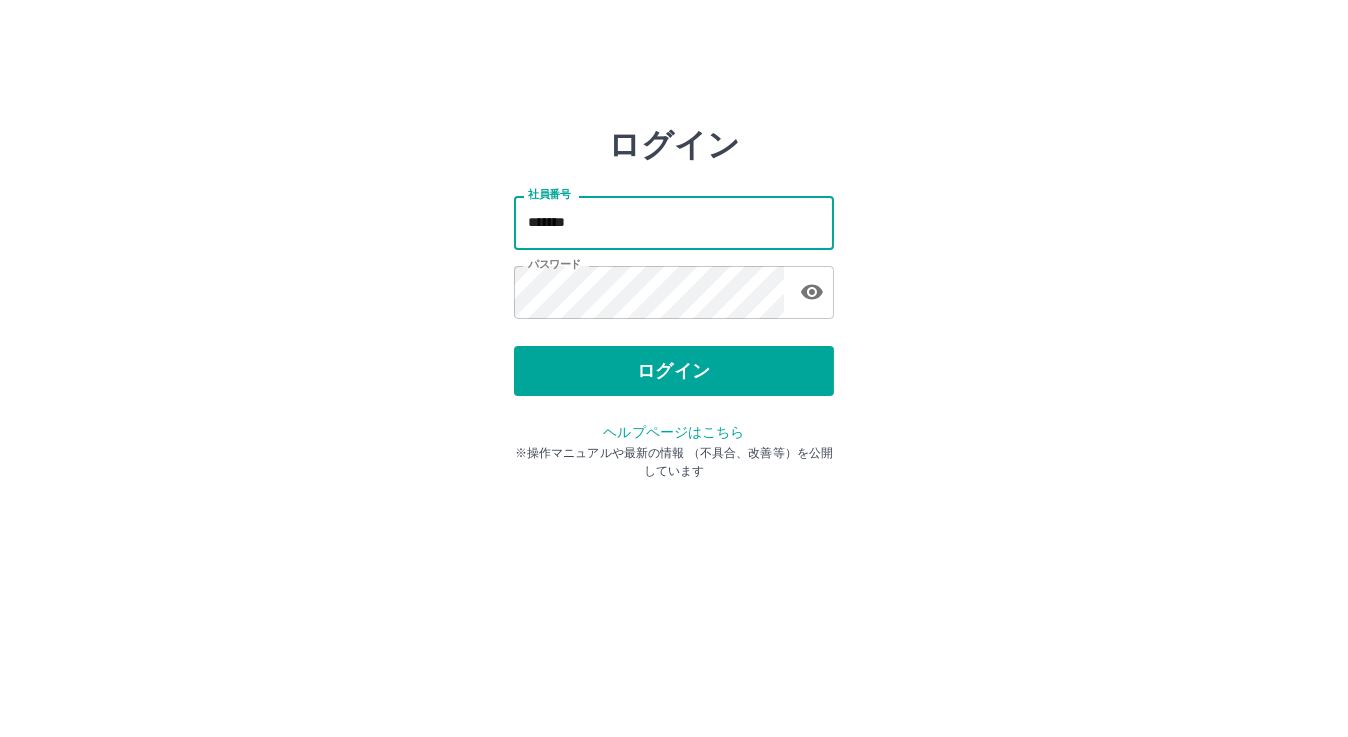 type on "*******" 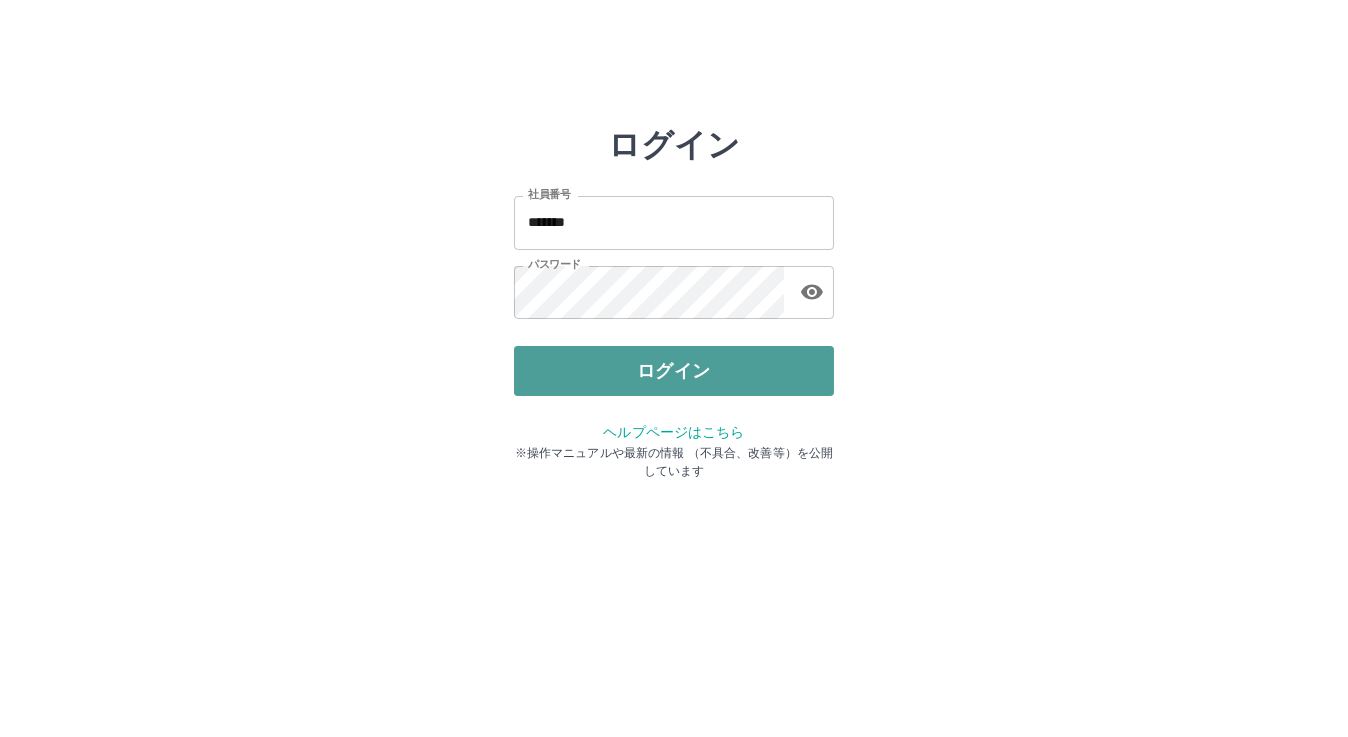 click on "ログイン" at bounding box center (674, 371) 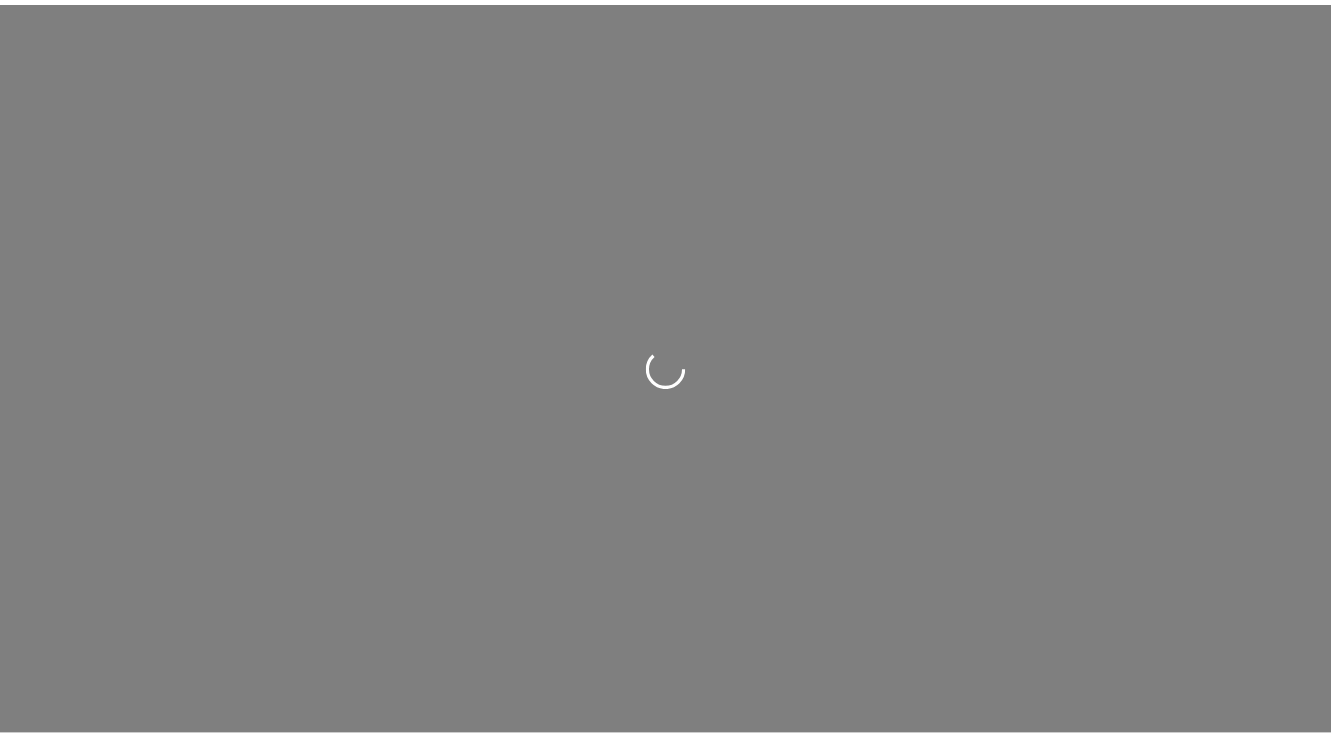 scroll, scrollTop: 0, scrollLeft: 0, axis: both 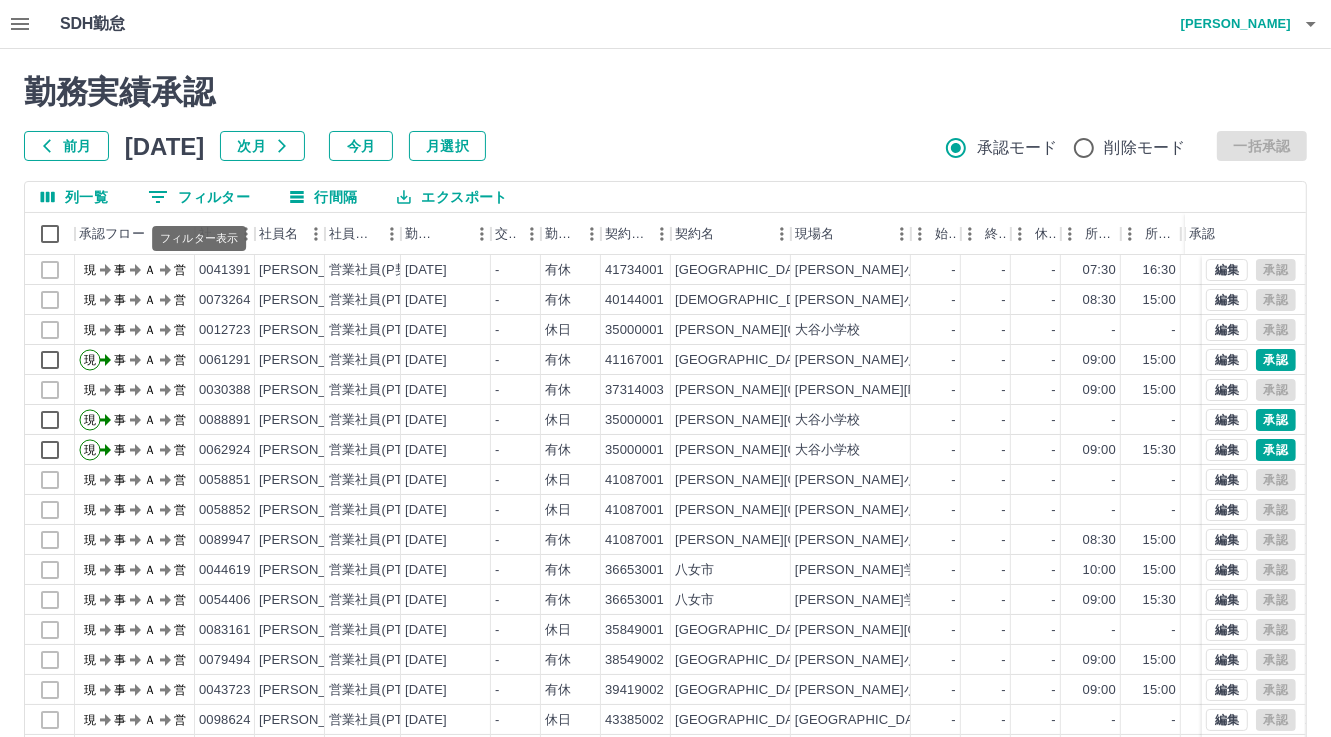 click on "0 フィルター" at bounding box center (199, 197) 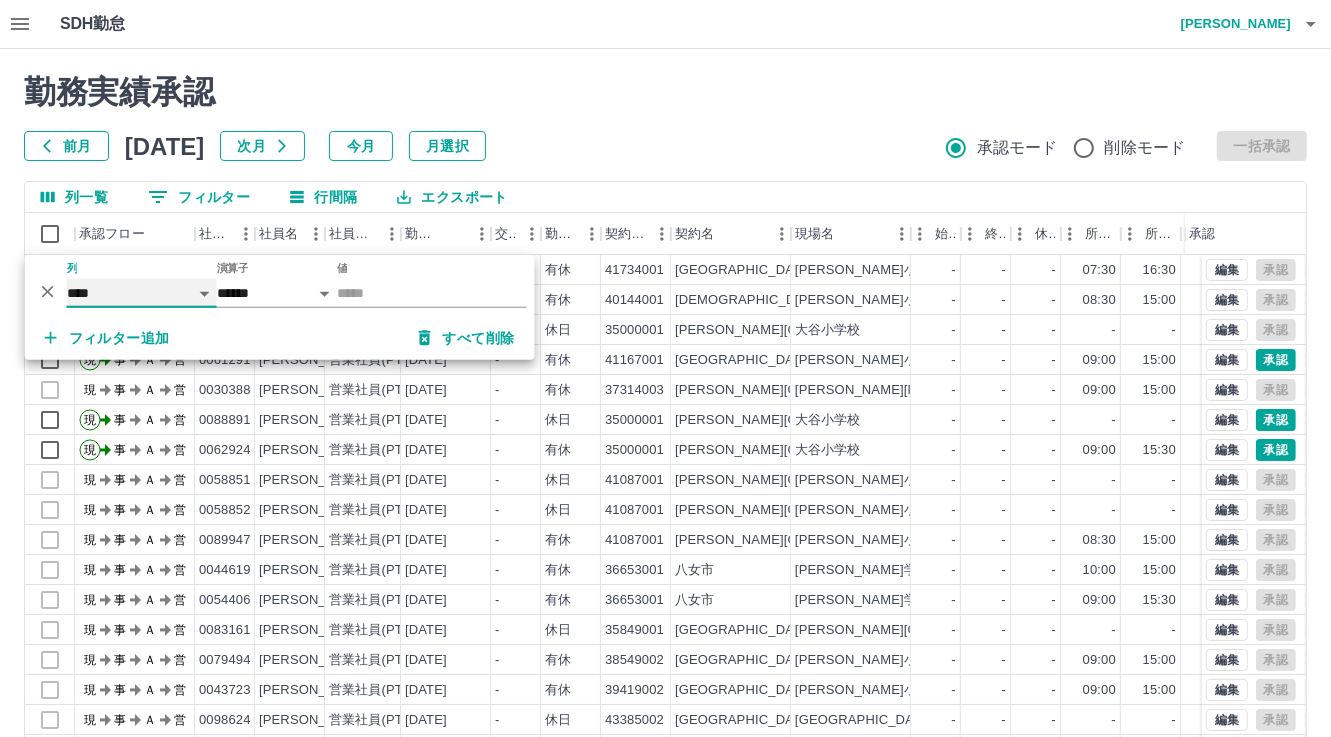 click on "**** *** **** *** *** **** ***** *** *** ** ** ** **** **** **** ** ** *** **** *****" at bounding box center (142, 293) 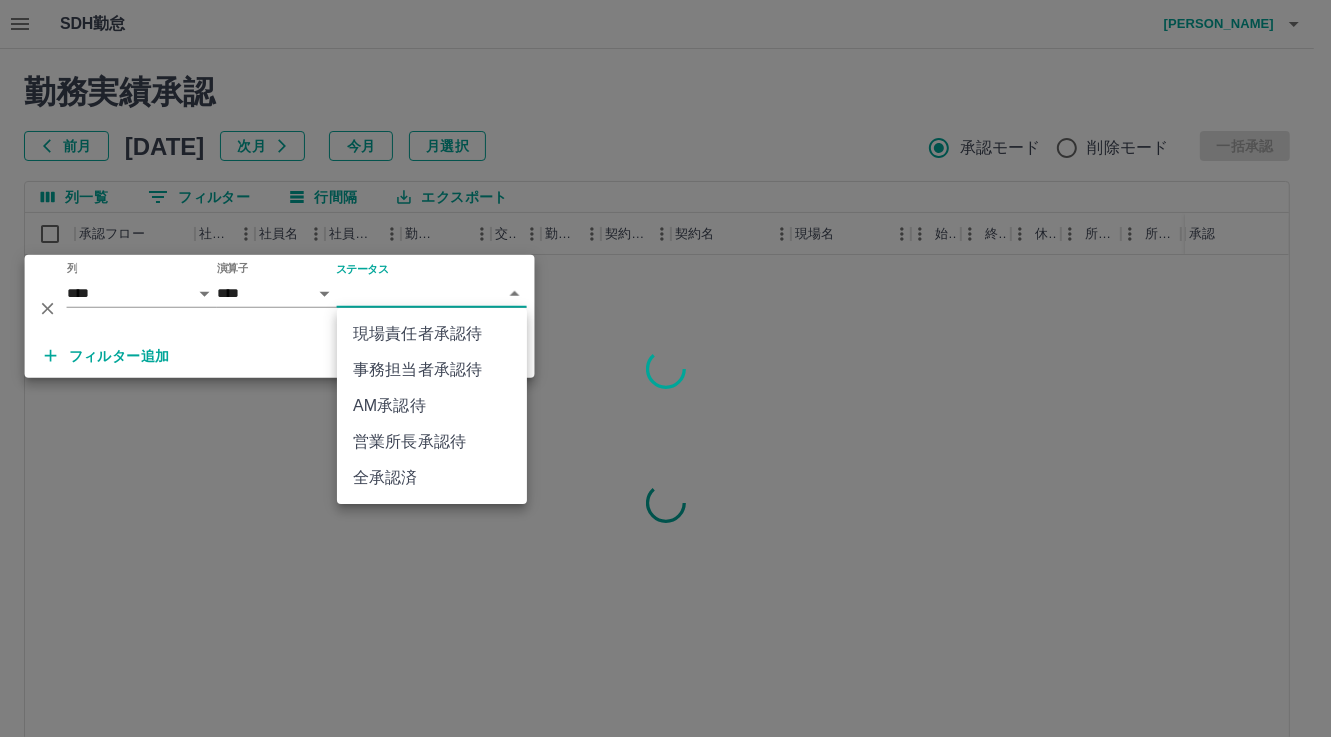 click on "SDH勤怠 [PERSON_NAME] 勤務実績承認 前月 [DATE] 次月 今月 月選択 承認モード 削除モード 一括承認 列一覧 0 フィルター 行間隔 エクスポート 承認フロー 社員番号 社員名 社員区分 勤務日 交通費 勤務区分 契約コード 契約名 現場名 始業 終業 休憩 所定開始 所定終業 所定休憩 拘束 勤務 遅刻等 コメント 承認 ページあたりの行数: 20 ** 1～20 / 5624 SDH勤怠 *** ** 列 **** *** **** *** *** **** ***** *** *** ** ** ** **** **** **** ** ** *** **** ***** 演算子 **** ****** ステータス ​ ********* フィルター追加 すべて削除 現場責任者承認待 事務担当者承認待 AM承認待 営業所長承認待 全承認済" at bounding box center [665, 422] 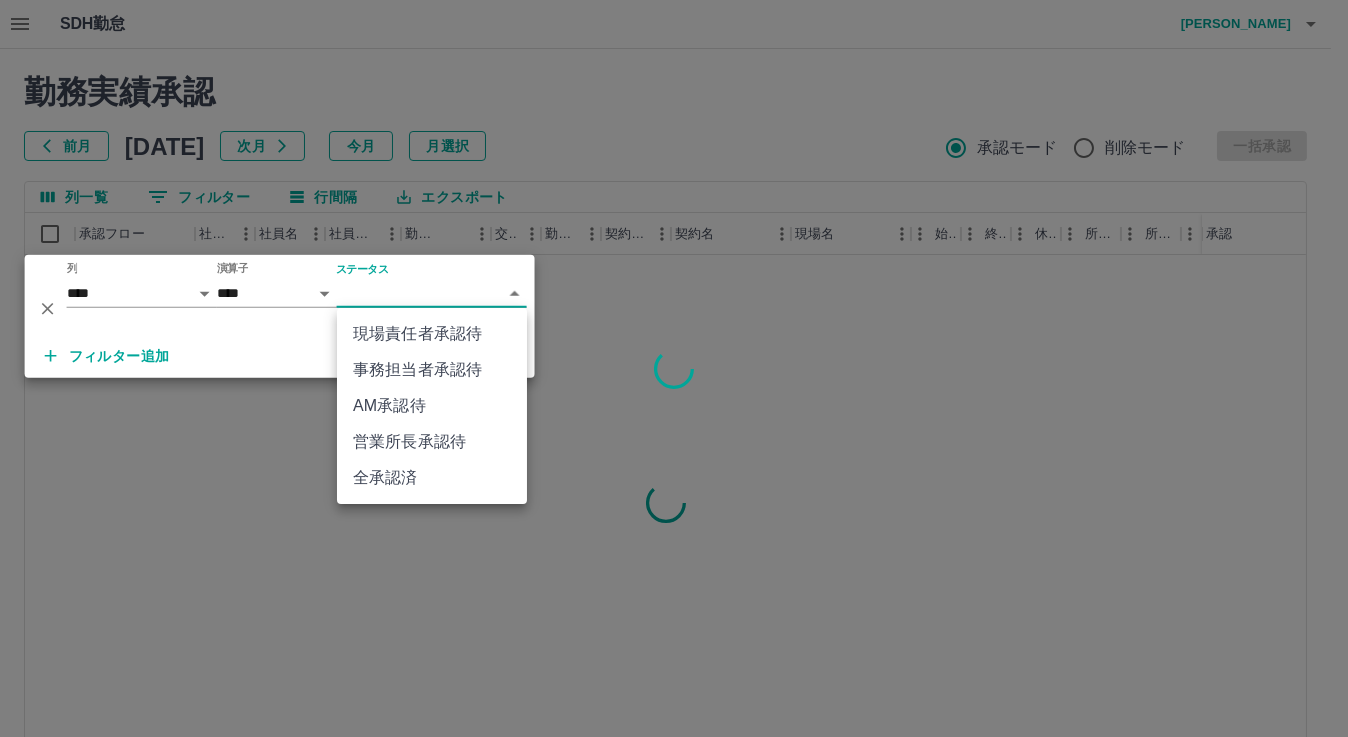 click on "すべて削除" at bounding box center (467, 356) 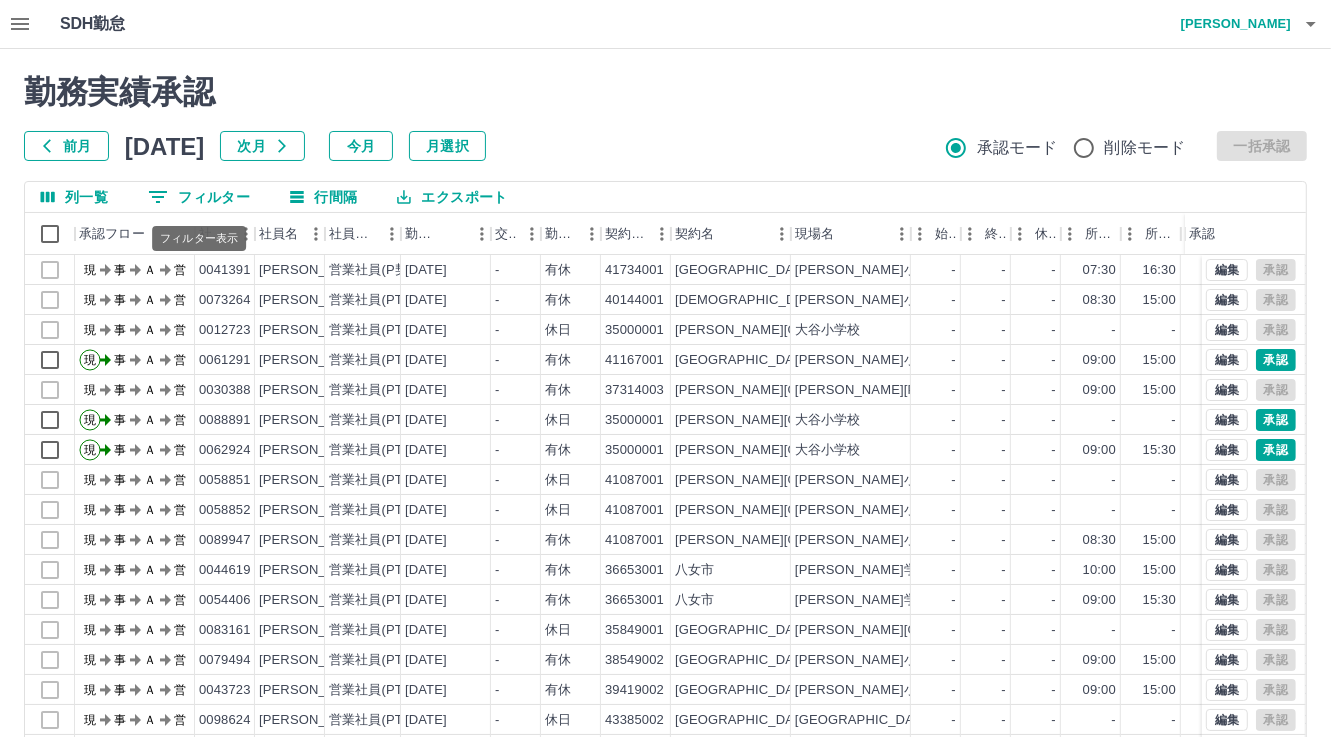 click on "0 フィルター" at bounding box center [199, 197] 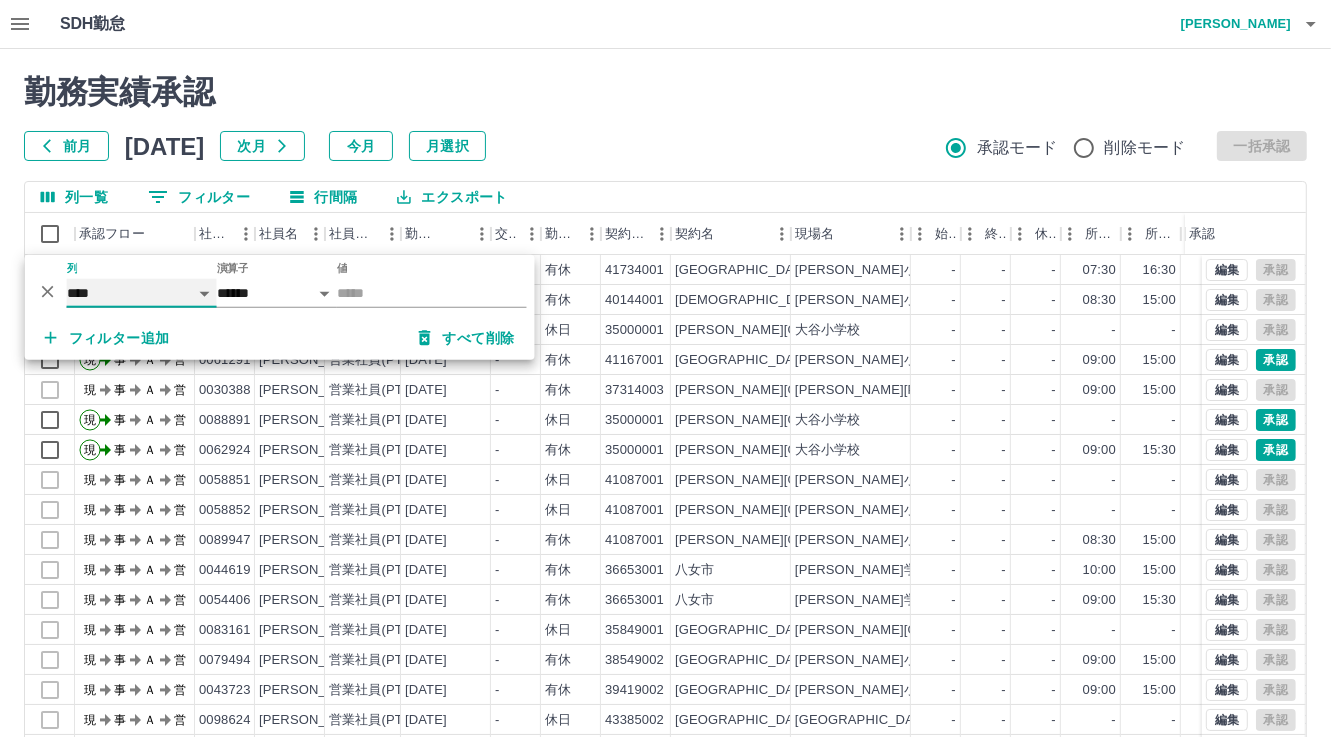 click on "**** *** **** *** *** **** ***** *** *** ** ** ** **** **** **** ** ** *** **** *****" at bounding box center [142, 293] 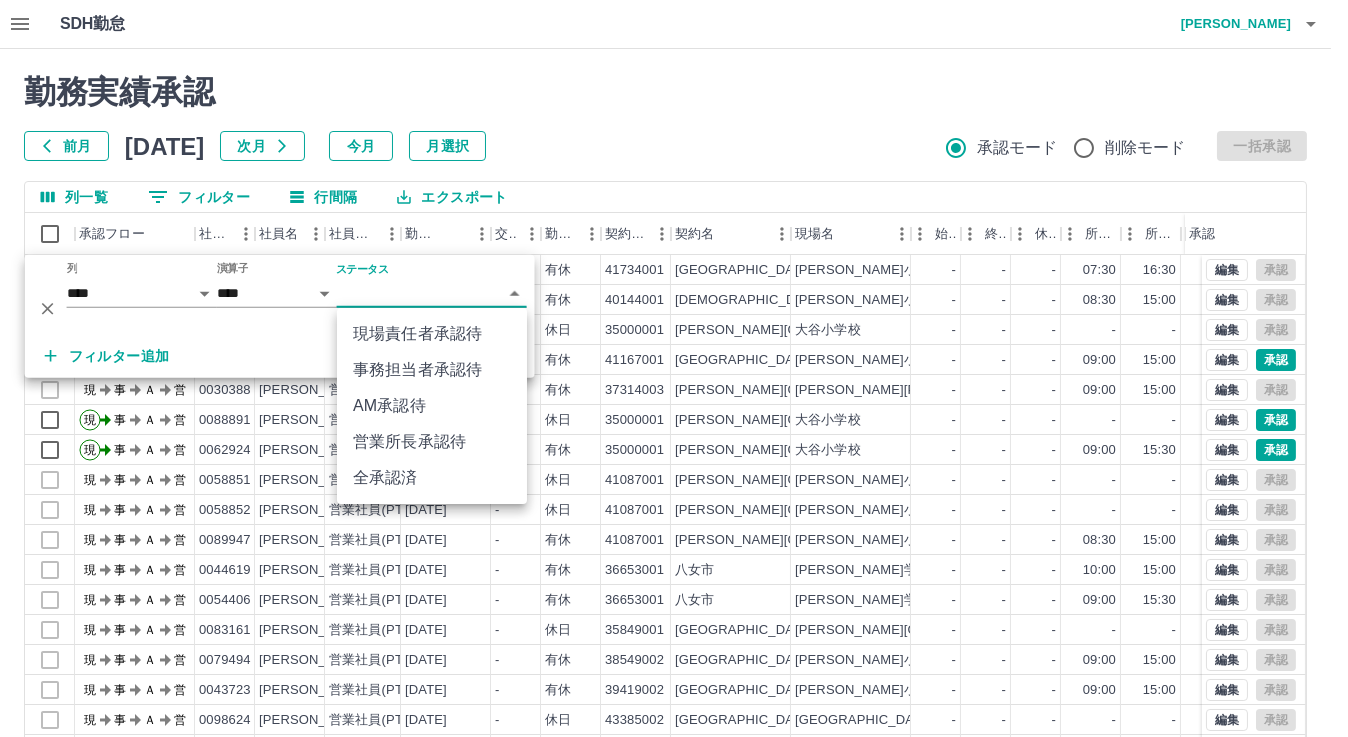 click on "SDH勤怠 [PERSON_NAME] 勤務実績承認 前月 [DATE] 次月 今月 月選択 承認モード 削除モード 一括承認 列一覧 0 フィルター 行間隔 エクスポート 承認フロー 社員番号 社員名 社員区分 勤務日 交通費 勤務区分 契約コード 契約名 現場名 始業 終業 休憩 所定開始 所定終業 所定休憩 拘束 勤務 遅刻等 コメント 承認 現 事 Ａ 営 0041391 [PERSON_NAME] 営業社員(P契約) [DATE]  -  有休 41734001 [GEOGRAPHIC_DATA] [PERSON_NAME][GEOGRAPHIC_DATA] - - - 07:30 16:30 01:00 00:00 00:00 00:00 私用 現 事 Ａ 営 0073264 [PERSON_NAME] 営業社員(PT契約) [DATE]  -  有休 40144001 [PERSON_NAME]市 [PERSON_NAME]小学校 - - - 08:30 15:00 01:00 00:00 00:00 00:00 私用の為 現 事 Ａ 営 0012723 [PERSON_NAME] 営業社員(PT契約) [DATE]  -  休日 35000001 [PERSON_NAME][GEOGRAPHIC_DATA][PERSON_NAME] - - - - - - 00:00 00:00 00:00 現 事 Ａ 営 0061291 [PERSON_NAME] 営業社員(PT契約) [DATE]  -  有休 41167001 [GEOGRAPHIC_DATA] - - - -" at bounding box center [674, 422] 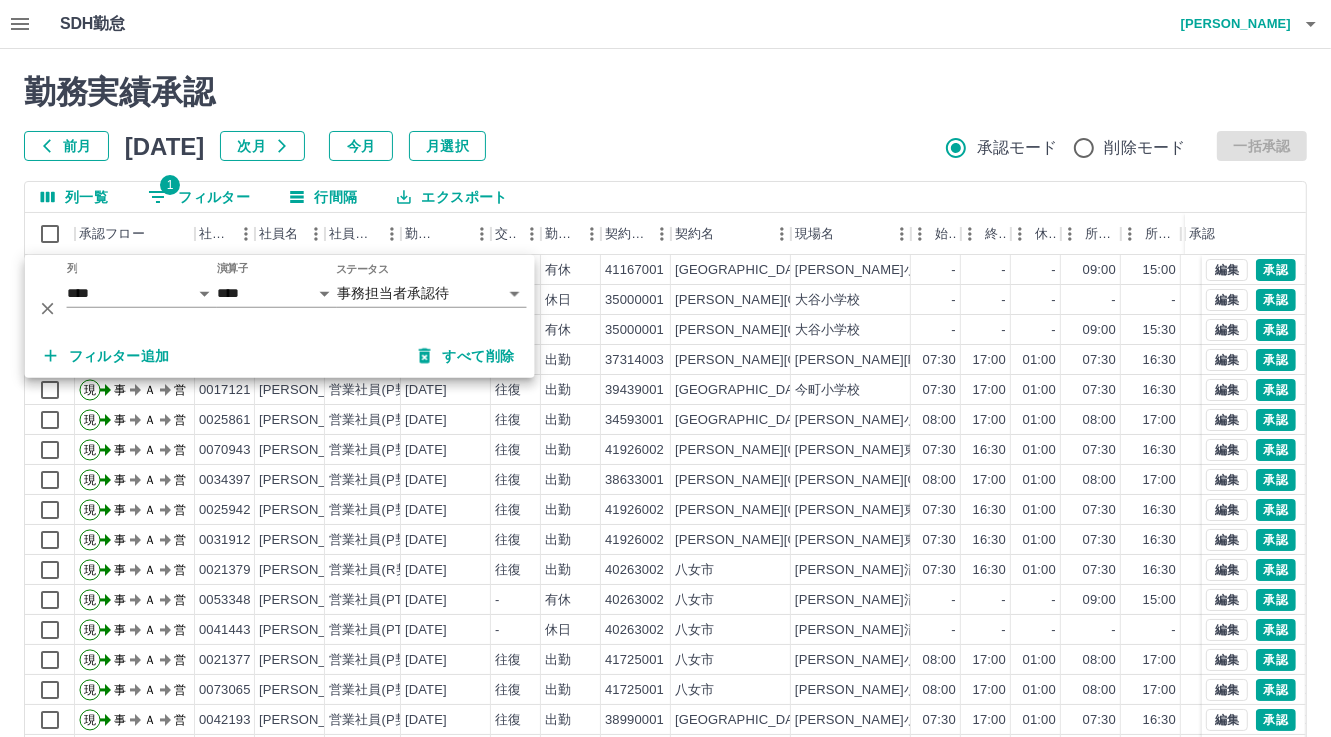 click on "勤務実績承認 前月 [DATE] 次月 今月 月選択 承認モード 削除モード 一括承認 列一覧 1 フィルター 行間隔 エクスポート 承認フロー 社員番号 社員名 社員区分 勤務日 交通費 勤務区分 契約コード 契約名 現場名 始業 終業 休憩 所定開始 所定終業 所定休憩 拘束 勤務 遅刻等 コメント 承認 現 事 Ａ 営 0061291 [PERSON_NAME] 営業社員(PT契約) [DATE]  -  有休 41167001 [GEOGRAPHIC_DATA] [PERSON_NAME][GEOGRAPHIC_DATA] - - - 09:00 15:00 01:00 00:00 00:00 00:00 私用の為 現 事 Ａ 営 0088891 [PERSON_NAME] 営業社員(PT契約) [DATE]  -  休日 35000001 [PERSON_NAME][GEOGRAPHIC_DATA] [PERSON_NAME]小学校 - - - - - - 00:00 00:00 00:00 現 事 Ａ 営 0062924 [PERSON_NAME] 営業社員(PT契約) [DATE]  -  有休 35000001 [PERSON_NAME][GEOGRAPHIC_DATA] [PERSON_NAME]小学校 - - - 09:00 15:30 01:00 00:00 00:00 00:00 私用の為 現 事 Ａ 営 0017622 [PERSON_NAME] 営業社員(P契約) [DATE] 往復 出勤 37314003 [PERSON_NAME][GEOGRAPHIC_DATA] [PERSON_NAME][PERSON_NAME][GEOGRAPHIC_DATA] 現" at bounding box center (665, 447) 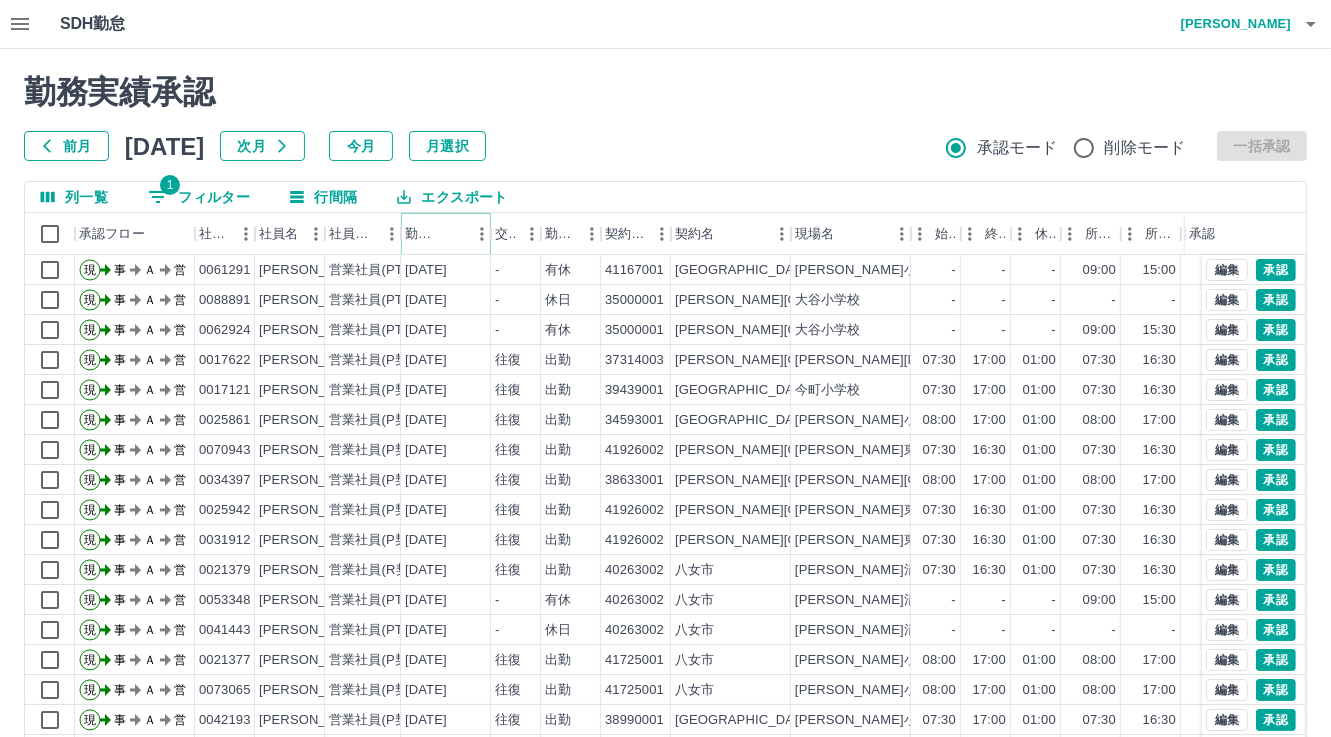 click 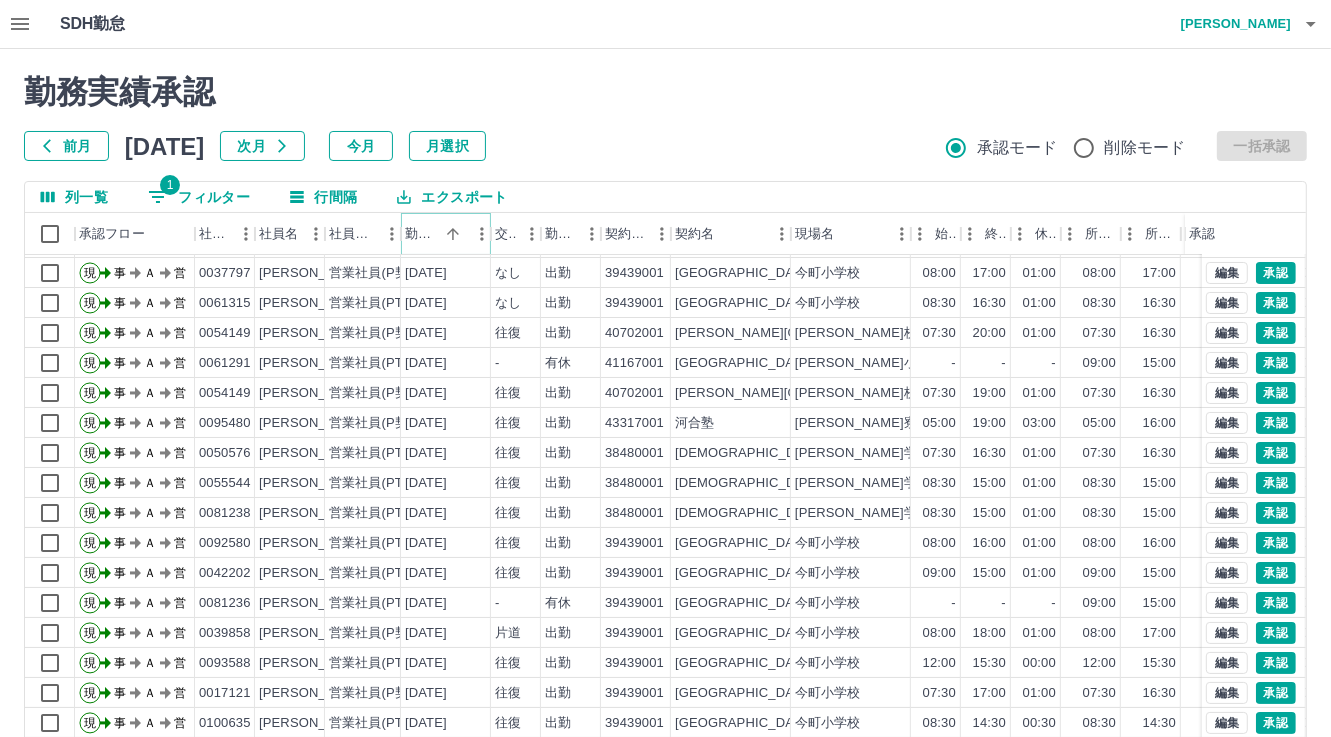 scroll, scrollTop: 103, scrollLeft: 0, axis: vertical 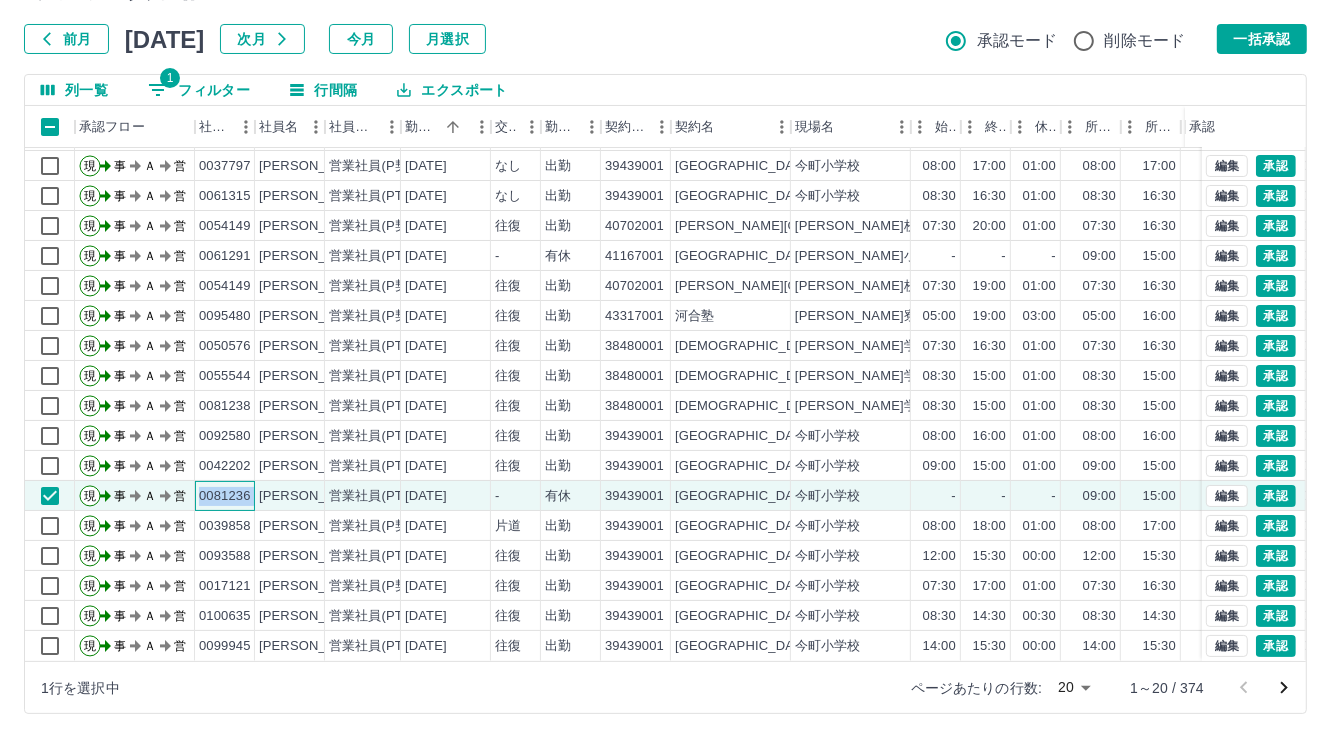 drag, startPoint x: 199, startPoint y: 477, endPoint x: 257, endPoint y: 485, distance: 58.549126 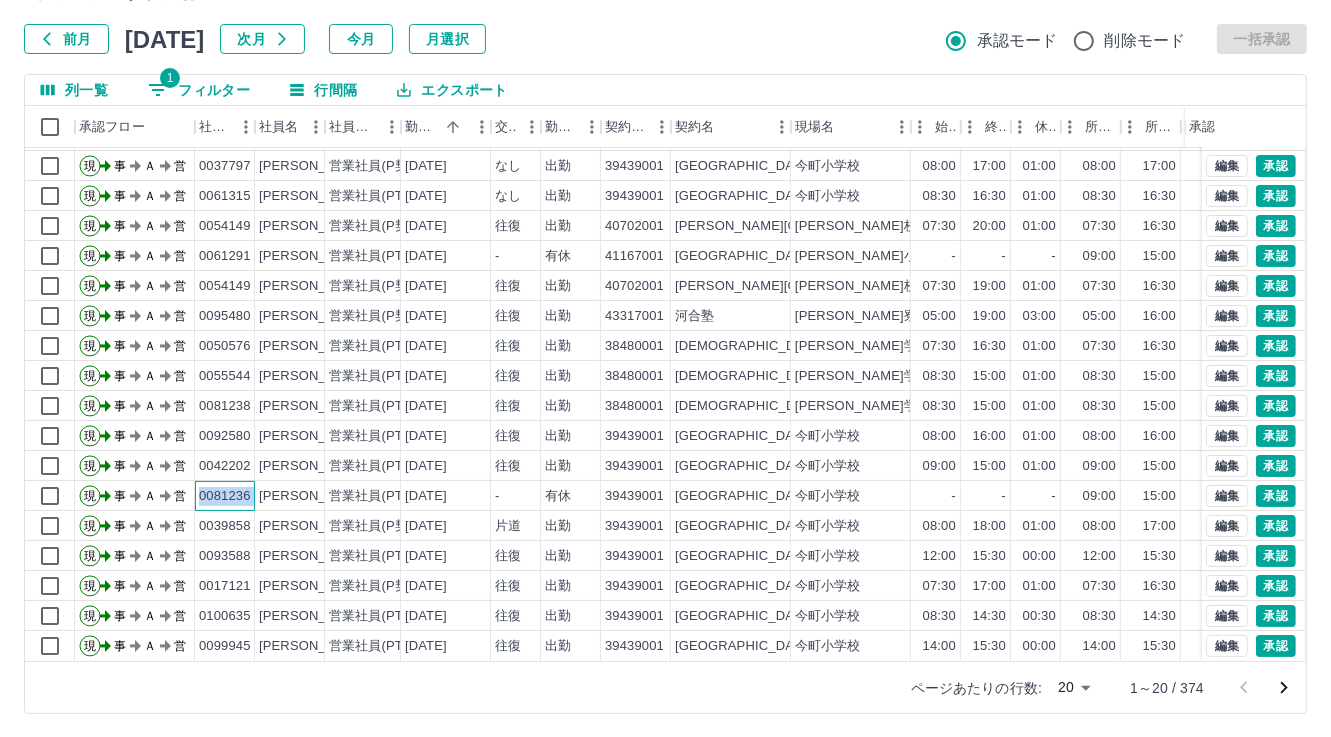 copy on "0081236" 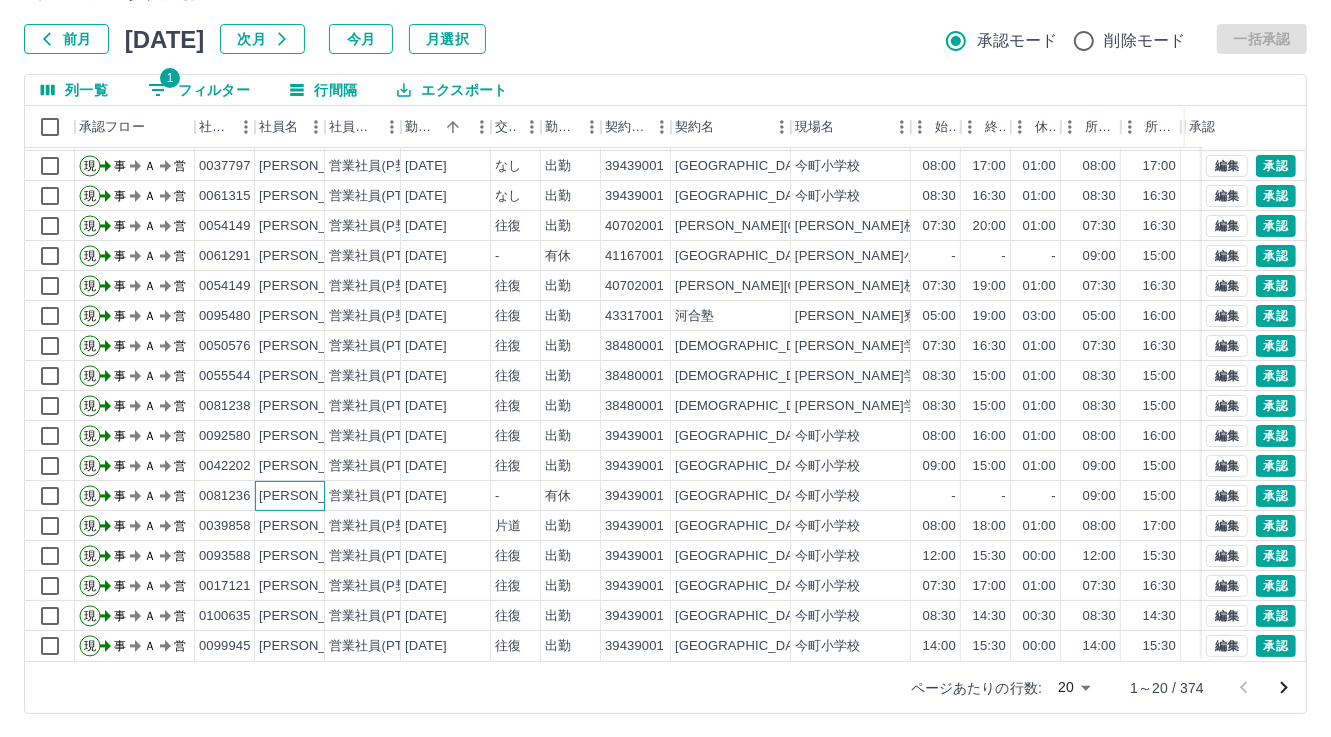 click on "神村　真歩" at bounding box center [313, 496] 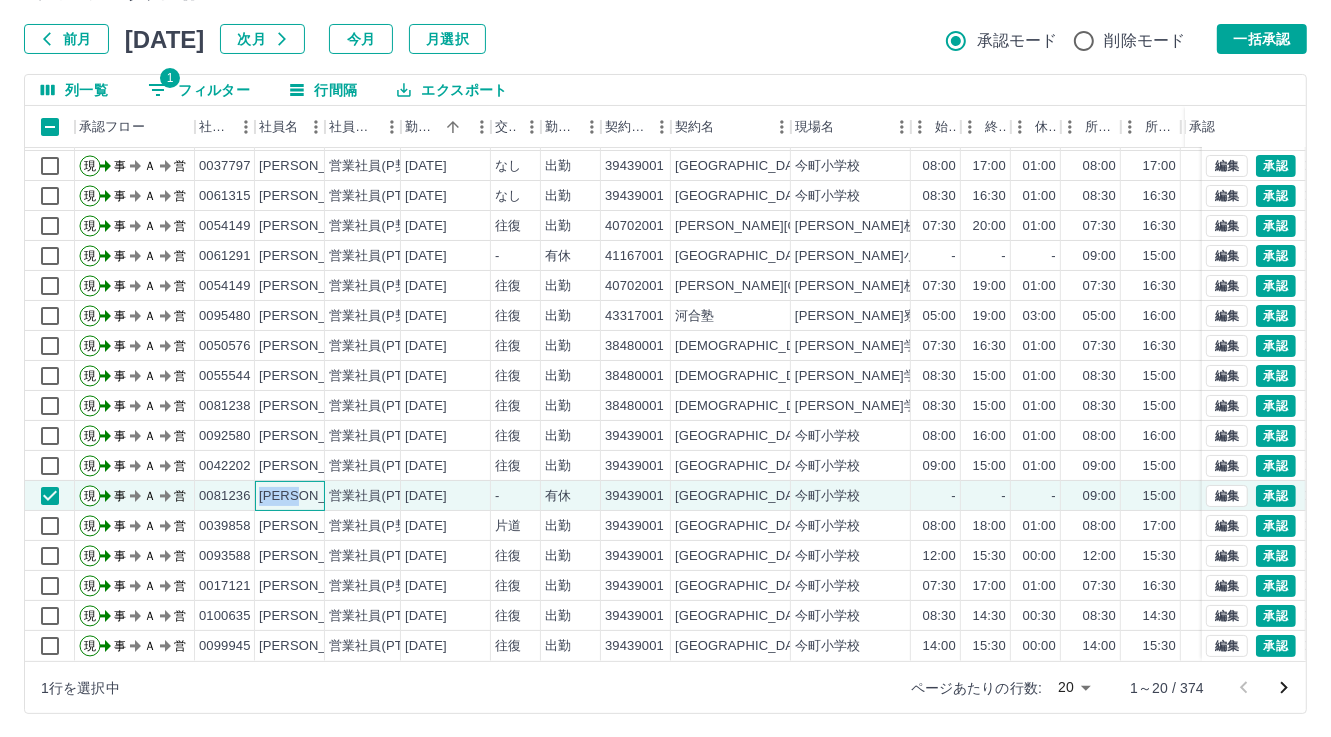 drag, startPoint x: 262, startPoint y: 477, endPoint x: 317, endPoint y: 477, distance: 55 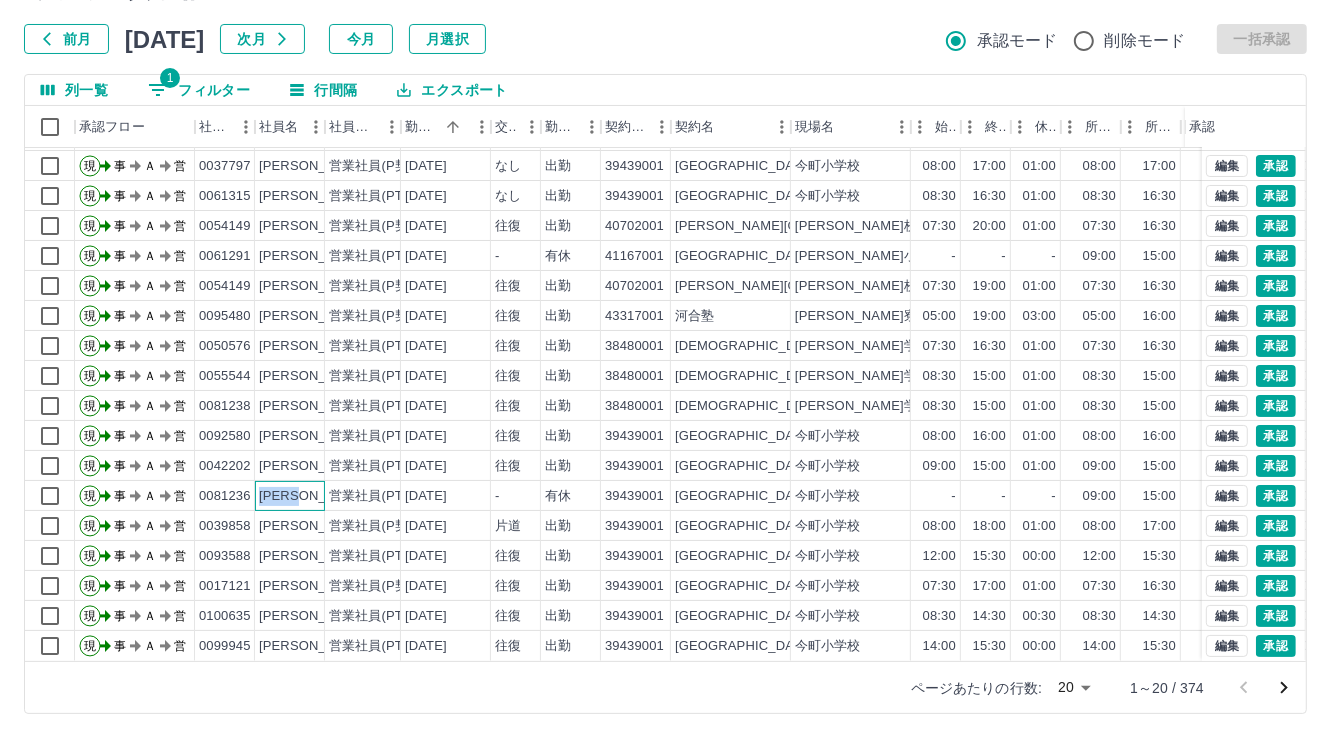copy on "神村　真歩" 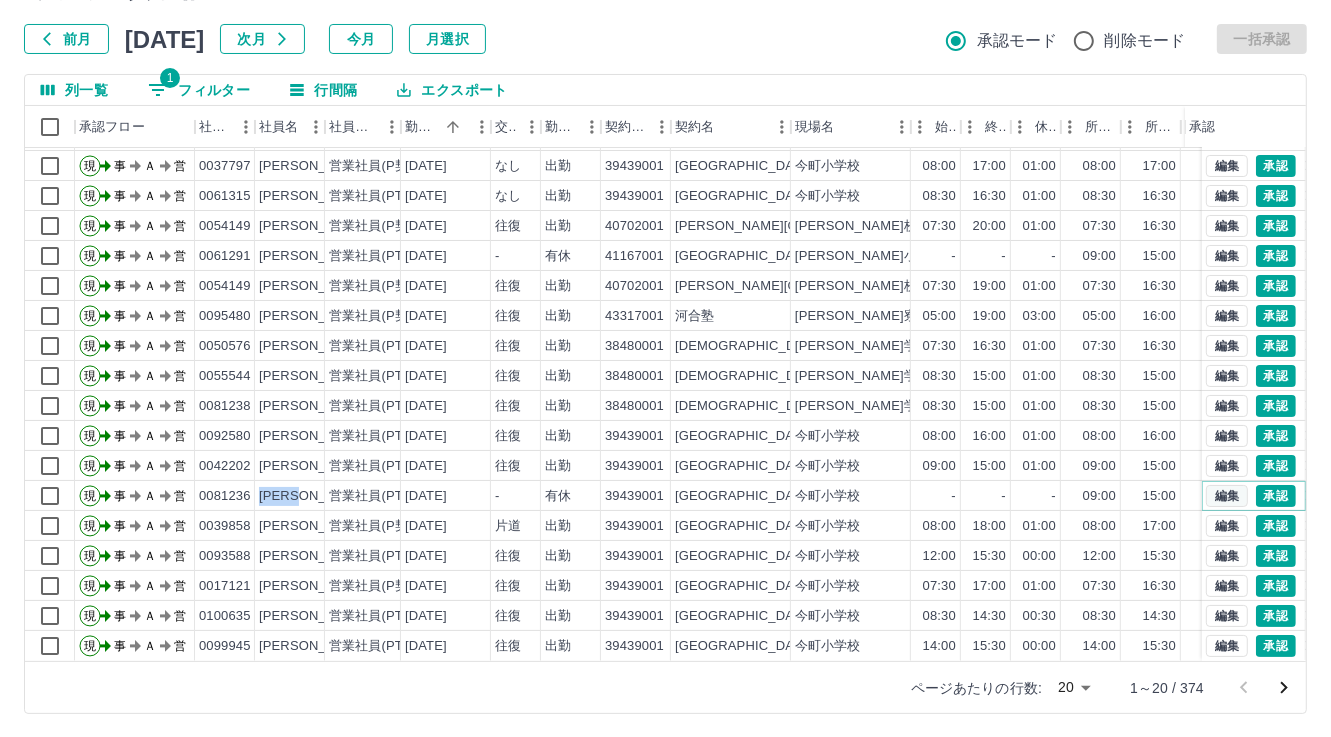 click on "編集" at bounding box center (1227, 496) 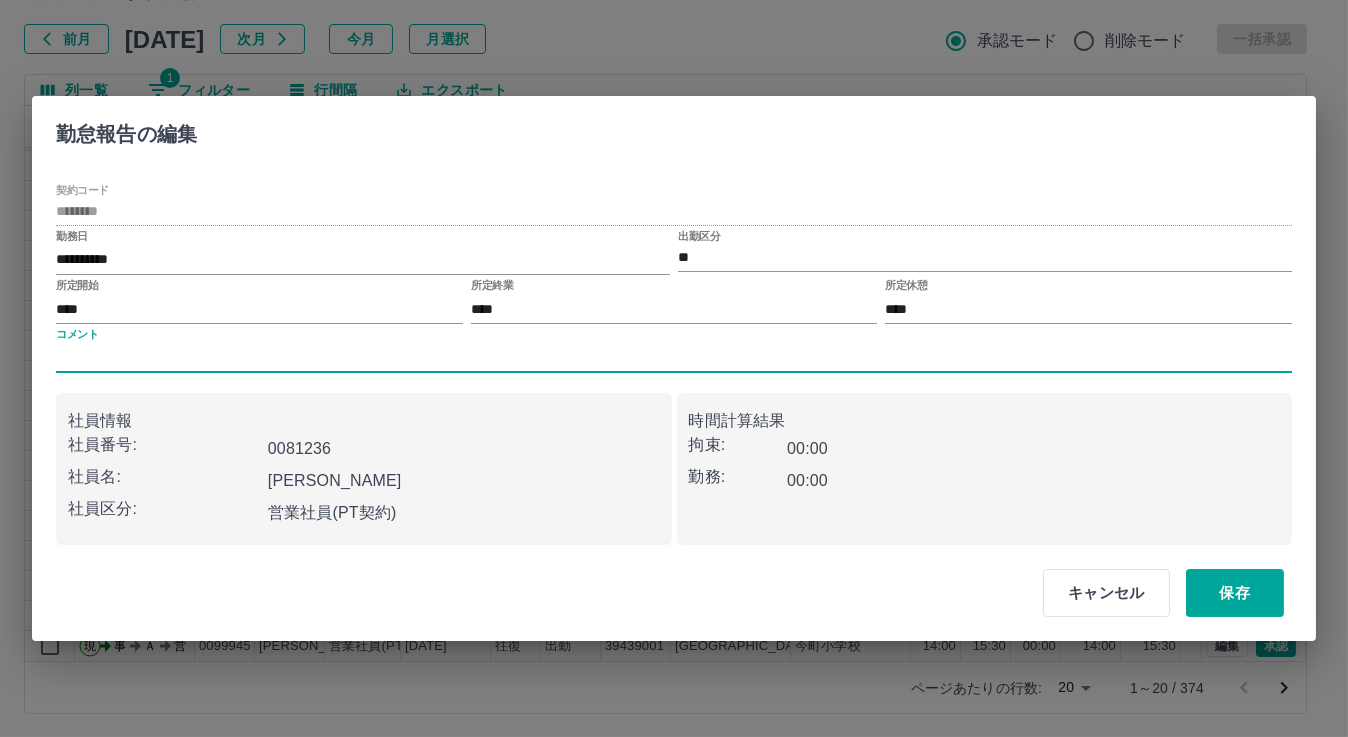 click on "コメント" at bounding box center (674, 358) 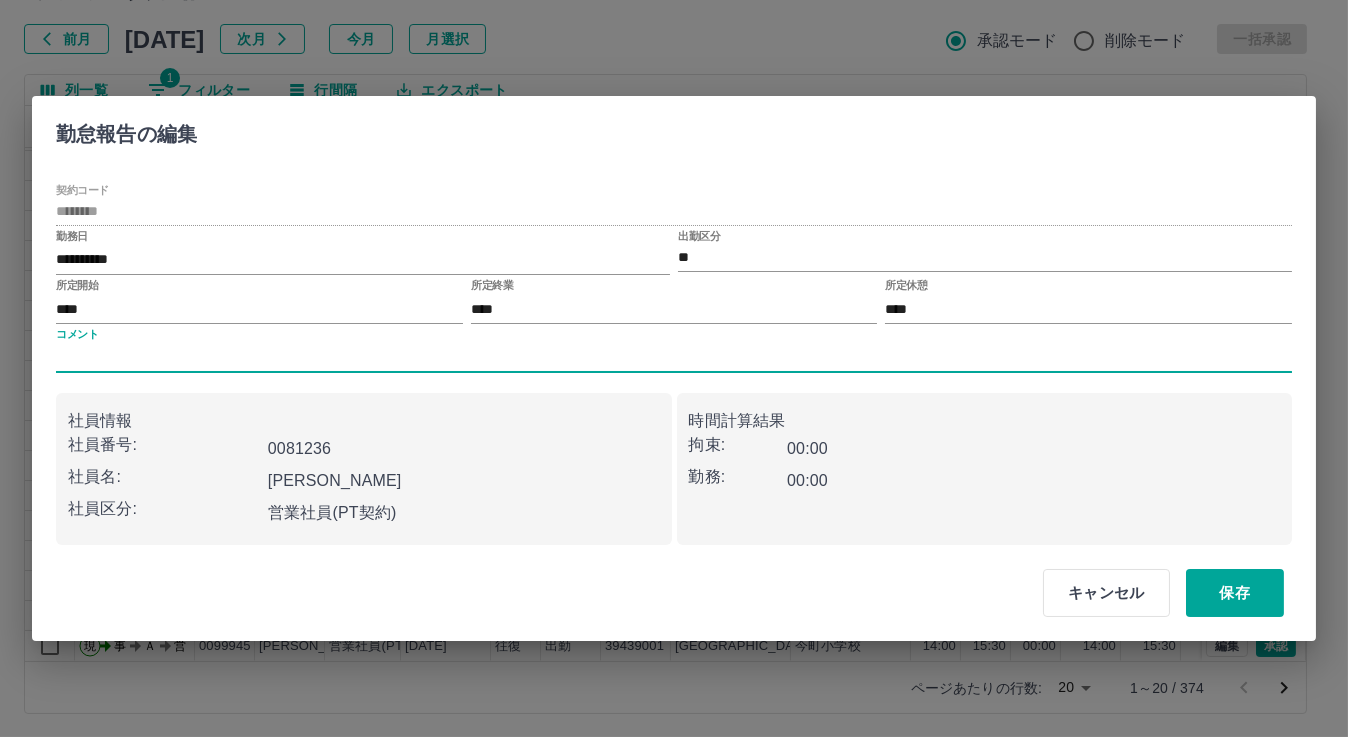 type on "****" 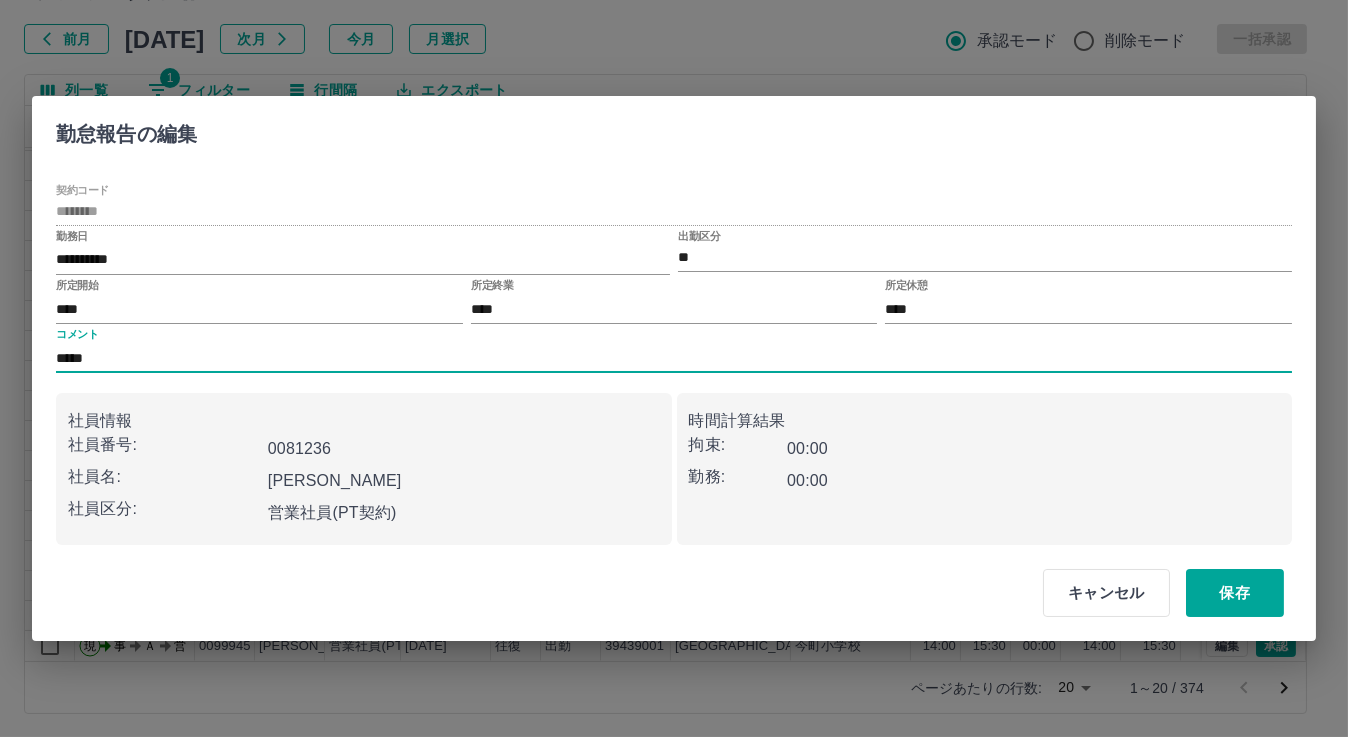 click on "保存" at bounding box center (1235, 593) 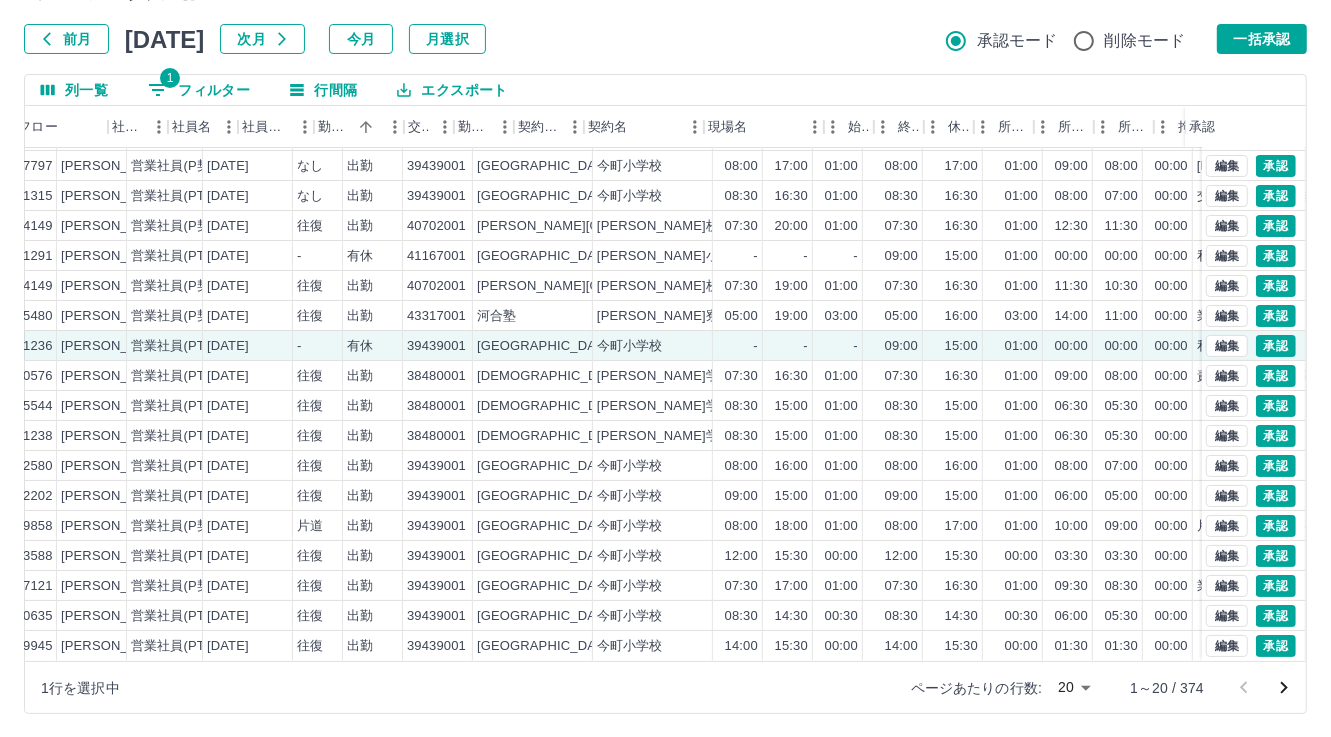scroll, scrollTop: 103, scrollLeft: 0, axis: vertical 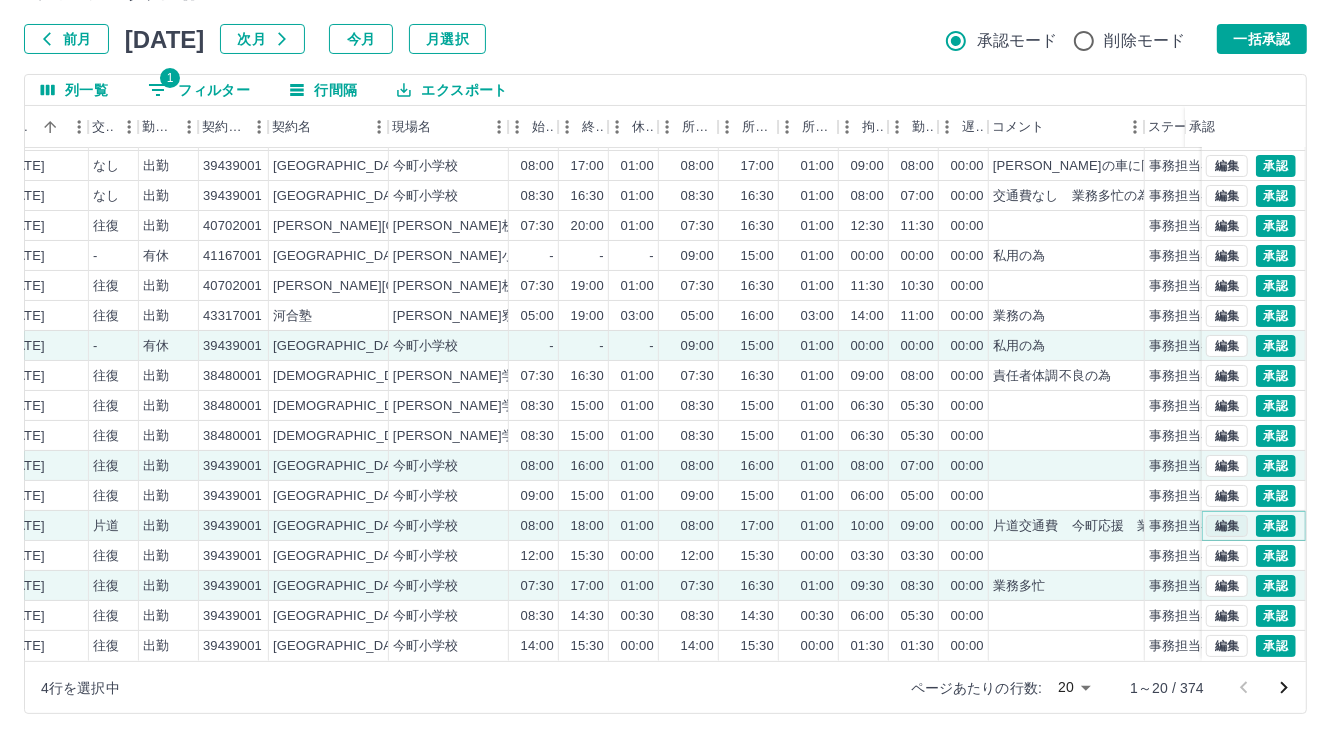 click on "編集" at bounding box center (1227, 526) 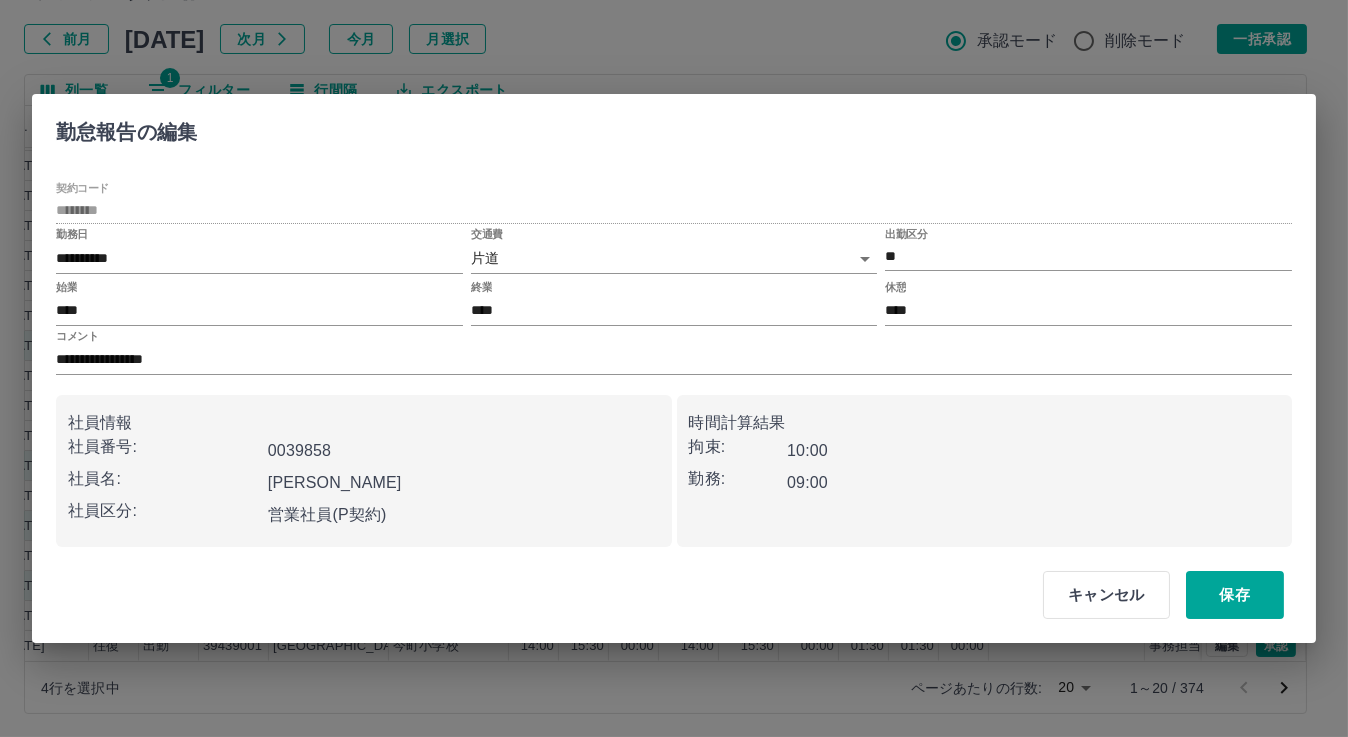 click on "キャンセル" at bounding box center [1106, 595] 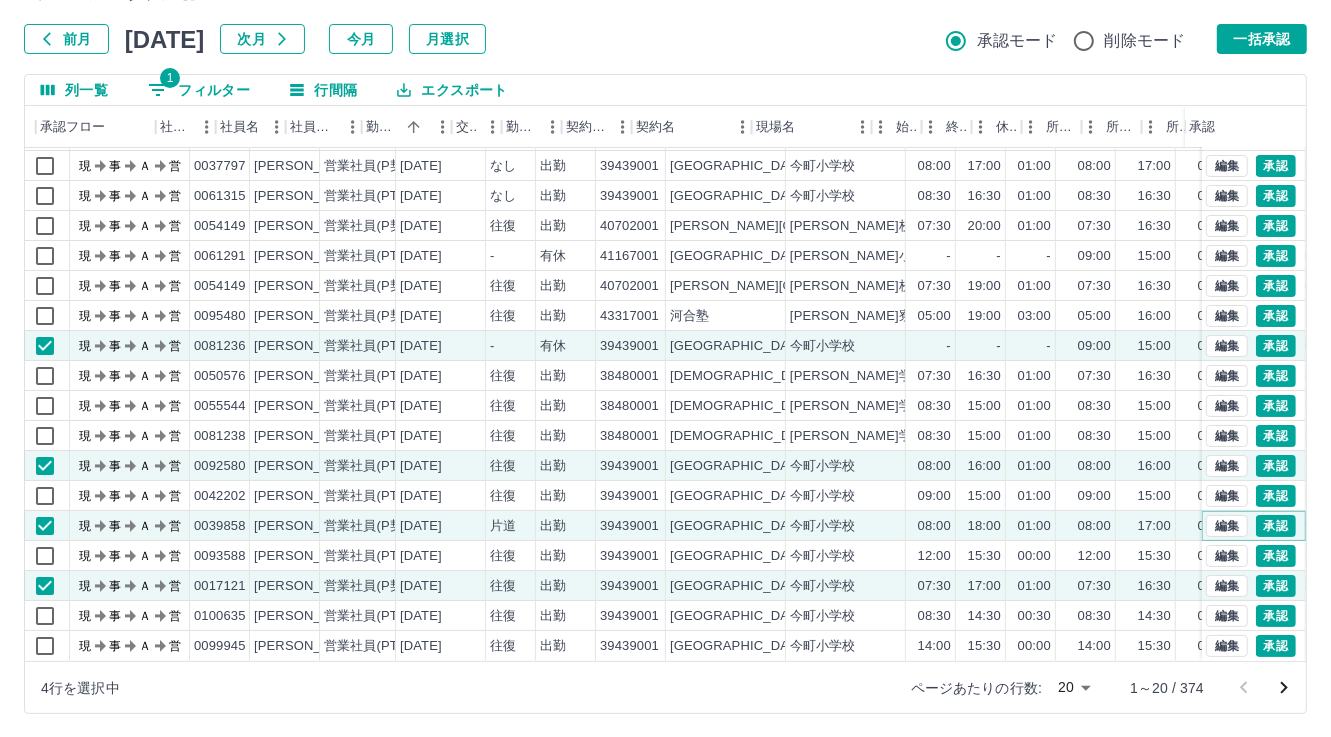 scroll, scrollTop: 103, scrollLeft: 0, axis: vertical 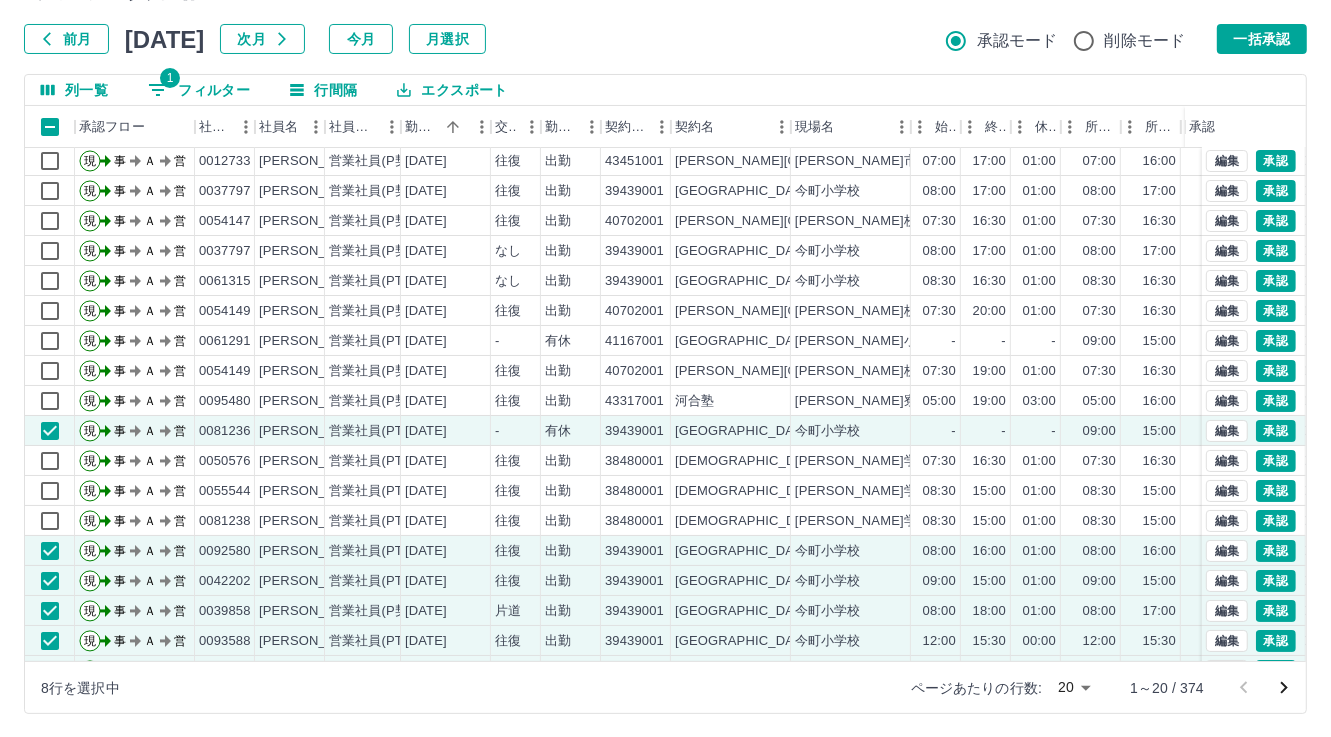 click on "一括承認" at bounding box center (1262, 39) 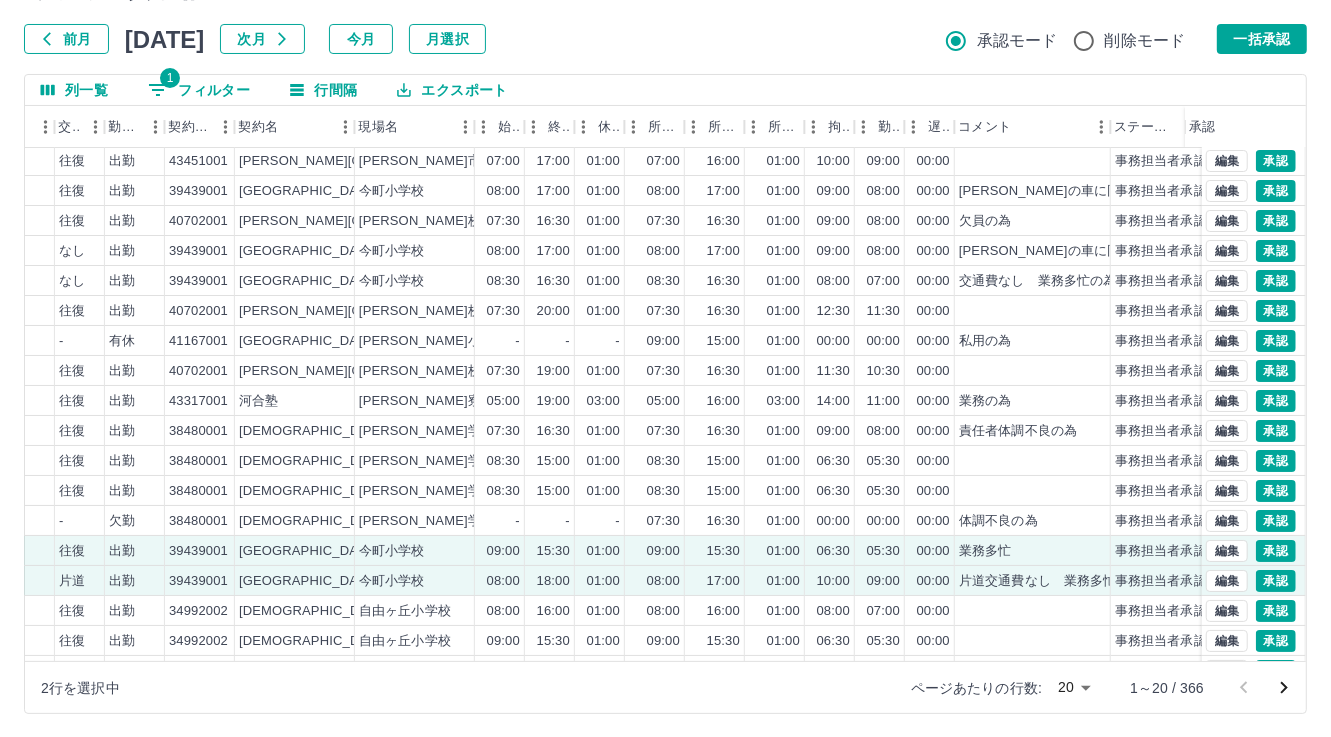 scroll, scrollTop: 2, scrollLeft: 437, axis: both 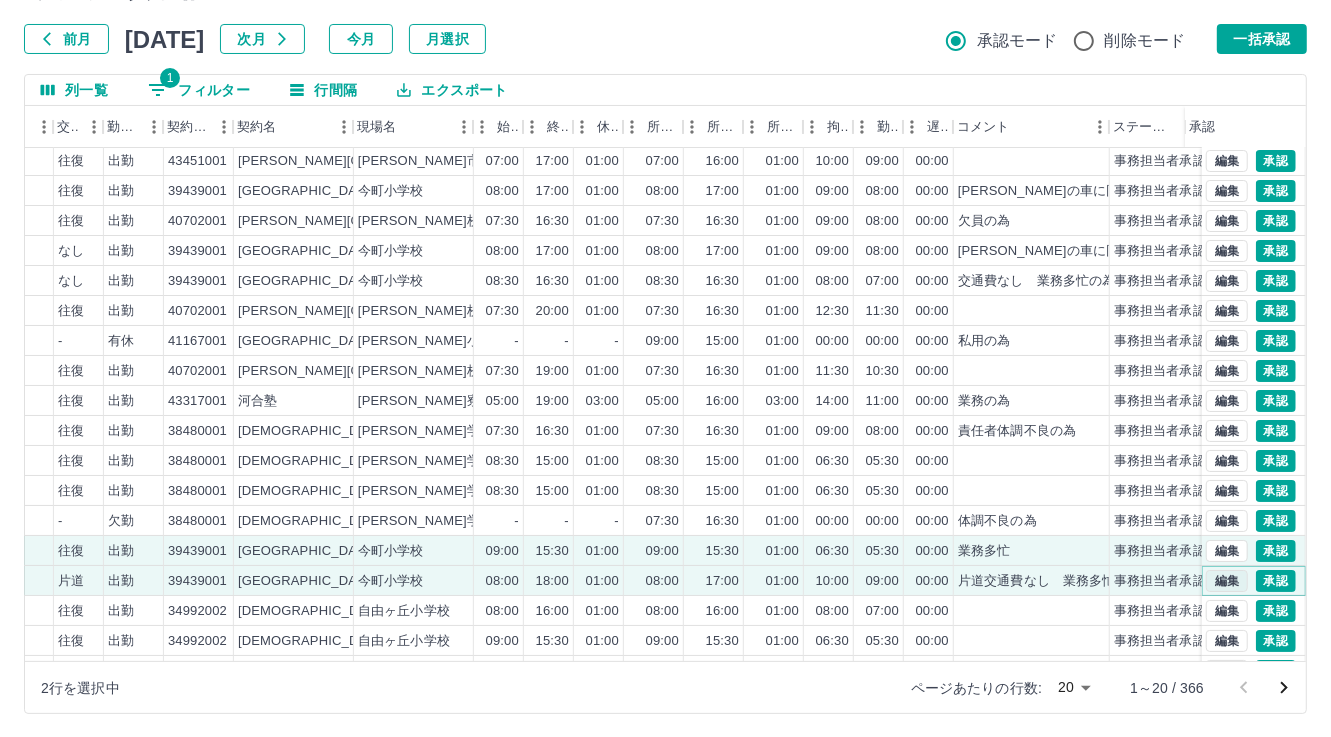 click on "編集" at bounding box center (1227, 581) 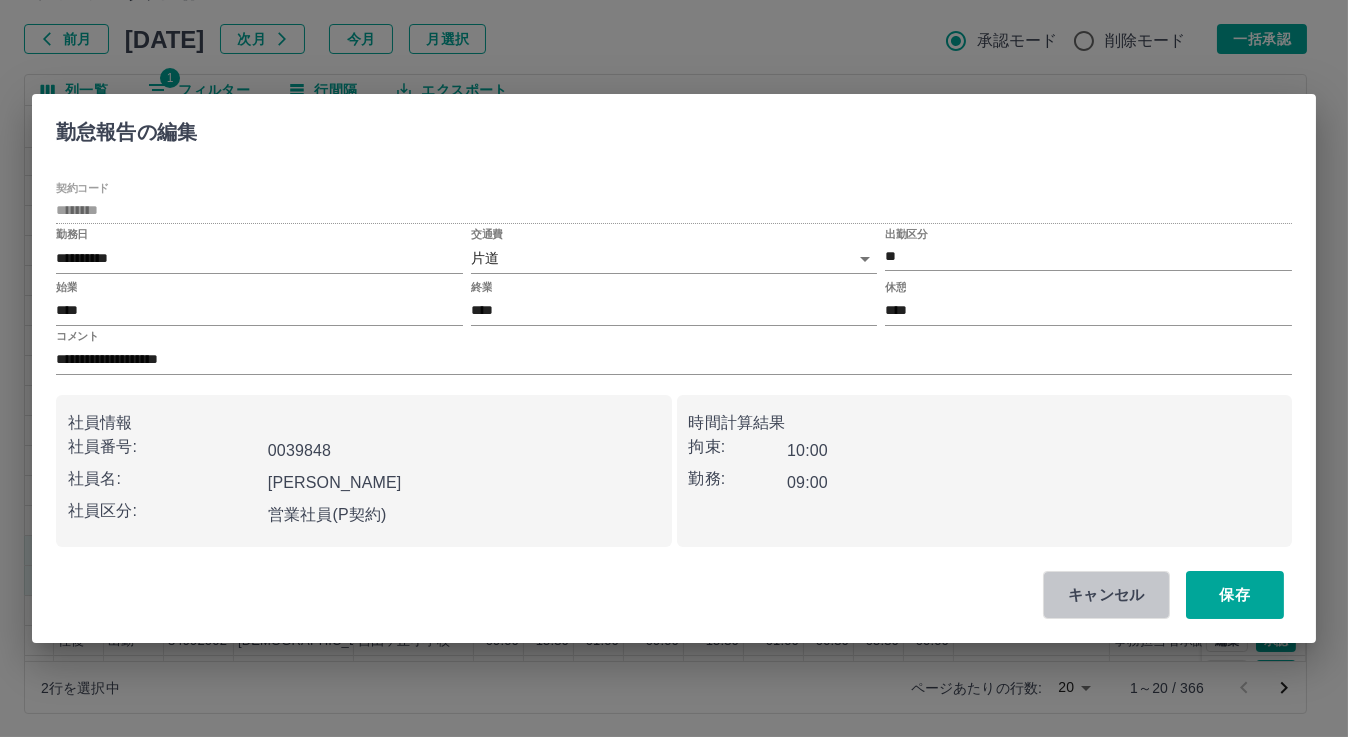 drag, startPoint x: 1111, startPoint y: 592, endPoint x: 1049, endPoint y: 615, distance: 66.12866 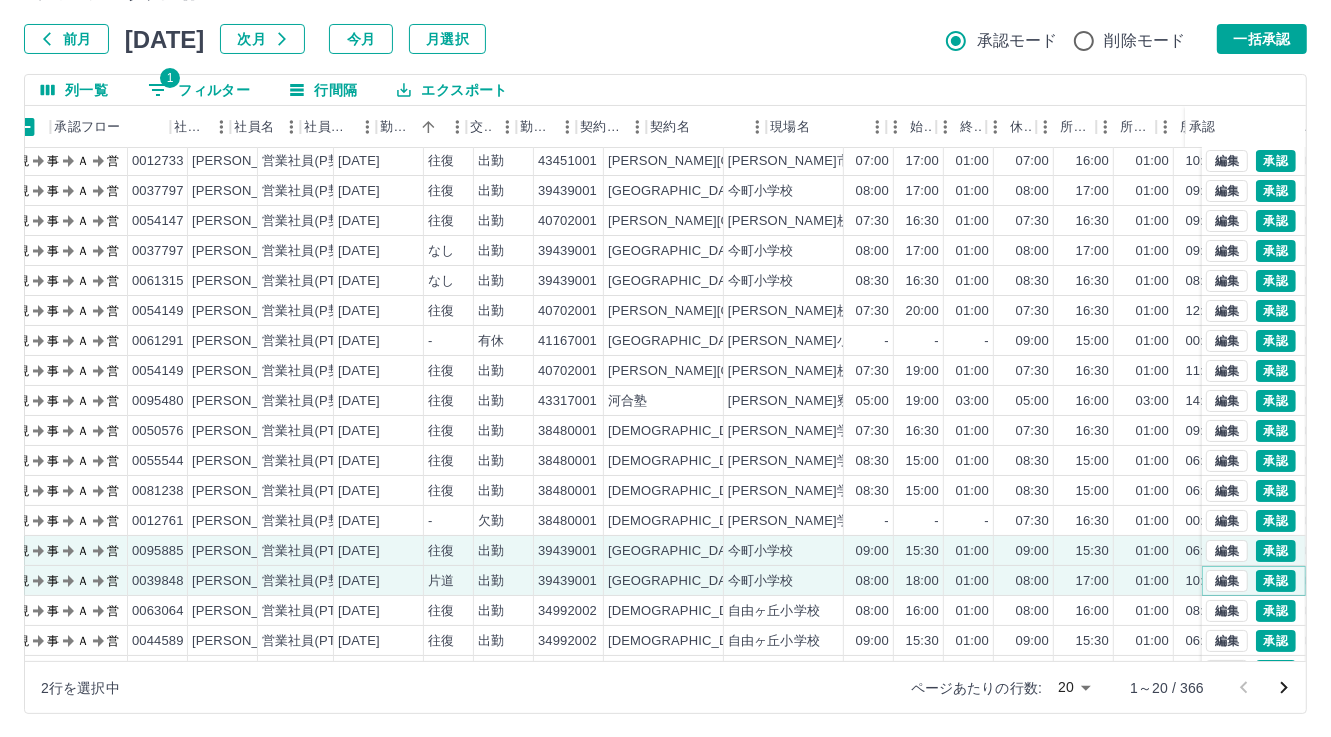 scroll, scrollTop: 2, scrollLeft: 0, axis: vertical 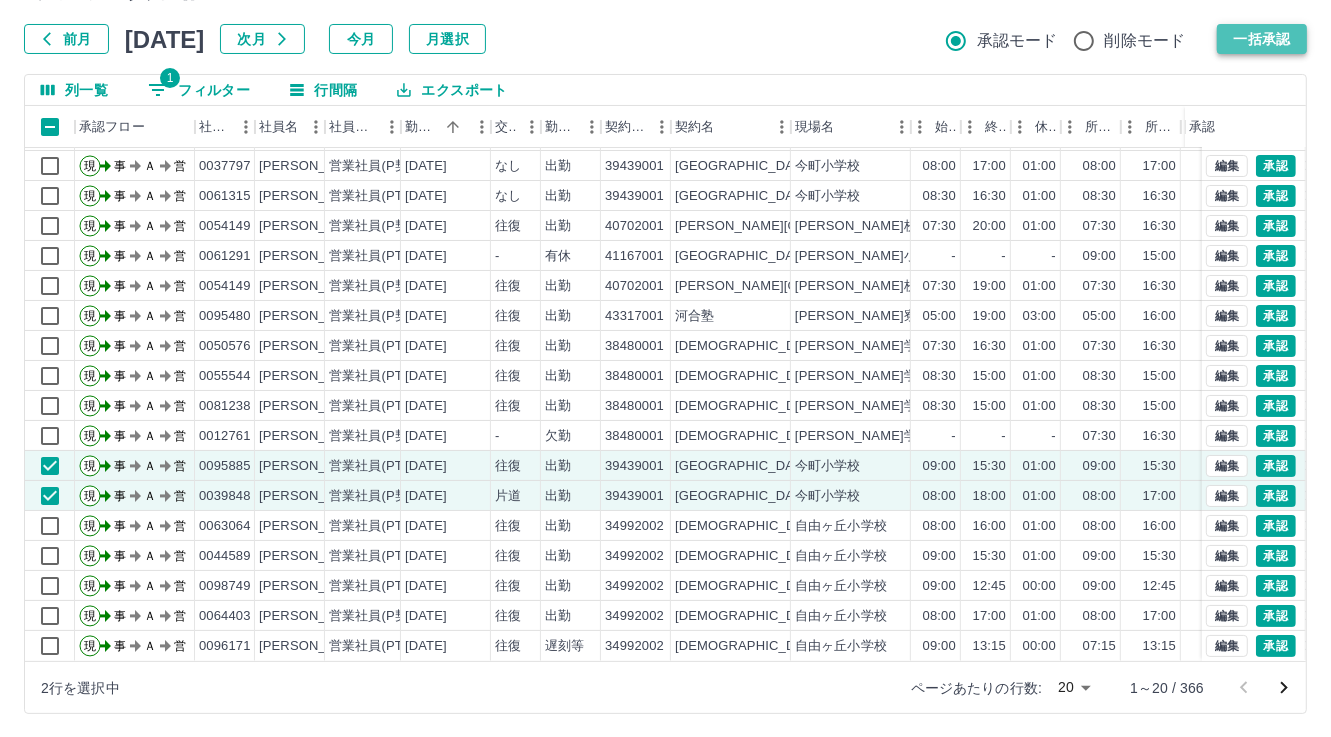 click on "一括承認" at bounding box center [1262, 39] 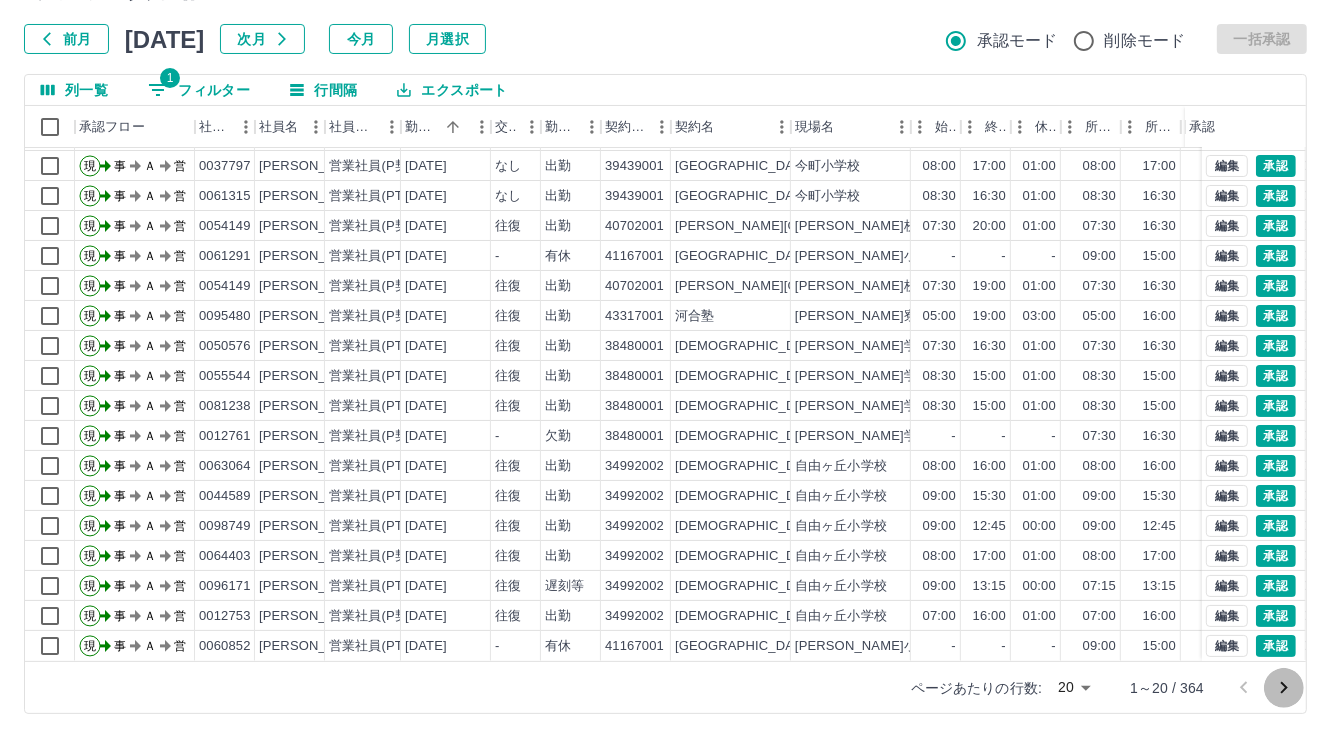 drag, startPoint x: 1290, startPoint y: 684, endPoint x: 1189, endPoint y: 681, distance: 101.04455 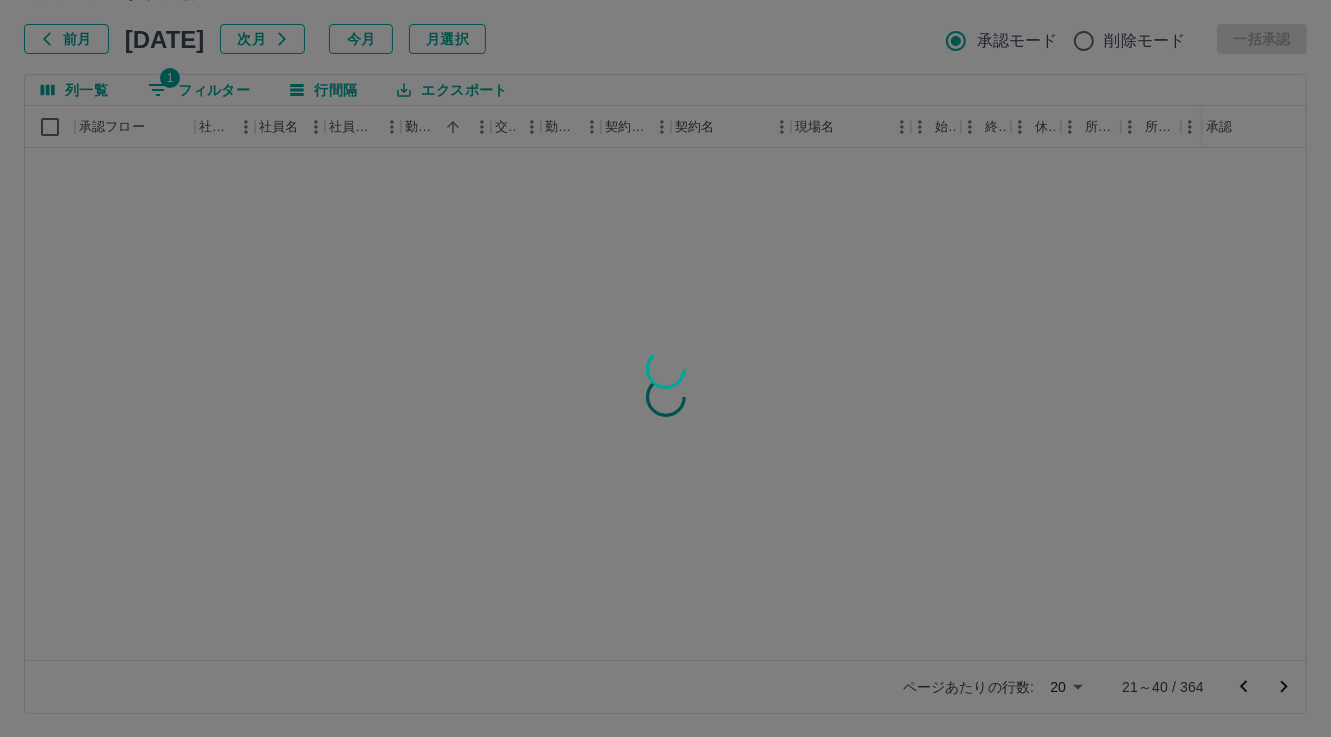 scroll, scrollTop: 0, scrollLeft: 0, axis: both 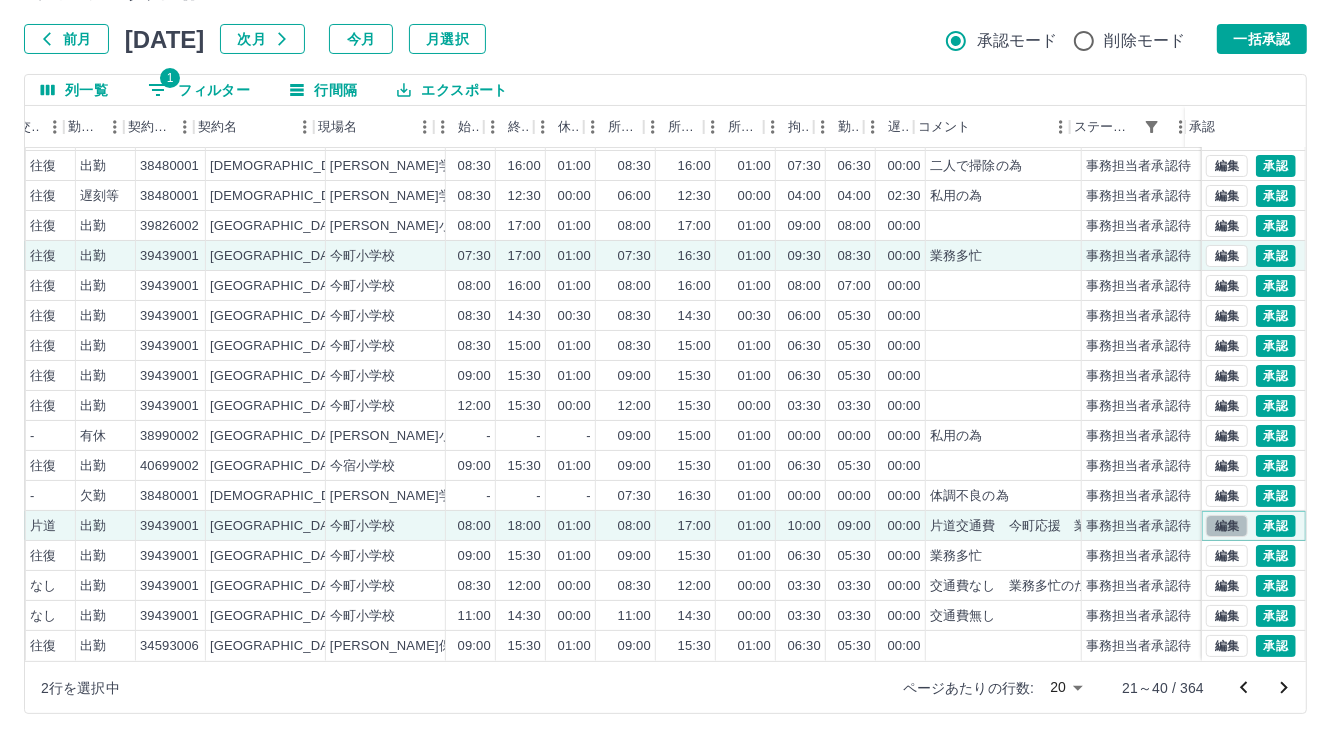 click on "編集" at bounding box center [1227, 526] 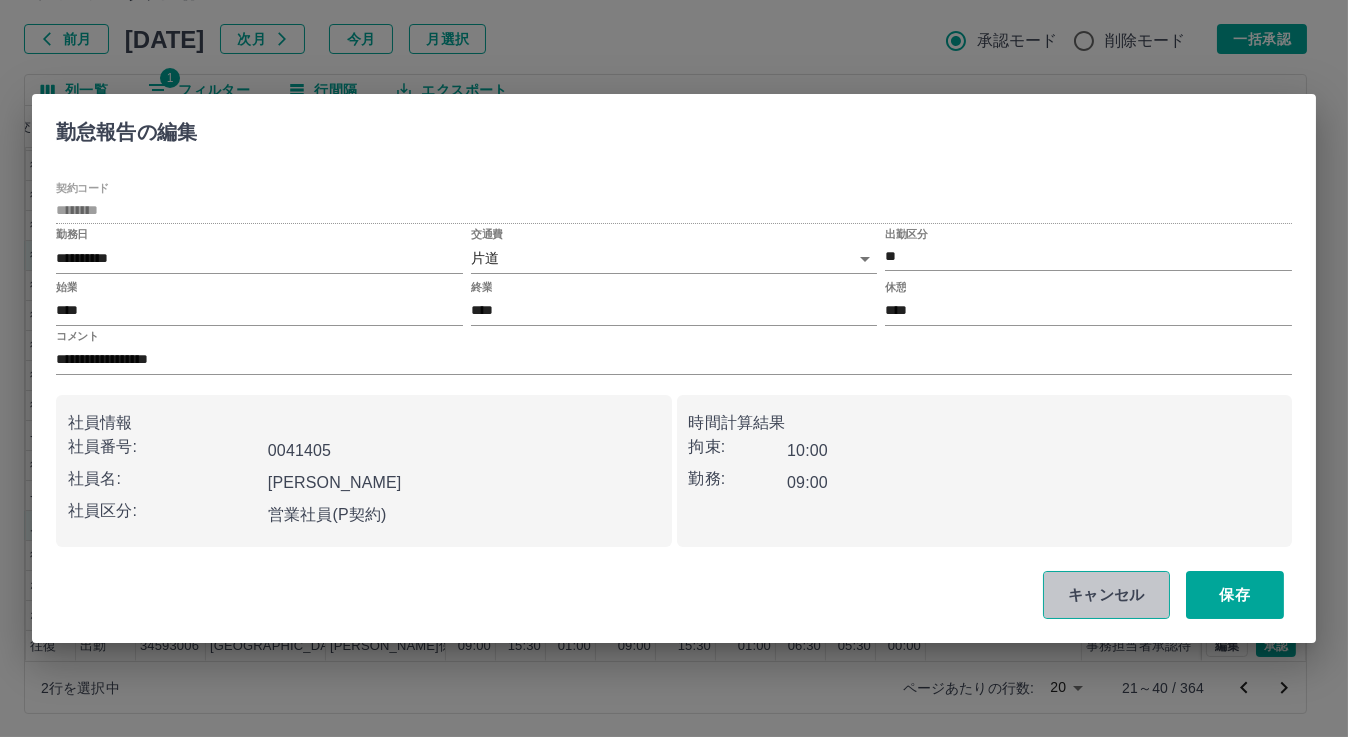 click on "キャンセル" at bounding box center (1106, 595) 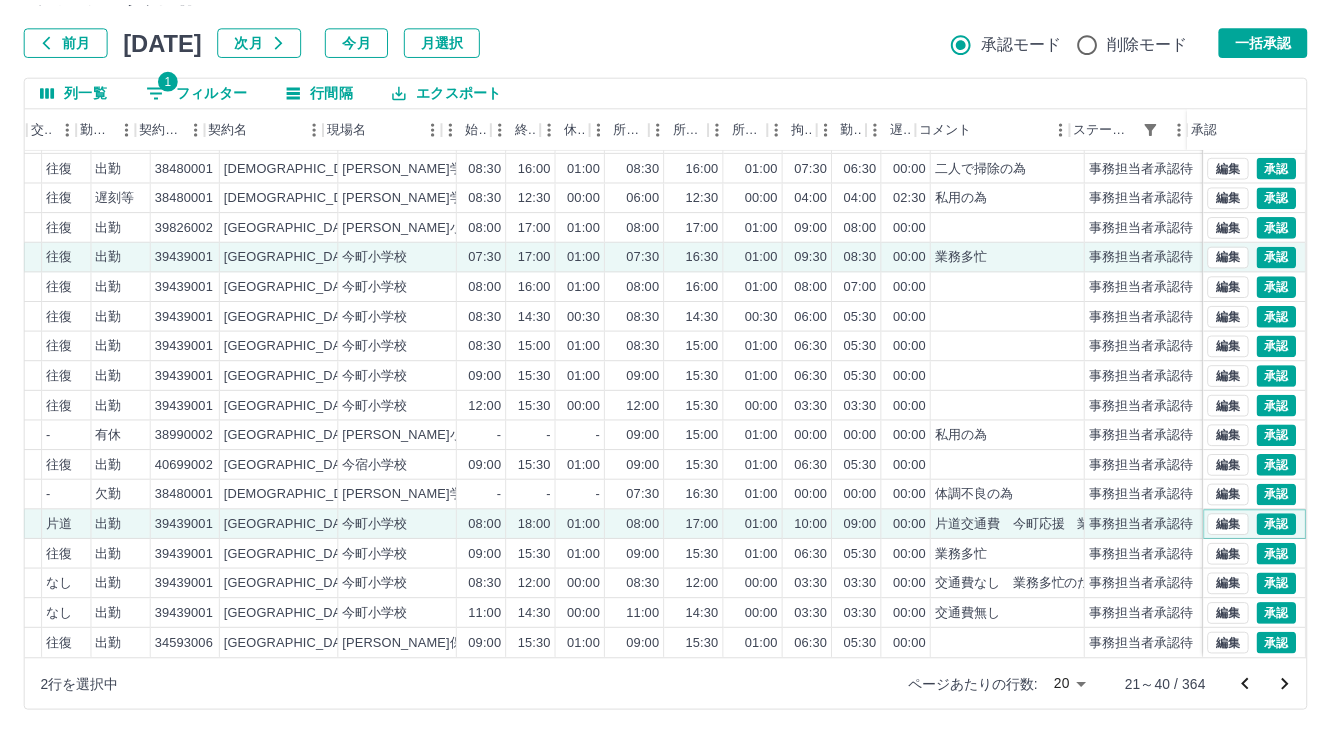 scroll, scrollTop: 103, scrollLeft: 463, axis: both 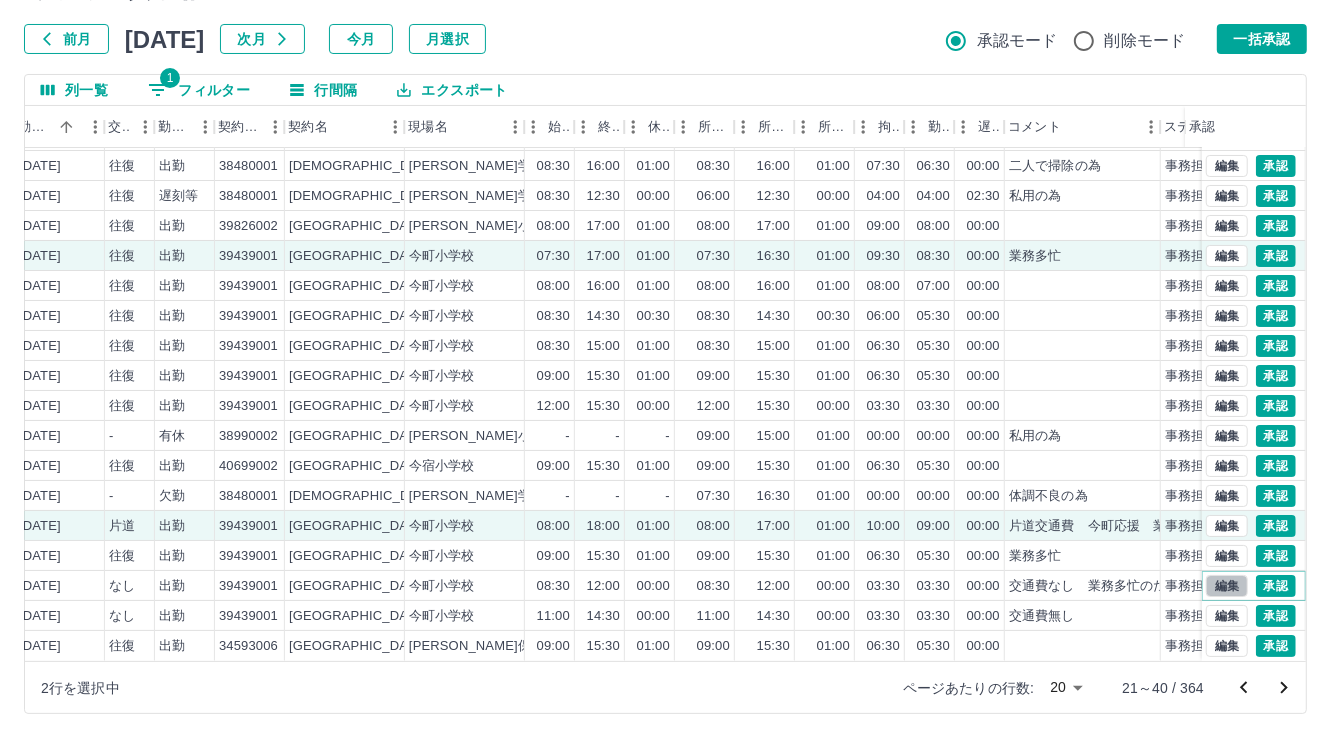 click on "編集" at bounding box center (1227, 586) 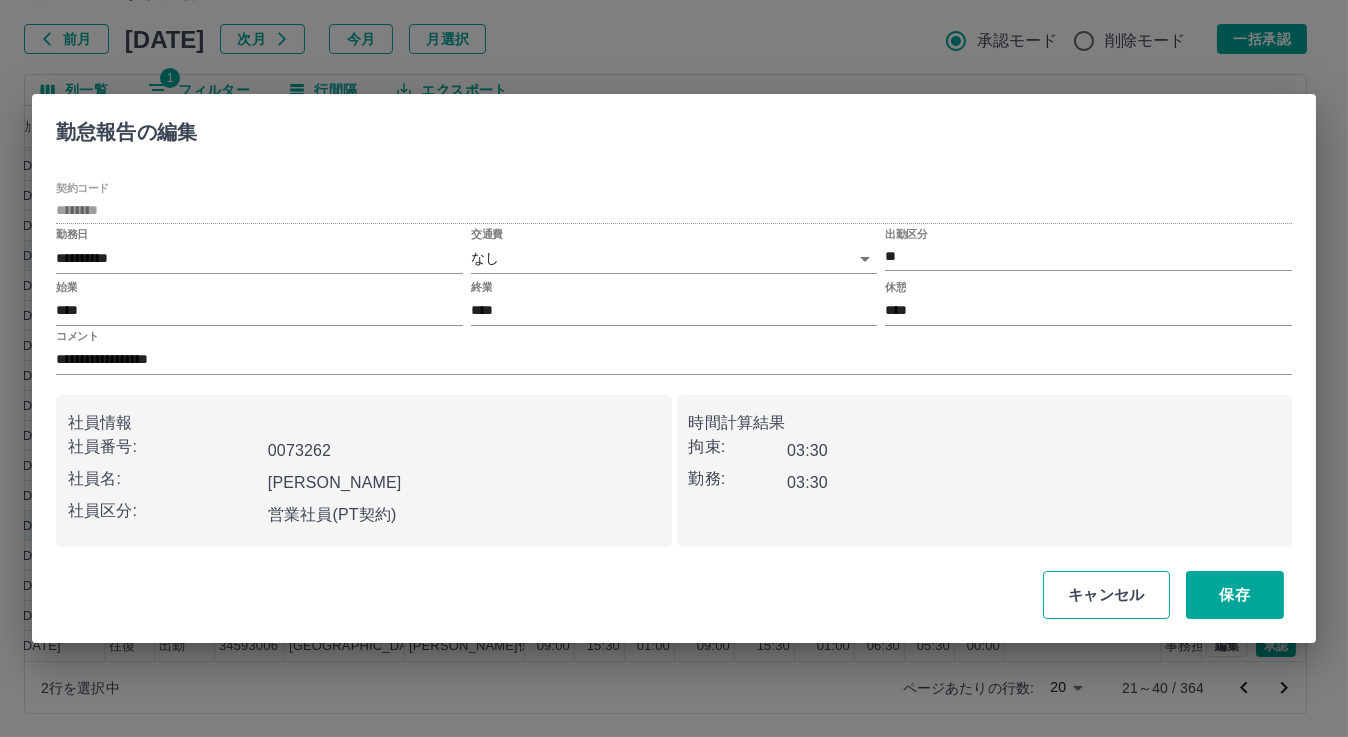 click on "キャンセル" at bounding box center [1106, 595] 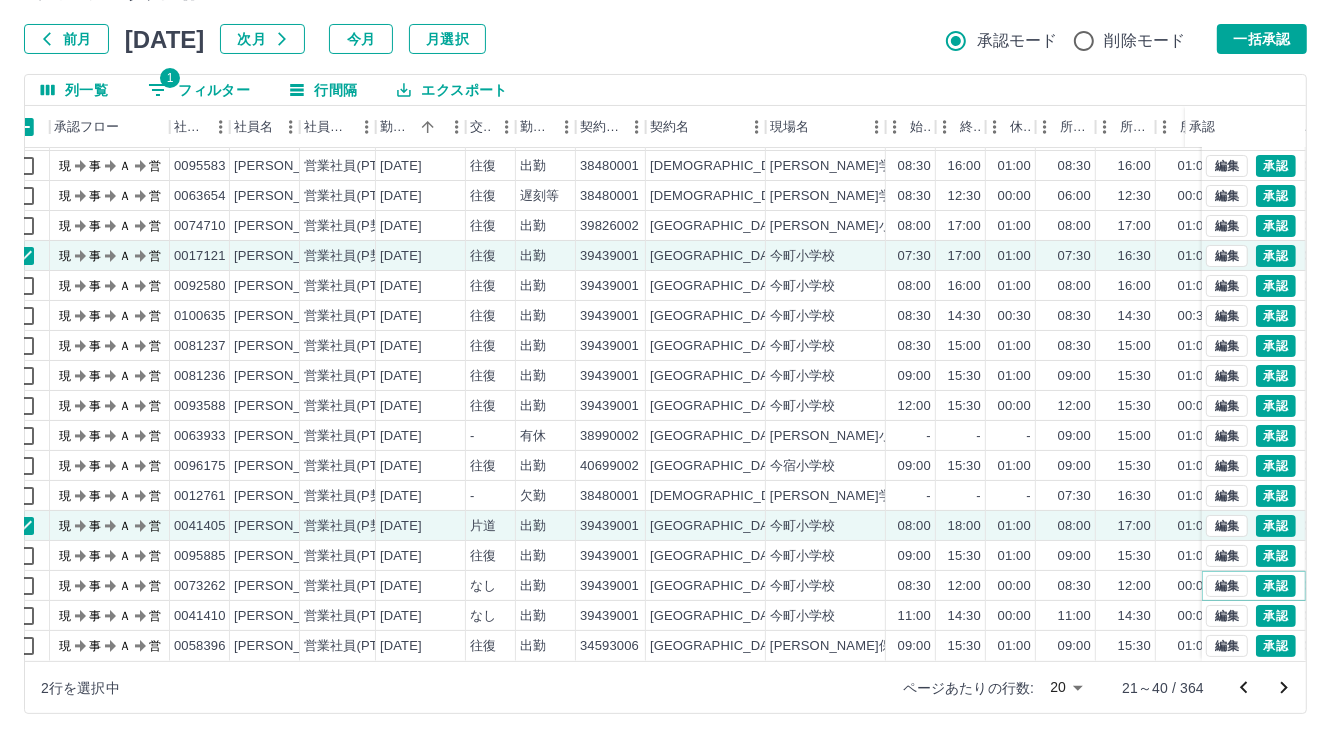 scroll, scrollTop: 103, scrollLeft: 0, axis: vertical 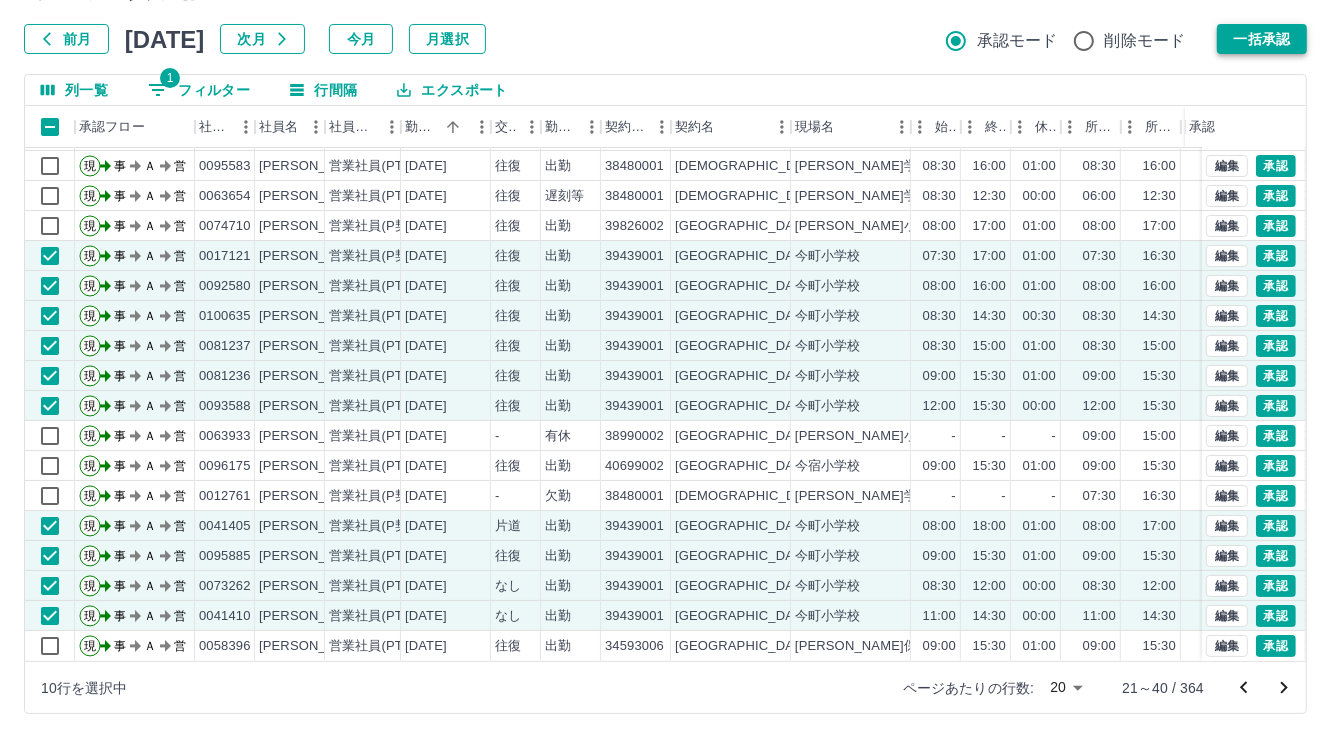 click on "一括承認" at bounding box center (1262, 39) 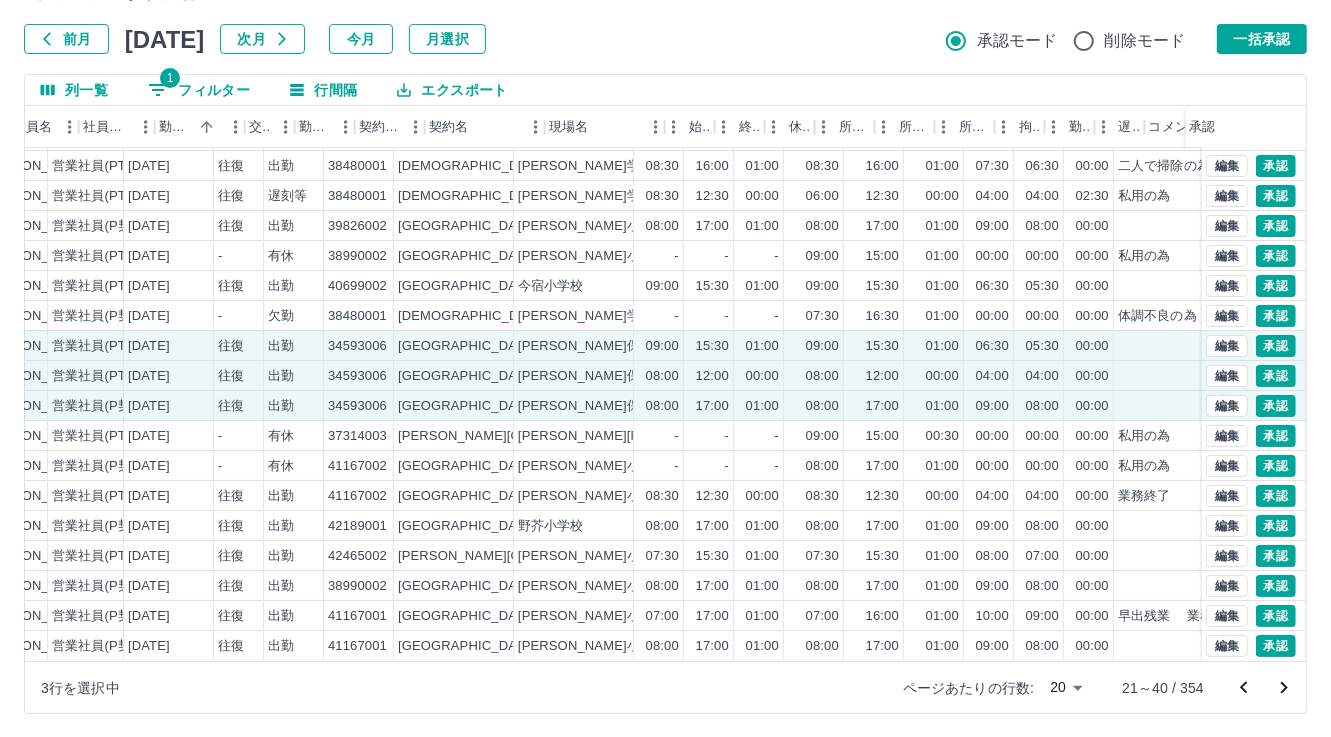 scroll, scrollTop: 103, scrollLeft: 0, axis: vertical 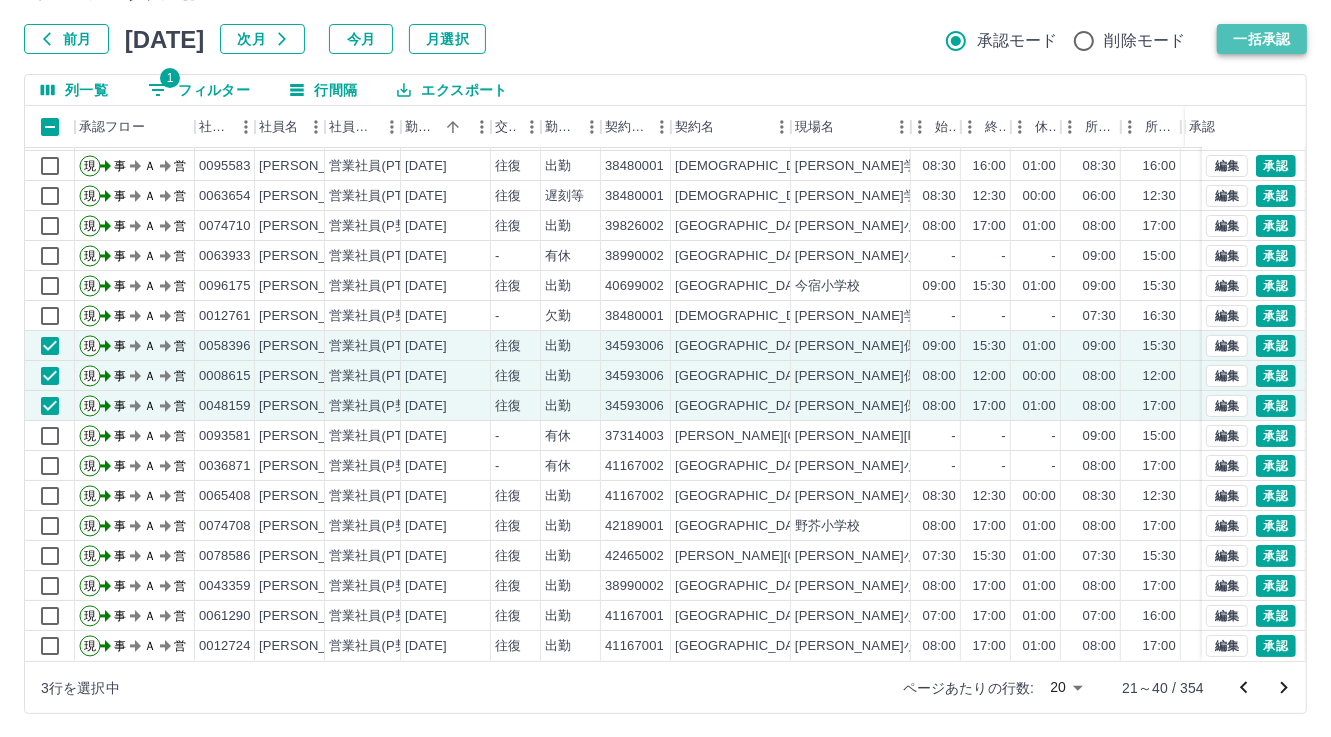 click on "一括承認" at bounding box center (1262, 39) 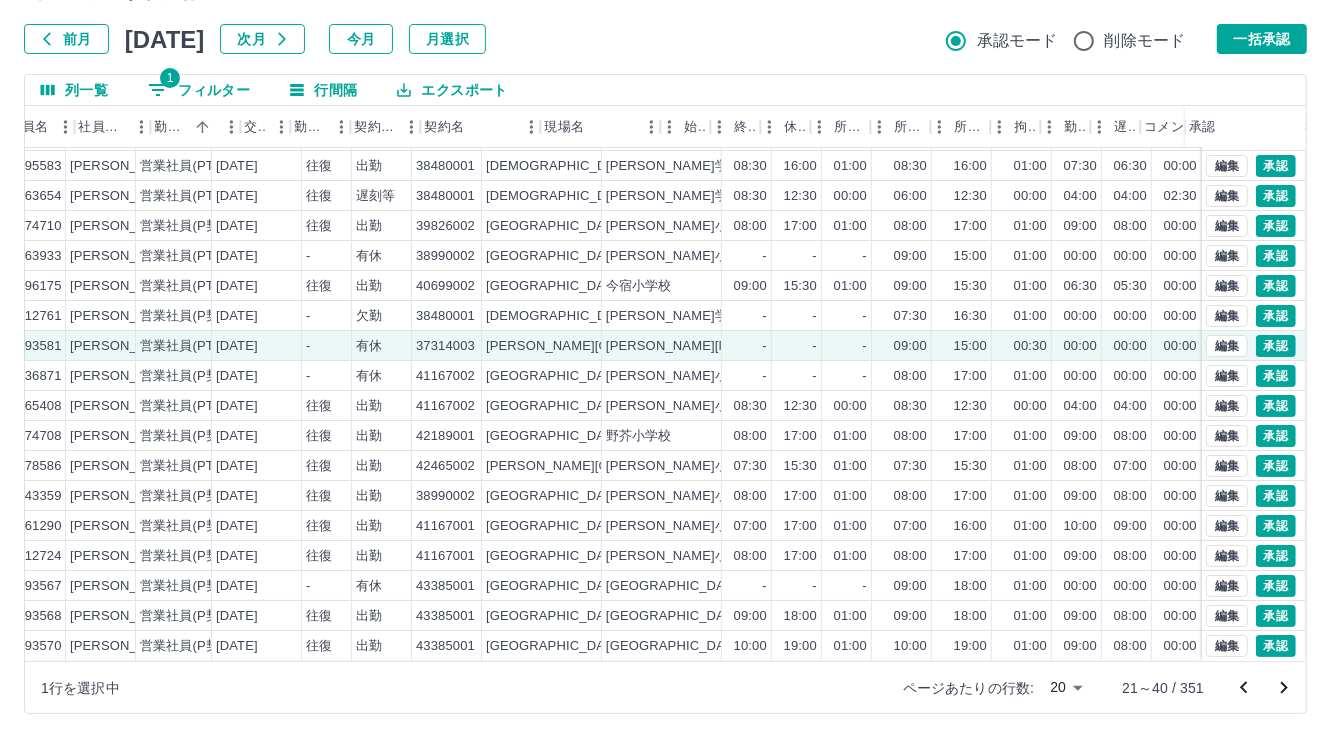 scroll, scrollTop: 103, scrollLeft: 0, axis: vertical 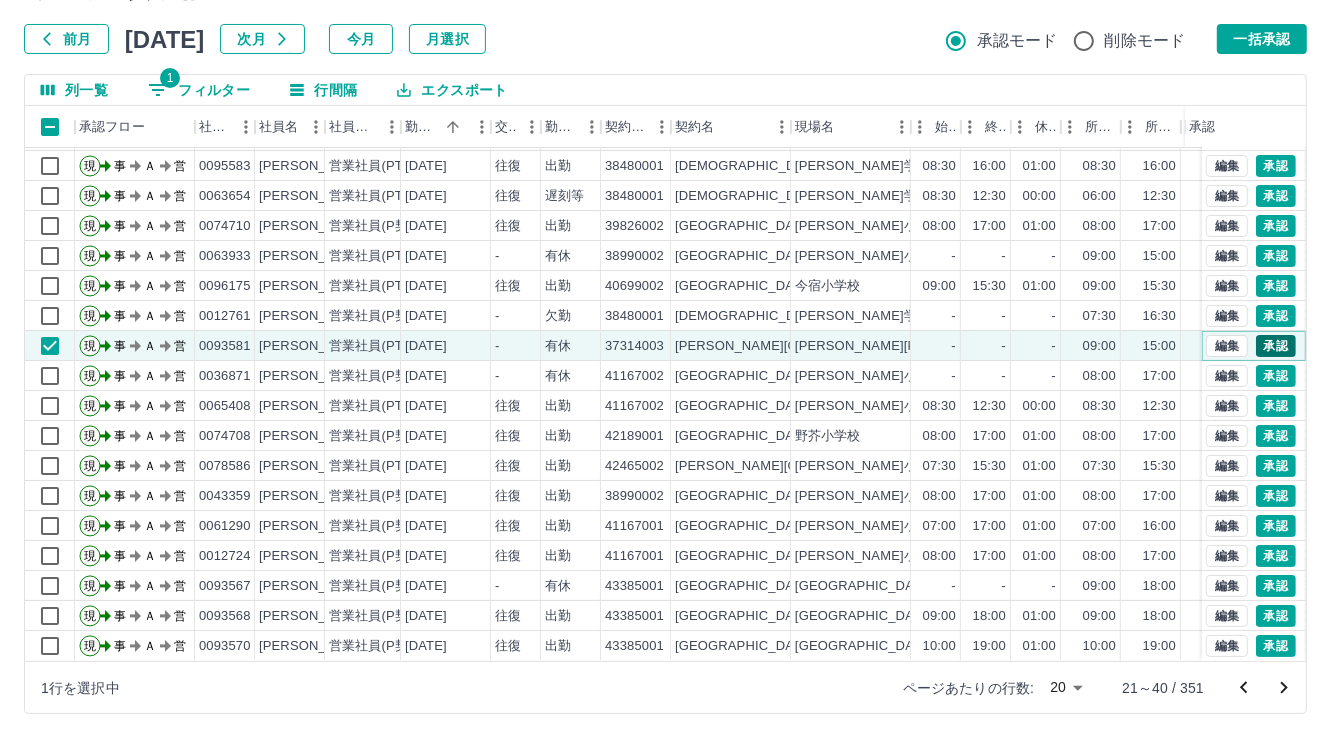 click on "承認" at bounding box center [1276, 346] 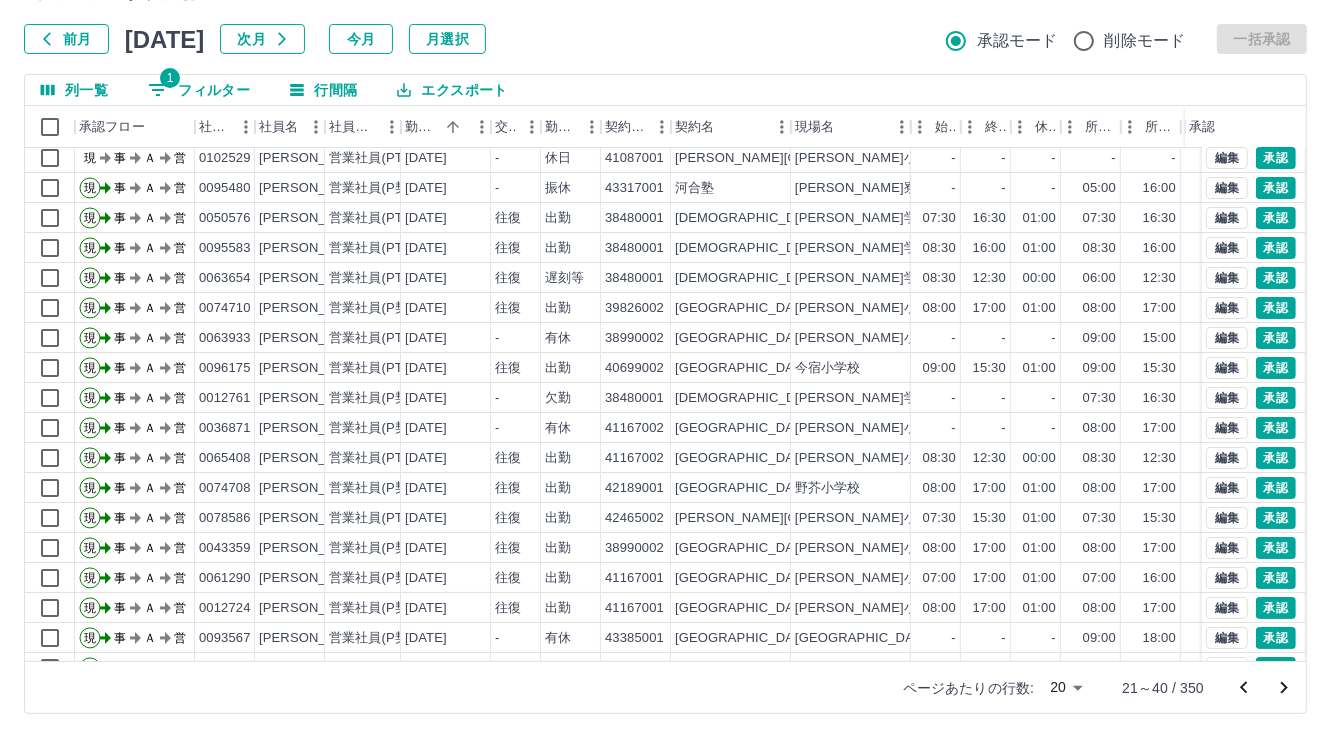 scroll, scrollTop: 103, scrollLeft: 0, axis: vertical 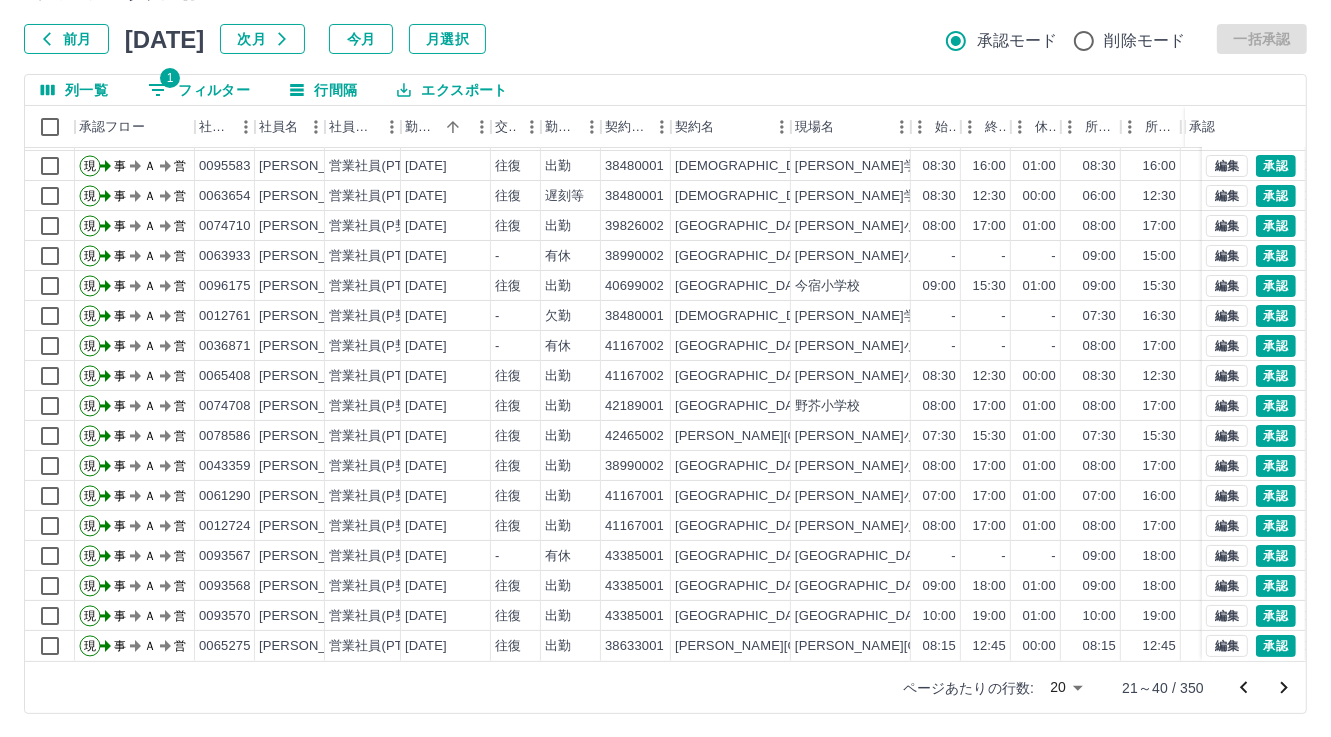 click on "1 フィルター" at bounding box center (199, 90) 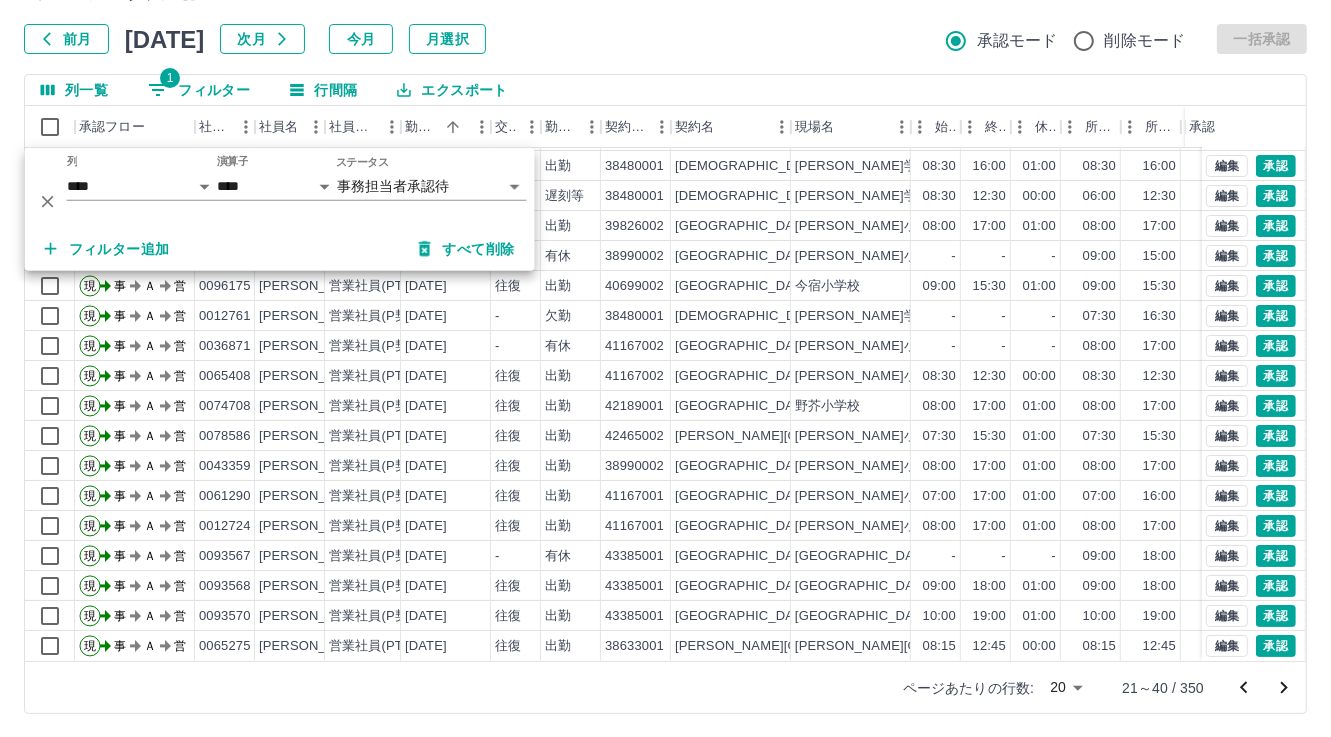 click on "フィルター追加" at bounding box center (107, 249) 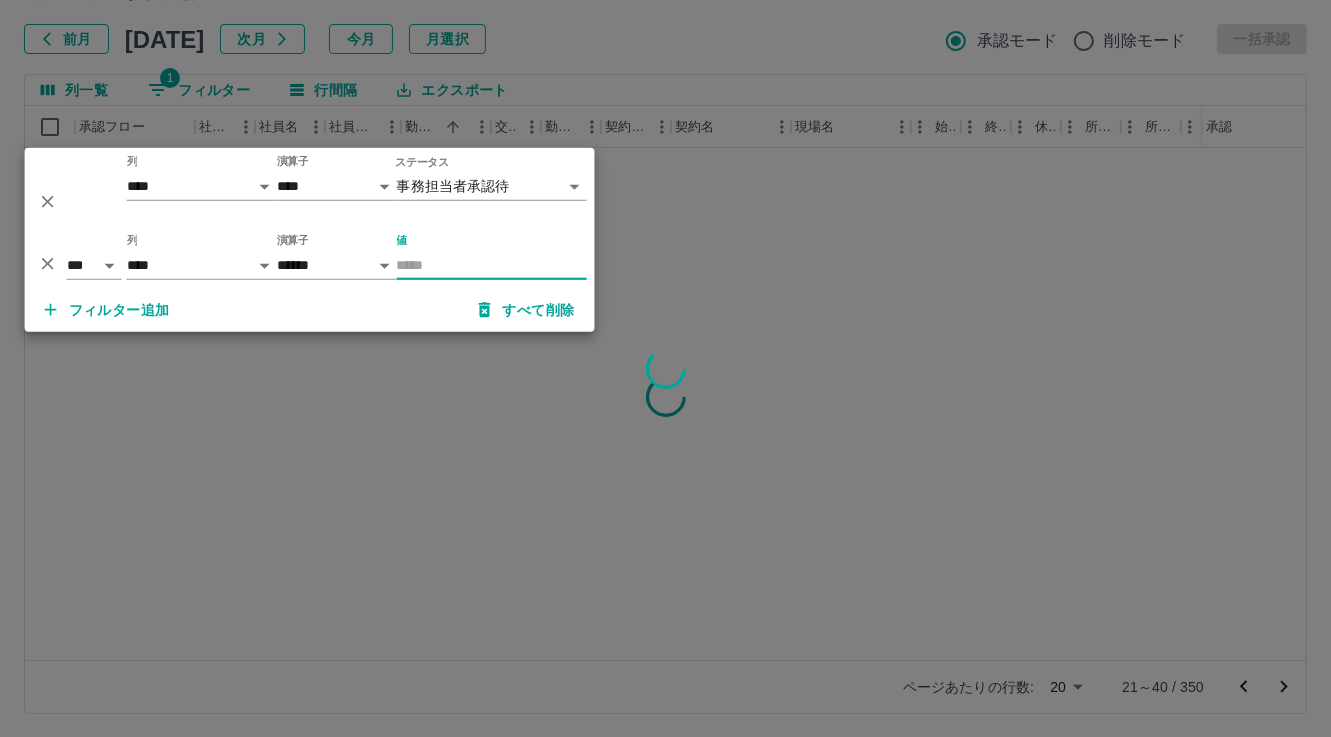 scroll, scrollTop: 0, scrollLeft: 0, axis: both 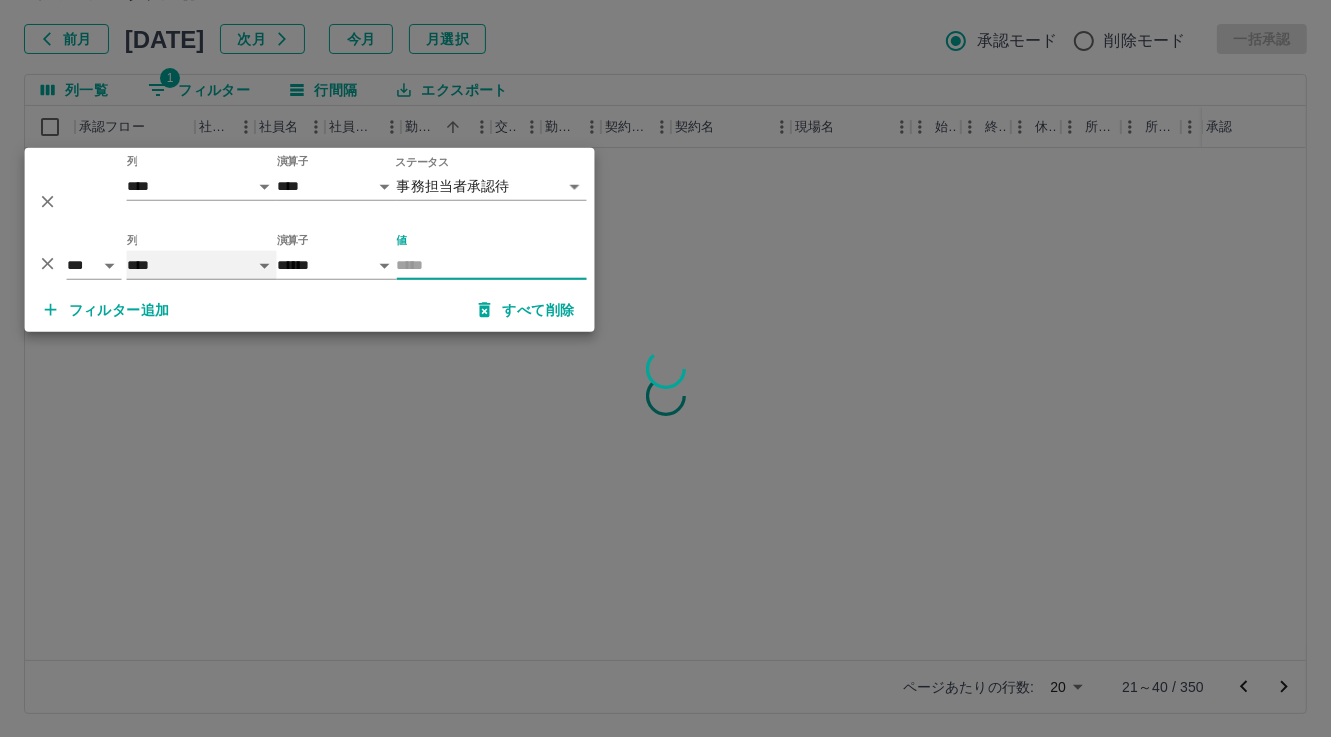 click on "**** *** **** *** *** **** ***** *** *** ** ** ** **** **** **** ** ** *** **** *****" at bounding box center [202, 265] 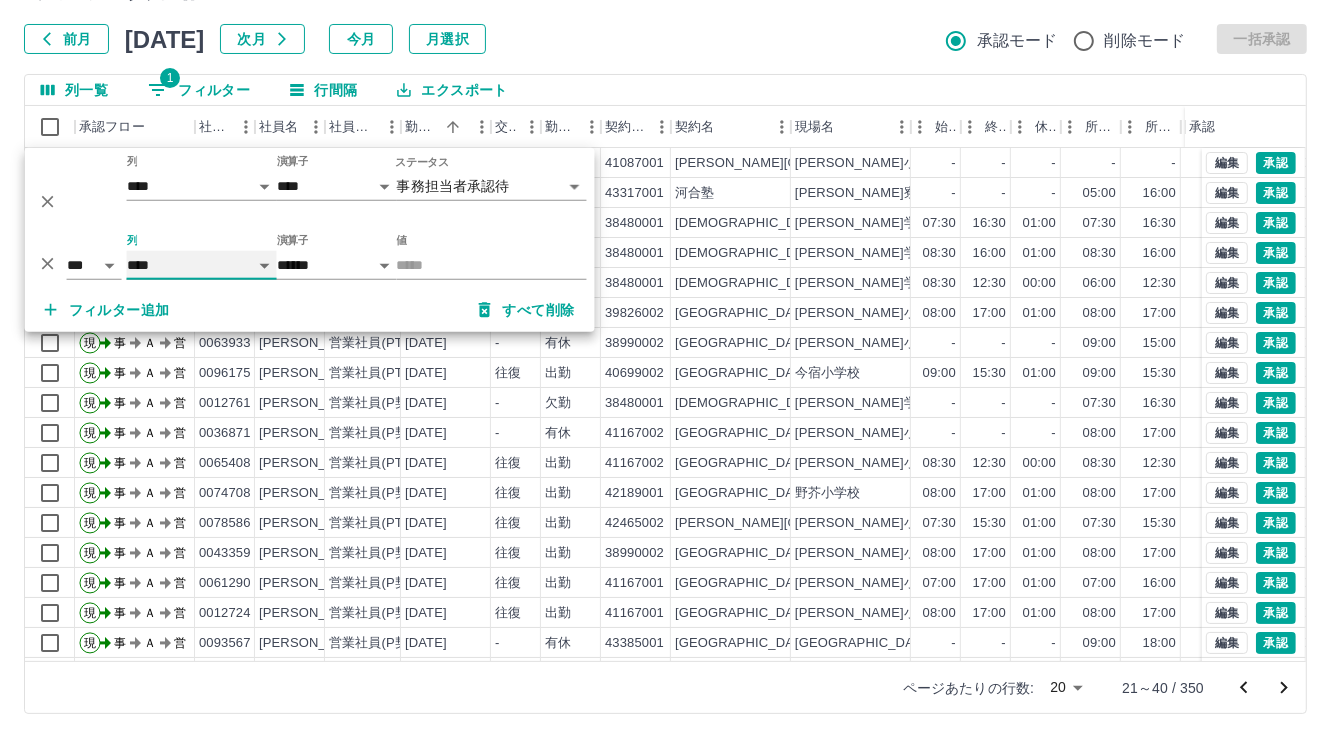 click on "**** *** **** *** *** **** ***** *** *** ** ** ** **** **** **** ** ** *** **** *****" at bounding box center [202, 265] 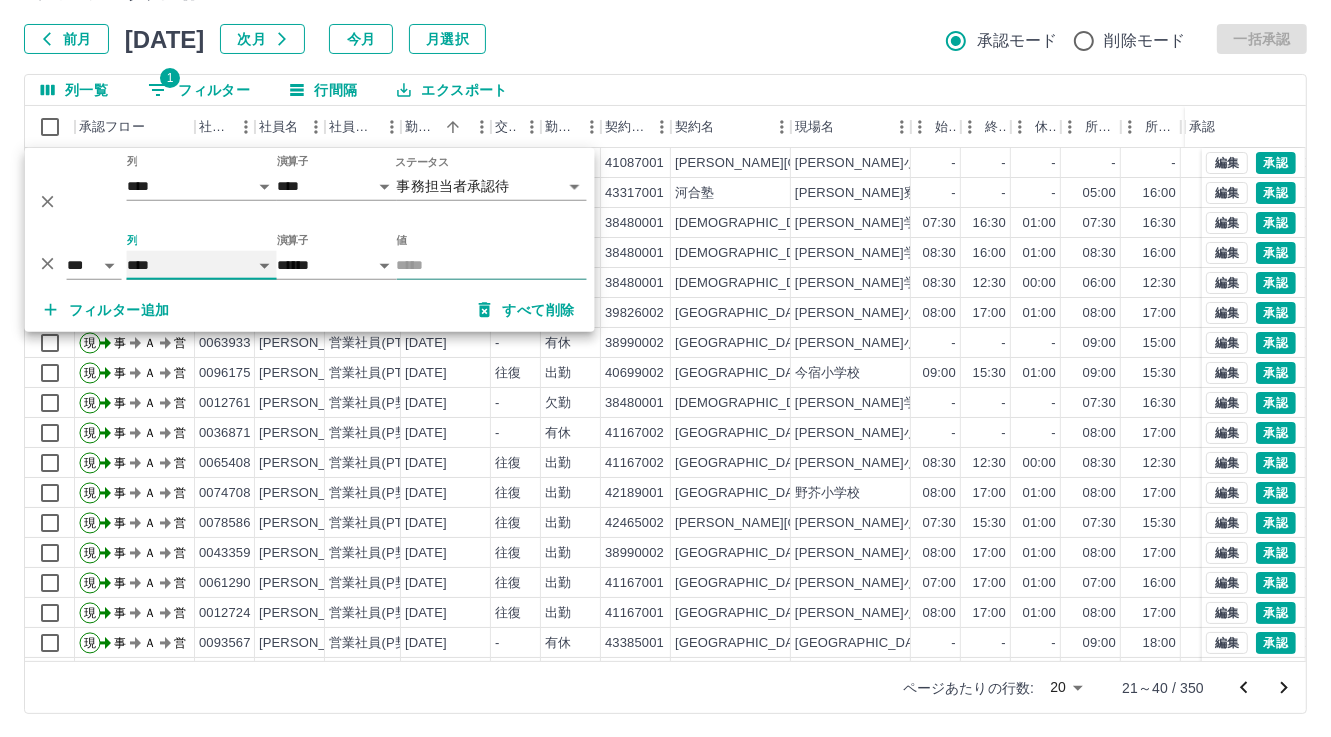 select on "**********" 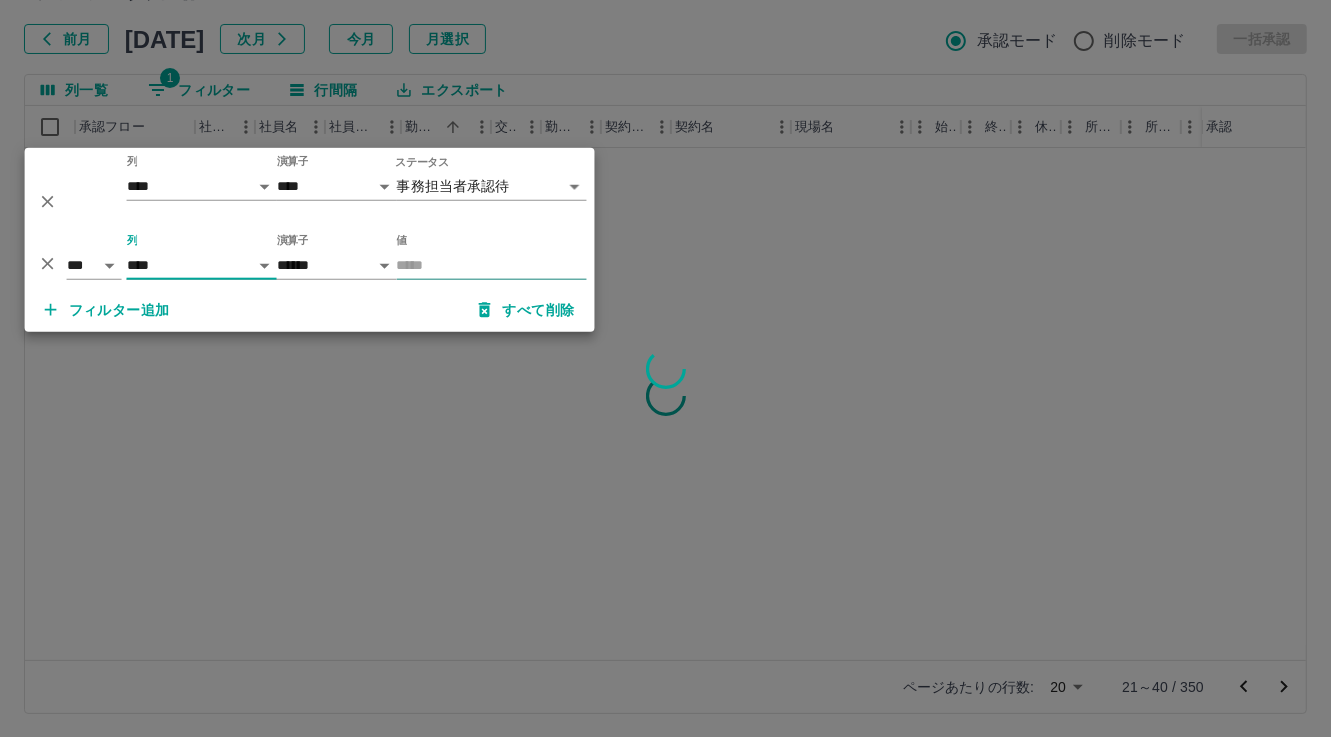click on "値" at bounding box center [492, 265] 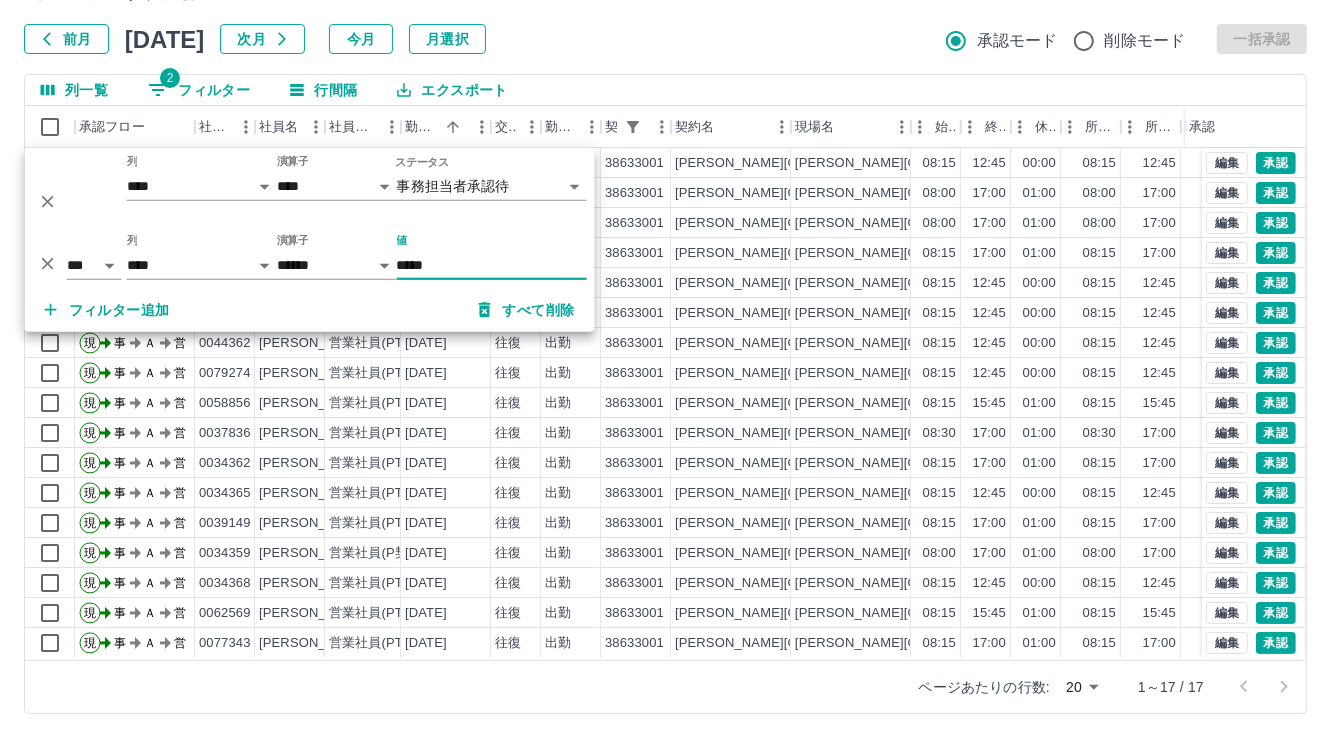 type on "*****" 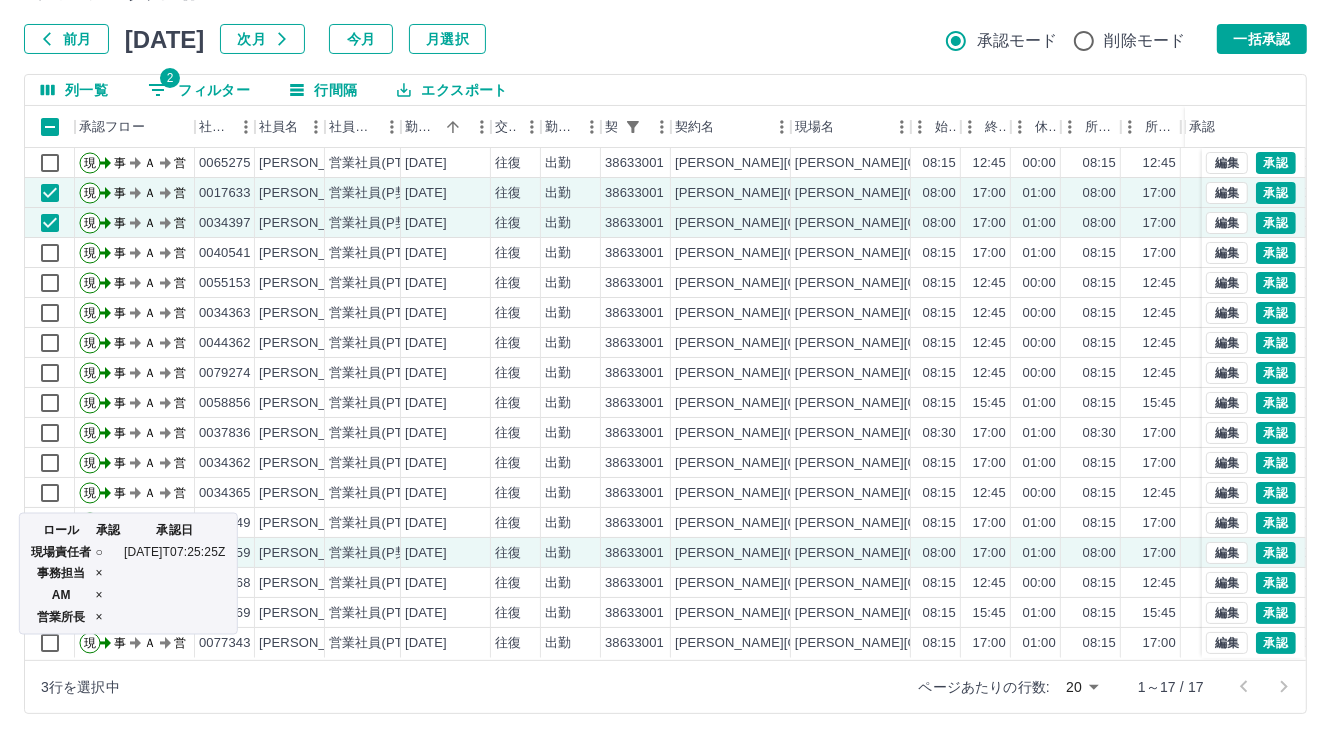 scroll, scrollTop: 13, scrollLeft: 0, axis: vertical 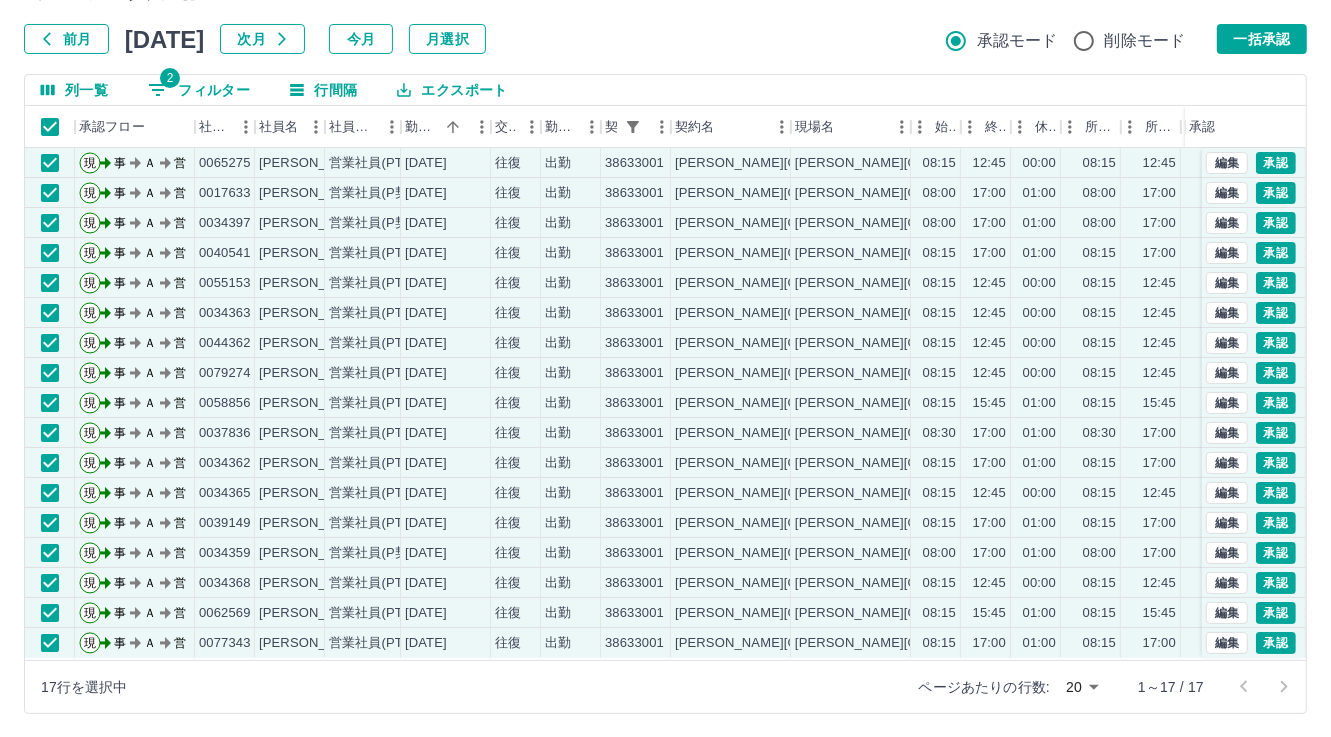 click on "一括承認" at bounding box center [1262, 39] 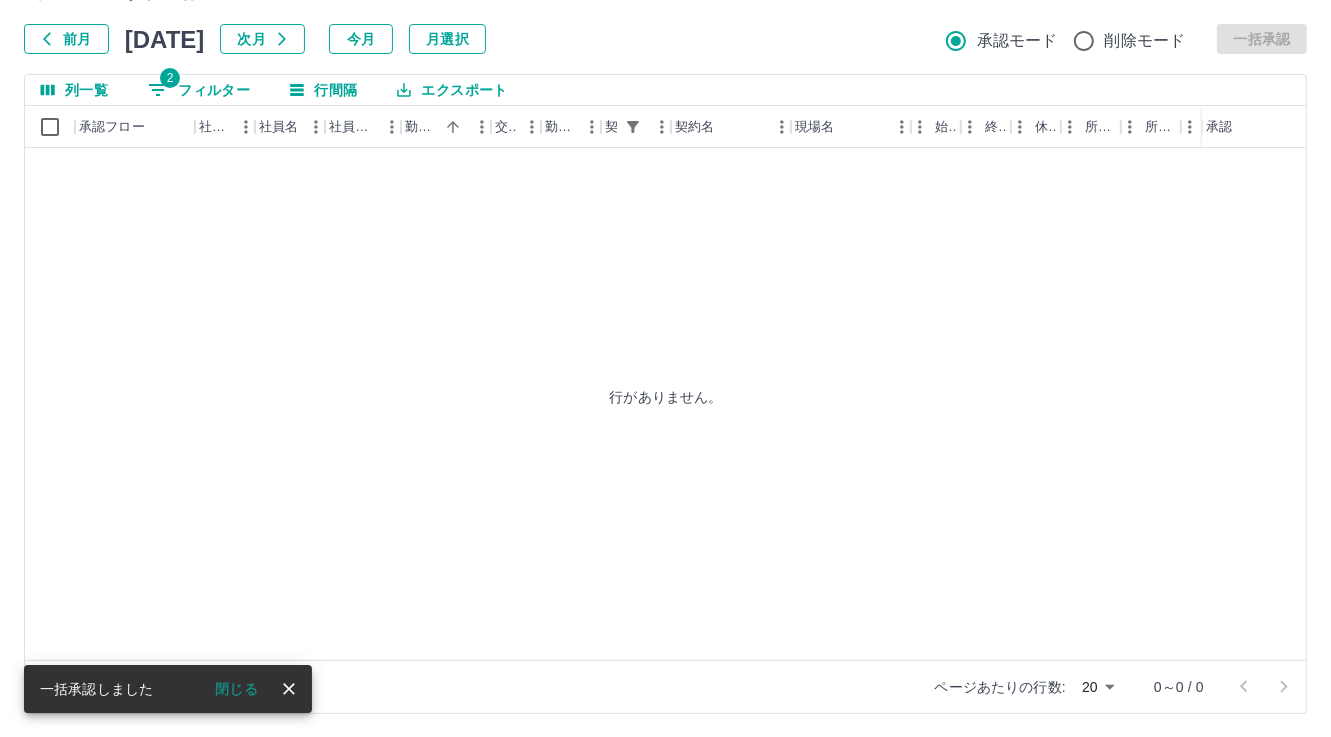 scroll, scrollTop: 0, scrollLeft: 0, axis: both 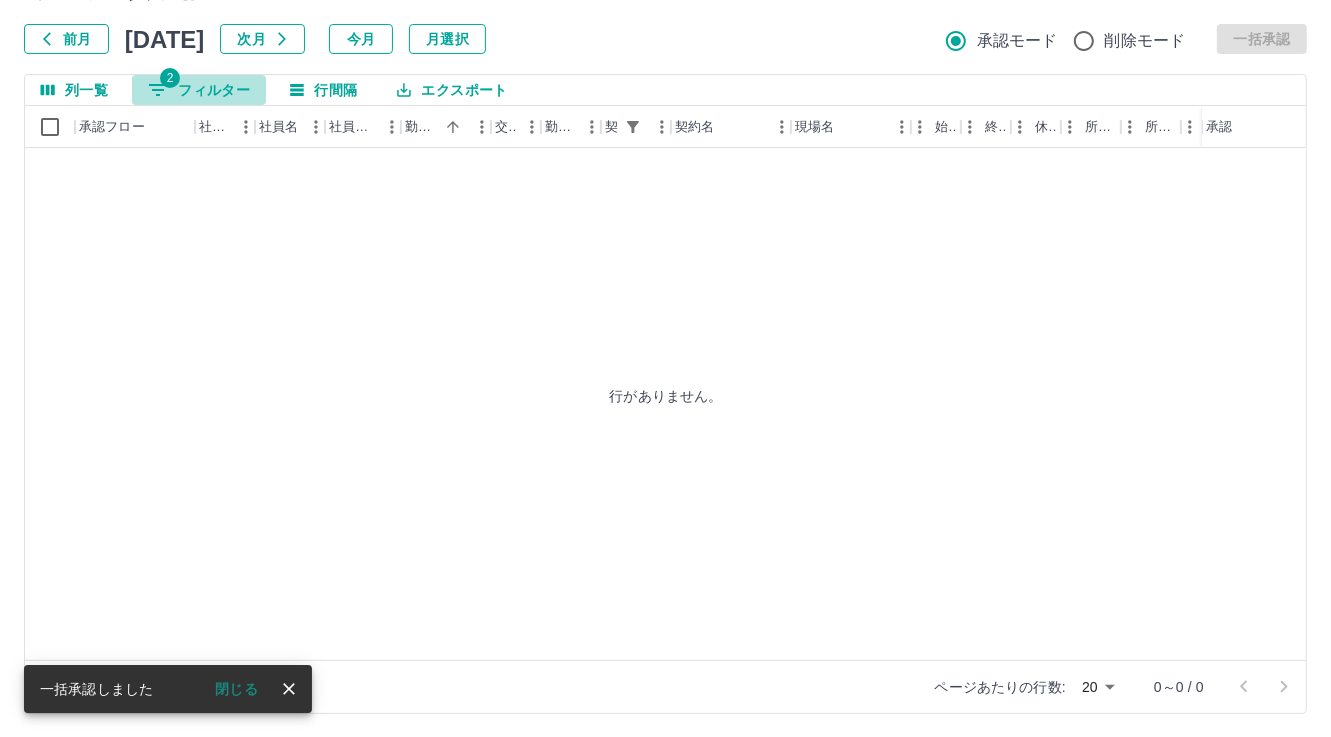 click on "2 フィルター" at bounding box center (199, 90) 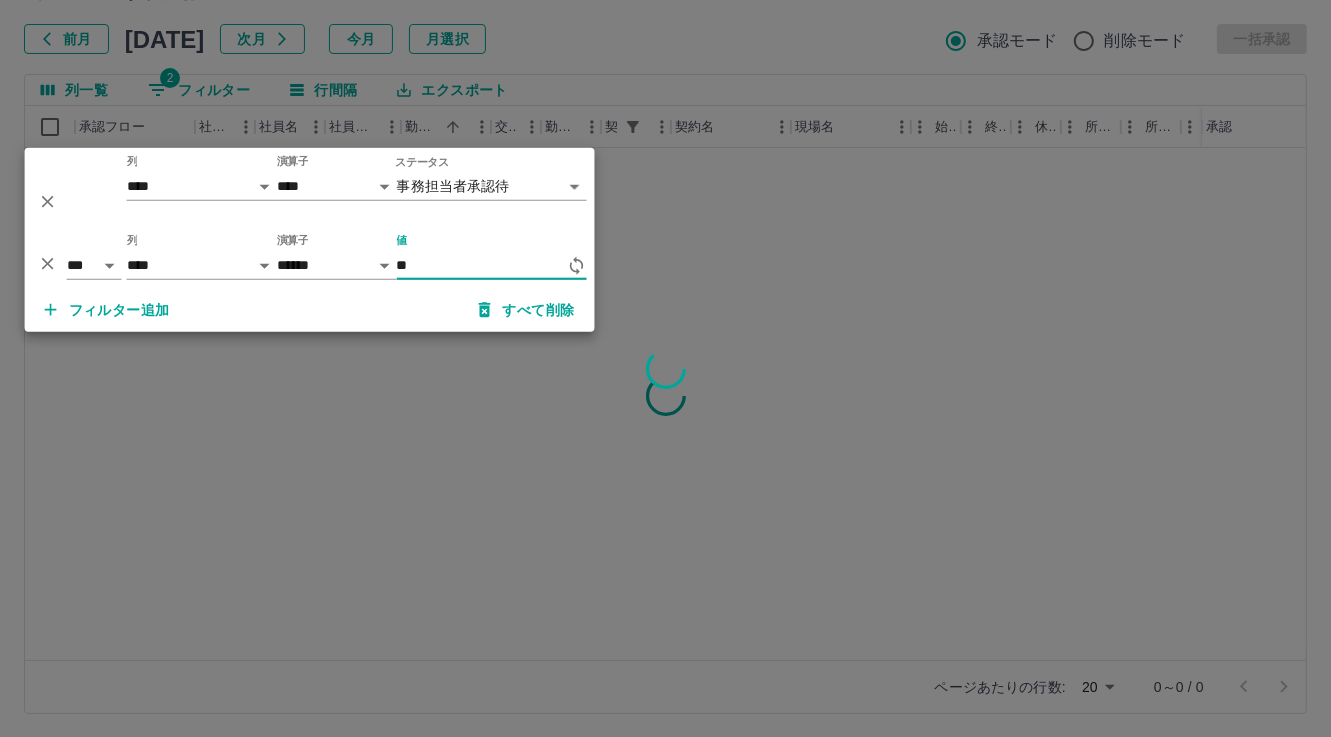 type on "*" 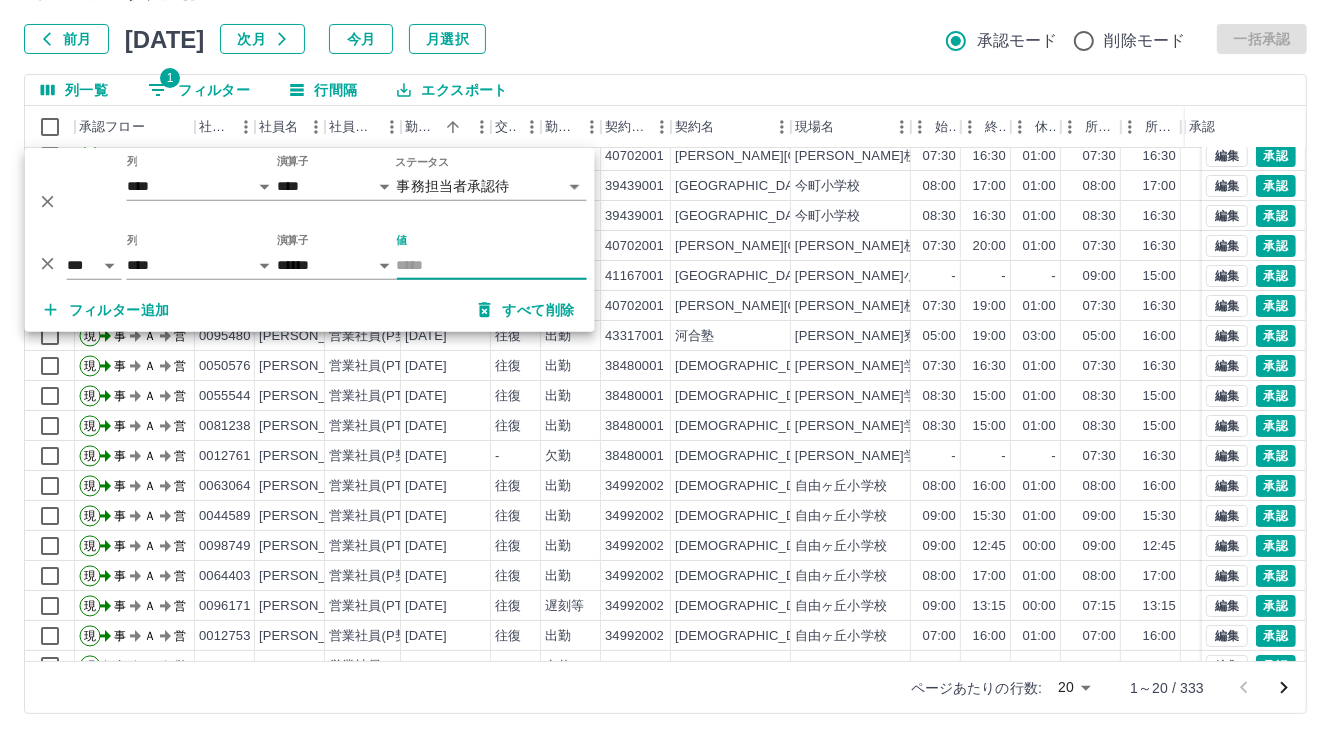 scroll, scrollTop: 103, scrollLeft: 0, axis: vertical 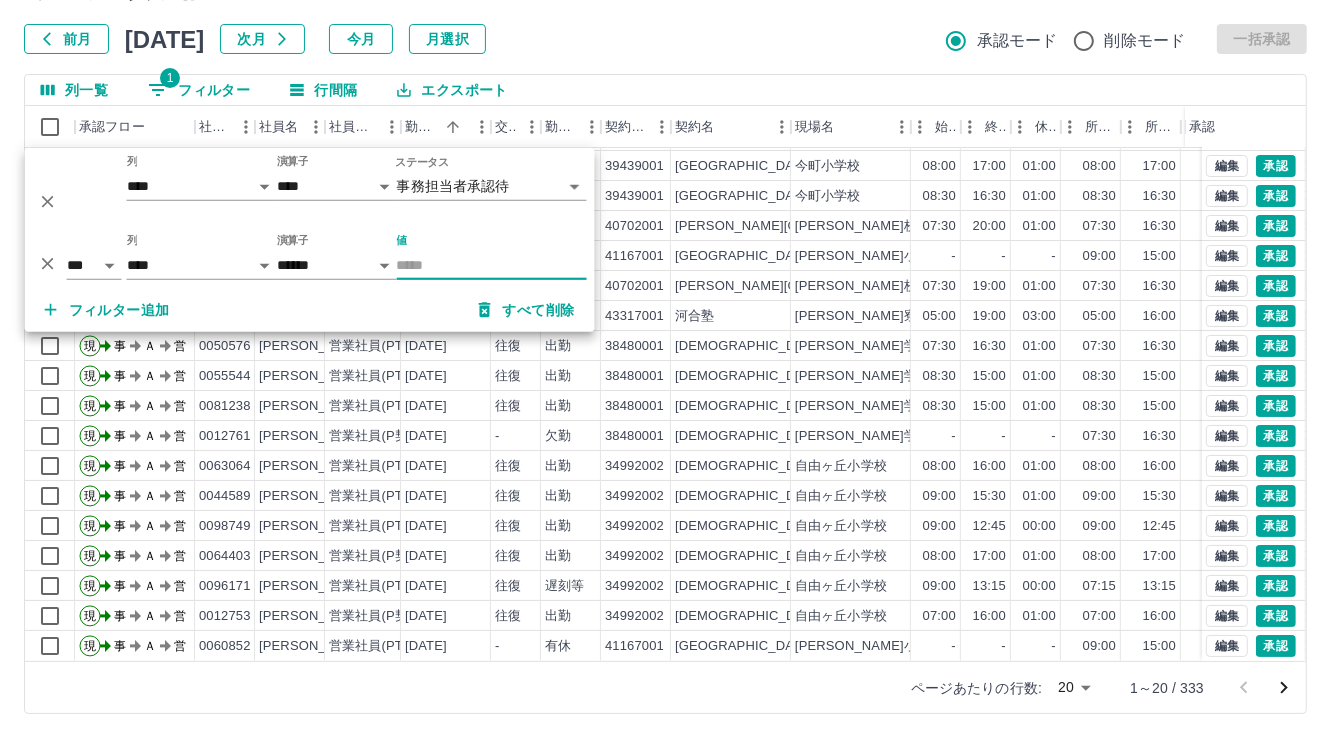 type 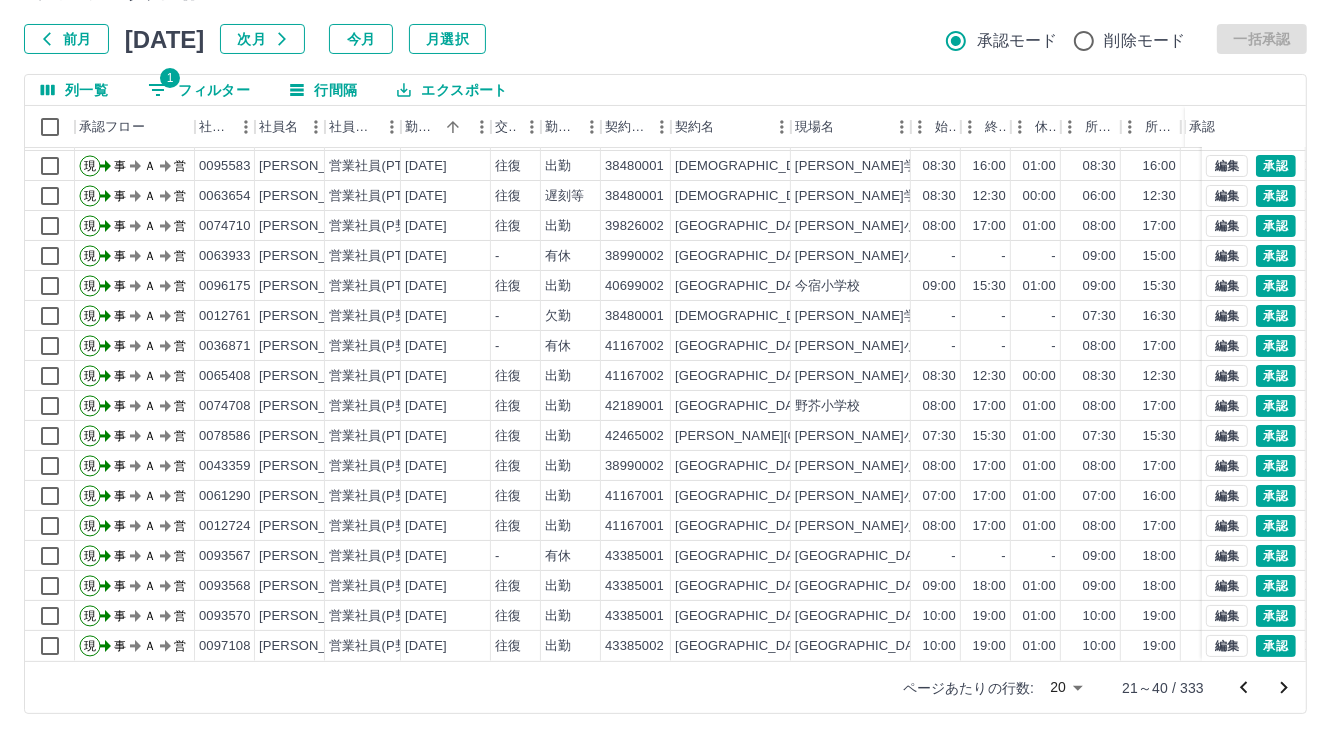 scroll, scrollTop: 103, scrollLeft: 0, axis: vertical 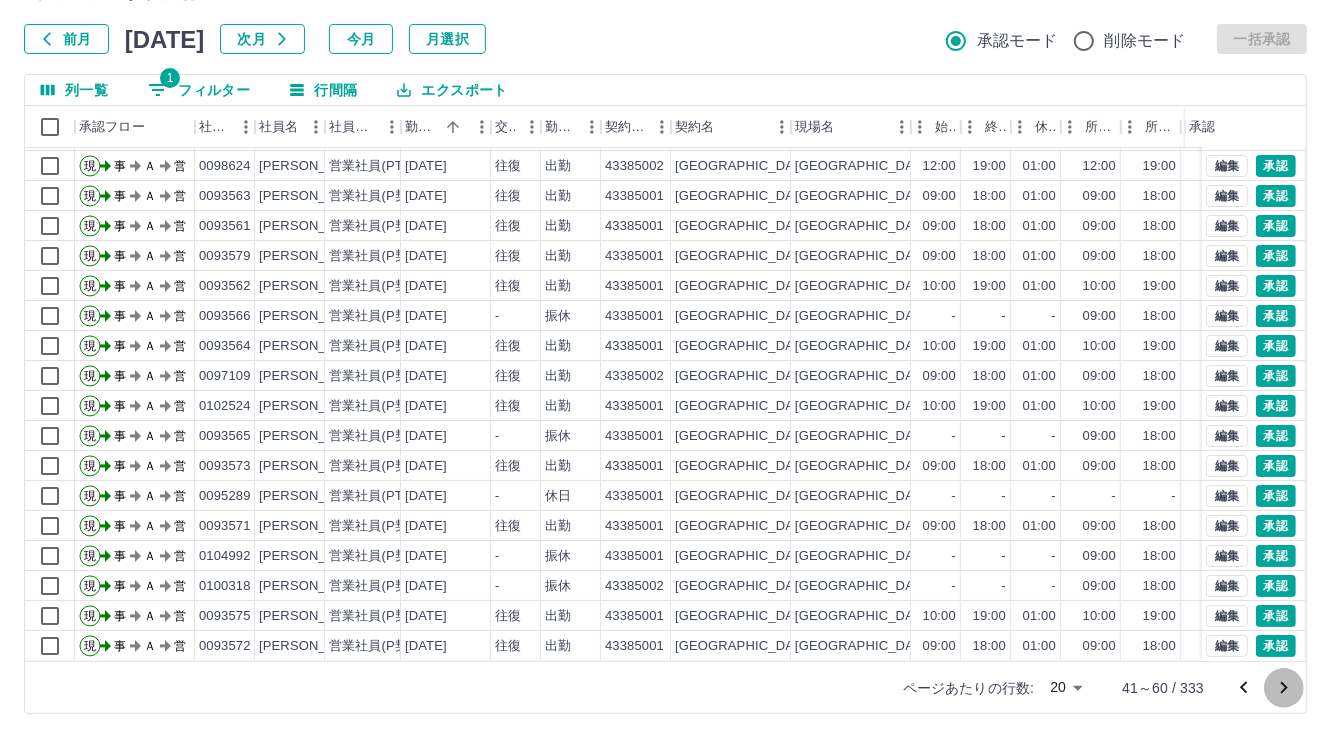 click at bounding box center [1284, 688] 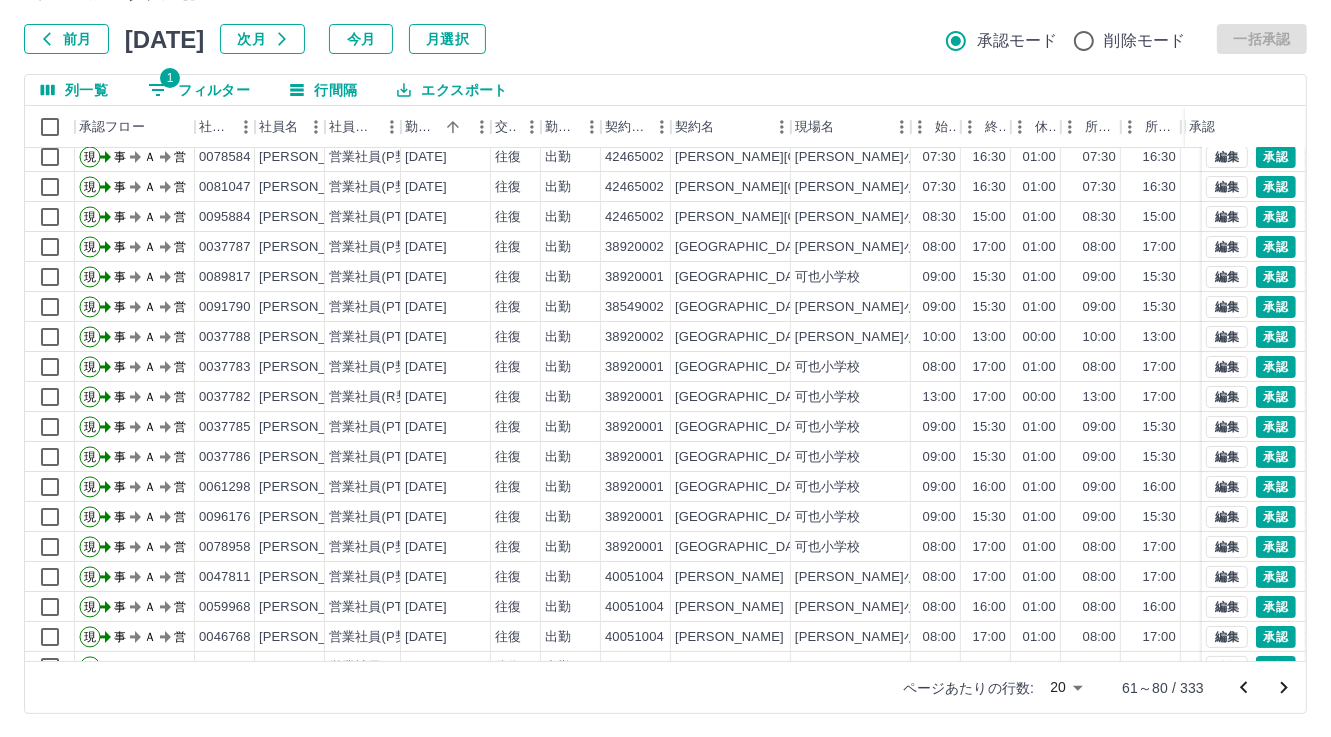 scroll, scrollTop: 103, scrollLeft: 0, axis: vertical 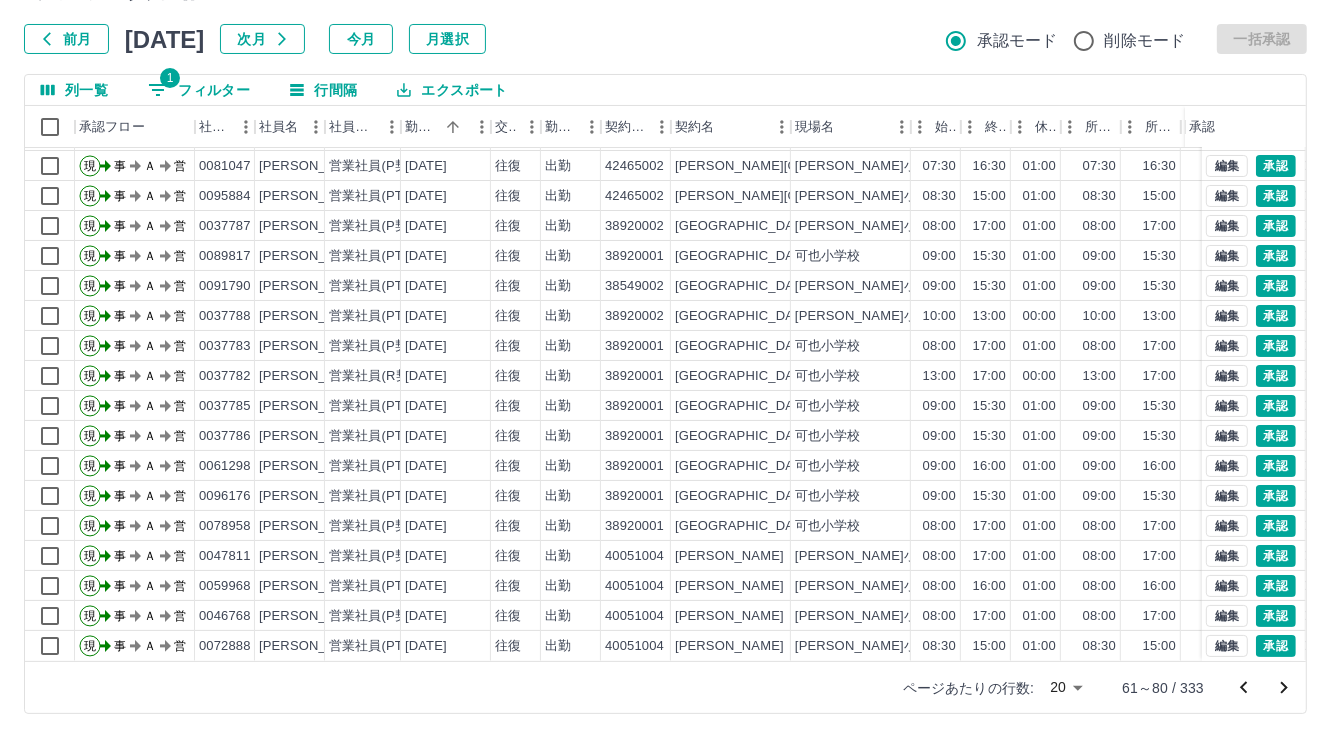 click on "1 フィルター" at bounding box center (199, 90) 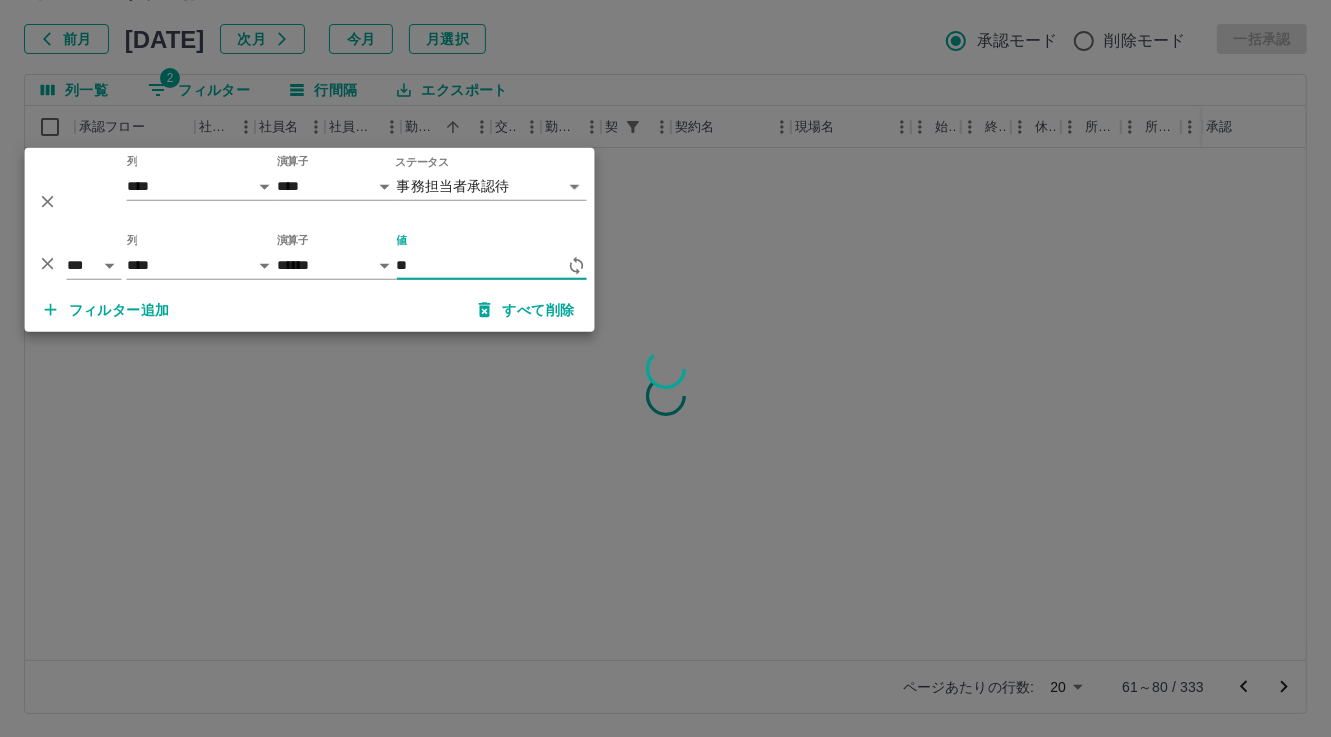 scroll, scrollTop: 0, scrollLeft: 0, axis: both 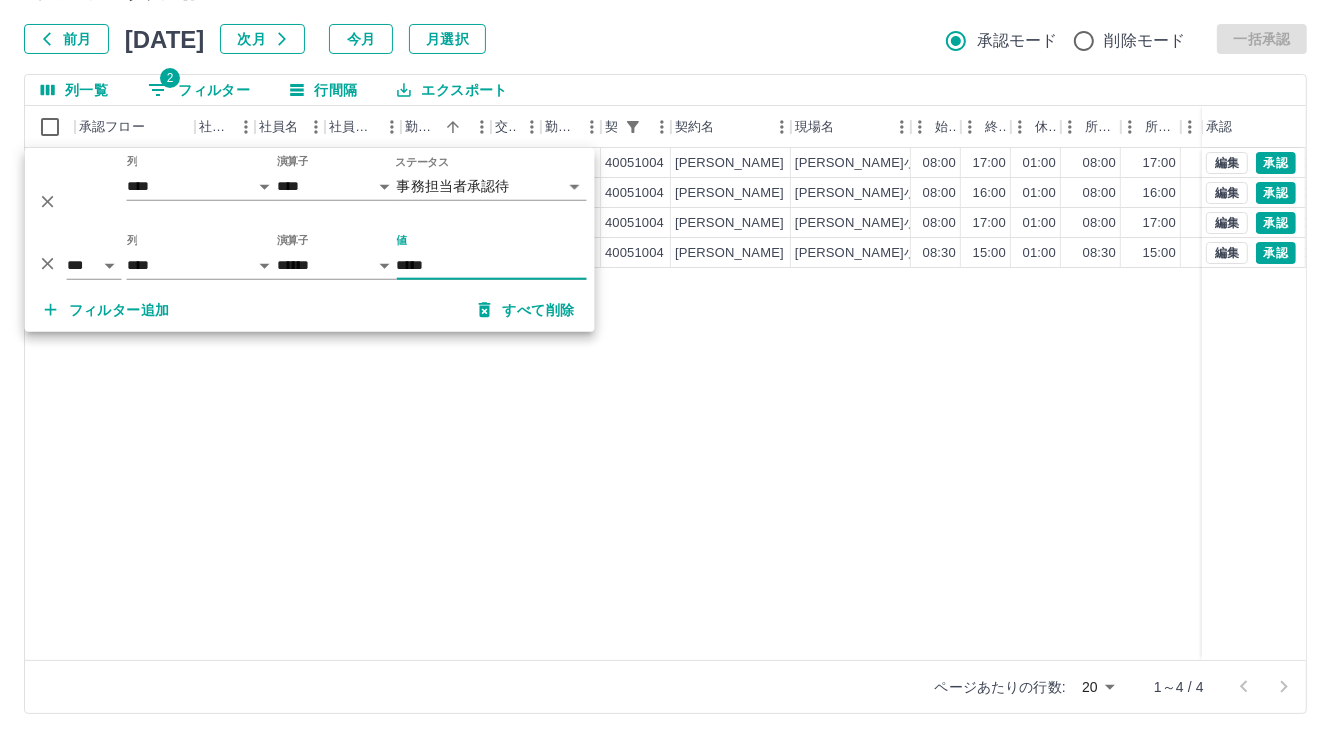 type on "*****" 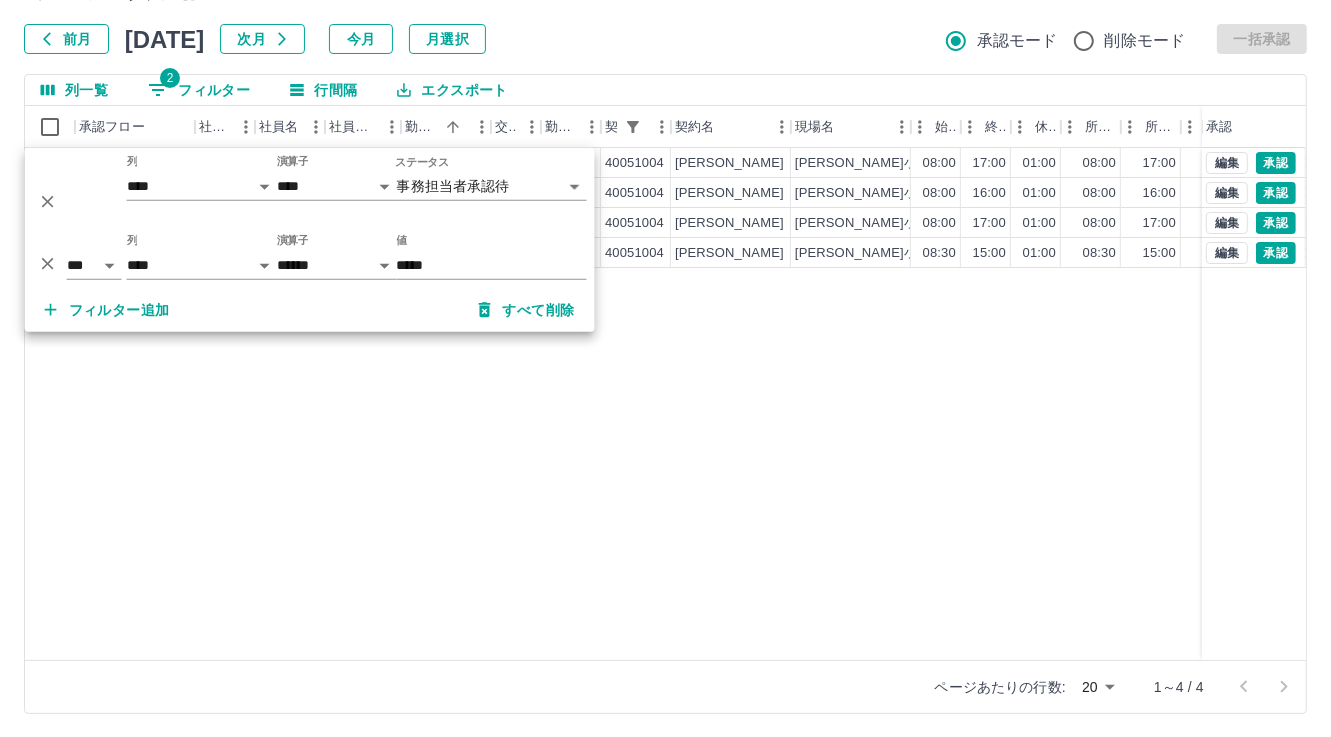 drag, startPoint x: 816, startPoint y: 427, endPoint x: 767, endPoint y: 424, distance: 49.09175 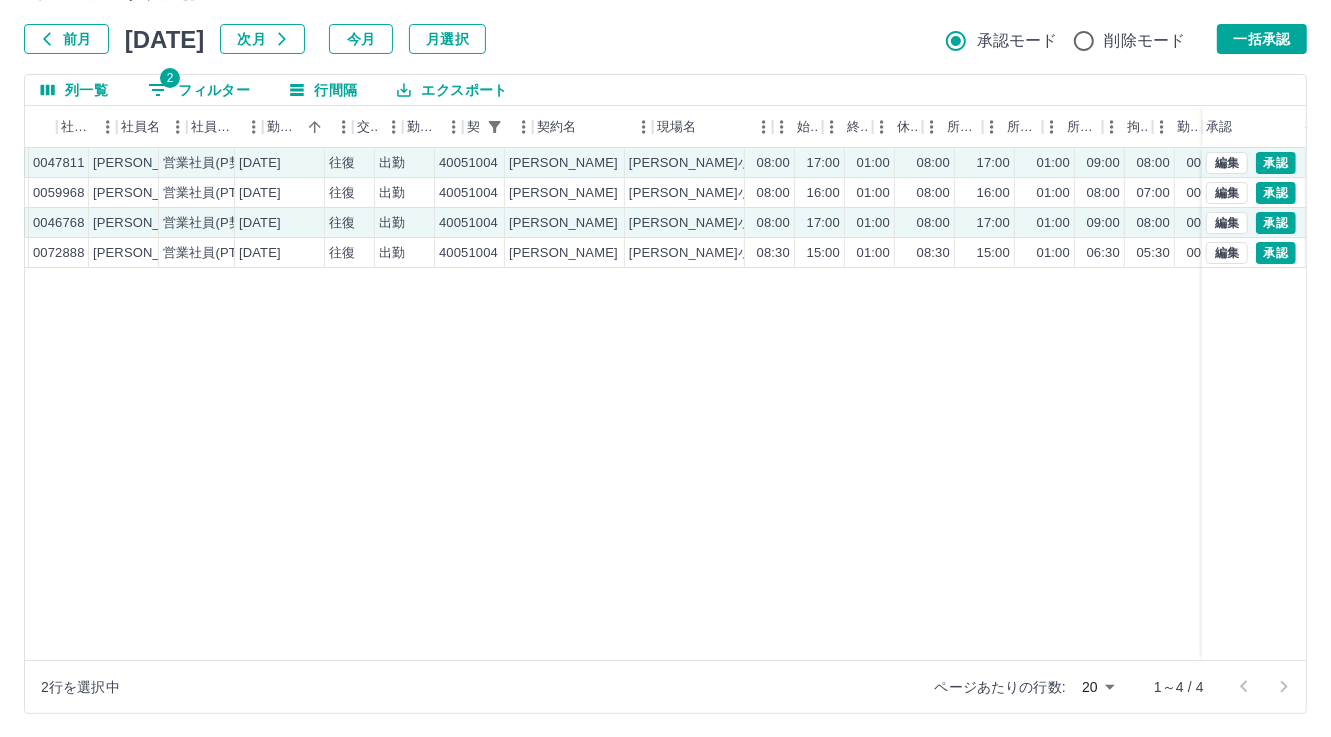 scroll, scrollTop: 0, scrollLeft: 0, axis: both 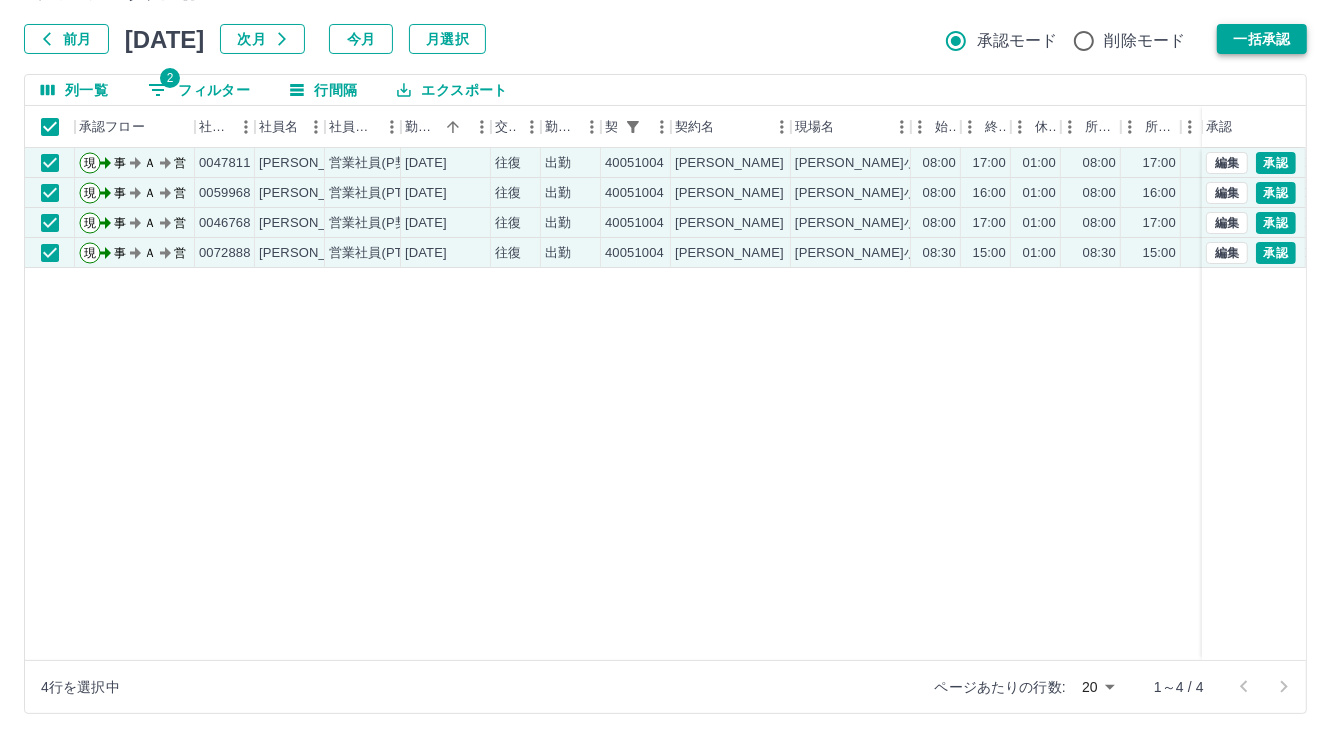 click on "一括承認" at bounding box center (1262, 39) 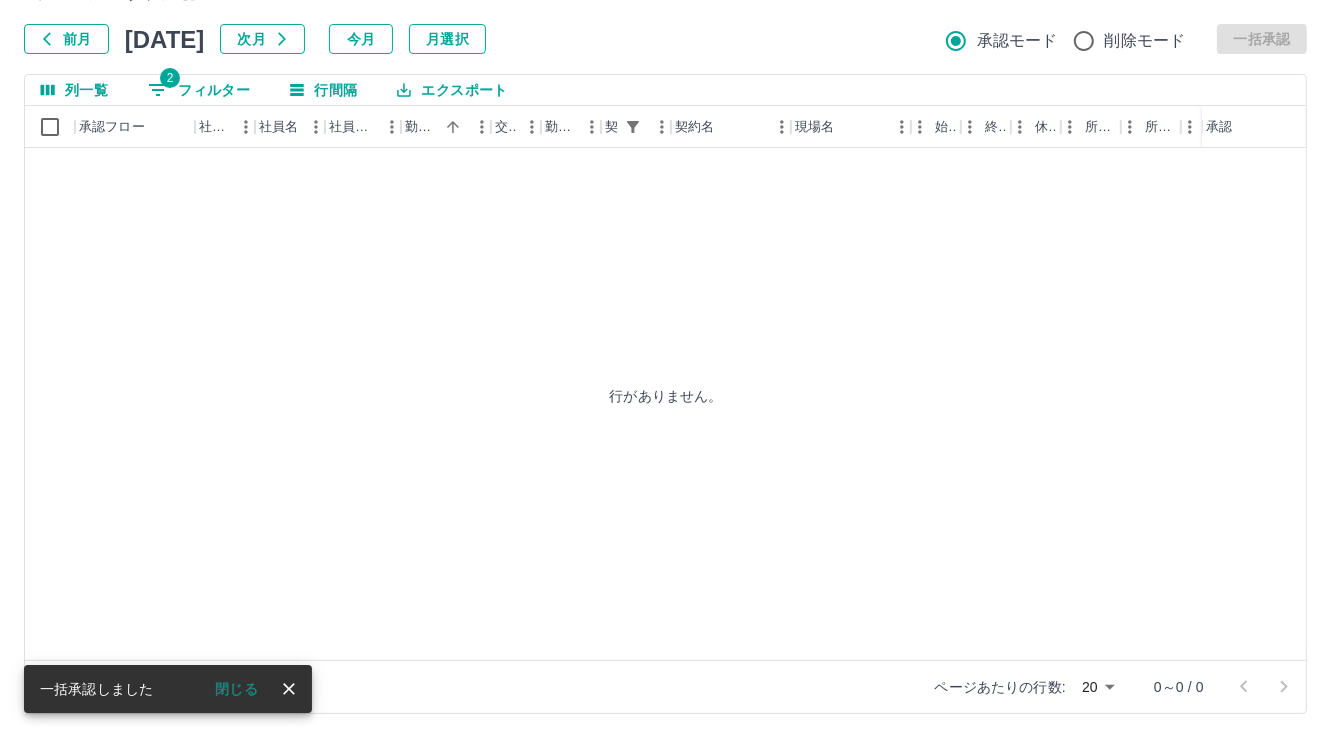 click on "2 フィルター" at bounding box center [199, 90] 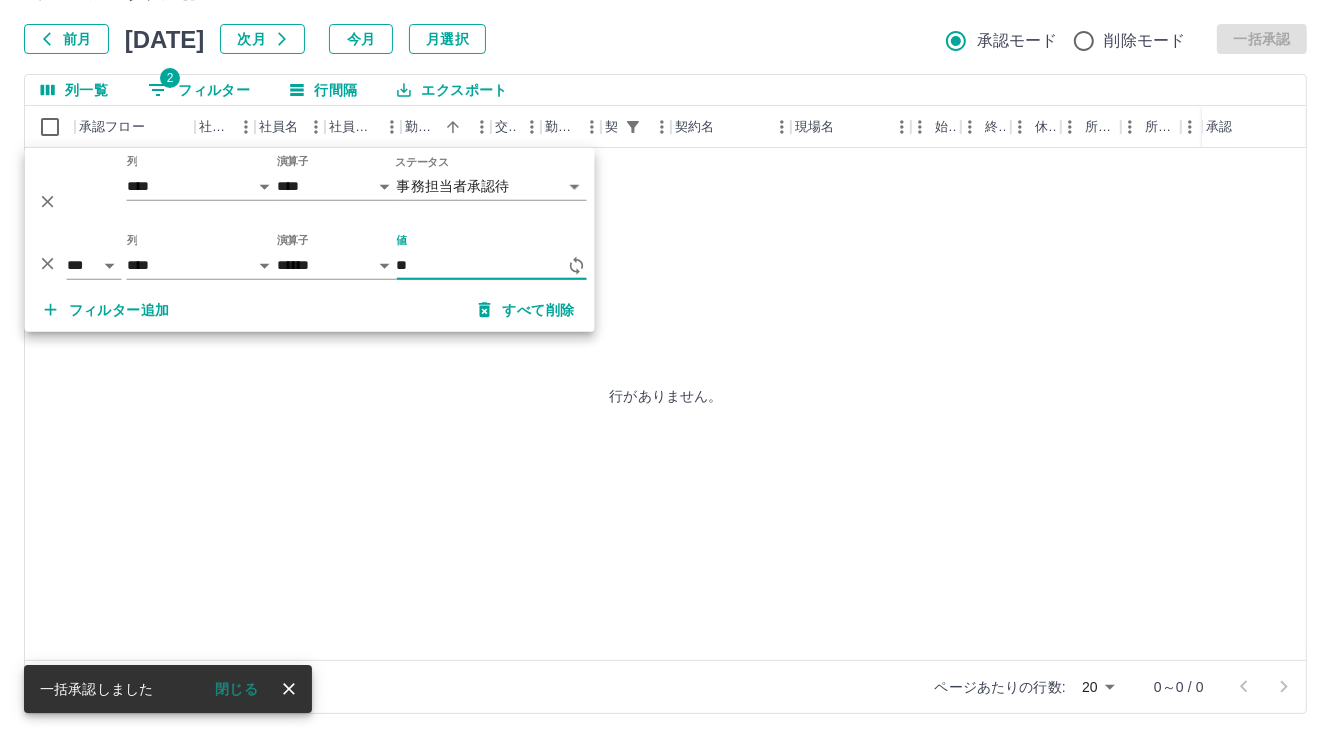 type on "*" 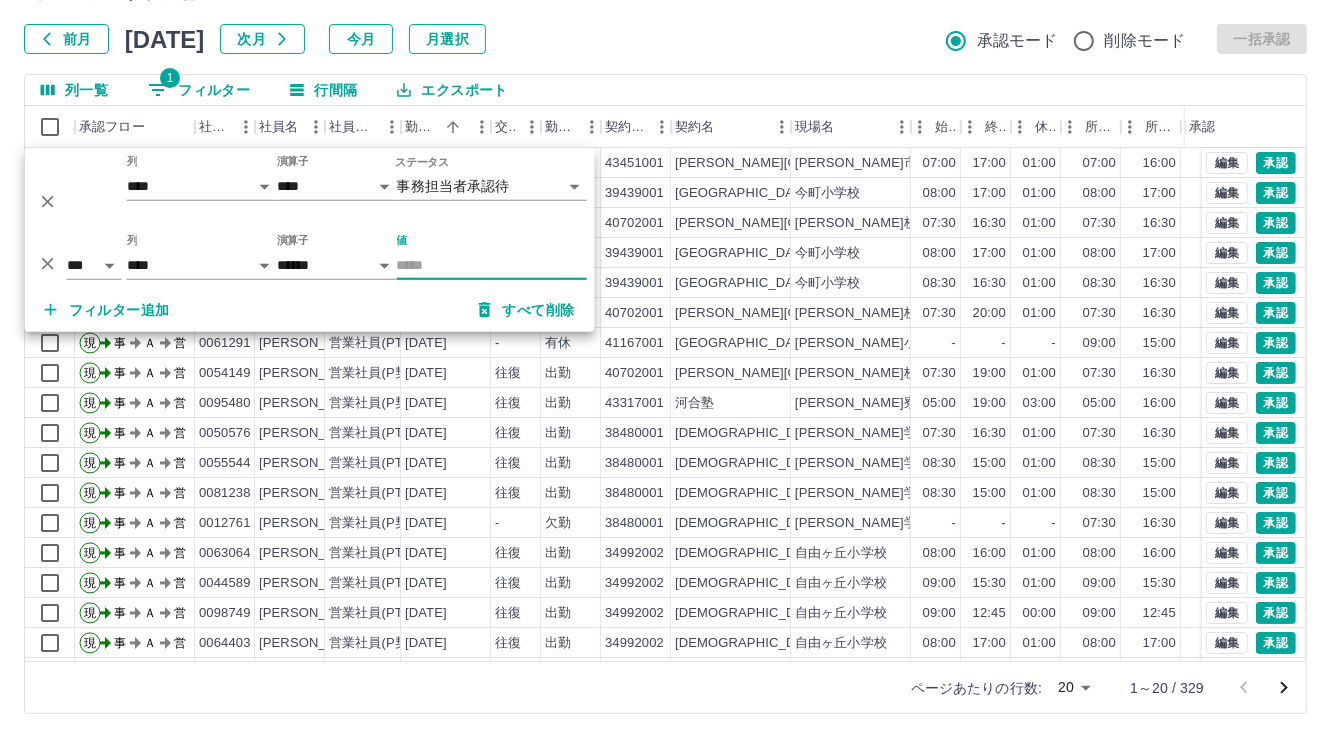 type 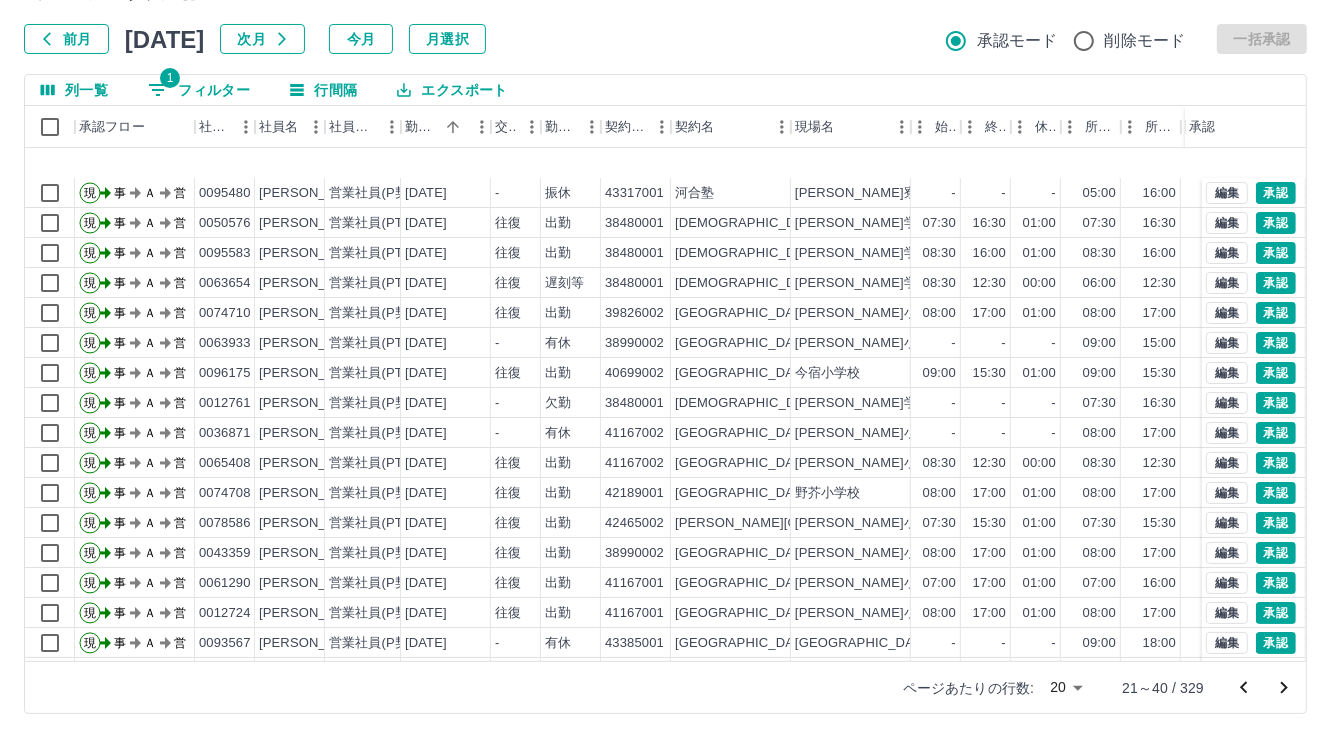 scroll, scrollTop: 103, scrollLeft: 0, axis: vertical 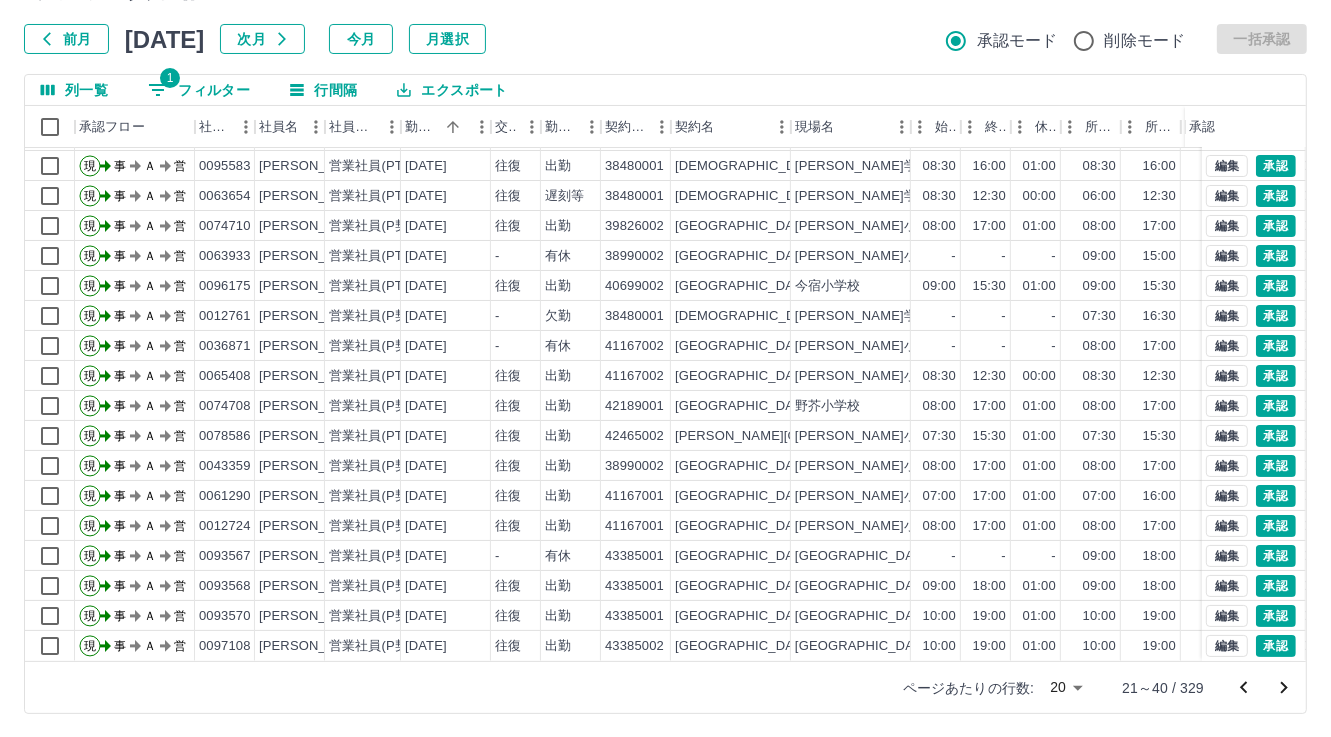 click 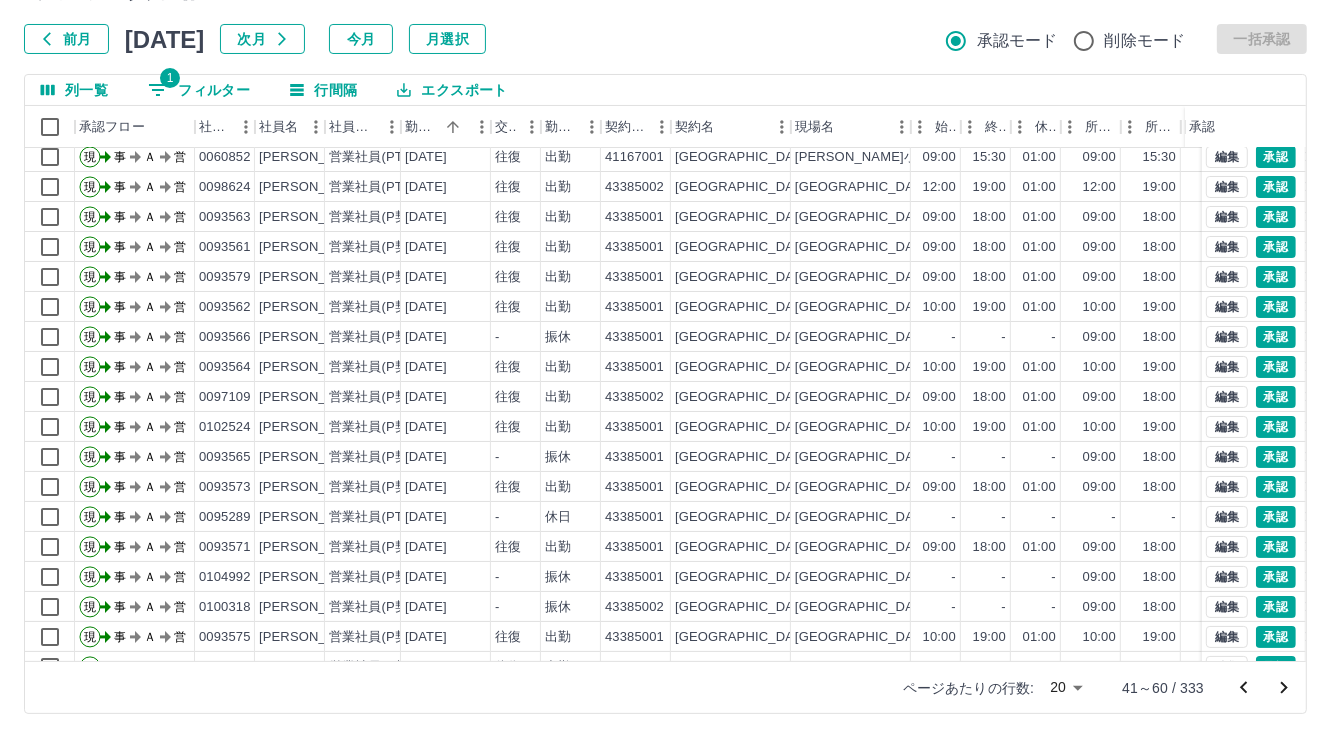 scroll, scrollTop: 103, scrollLeft: 0, axis: vertical 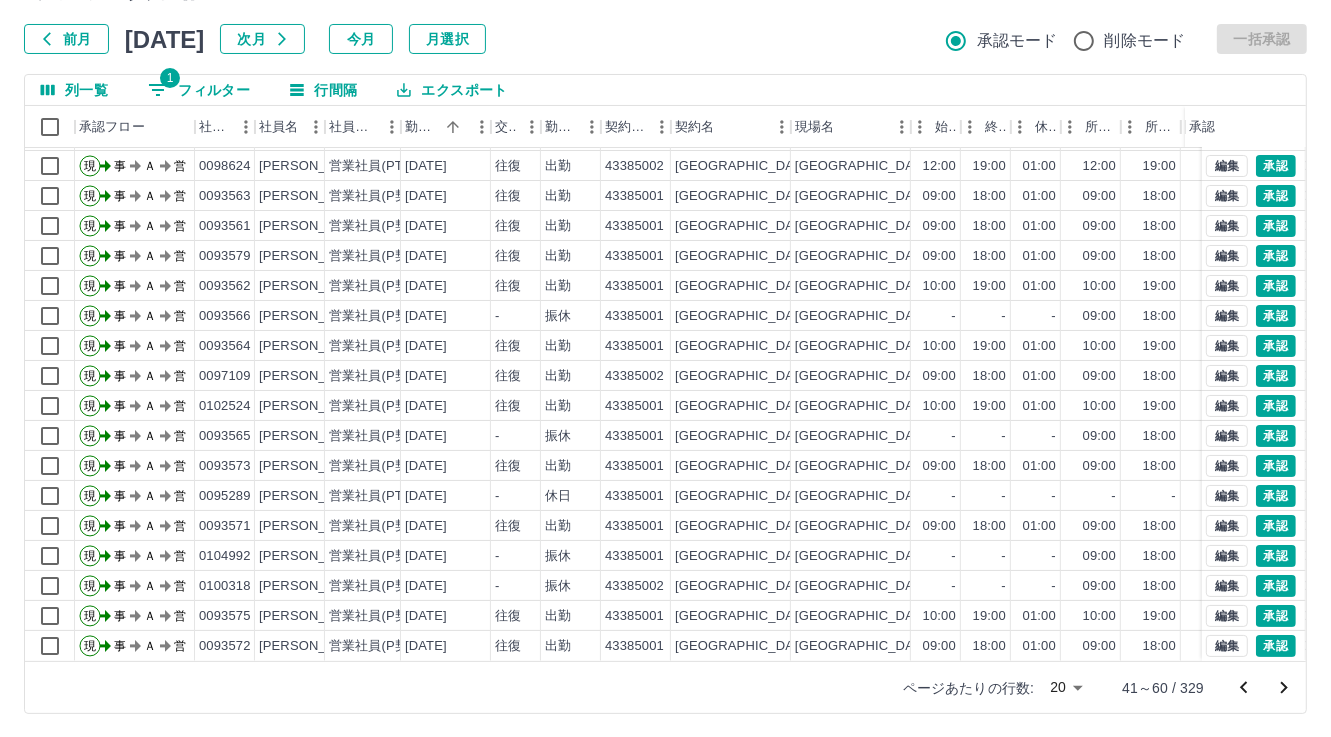 click 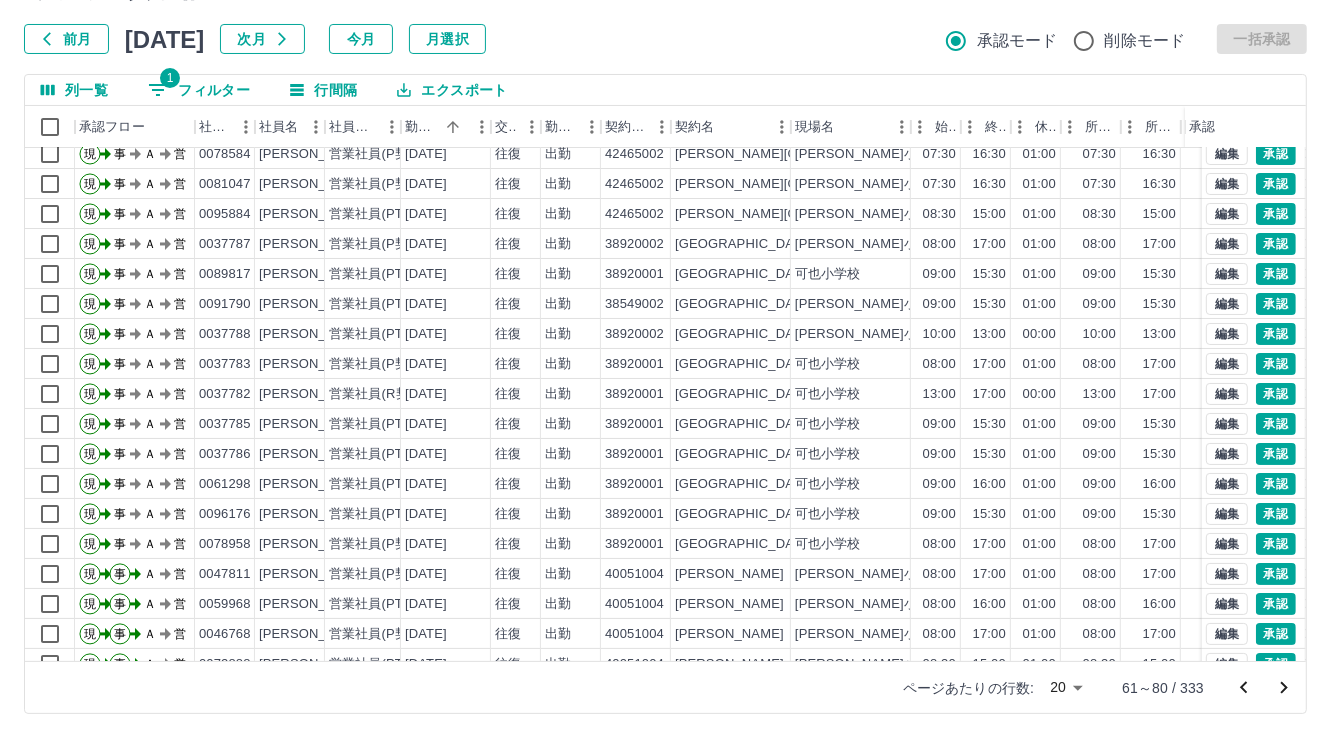 scroll, scrollTop: 103, scrollLeft: 0, axis: vertical 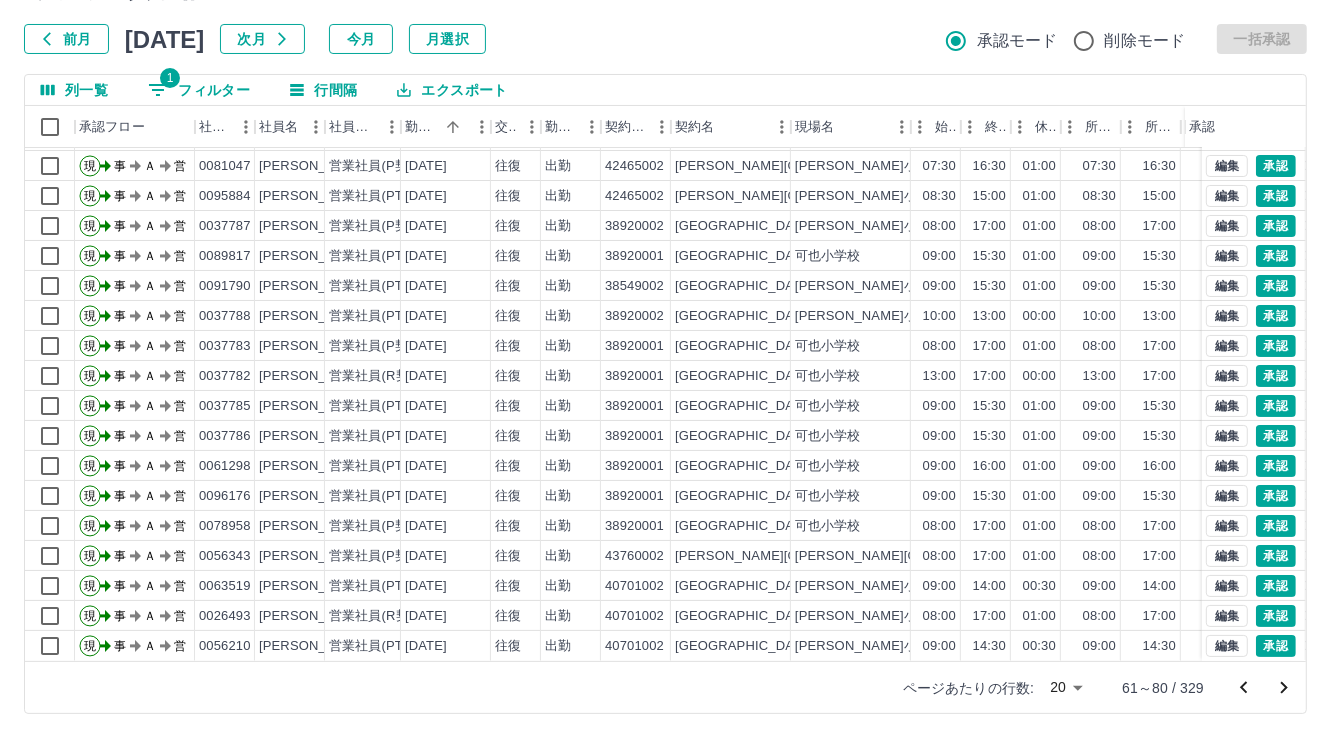 click 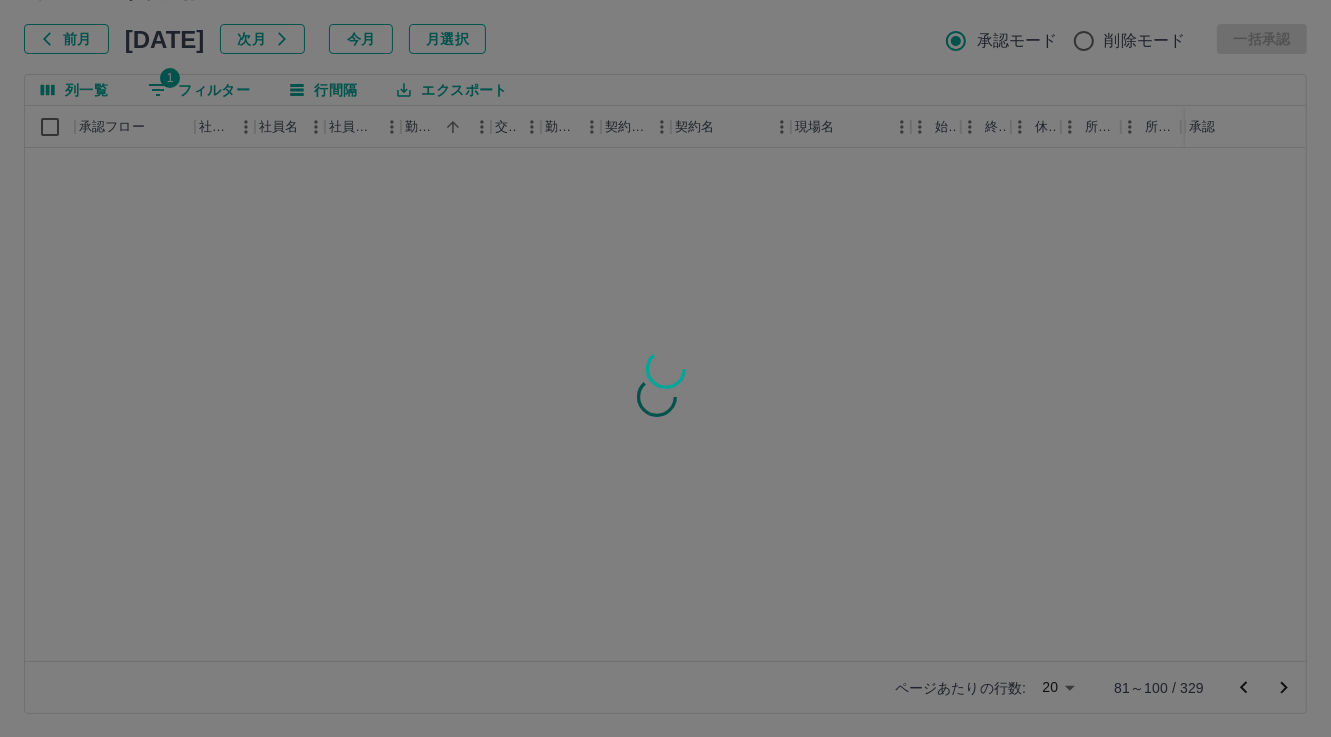 scroll, scrollTop: 0, scrollLeft: 0, axis: both 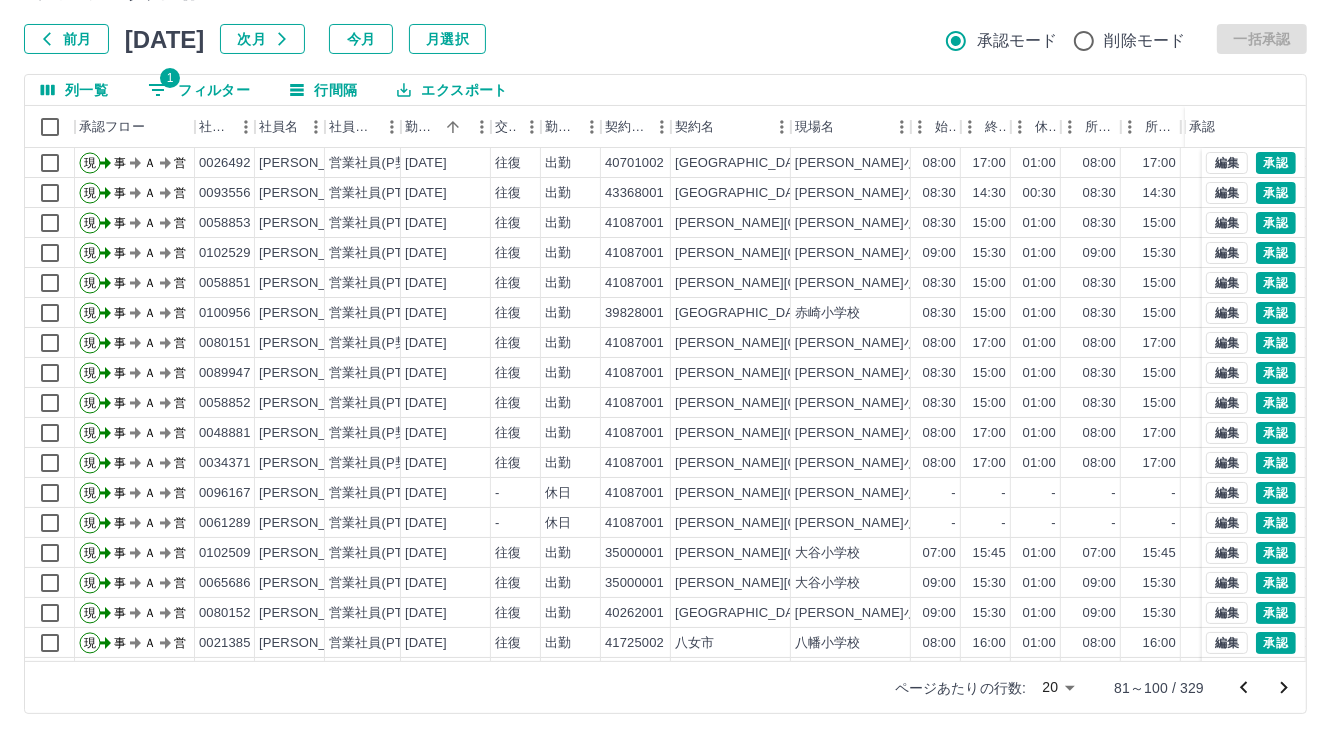 click on "1 フィルター" at bounding box center [199, 90] 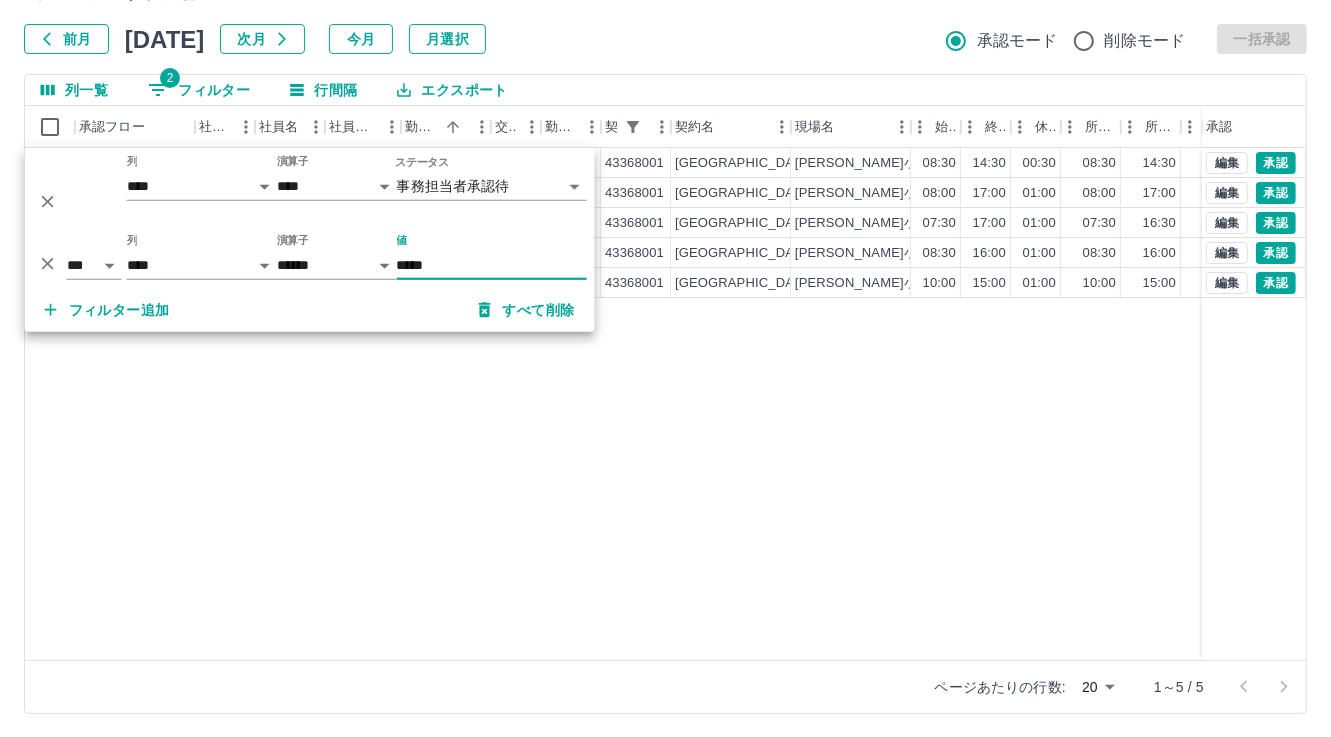 type on "*****" 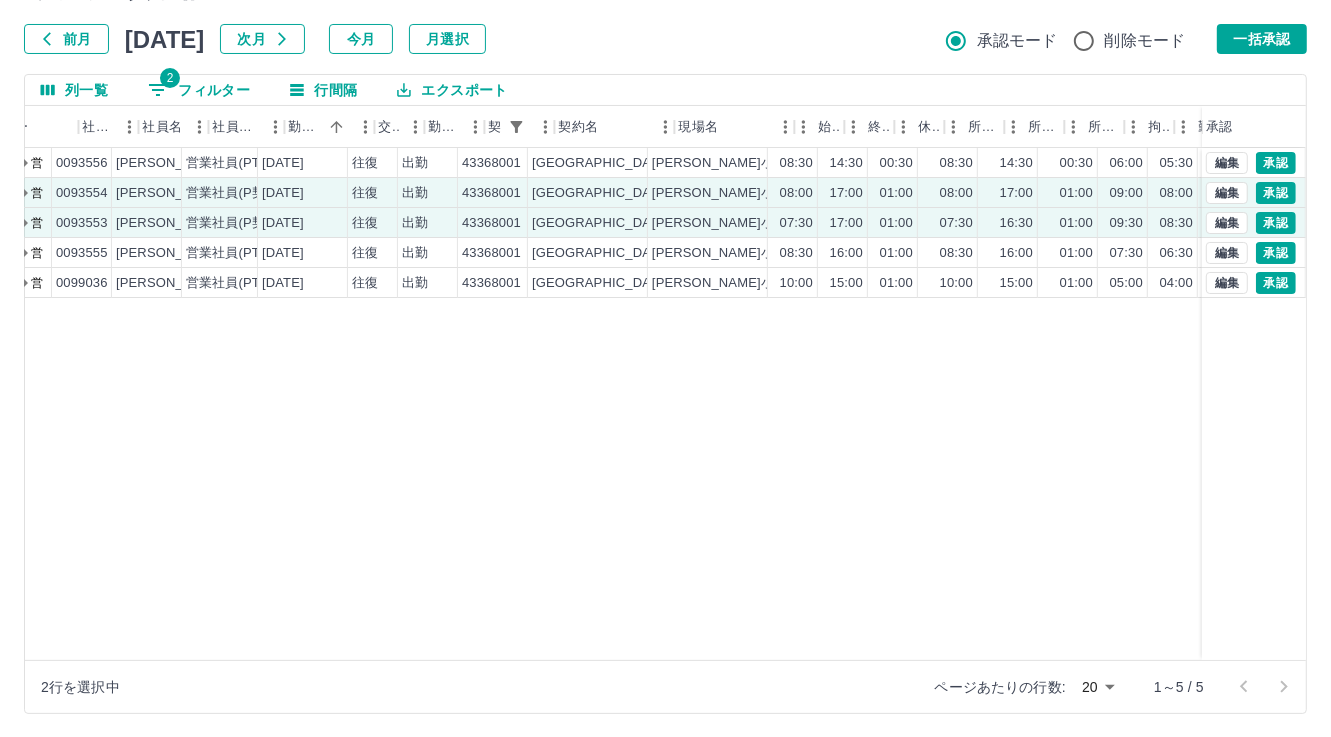 scroll, scrollTop: 0, scrollLeft: 0, axis: both 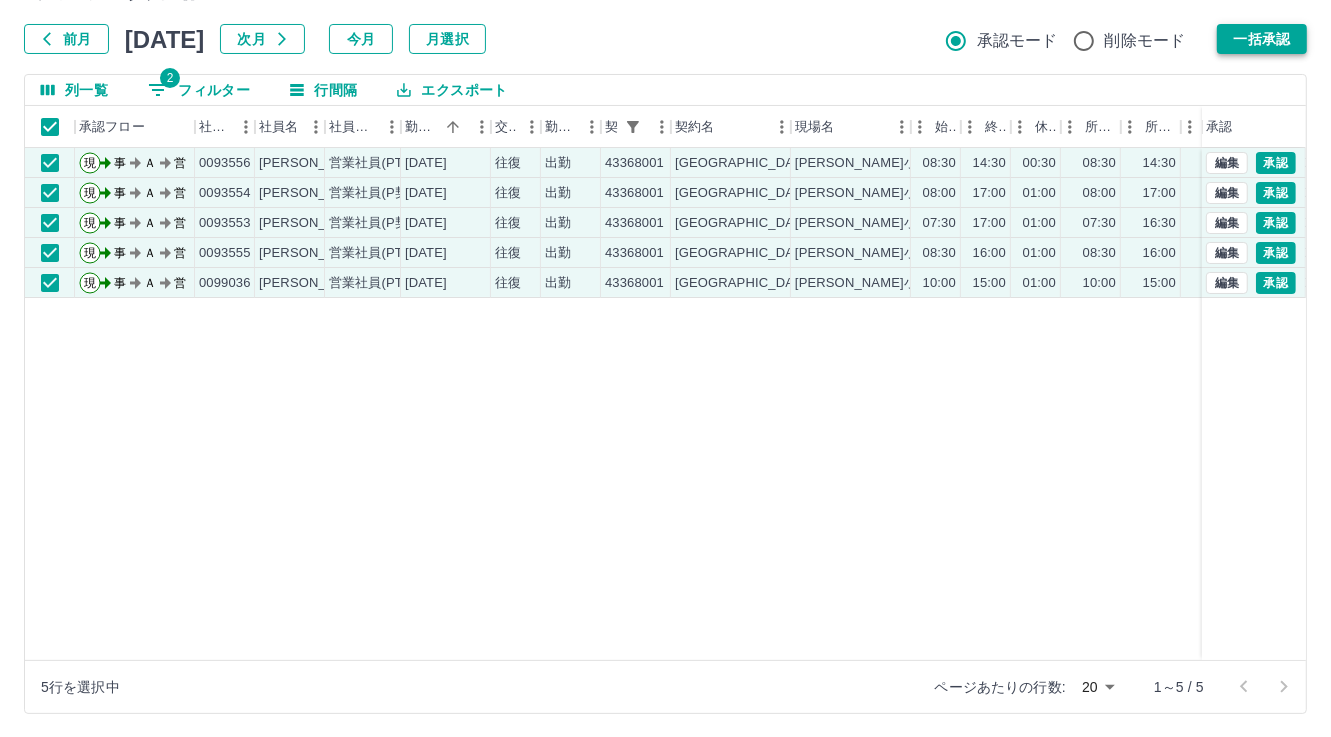 click on "一括承認" at bounding box center (1262, 39) 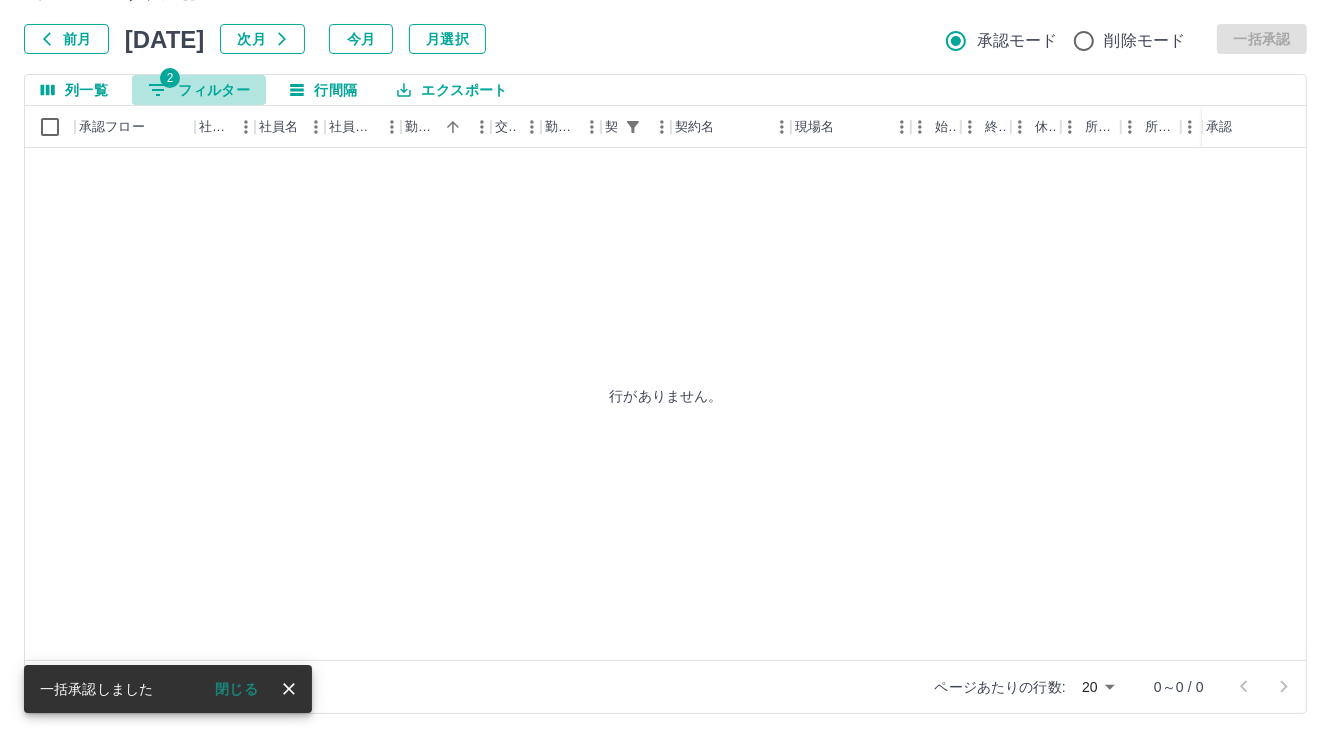 click on "2 フィルター" at bounding box center [199, 90] 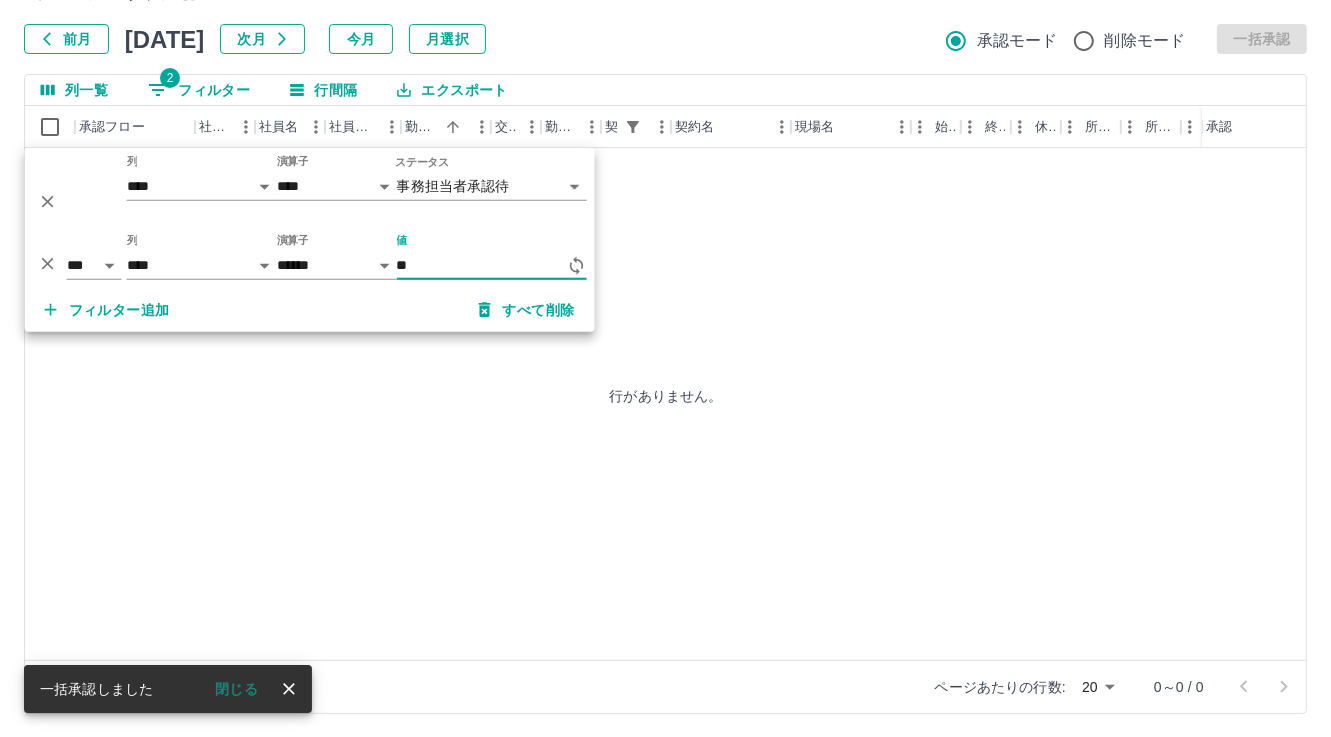 type on "*" 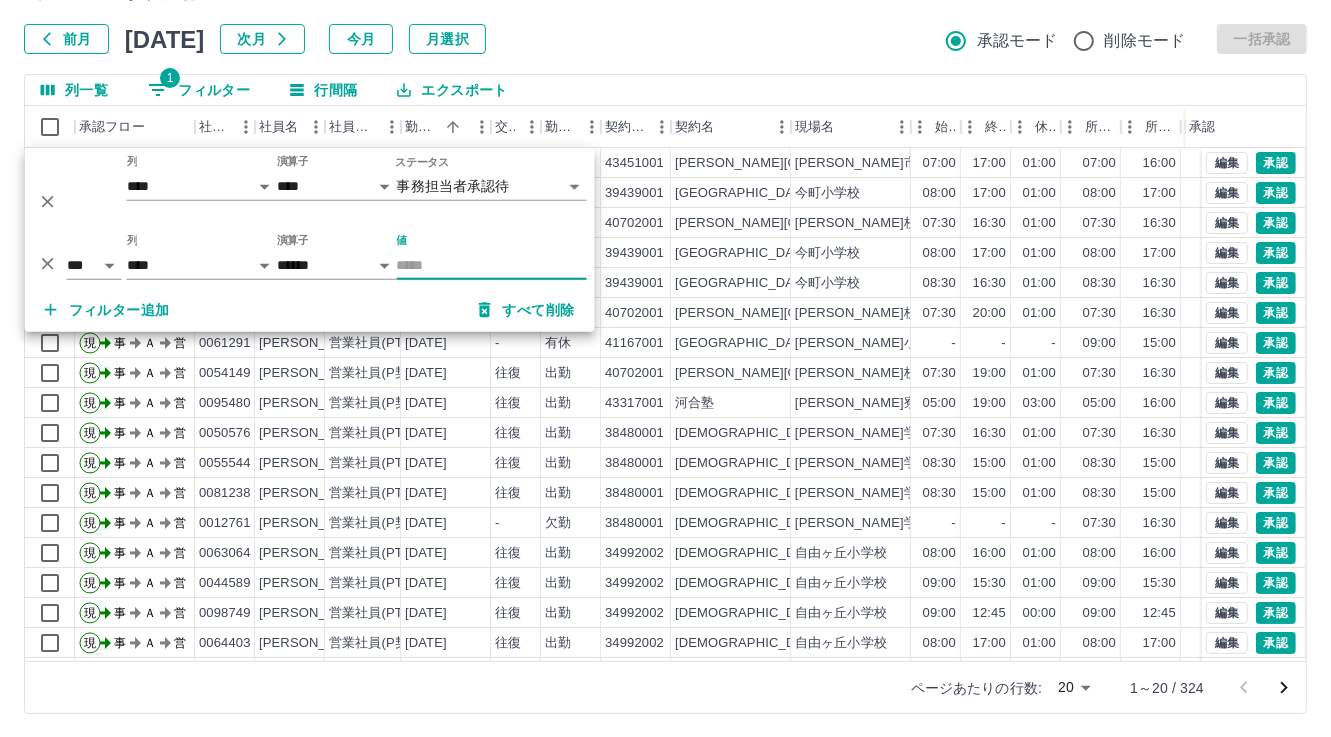 type 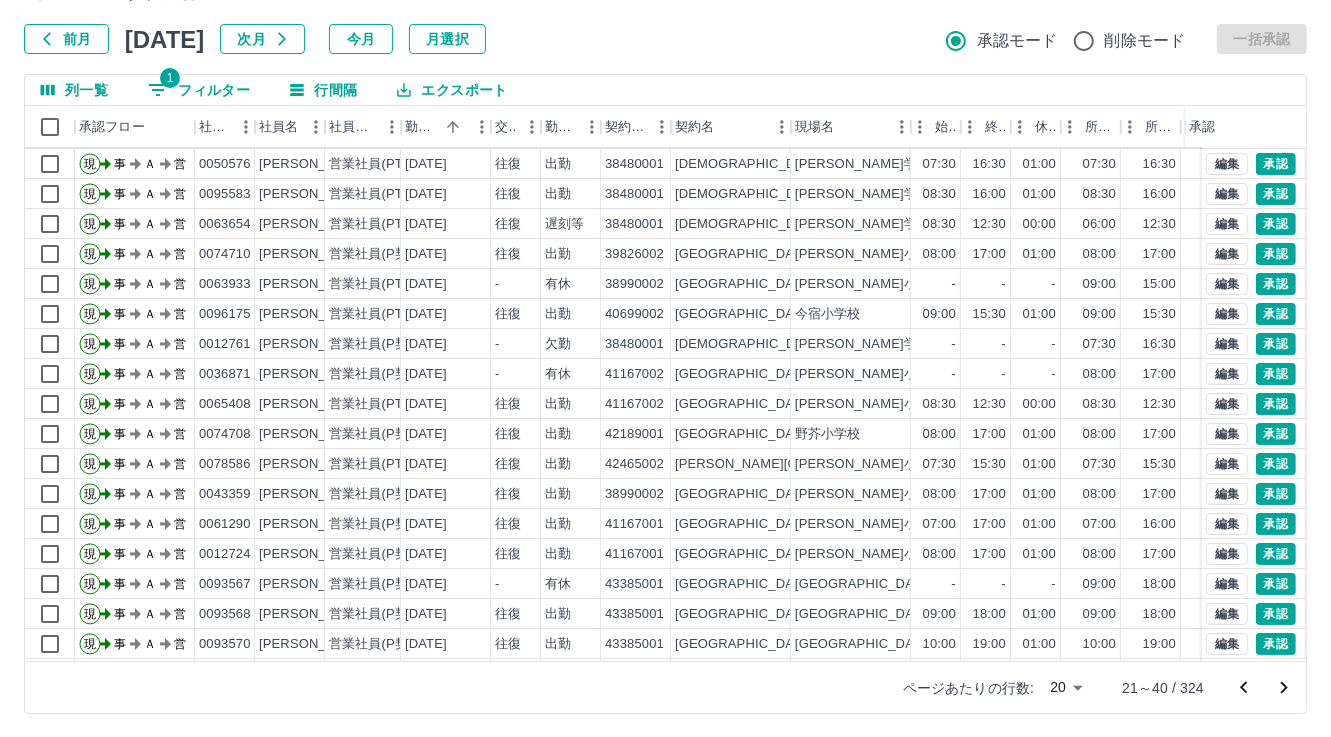 scroll, scrollTop: 103, scrollLeft: 0, axis: vertical 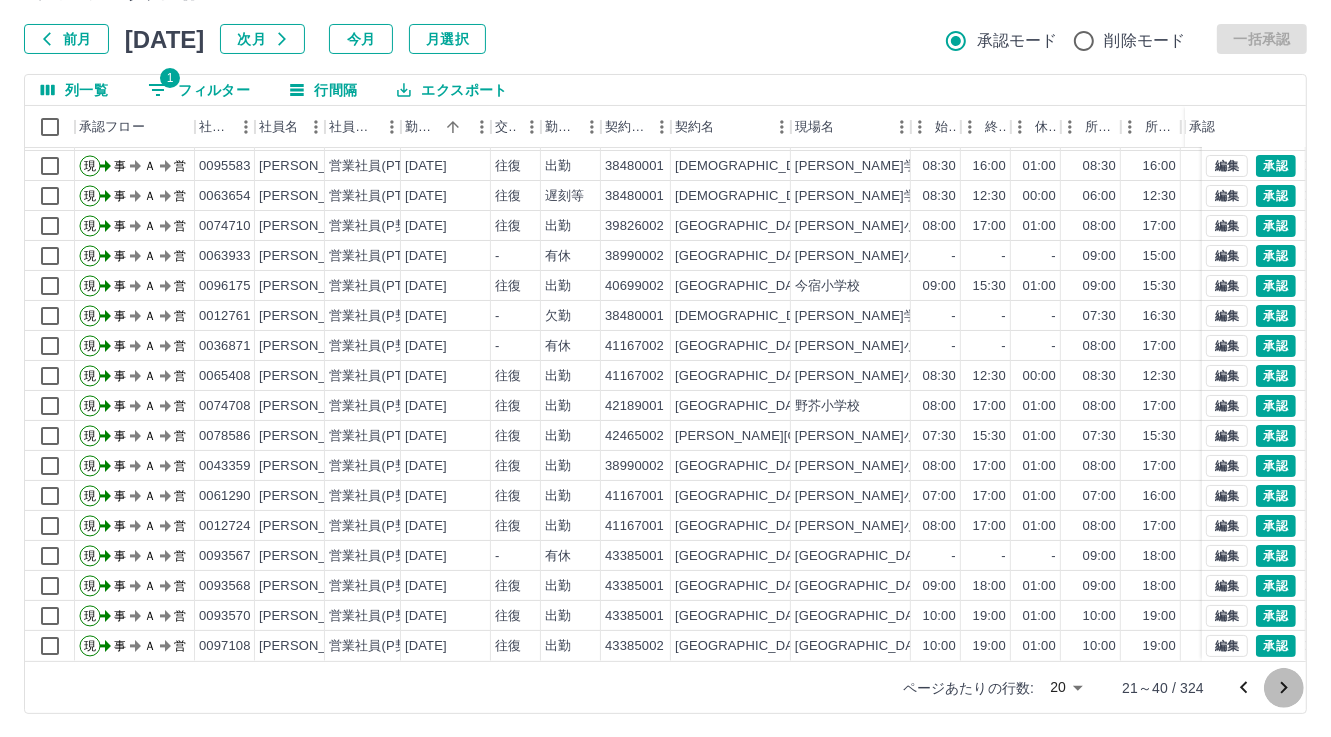 click 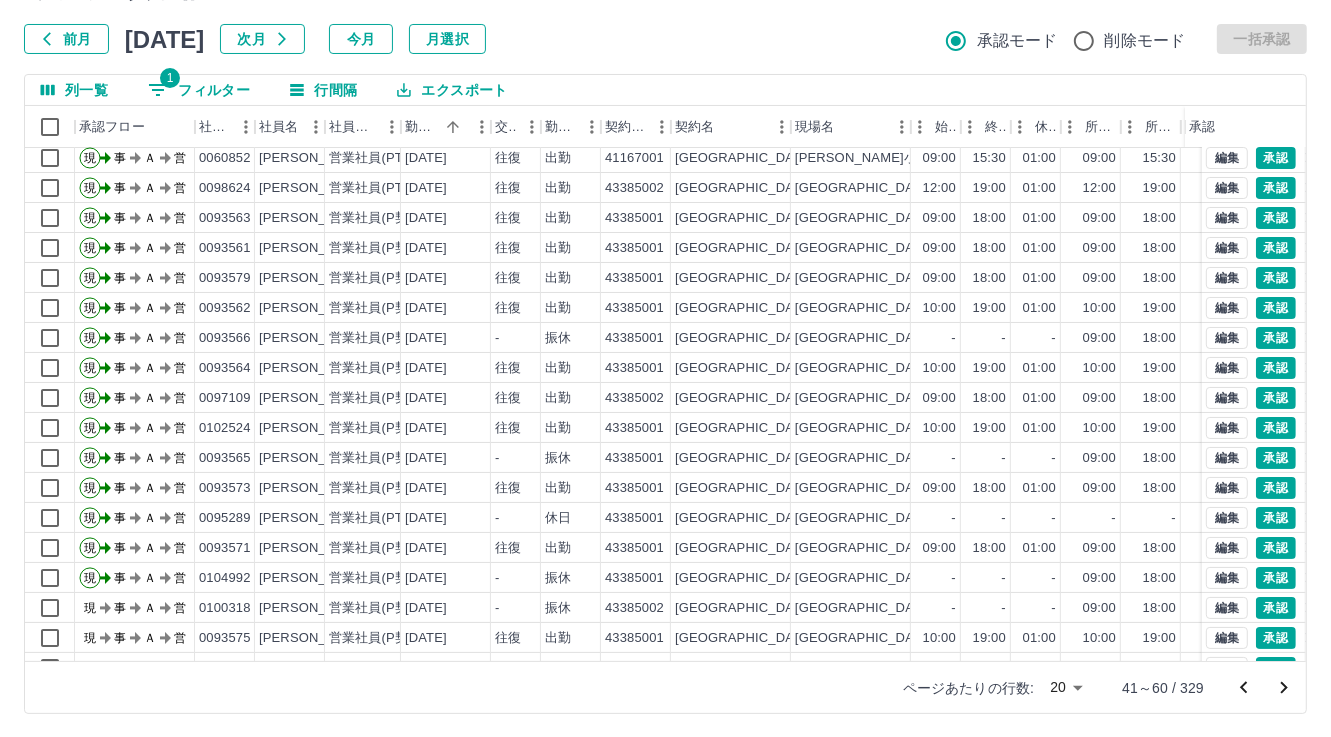 scroll, scrollTop: 103, scrollLeft: 0, axis: vertical 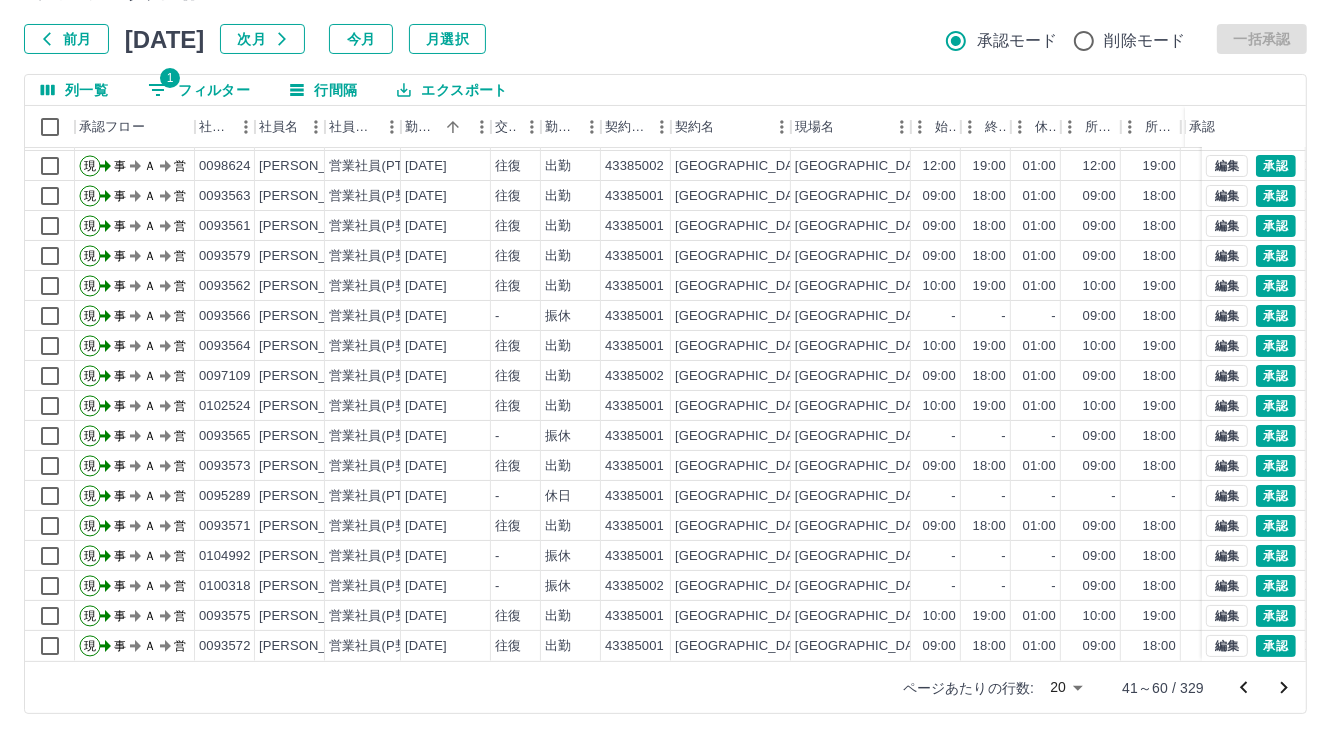 click 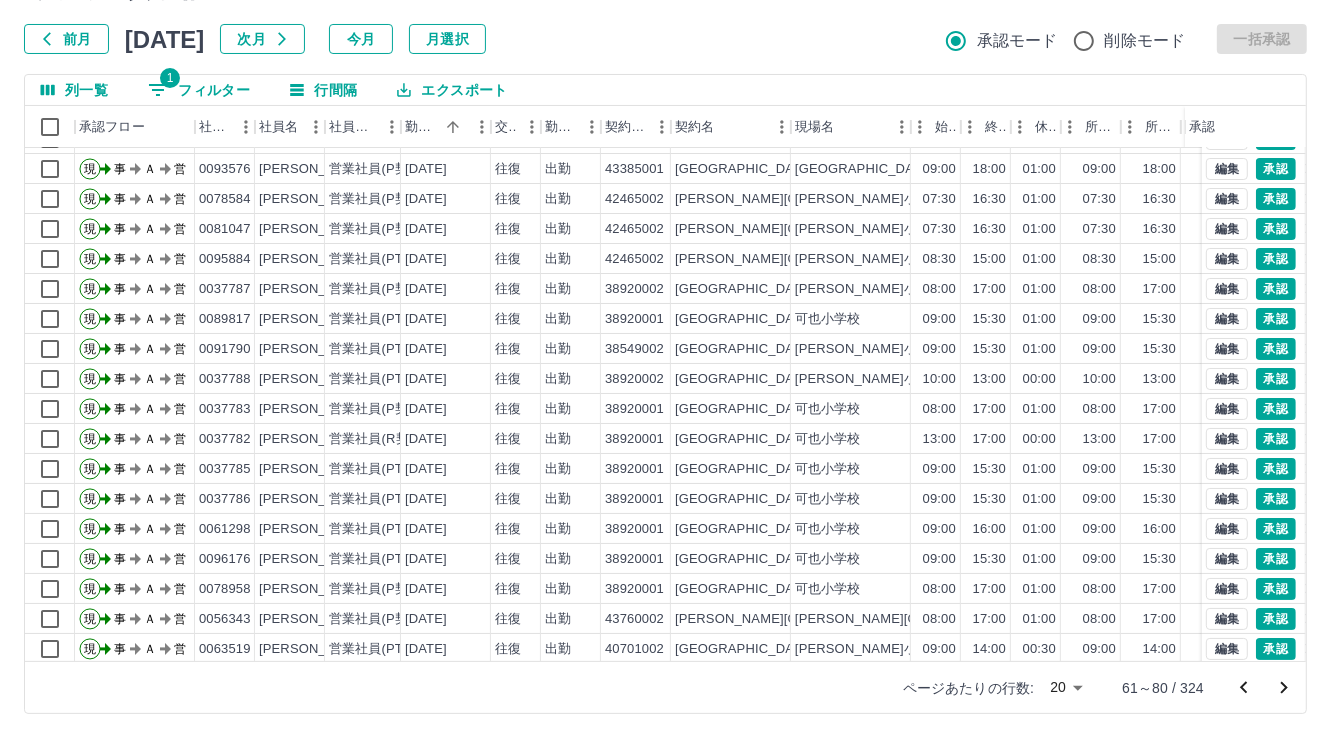 scroll, scrollTop: 0, scrollLeft: 0, axis: both 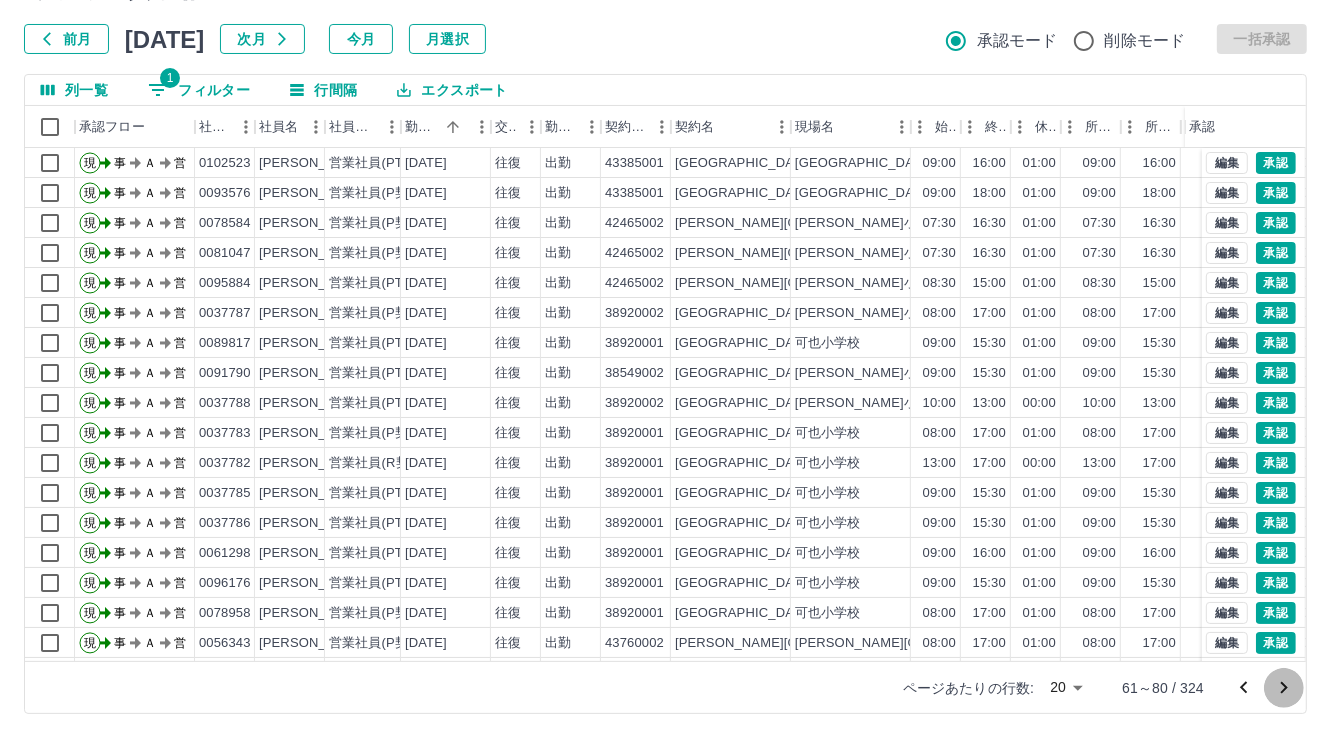 click 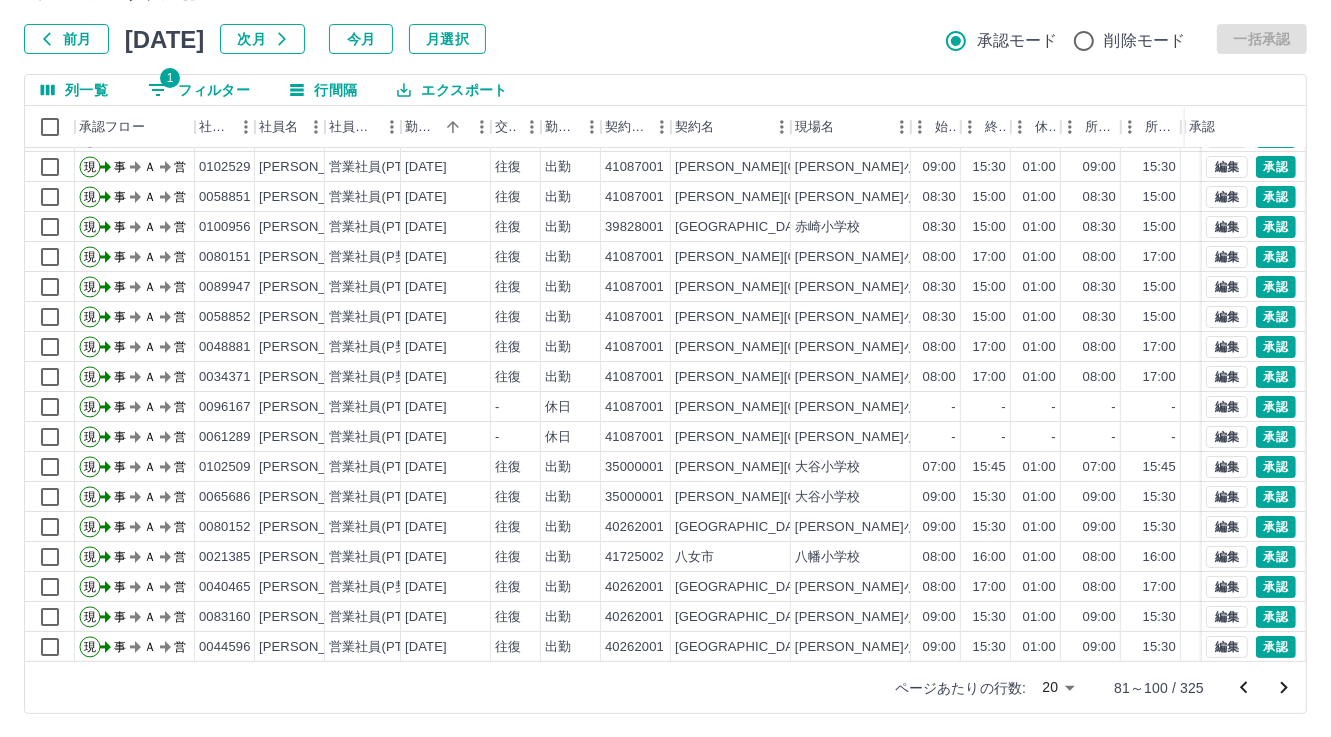 scroll, scrollTop: 103, scrollLeft: 0, axis: vertical 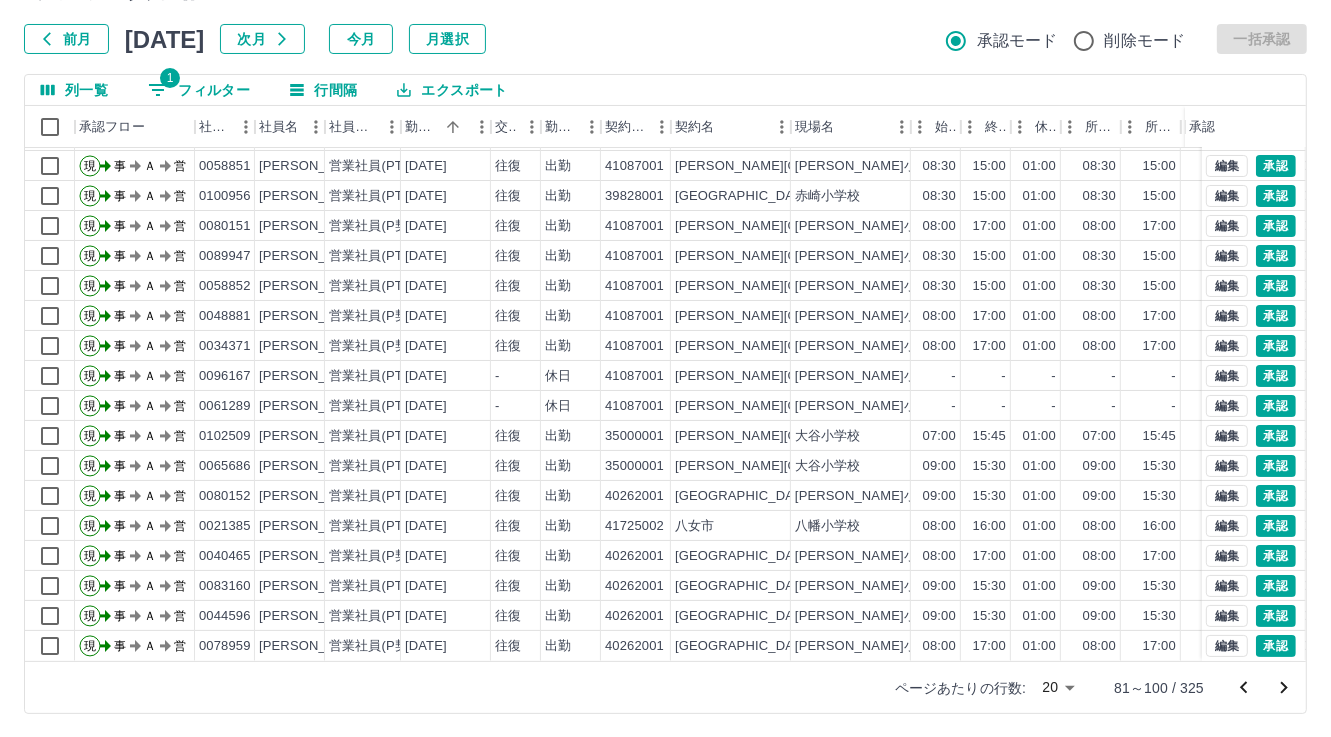 click 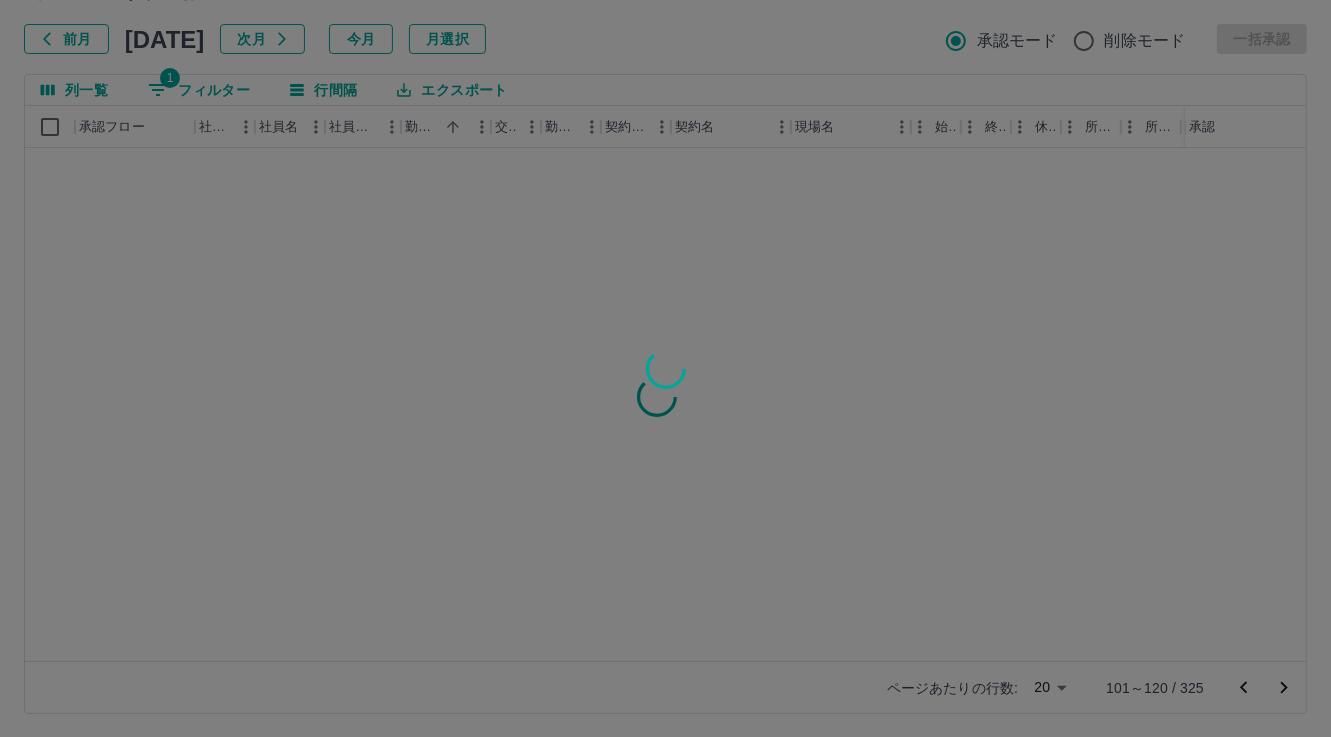 scroll, scrollTop: 0, scrollLeft: 0, axis: both 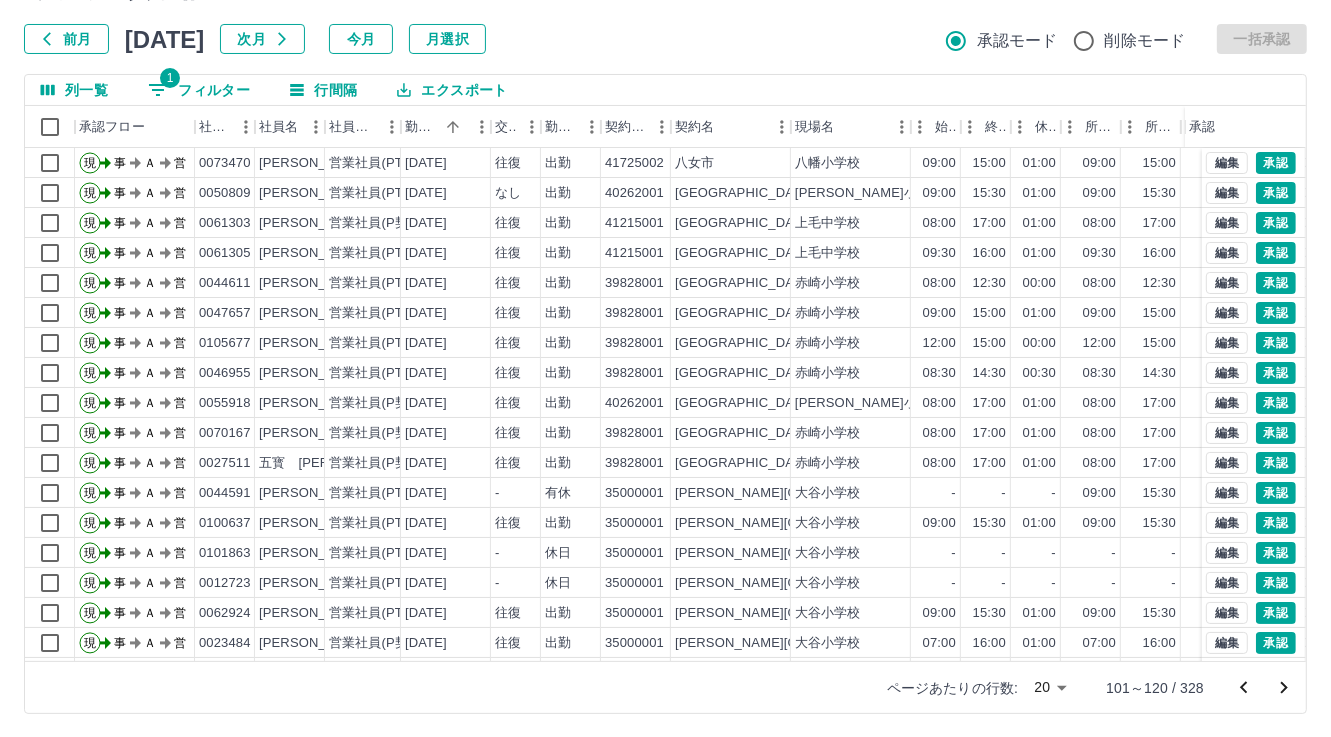 click on "1 フィルター" at bounding box center [199, 90] 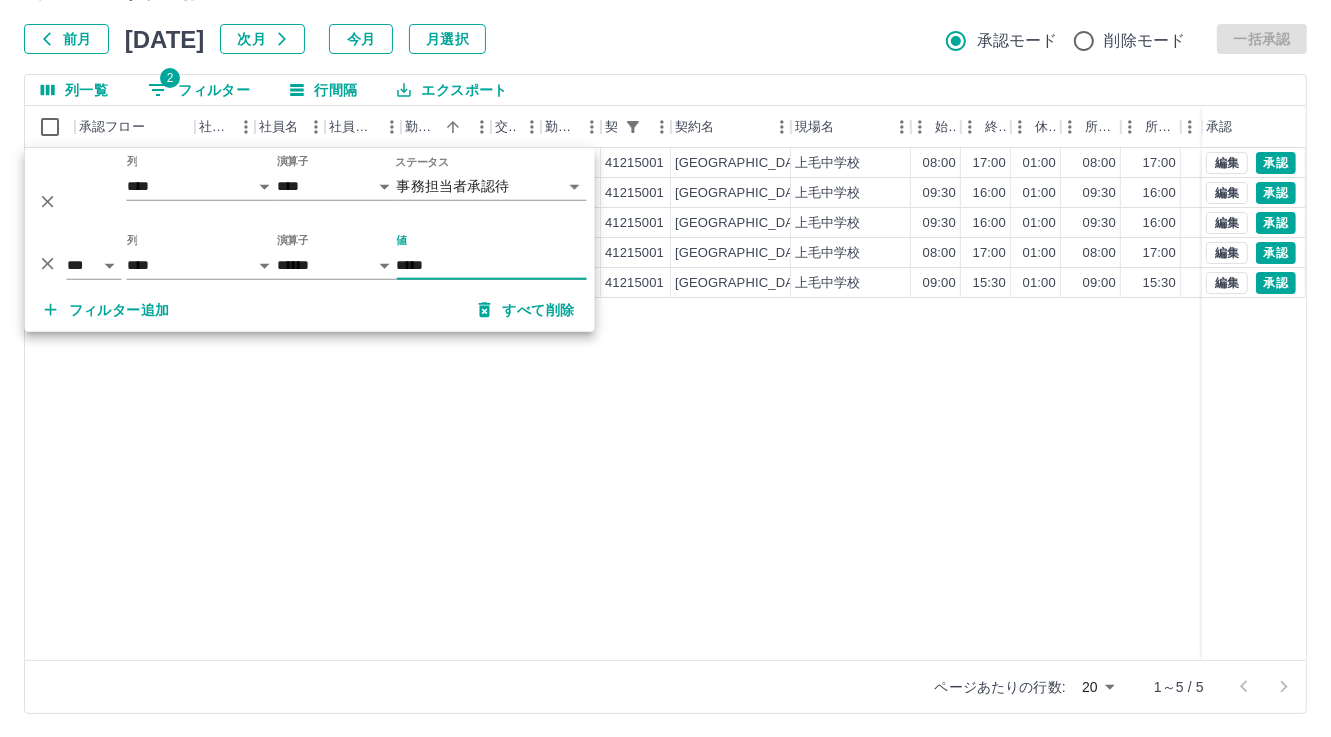 type on "*****" 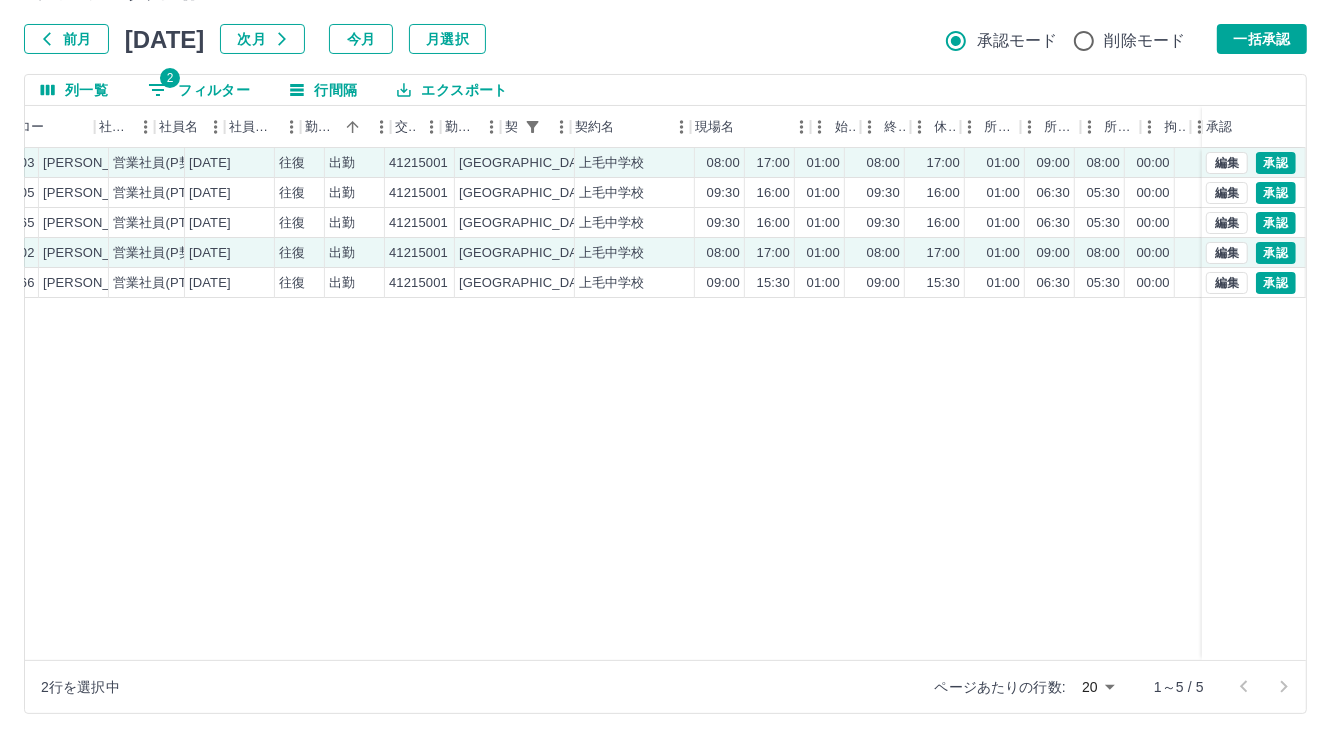 scroll, scrollTop: 0, scrollLeft: 0, axis: both 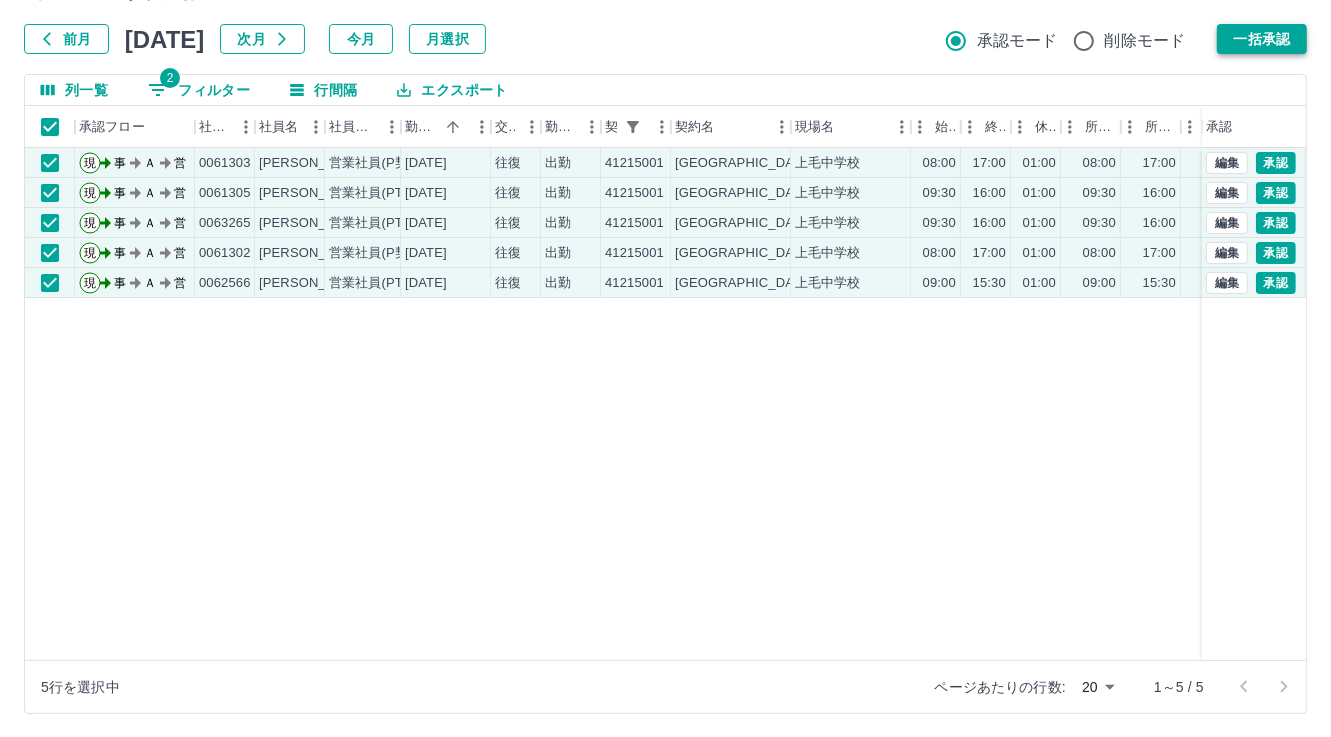 click on "一括承認" at bounding box center (1262, 39) 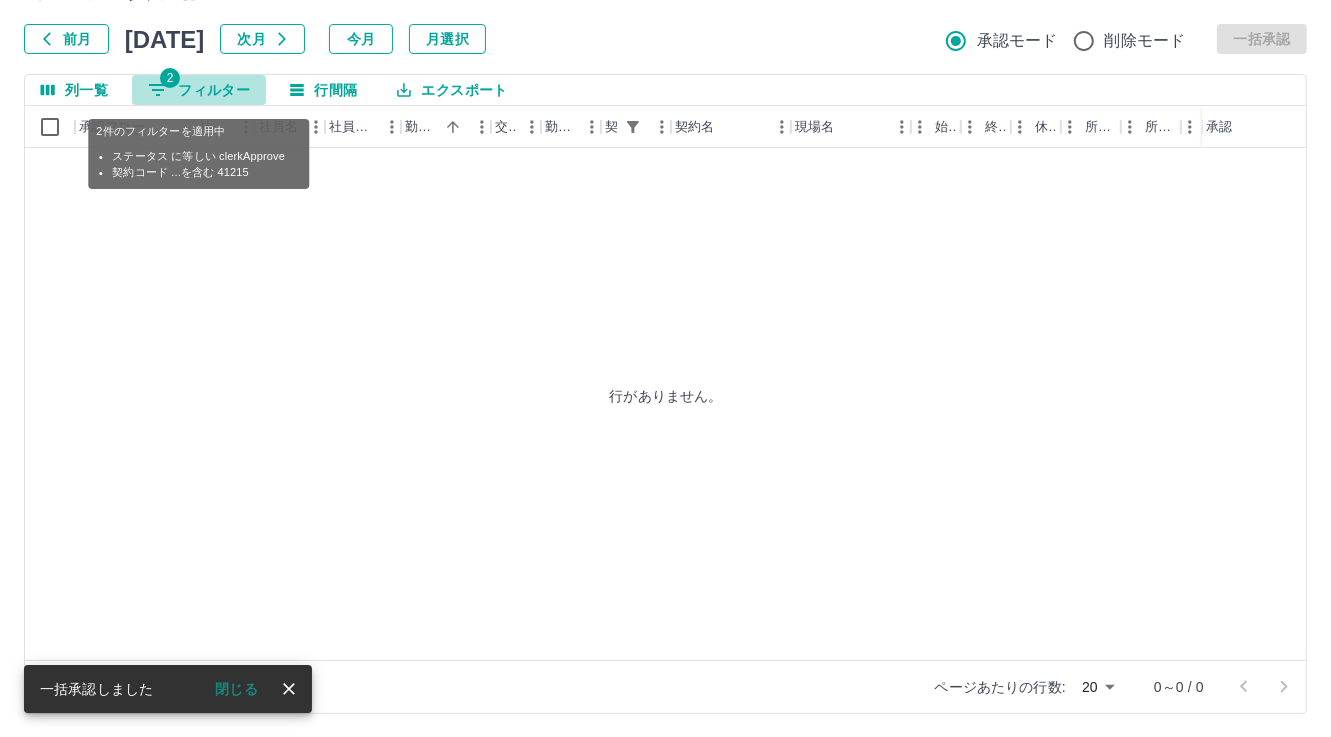 drag, startPoint x: 209, startPoint y: 91, endPoint x: 291, endPoint y: 114, distance: 85.16454 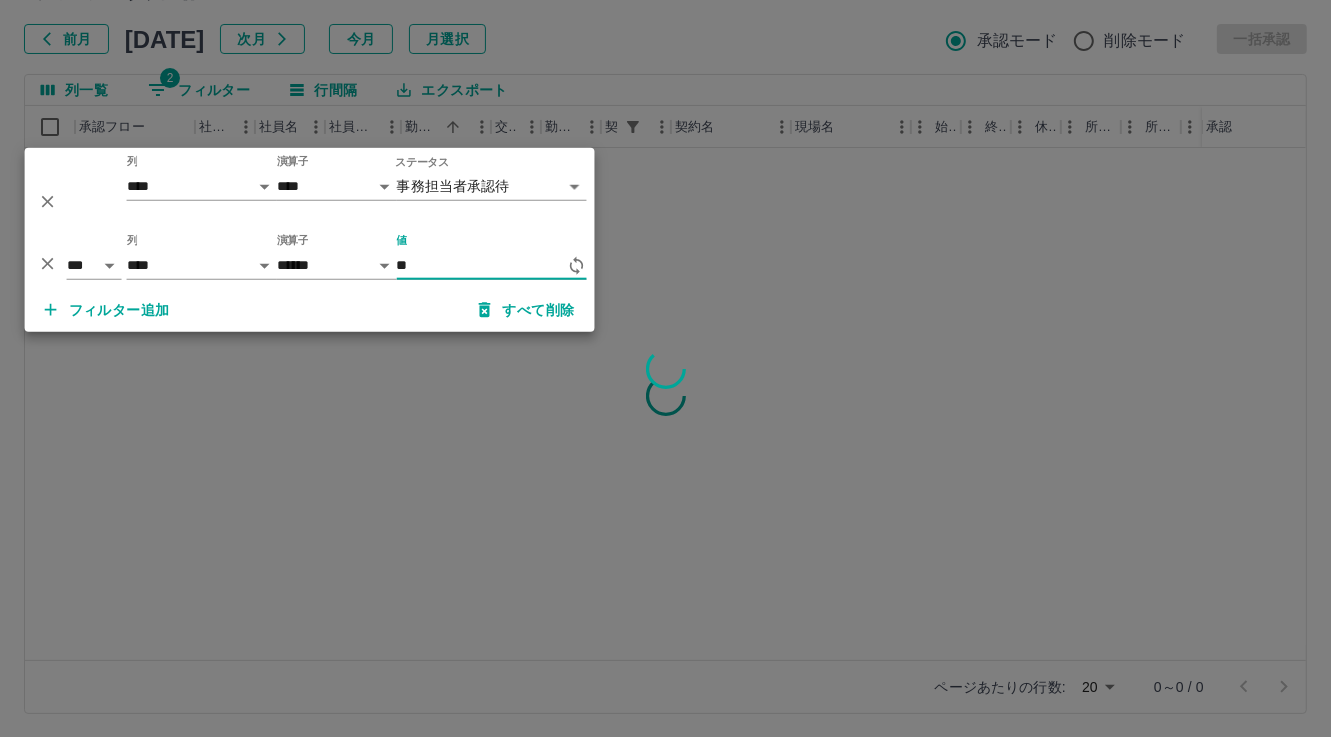 type on "*" 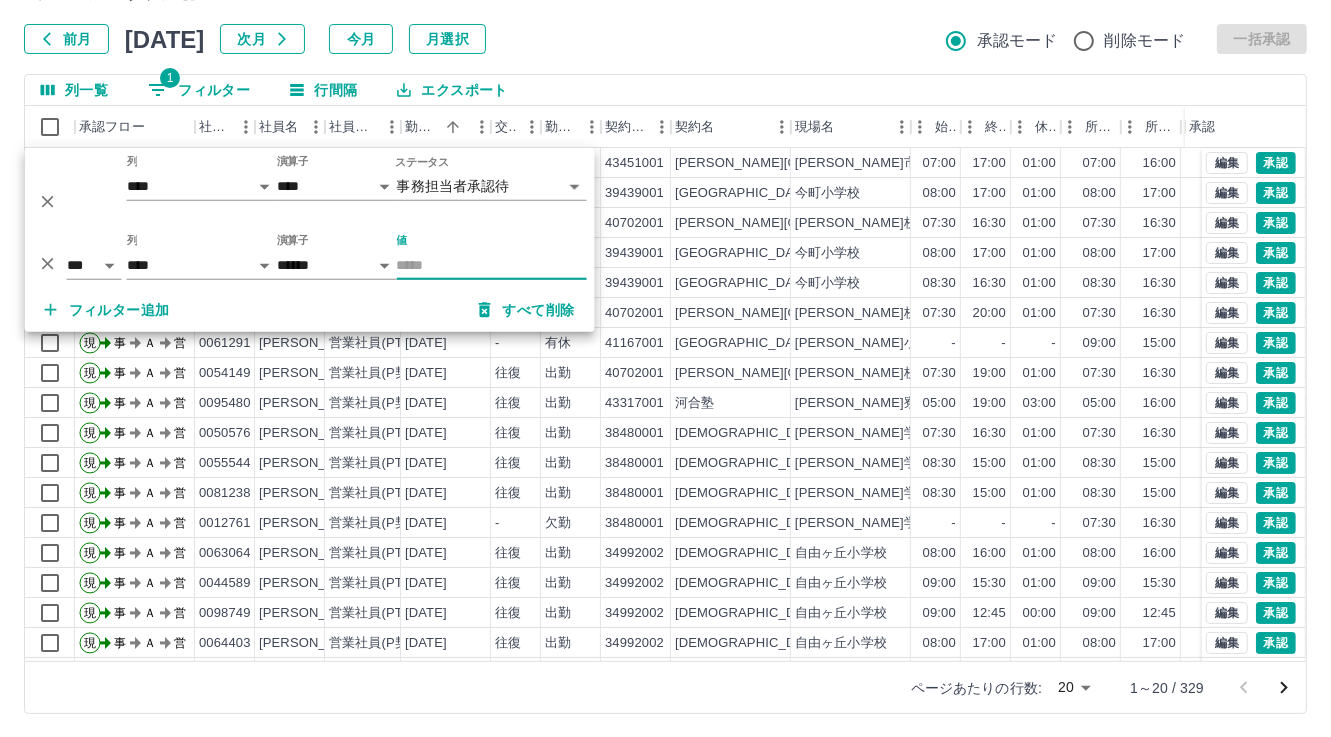 type 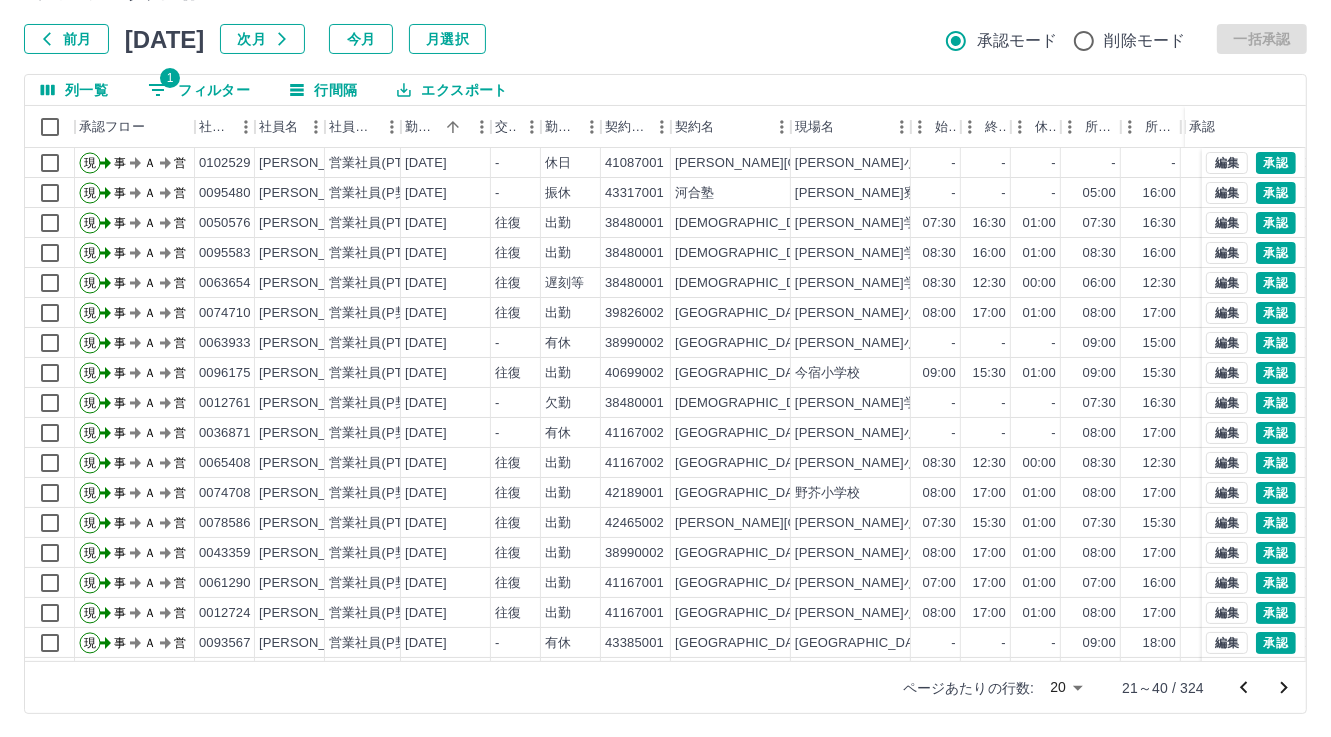 scroll, scrollTop: 103, scrollLeft: 0, axis: vertical 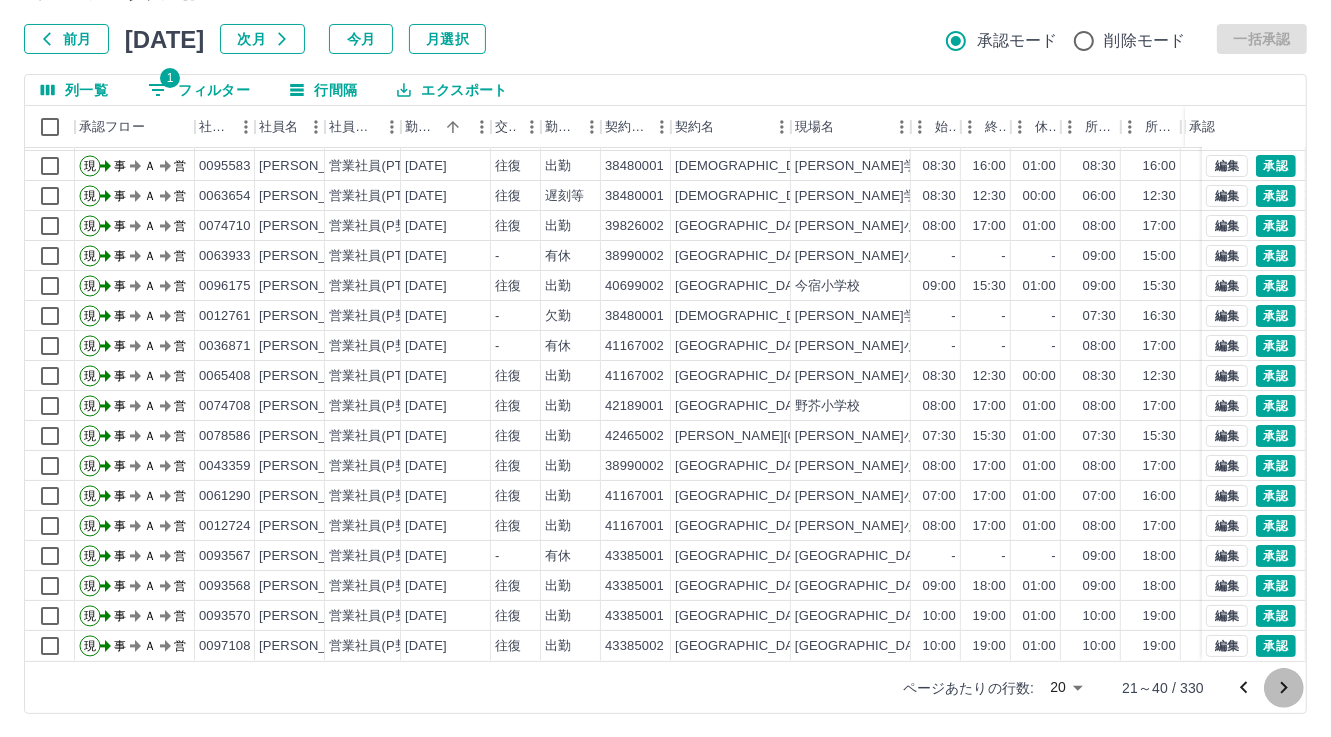 click 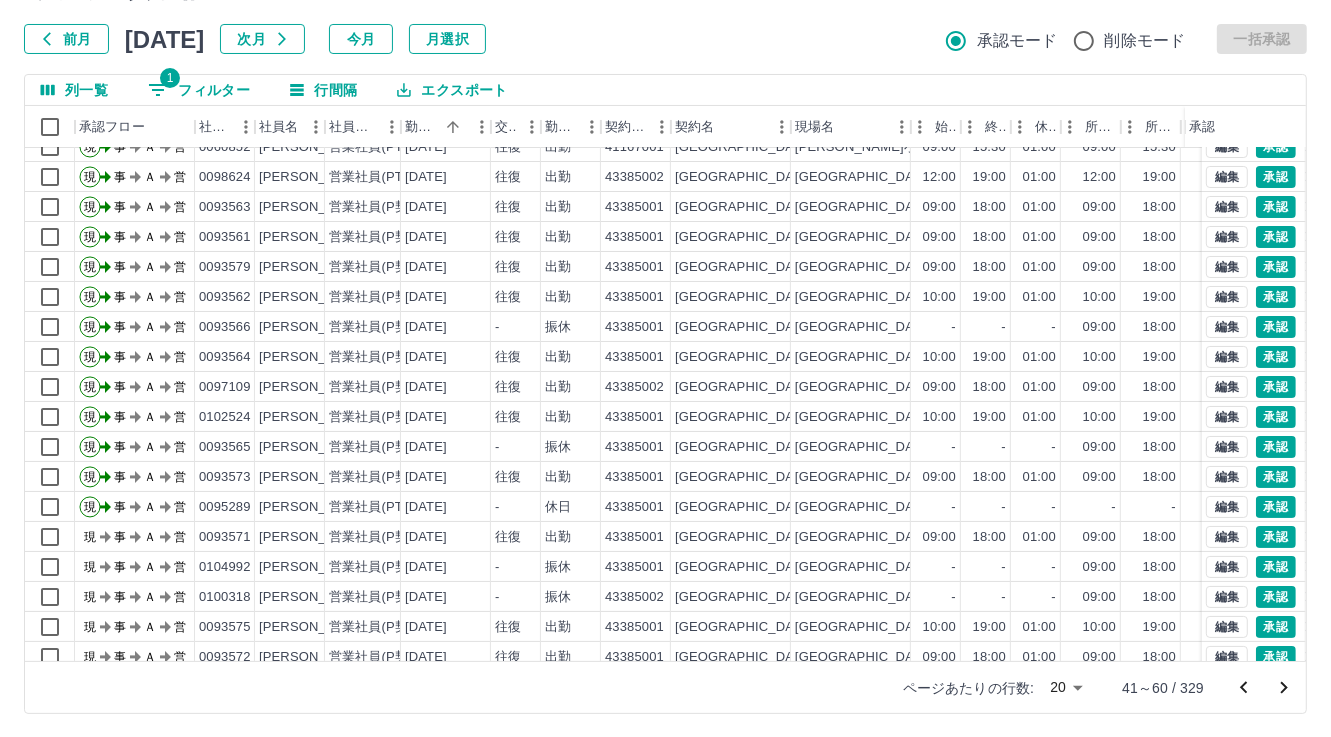 scroll, scrollTop: 103, scrollLeft: 0, axis: vertical 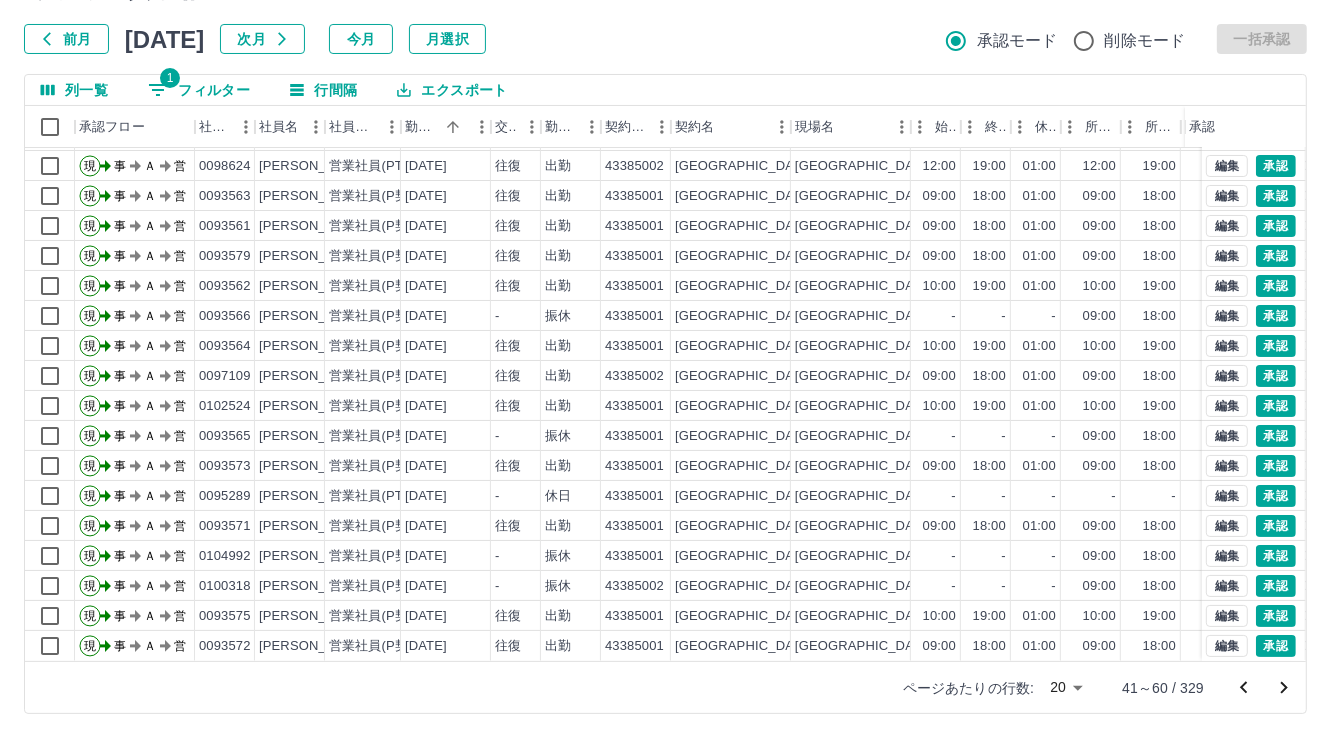 click 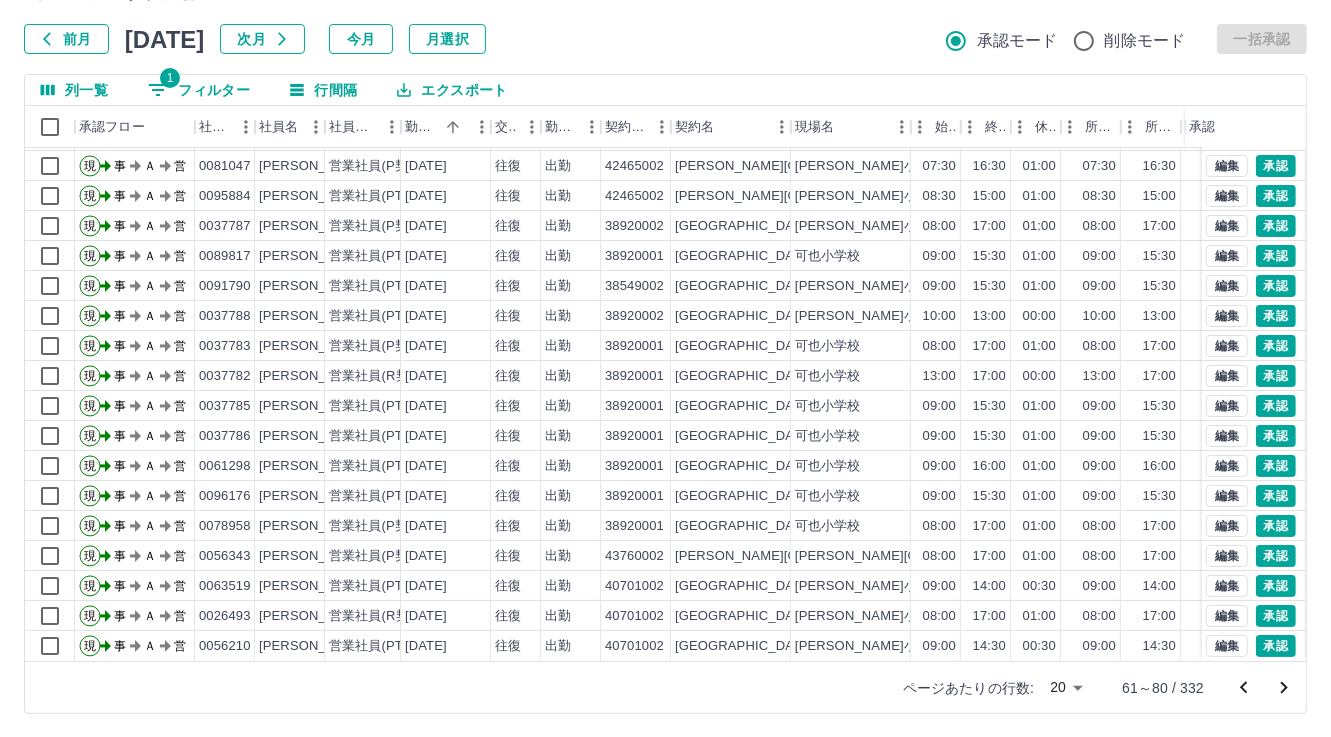 scroll, scrollTop: 103, scrollLeft: 0, axis: vertical 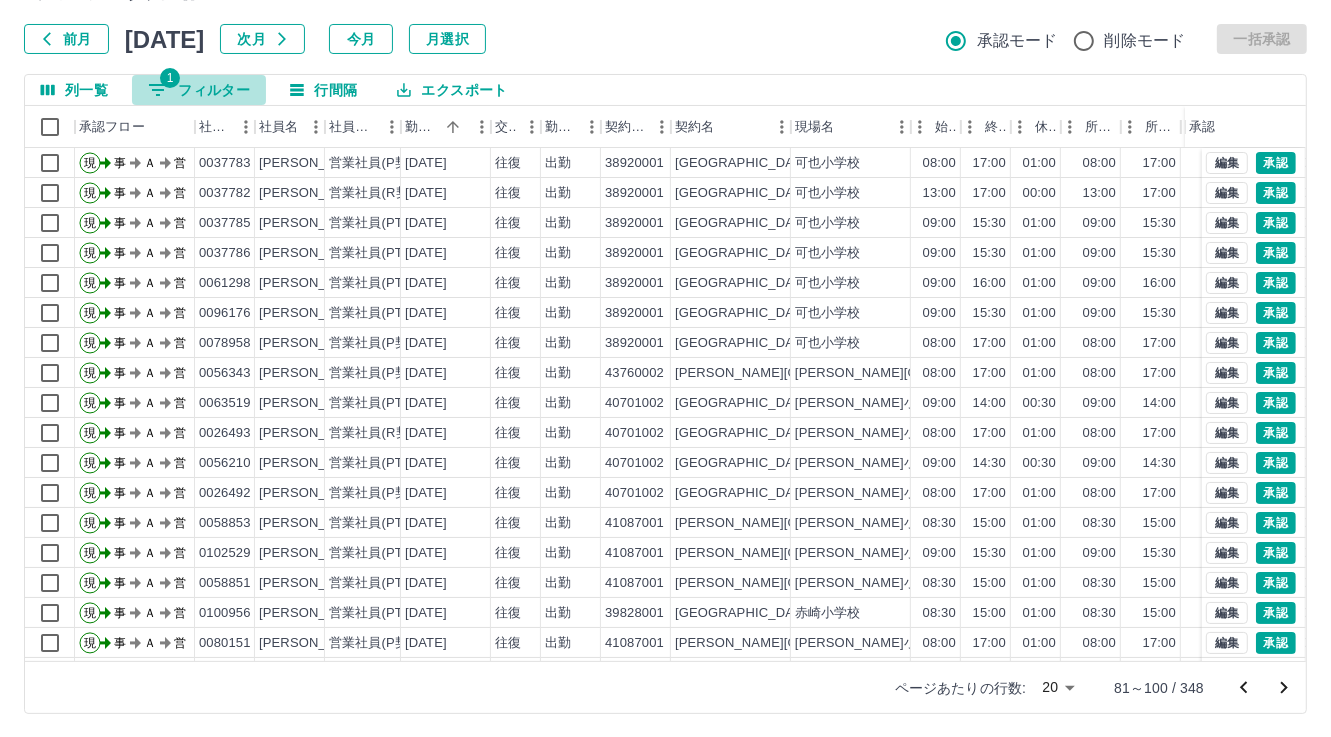 click on "1 フィルター" at bounding box center (199, 90) 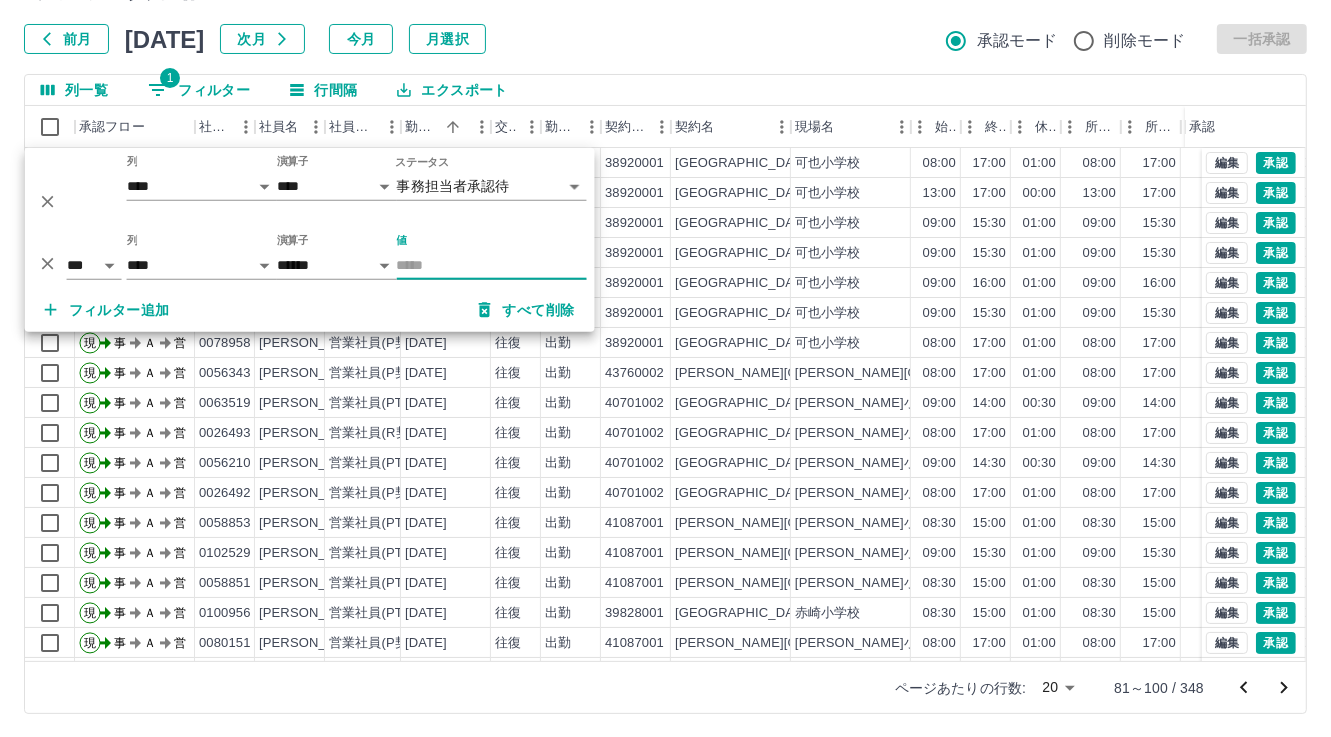 click on "フィルター追加 すべて削除" at bounding box center (310, 310) 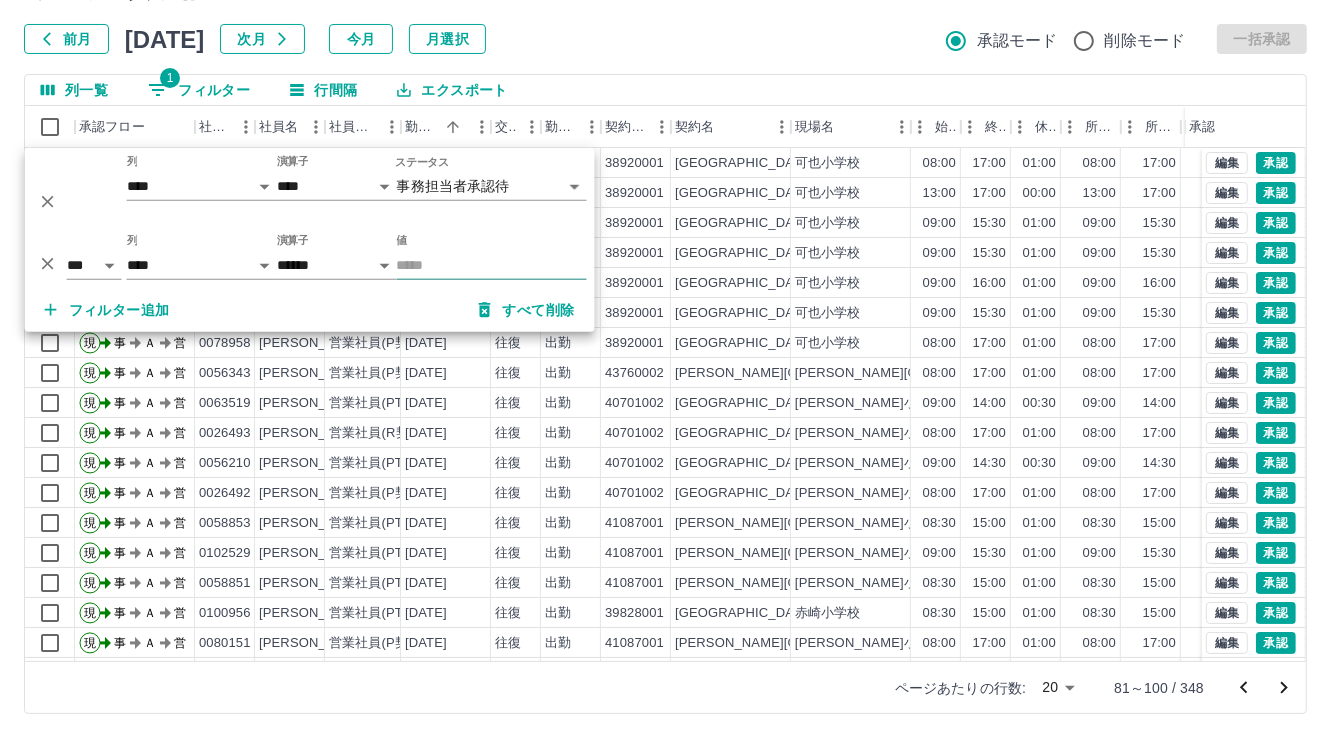 click on "値" at bounding box center (492, 265) 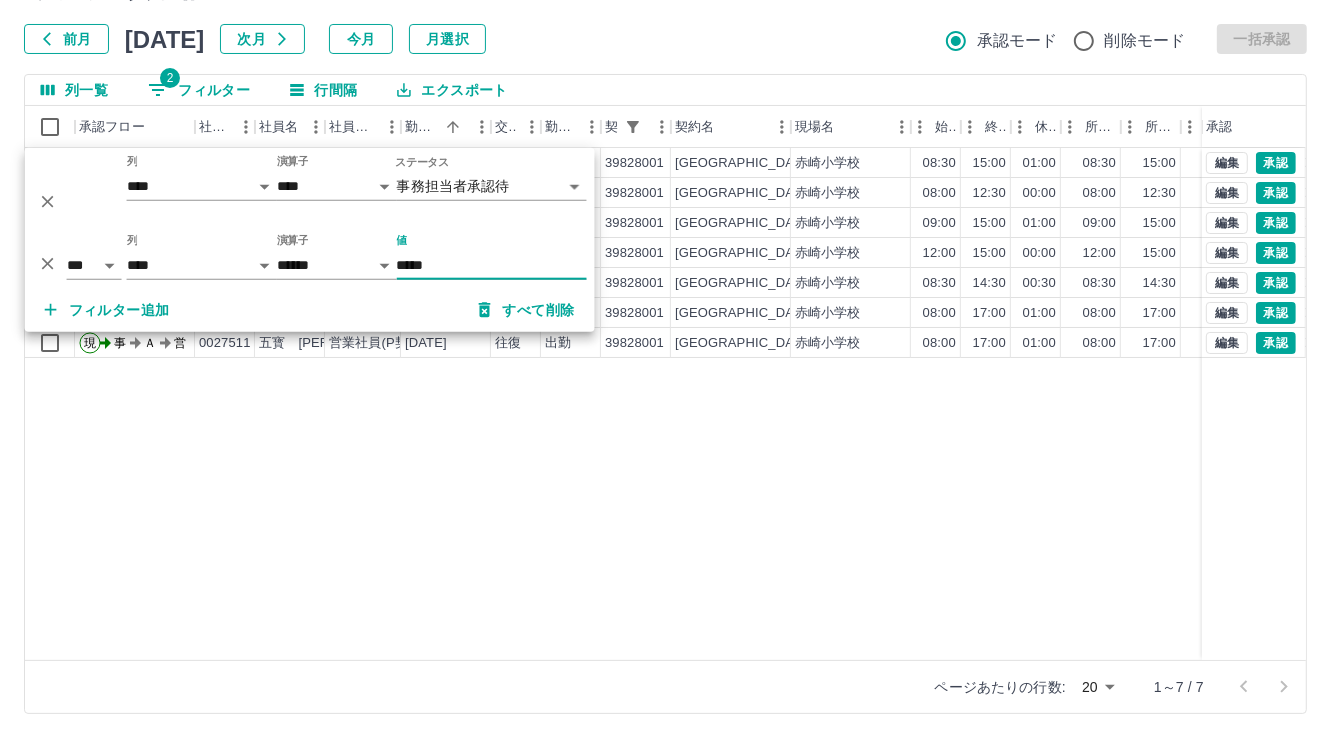 type on "*****" 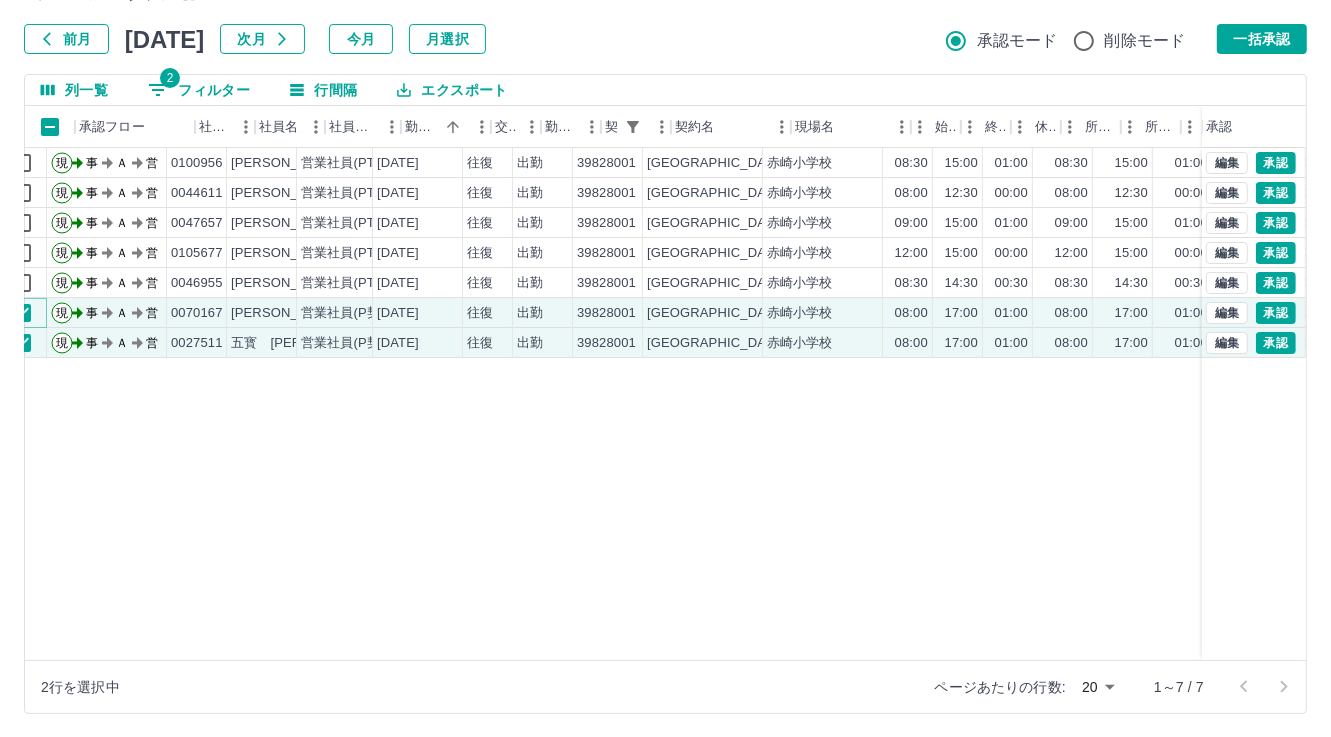 scroll, scrollTop: 0, scrollLeft: 0, axis: both 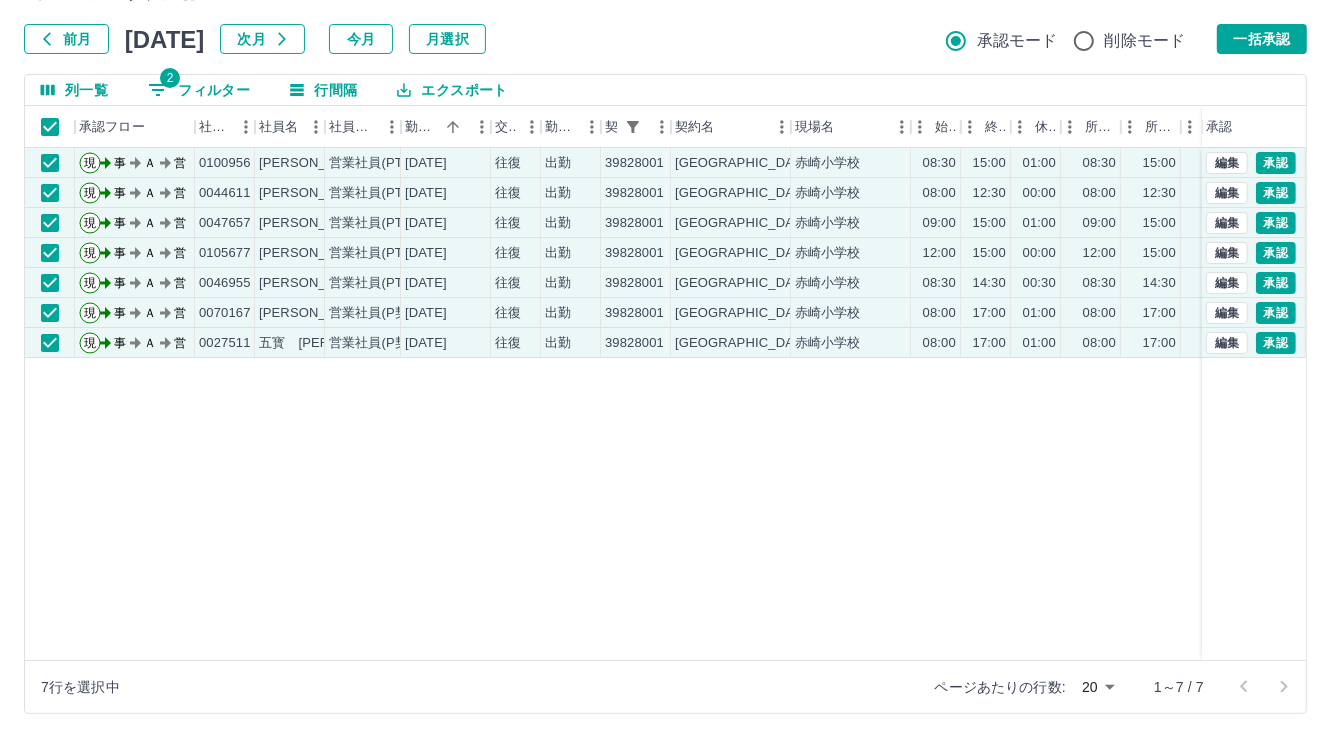 drag, startPoint x: 1287, startPoint y: 46, endPoint x: 1280, endPoint y: 60, distance: 15.652476 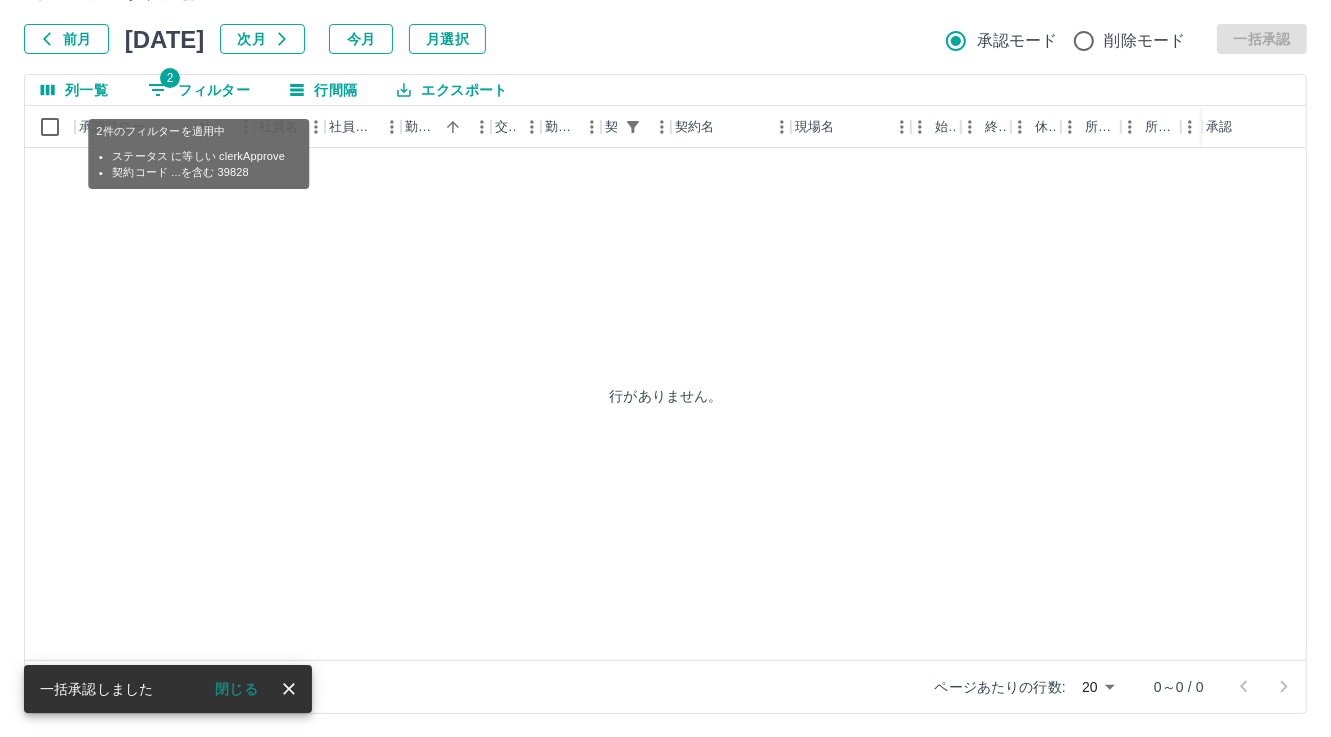 click on "2 フィルター" at bounding box center (199, 90) 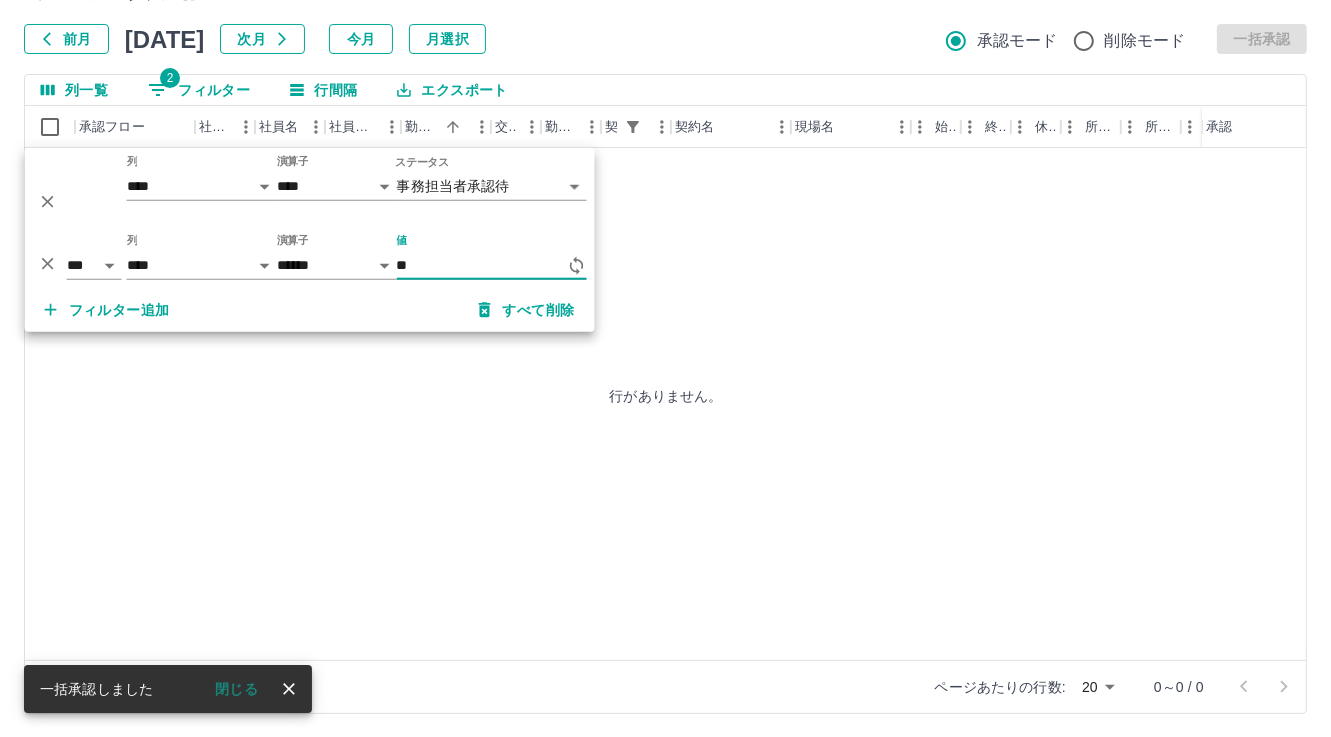 type on "*" 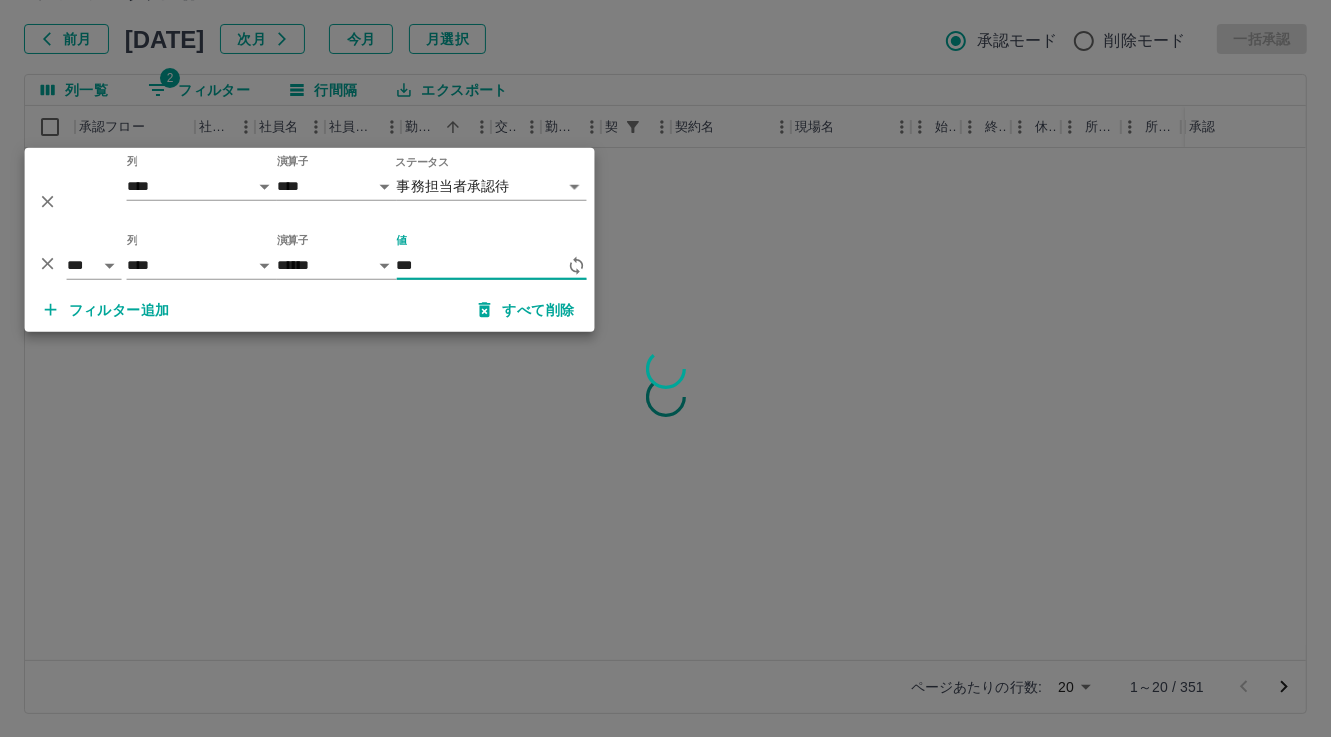 scroll, scrollTop: 0, scrollLeft: 0, axis: both 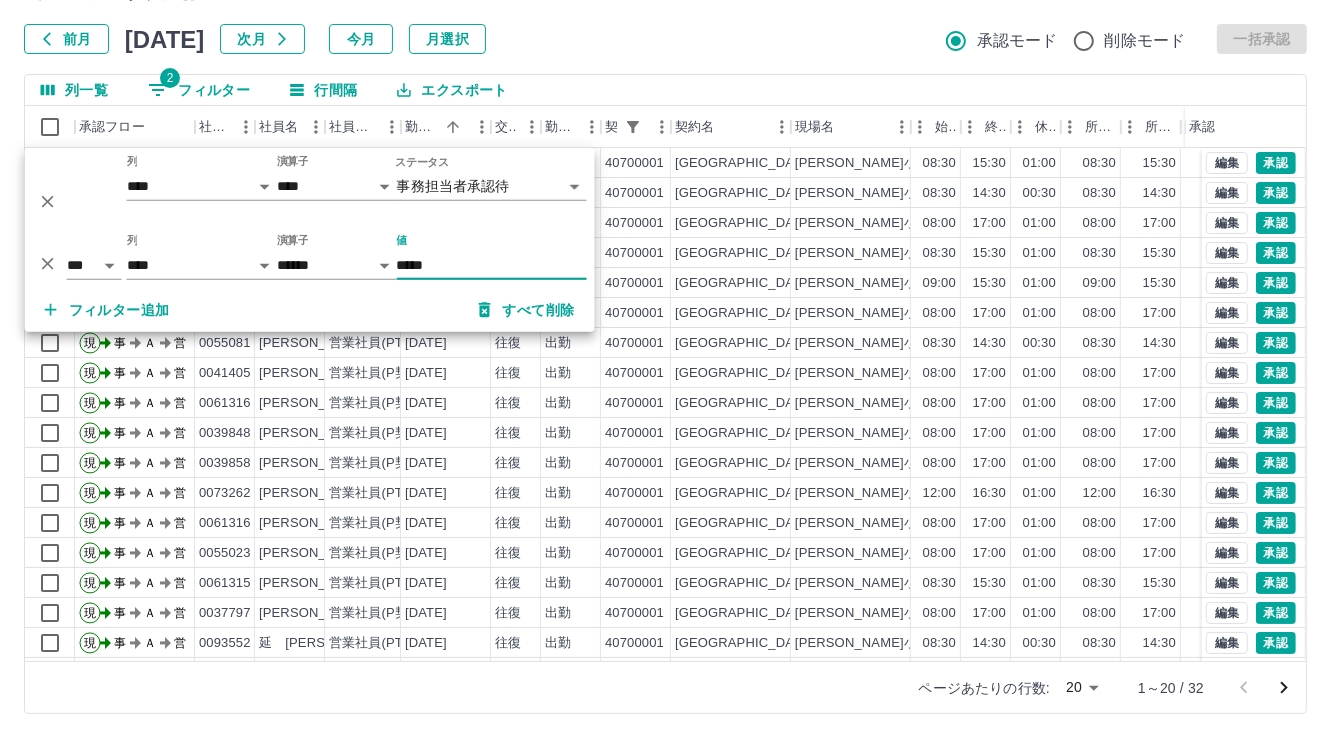 type on "*****" 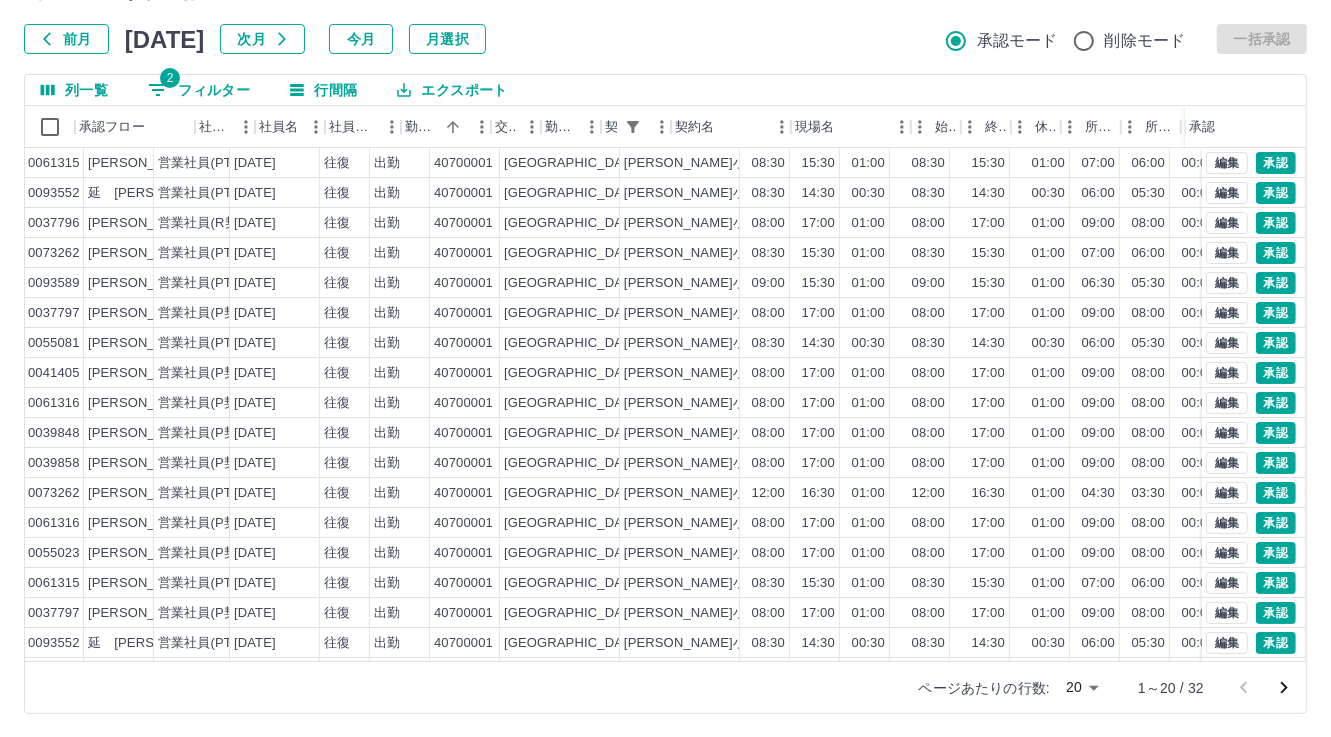 scroll, scrollTop: 0, scrollLeft: 0, axis: both 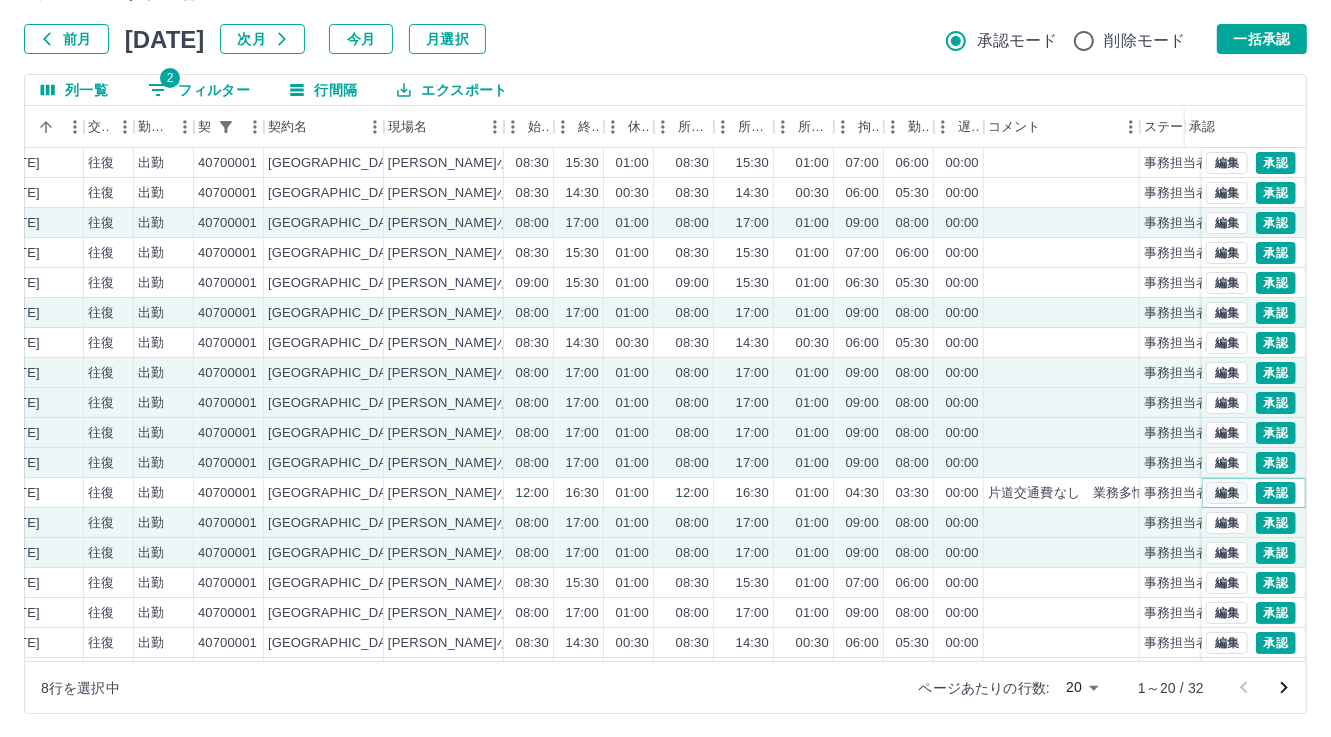 click on "編集" at bounding box center (1227, 493) 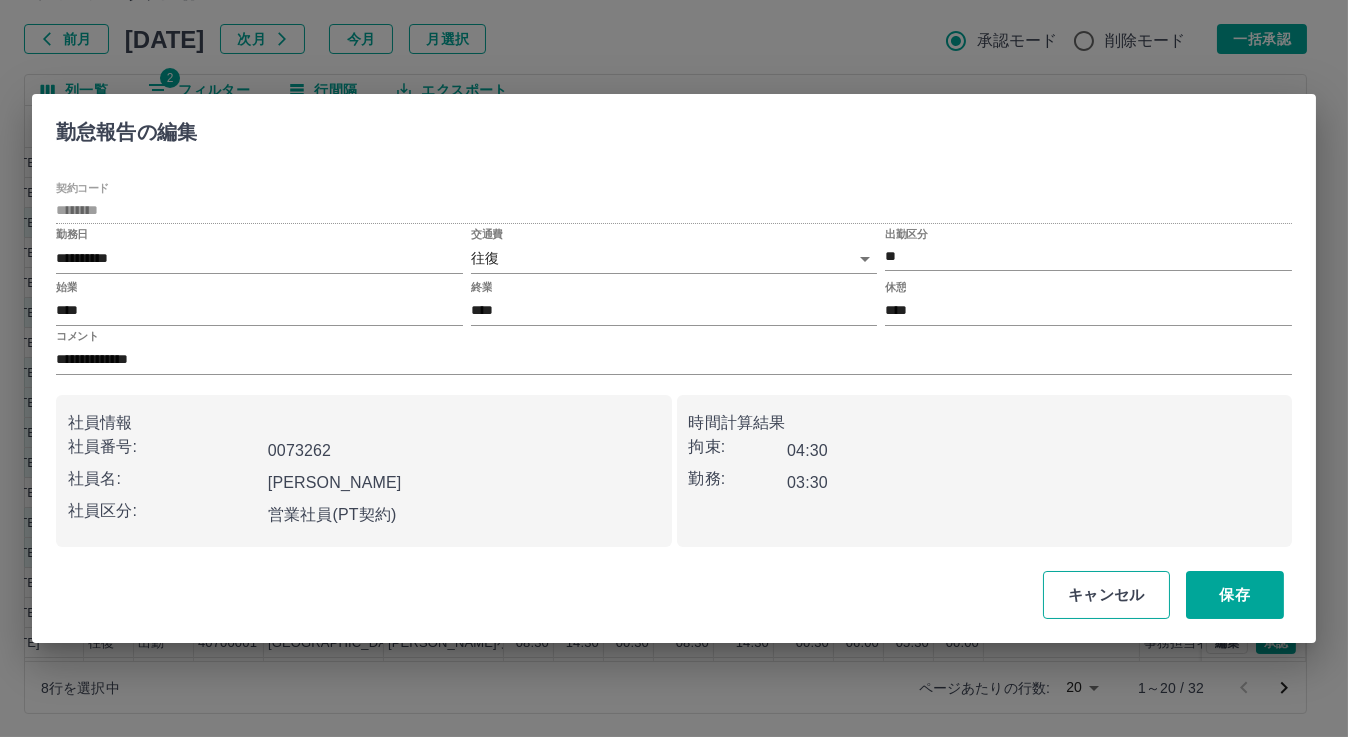 click on "キャンセル" at bounding box center [1106, 595] 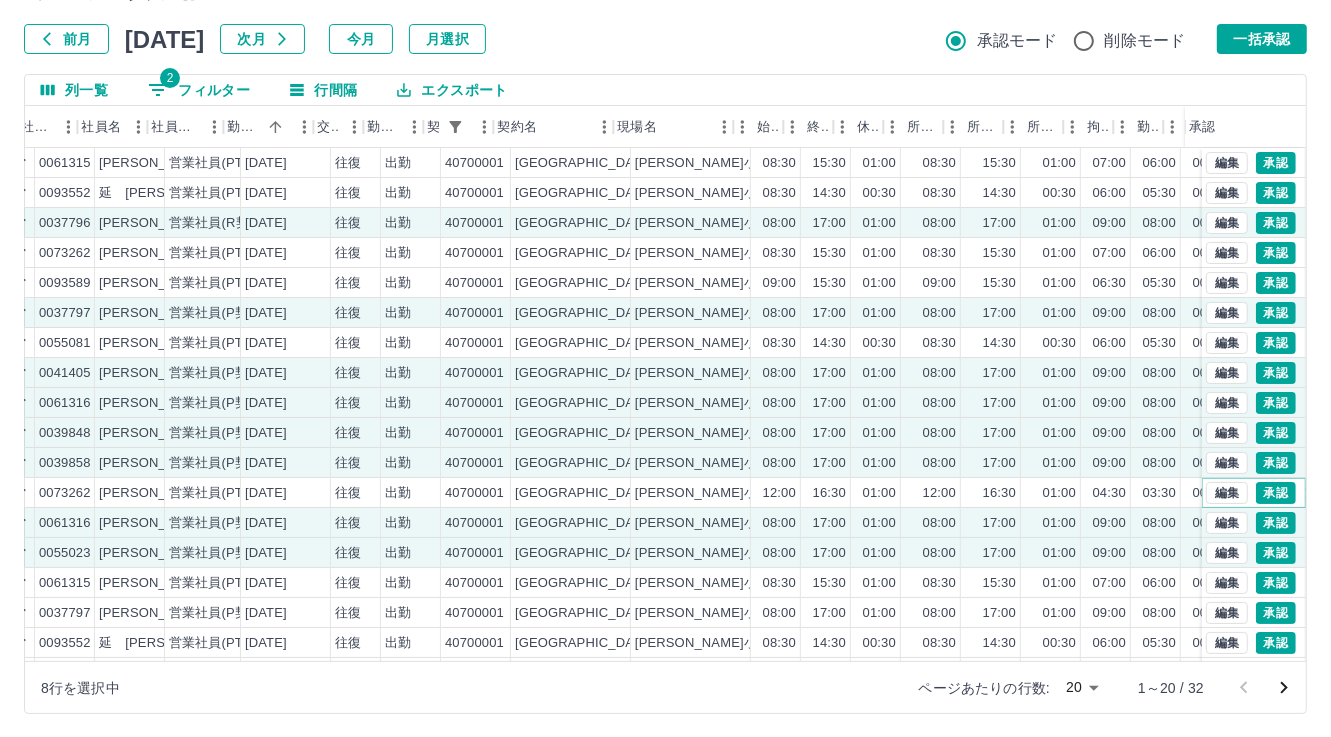 scroll, scrollTop: 0, scrollLeft: 155, axis: horizontal 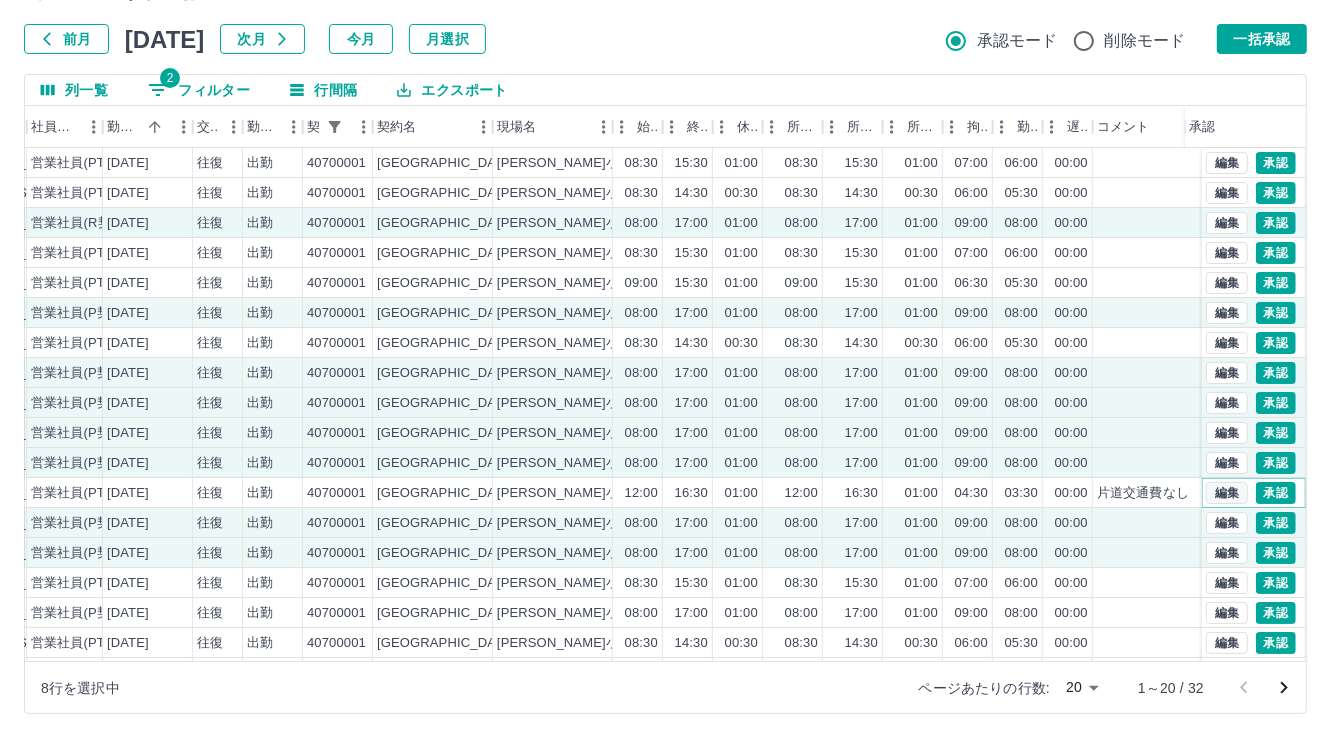 click on "編集" at bounding box center (1227, 493) 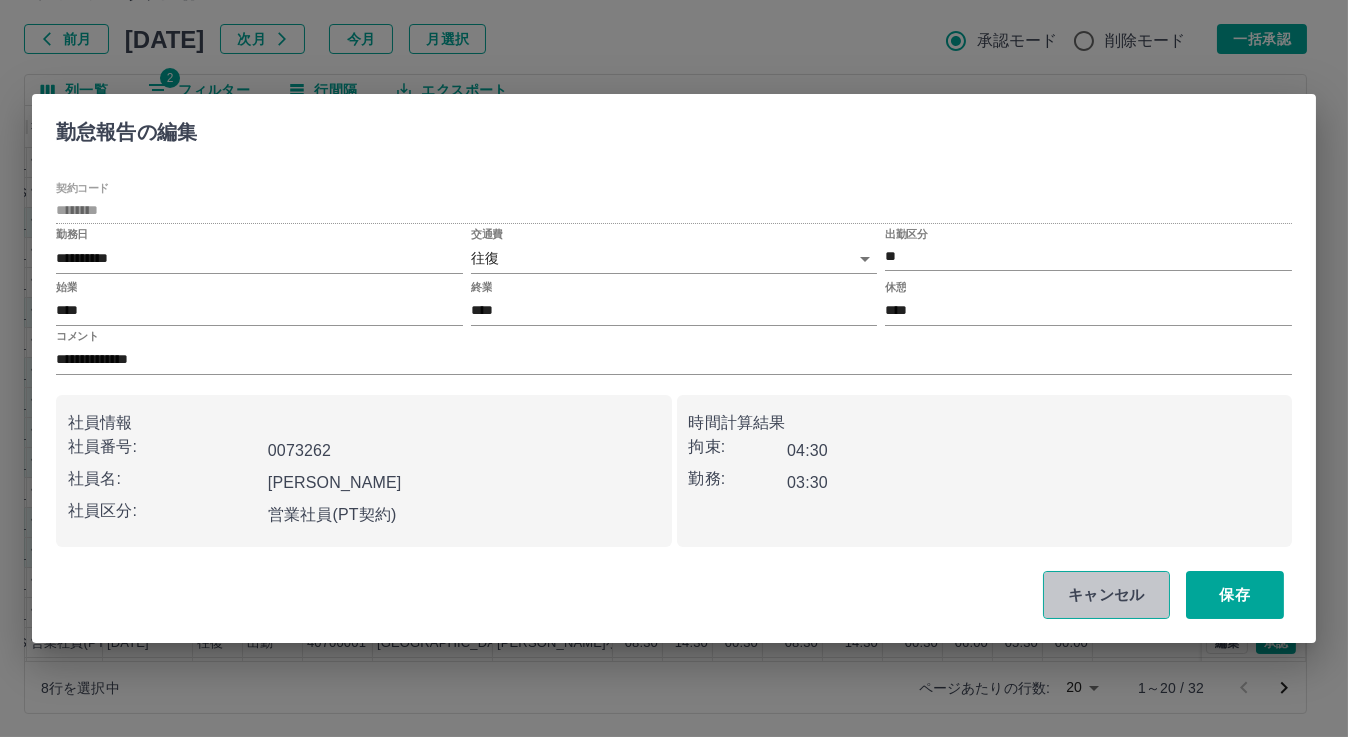 click on "キャンセル" at bounding box center [1106, 595] 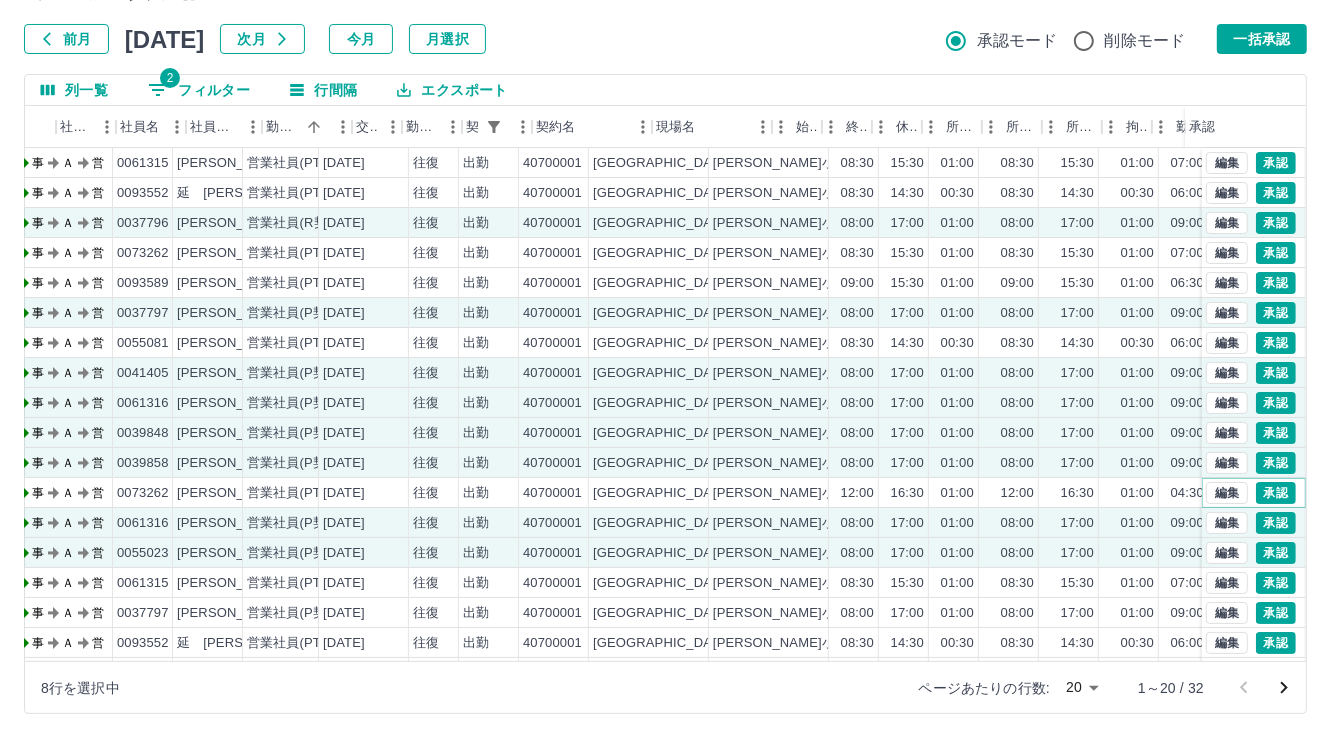 scroll, scrollTop: 0, scrollLeft: 61, axis: horizontal 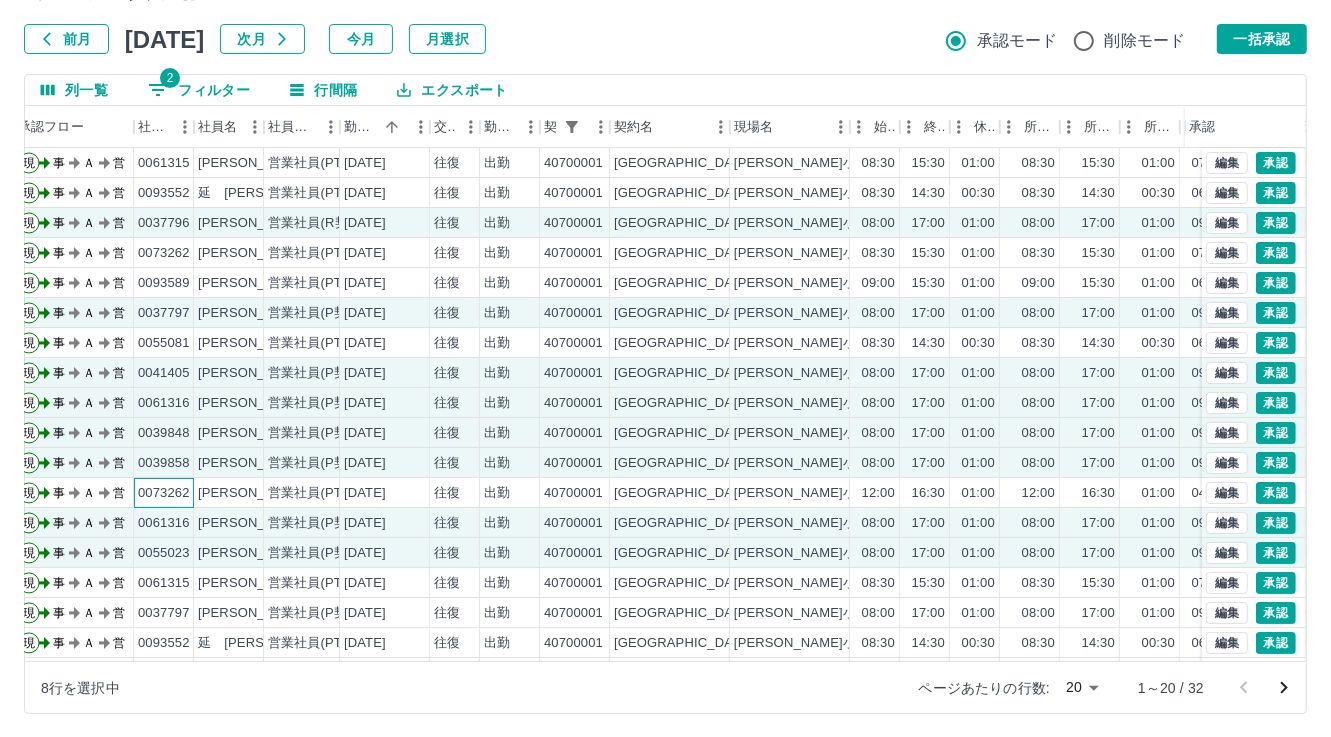 click on "0073262" at bounding box center [164, 493] 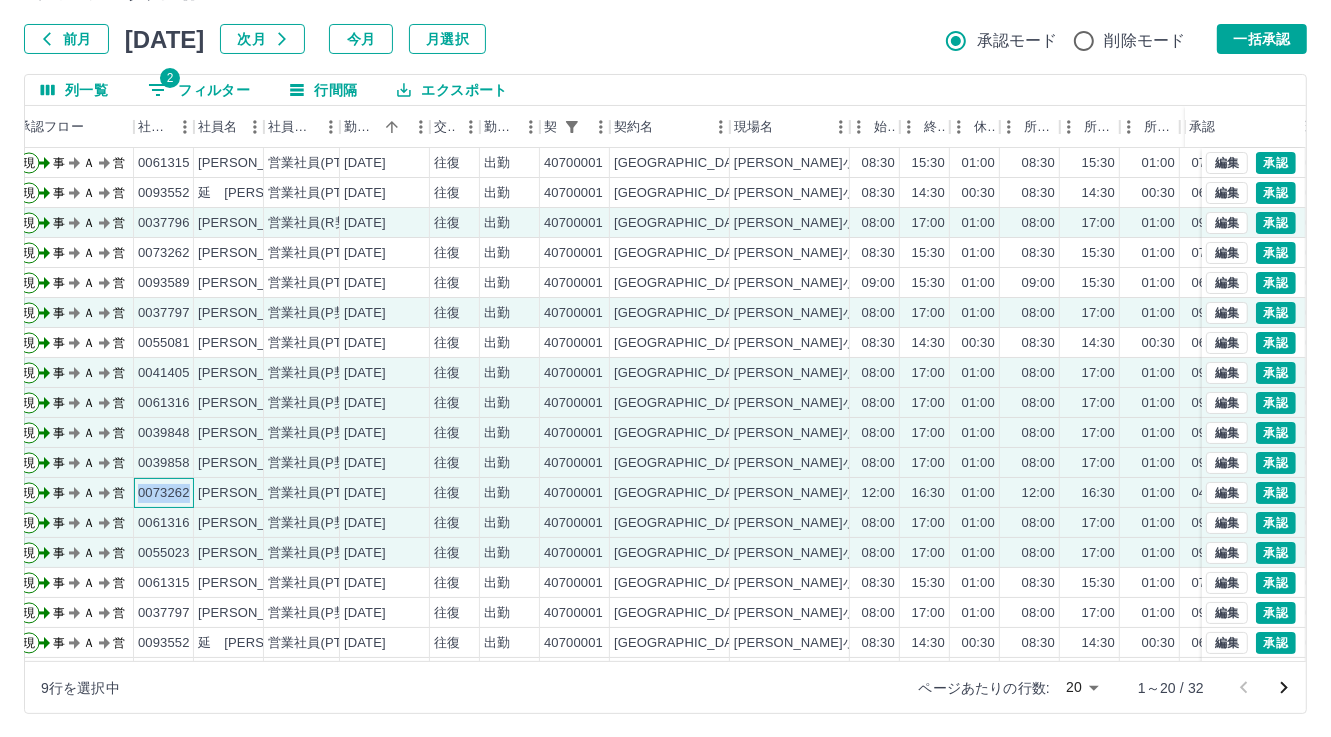 drag, startPoint x: 138, startPoint y: 488, endPoint x: 246, endPoint y: 533, distance: 117 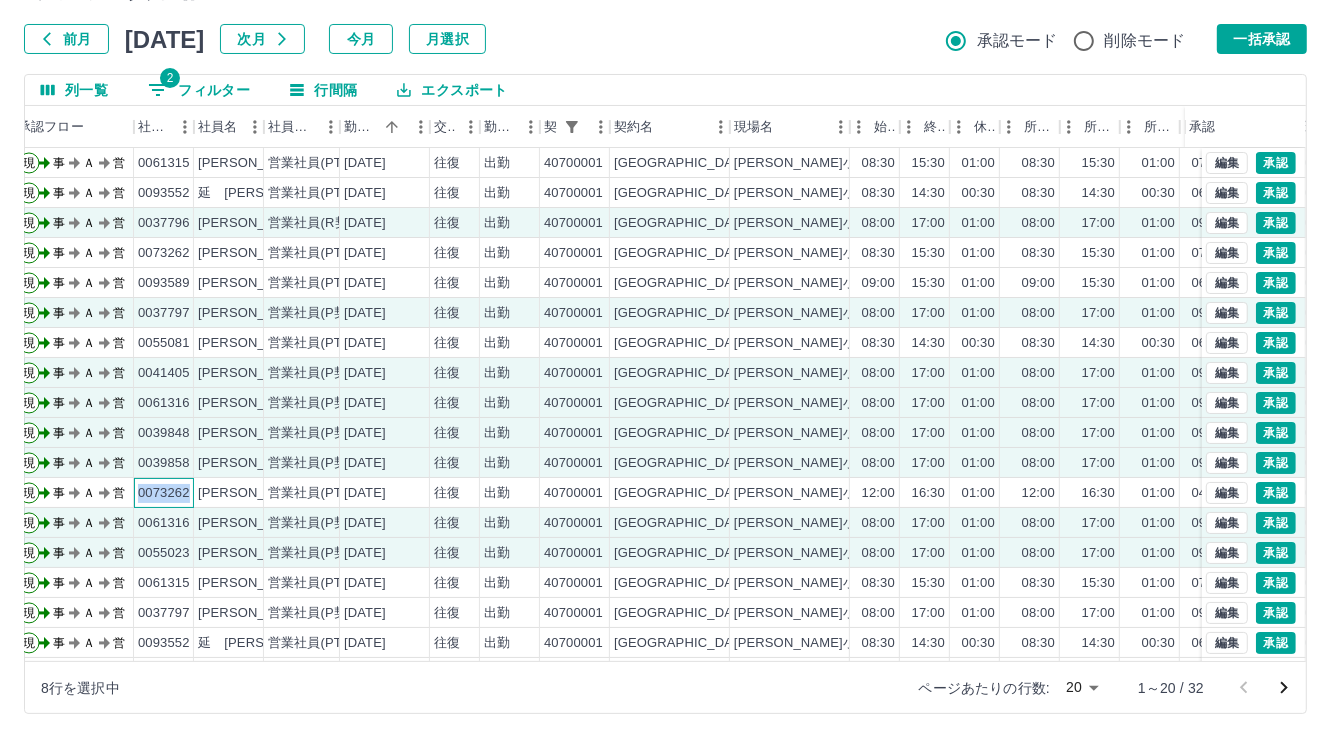 copy on "0073262" 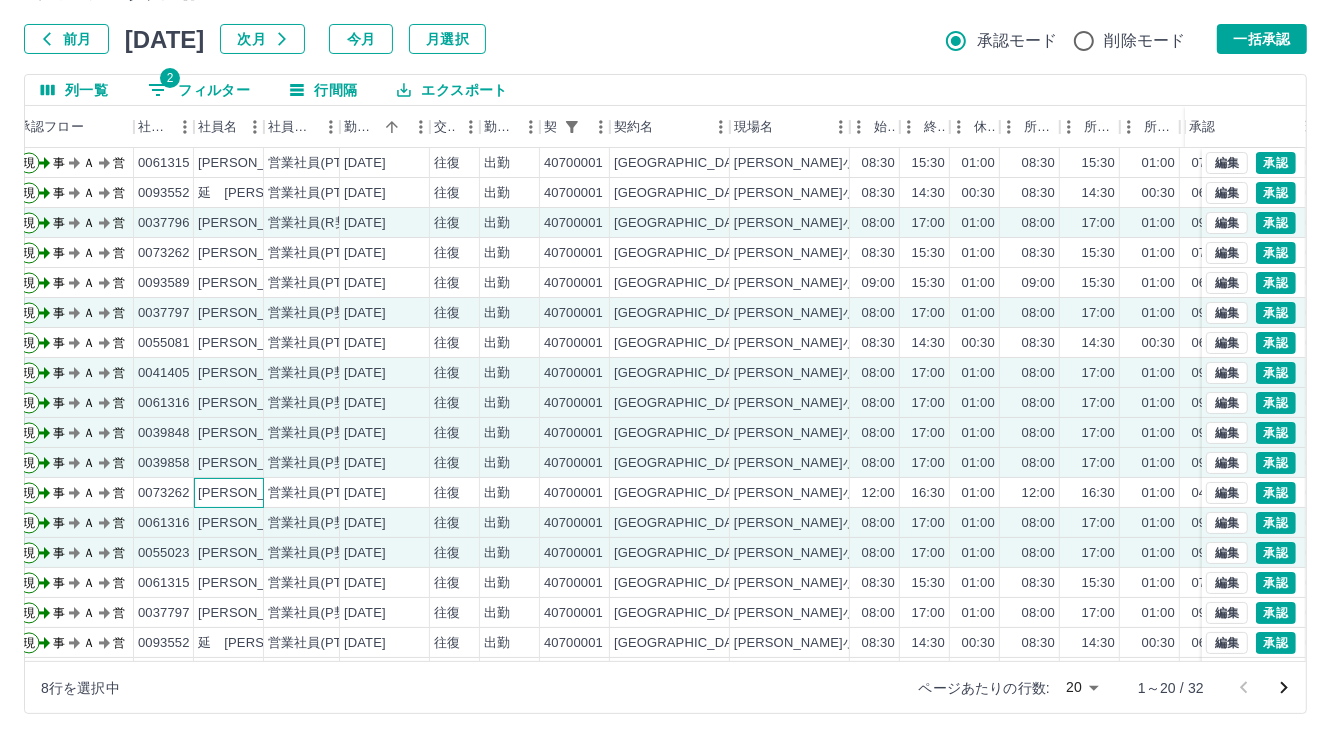 click on "白石　麻唯子" at bounding box center [252, 493] 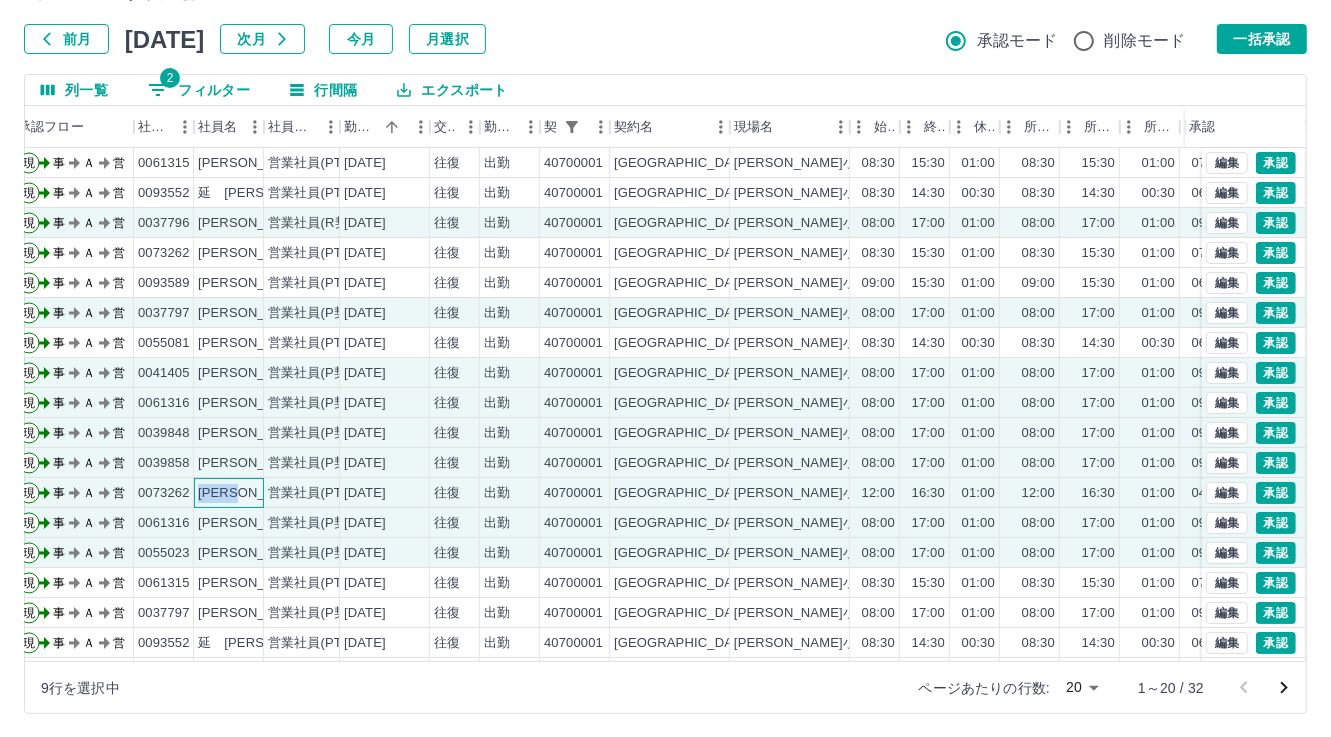 drag, startPoint x: 198, startPoint y: 490, endPoint x: 258, endPoint y: 490, distance: 60 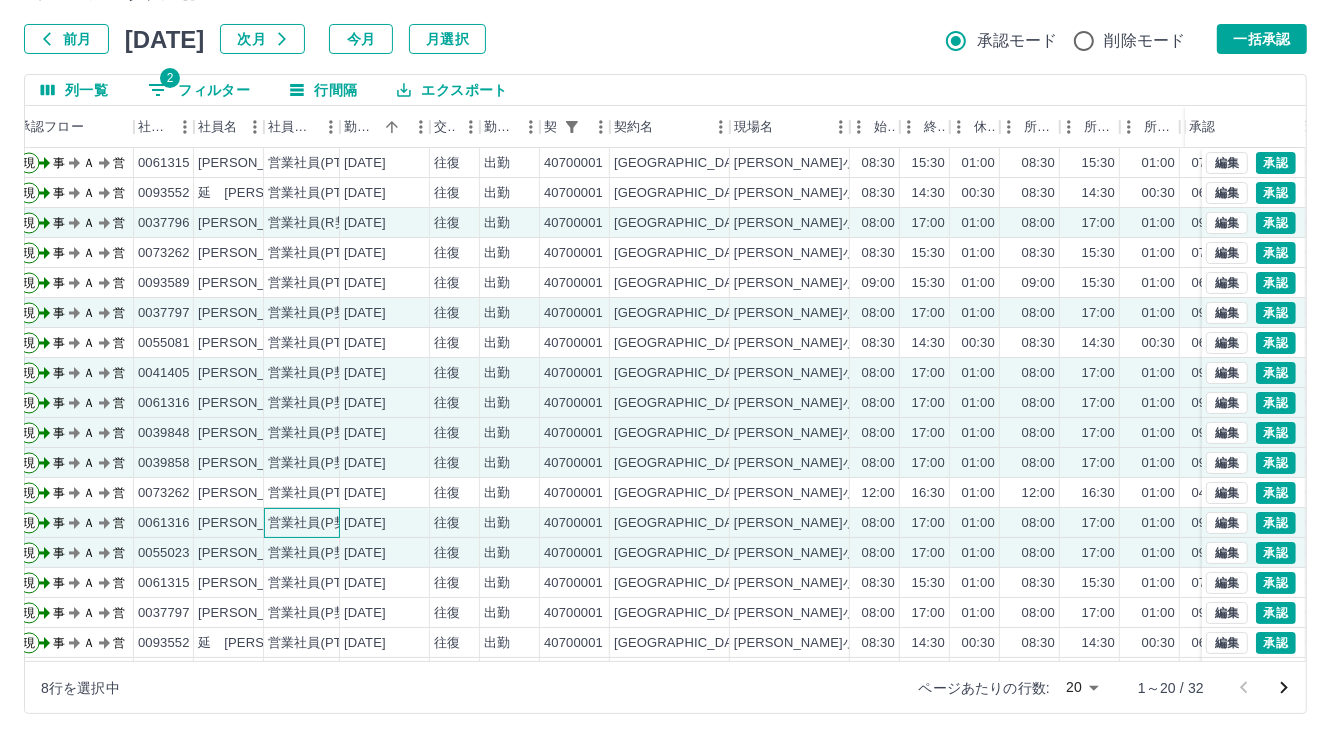 click on "営業社員(P契約)" at bounding box center (302, 523) 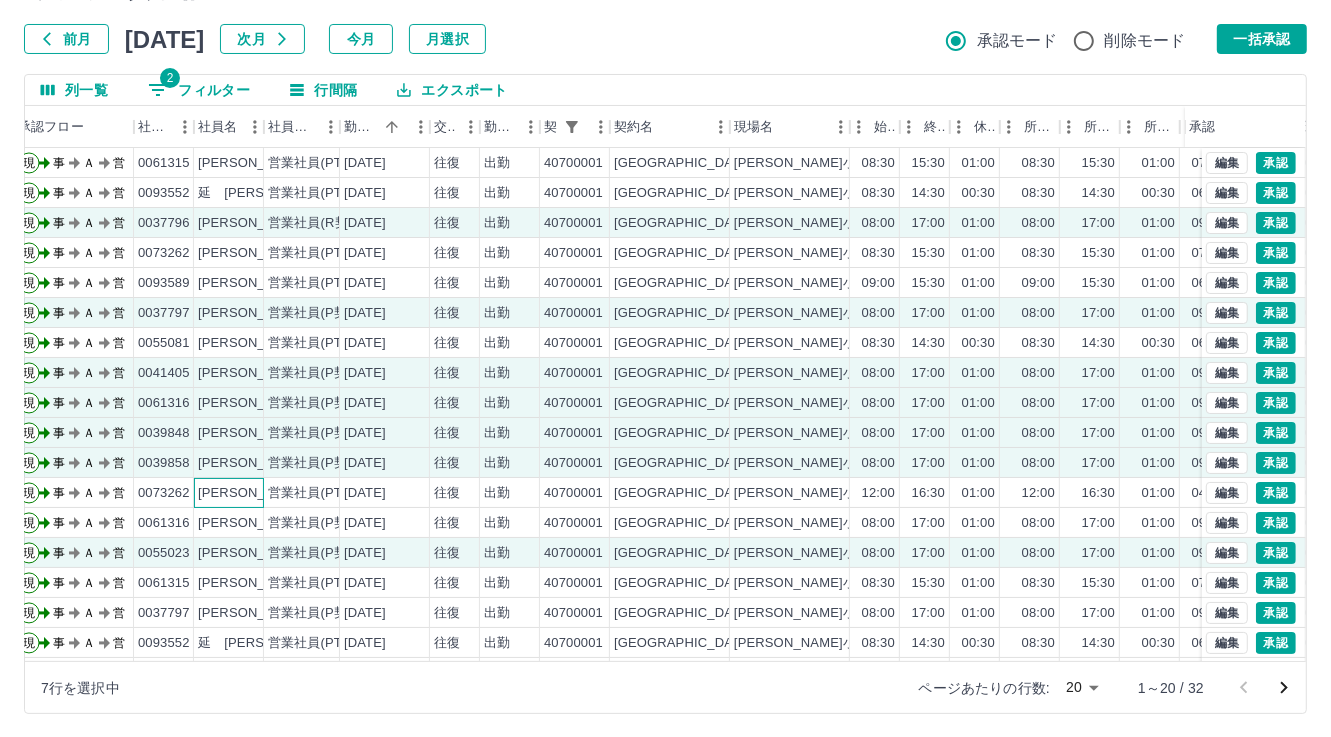 click on "白石　麻唯子" at bounding box center (252, 493) 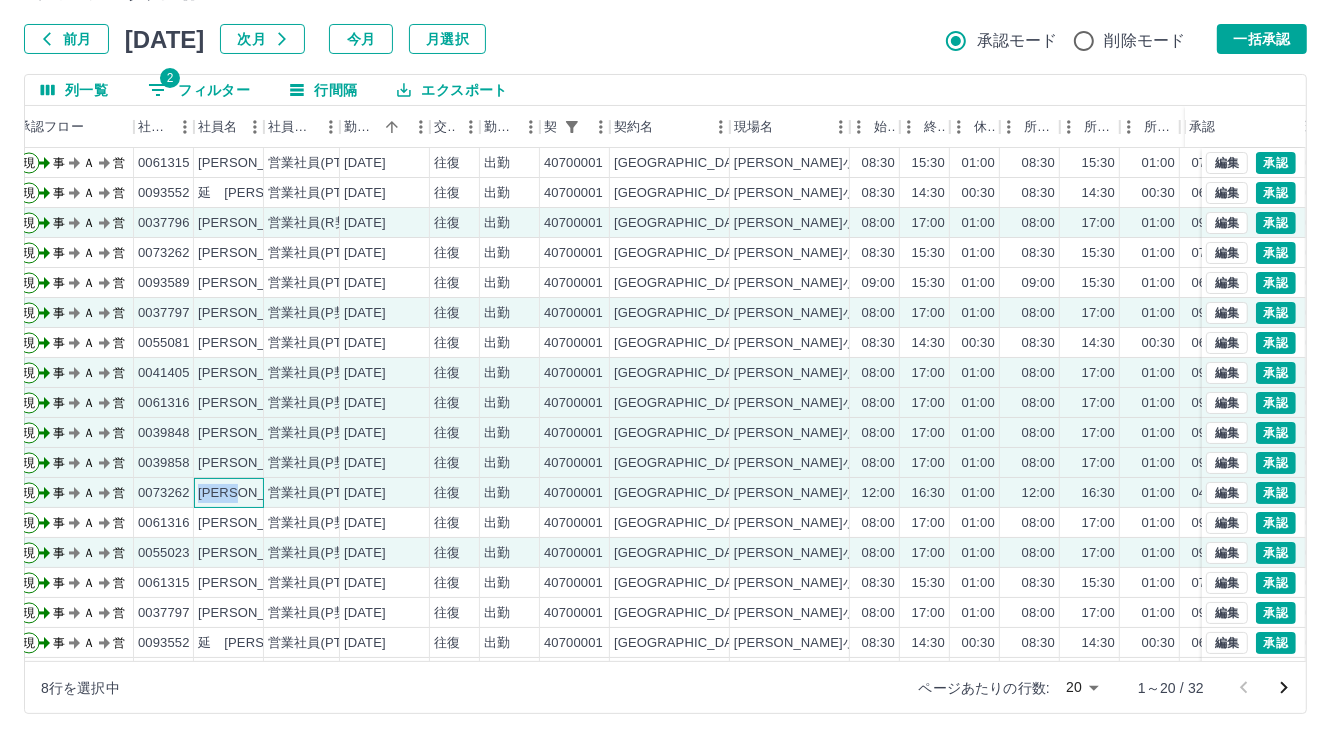 drag, startPoint x: 197, startPoint y: 489, endPoint x: 284, endPoint y: 598, distance: 139.46326 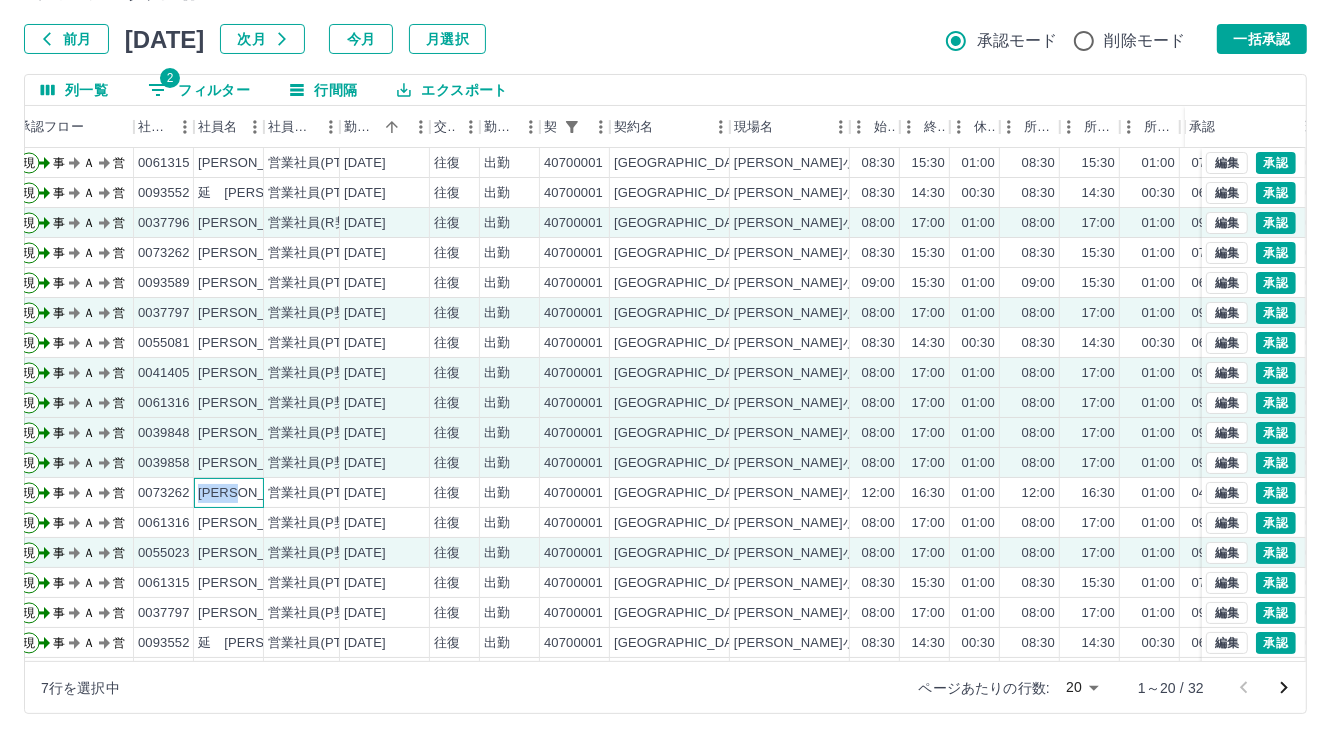 copy on "白石　麻唯" 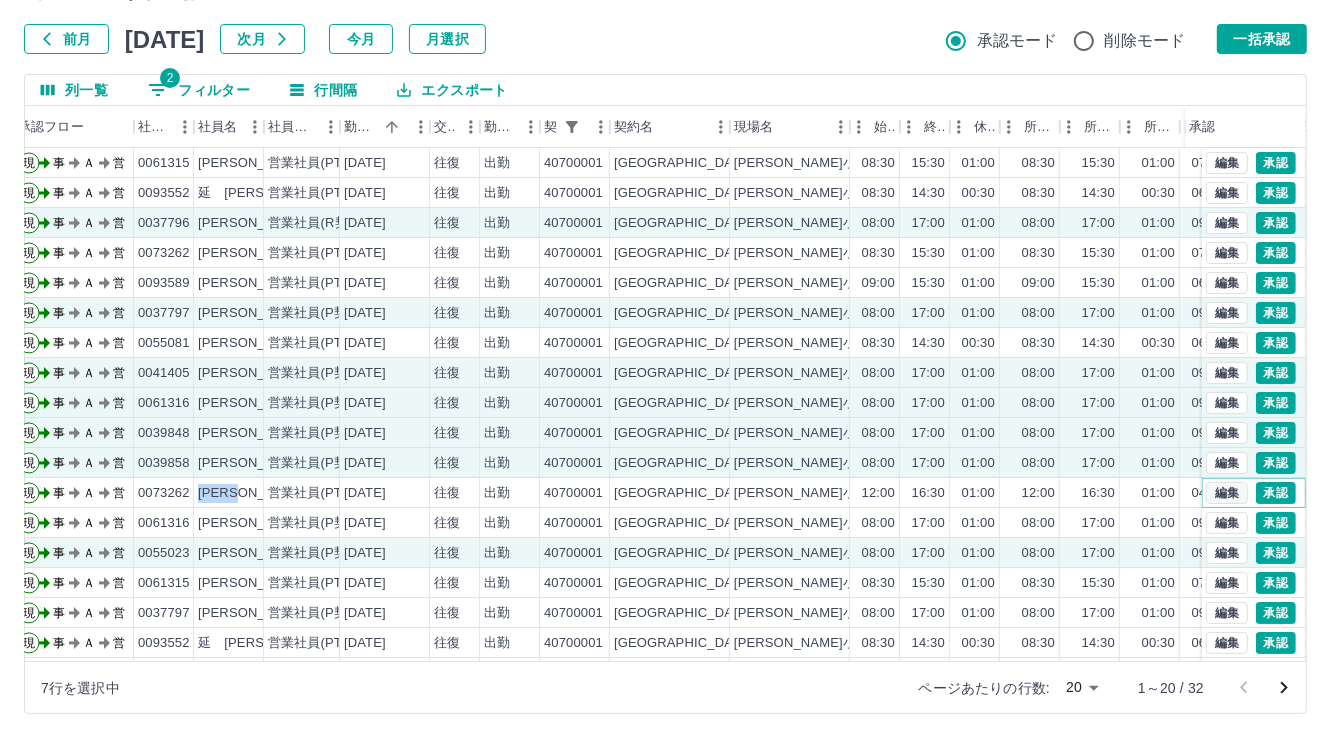click on "編集" at bounding box center [1227, 493] 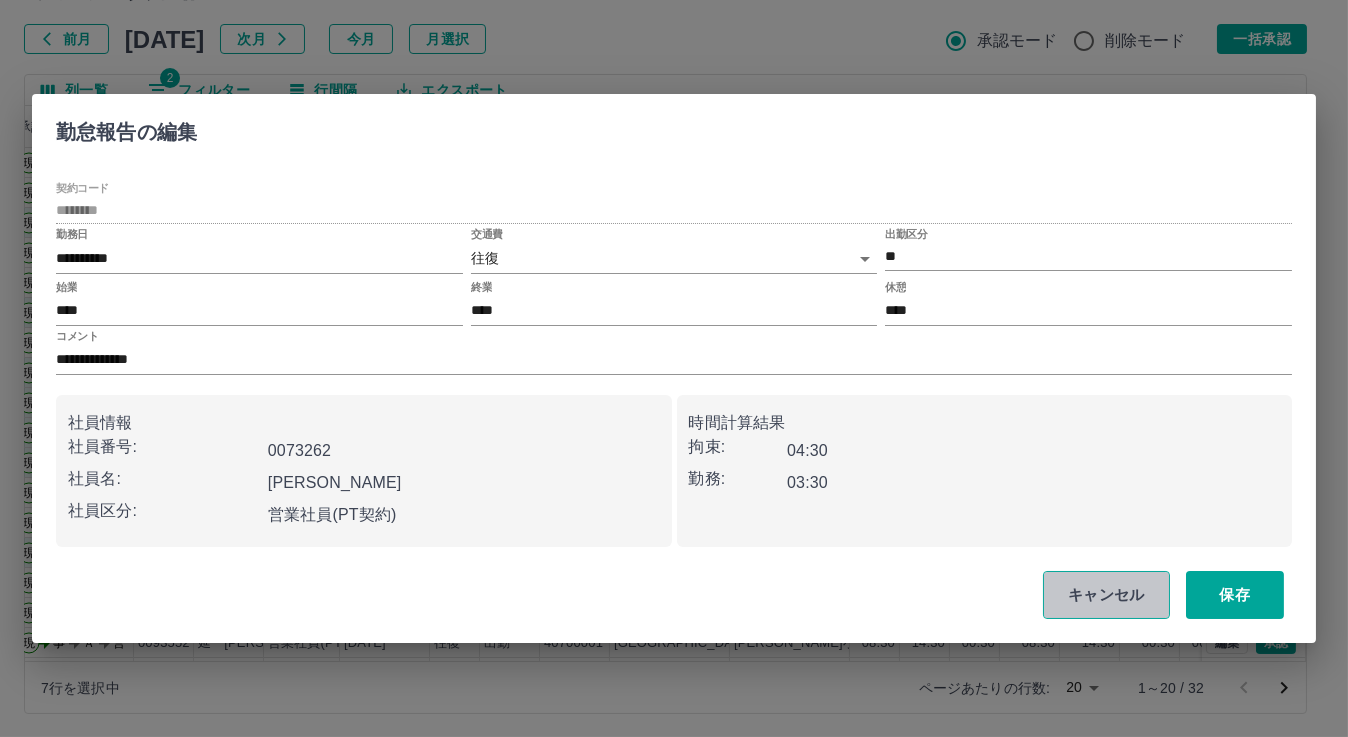 click on "キャンセル" at bounding box center (1106, 595) 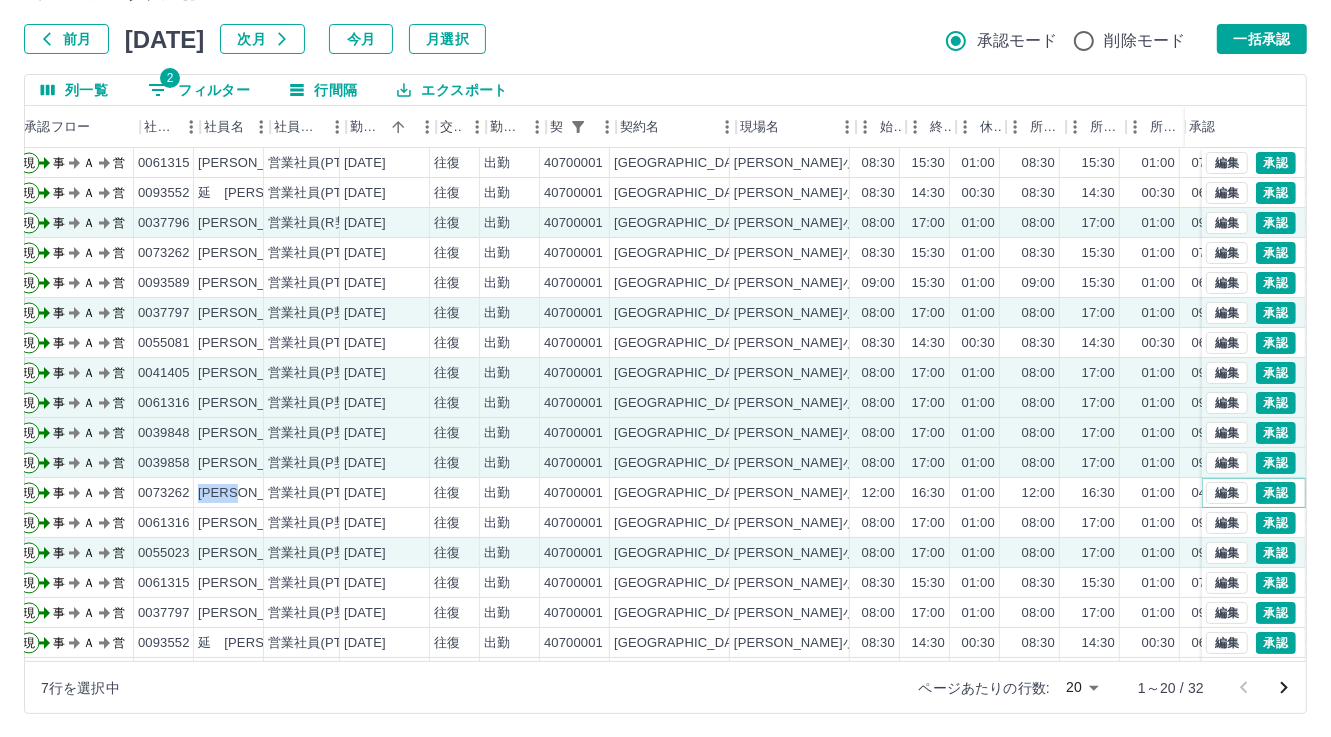 scroll, scrollTop: 0, scrollLeft: 0, axis: both 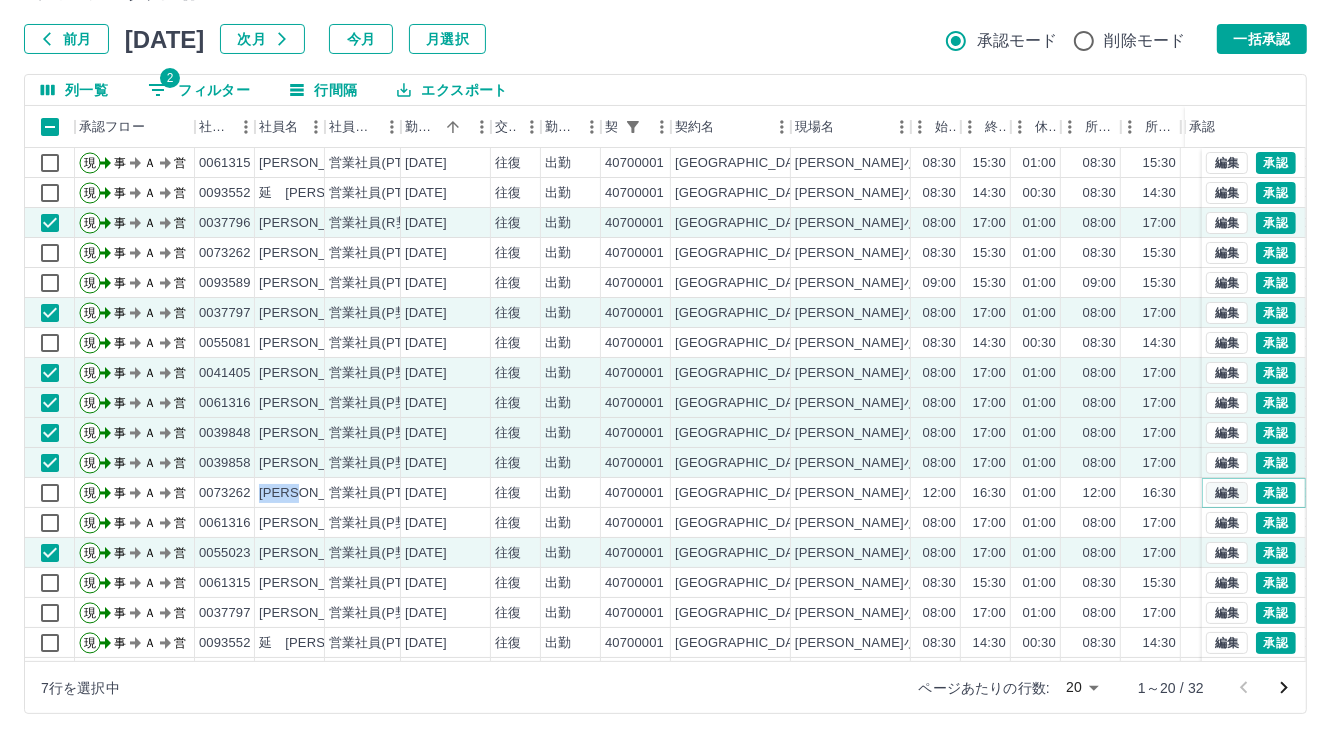 click on "編集" at bounding box center [1227, 493] 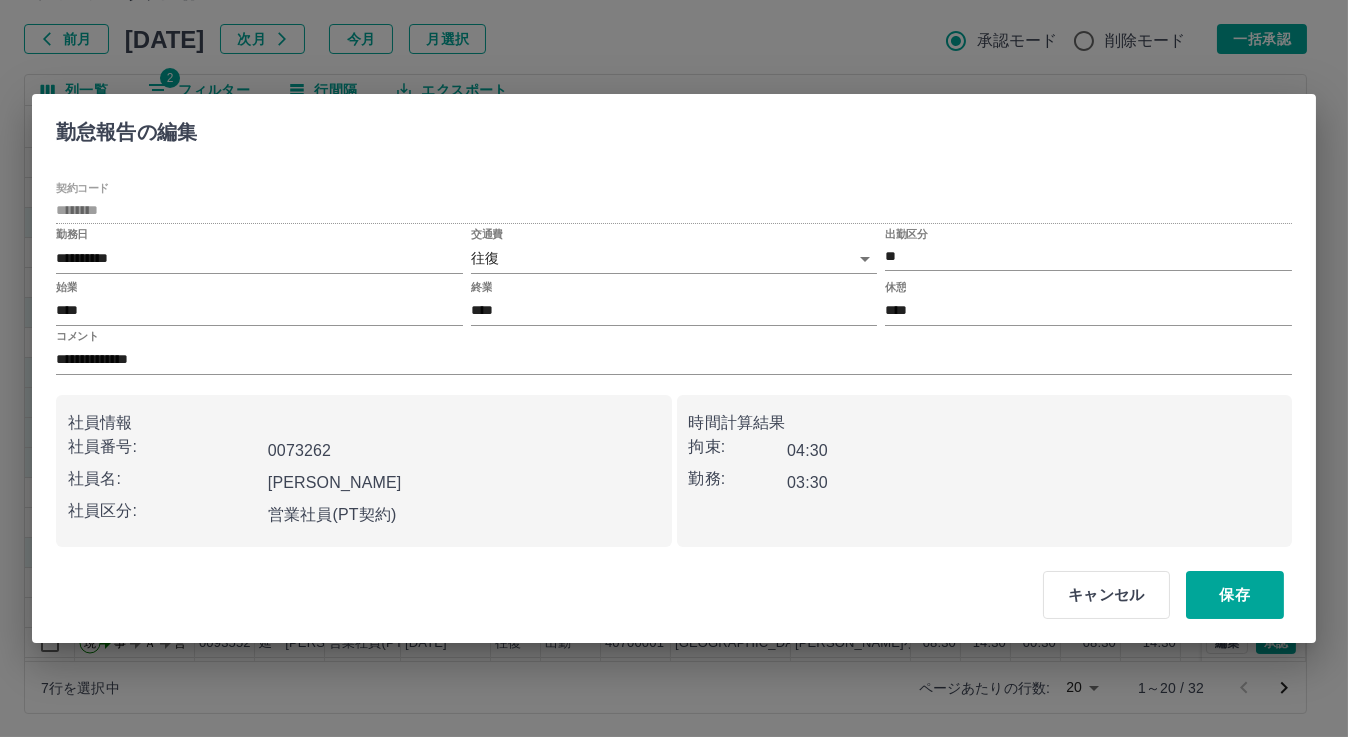 click on "SDH勤怠 松元　美江 勤務実績承認 前月 2025年07月 次月 今月 月選択 承認モード 削除モード 一括承認 列一覧 2 フィルター 行間隔 エクスポート 承認フロー 社員番号 社員名 社員区分 勤務日 交通費 勤務区分 契約コード 契約名 現場名 始業 終業 休憩 所定開始 所定終業 所定休憩 拘束 勤務 遅刻等 コメント 承認 現 事 Ａ 営 0061315 伊藤　裕子 営業社員(PT契約) 2025-07-08 往復 出勤 40700001 北九州市 花房小学校 08:30 15:30 01:00 08:30 15:30 01:00 07:00 06:00 00:00 現 事 Ａ 営 0093552 延　美由紀 営業社員(PT契約) 2025-07-08 往復 出勤 40700001 北九州市 花房小学校 08:30 14:30 00:30 08:30 14:30 00:30 06:00 05:30 00:00 現 事 Ａ 営 0037796 藤原　江理子 営業社員(R契約) 2025-07-08 往復 出勤 40700001 北九州市 花房小学校 08:00 17:00 01:00 08:00 17:00 01:00 09:00 08:00 00:00 現 事 Ａ 営 0073262 白石　麻唯子 営業社員(PT契約)" at bounding box center (674, 315) 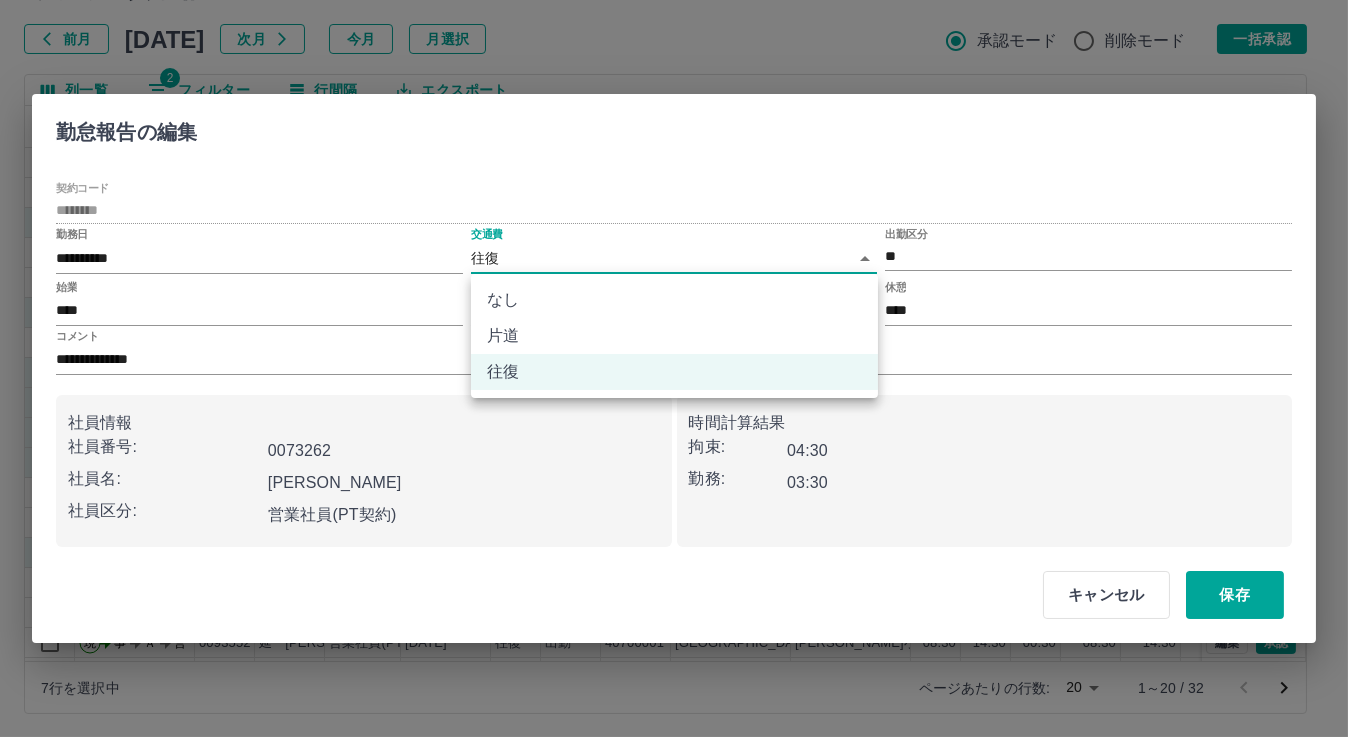 click on "片道" at bounding box center (674, 336) 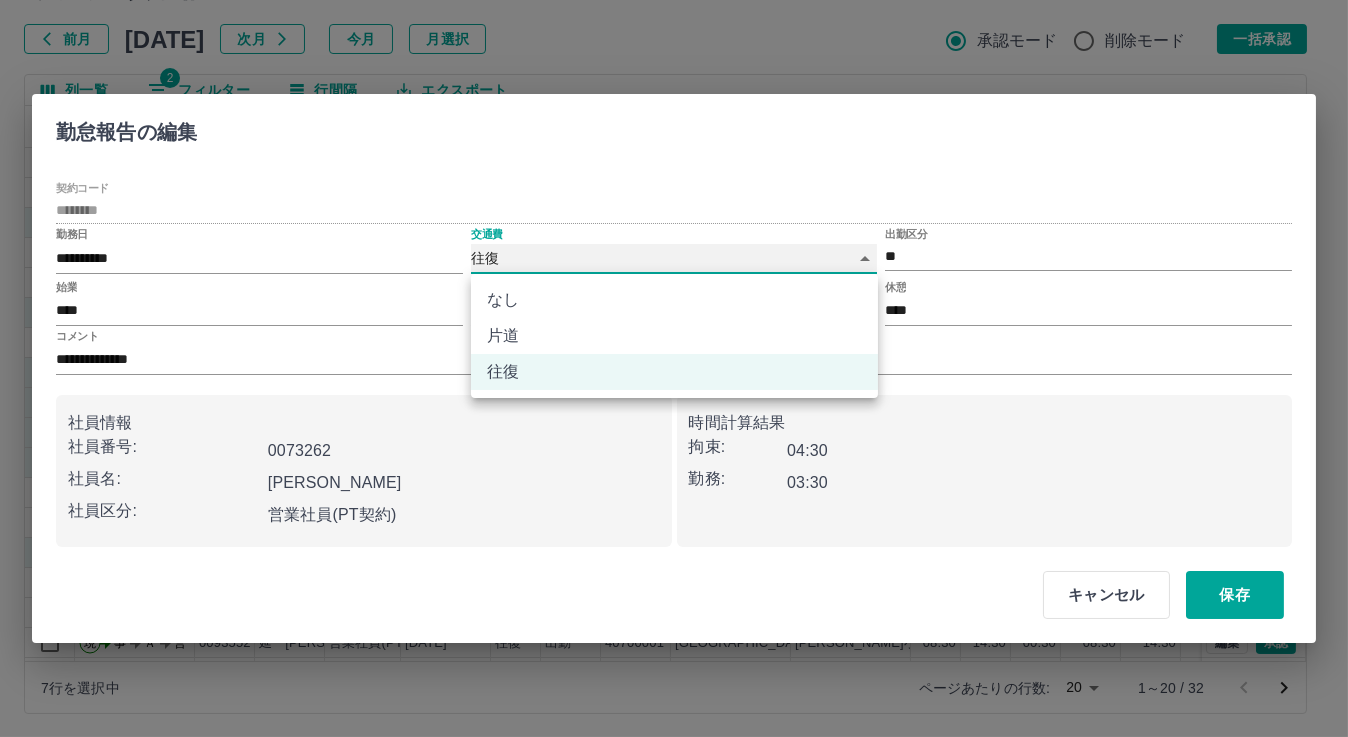 type on "******" 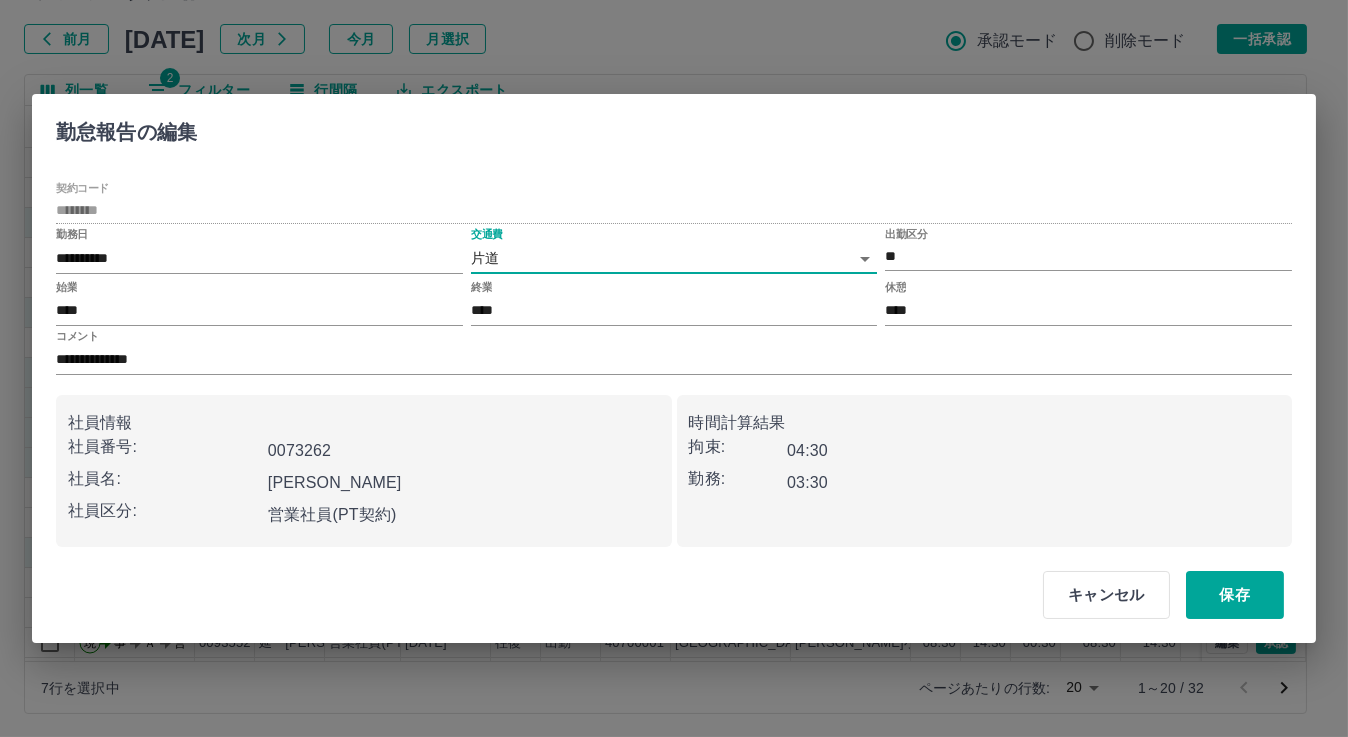 click on "保存" at bounding box center [1235, 595] 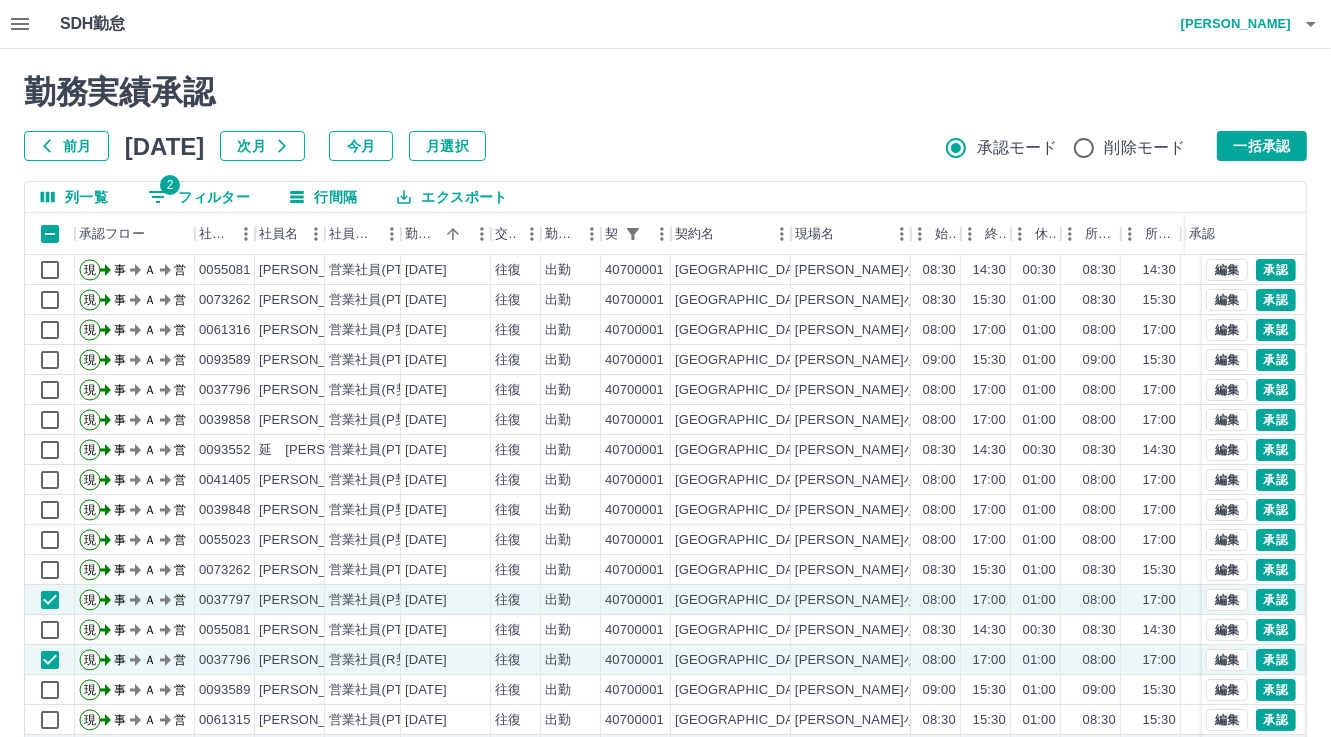 scroll, scrollTop: 107, scrollLeft: 0, axis: vertical 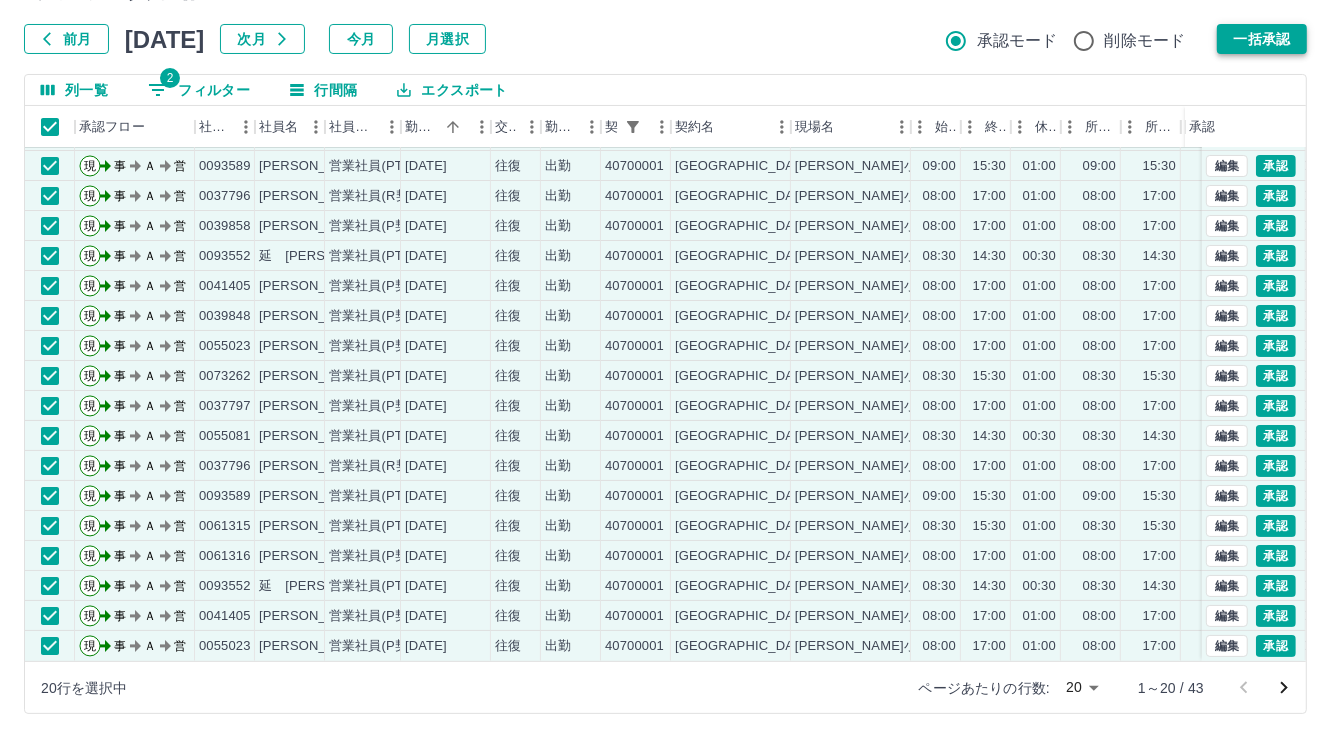 click on "一括承認" at bounding box center (1262, 39) 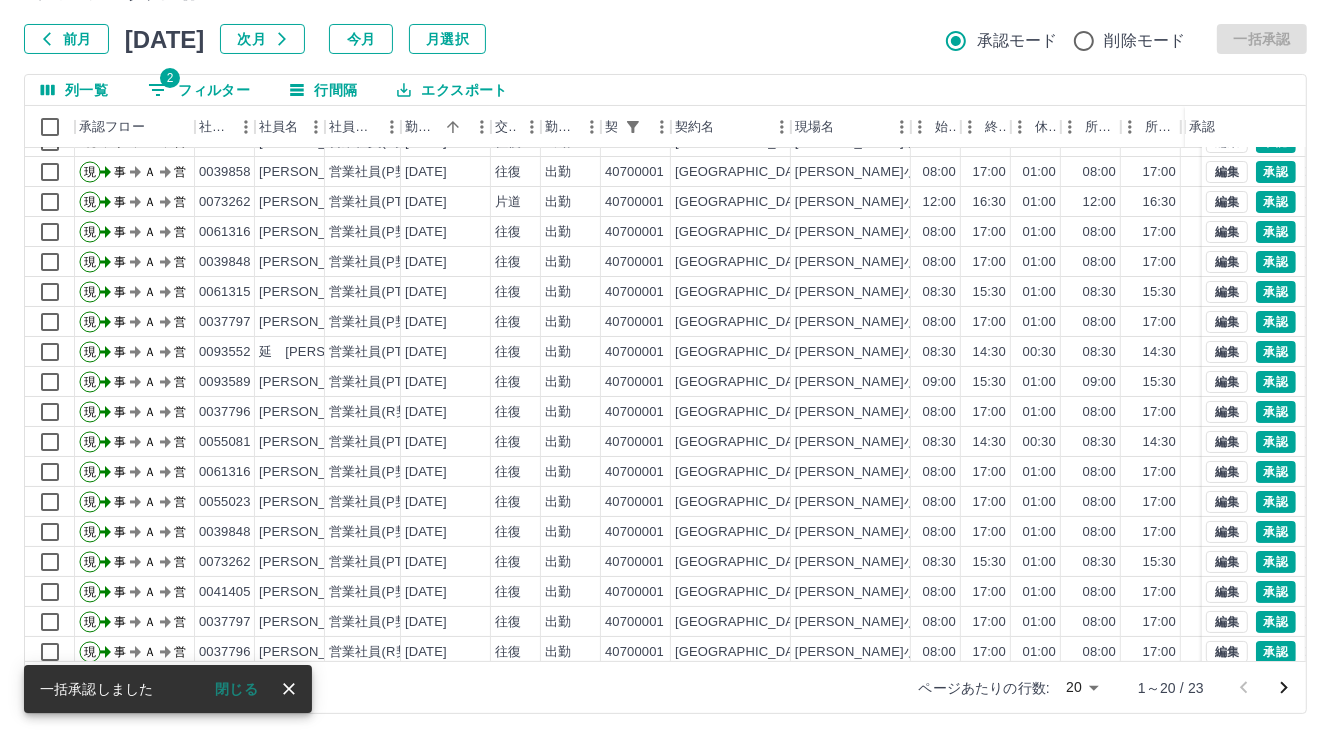 scroll, scrollTop: 0, scrollLeft: 0, axis: both 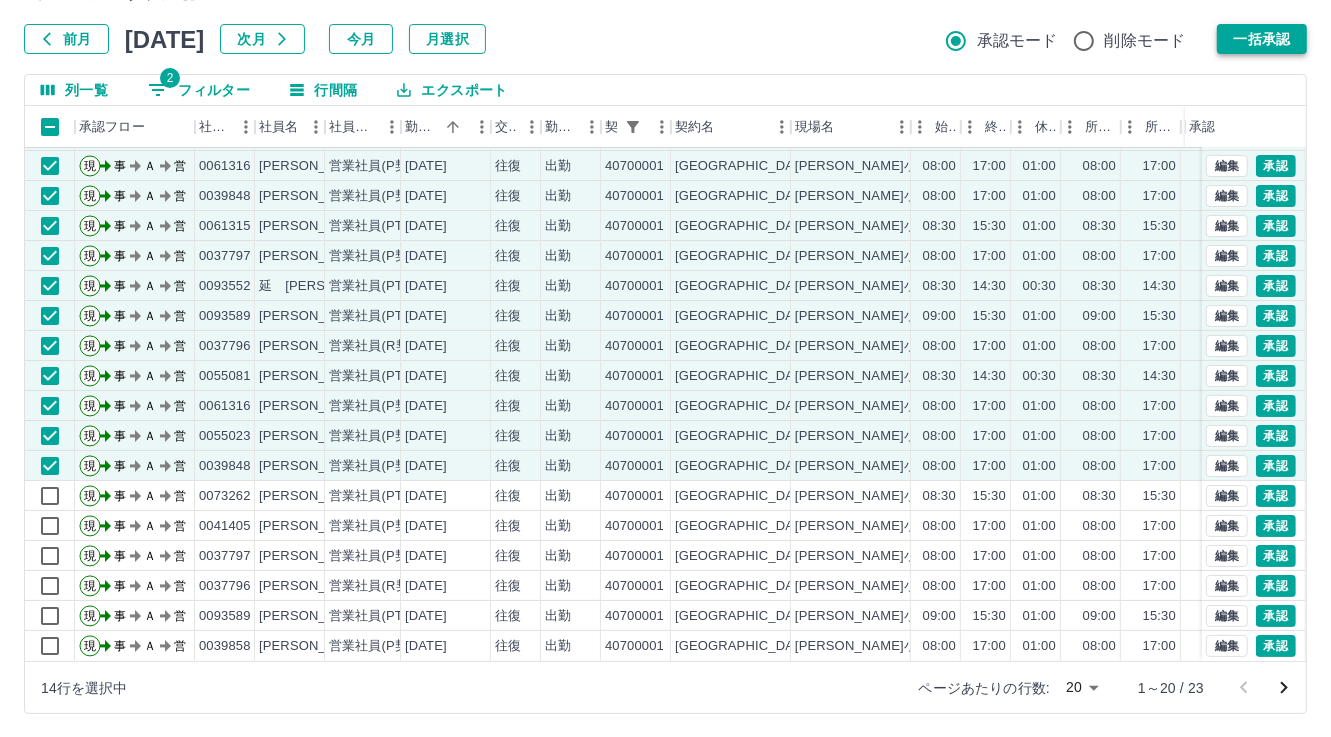 click on "一括承認" at bounding box center (1262, 39) 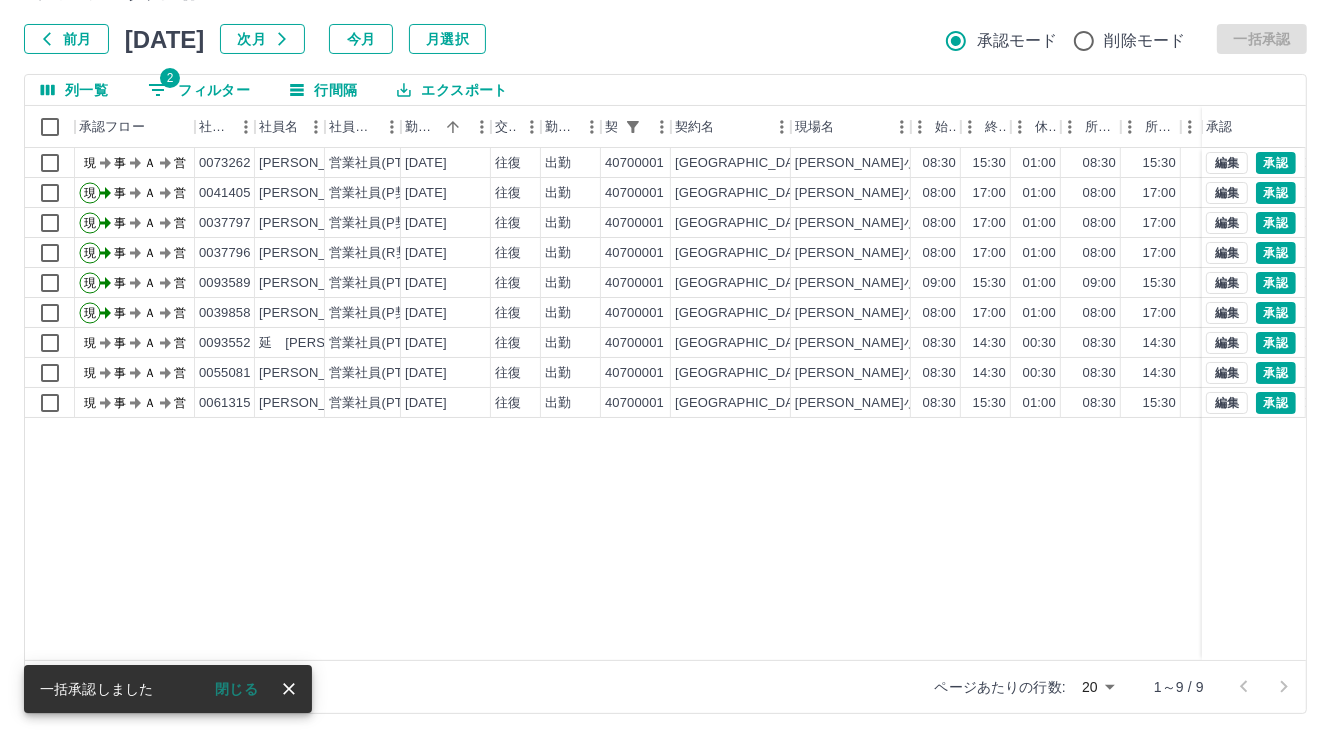 scroll, scrollTop: 0, scrollLeft: 0, axis: both 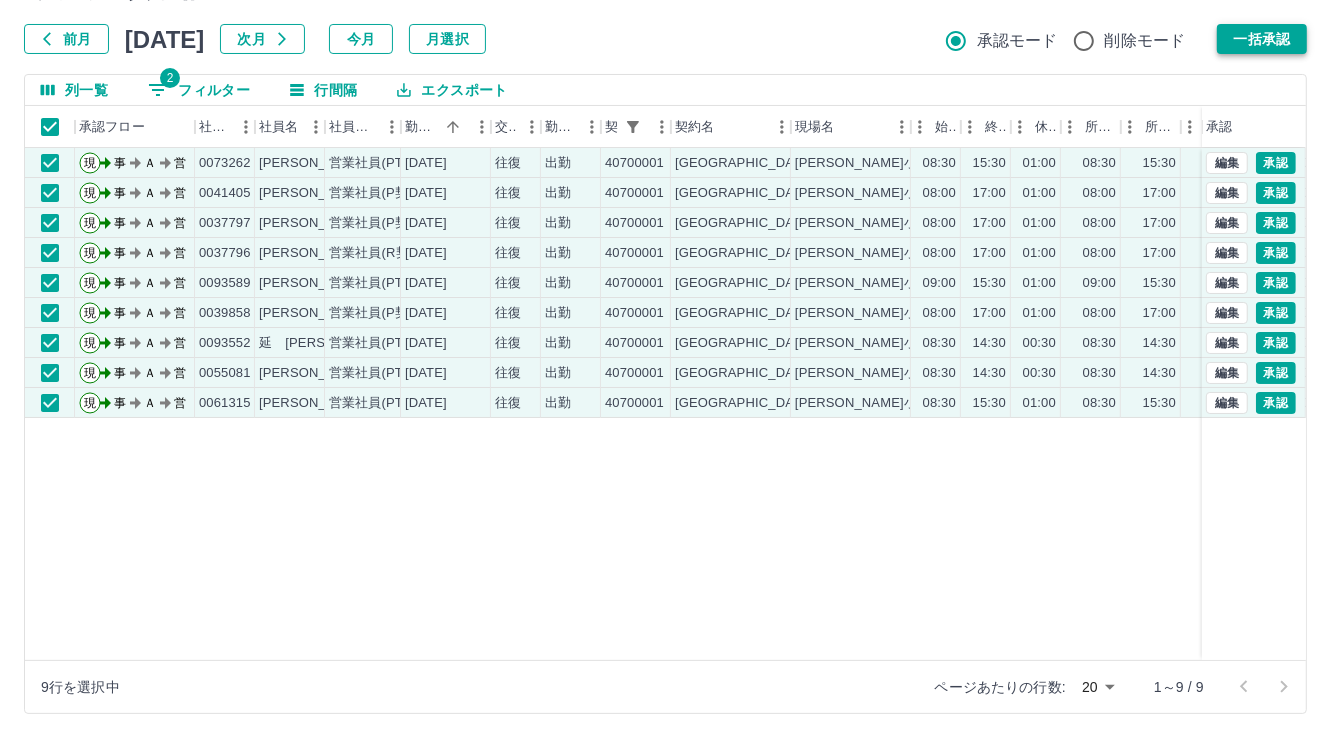 click on "一括承認" at bounding box center (1262, 39) 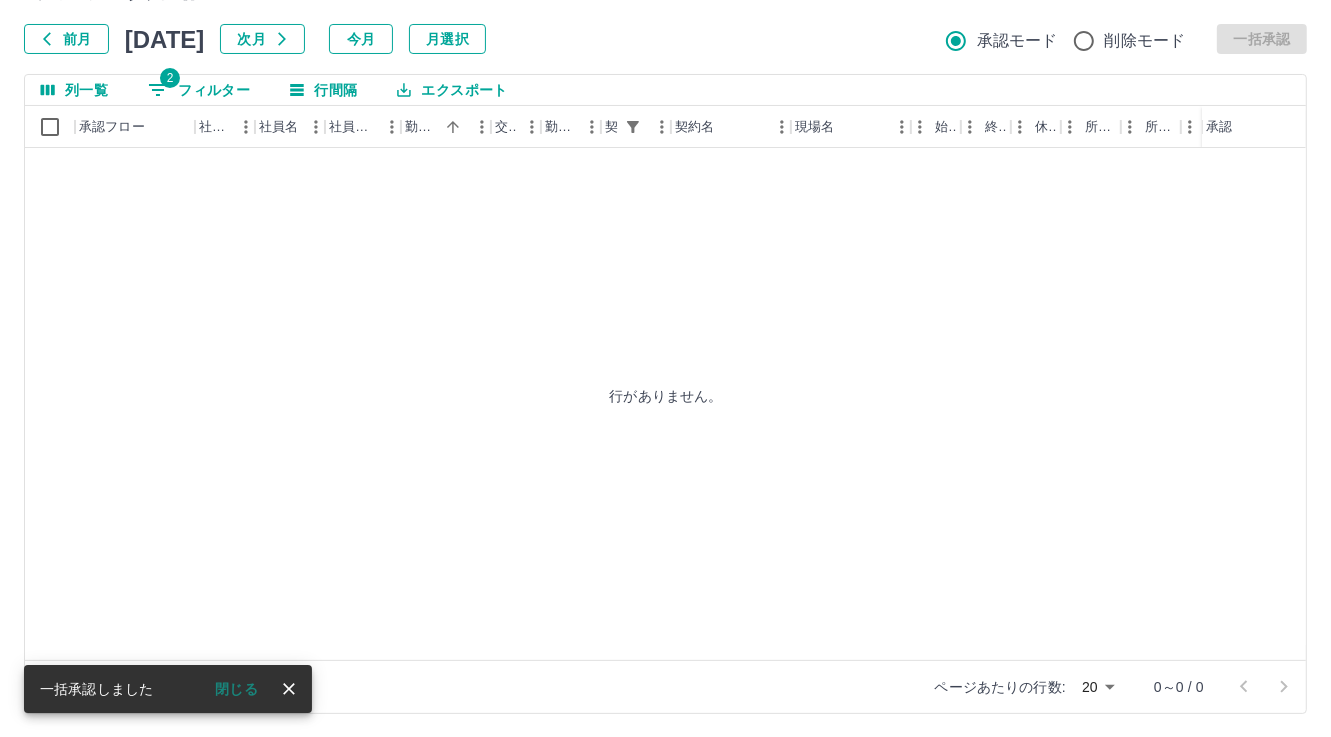 click on "2 フィルター" at bounding box center [199, 90] 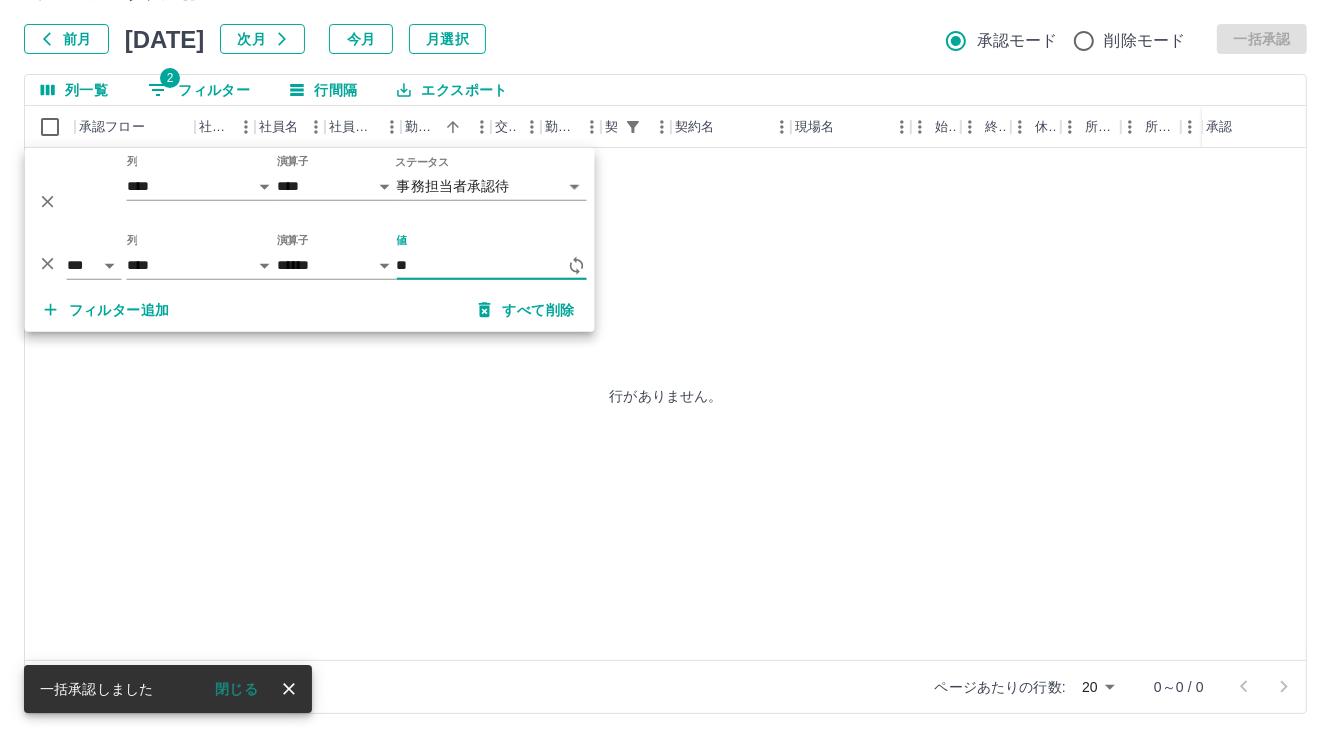 type on "*" 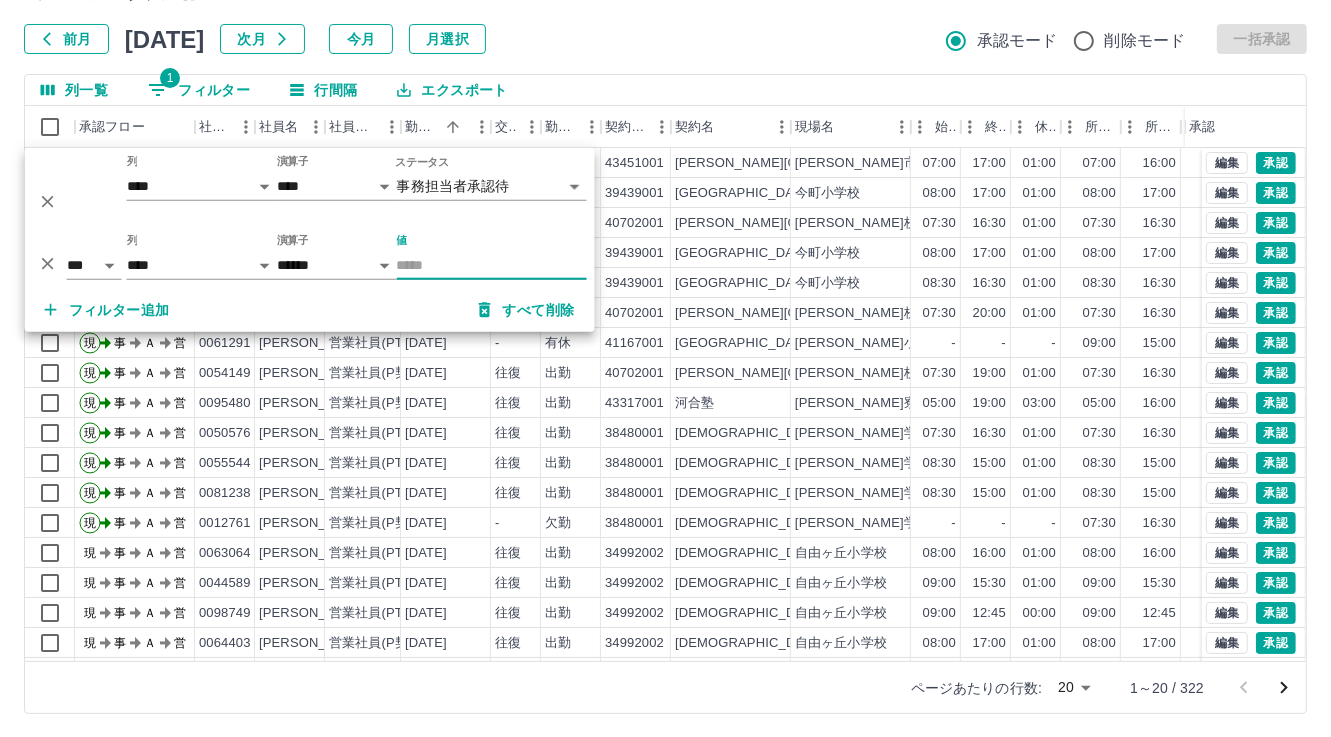 type 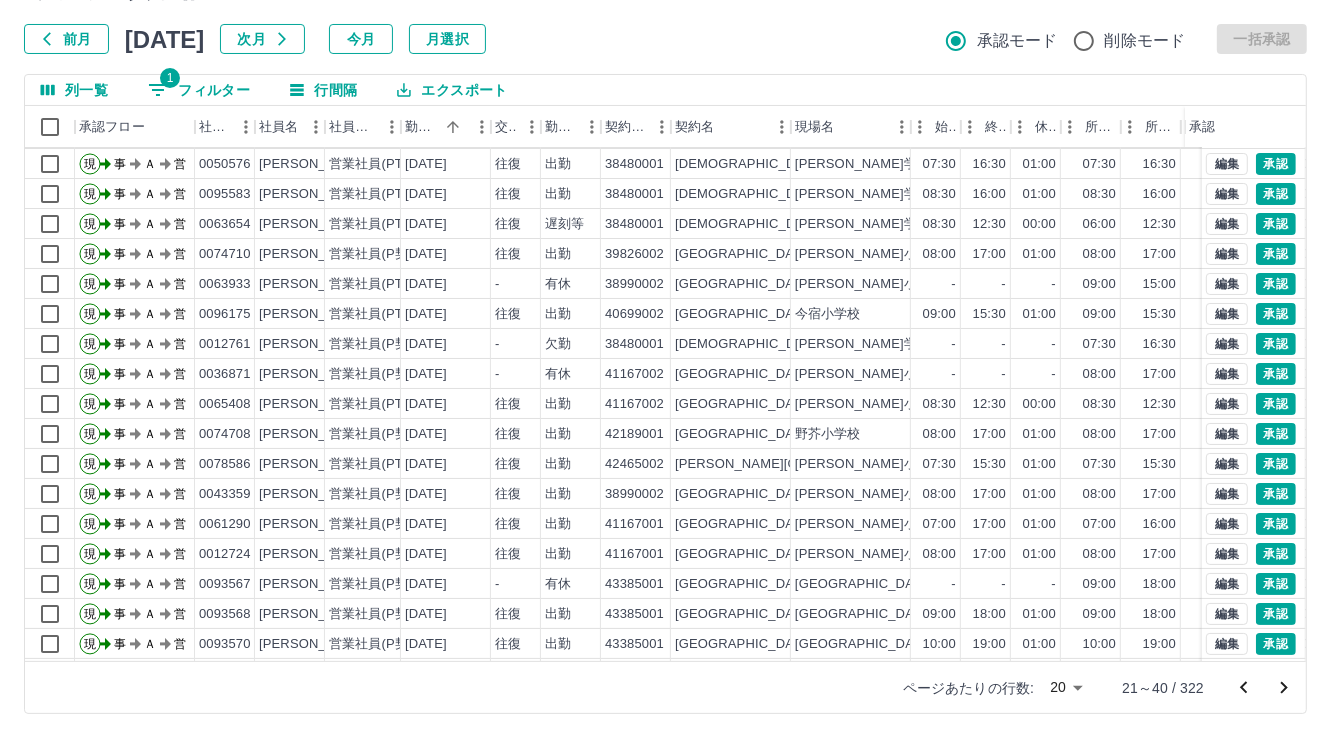 scroll, scrollTop: 103, scrollLeft: 0, axis: vertical 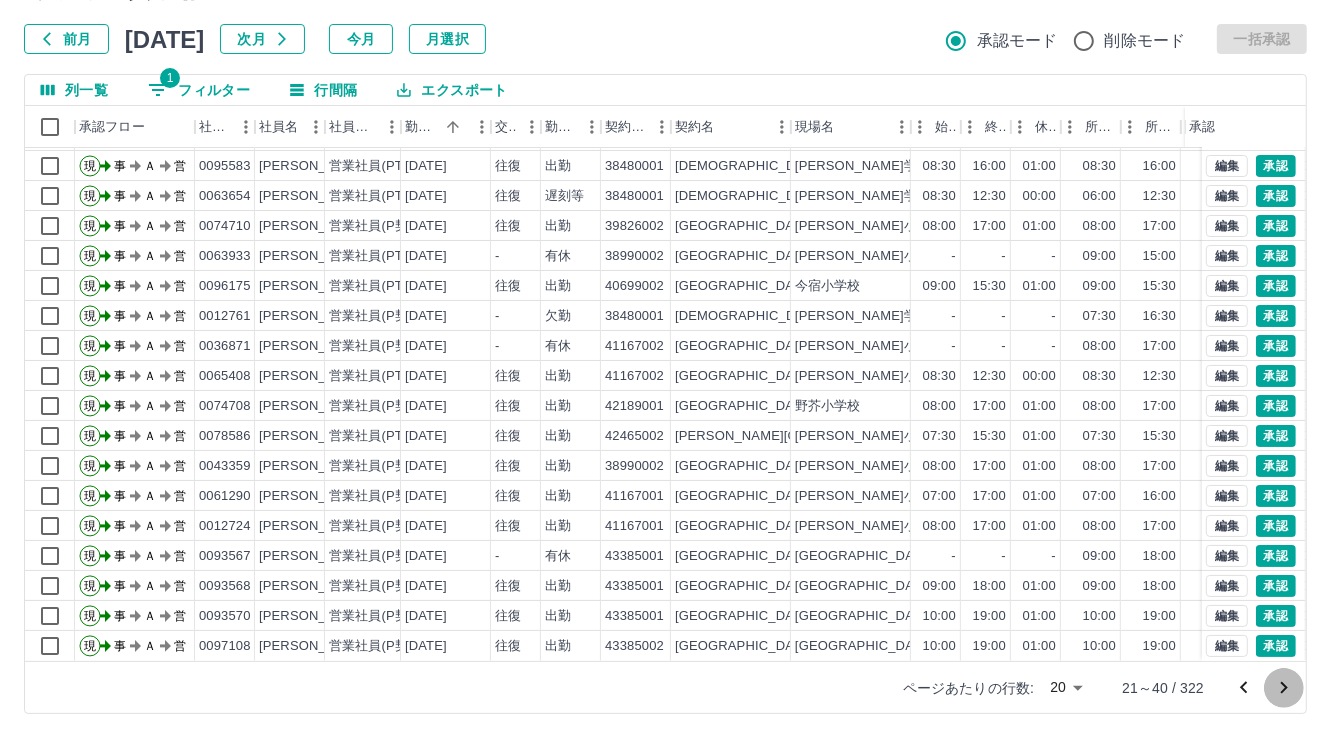 click 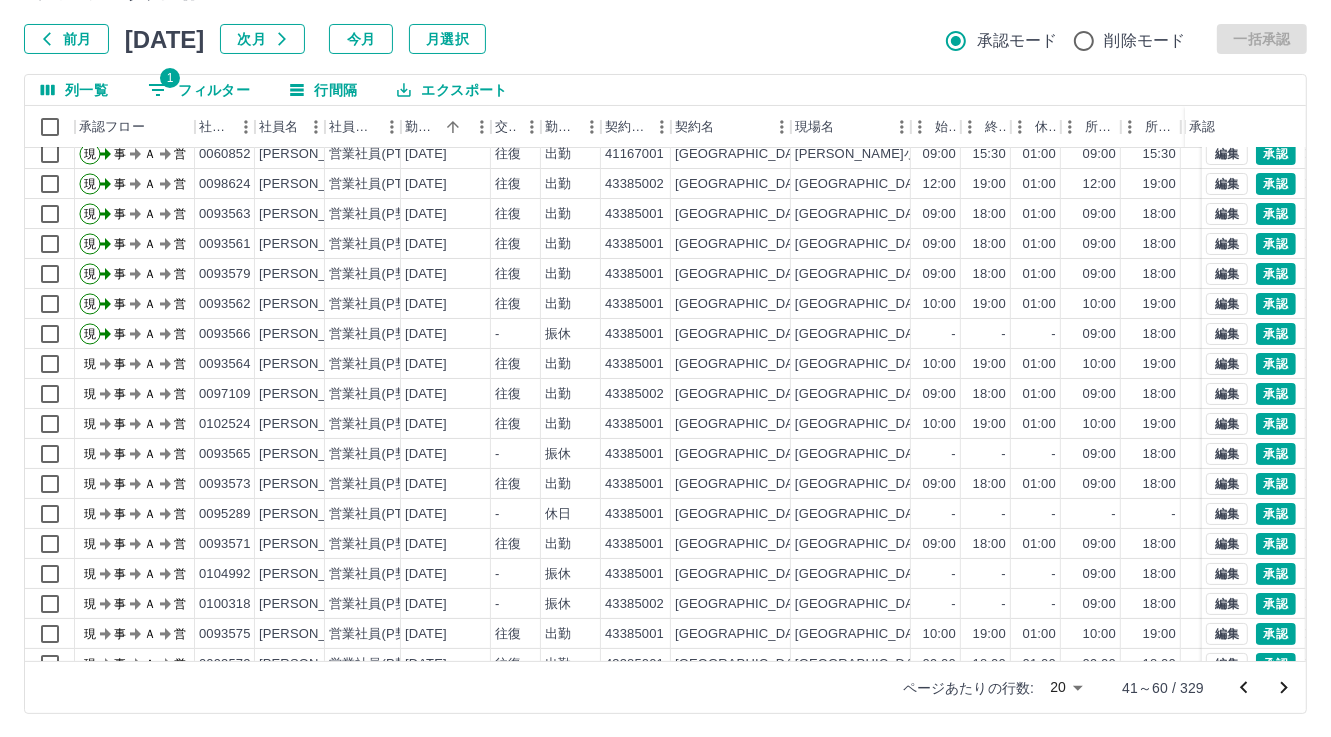 scroll, scrollTop: 103, scrollLeft: 0, axis: vertical 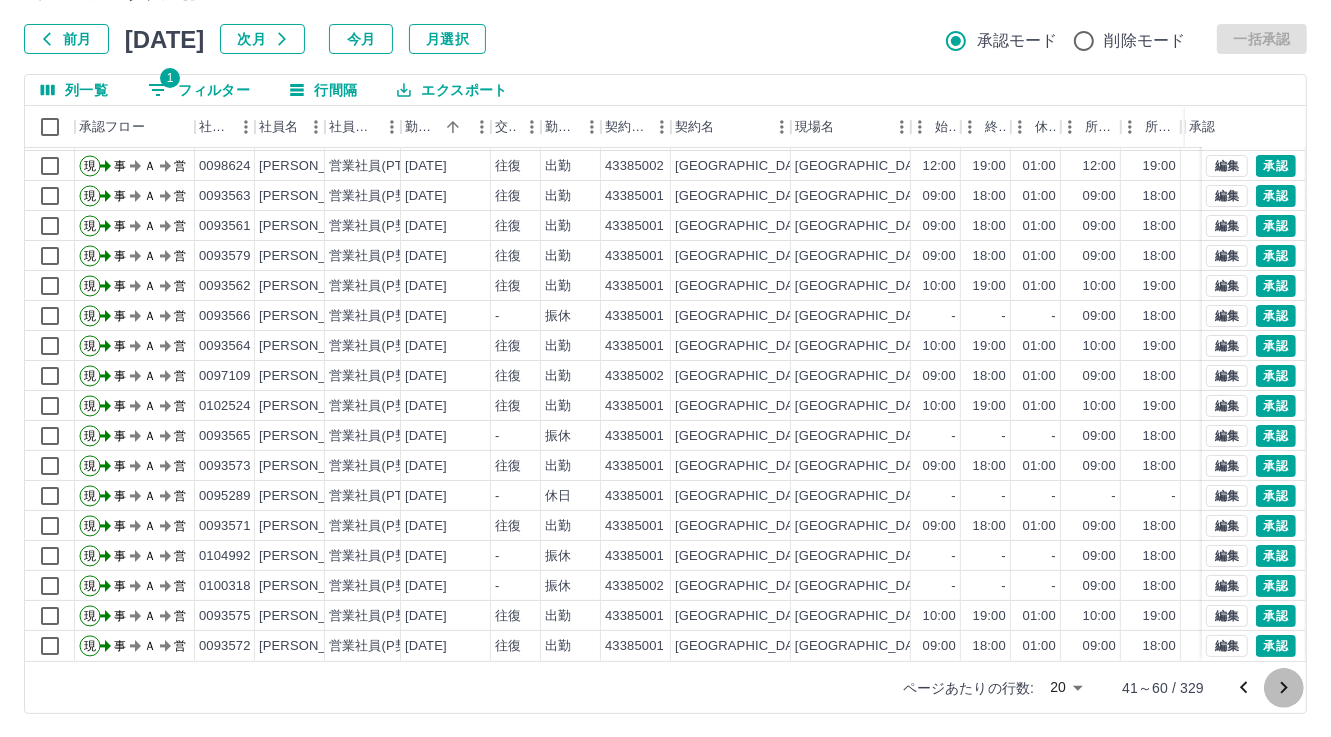 click 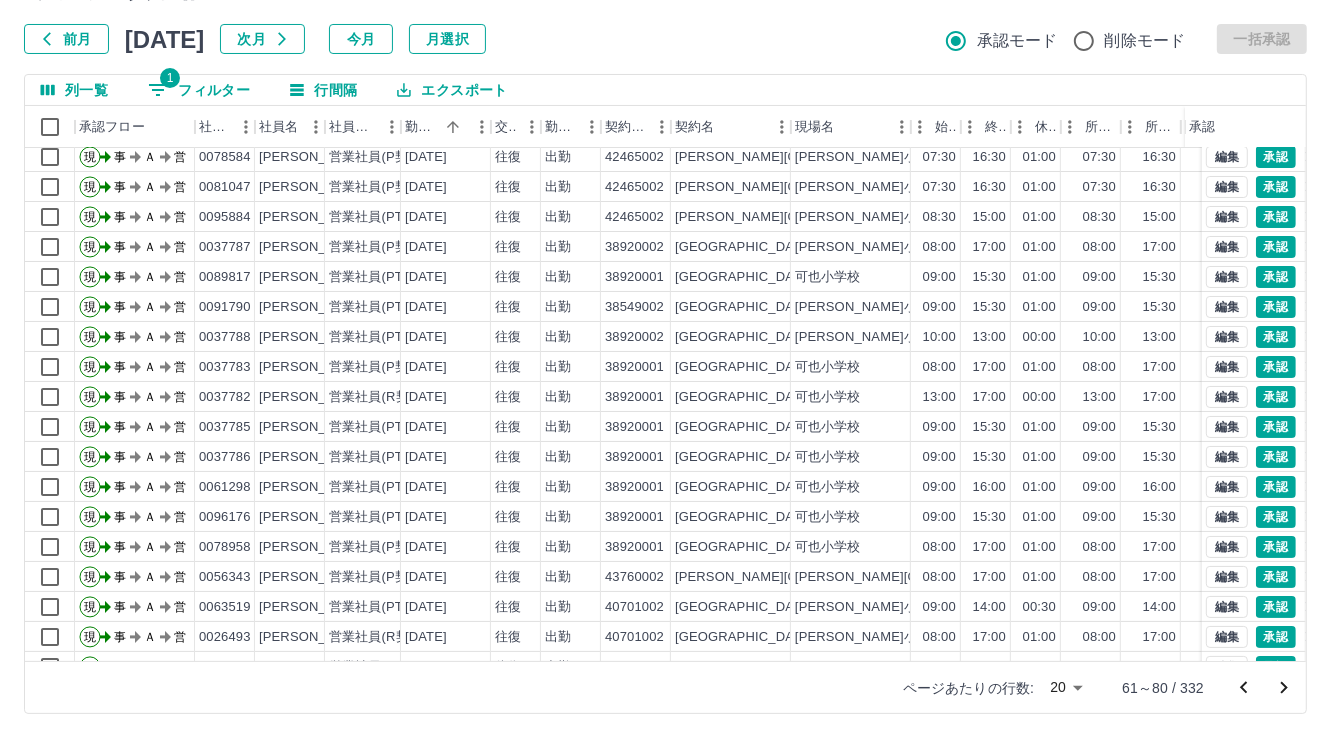 scroll, scrollTop: 103, scrollLeft: 0, axis: vertical 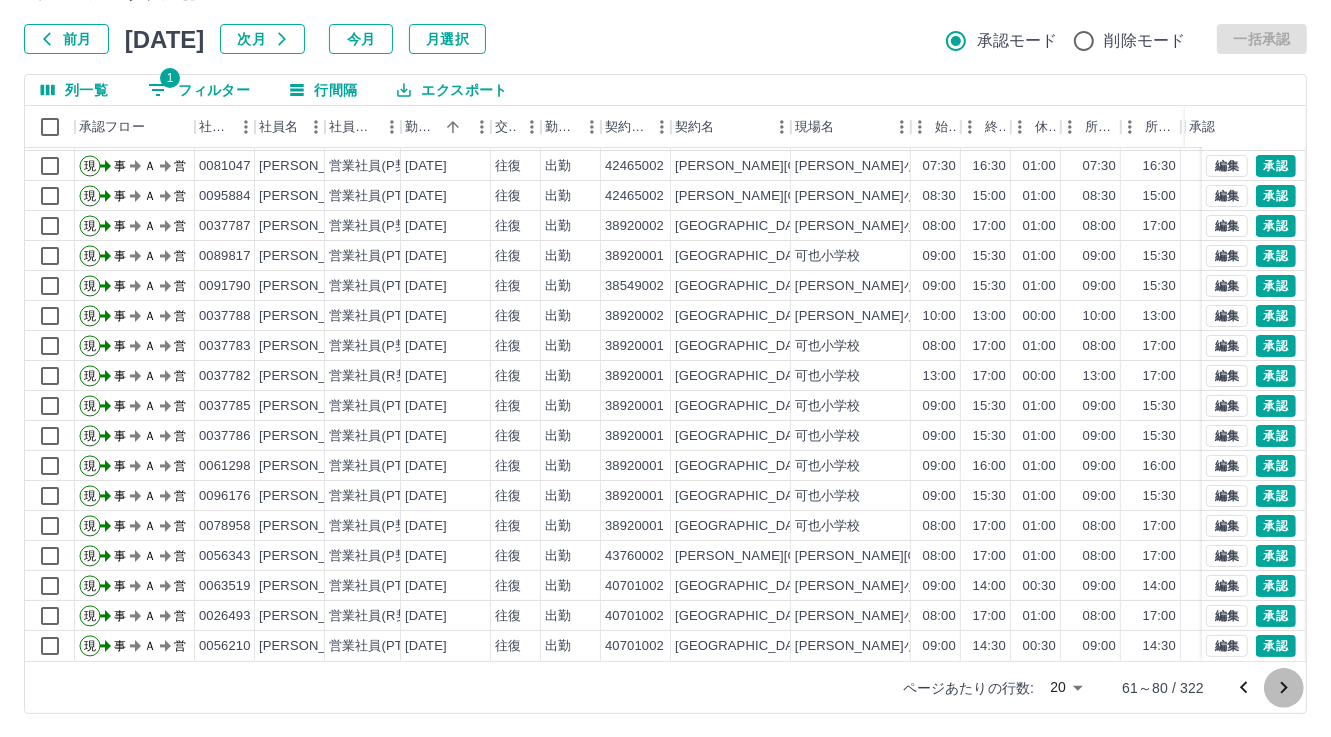 click 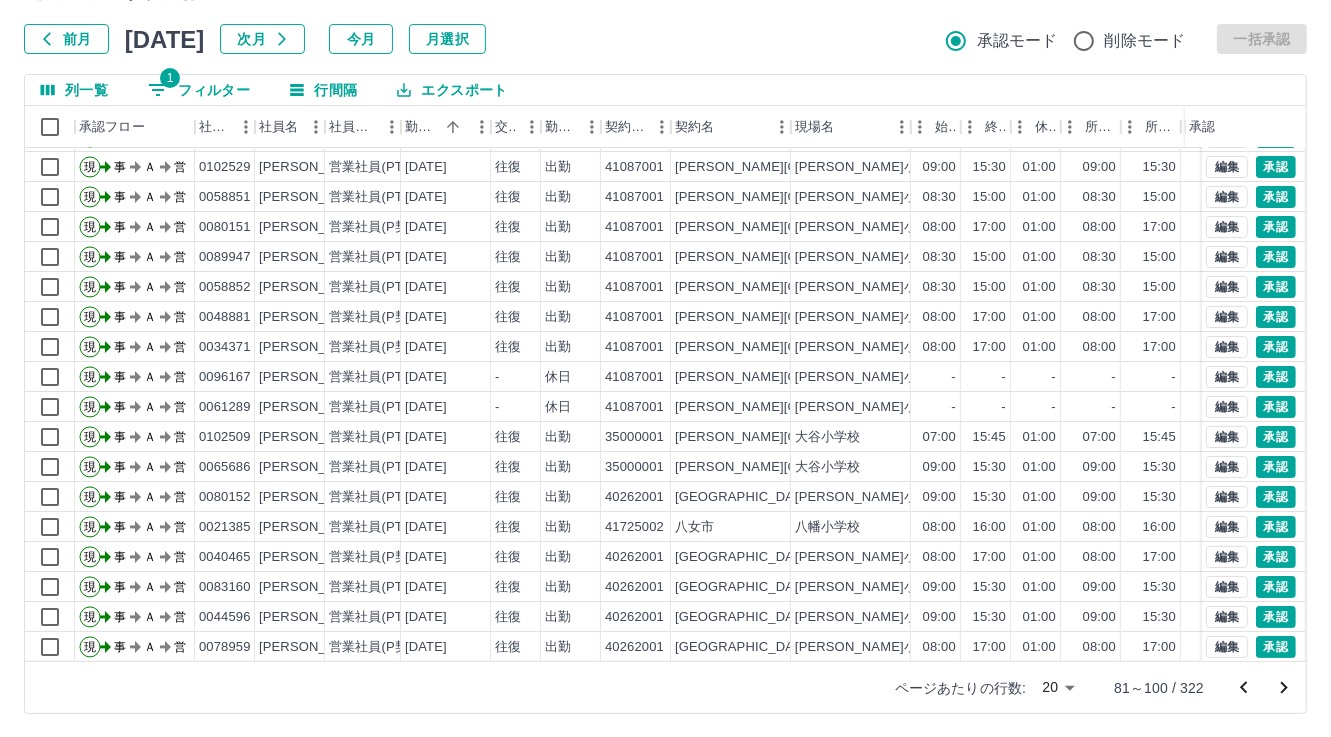 scroll, scrollTop: 103, scrollLeft: 0, axis: vertical 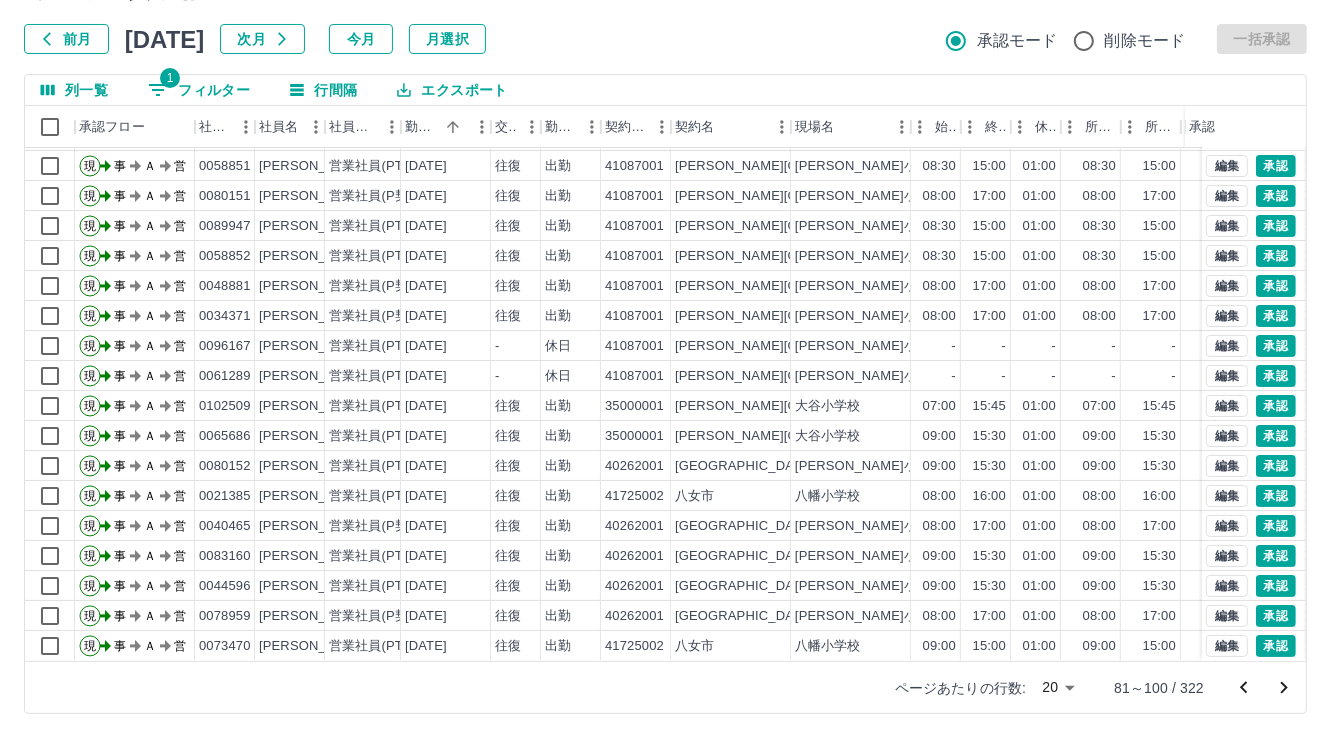 click 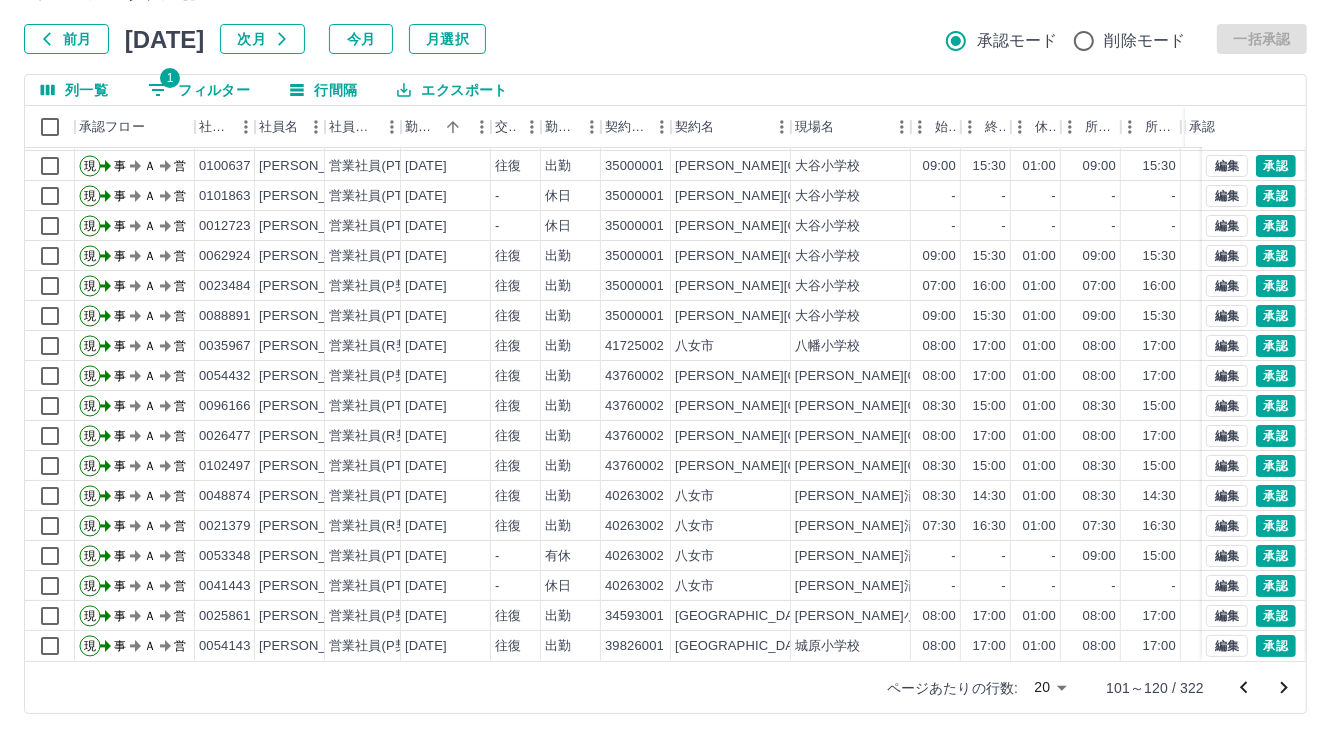 scroll, scrollTop: 103, scrollLeft: 0, axis: vertical 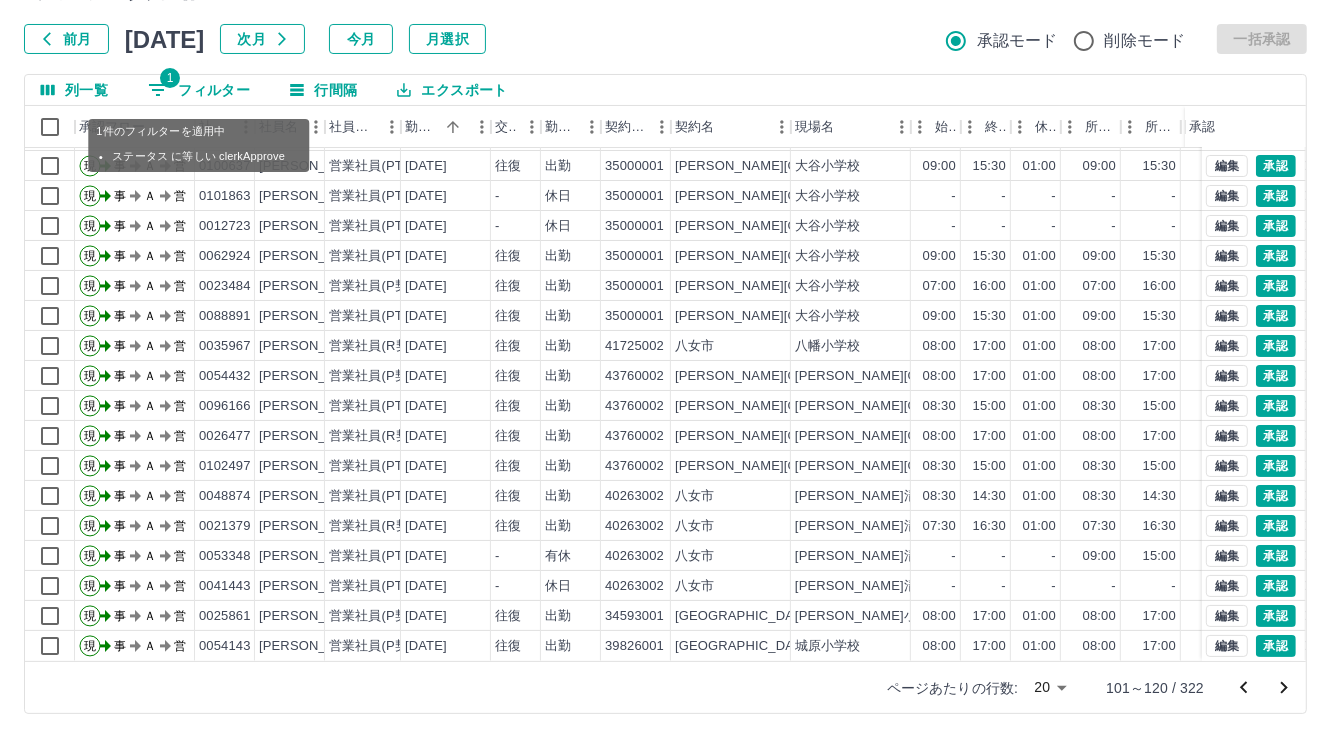 click on "1 フィルター" at bounding box center [199, 90] 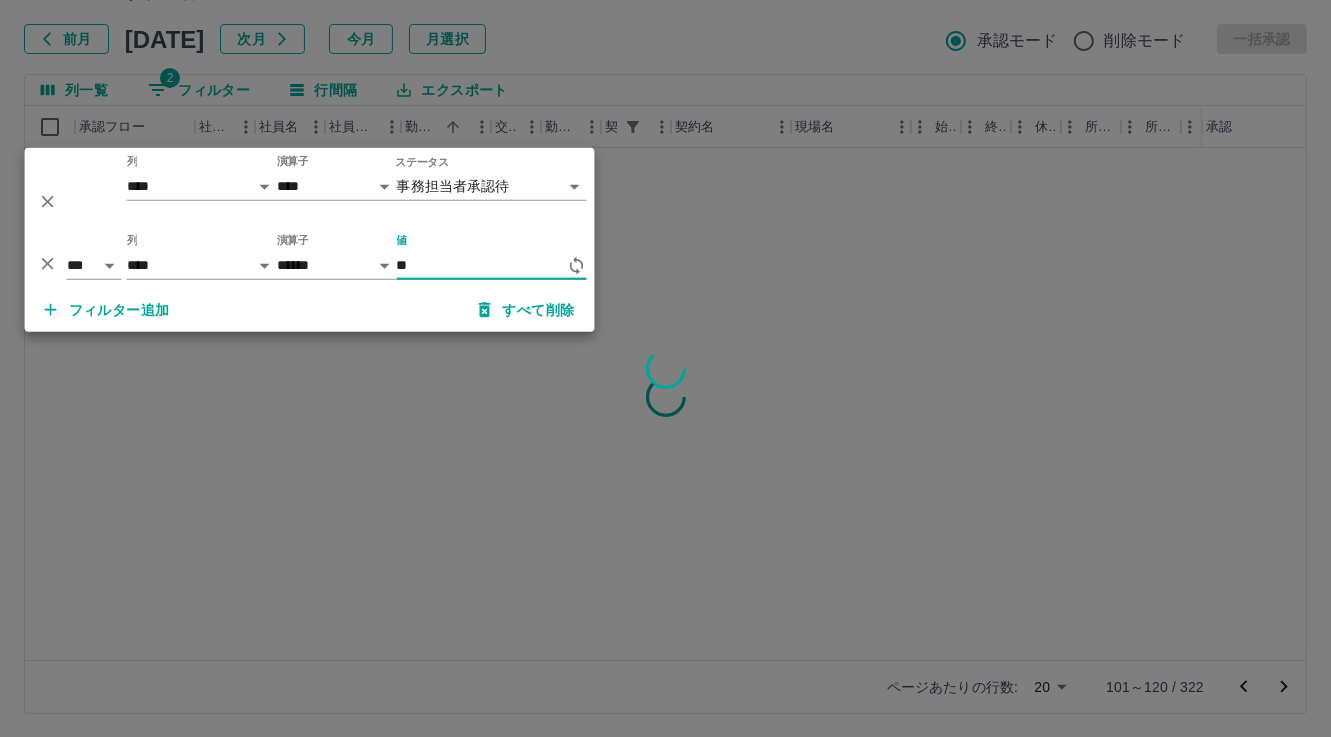scroll, scrollTop: 0, scrollLeft: 0, axis: both 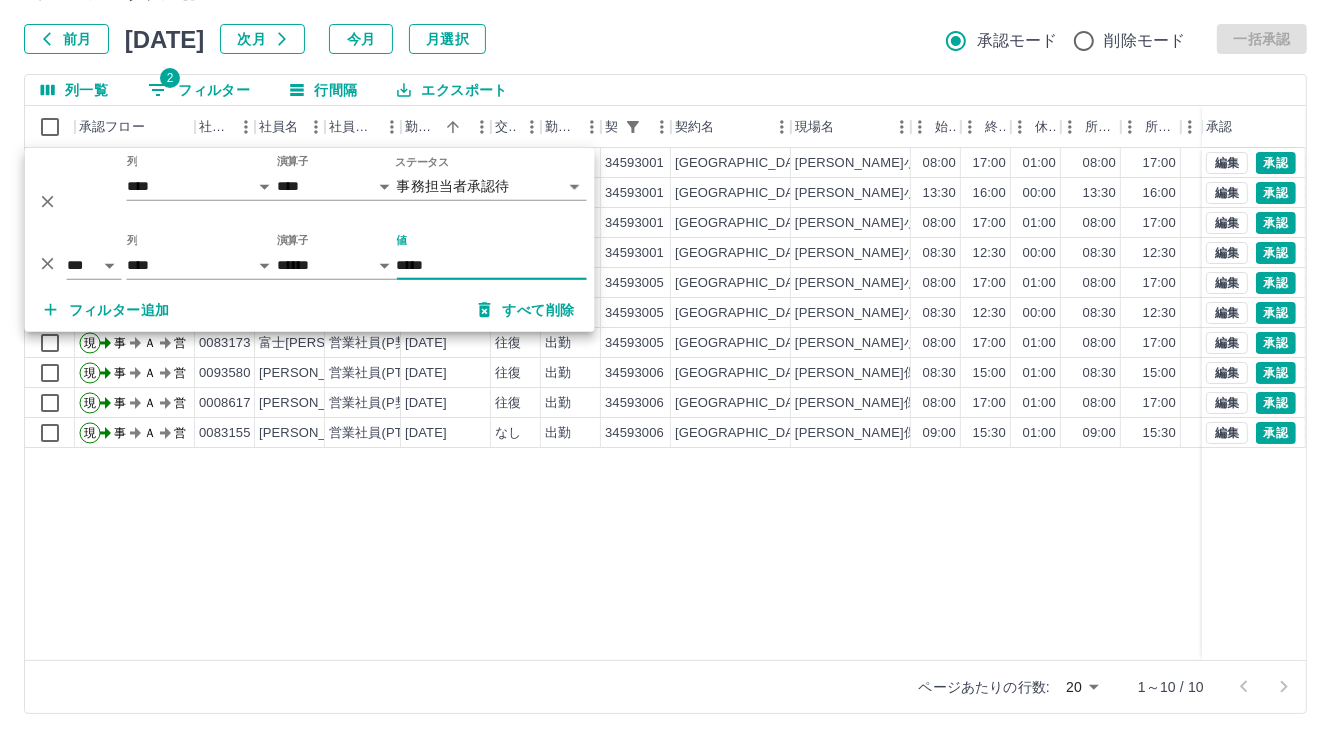 type on "*****" 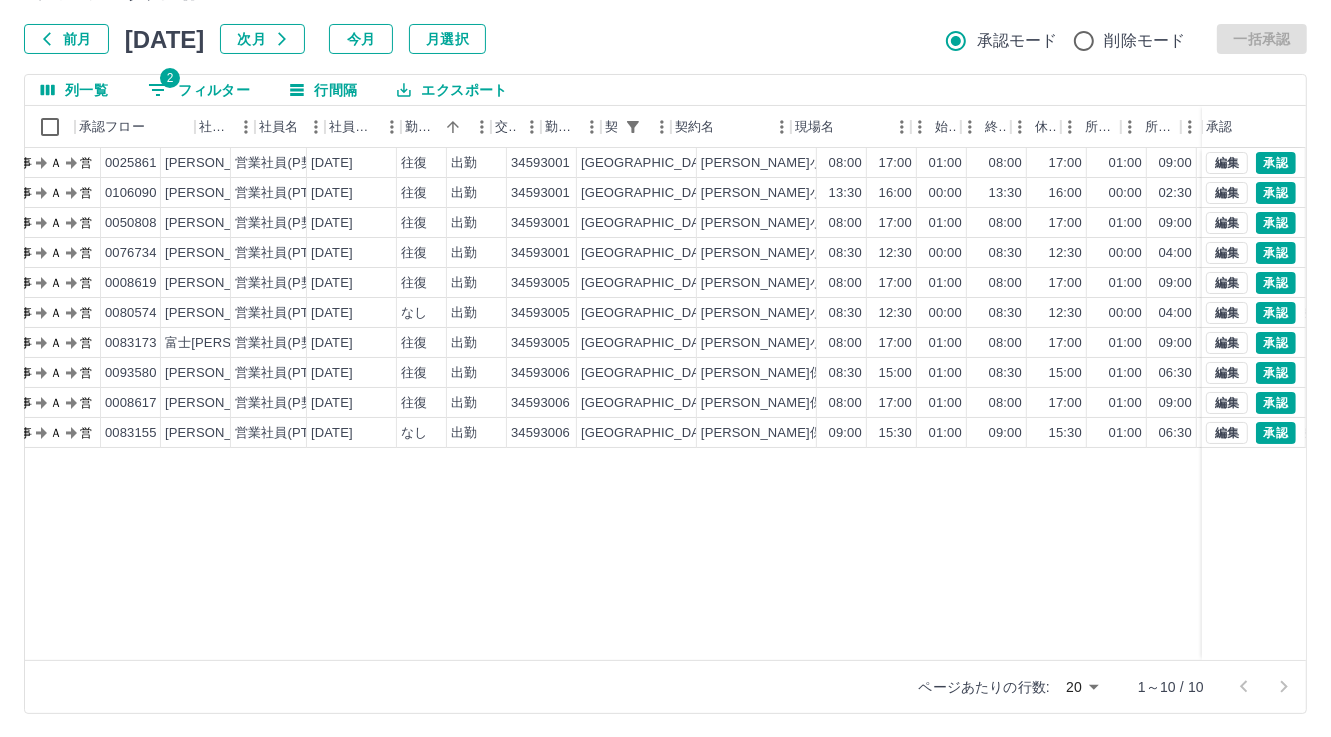 scroll, scrollTop: 0, scrollLeft: 0, axis: both 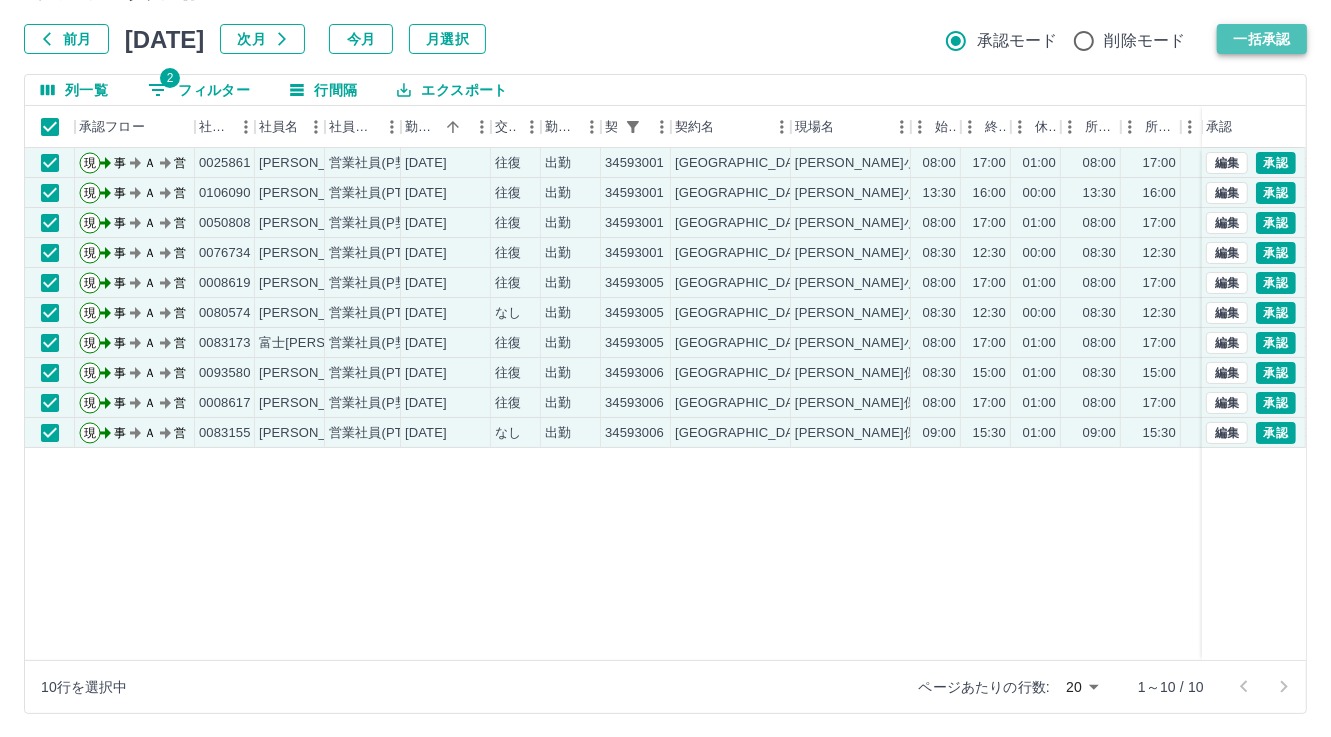 click on "一括承認" at bounding box center [1262, 39] 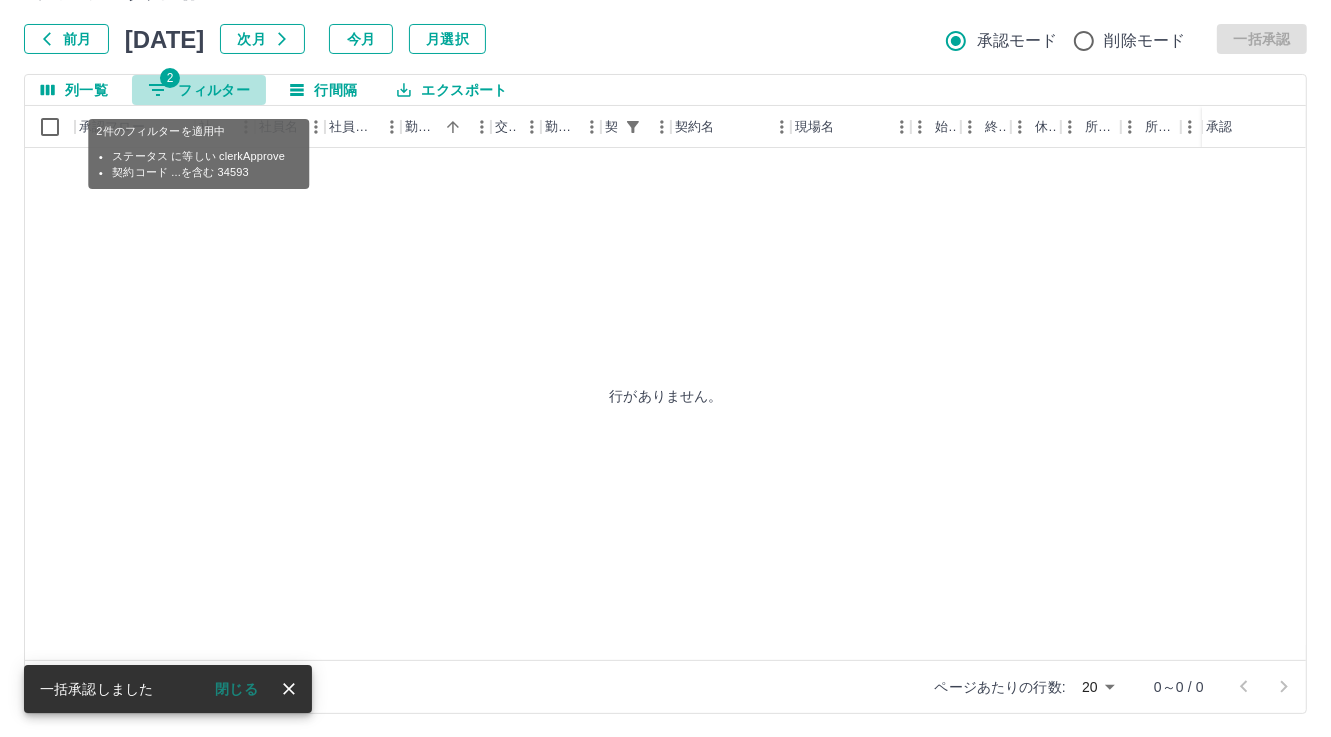 click on "2 フィルター" at bounding box center (199, 90) 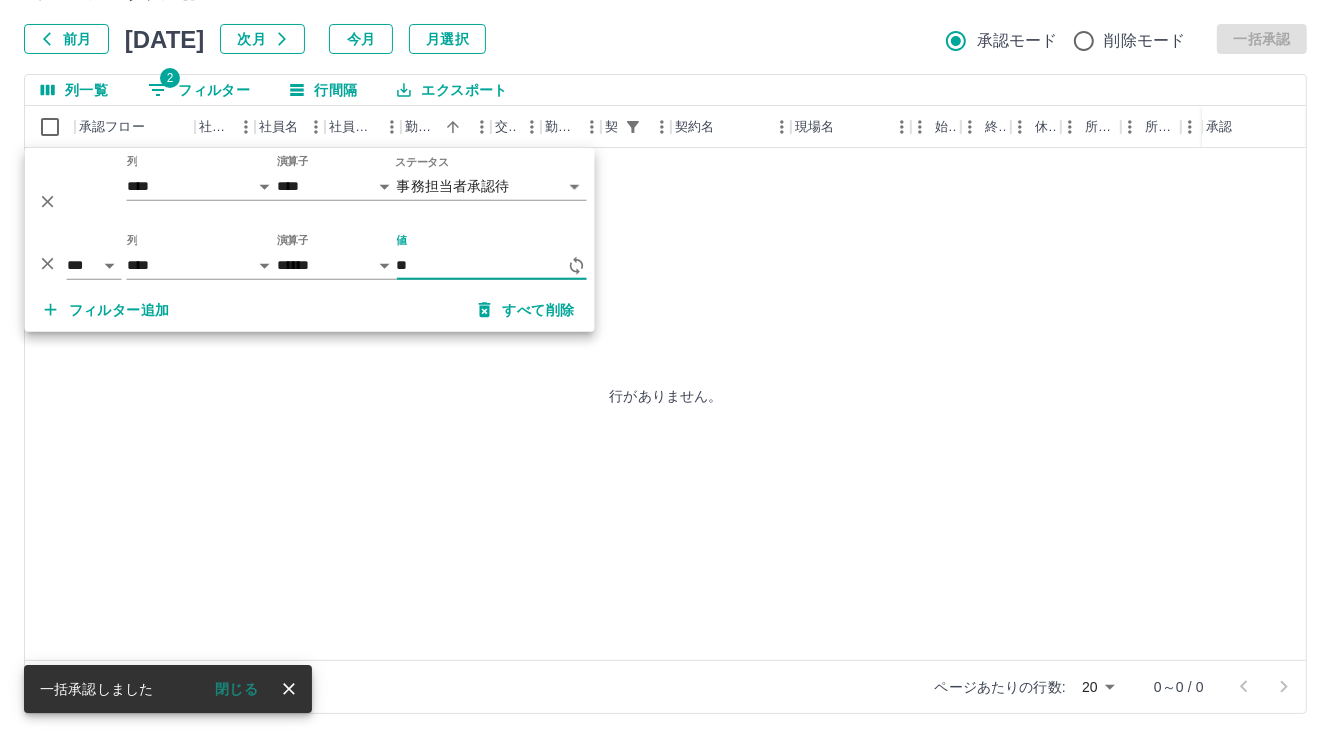 type on "*" 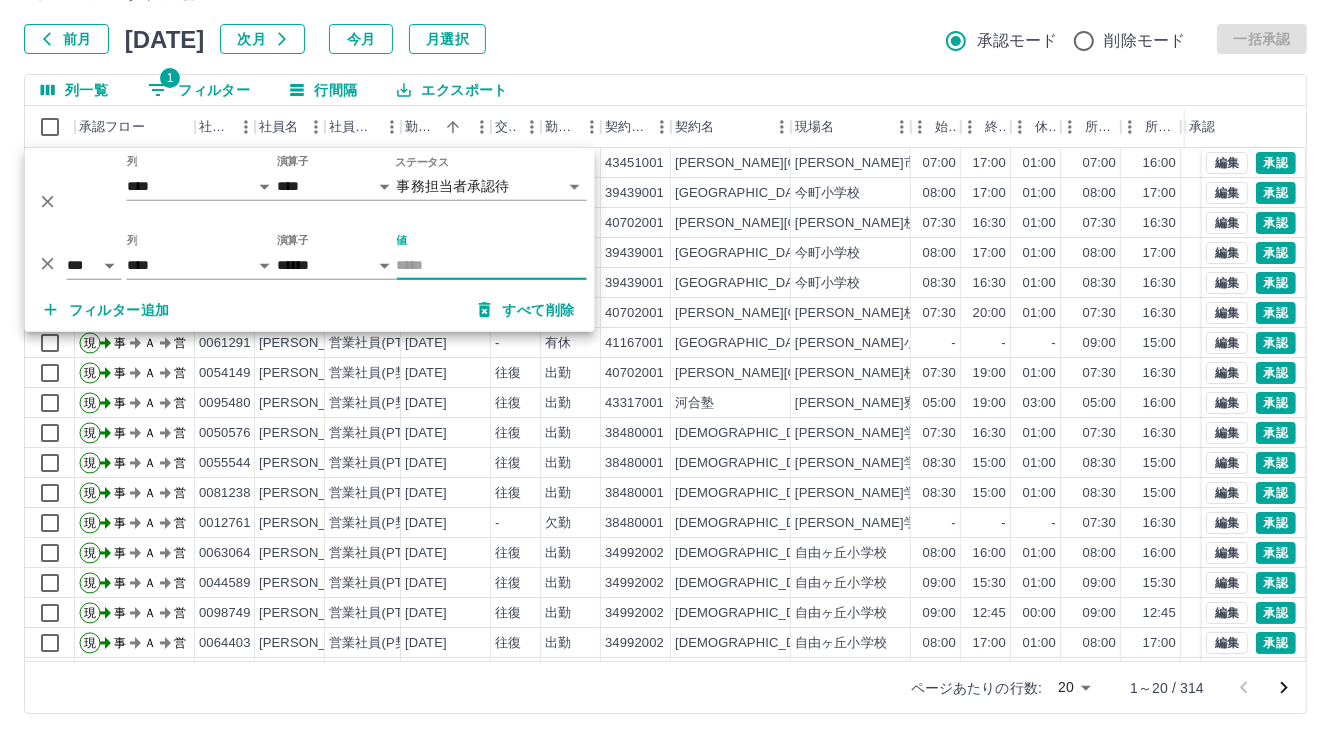 type 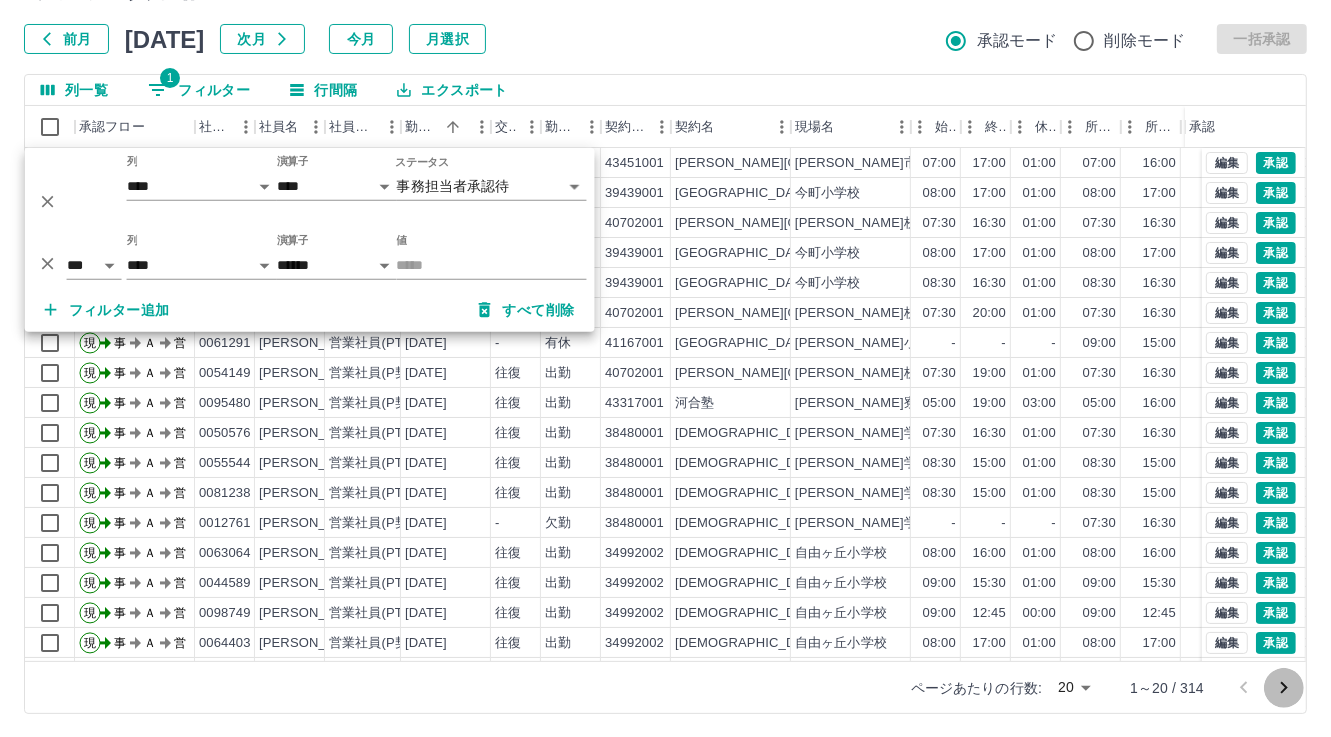 click 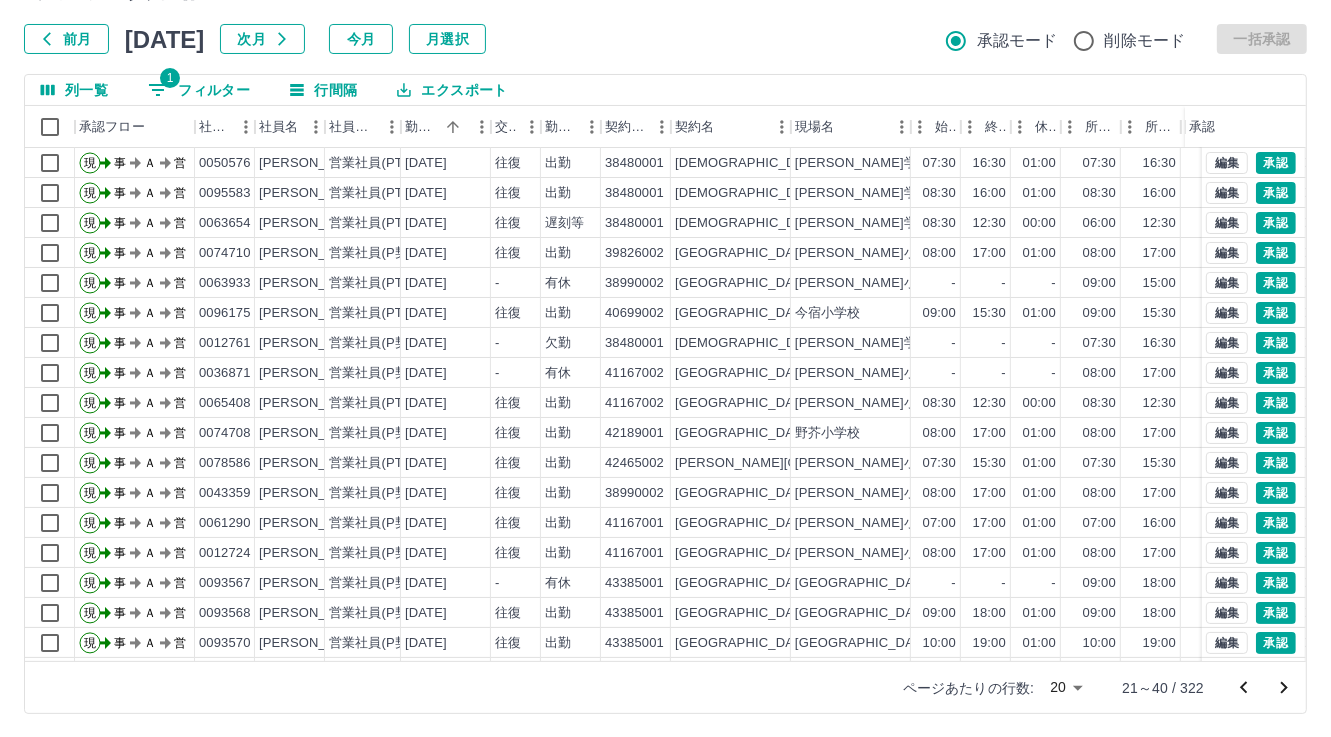 scroll, scrollTop: 103, scrollLeft: 0, axis: vertical 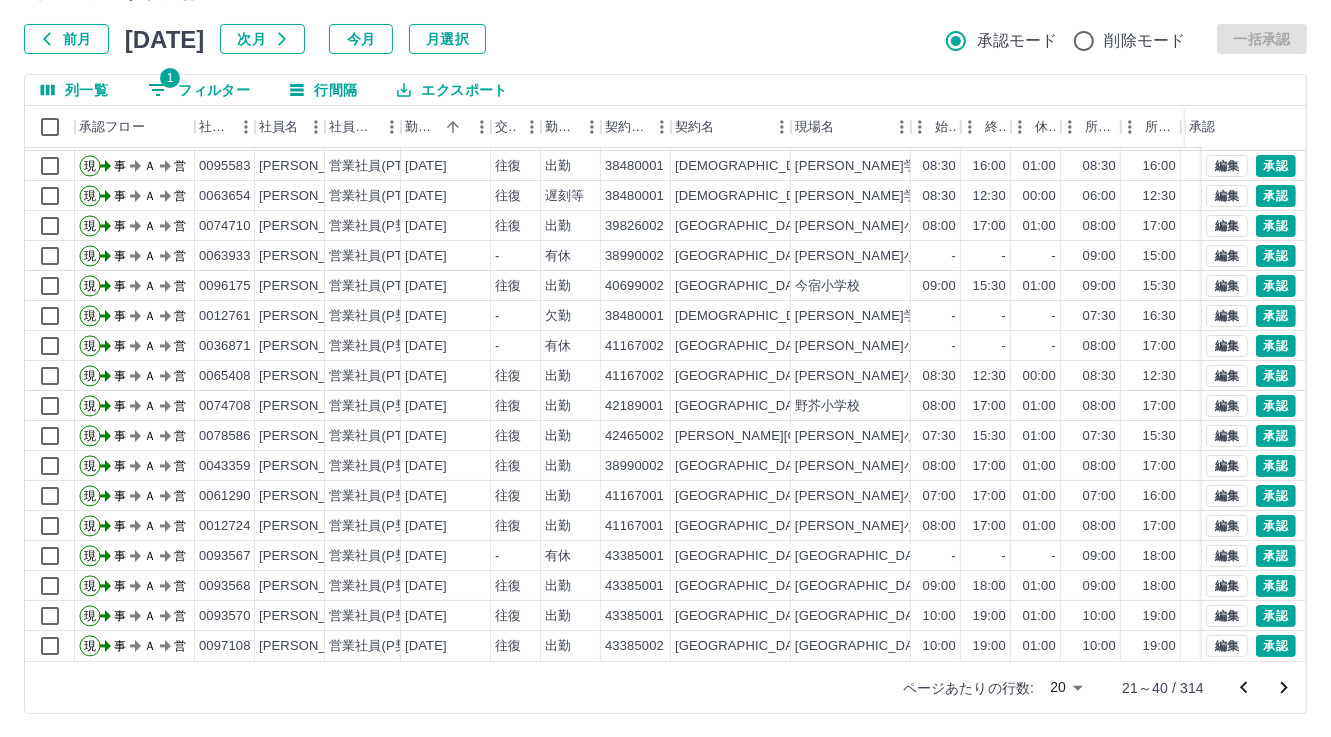 click 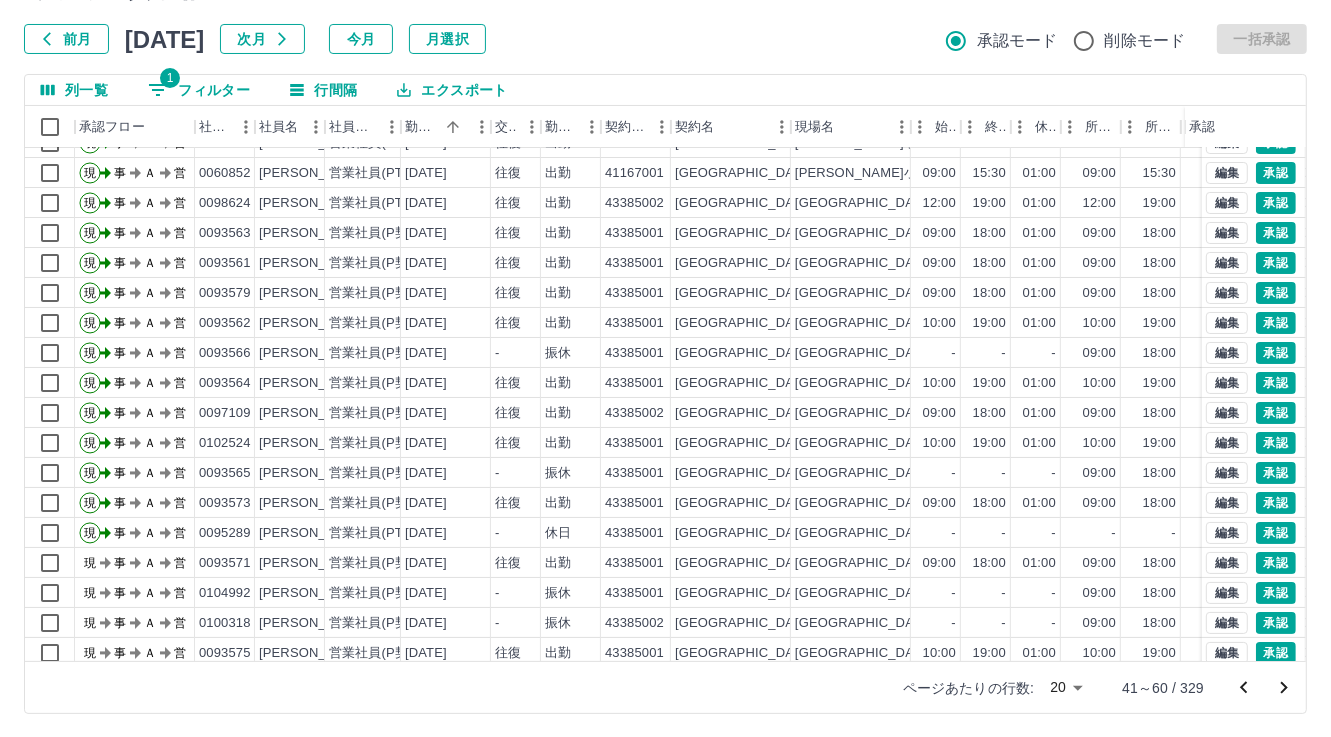 scroll, scrollTop: 103, scrollLeft: 0, axis: vertical 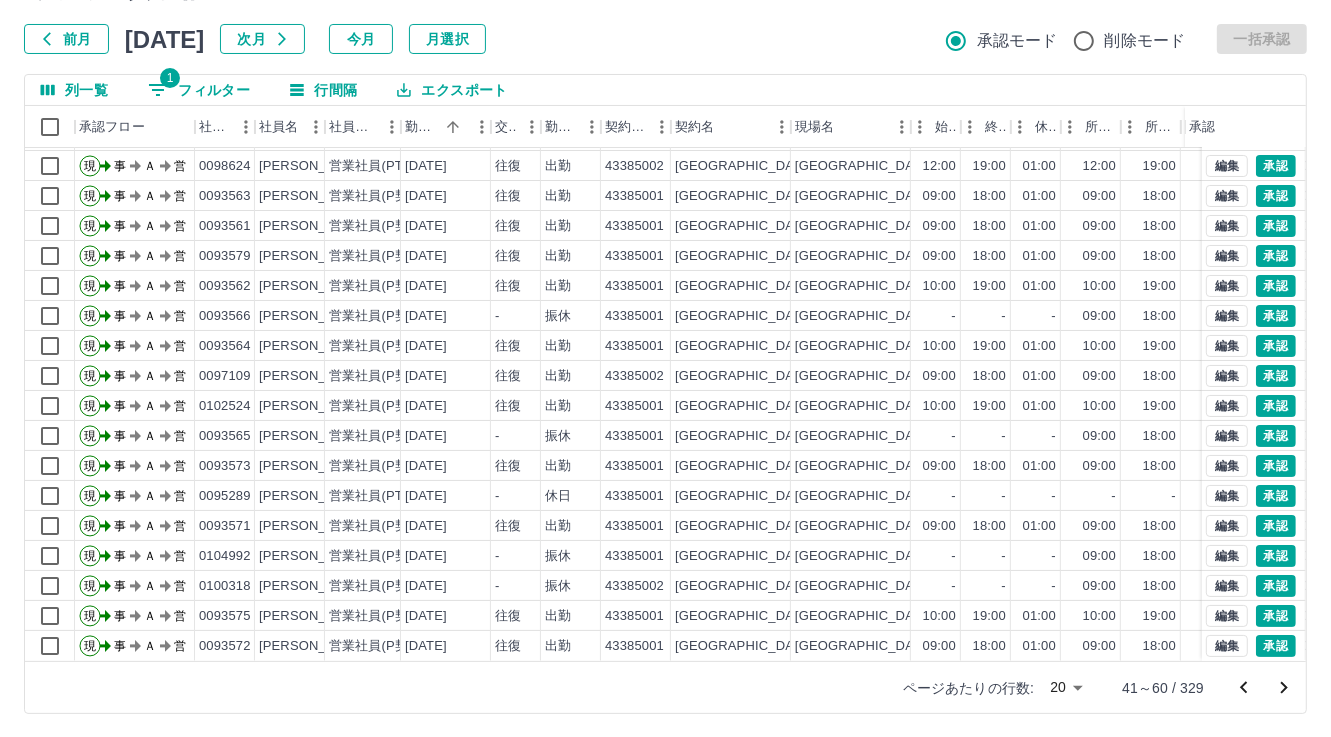 click 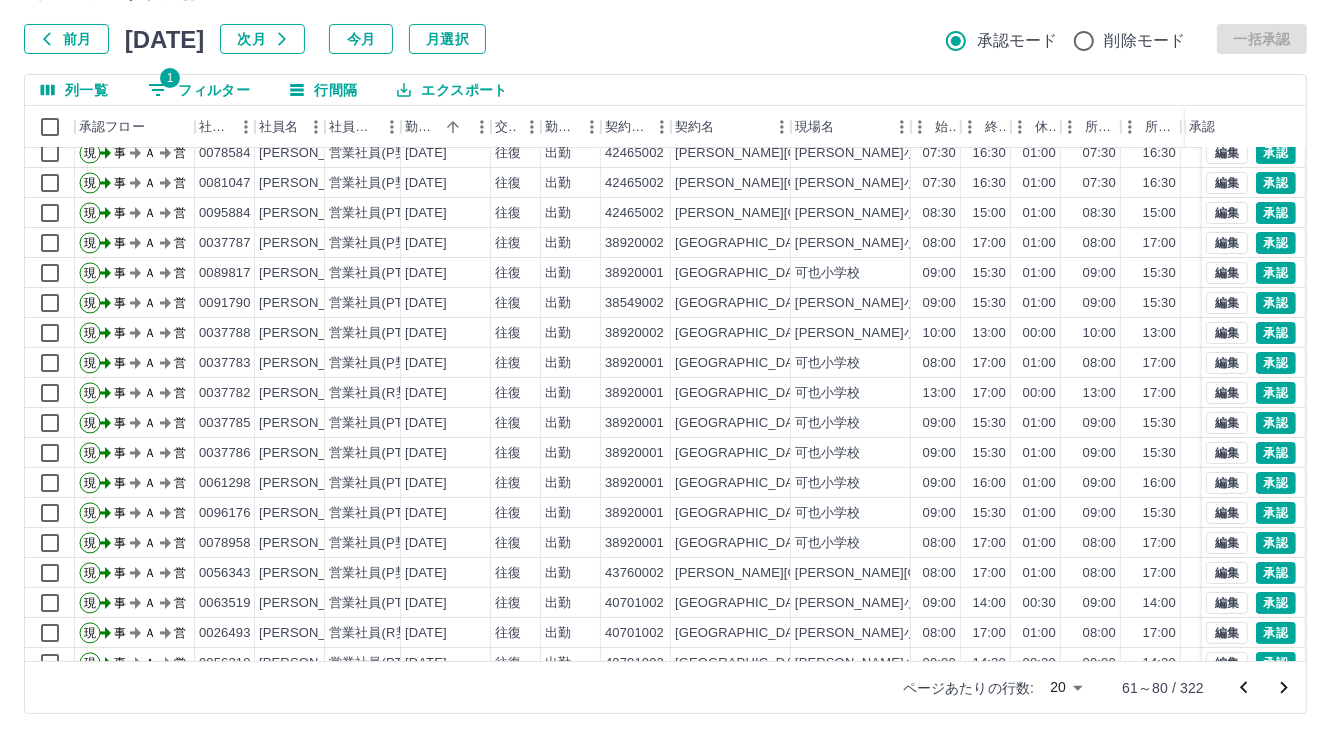 scroll, scrollTop: 103, scrollLeft: 0, axis: vertical 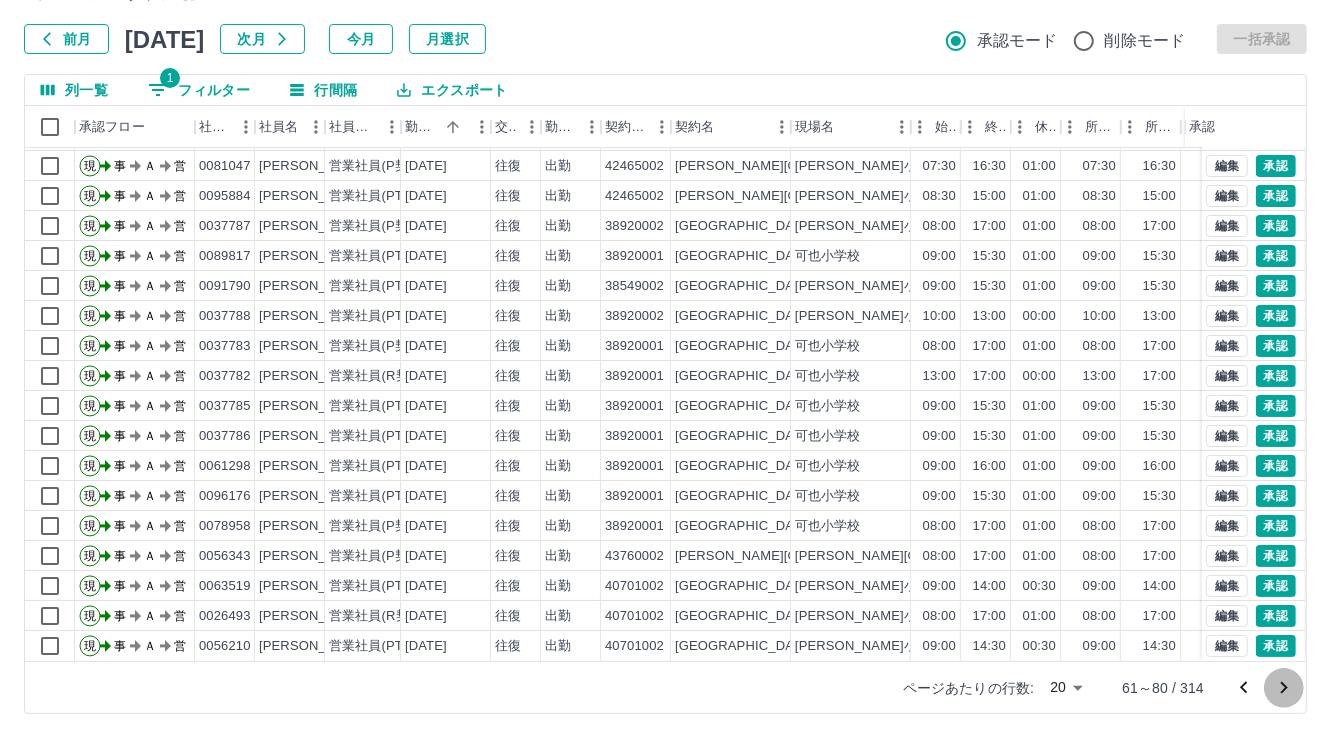 click at bounding box center (1284, 688) 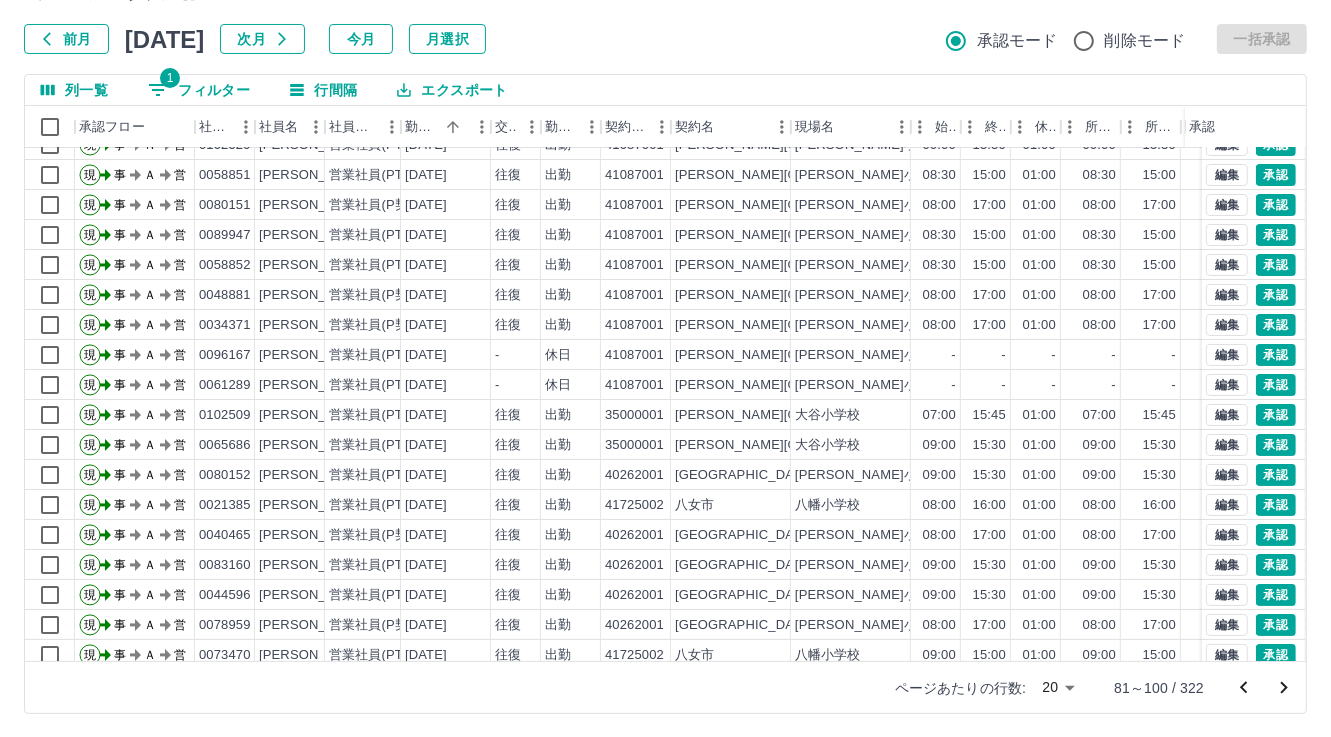 scroll, scrollTop: 103, scrollLeft: 0, axis: vertical 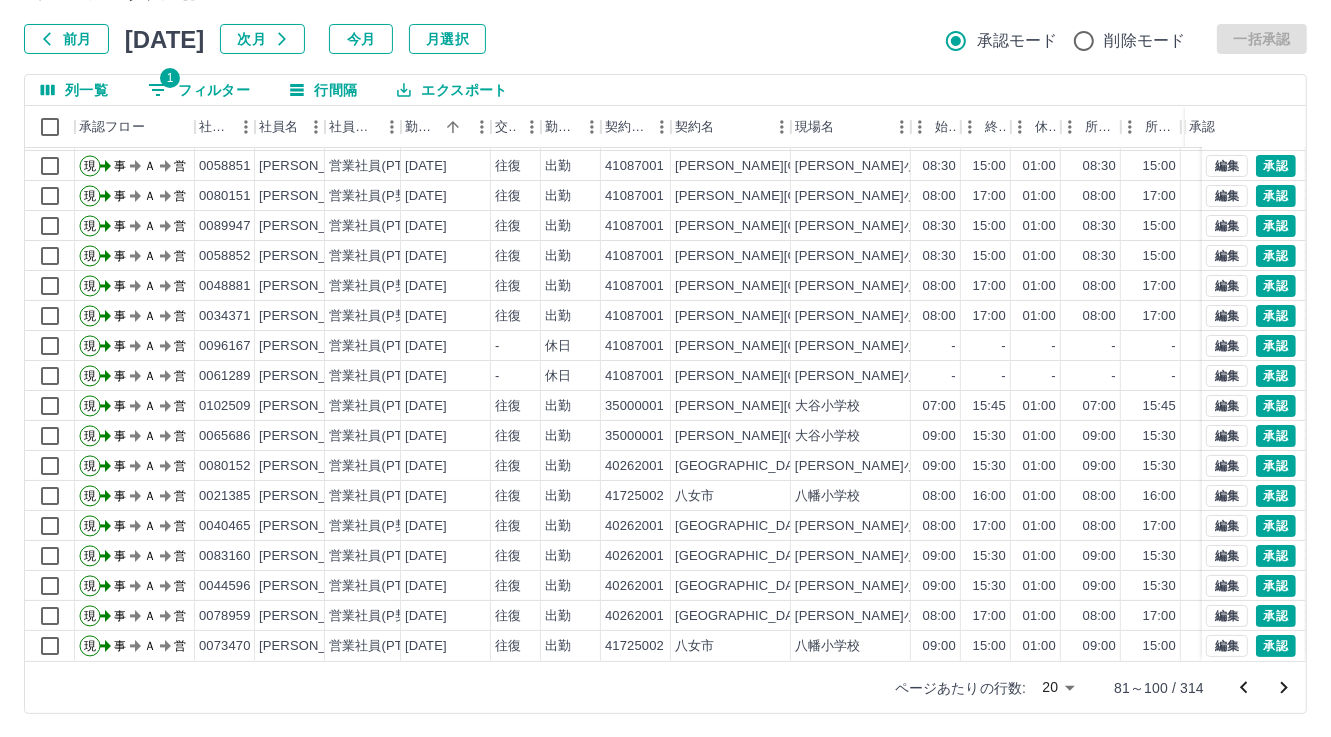 click 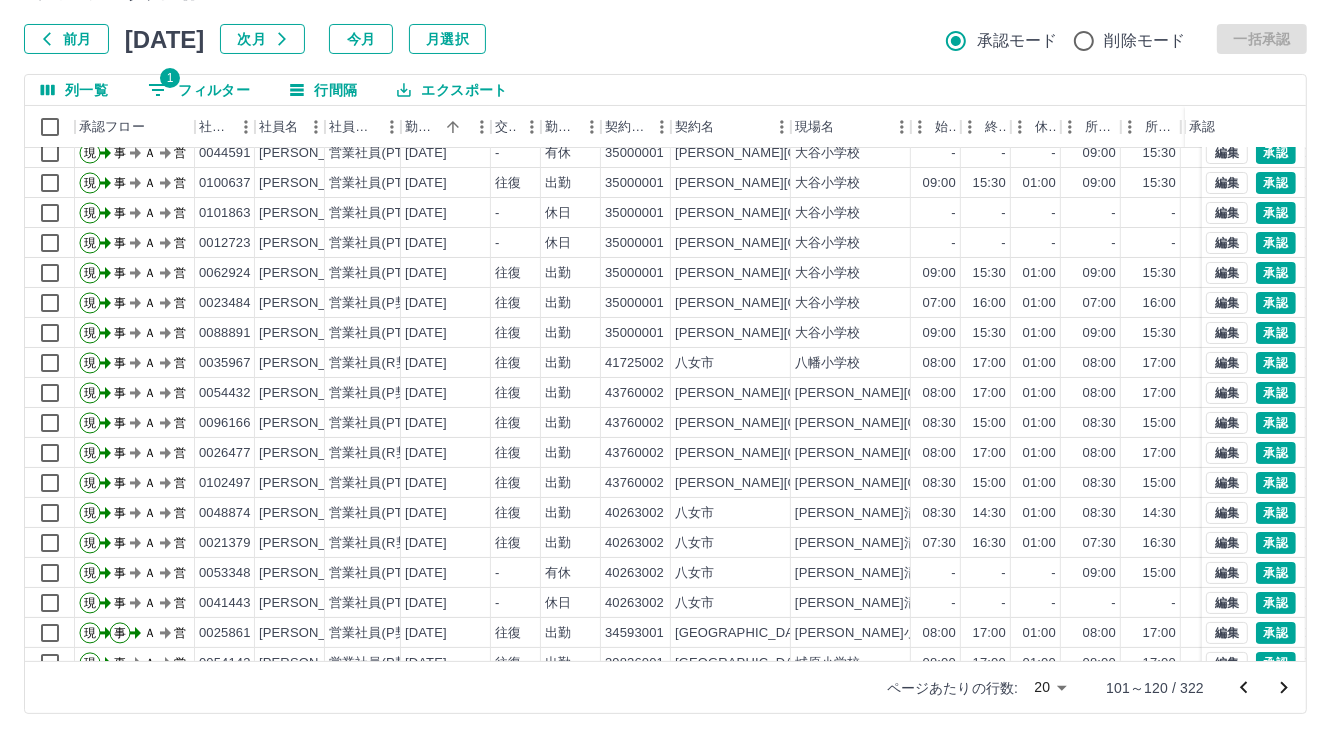 scroll, scrollTop: 103, scrollLeft: 0, axis: vertical 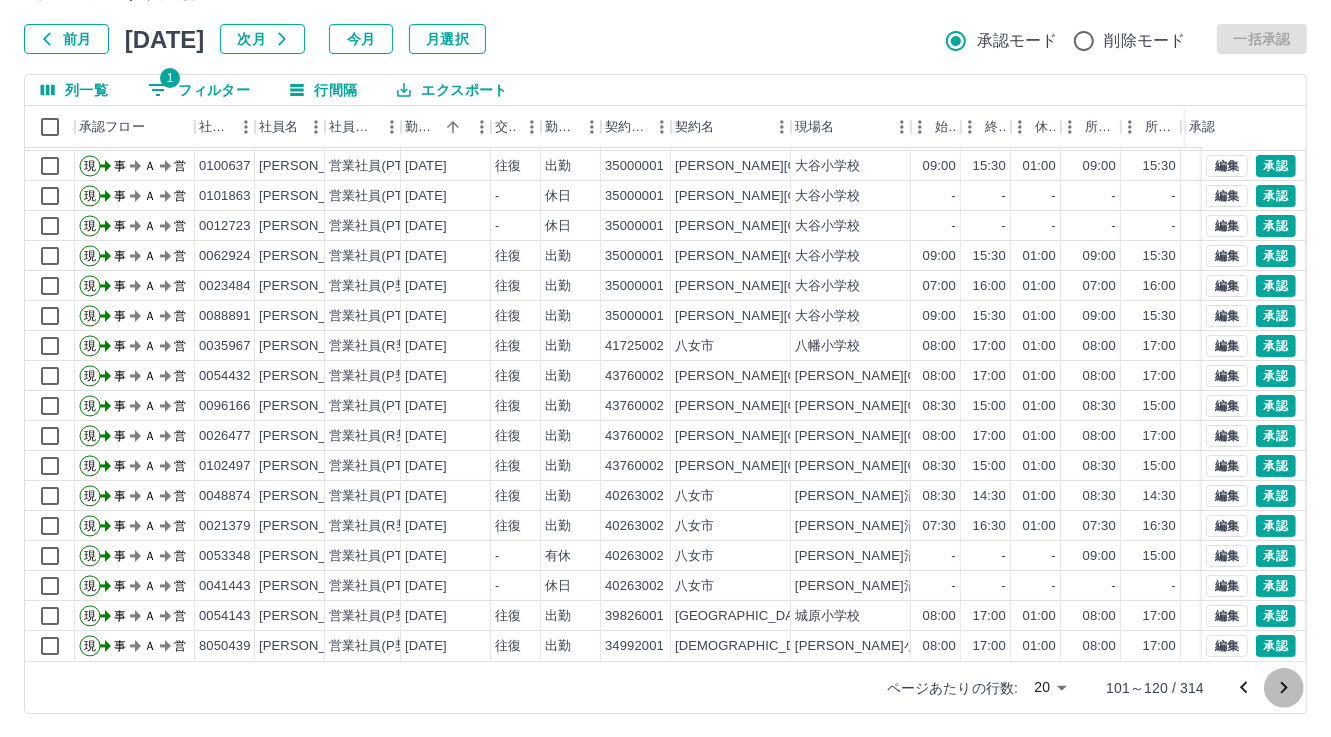 click 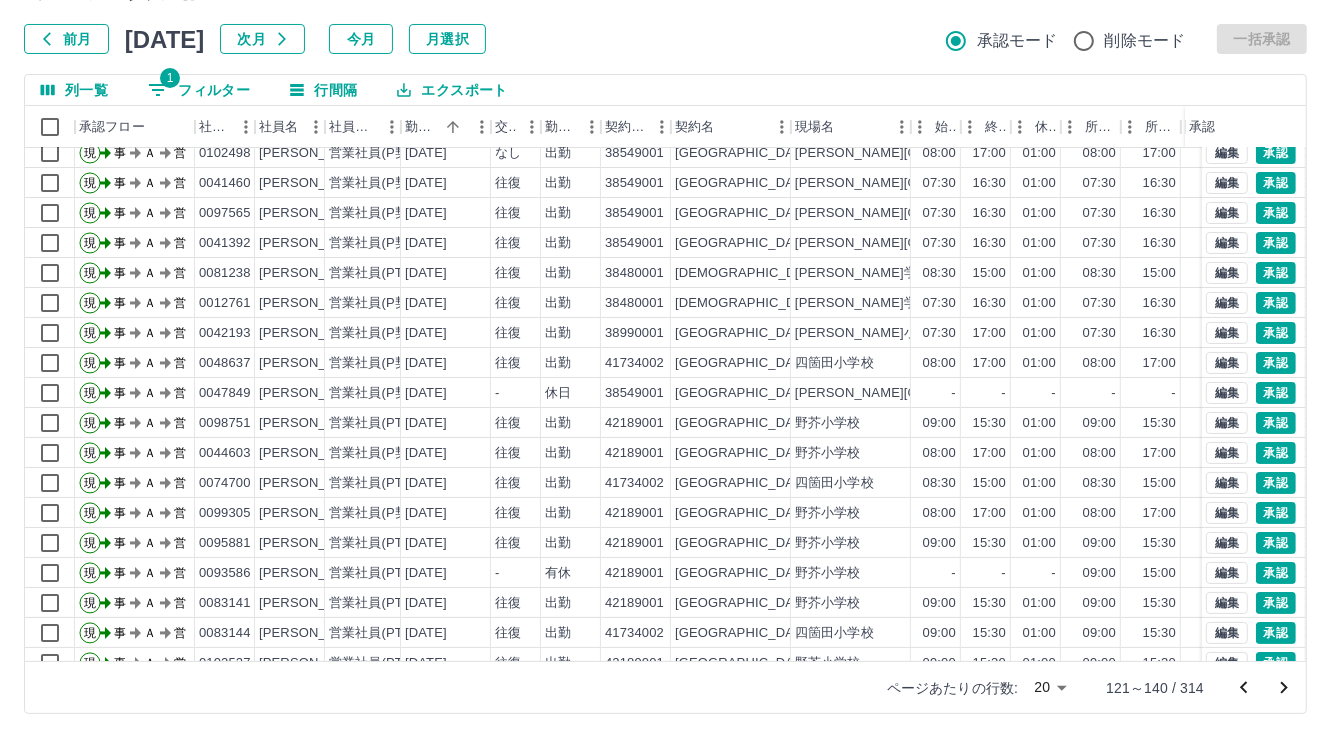 scroll, scrollTop: 103, scrollLeft: 0, axis: vertical 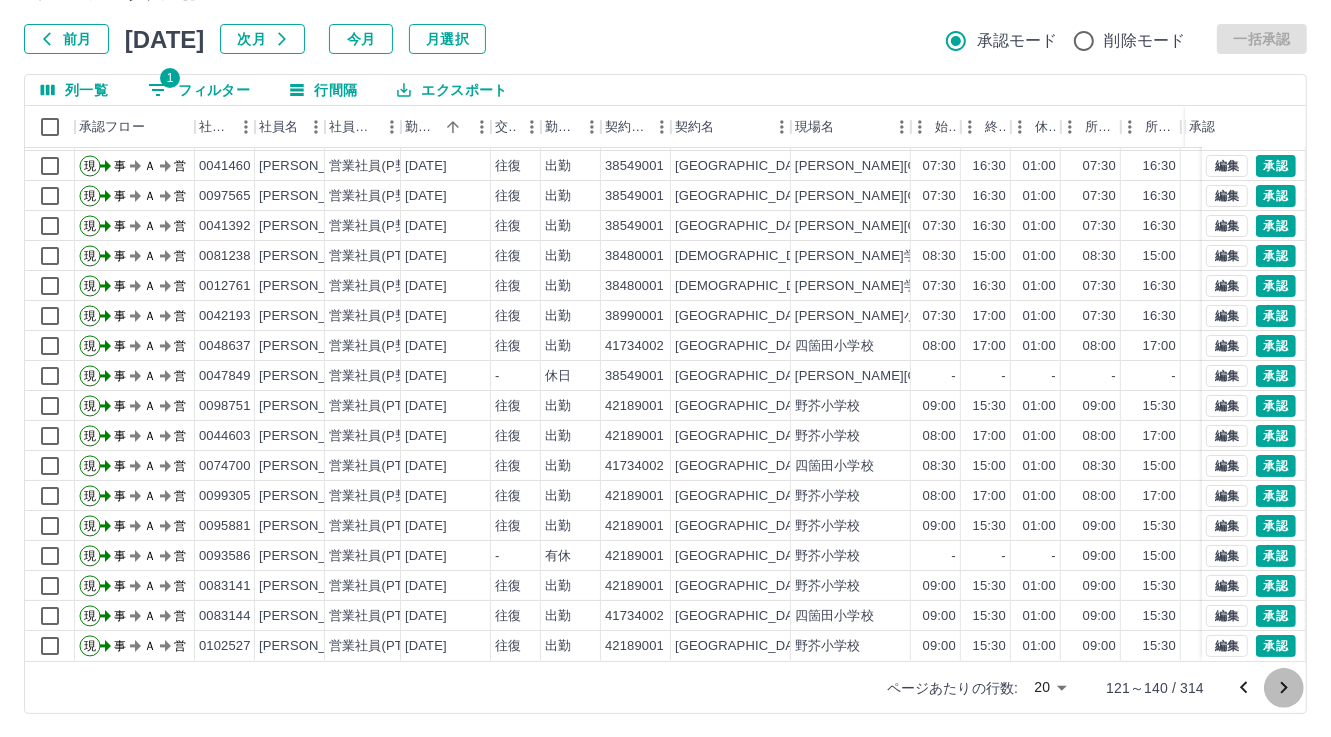 click 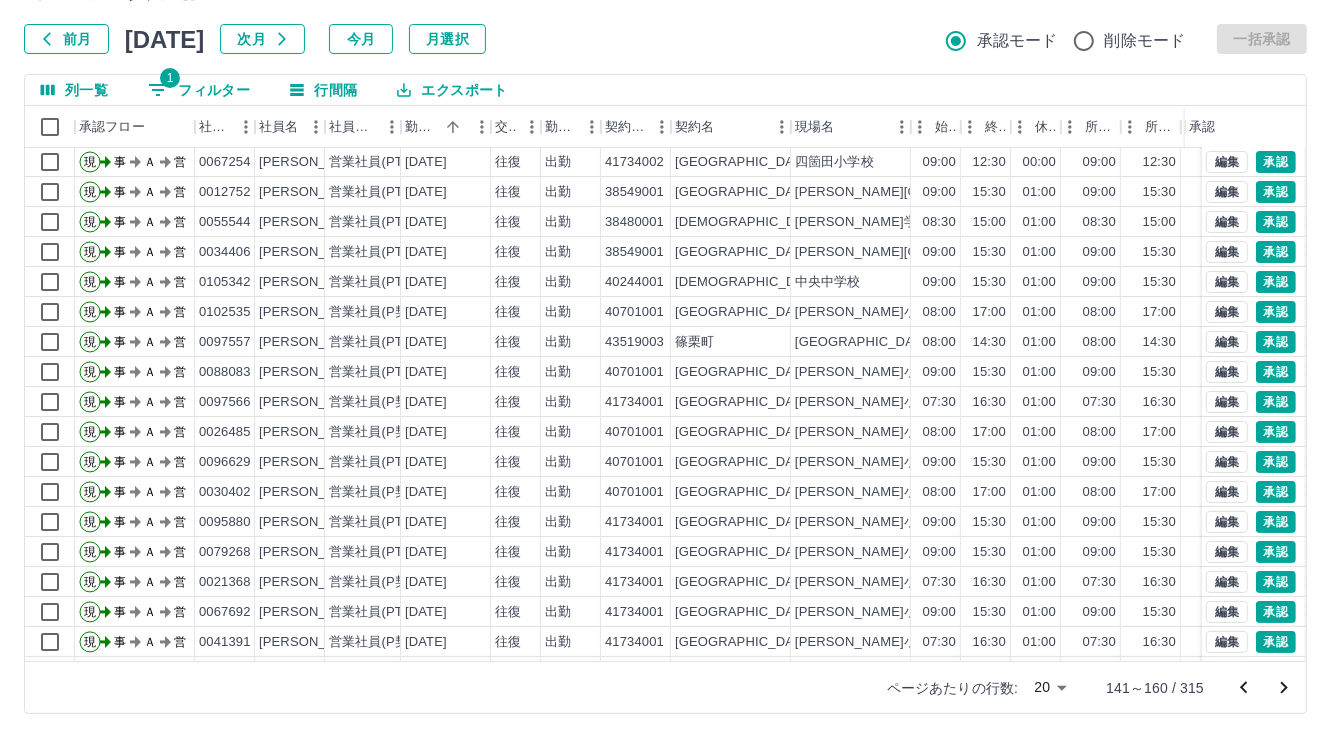 scroll, scrollTop: 103, scrollLeft: 0, axis: vertical 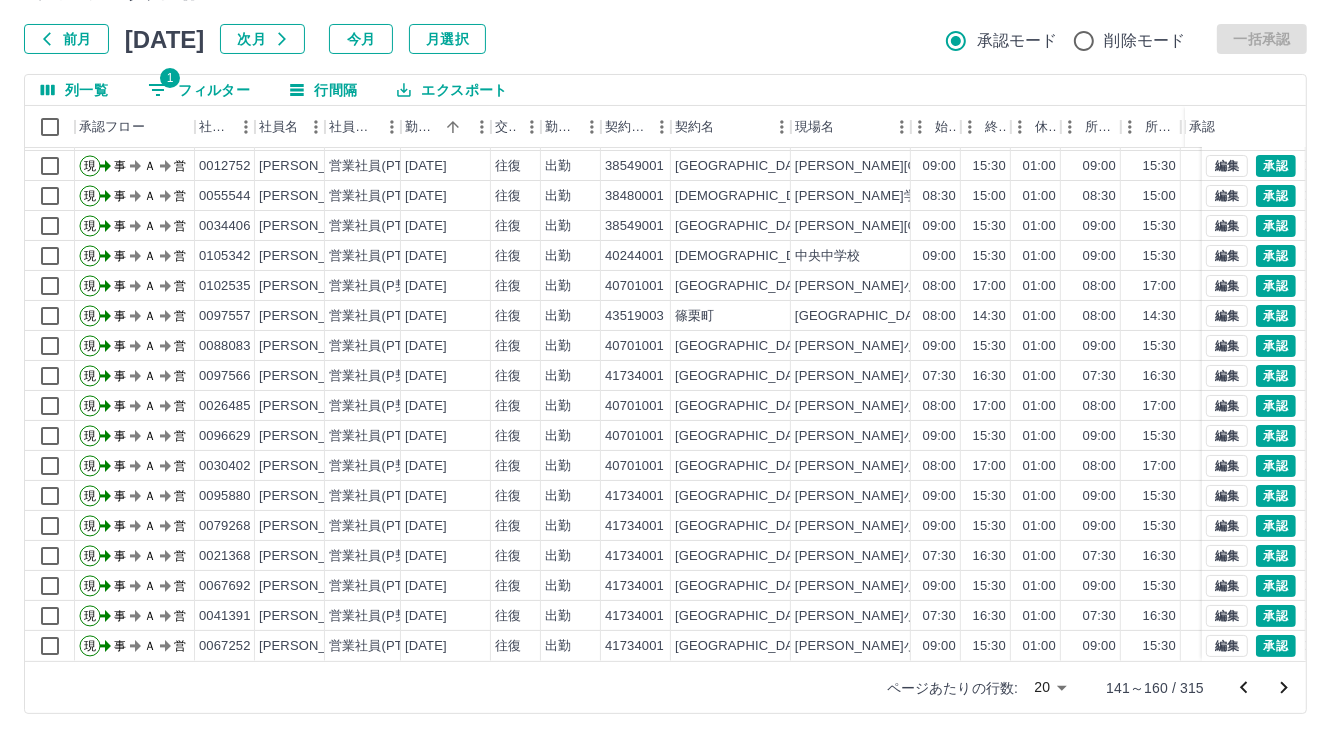 click at bounding box center (1284, 688) 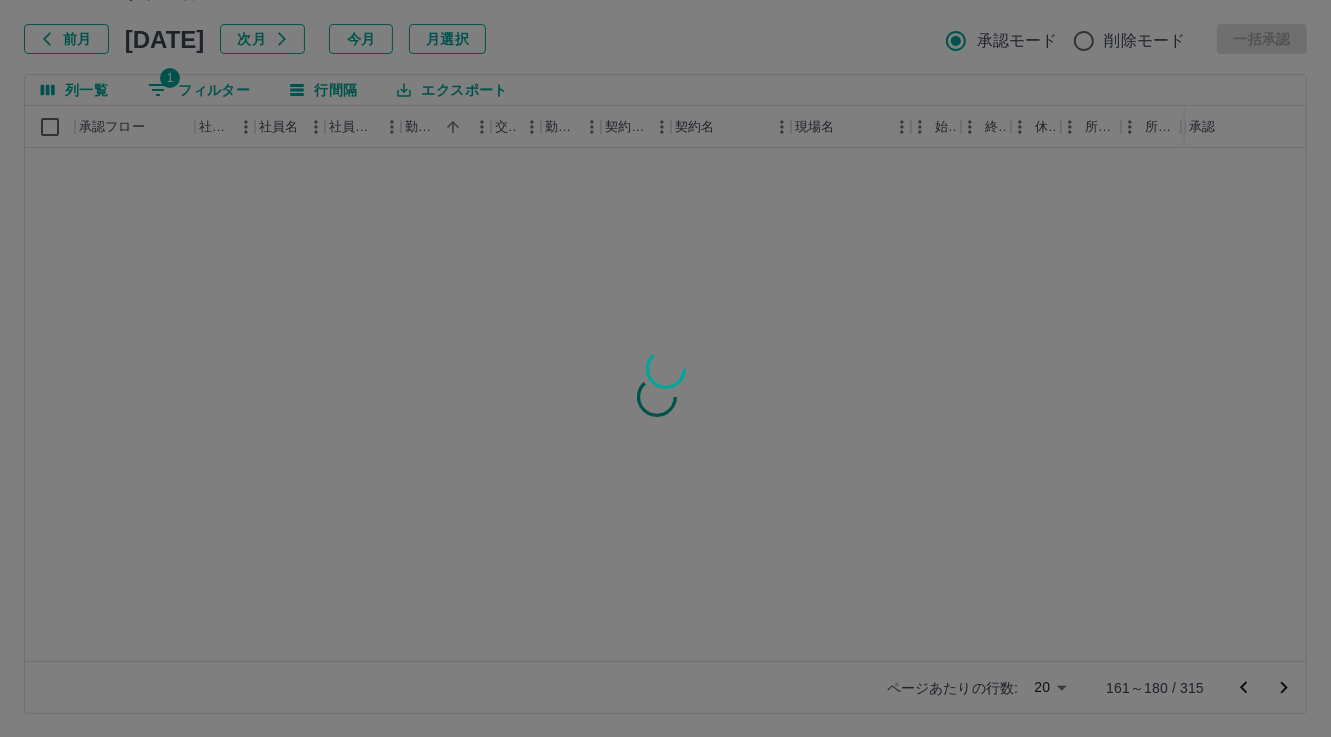 scroll, scrollTop: 0, scrollLeft: 0, axis: both 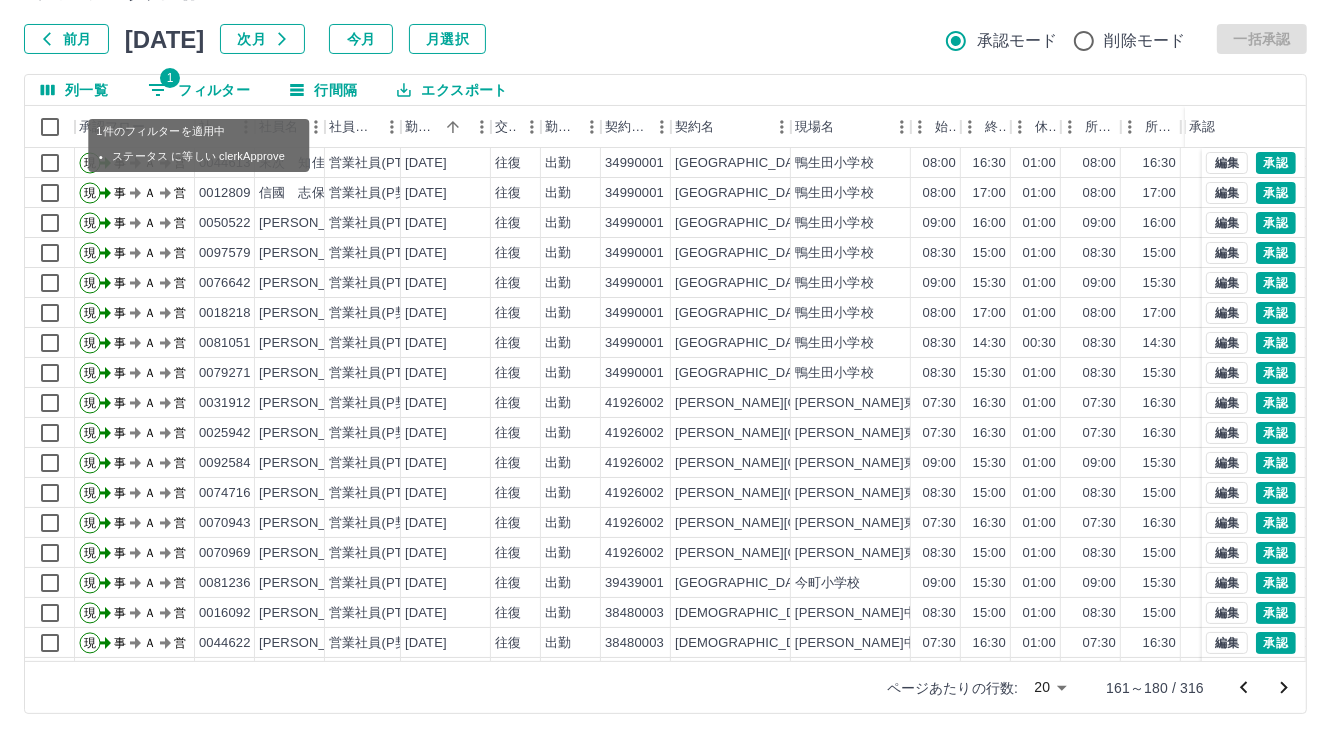 drag, startPoint x: 225, startPoint y: 80, endPoint x: 230, endPoint y: 95, distance: 15.811388 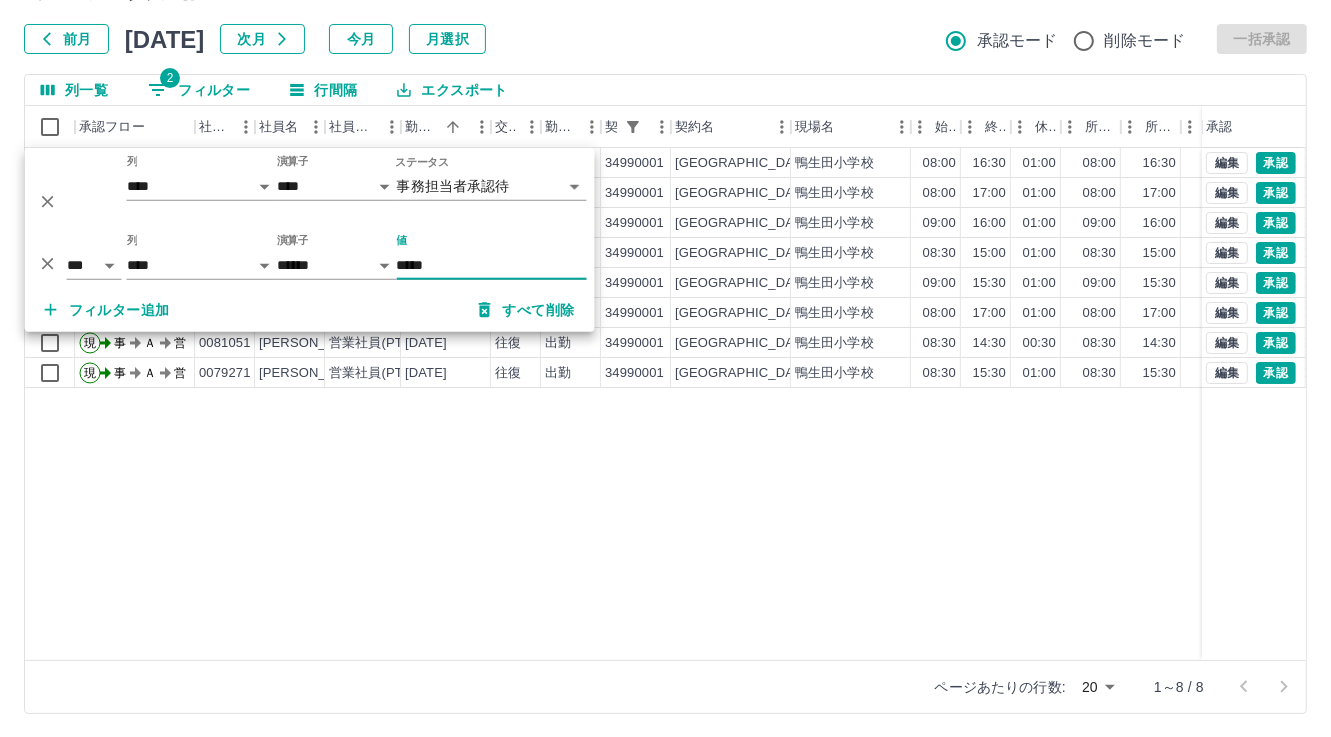 type on "*****" 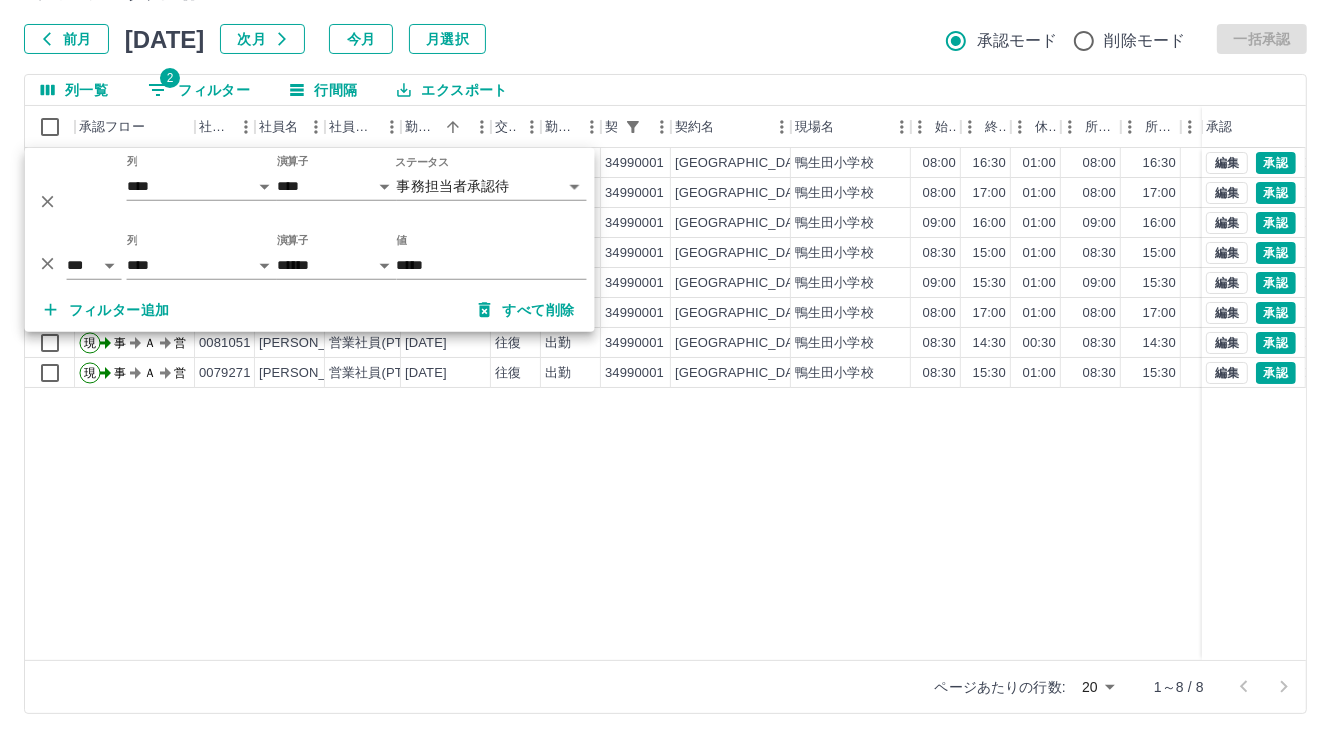 drag, startPoint x: 709, startPoint y: 478, endPoint x: 668, endPoint y: 460, distance: 44.777225 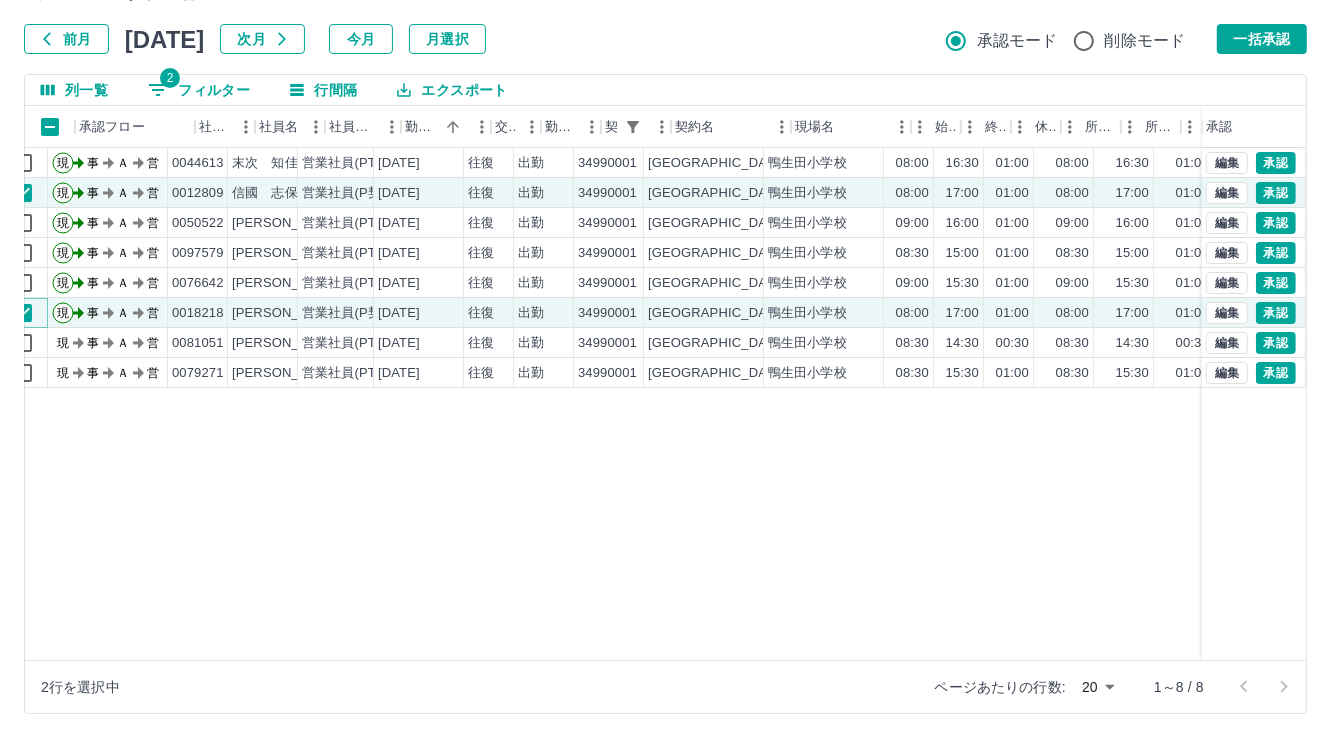 scroll, scrollTop: 0, scrollLeft: 0, axis: both 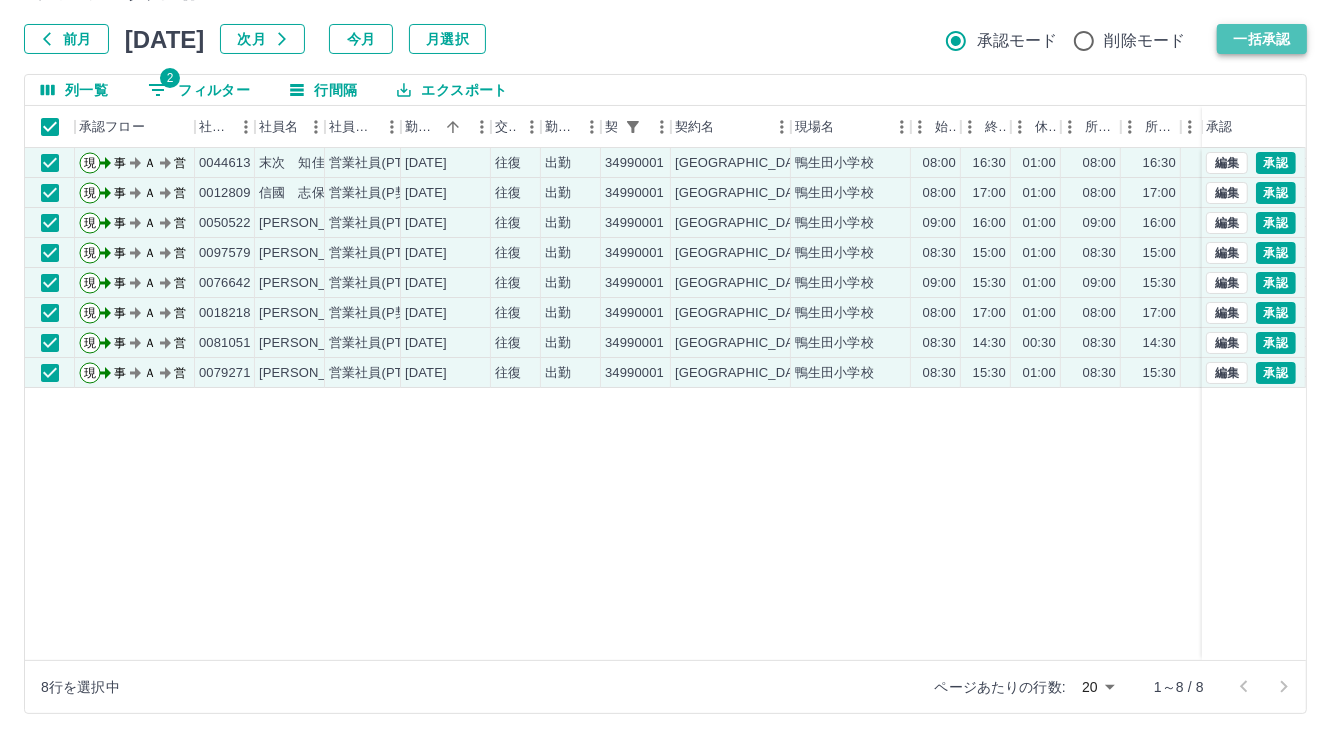 click on "一括承認" at bounding box center [1262, 39] 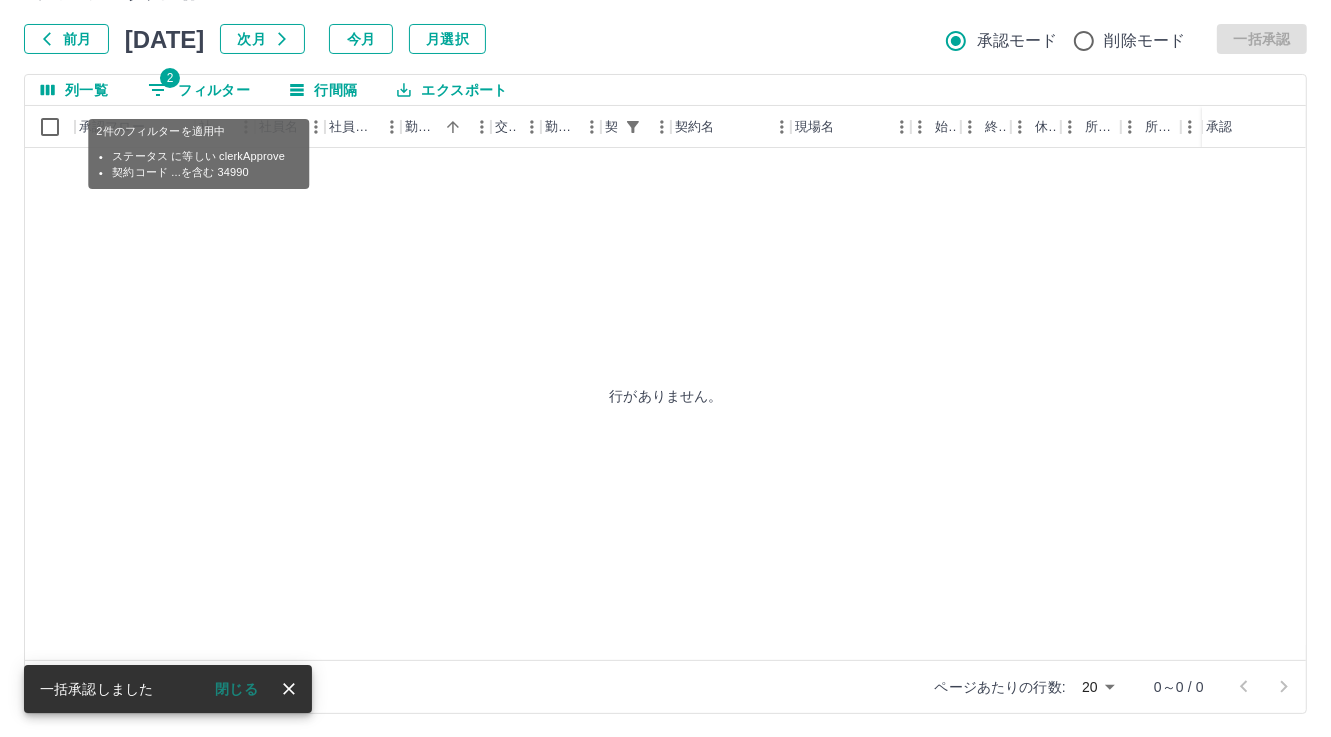 click on "2 フィルター" at bounding box center (199, 90) 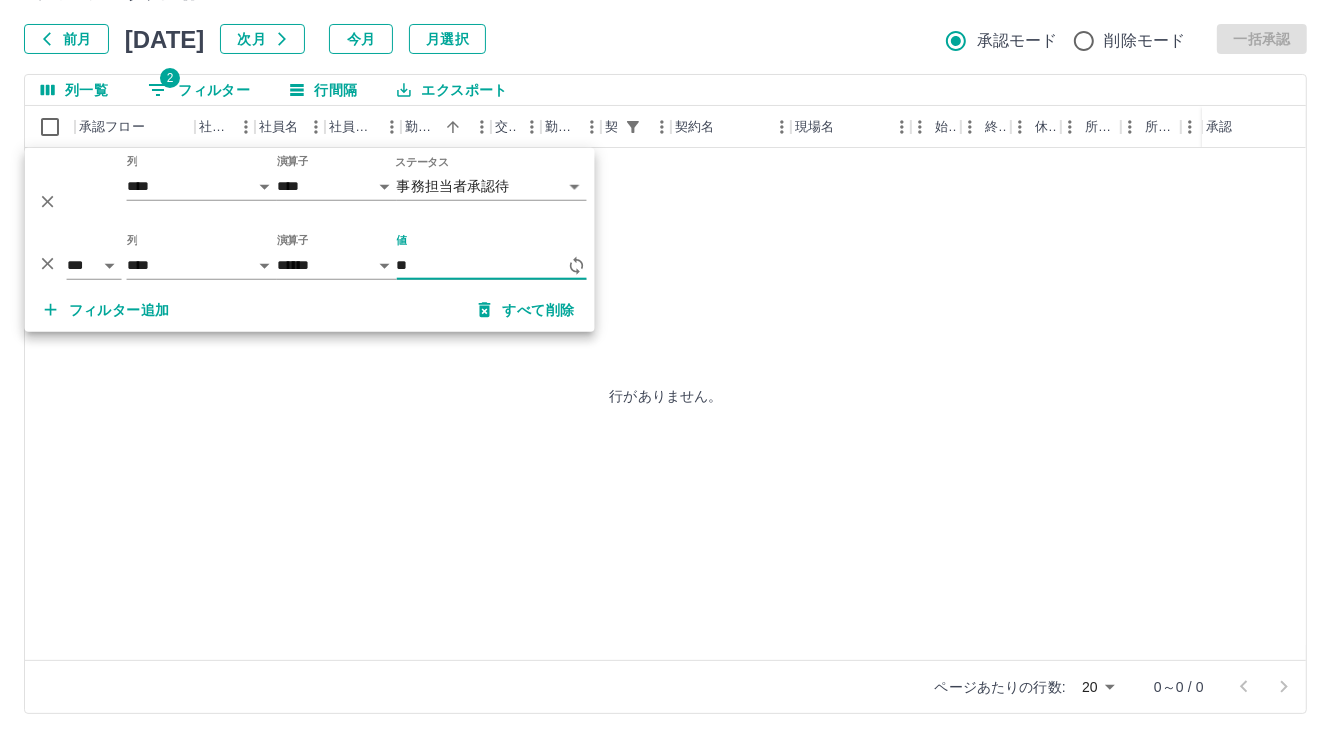 type on "*" 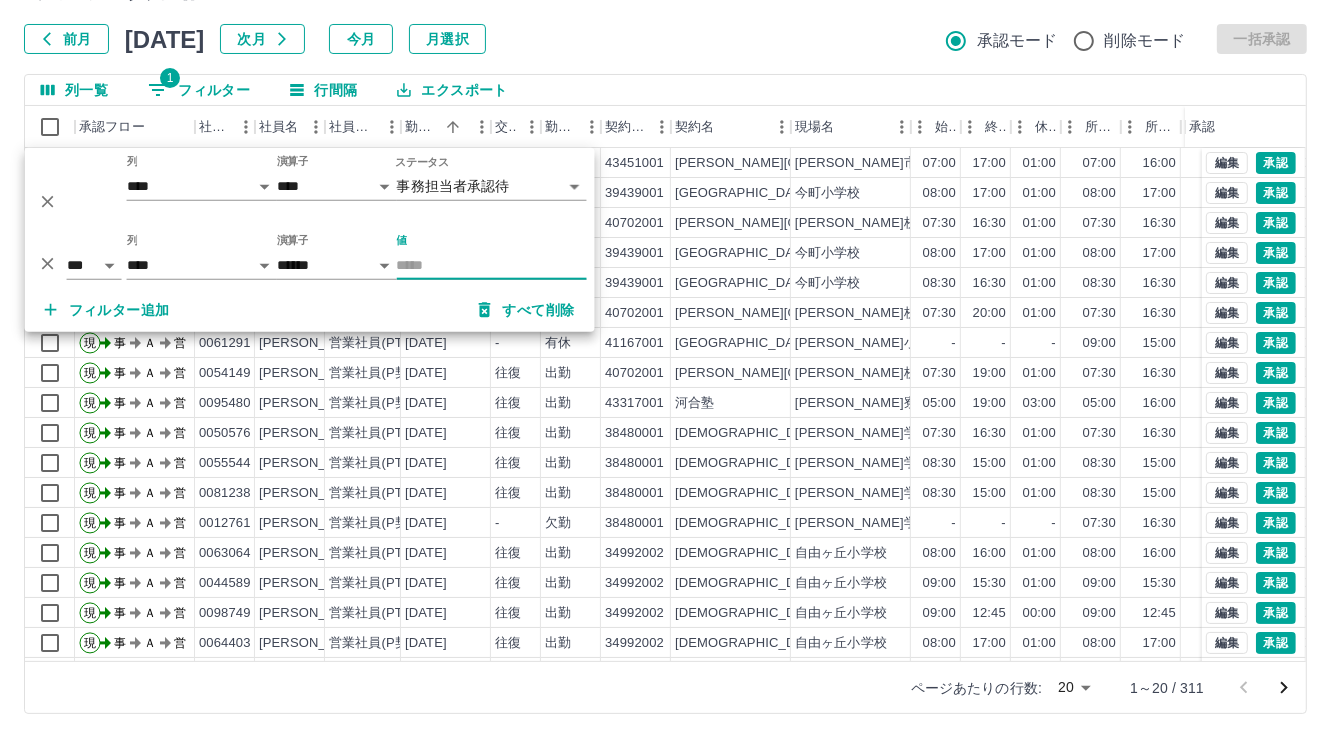 type 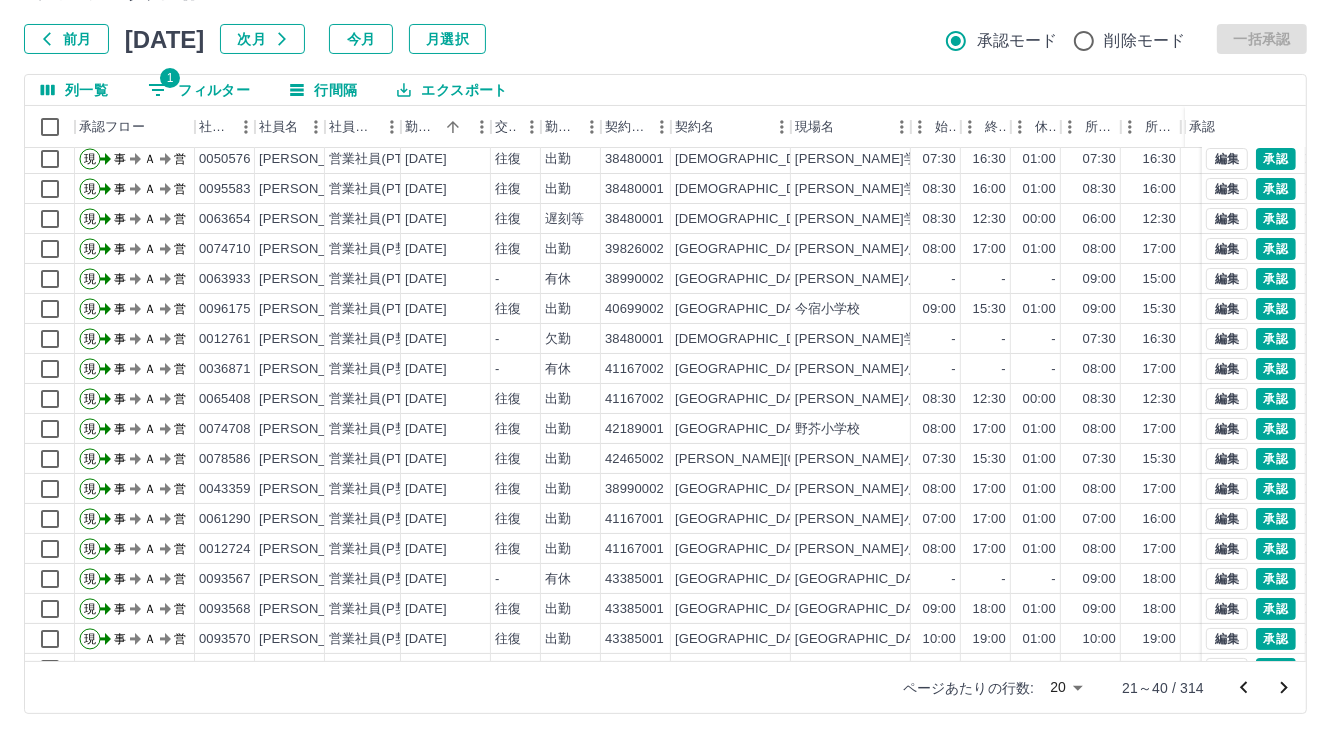scroll, scrollTop: 103, scrollLeft: 0, axis: vertical 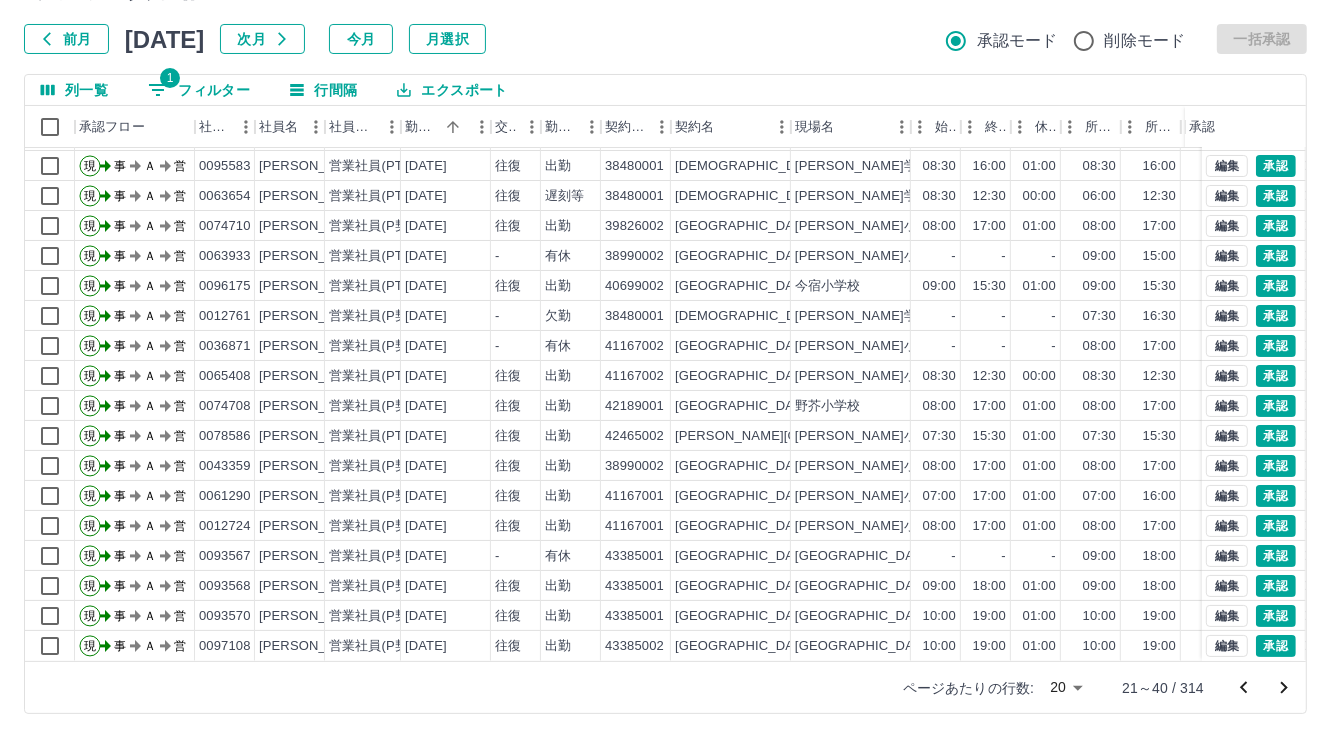 click 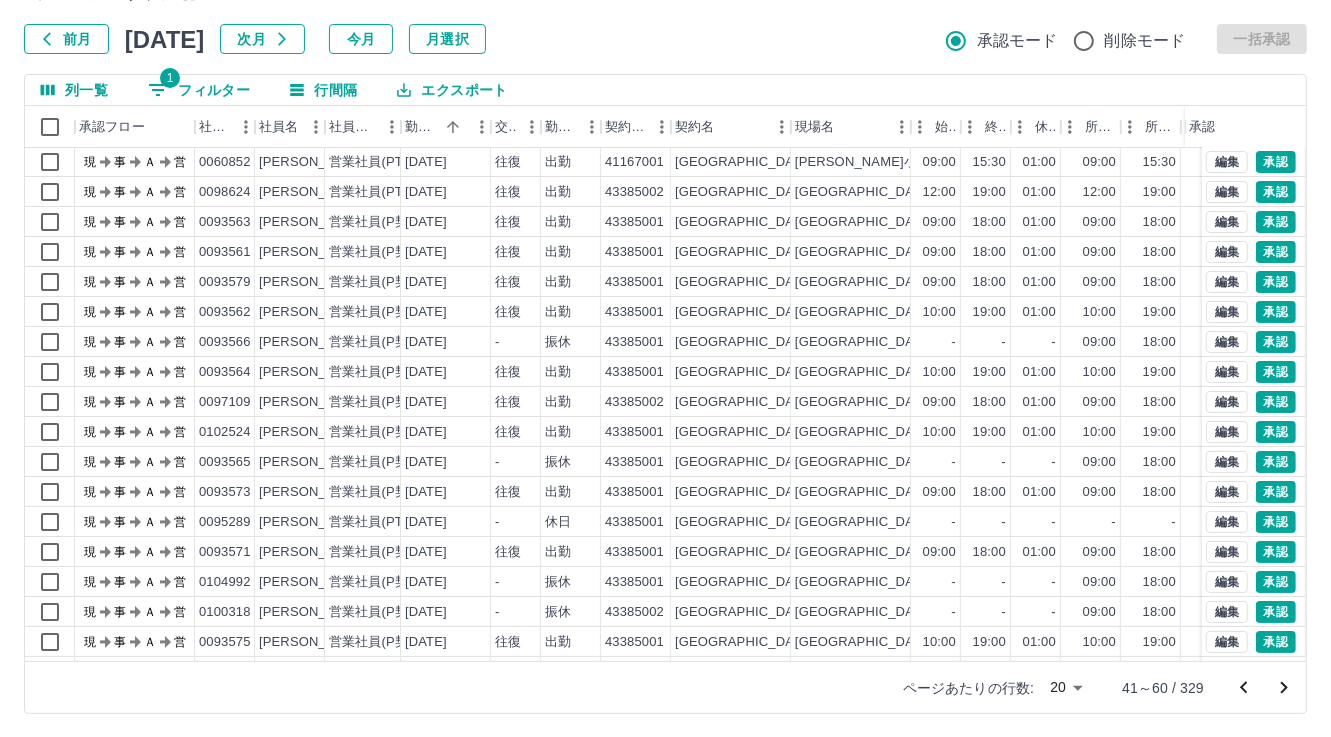 scroll, scrollTop: 103, scrollLeft: 0, axis: vertical 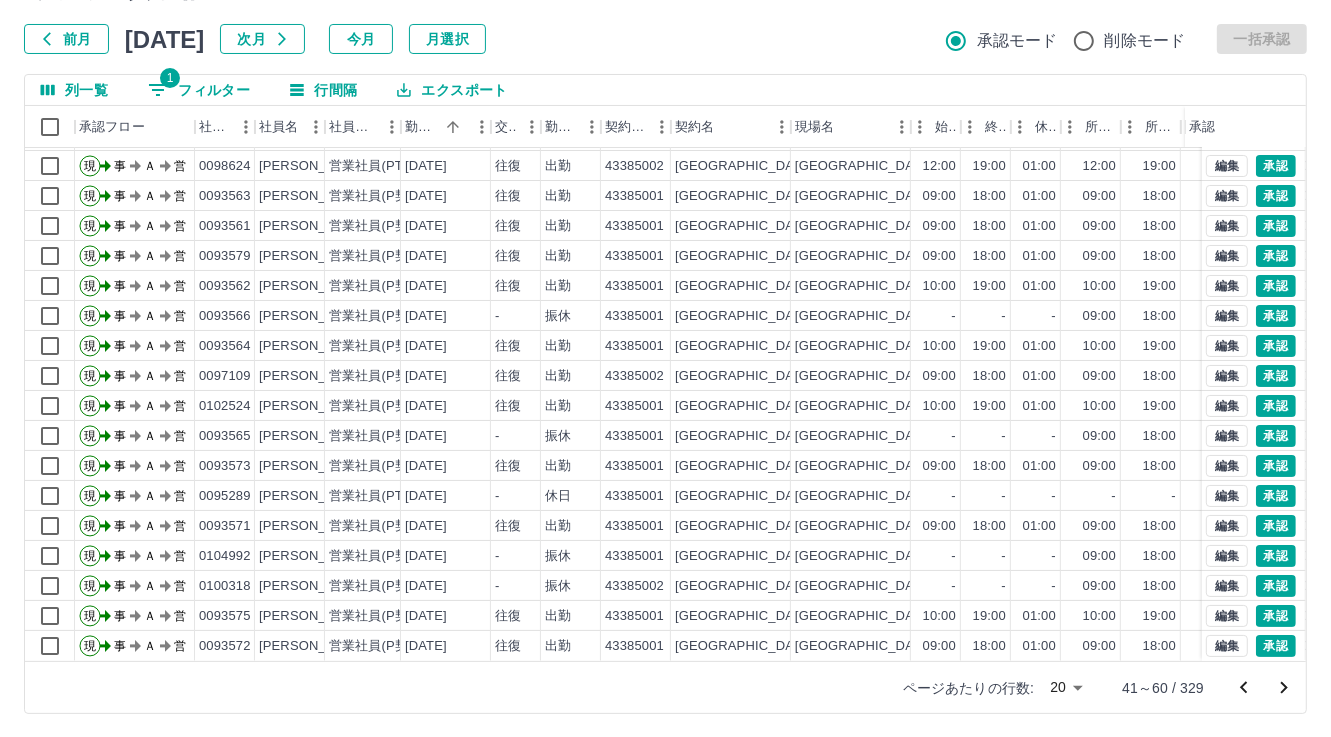 click 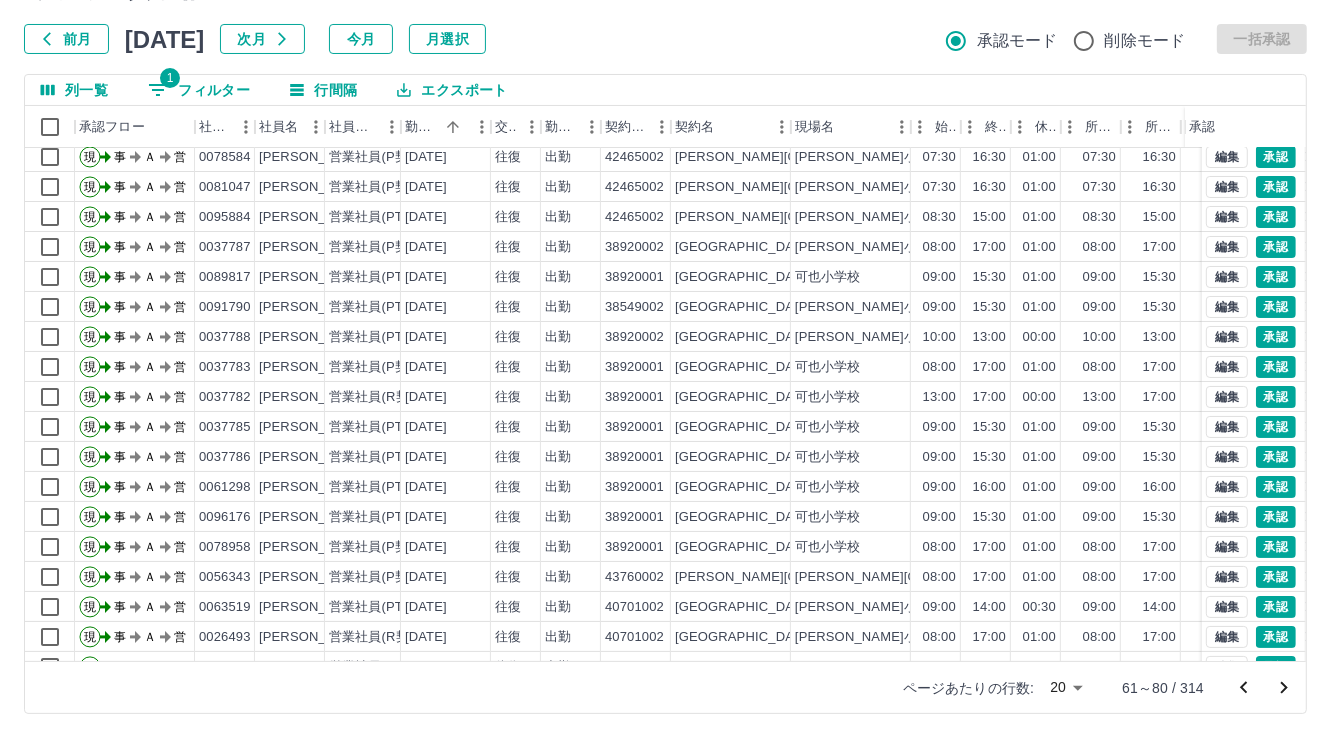 scroll, scrollTop: 103, scrollLeft: 0, axis: vertical 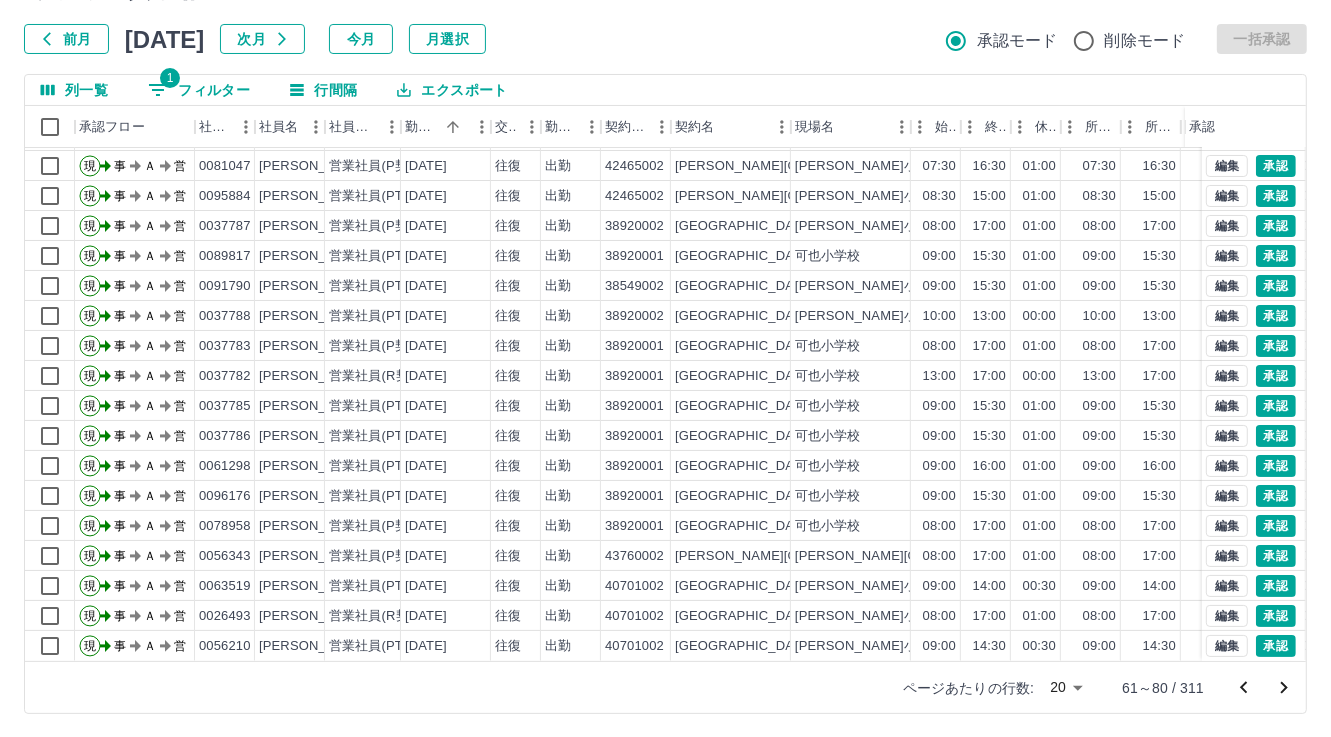drag, startPoint x: 1284, startPoint y: 686, endPoint x: 1284, endPoint y: 675, distance: 11 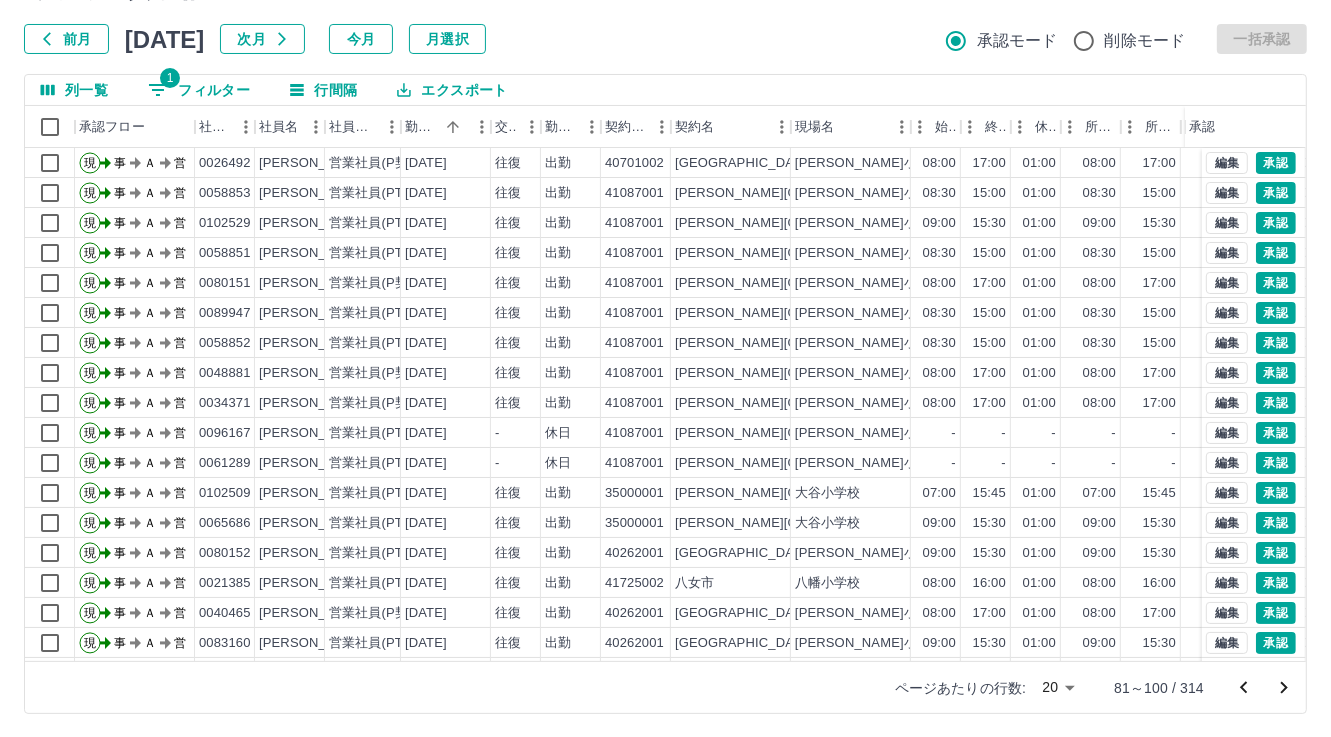 scroll, scrollTop: 103, scrollLeft: 0, axis: vertical 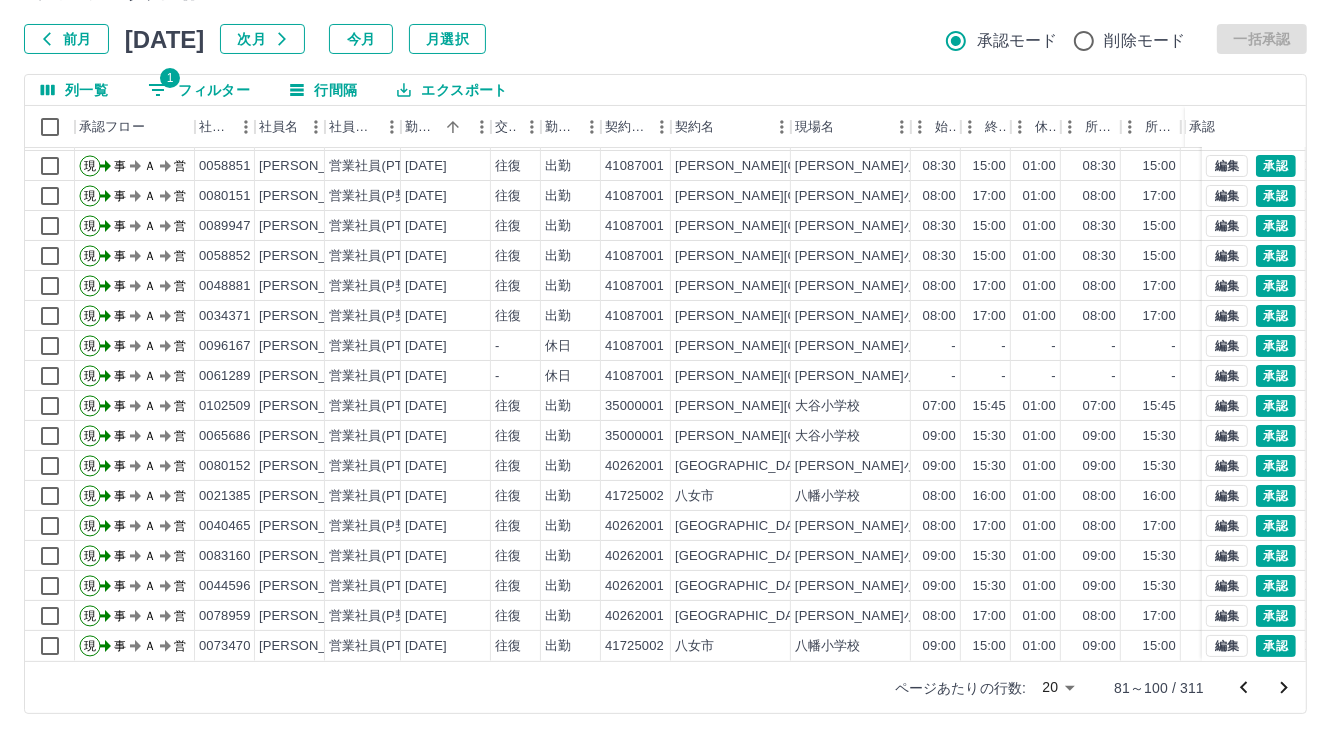 click 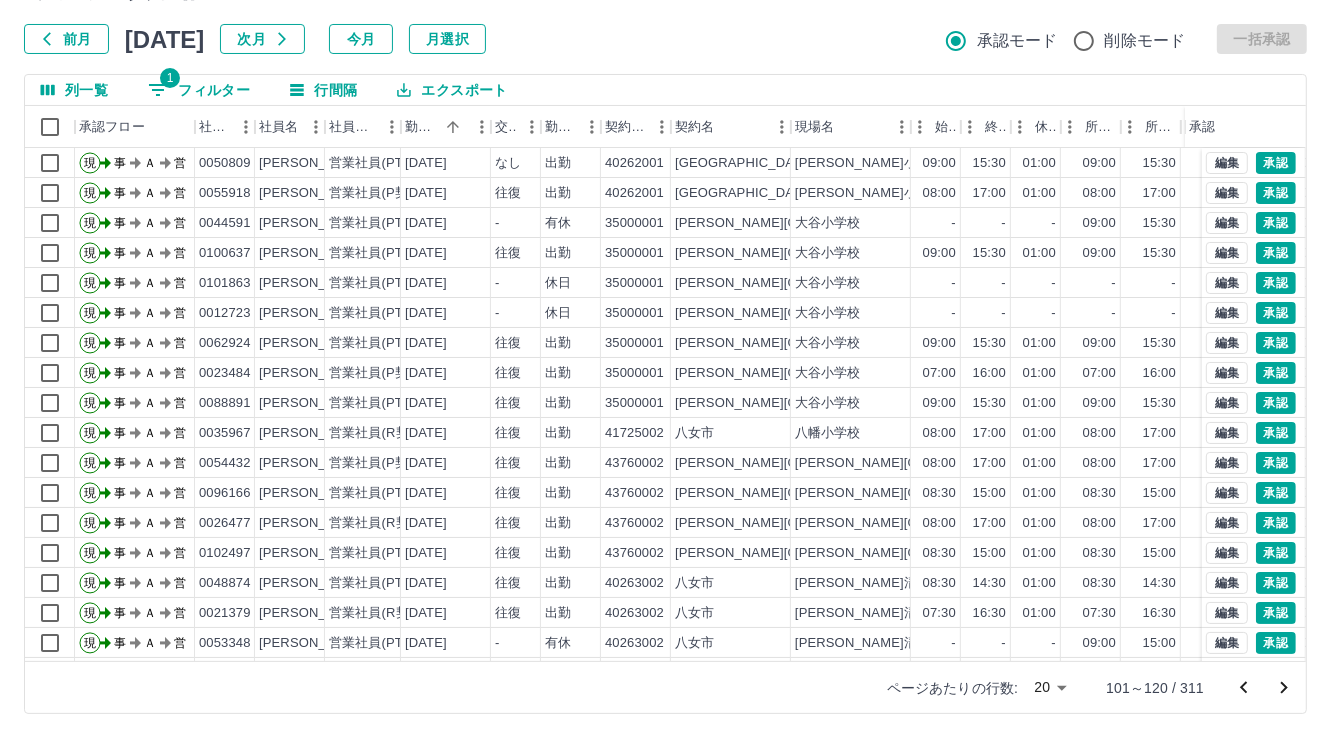 scroll, scrollTop: 103, scrollLeft: 0, axis: vertical 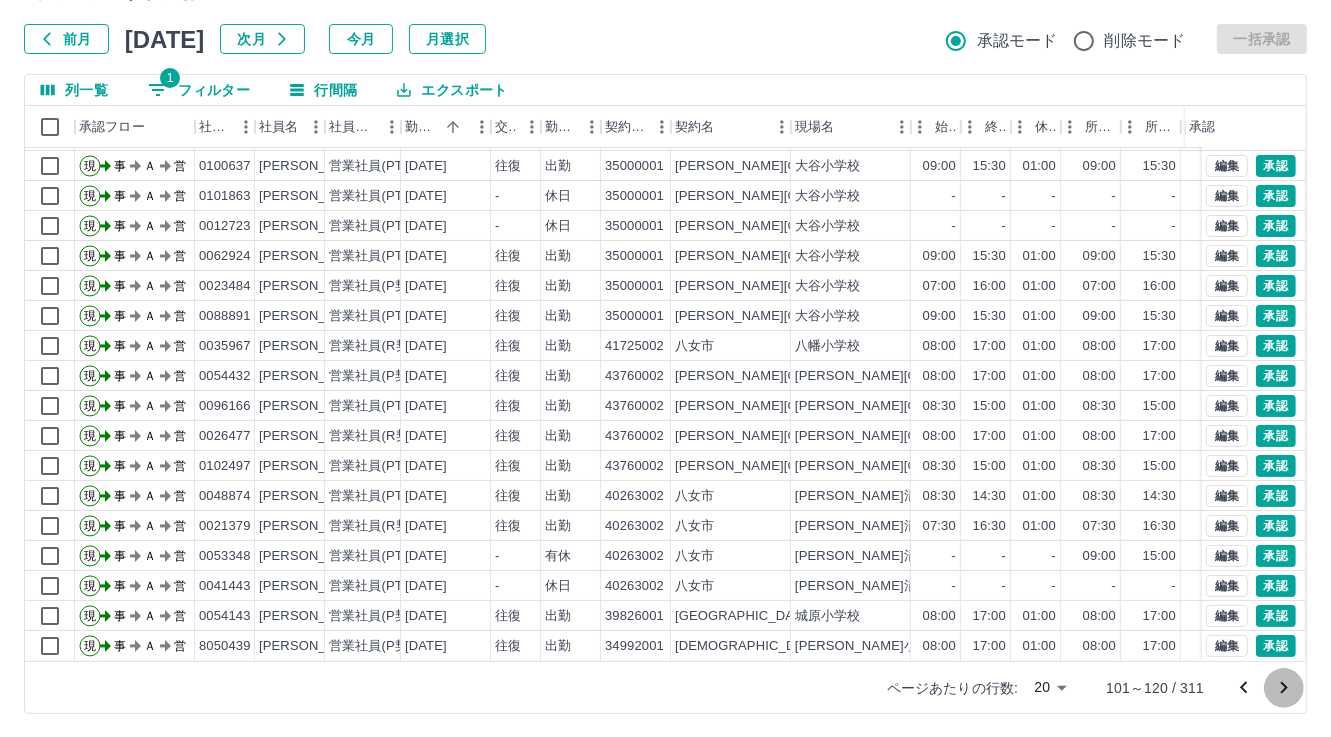 click 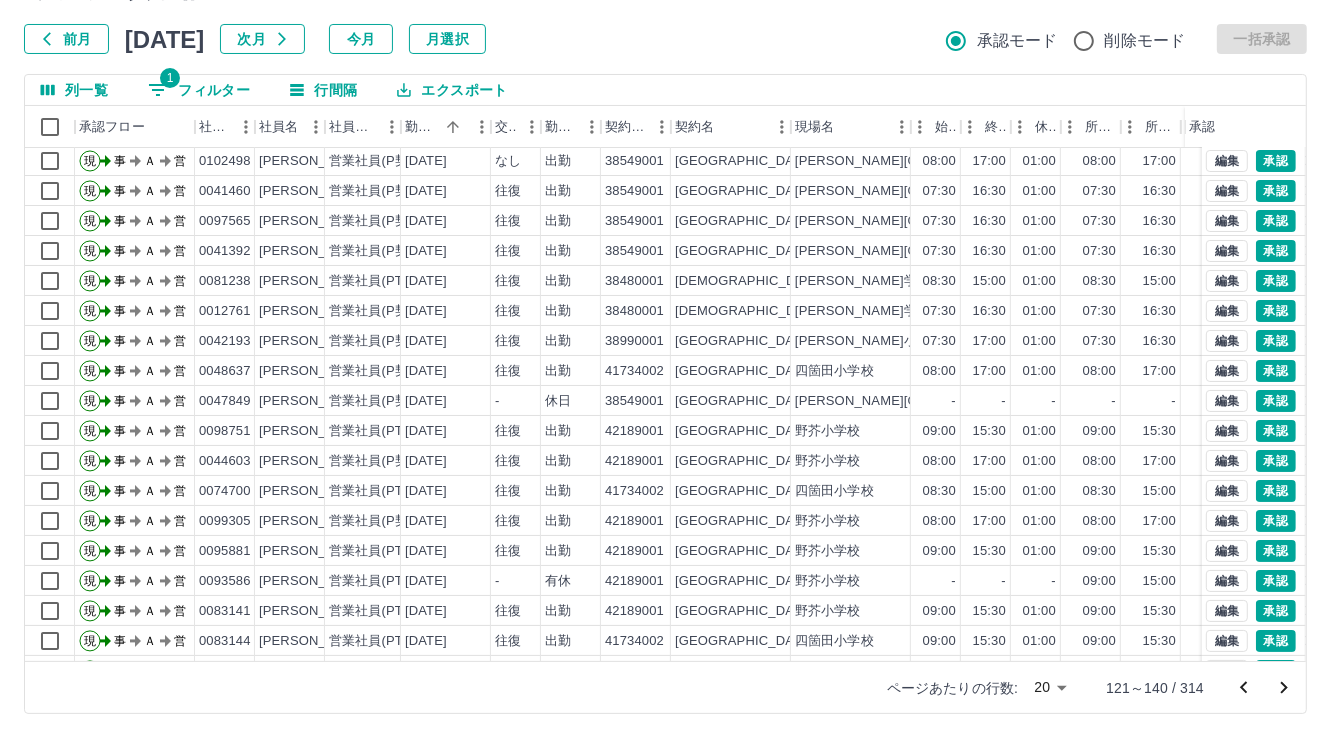 scroll, scrollTop: 103, scrollLeft: 0, axis: vertical 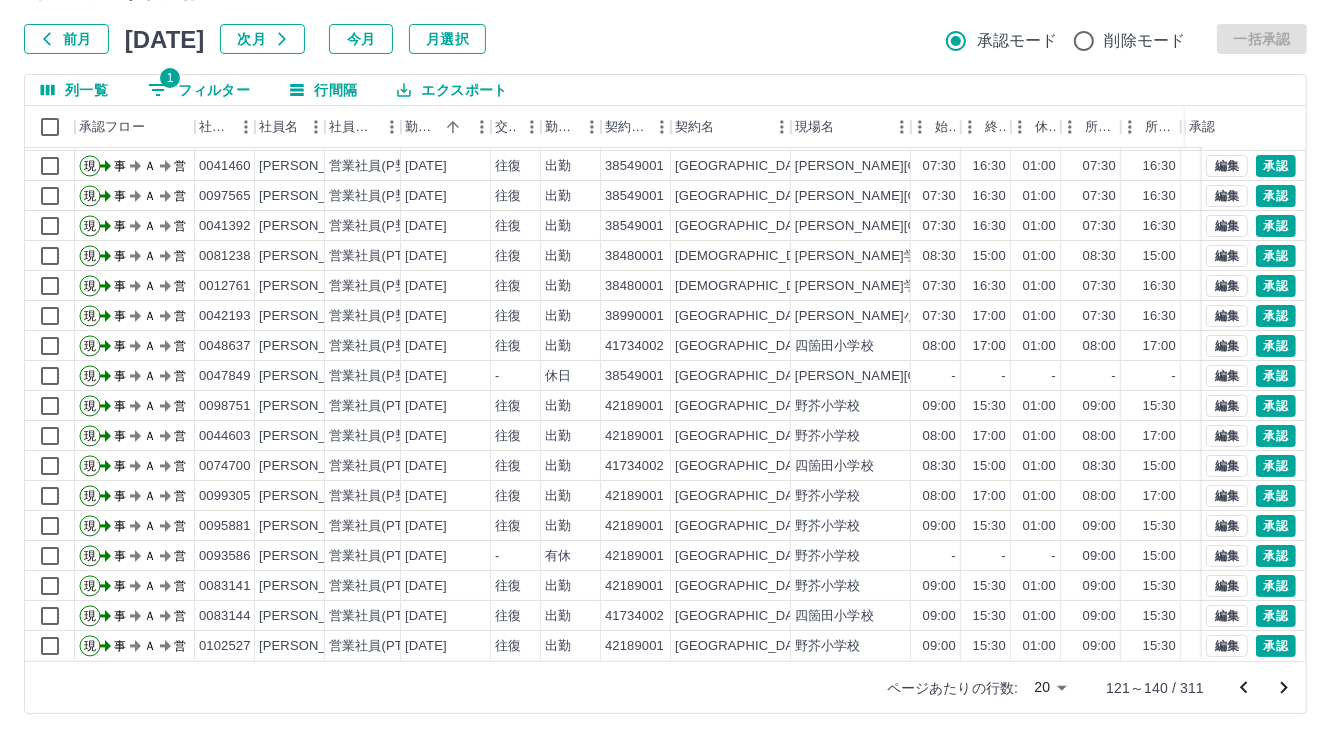 click at bounding box center (1284, 688) 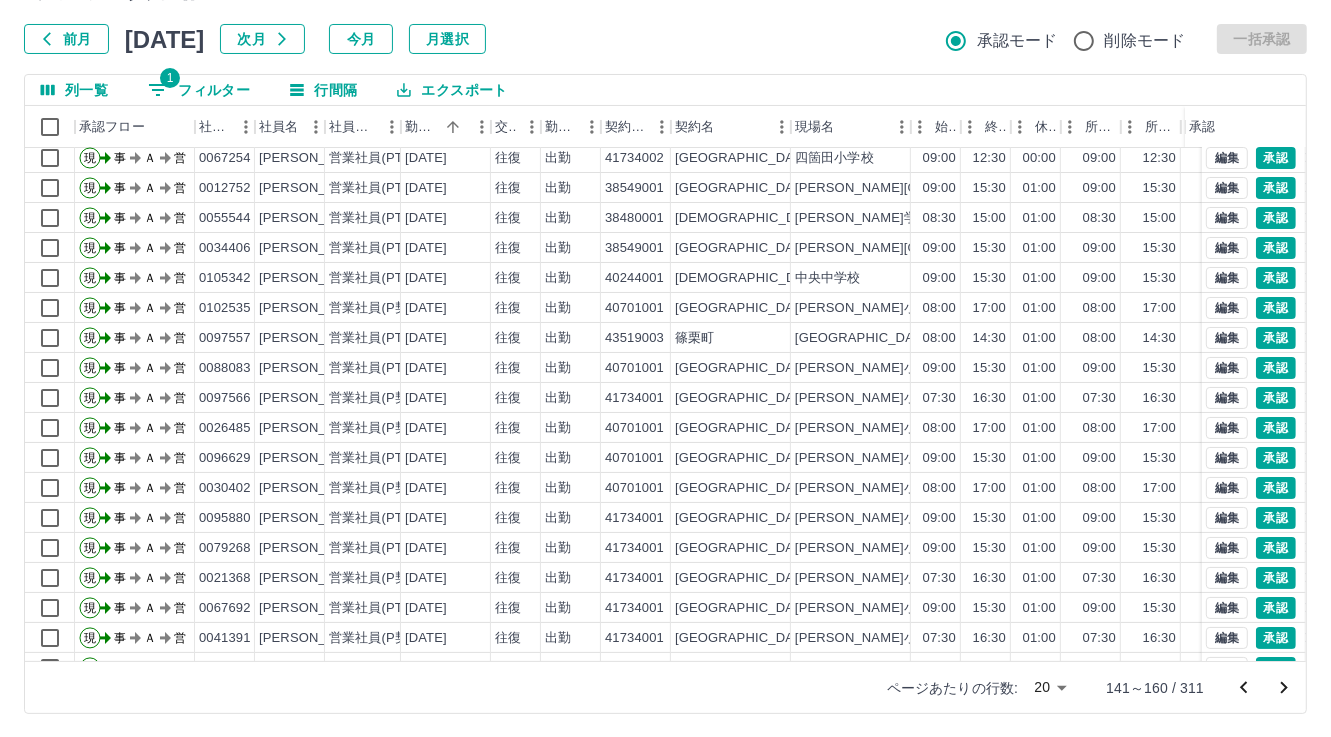 scroll, scrollTop: 103, scrollLeft: 0, axis: vertical 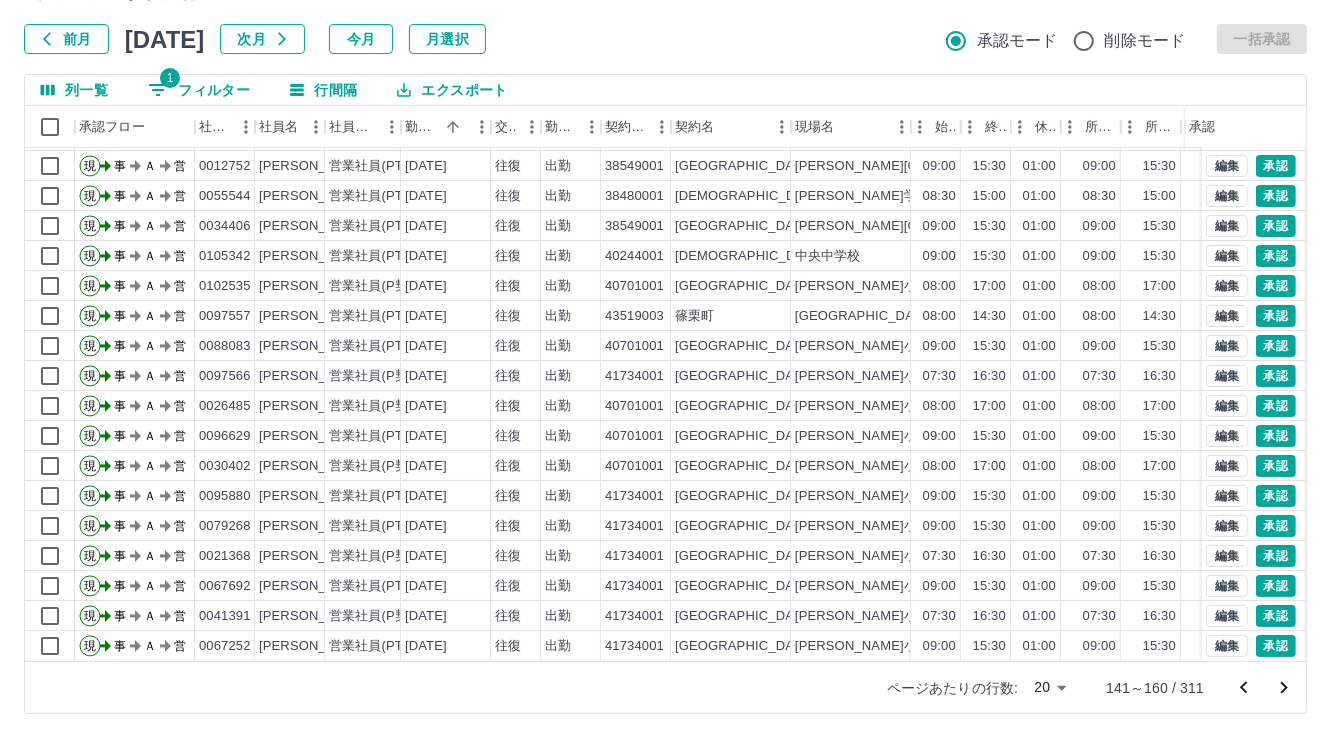 click 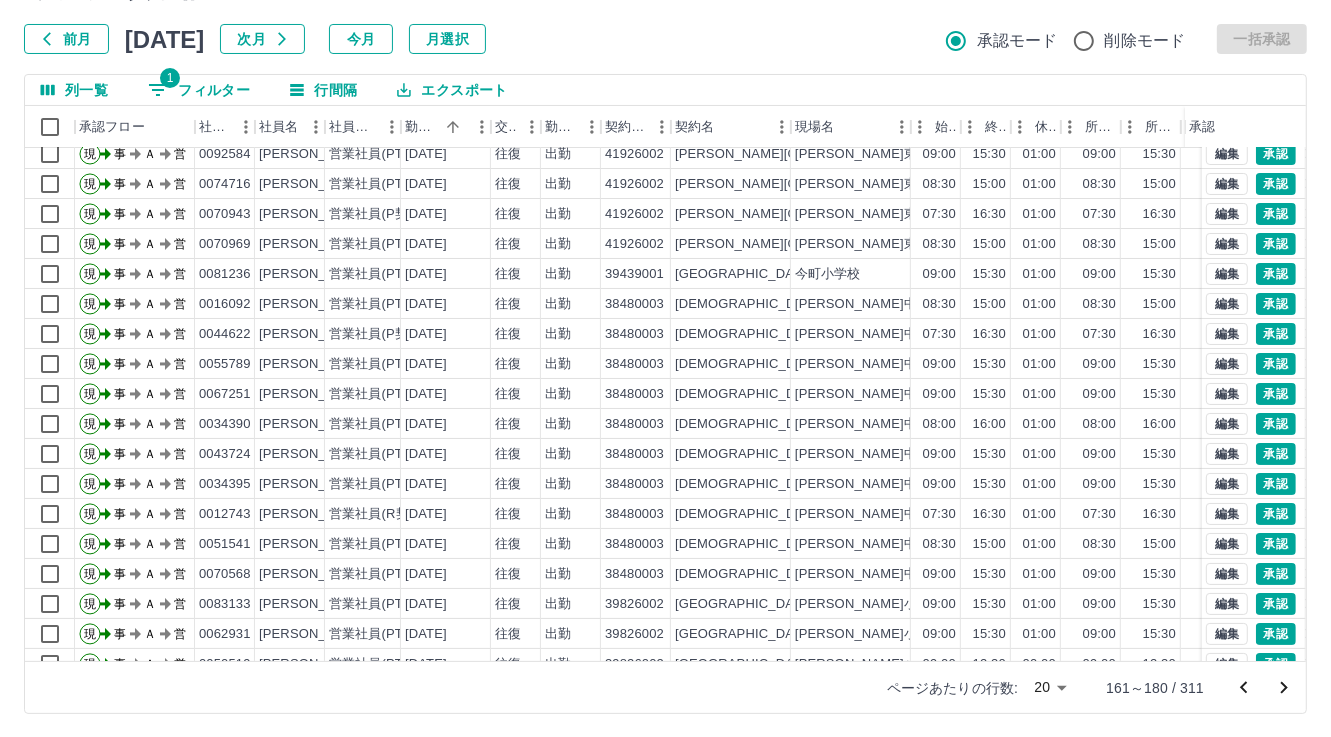 scroll, scrollTop: 103, scrollLeft: 0, axis: vertical 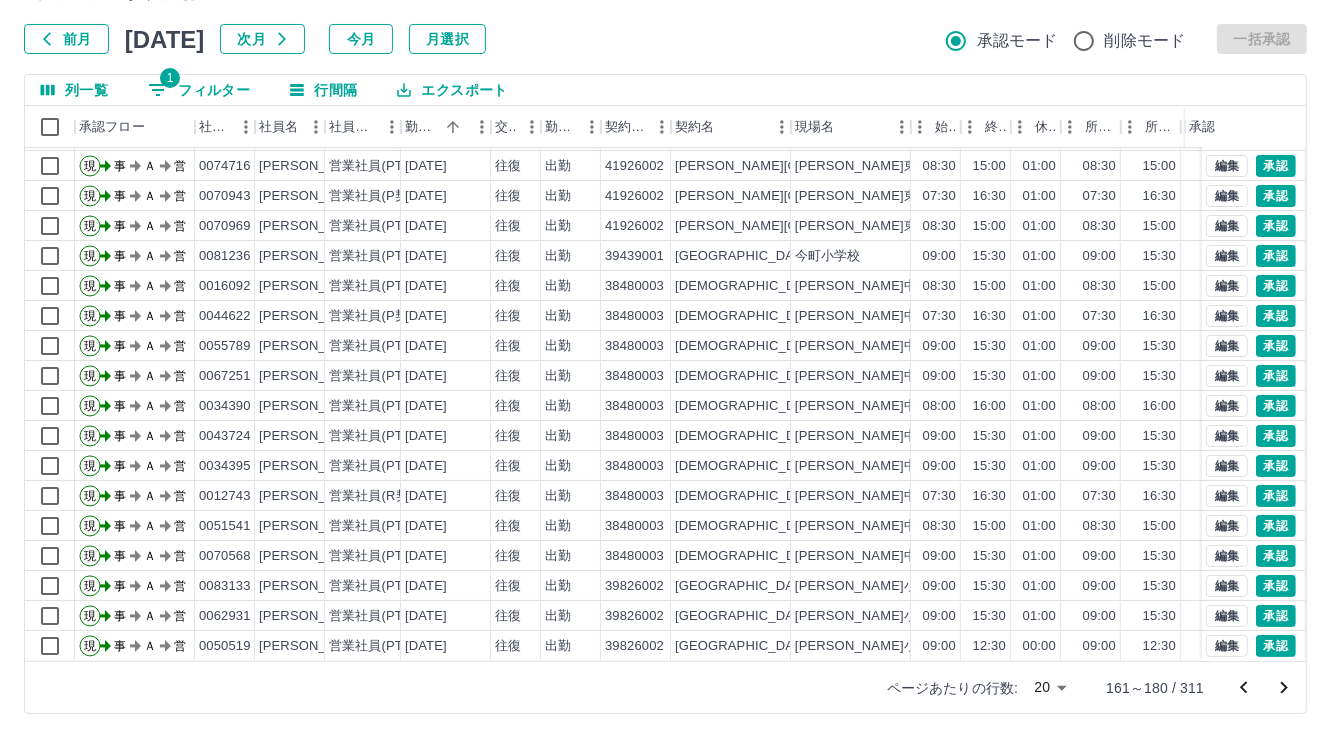 click 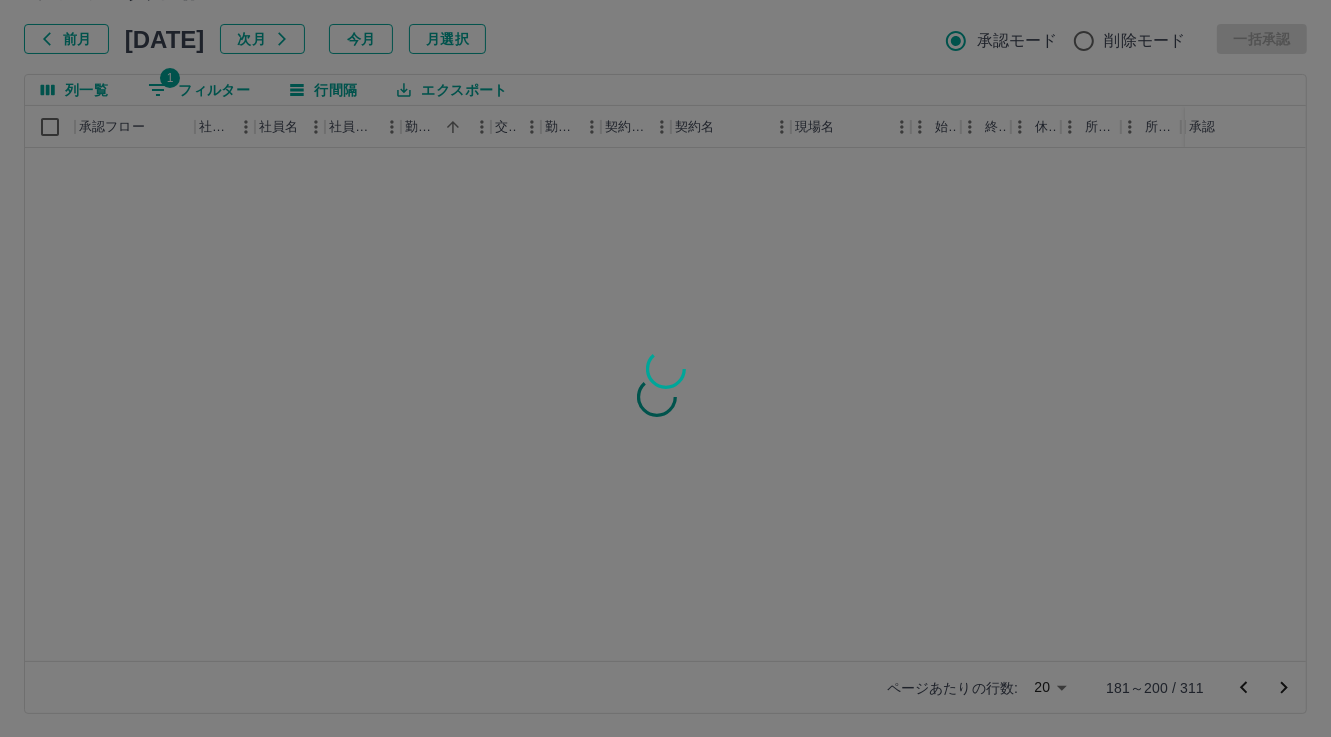 scroll, scrollTop: 0, scrollLeft: 0, axis: both 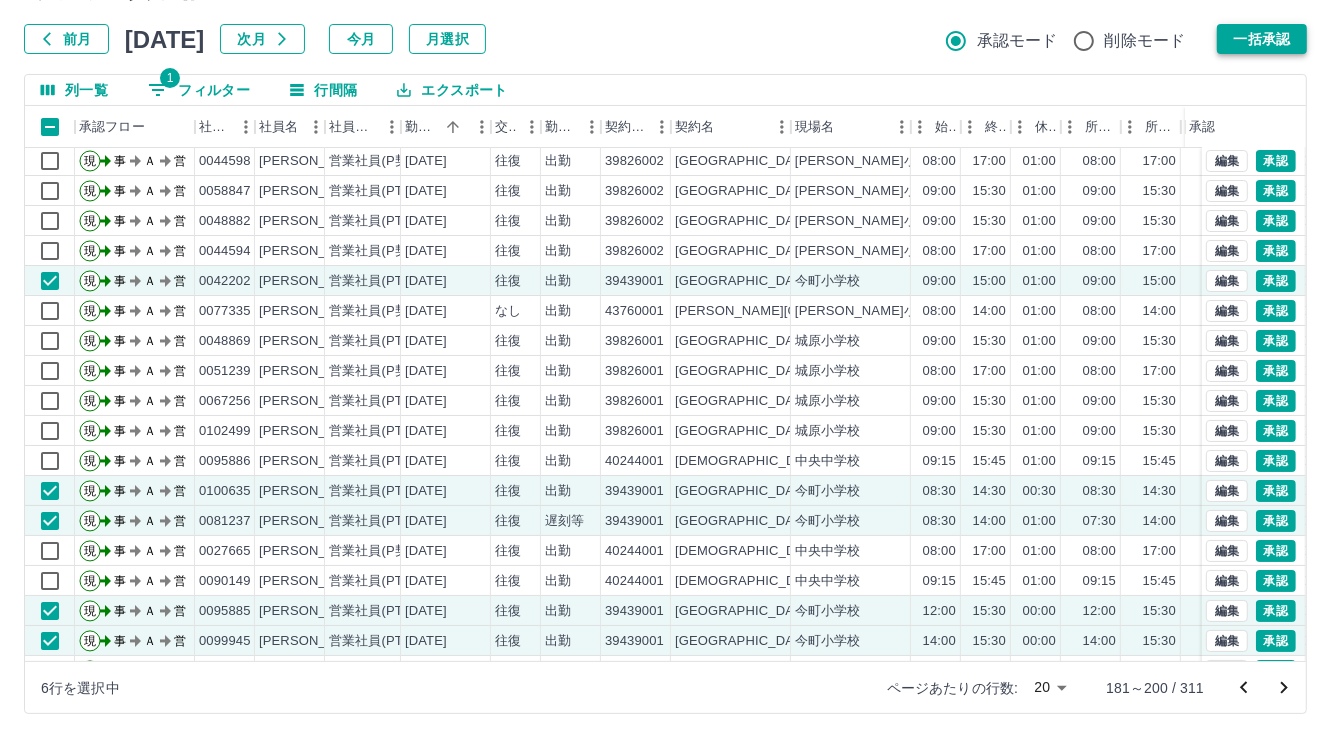 click on "一括承認" at bounding box center (1262, 39) 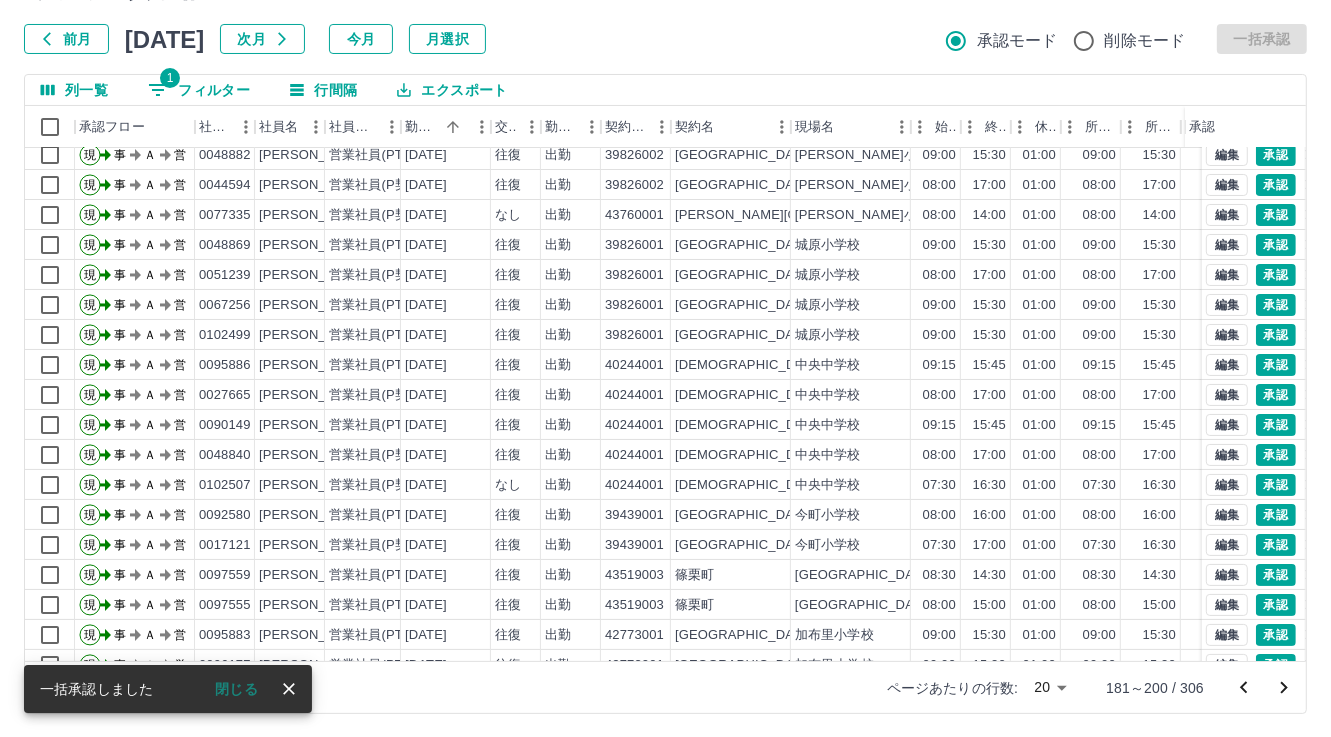 scroll, scrollTop: 103, scrollLeft: 0, axis: vertical 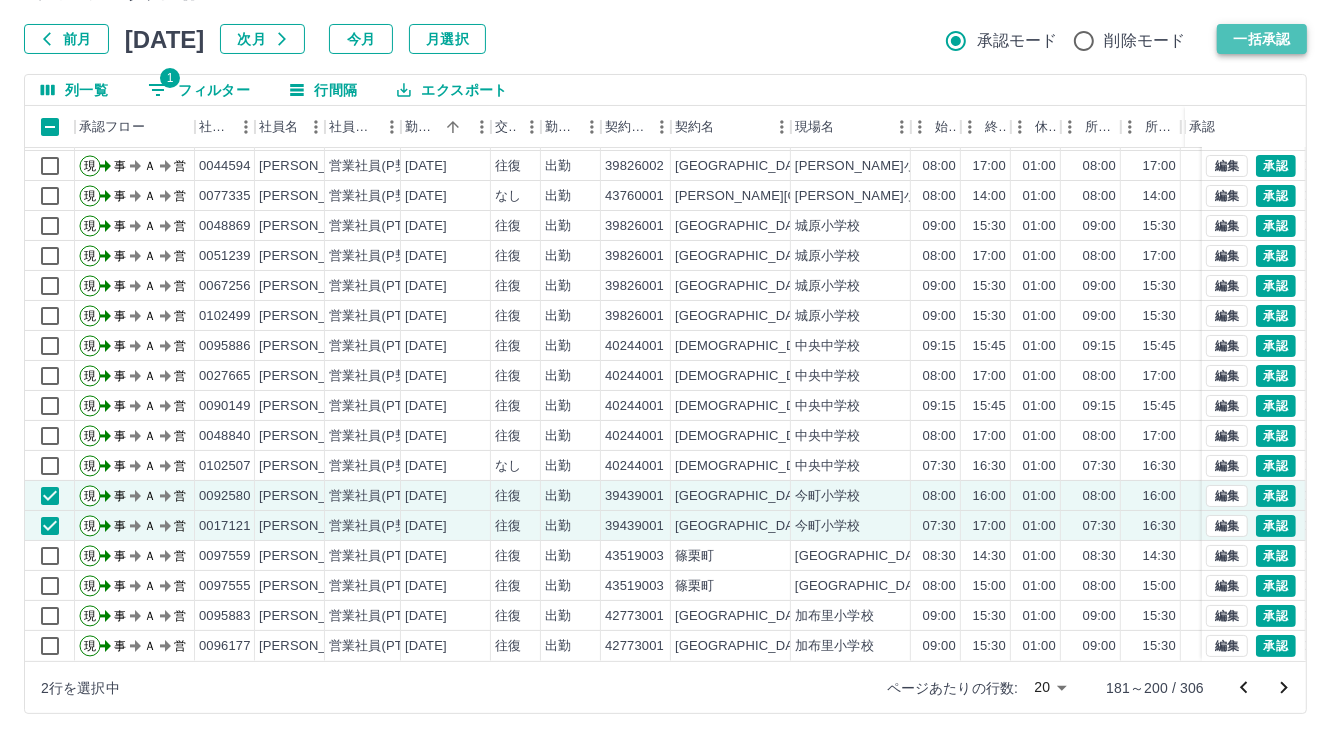 click on "一括承認" at bounding box center [1262, 39] 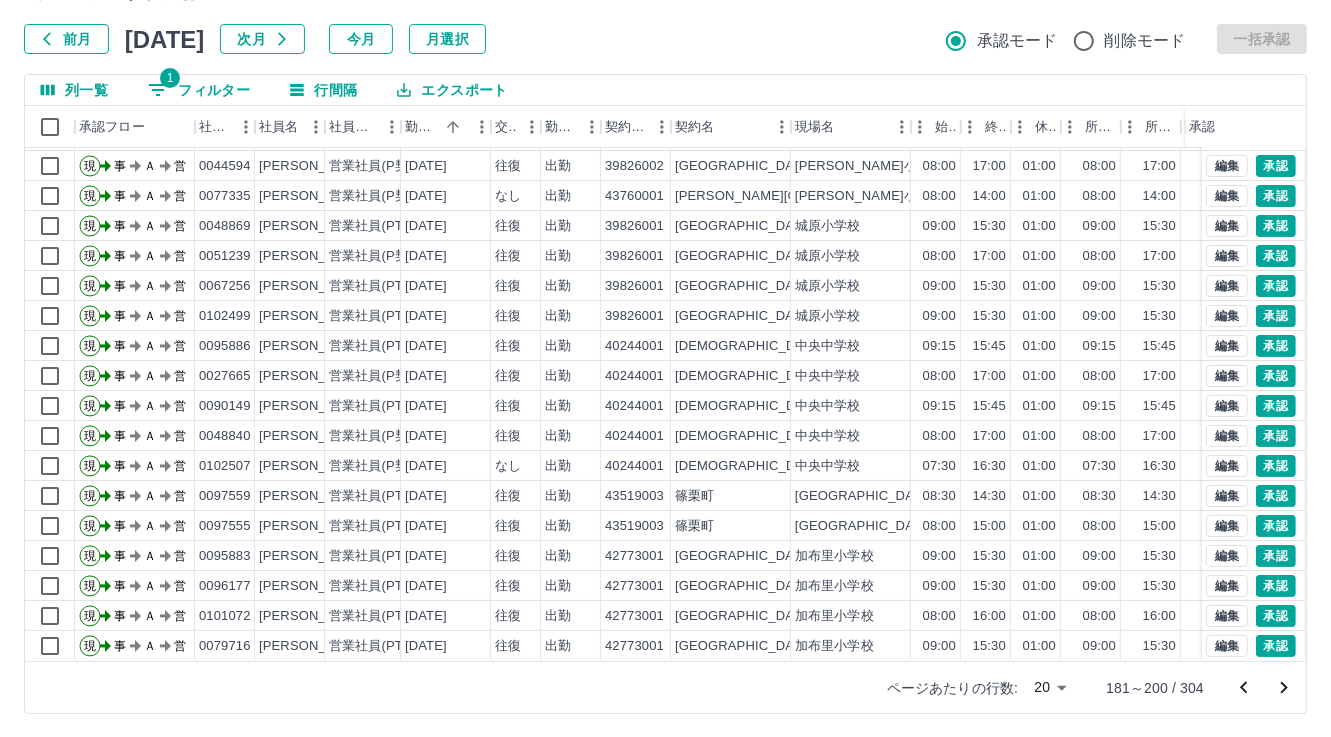 scroll, scrollTop: 103, scrollLeft: 0, axis: vertical 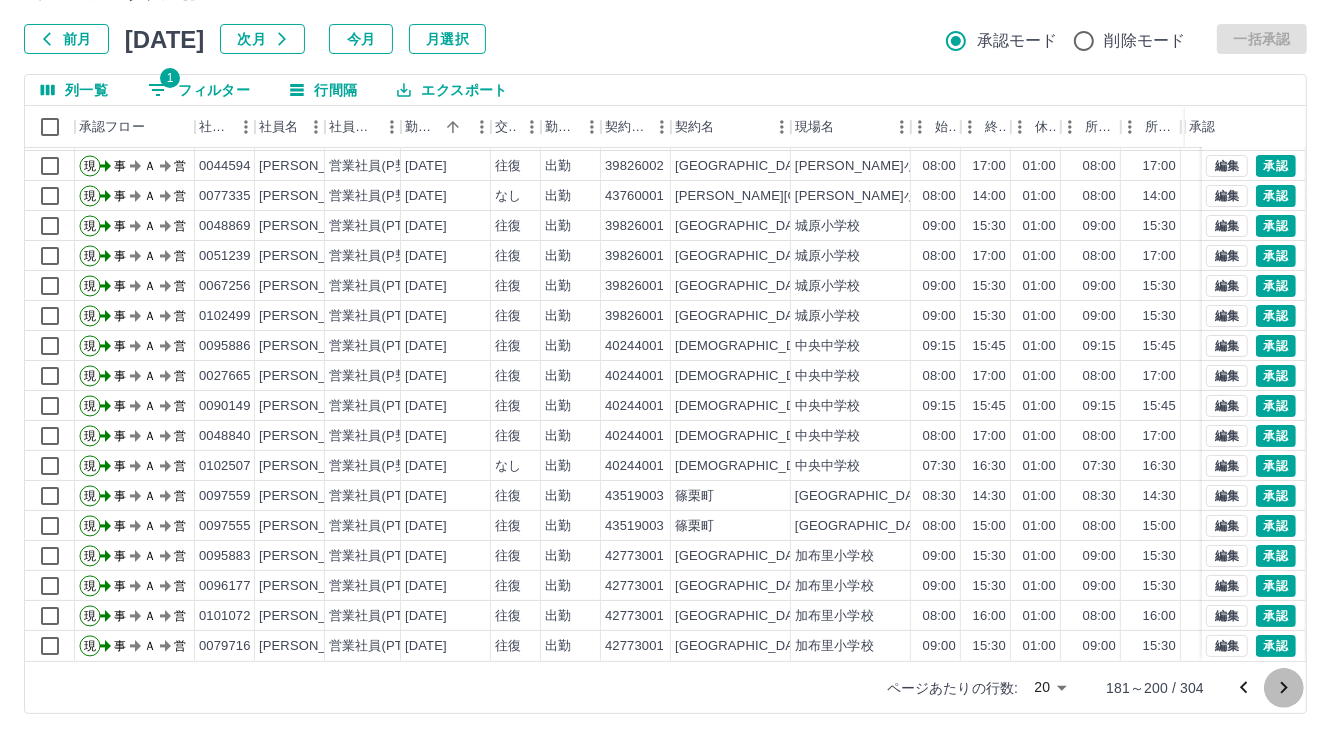 click 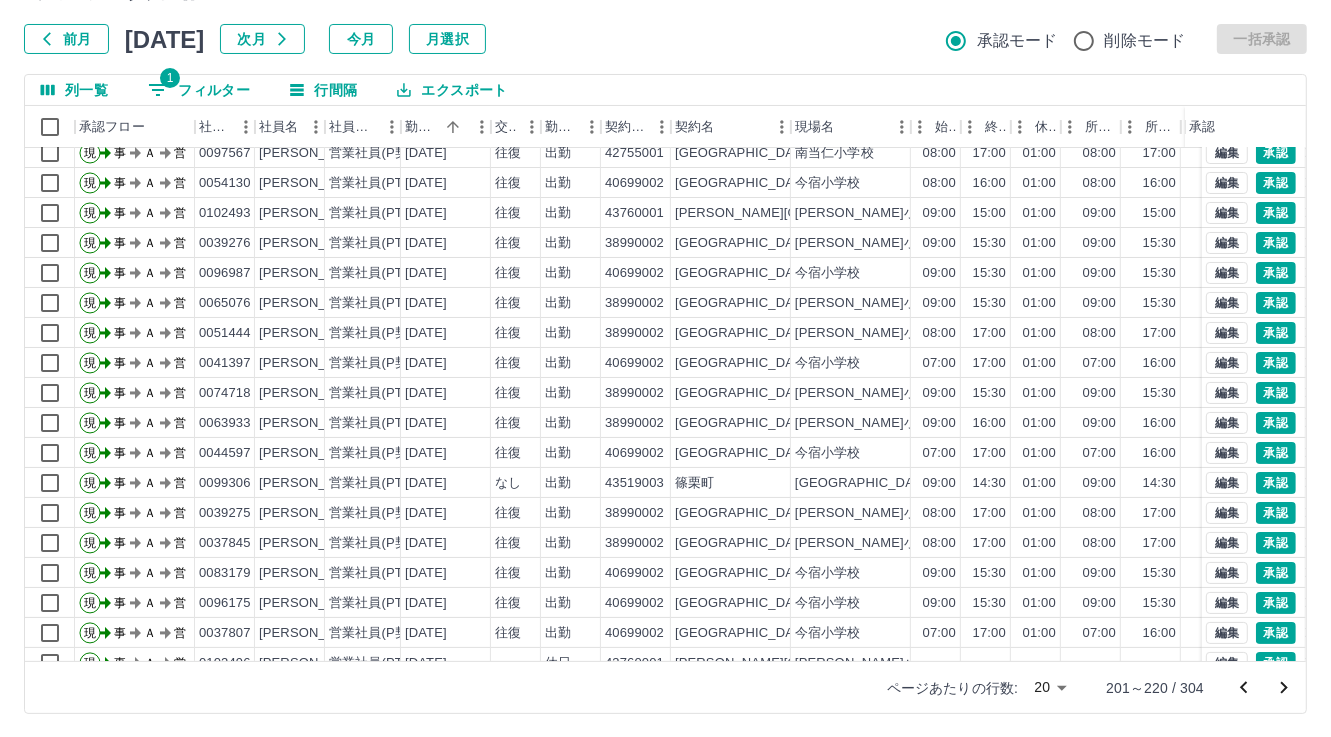 scroll, scrollTop: 103, scrollLeft: 0, axis: vertical 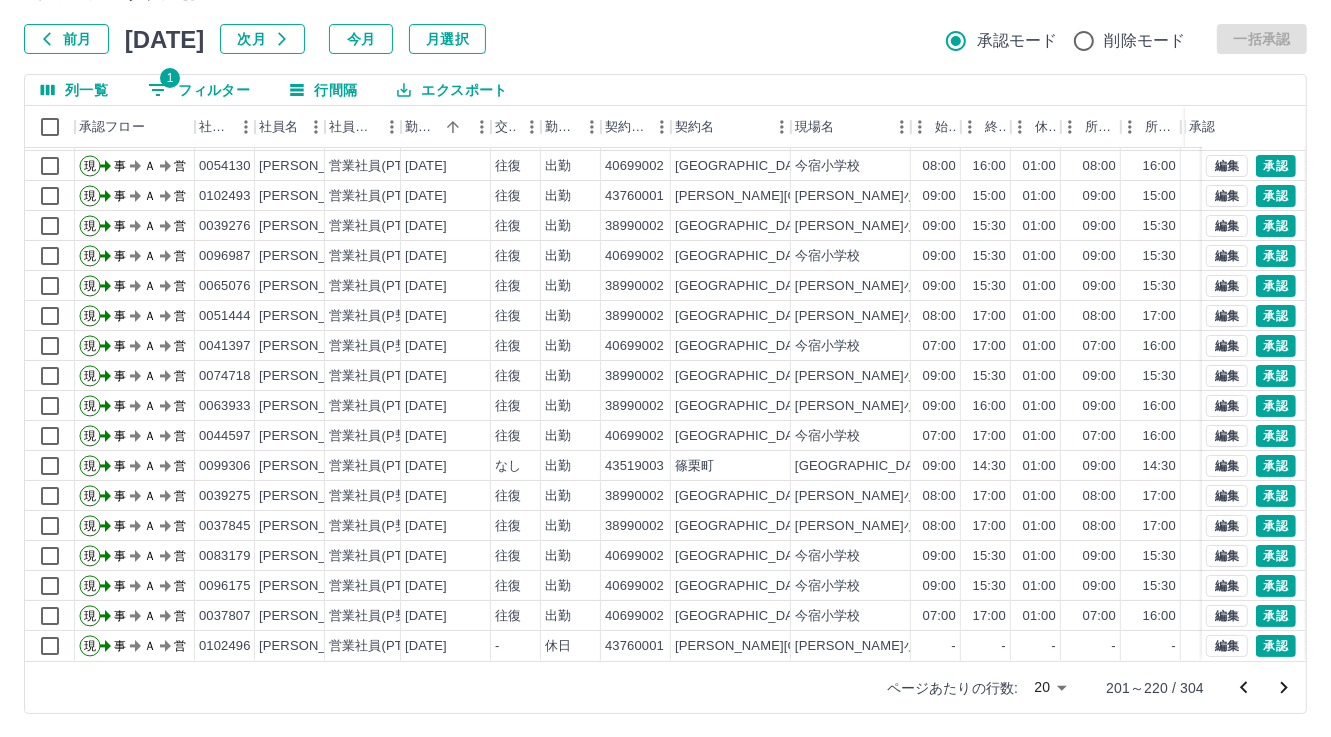 click 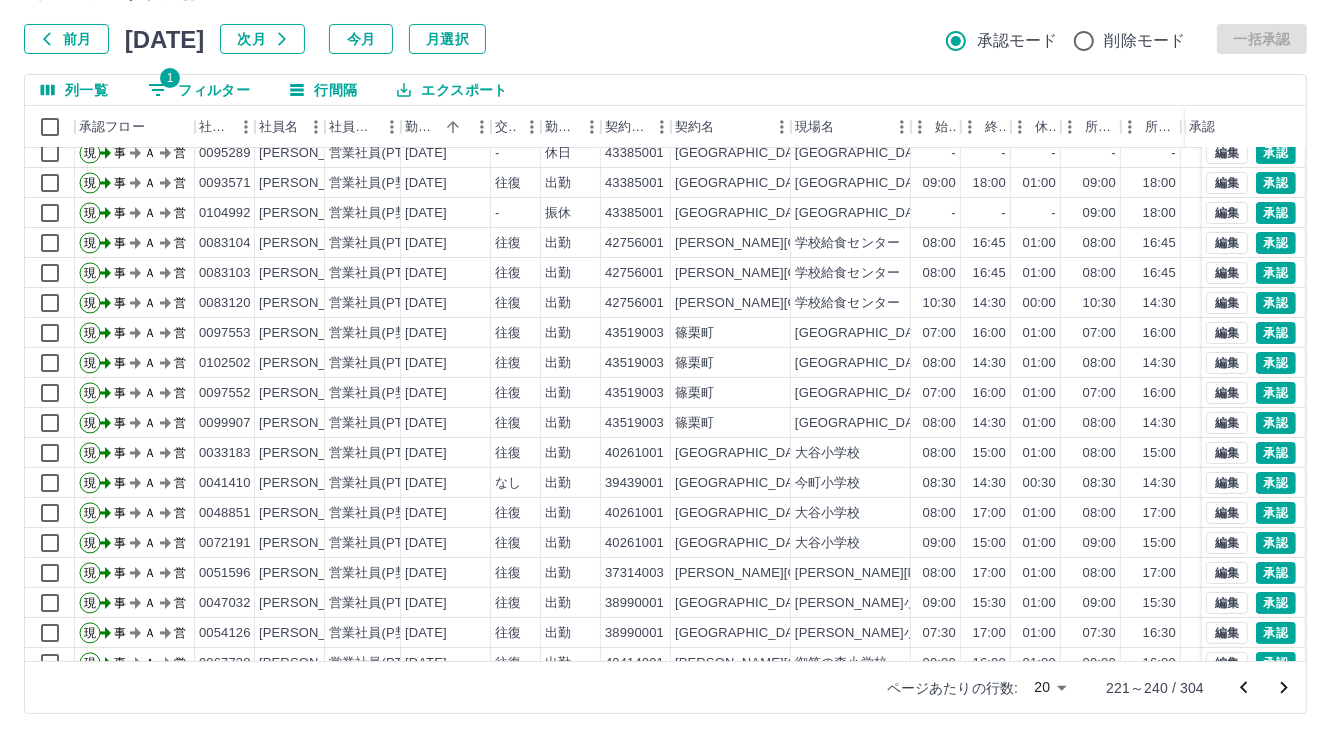scroll, scrollTop: 103, scrollLeft: 0, axis: vertical 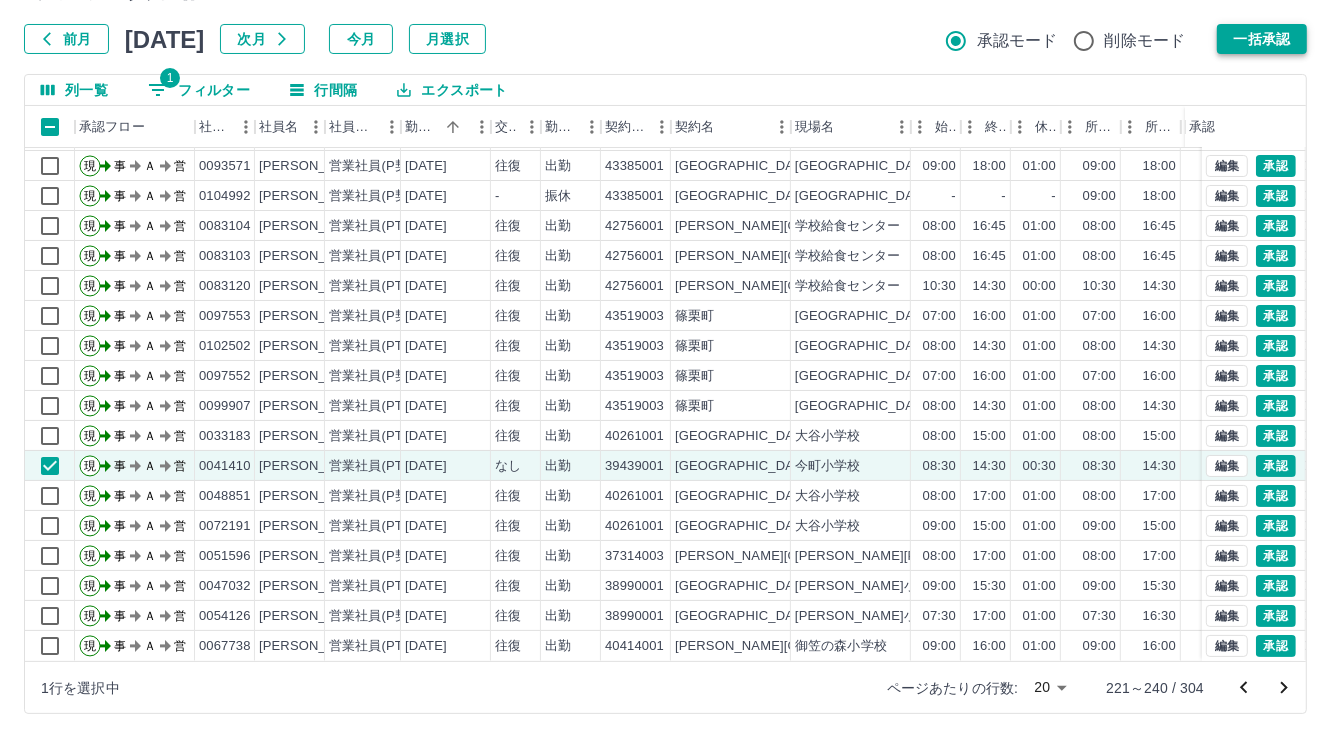 click on "一括承認" at bounding box center (1262, 39) 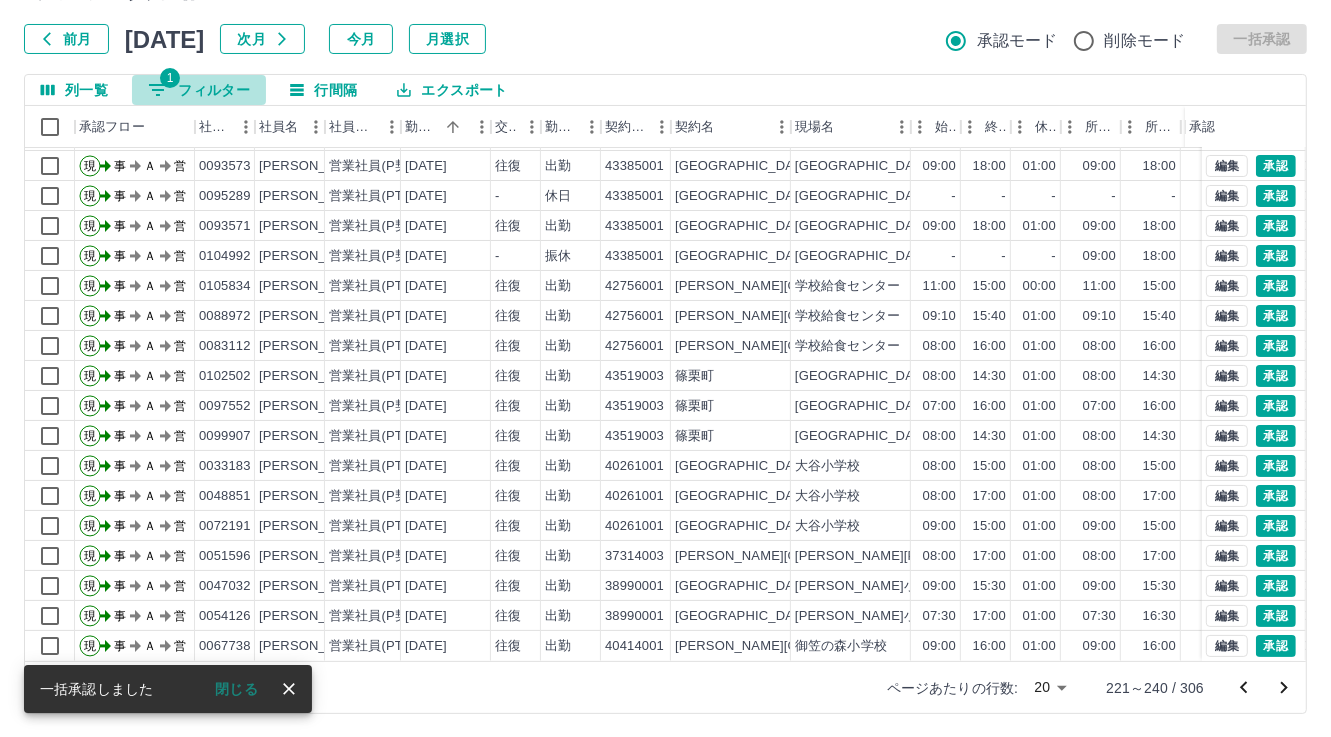 click on "1 フィルター" at bounding box center (199, 90) 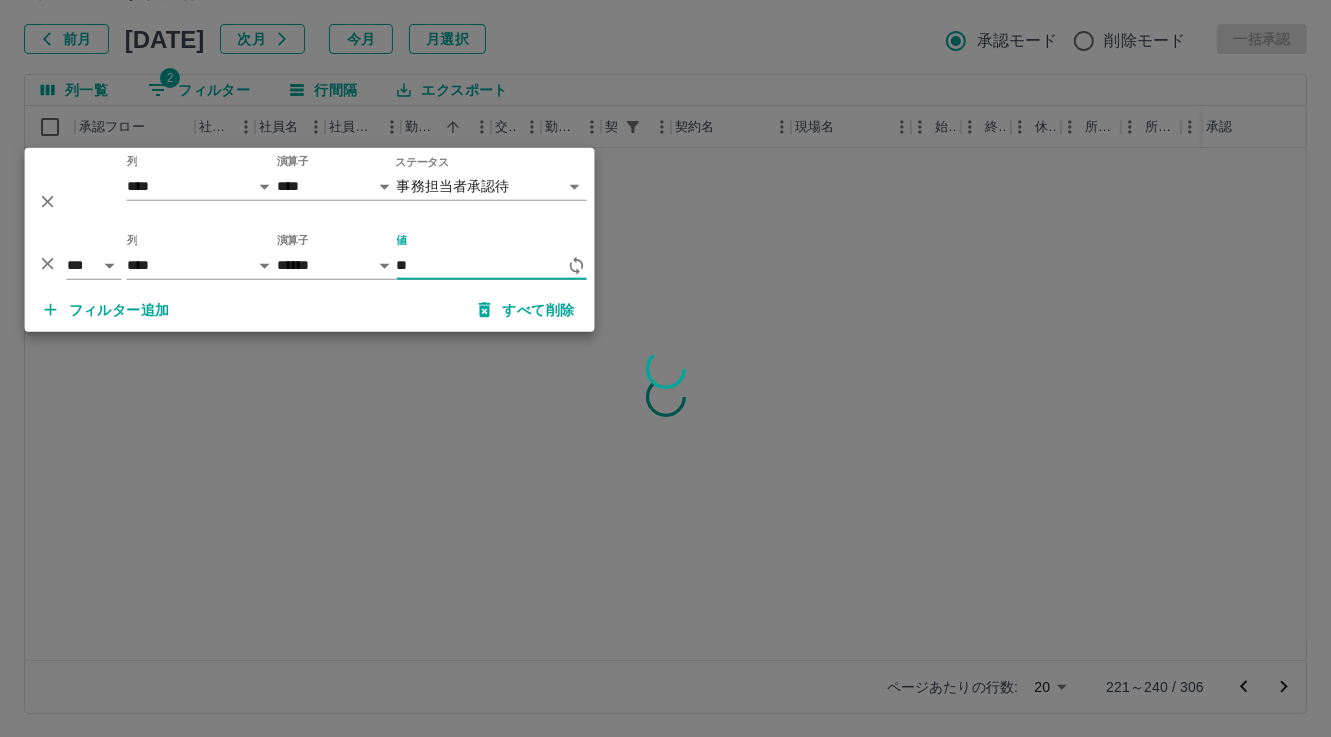 scroll, scrollTop: 0, scrollLeft: 0, axis: both 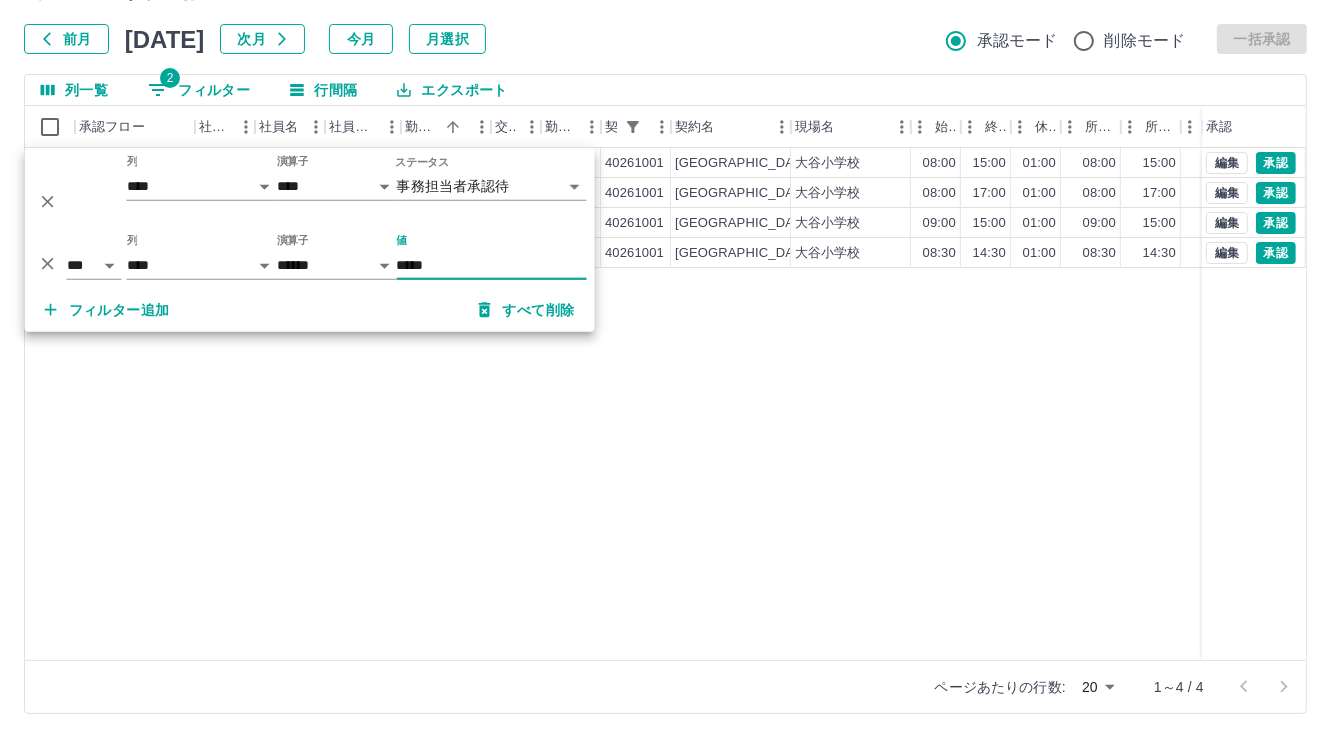 type on "*****" 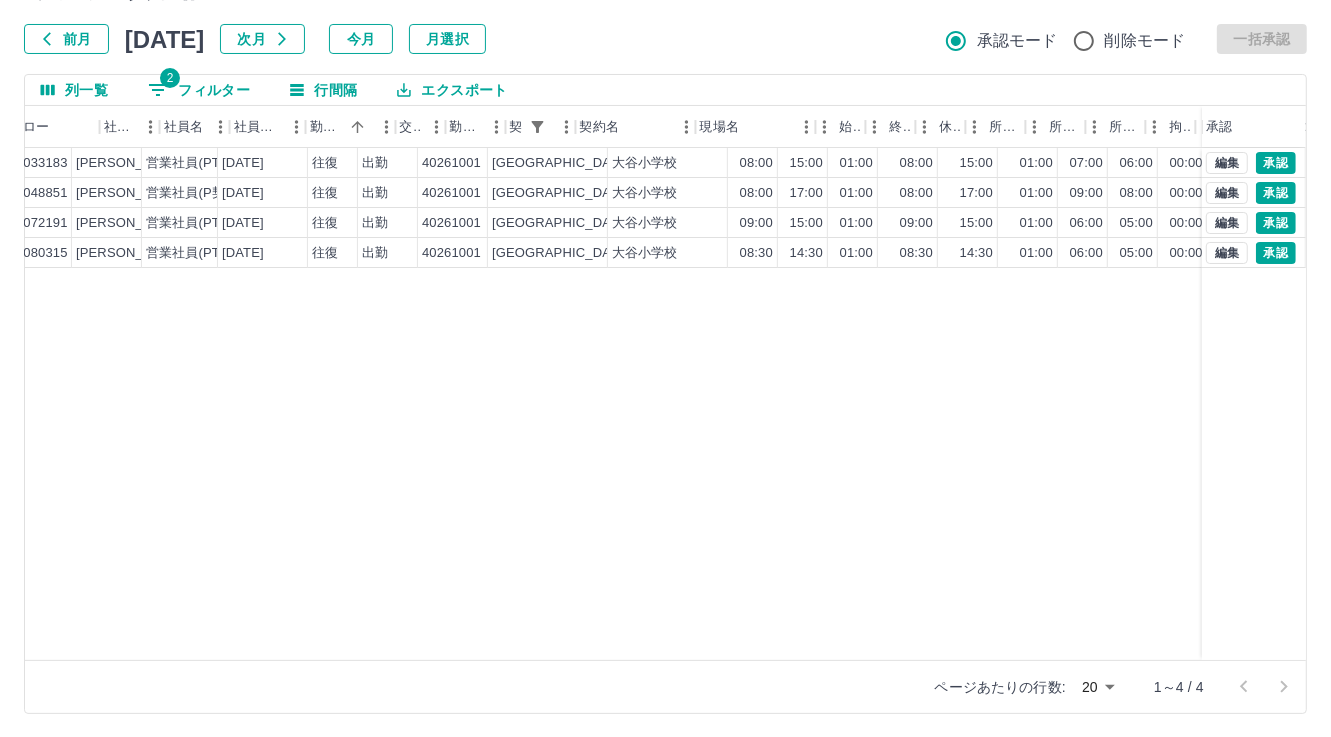 scroll, scrollTop: 0, scrollLeft: 0, axis: both 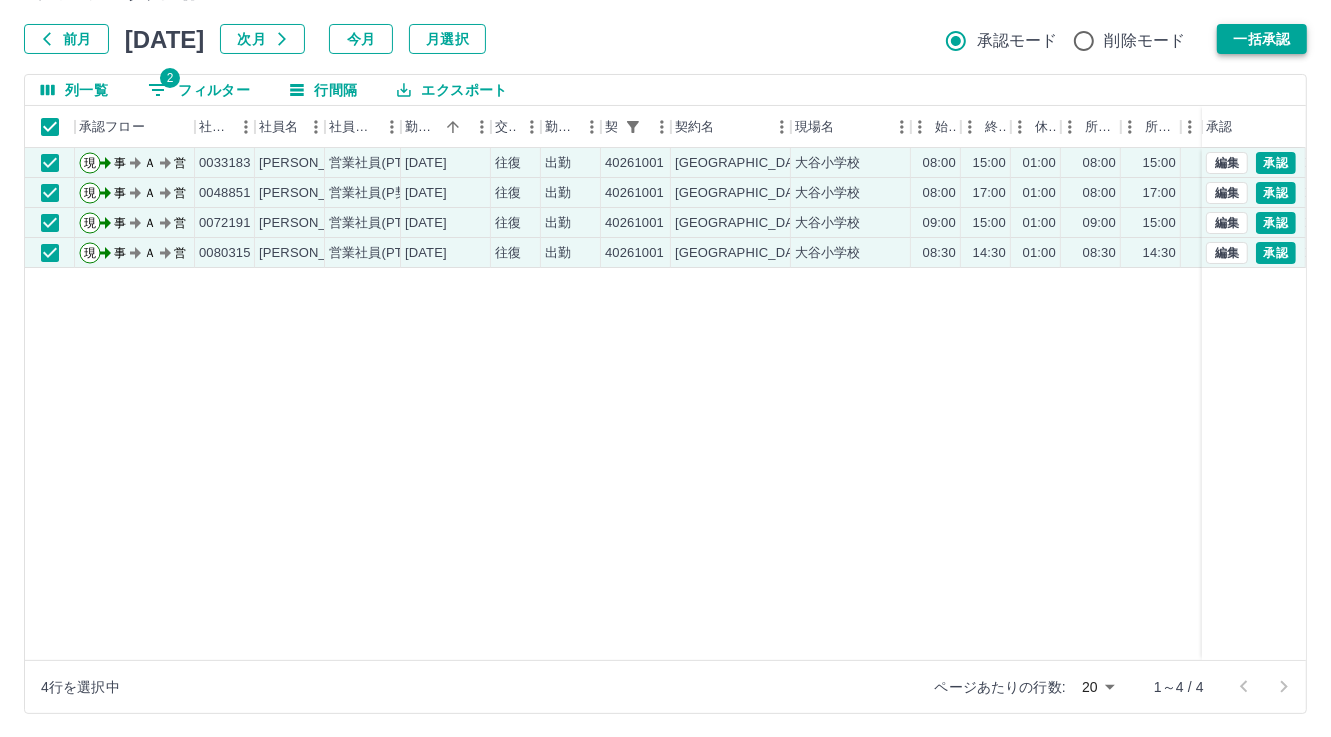 click on "一括承認" at bounding box center (1262, 39) 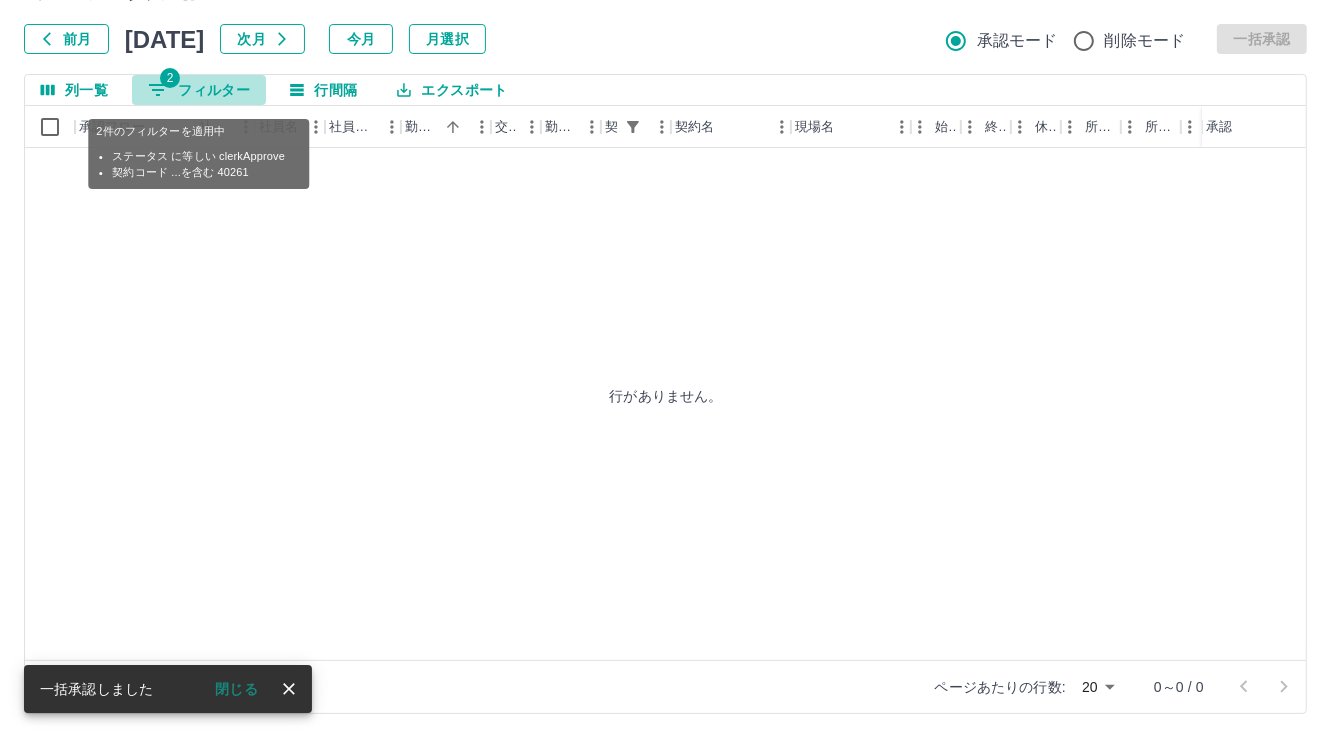 click on "2 フィルター" at bounding box center [199, 90] 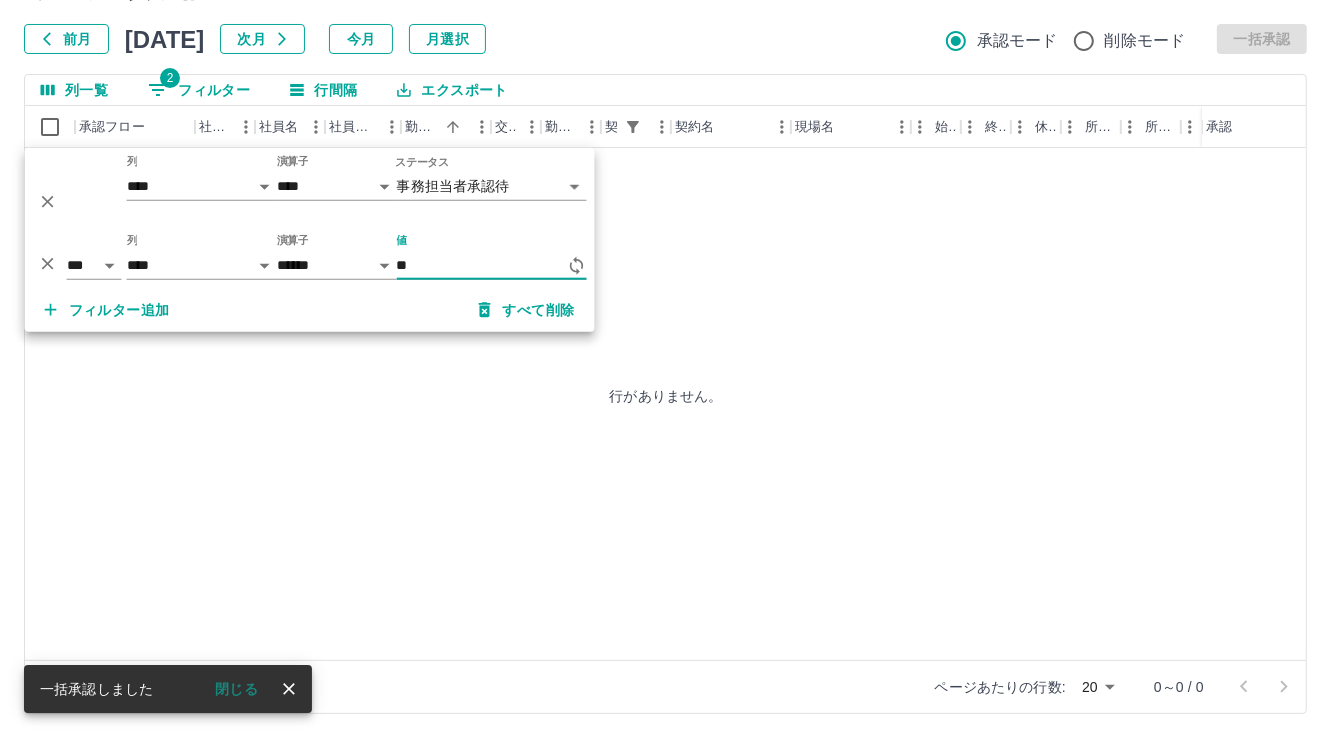 type on "*" 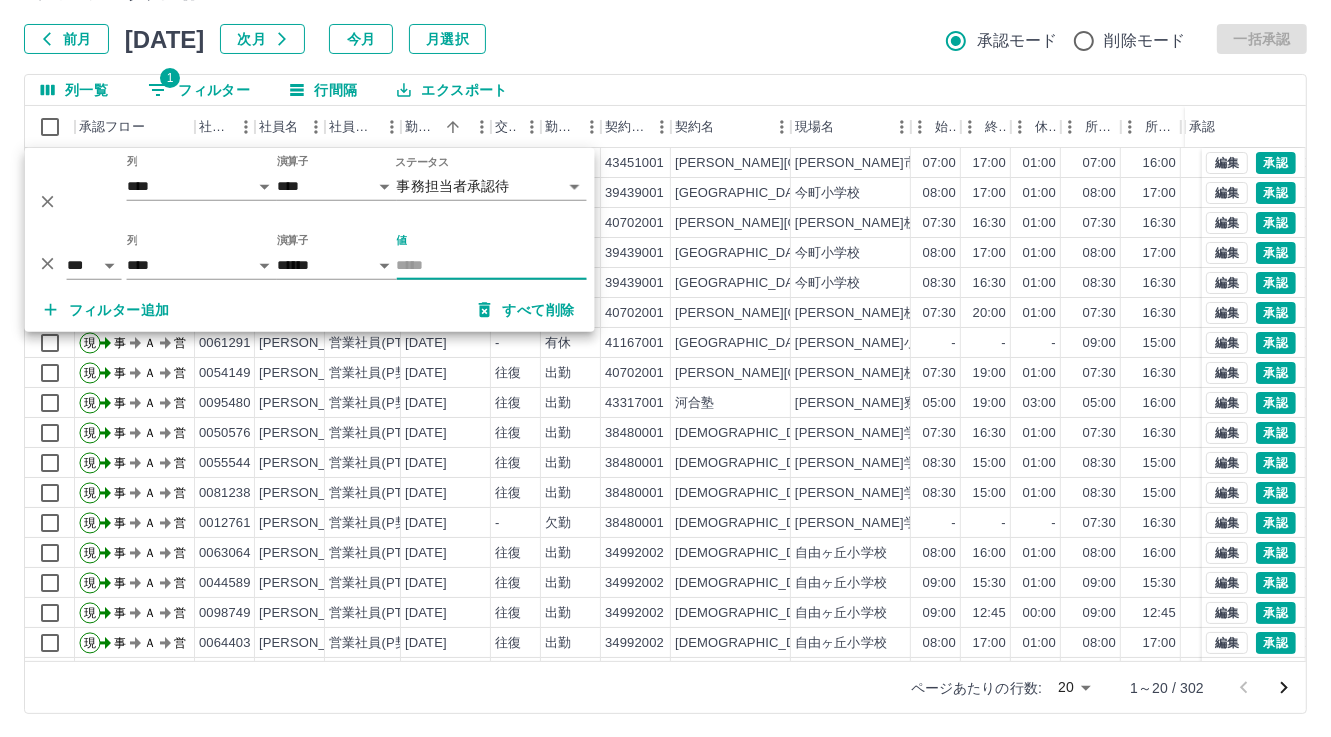 scroll, scrollTop: 103, scrollLeft: 0, axis: vertical 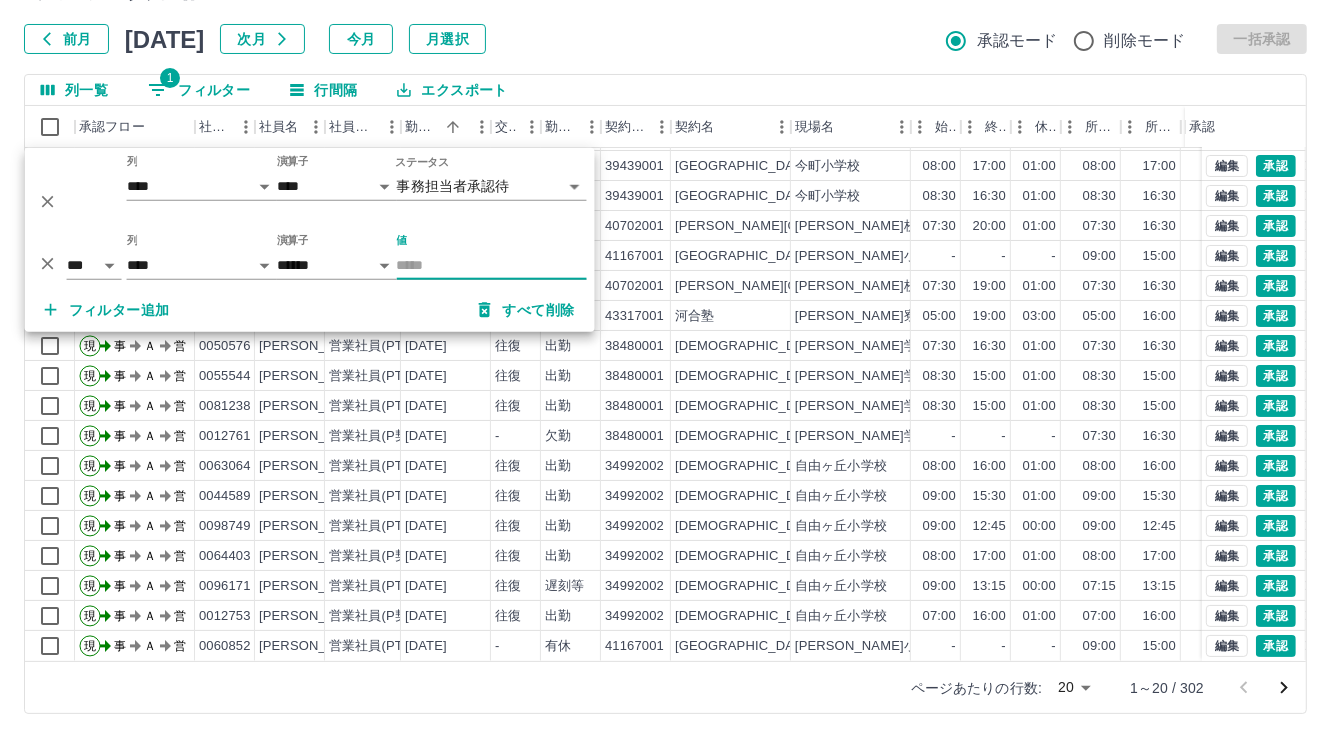 type 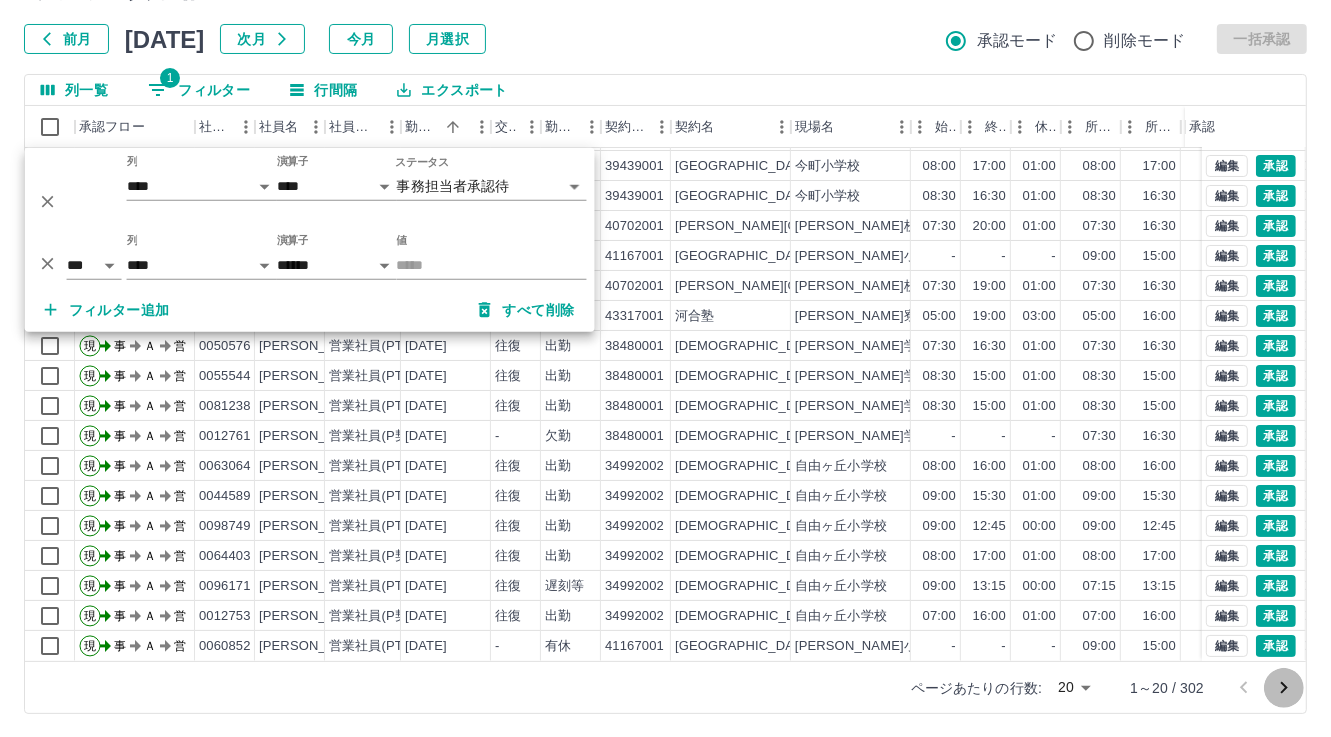 click 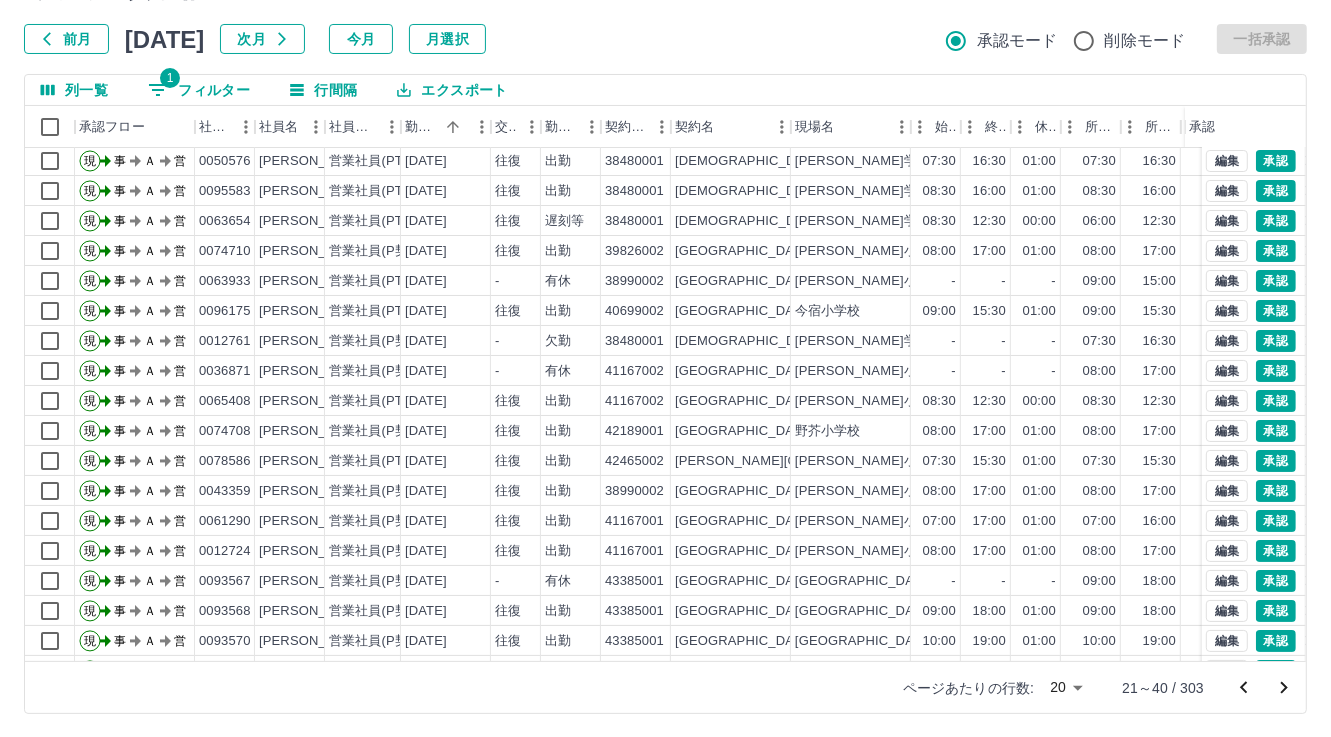 scroll, scrollTop: 103, scrollLeft: 0, axis: vertical 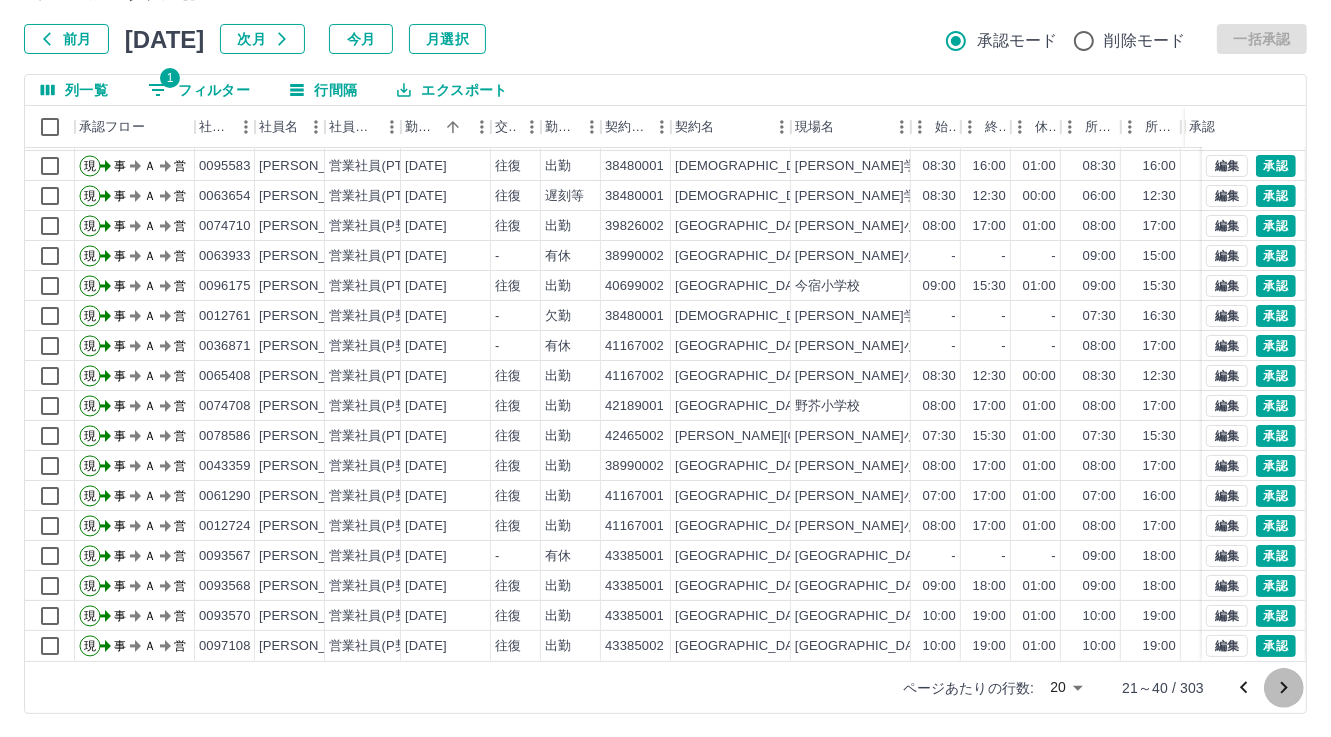 click 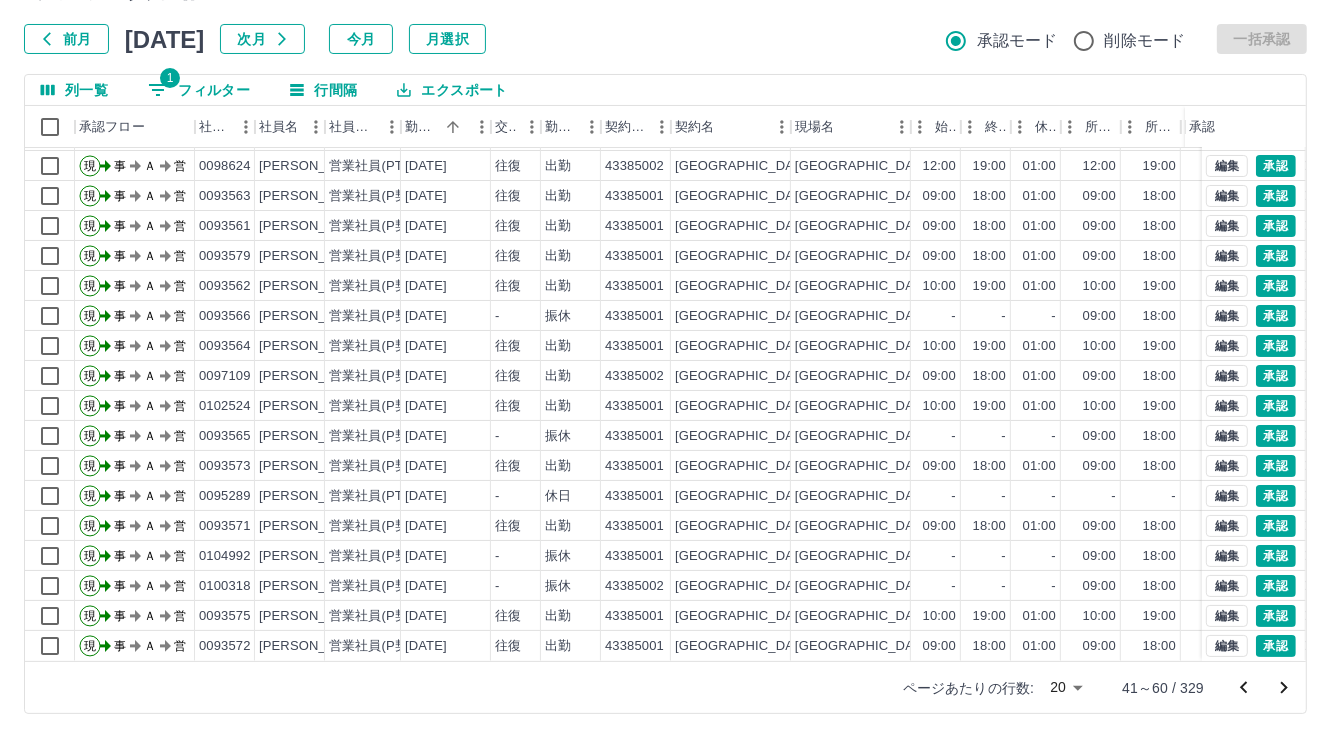 scroll, scrollTop: 103, scrollLeft: 0, axis: vertical 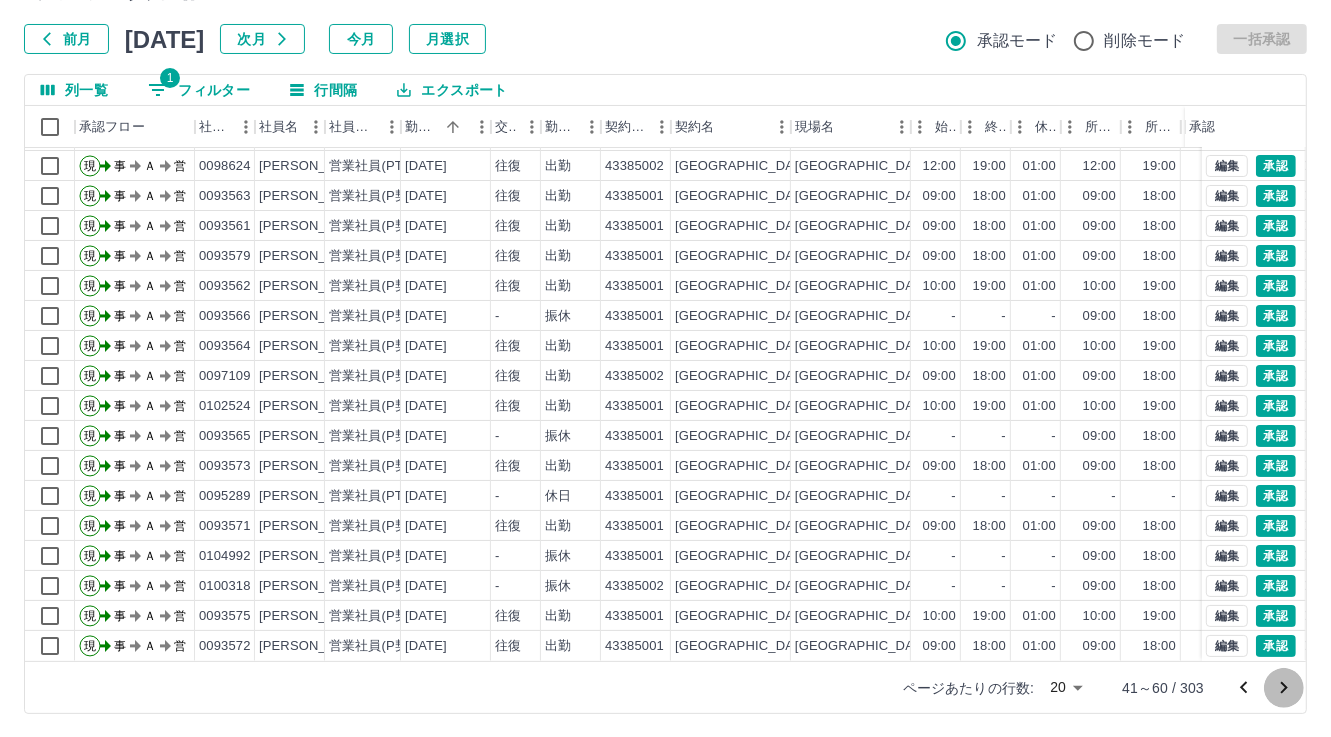 click 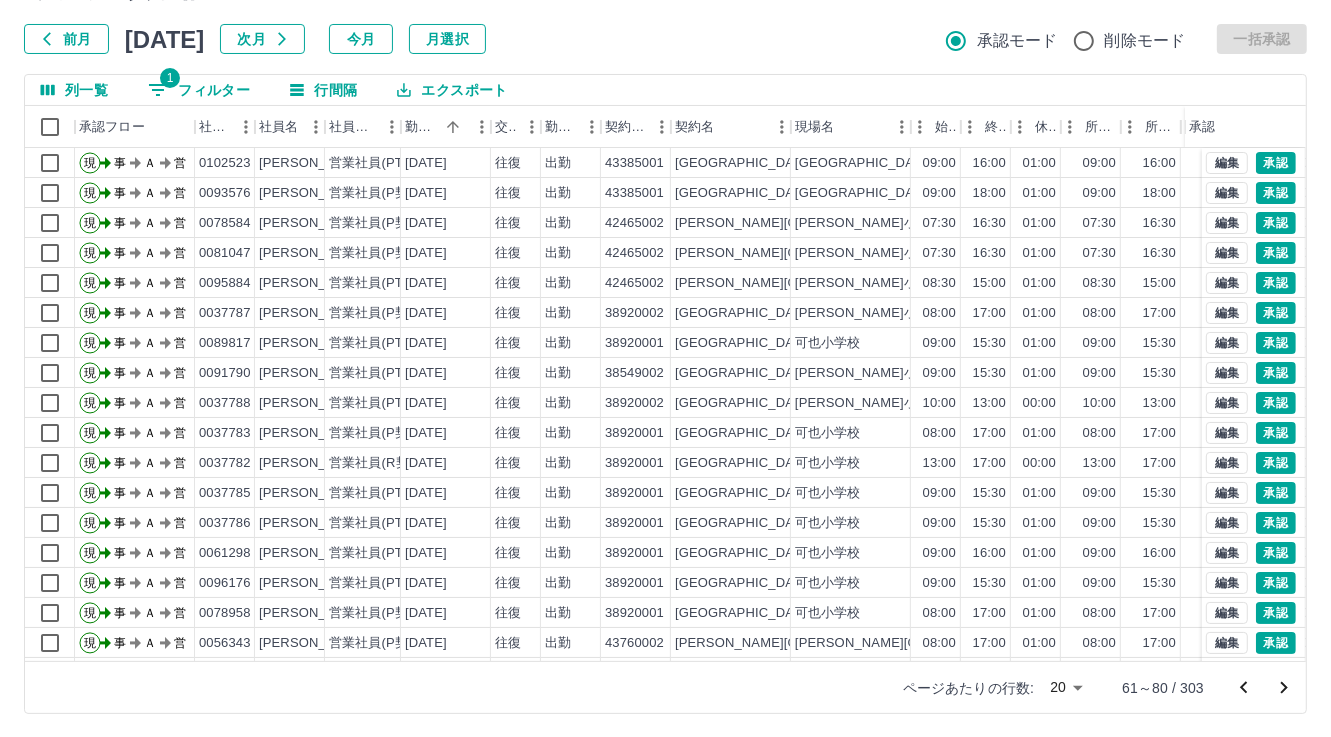 scroll, scrollTop: 103, scrollLeft: 0, axis: vertical 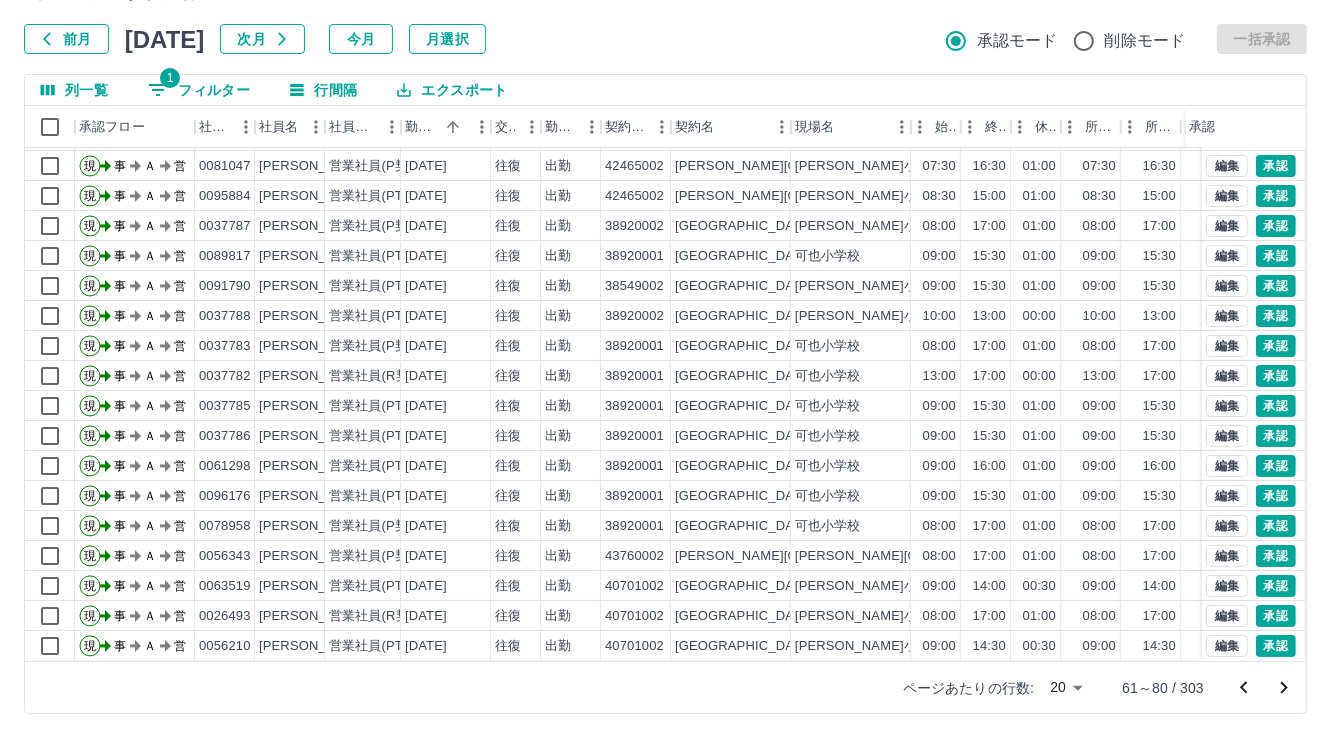 click 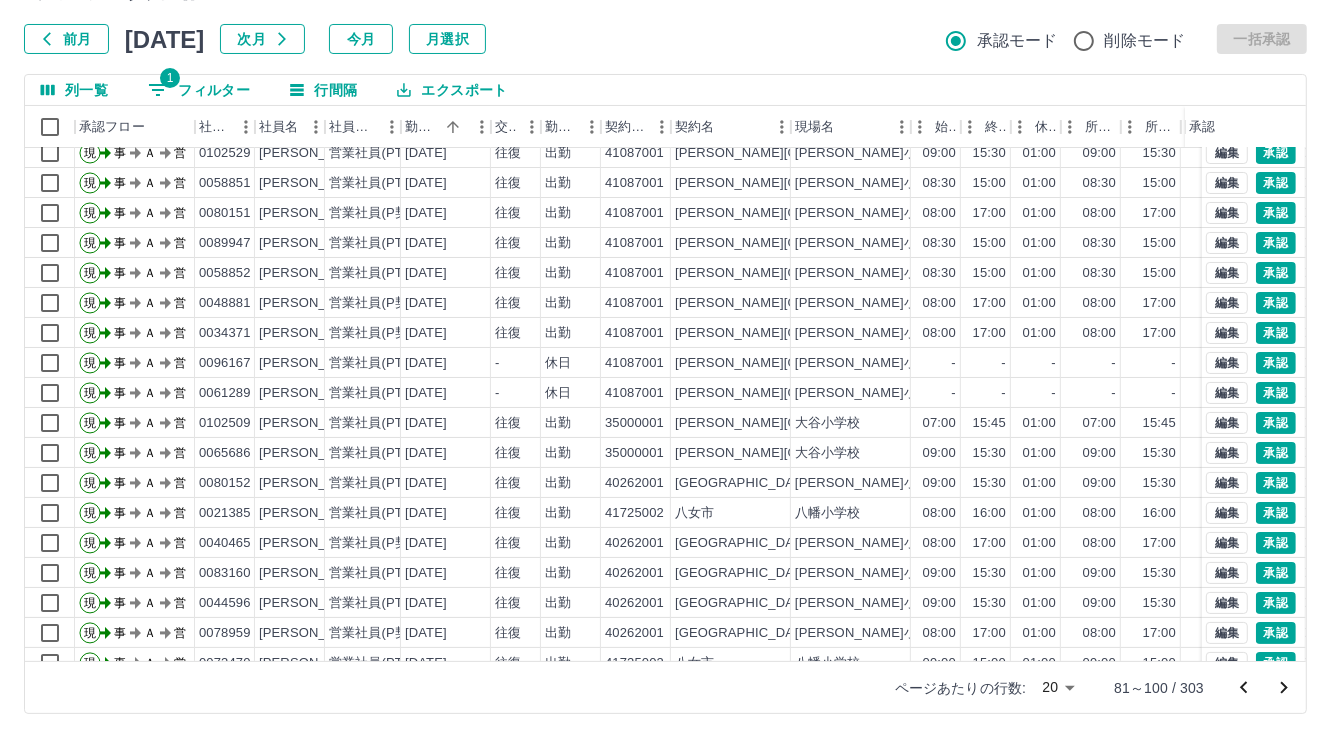 scroll, scrollTop: 103, scrollLeft: 0, axis: vertical 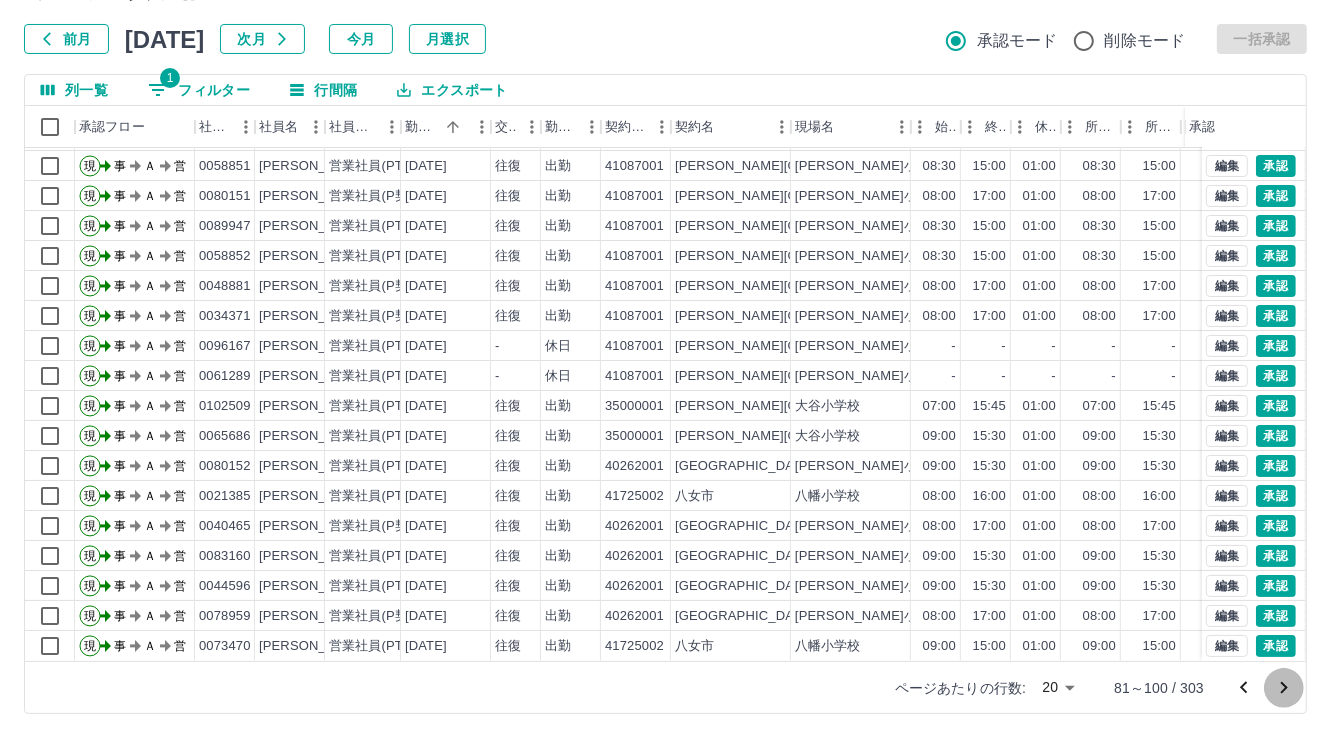 click 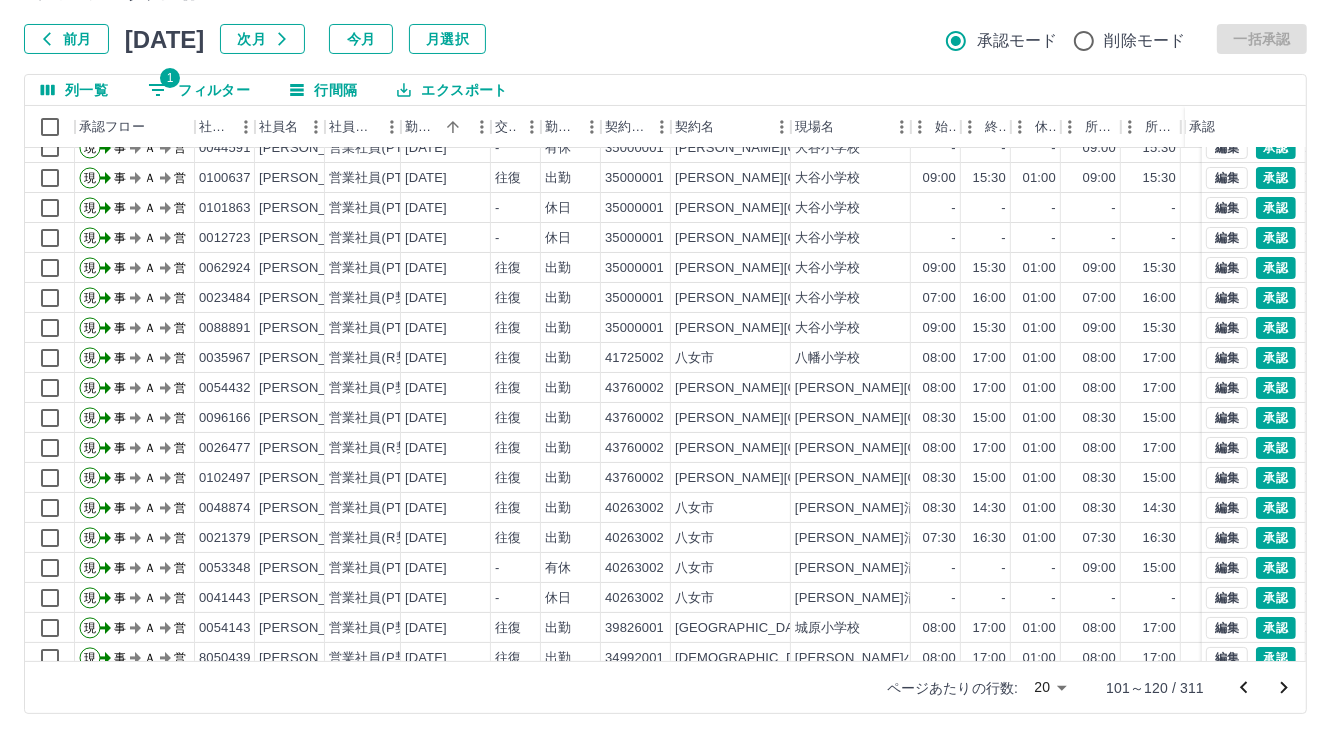 scroll, scrollTop: 103, scrollLeft: 0, axis: vertical 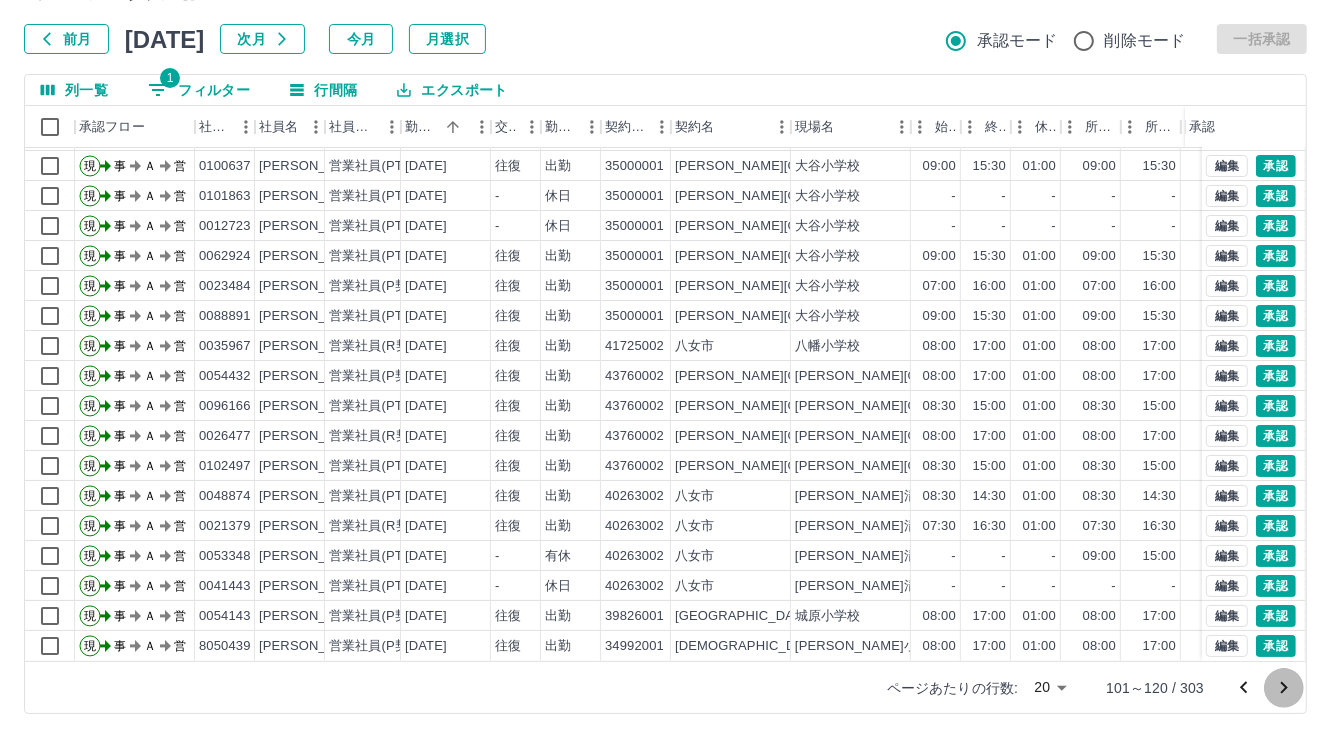 click 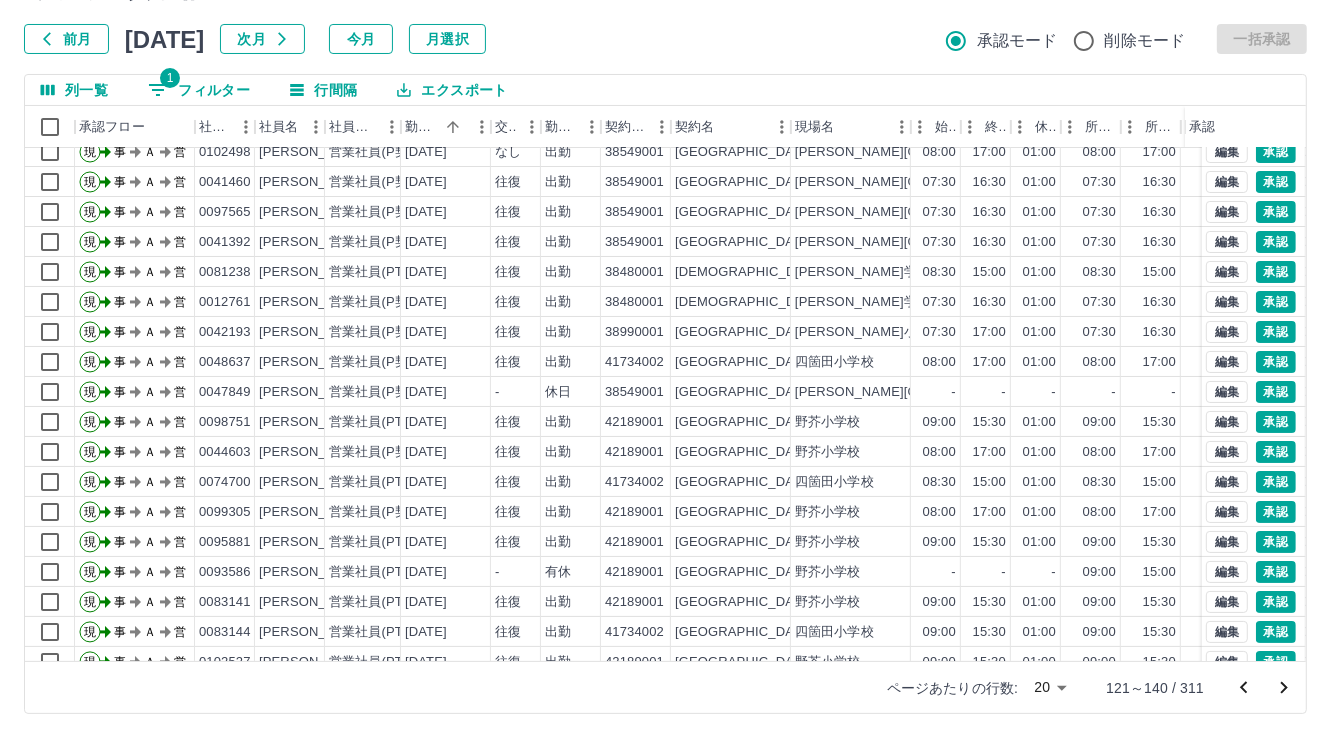 scroll, scrollTop: 103, scrollLeft: 0, axis: vertical 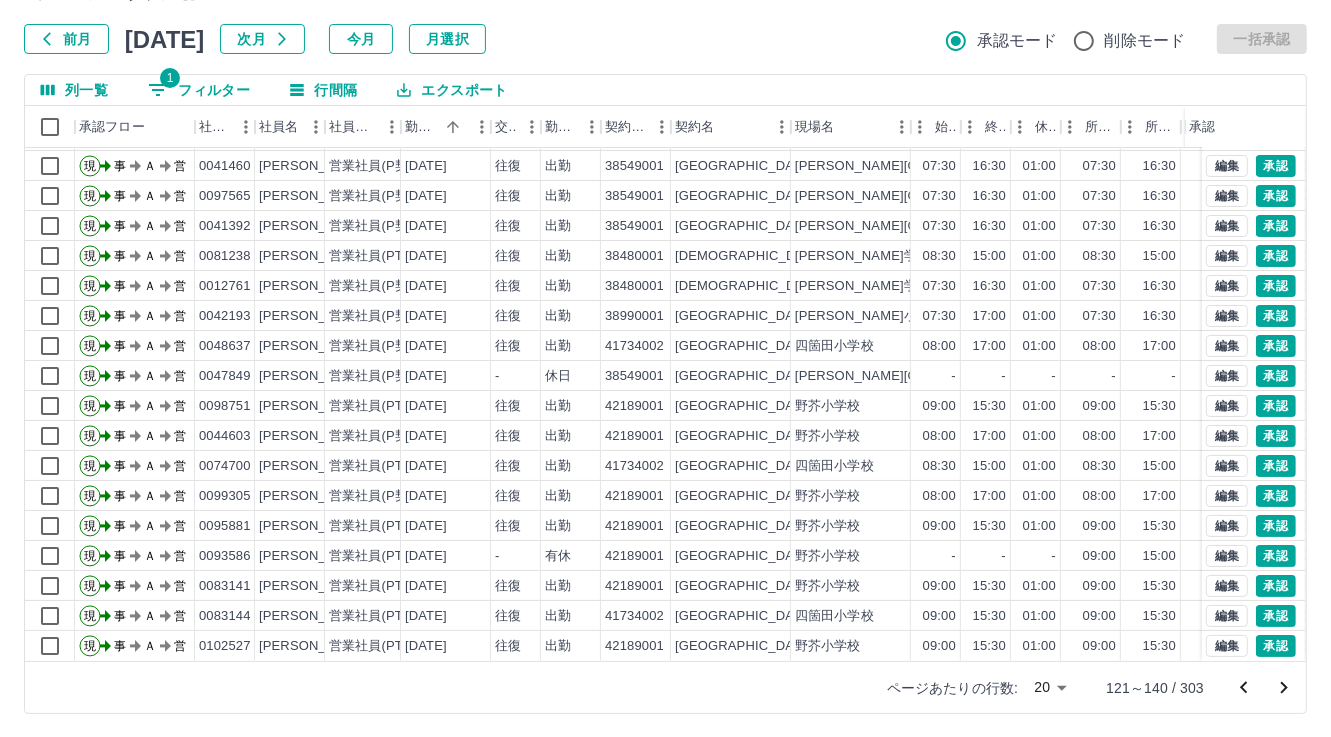 click 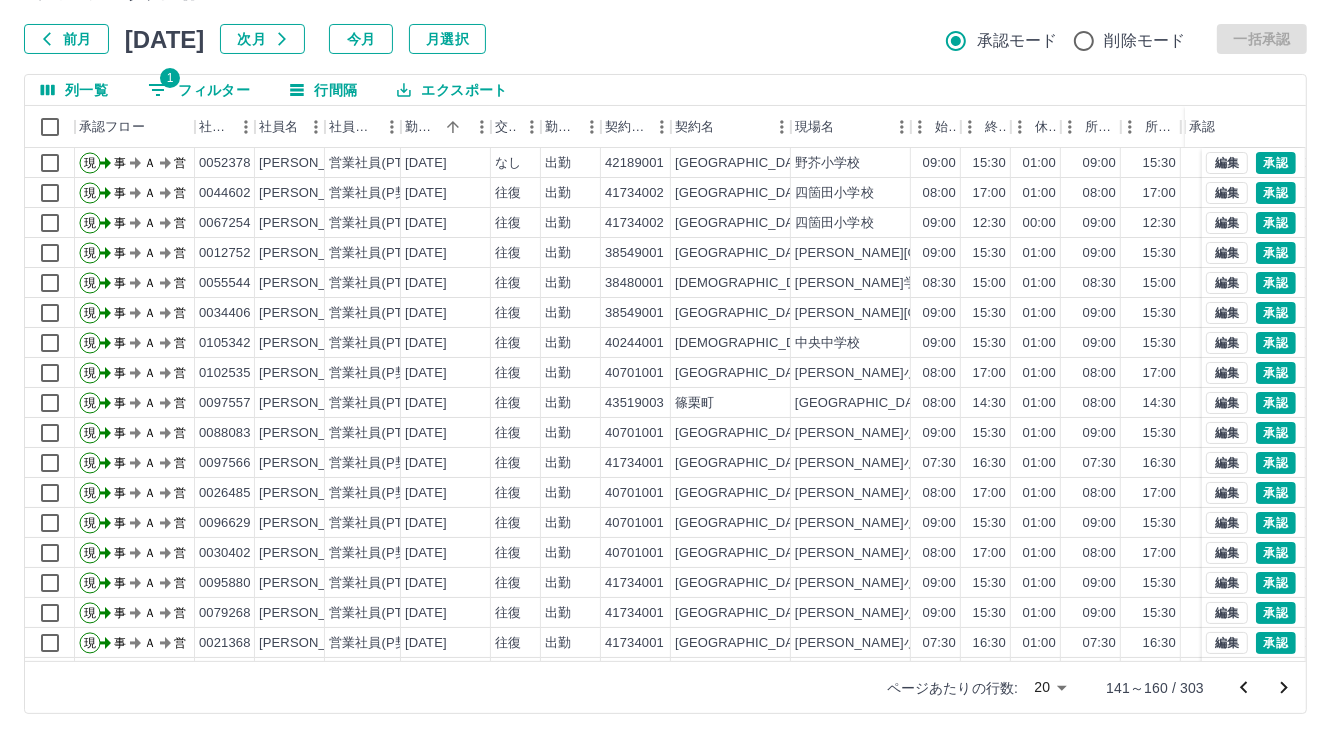 scroll, scrollTop: 103, scrollLeft: 0, axis: vertical 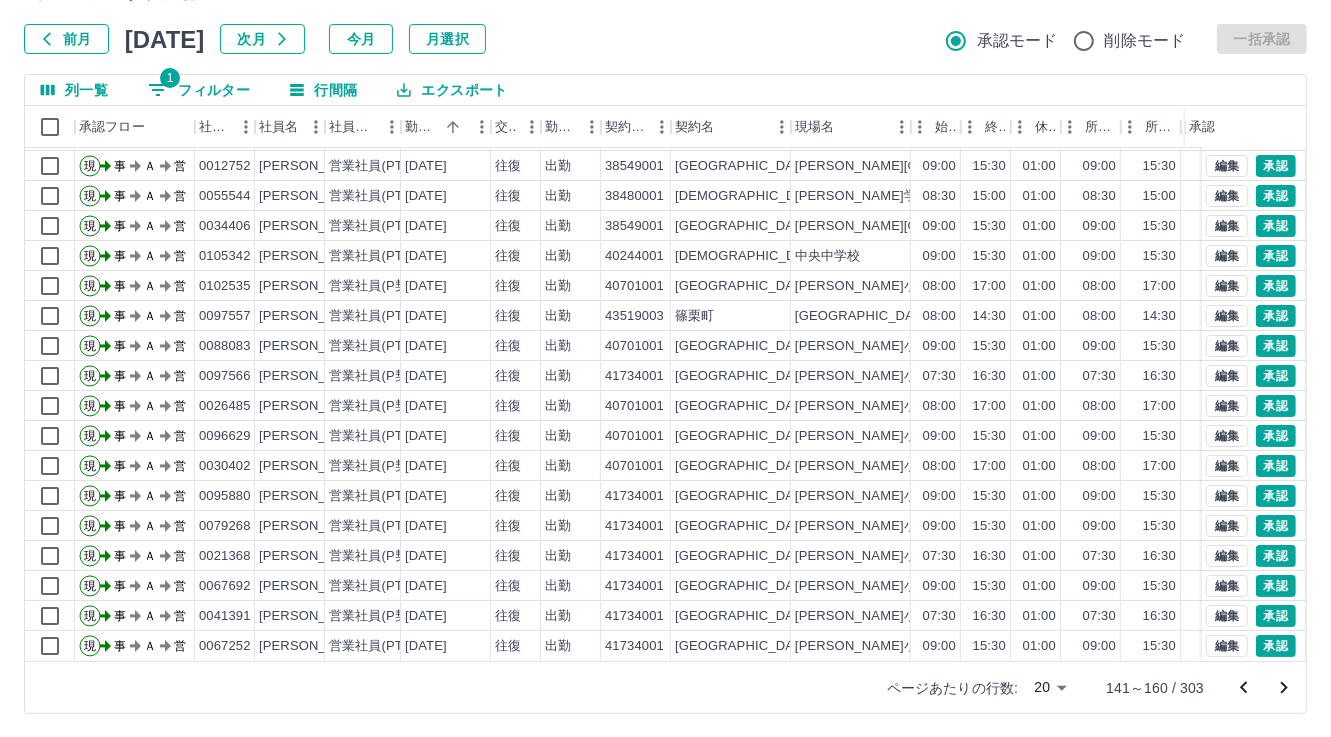 click 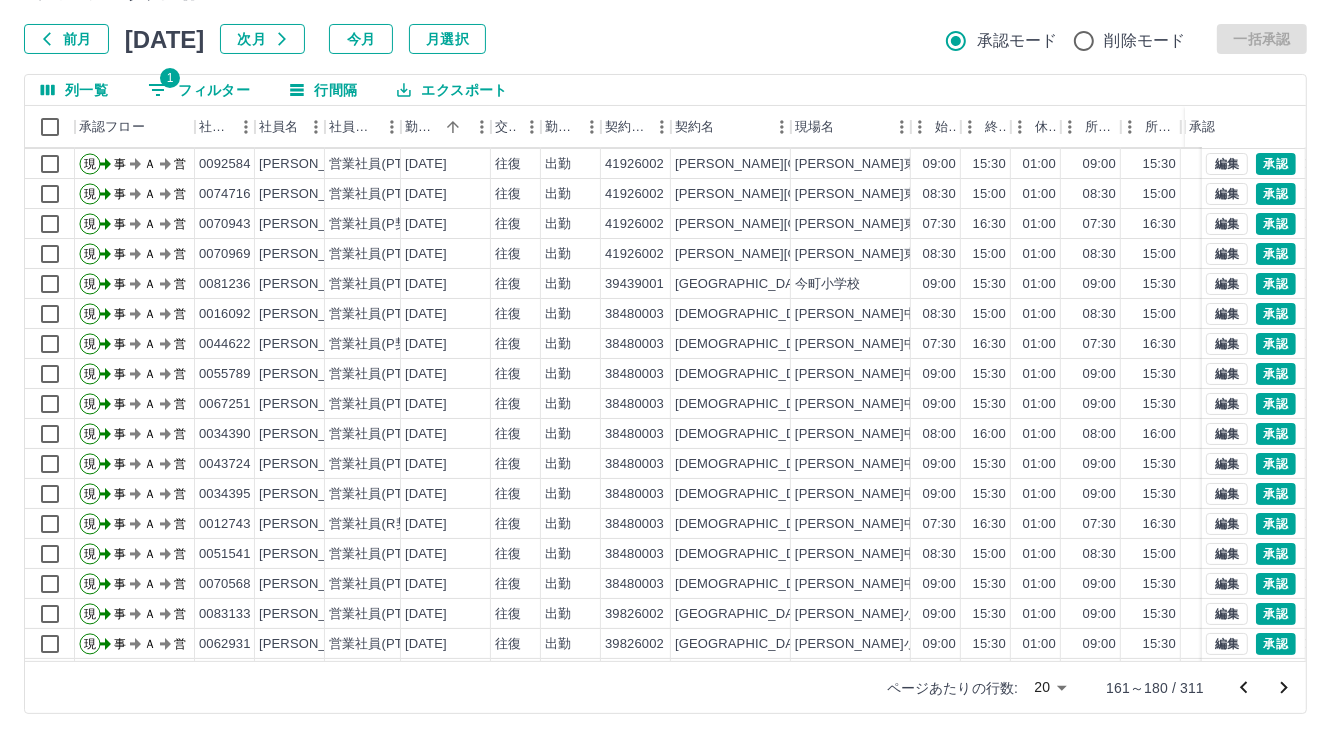 scroll, scrollTop: 103, scrollLeft: 0, axis: vertical 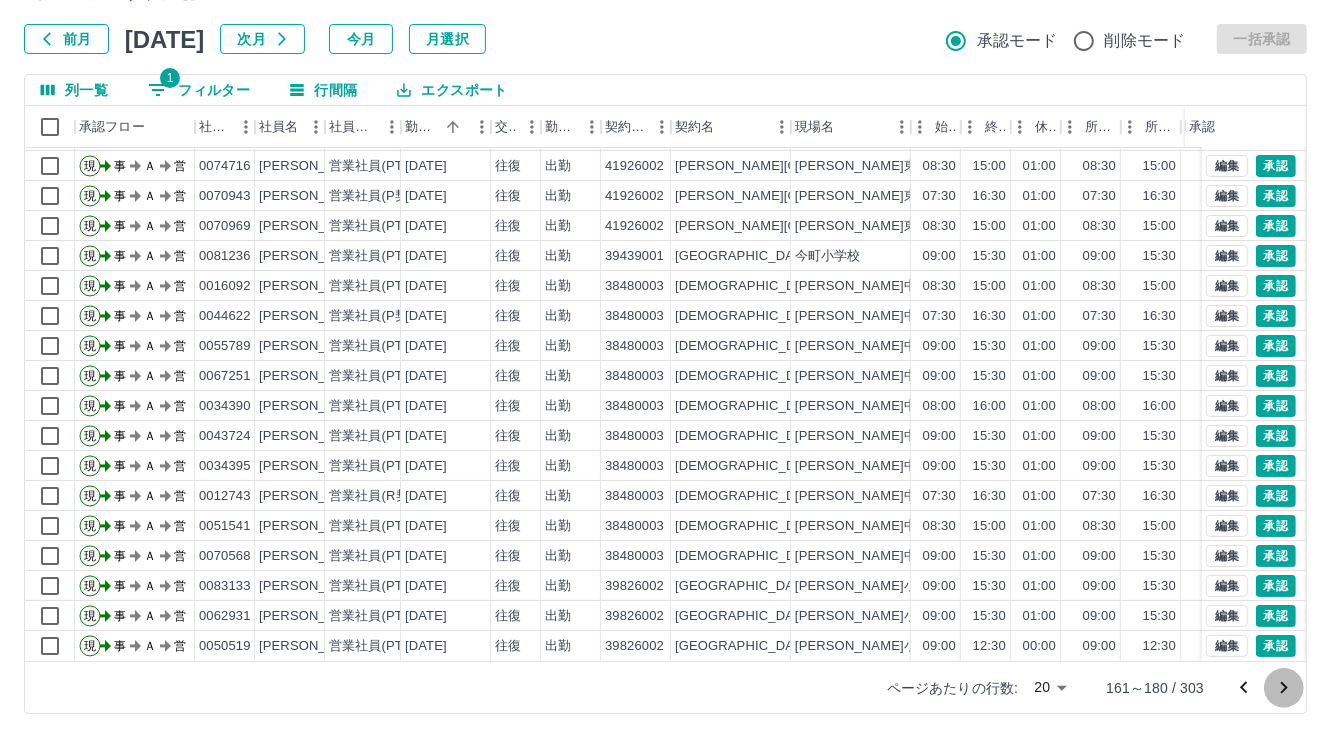 click 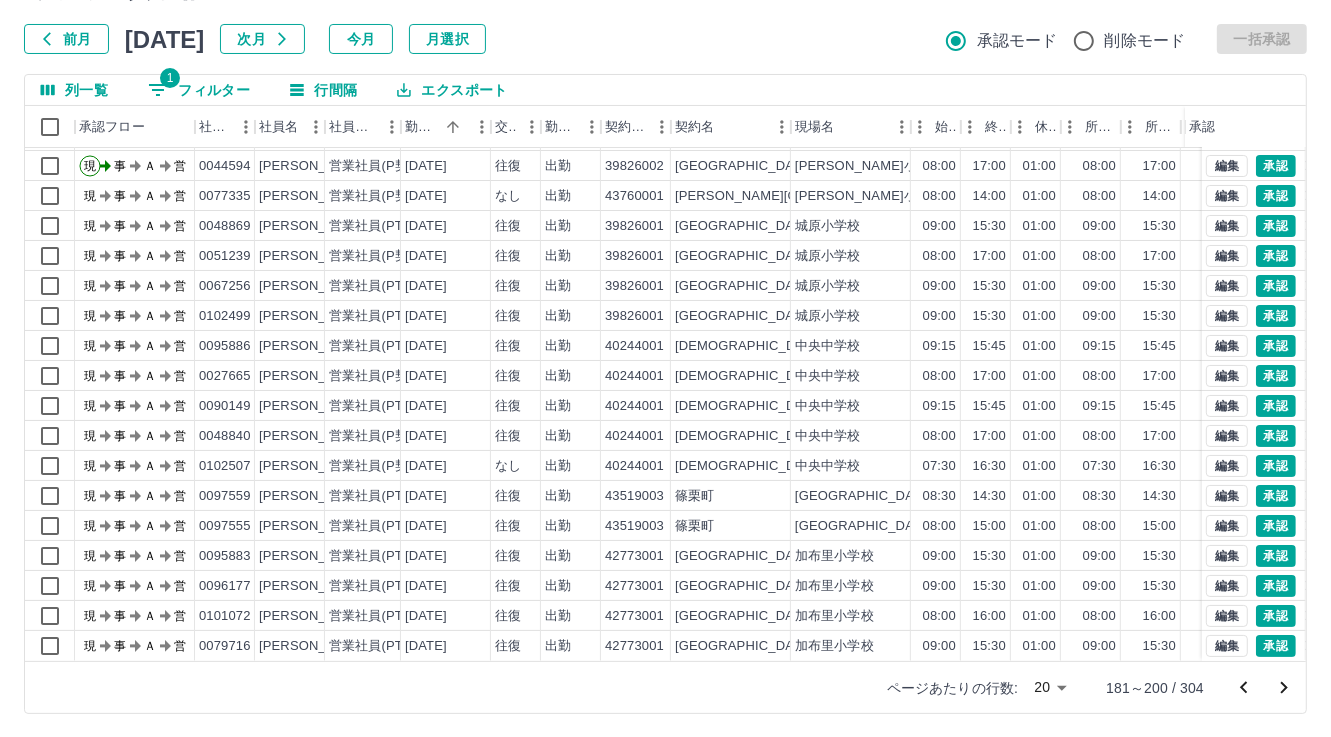 scroll, scrollTop: 103, scrollLeft: 0, axis: vertical 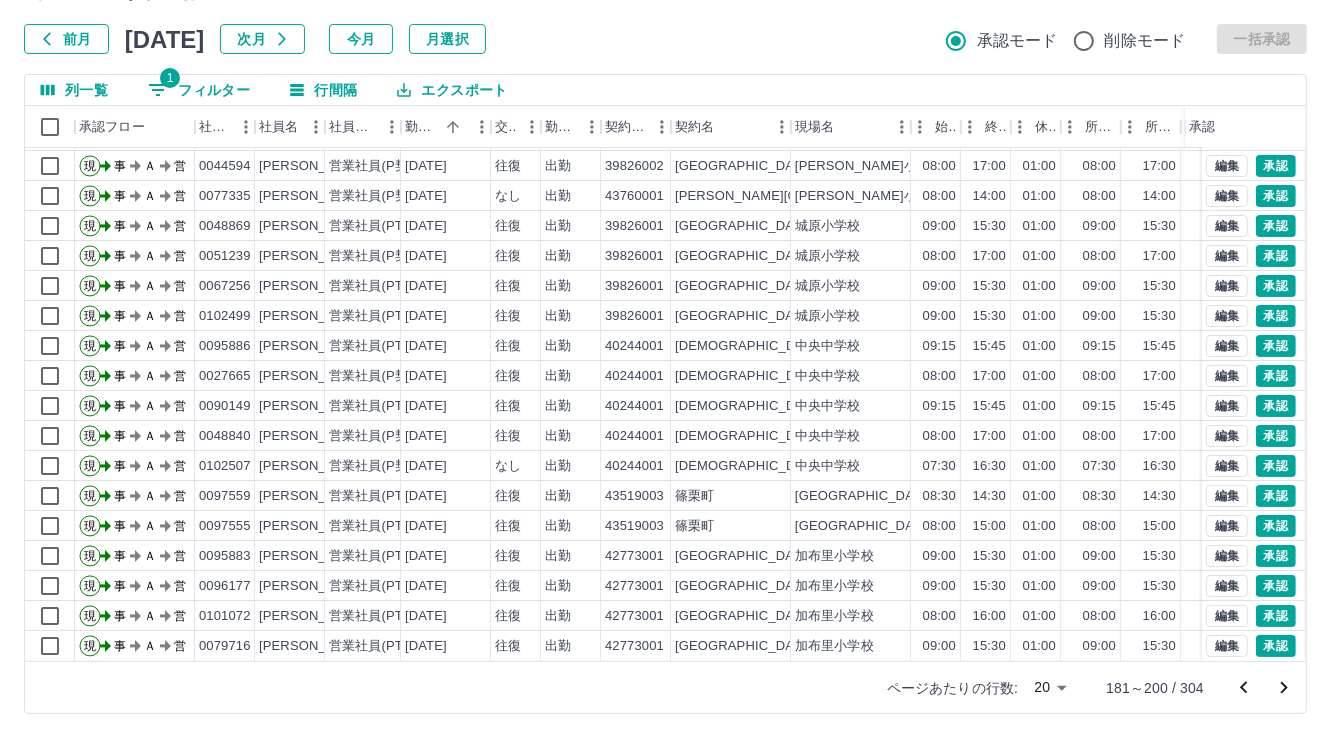 click 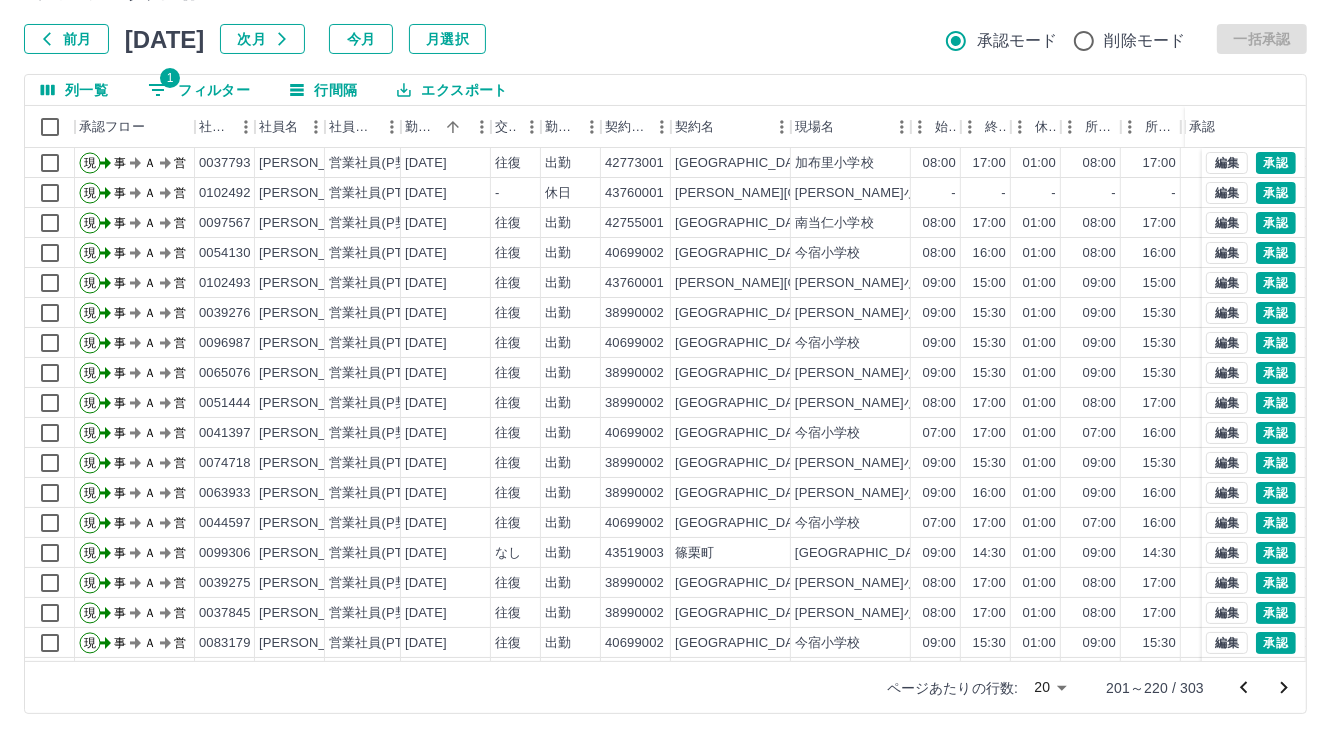 scroll, scrollTop: 103, scrollLeft: 0, axis: vertical 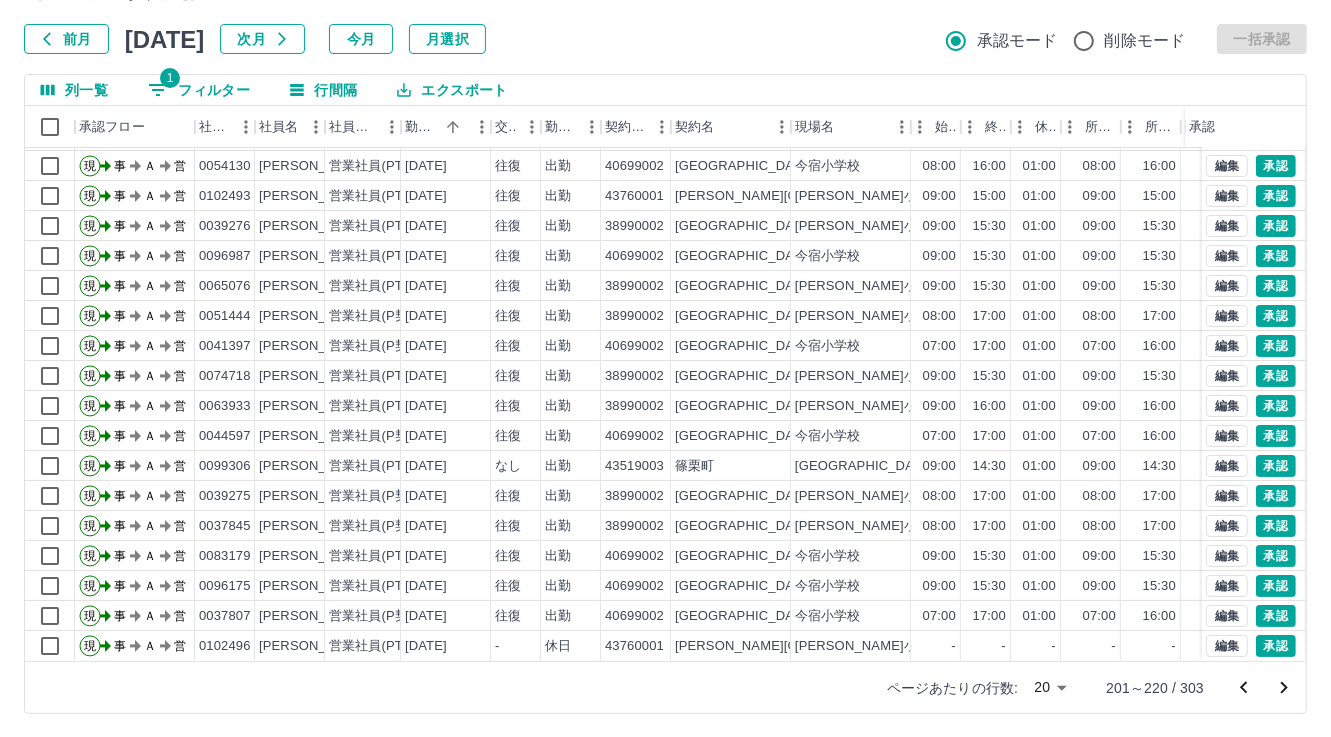 click 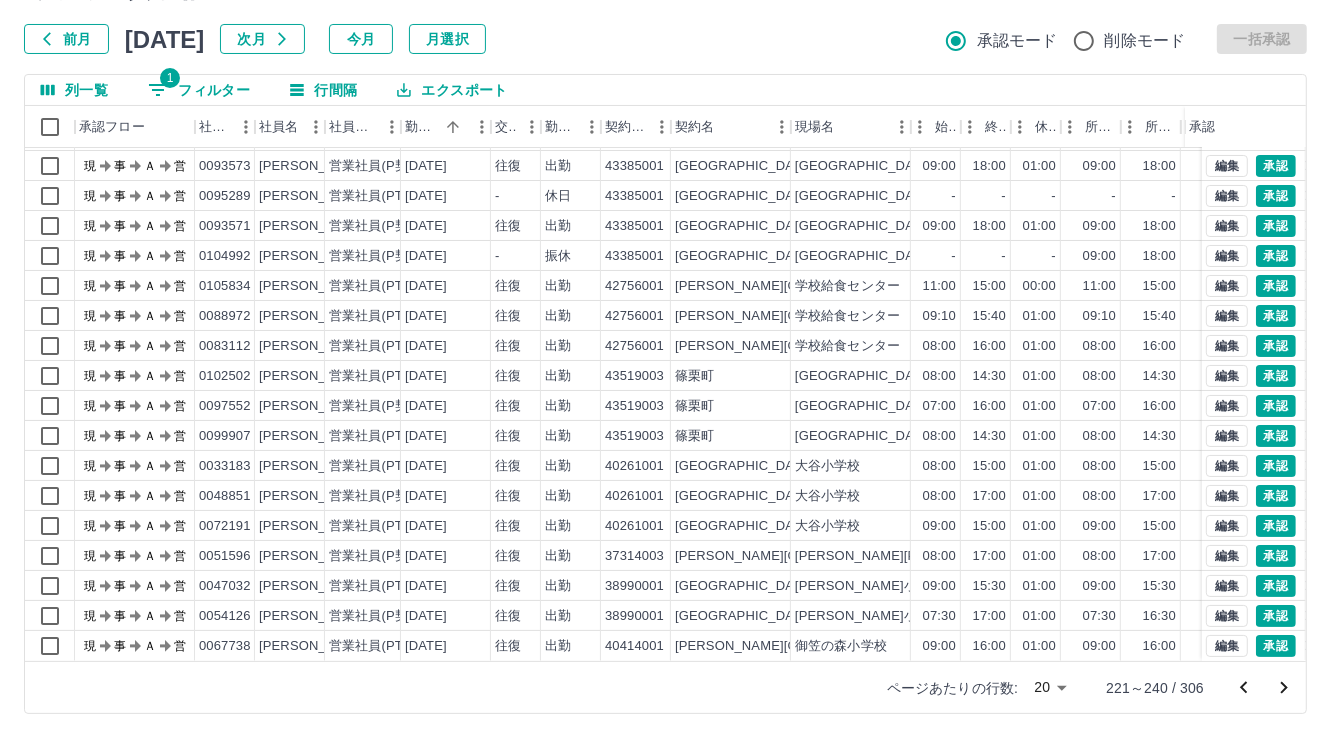 scroll, scrollTop: 0, scrollLeft: 0, axis: both 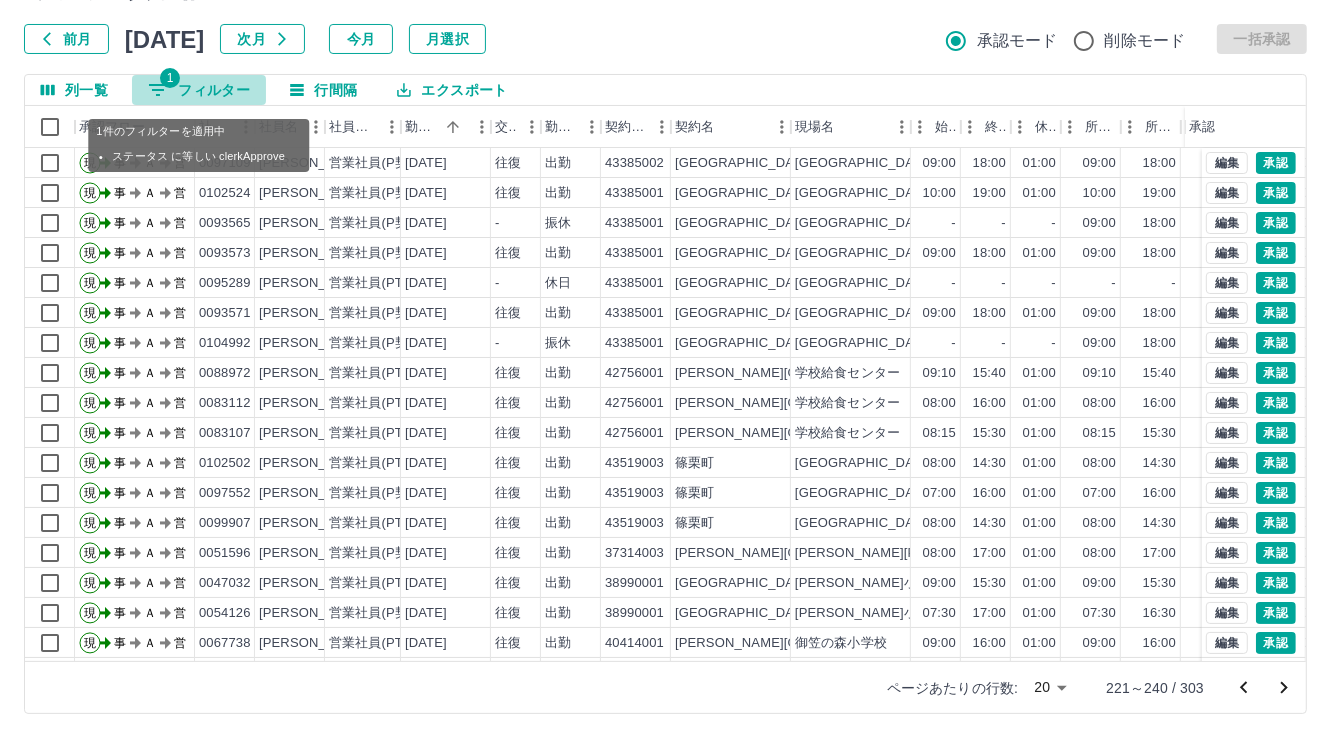click on "1 フィルター" at bounding box center (199, 90) 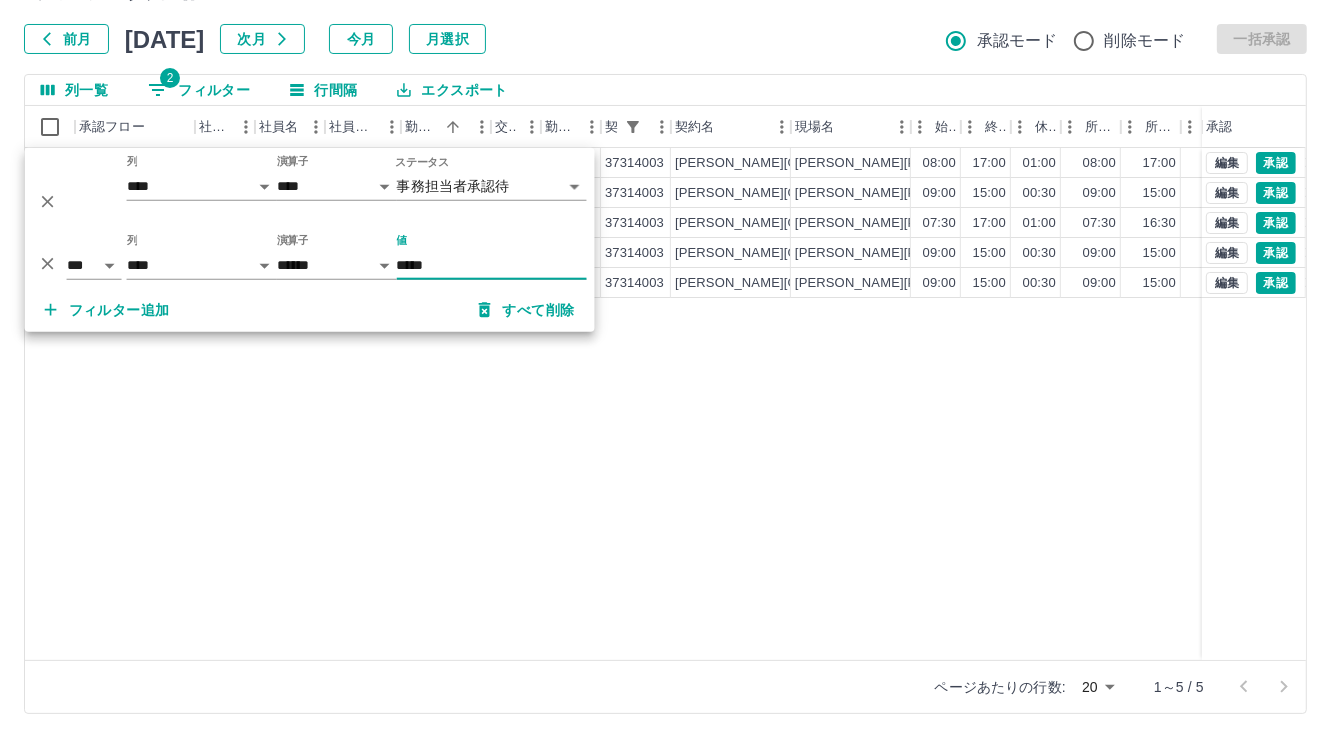 type on "*****" 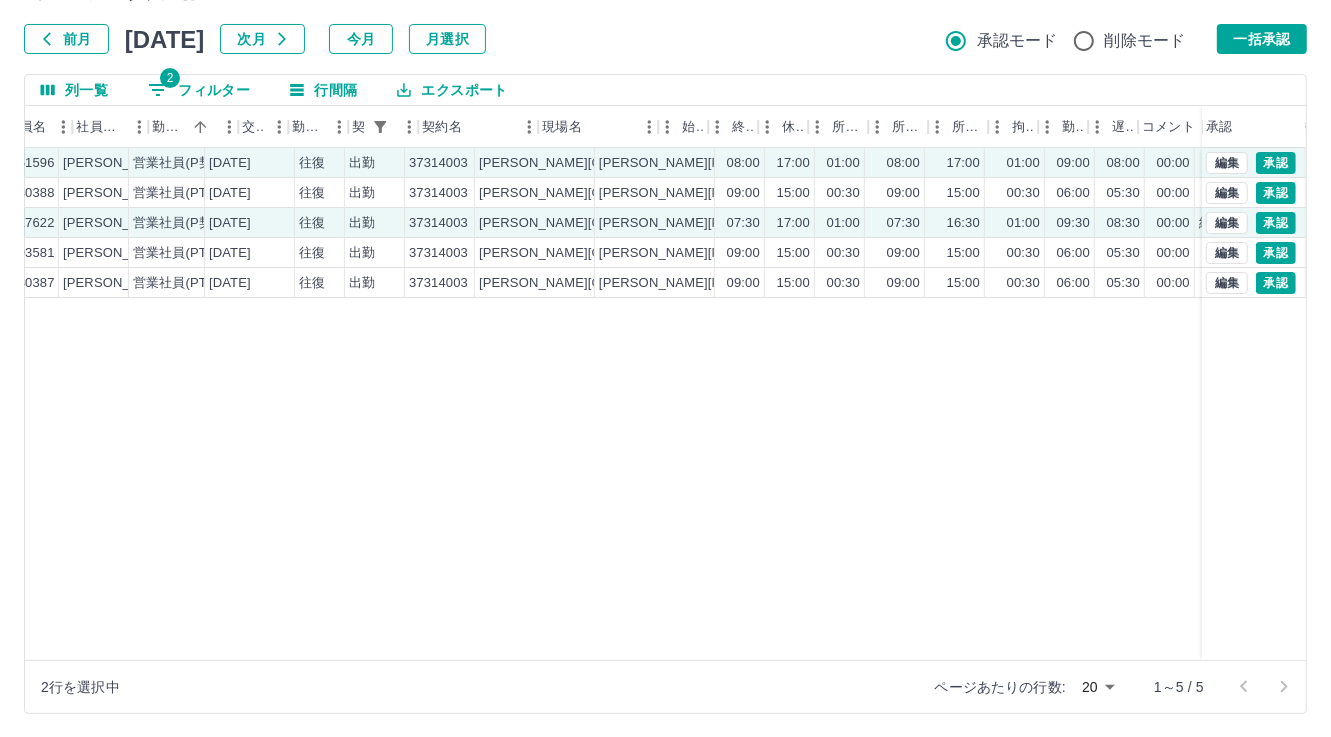 scroll, scrollTop: 0, scrollLeft: 0, axis: both 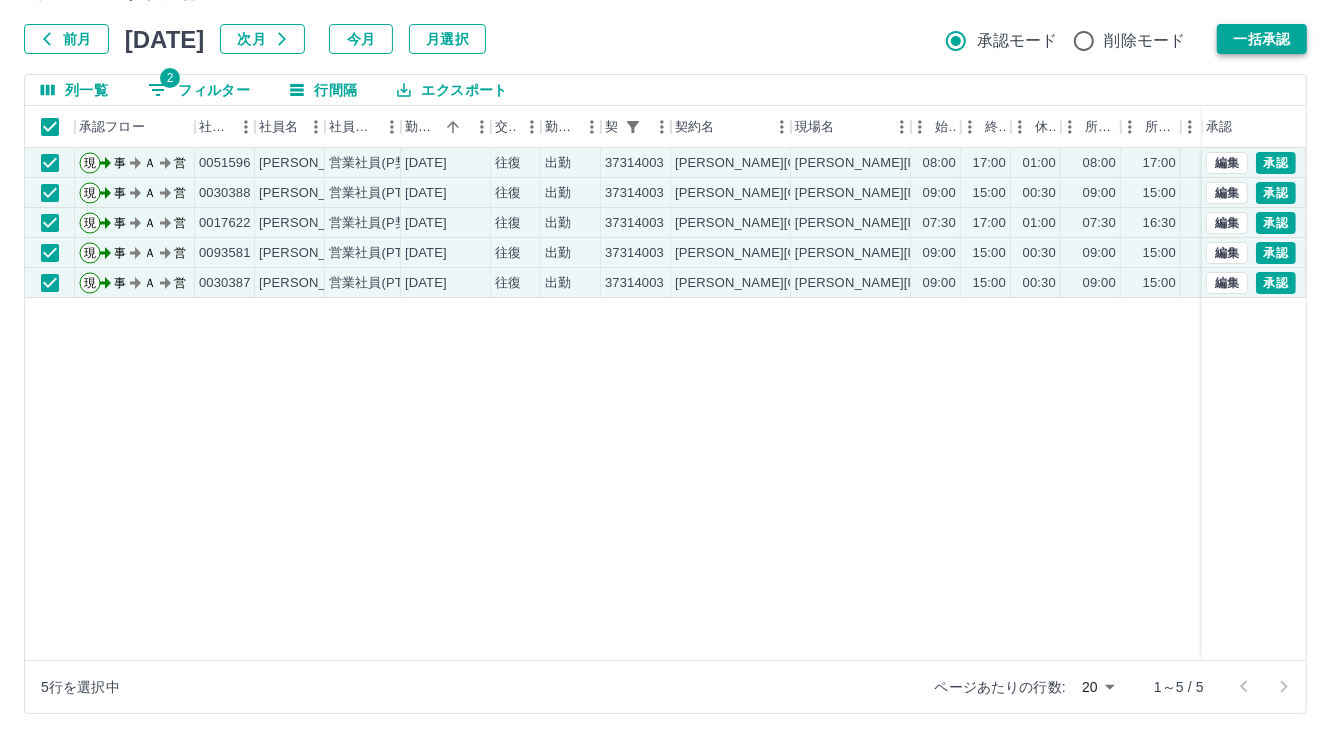 click on "一括承認" at bounding box center [1262, 39] 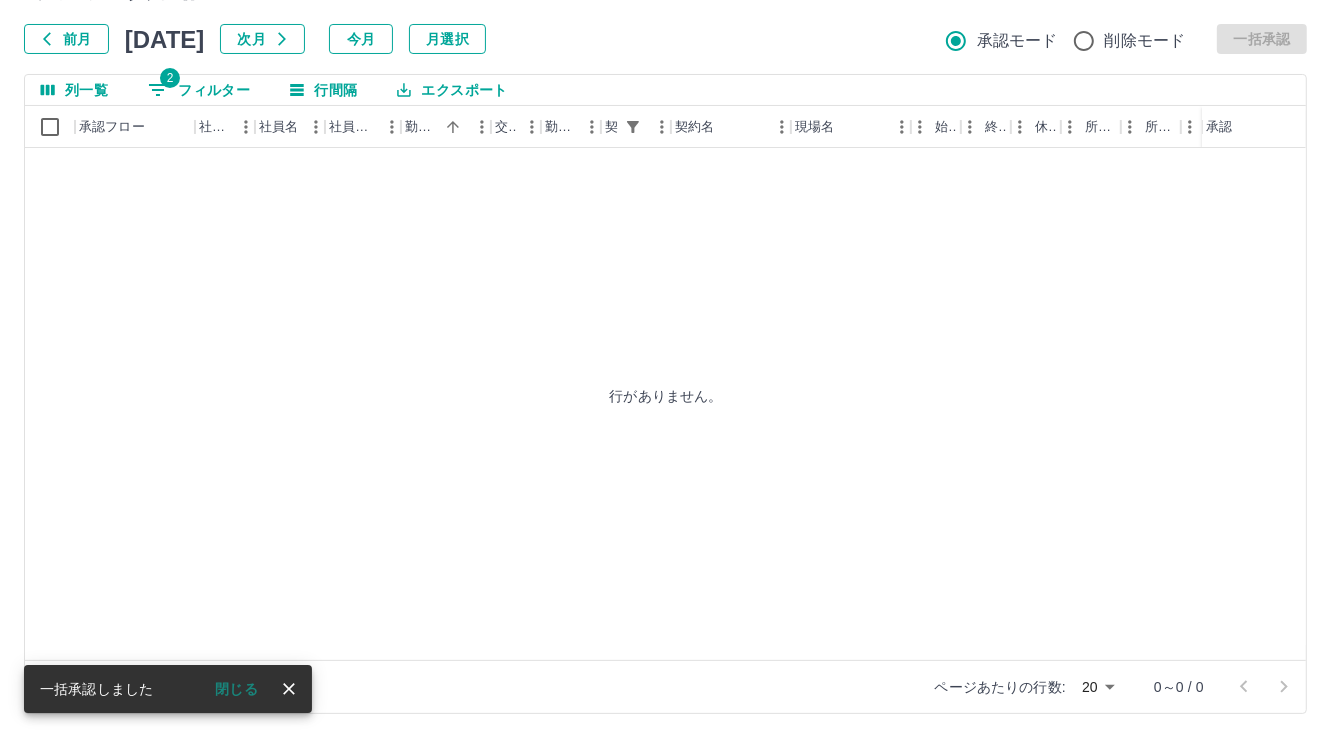 click on "2 フィルター" at bounding box center (199, 90) 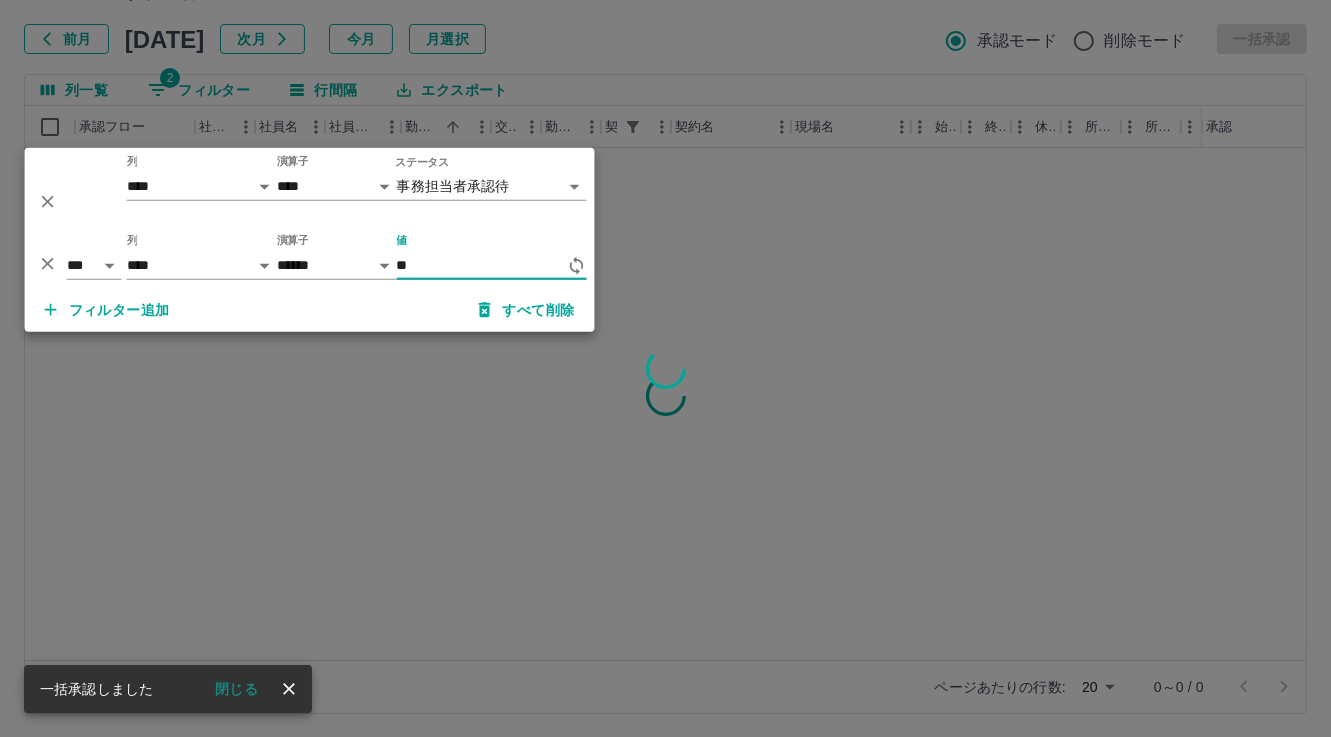 type on "*" 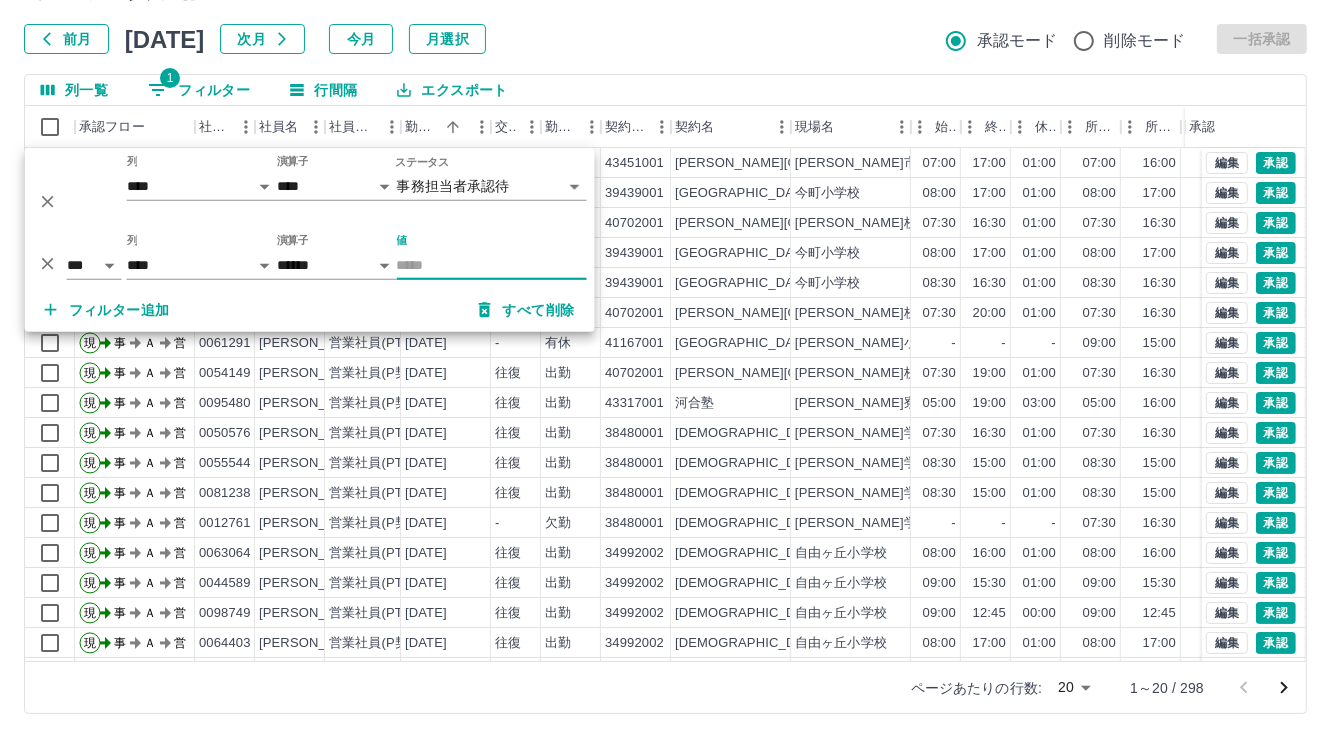 type 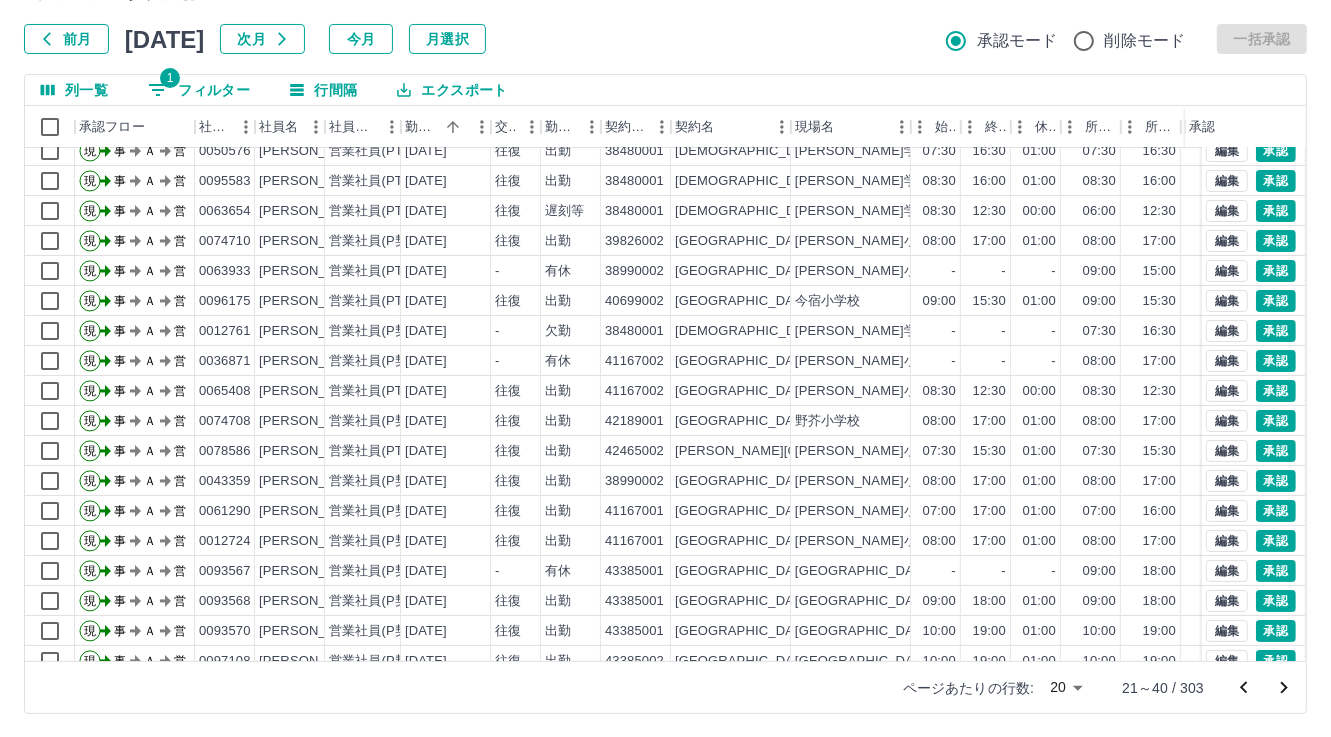 scroll, scrollTop: 103, scrollLeft: 0, axis: vertical 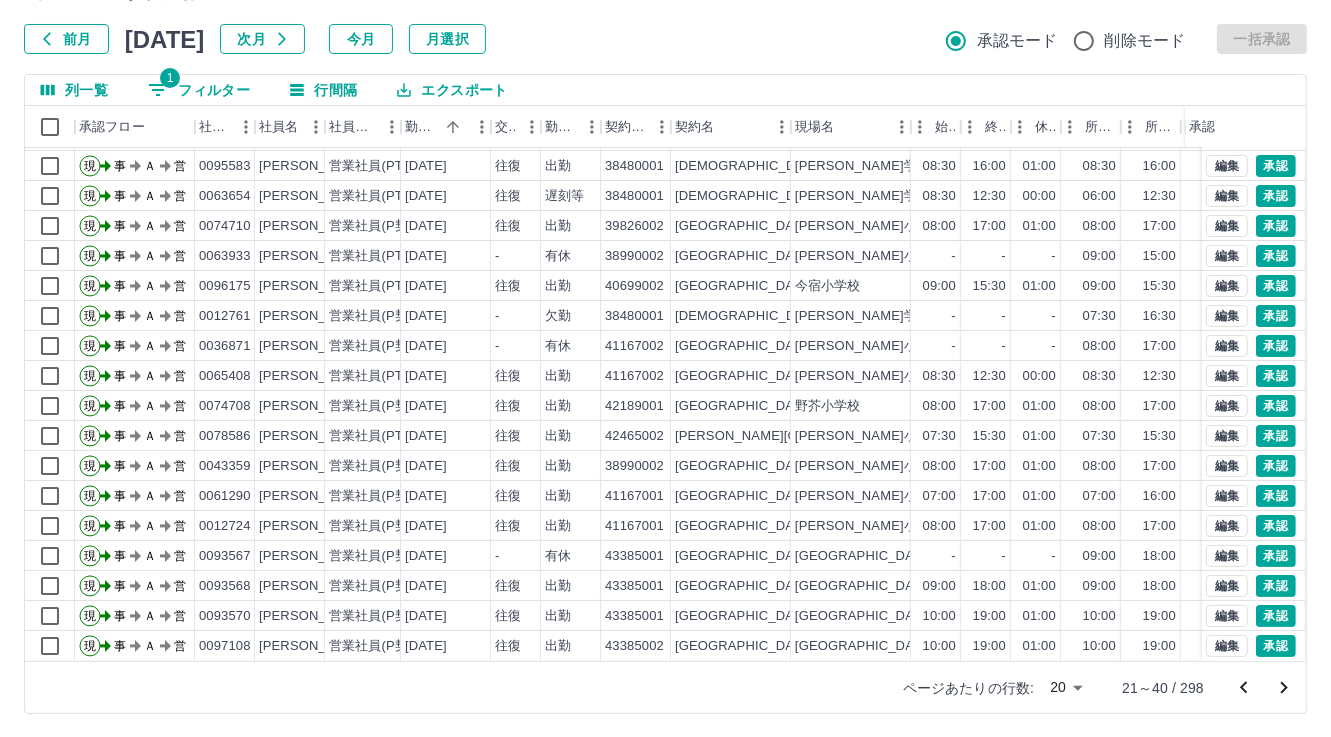 click 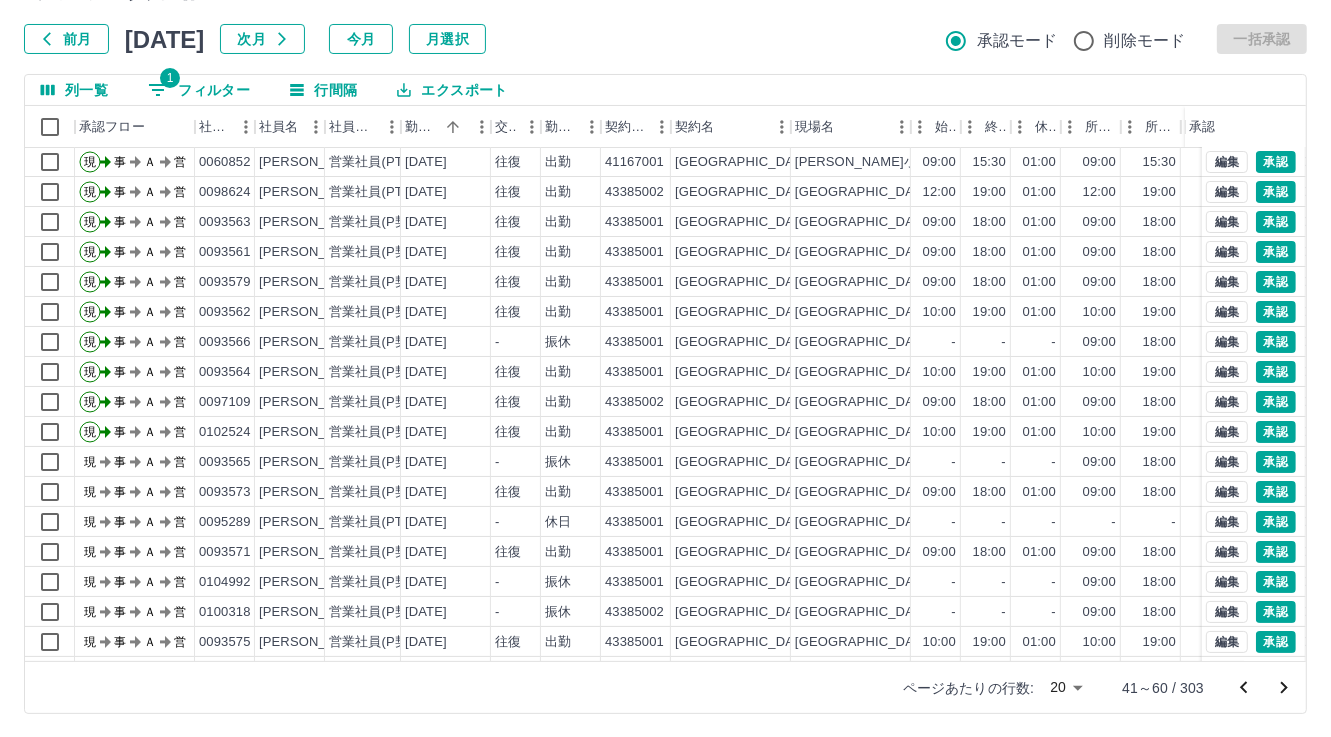 scroll, scrollTop: 103, scrollLeft: 0, axis: vertical 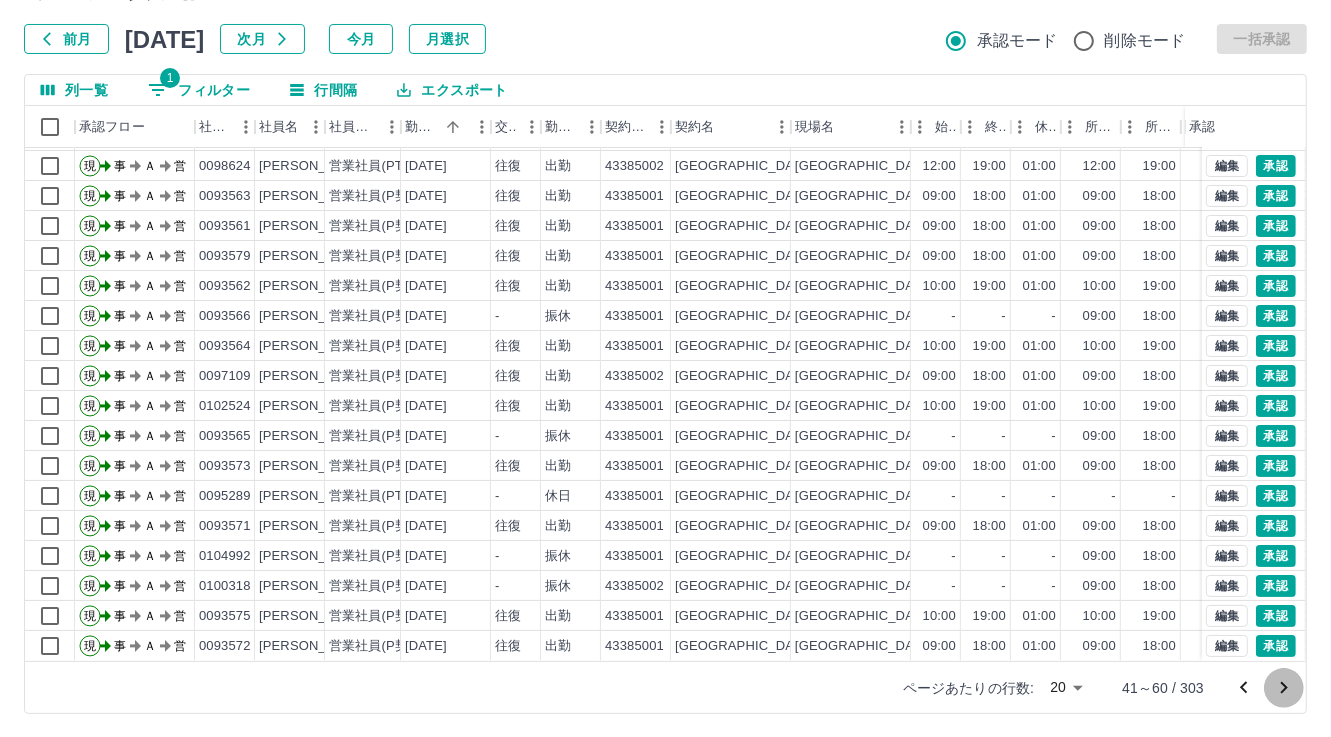 click 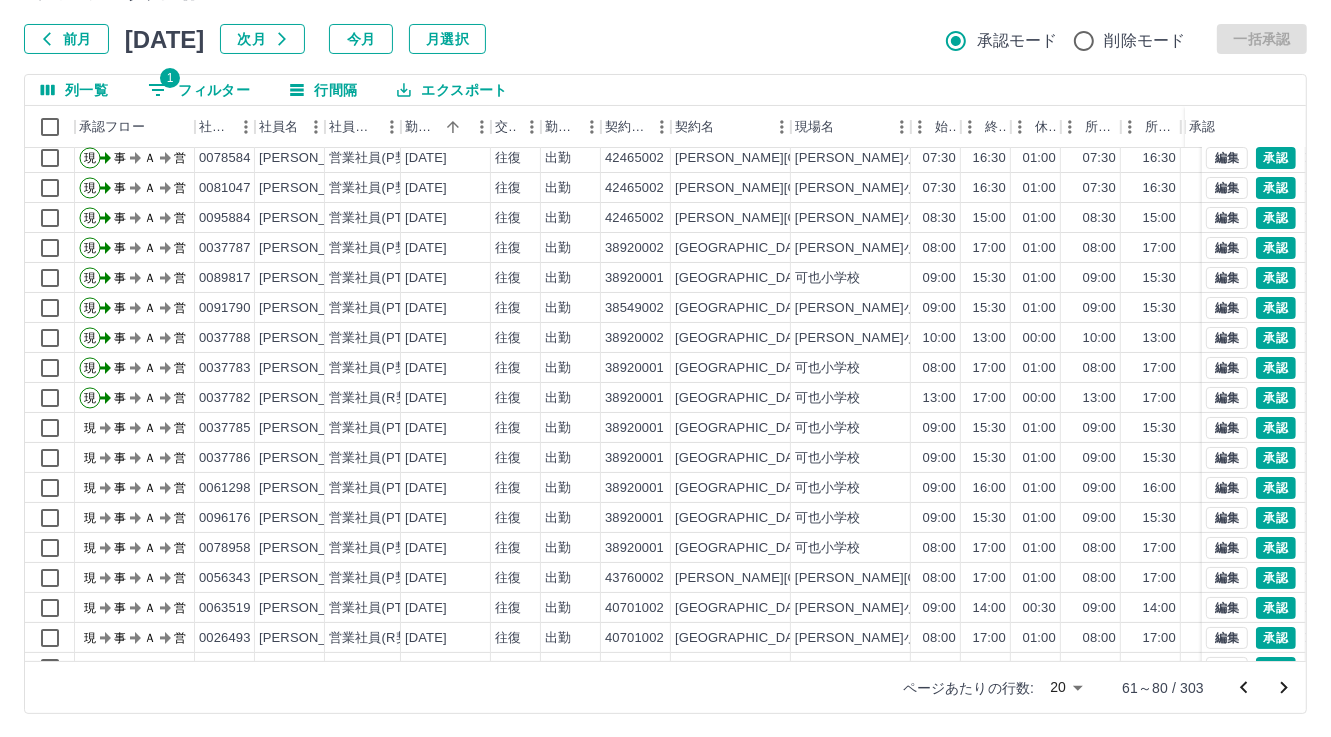 scroll, scrollTop: 103, scrollLeft: 0, axis: vertical 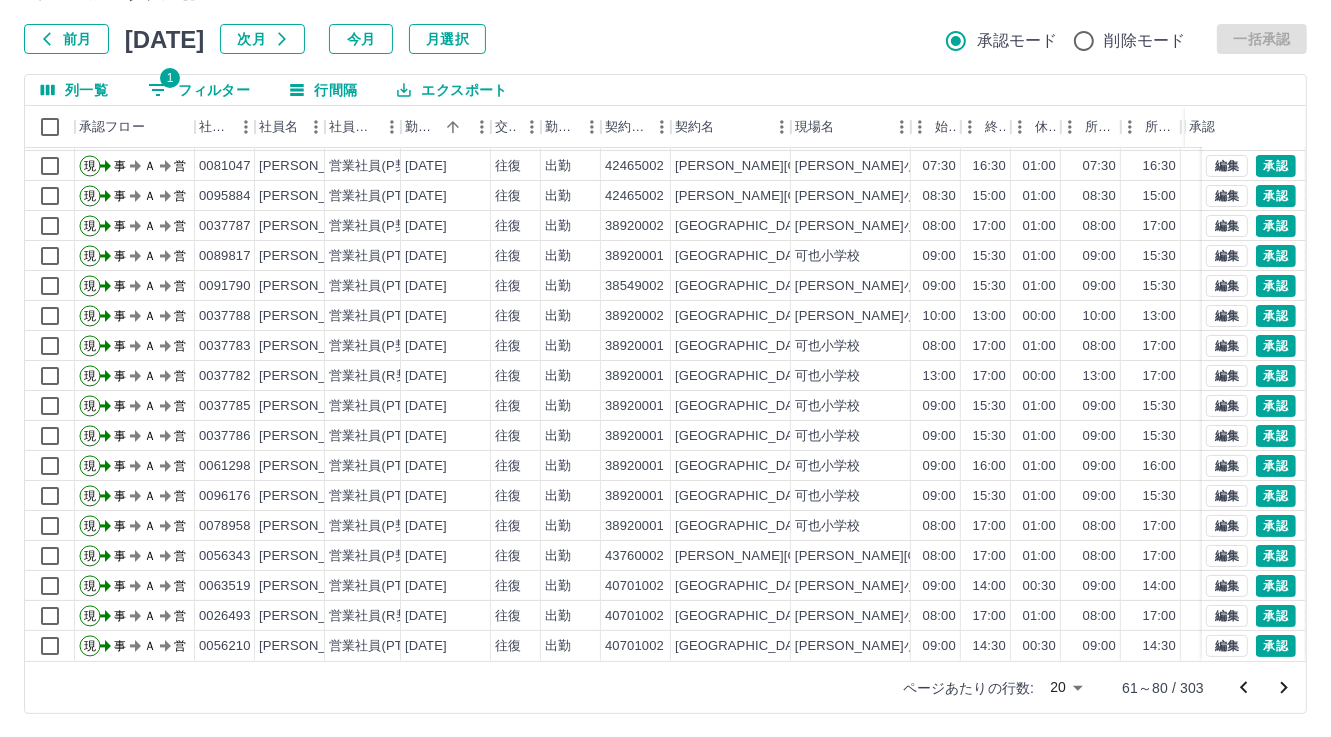 click 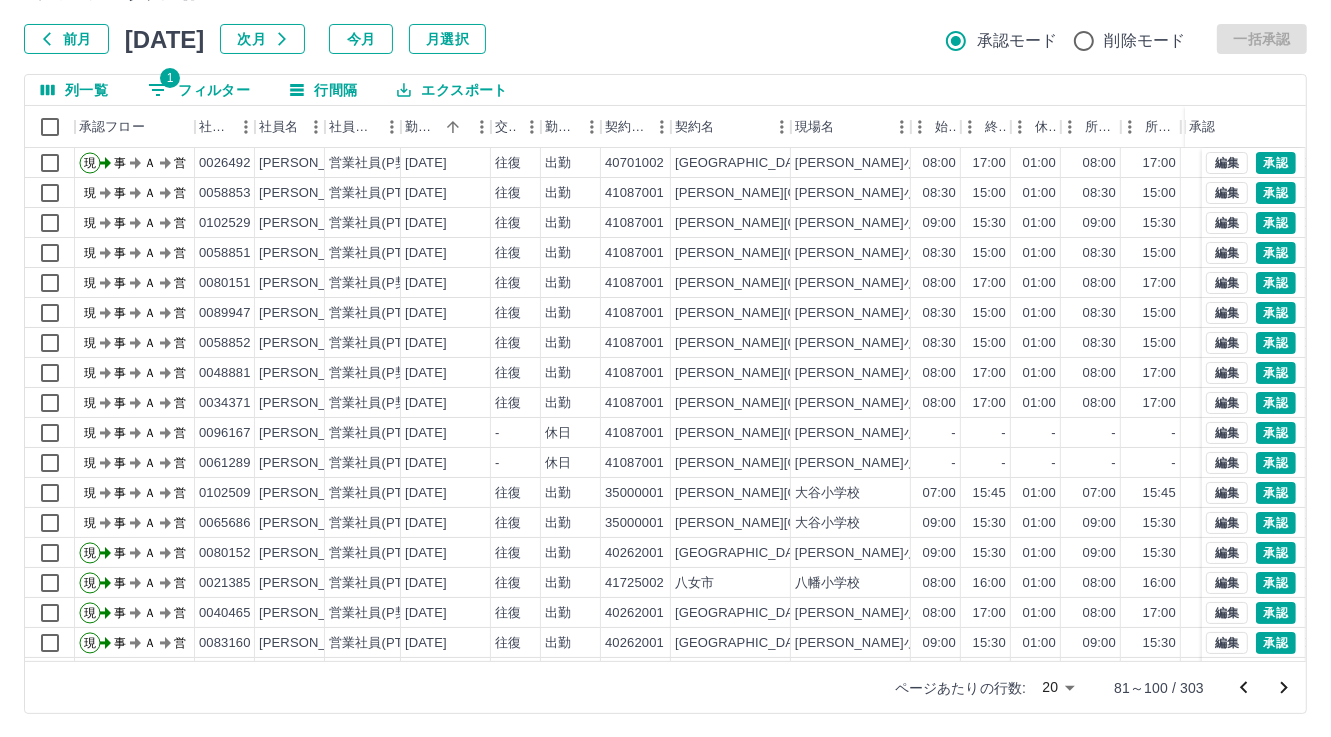 scroll, scrollTop: 103, scrollLeft: 0, axis: vertical 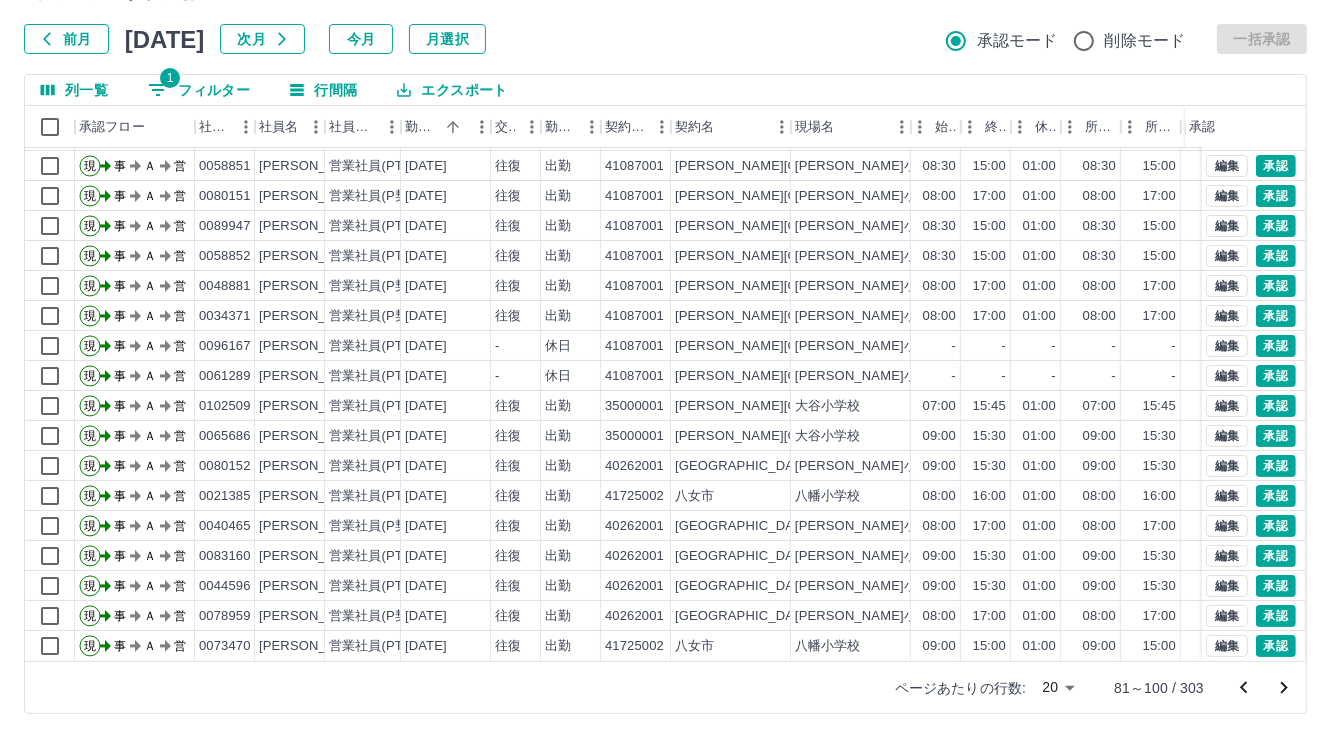 click 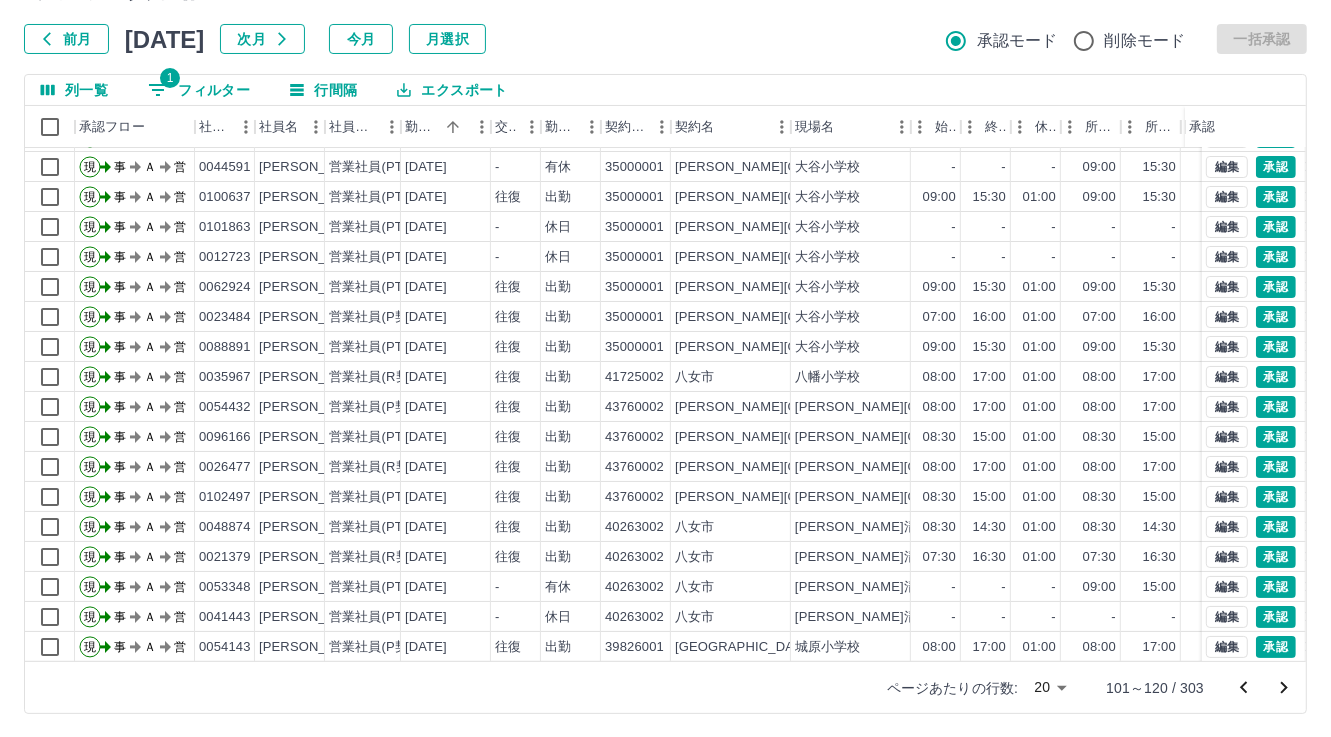 scroll, scrollTop: 103, scrollLeft: 0, axis: vertical 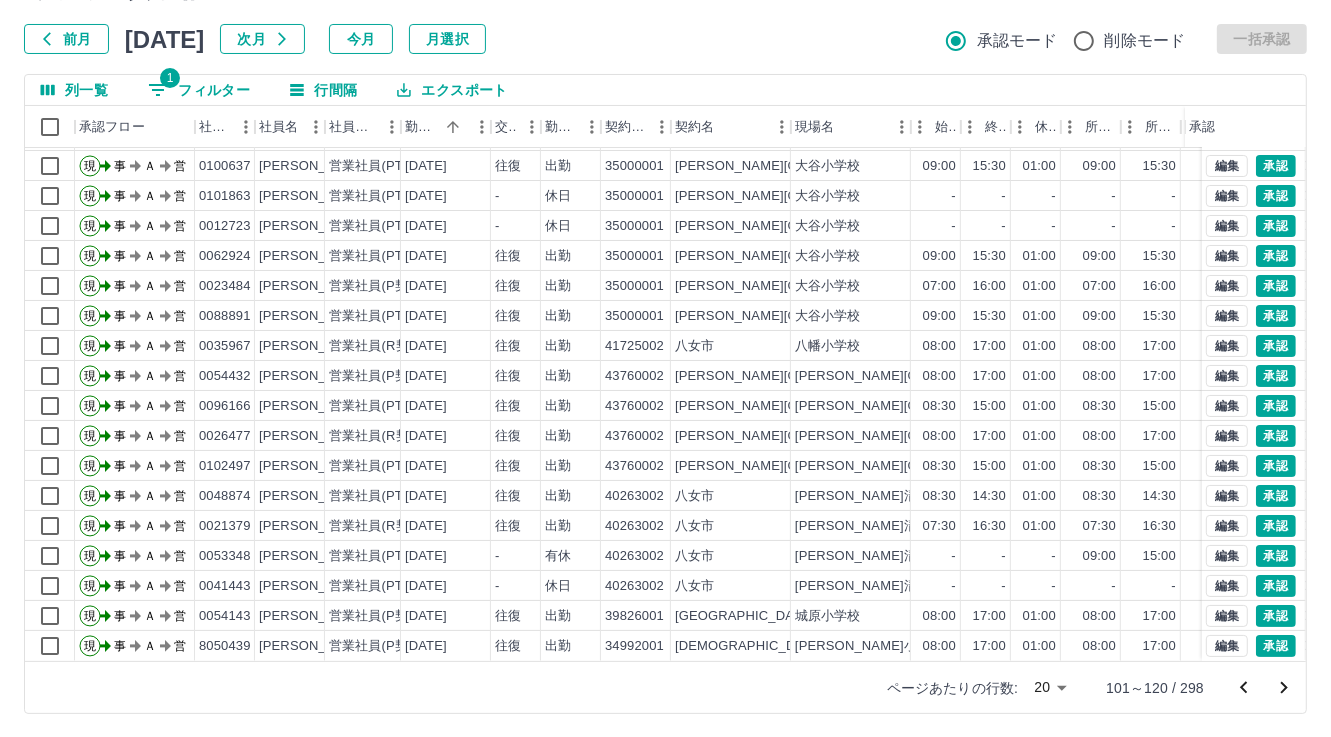 click 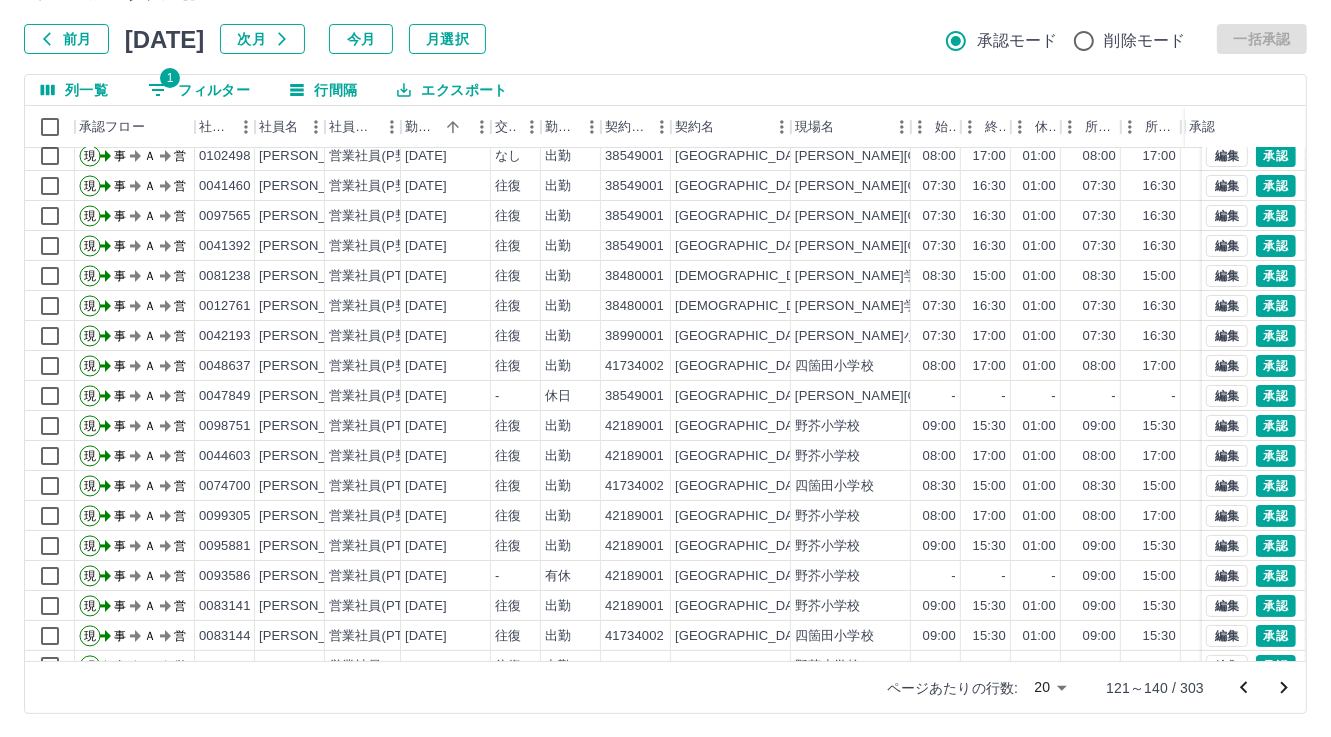 scroll, scrollTop: 103, scrollLeft: 0, axis: vertical 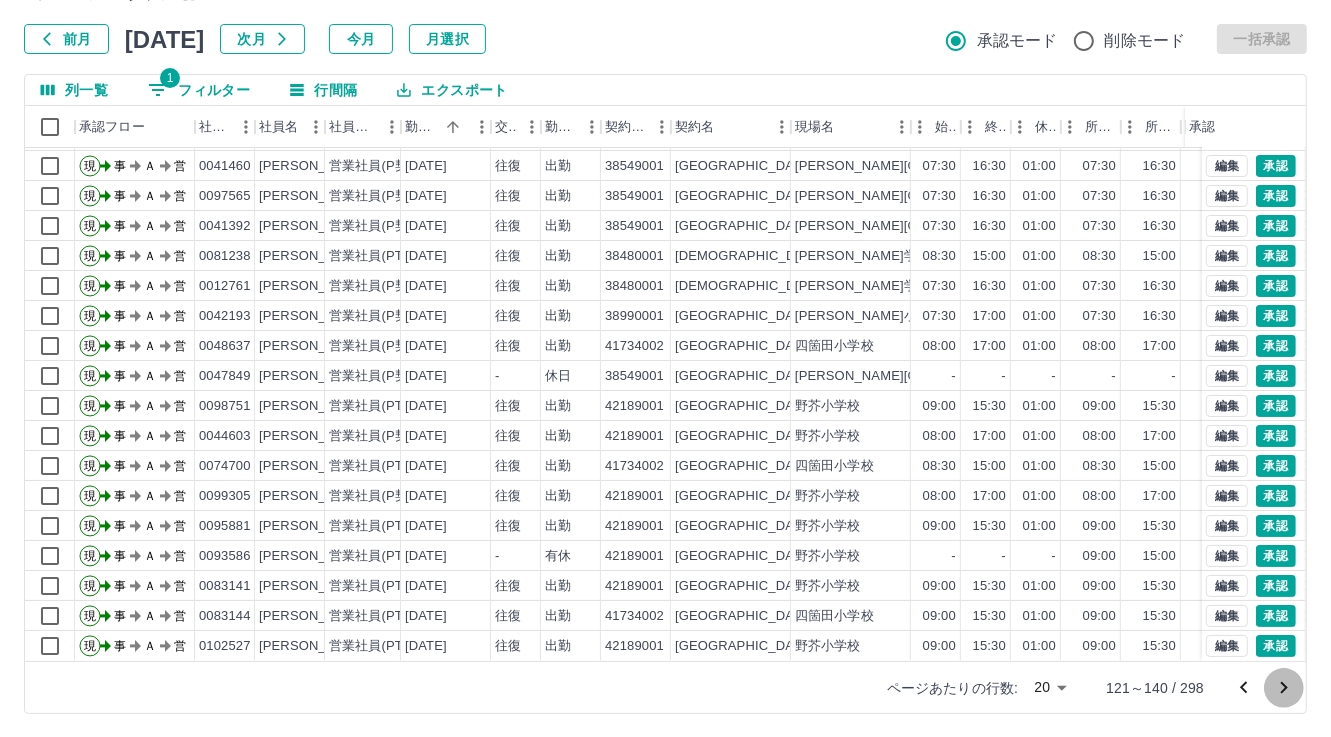 click 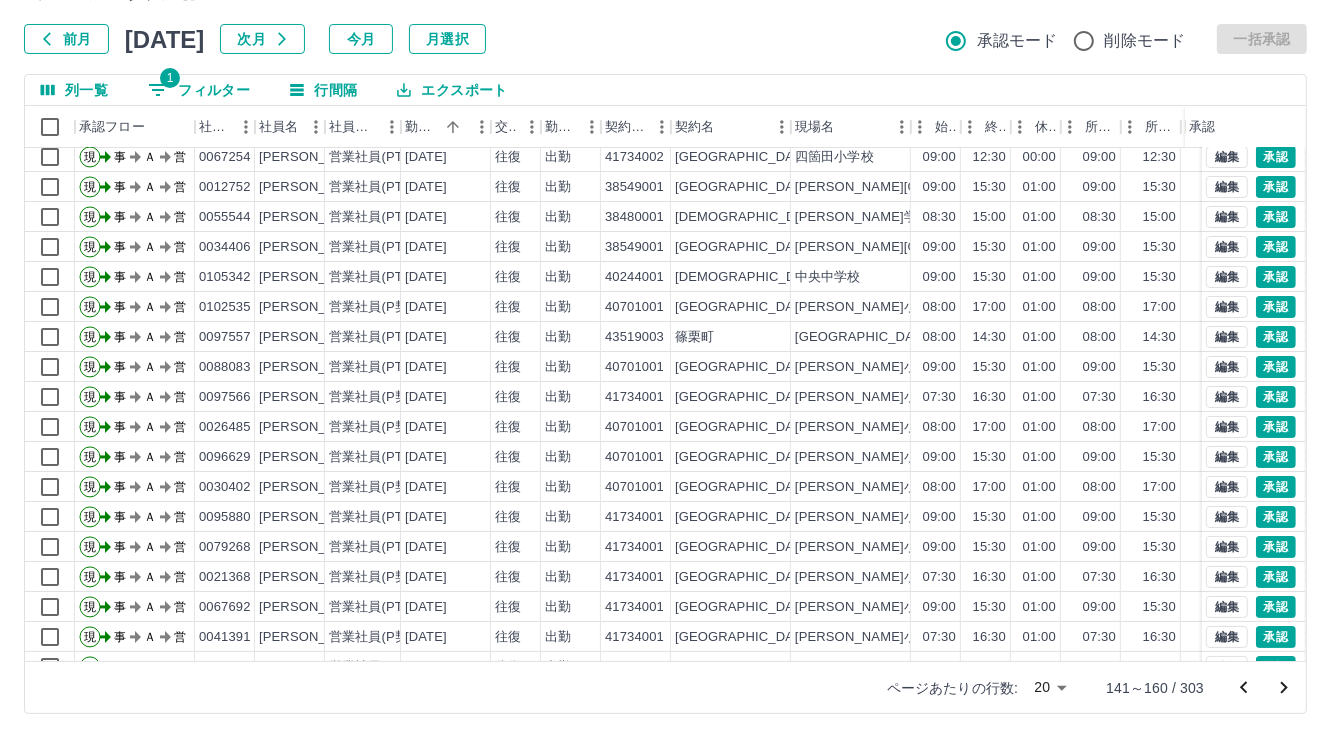 scroll, scrollTop: 103, scrollLeft: 0, axis: vertical 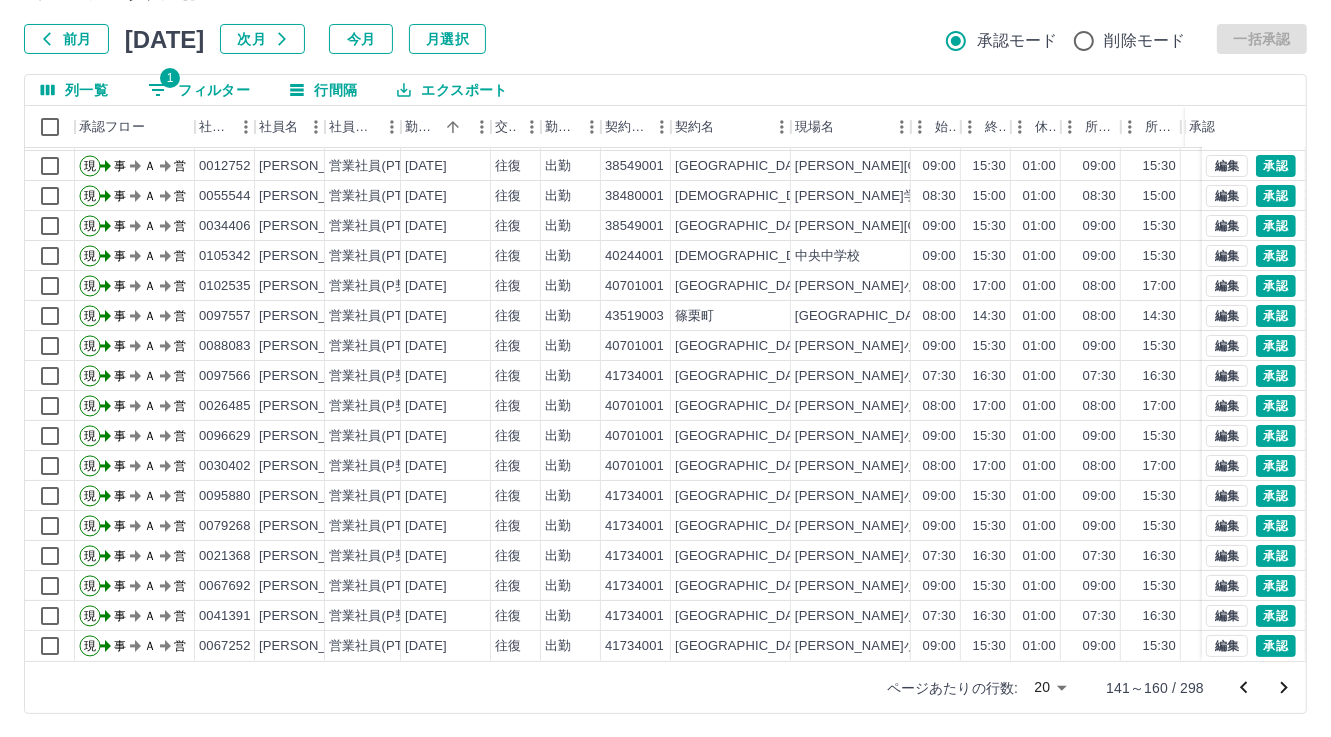 click 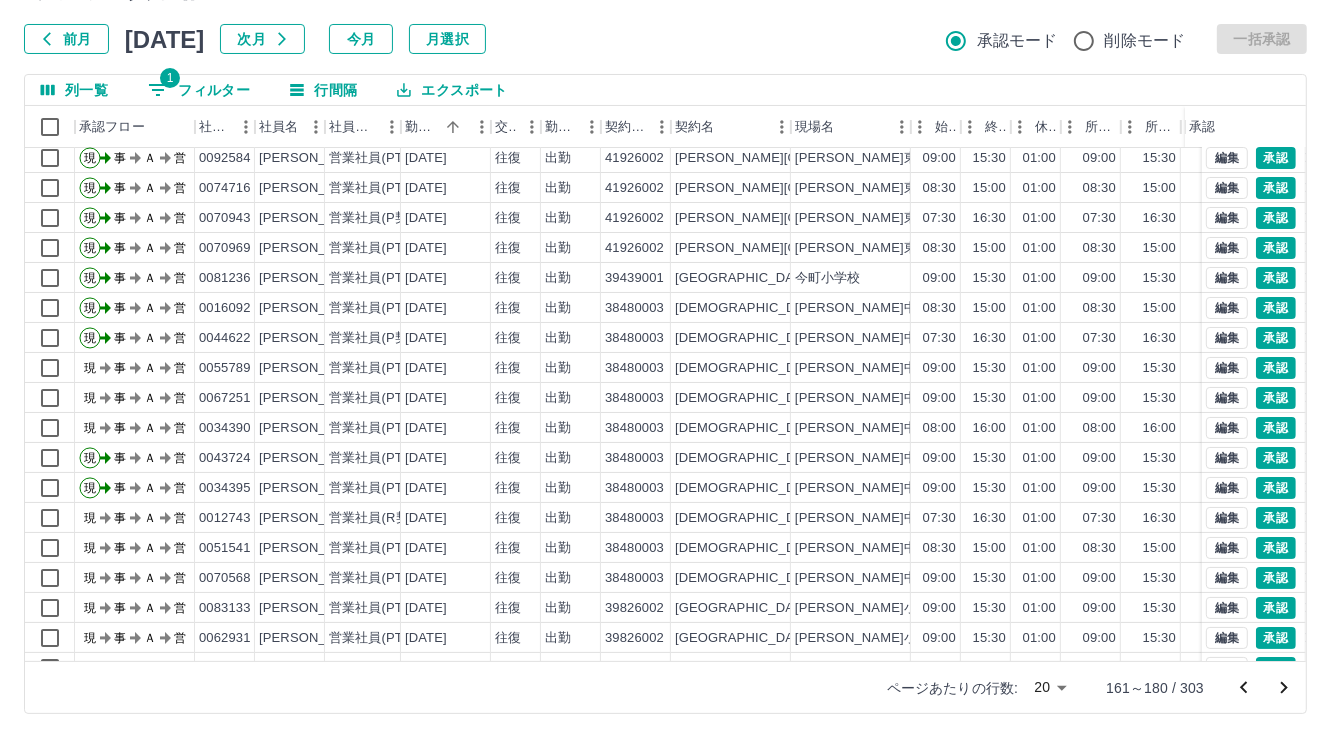 scroll, scrollTop: 103, scrollLeft: 0, axis: vertical 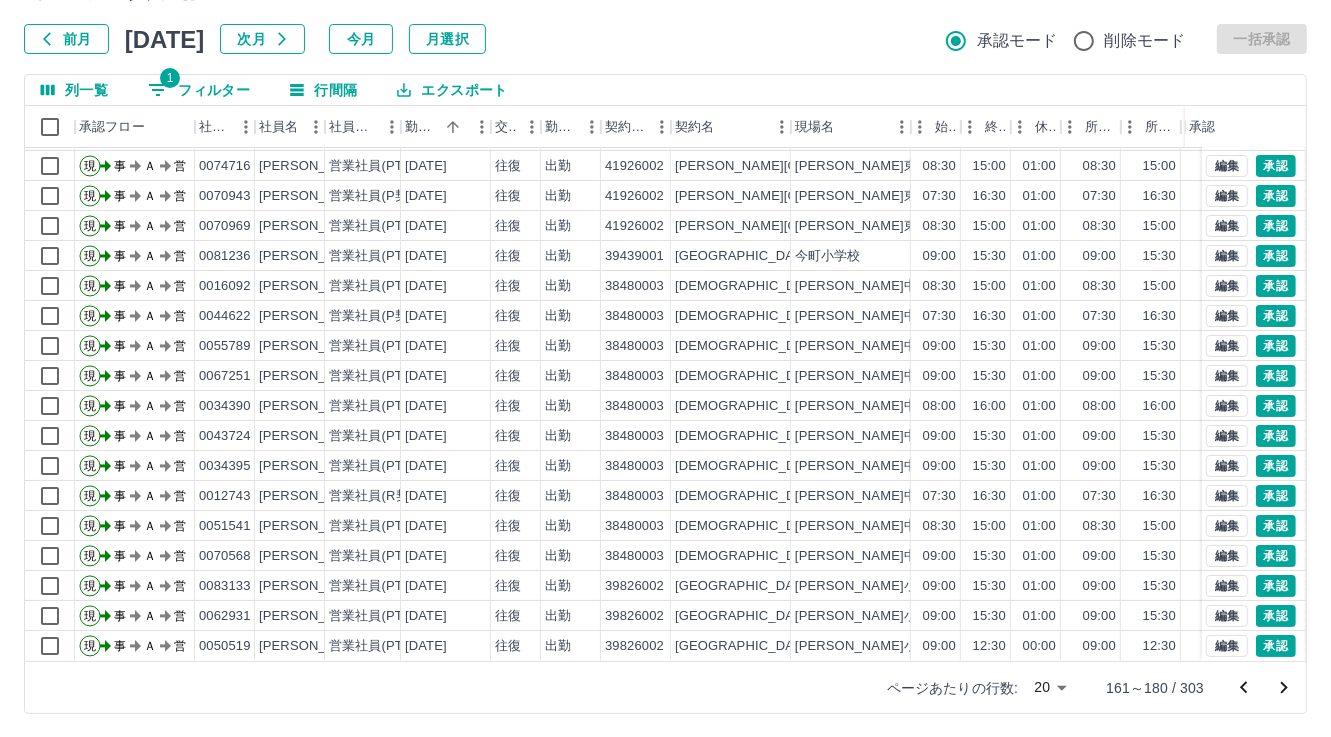 click 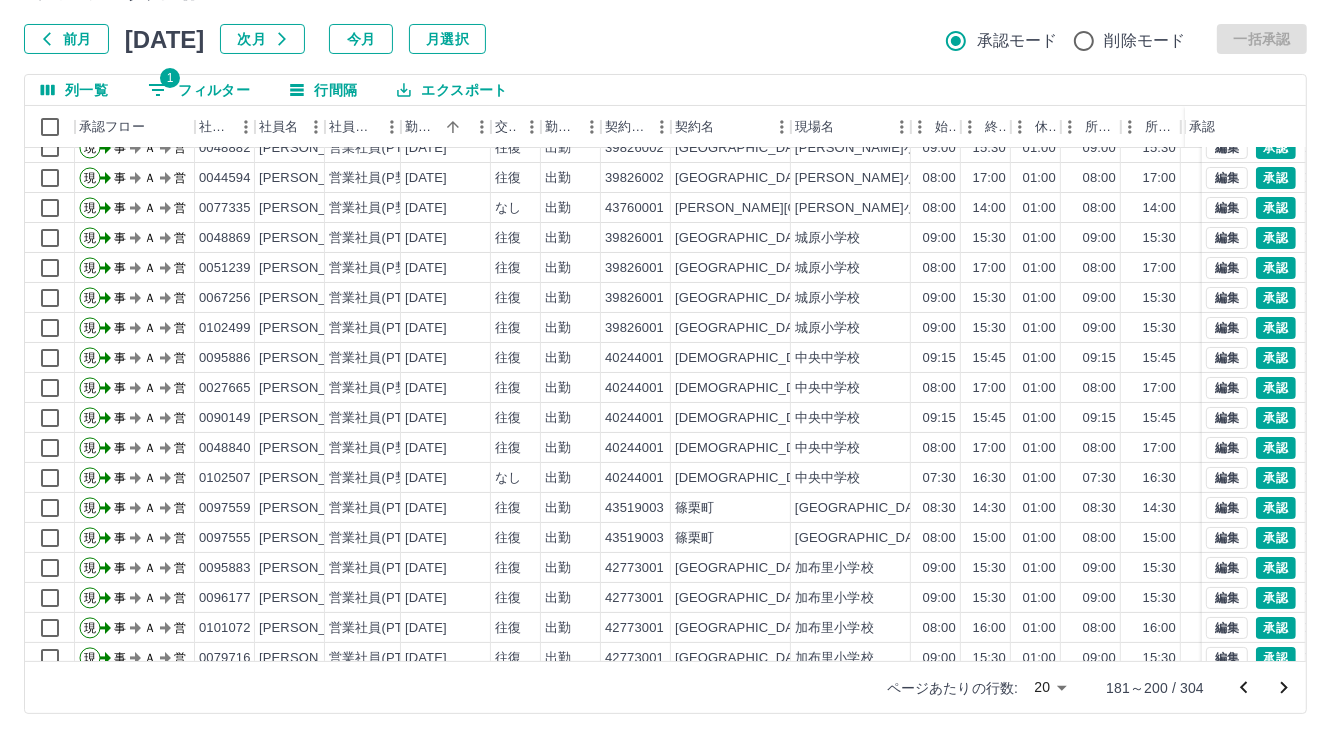 scroll, scrollTop: 103, scrollLeft: 0, axis: vertical 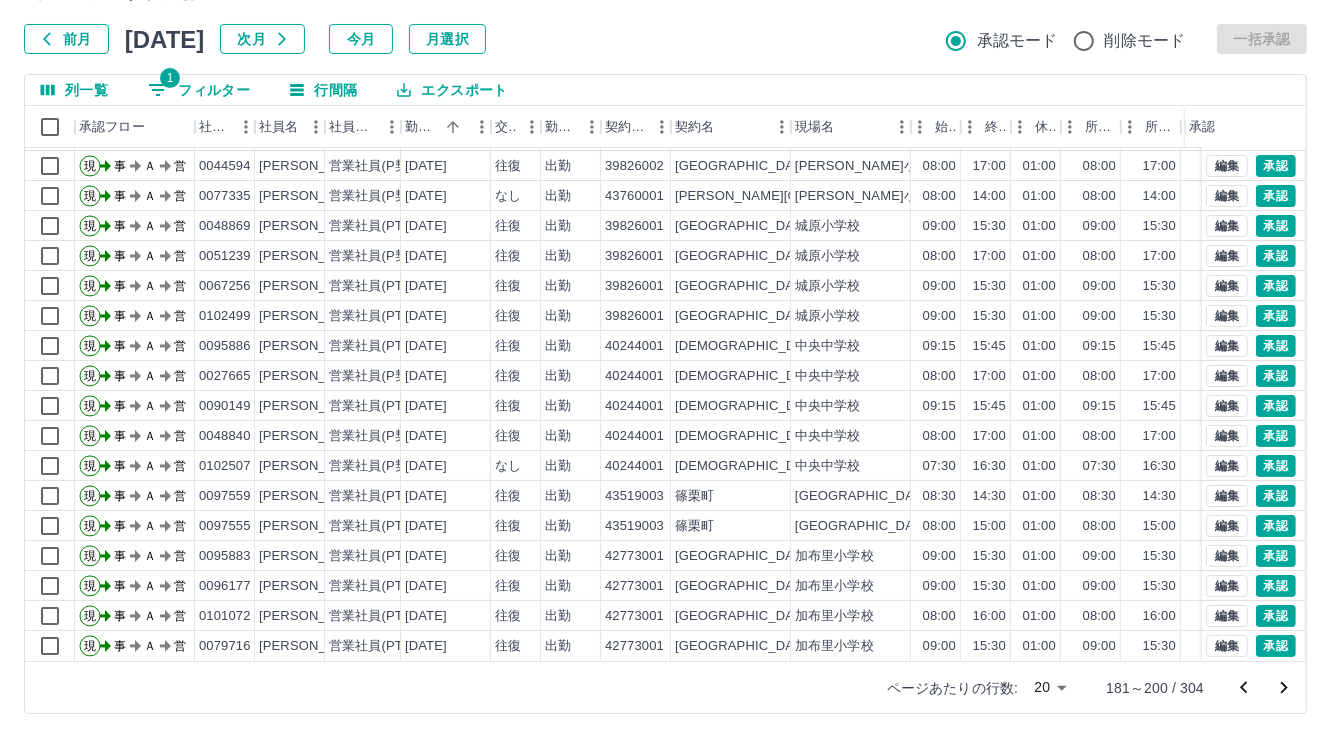 click at bounding box center (1284, 688) 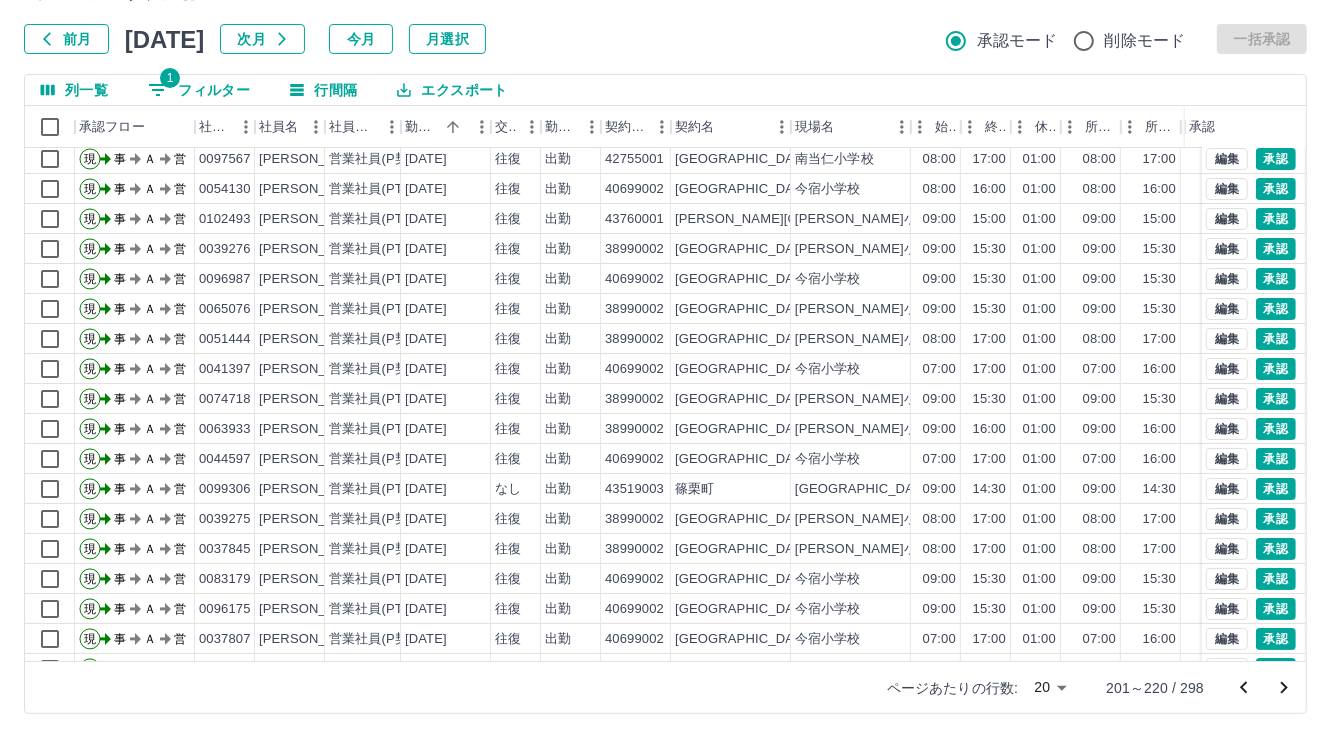 scroll, scrollTop: 103, scrollLeft: 0, axis: vertical 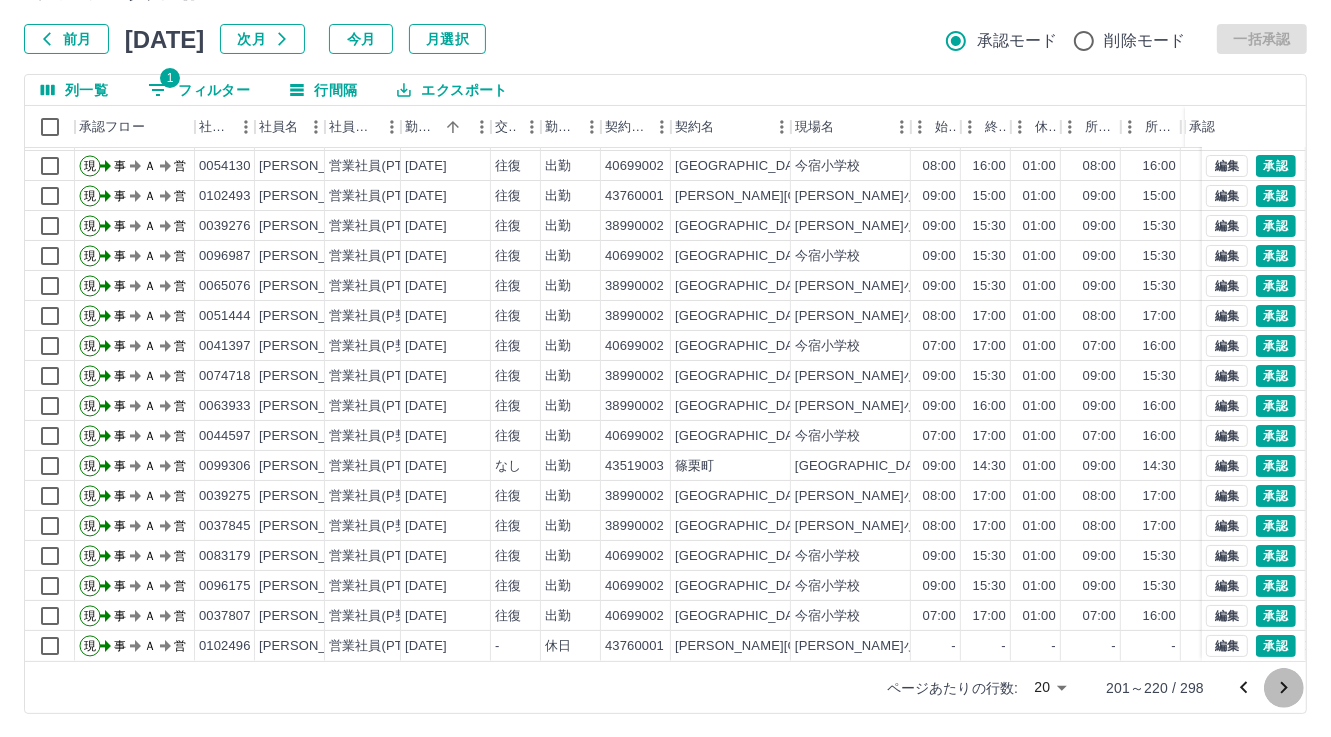 click 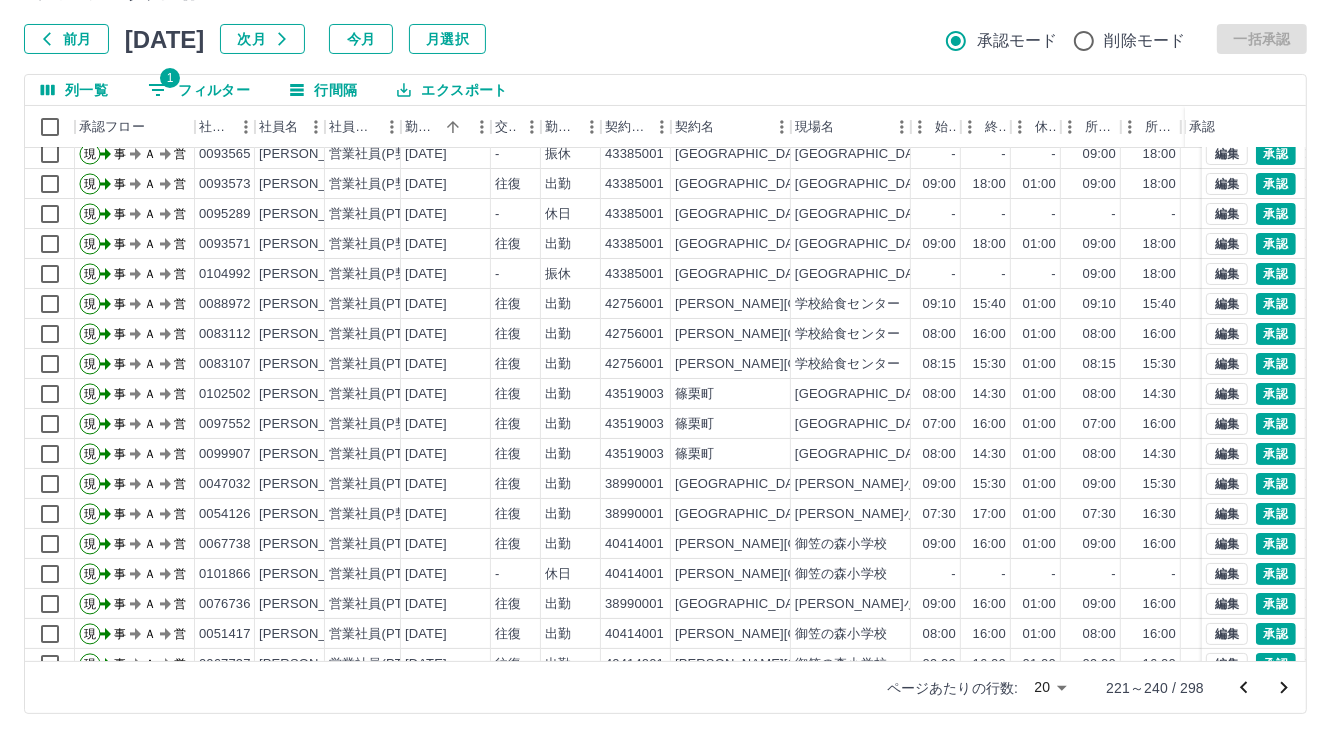 scroll, scrollTop: 103, scrollLeft: 0, axis: vertical 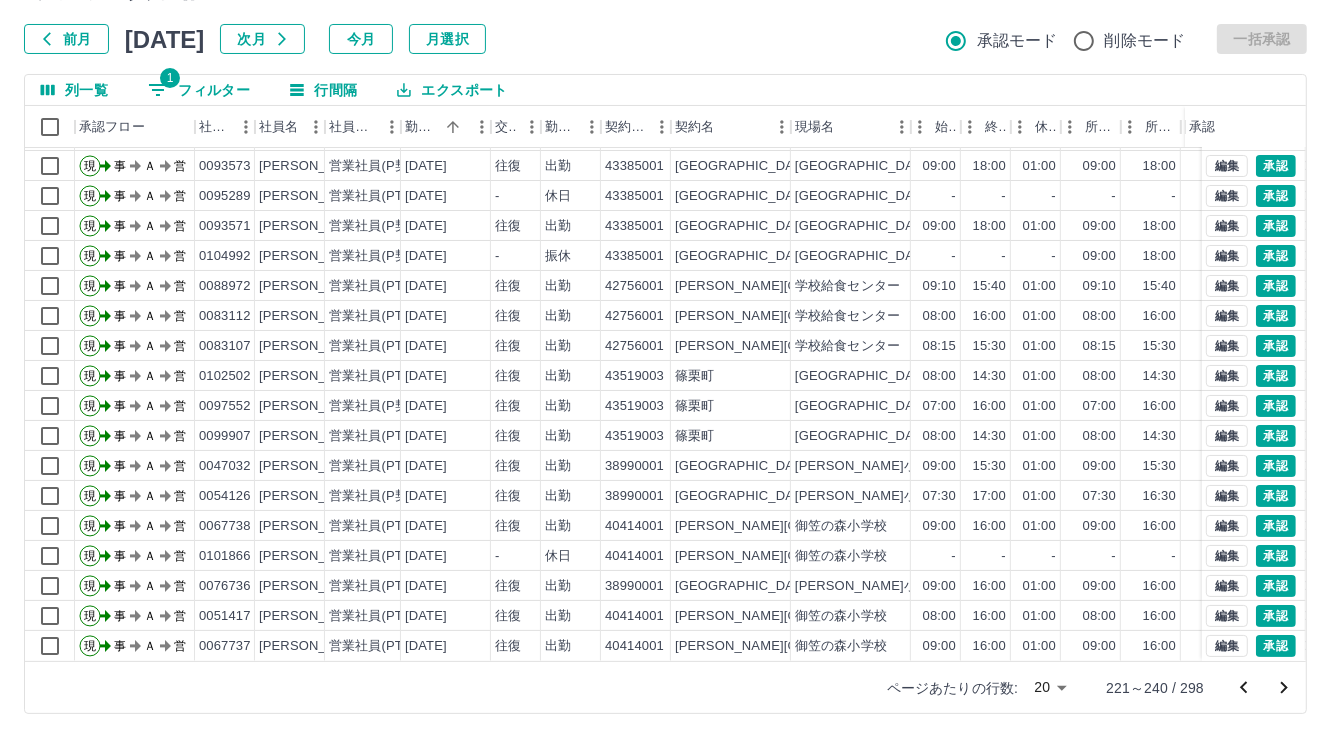 click 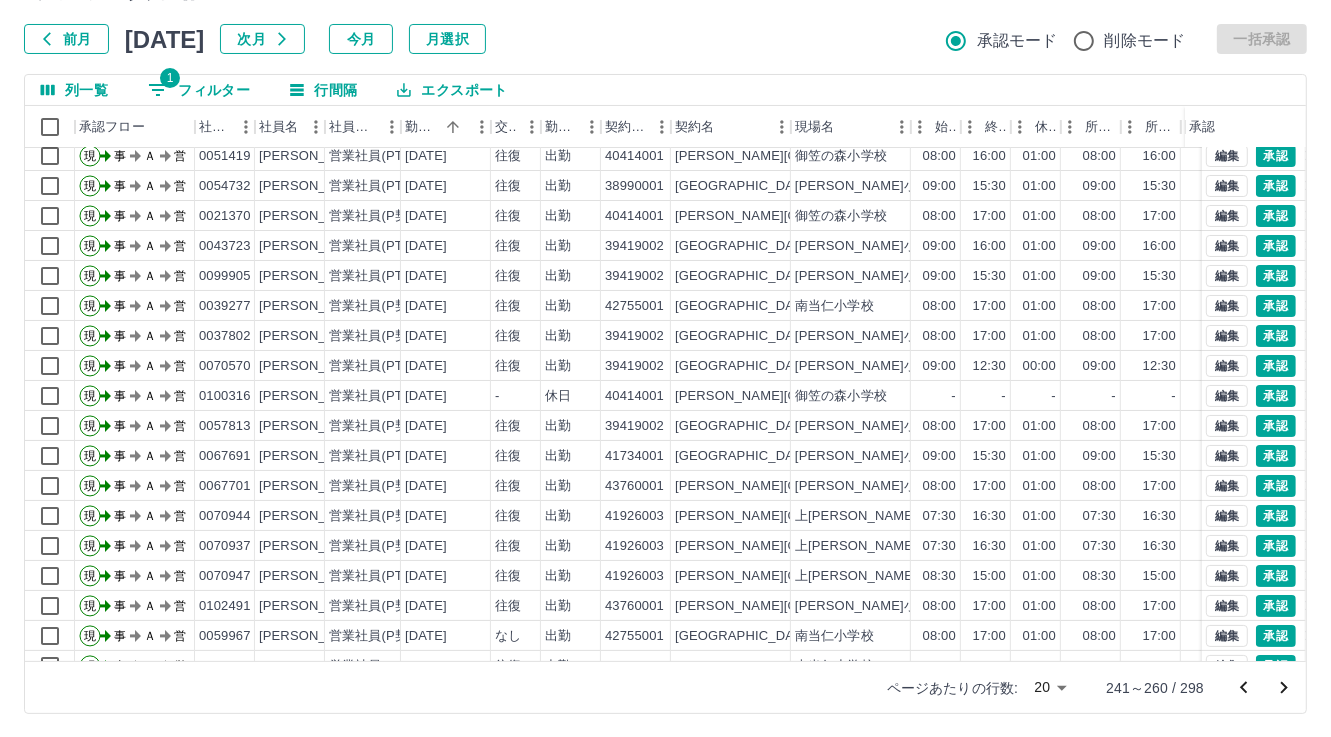 scroll, scrollTop: 103, scrollLeft: 0, axis: vertical 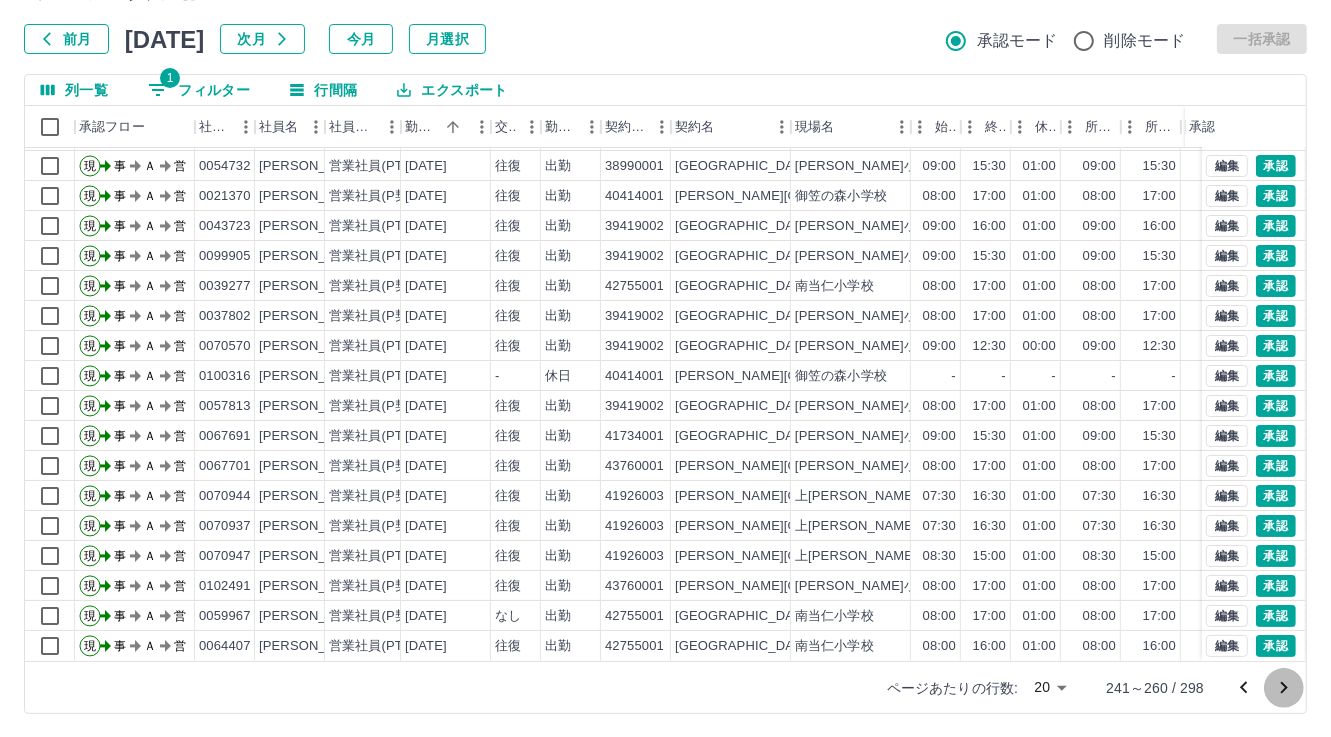click 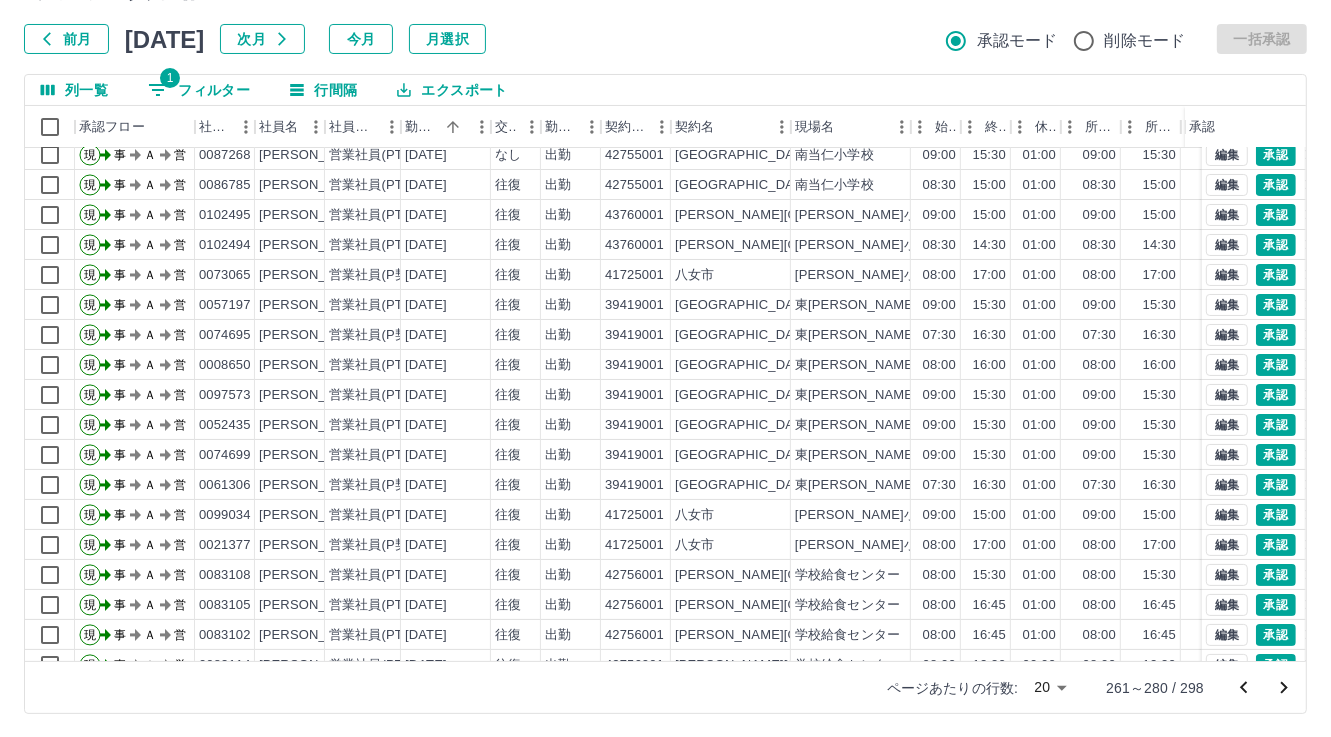 scroll, scrollTop: 103, scrollLeft: 0, axis: vertical 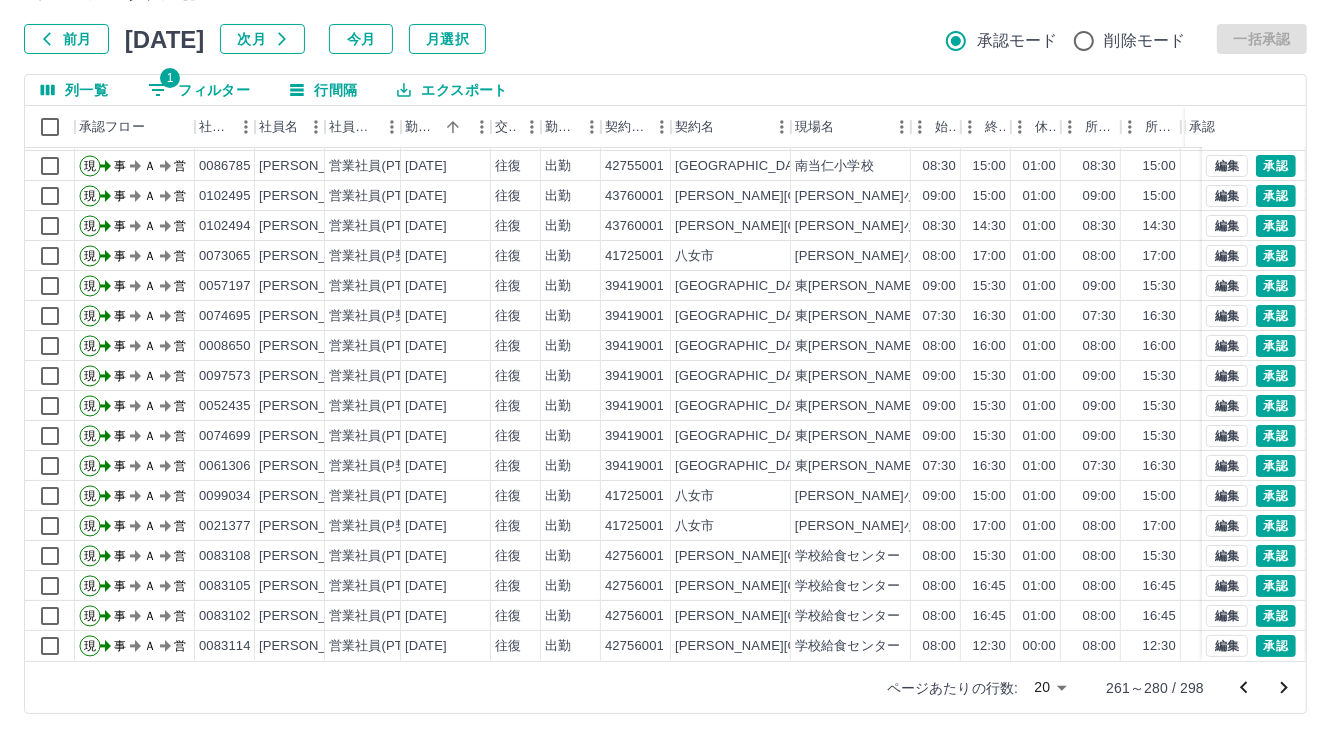 click 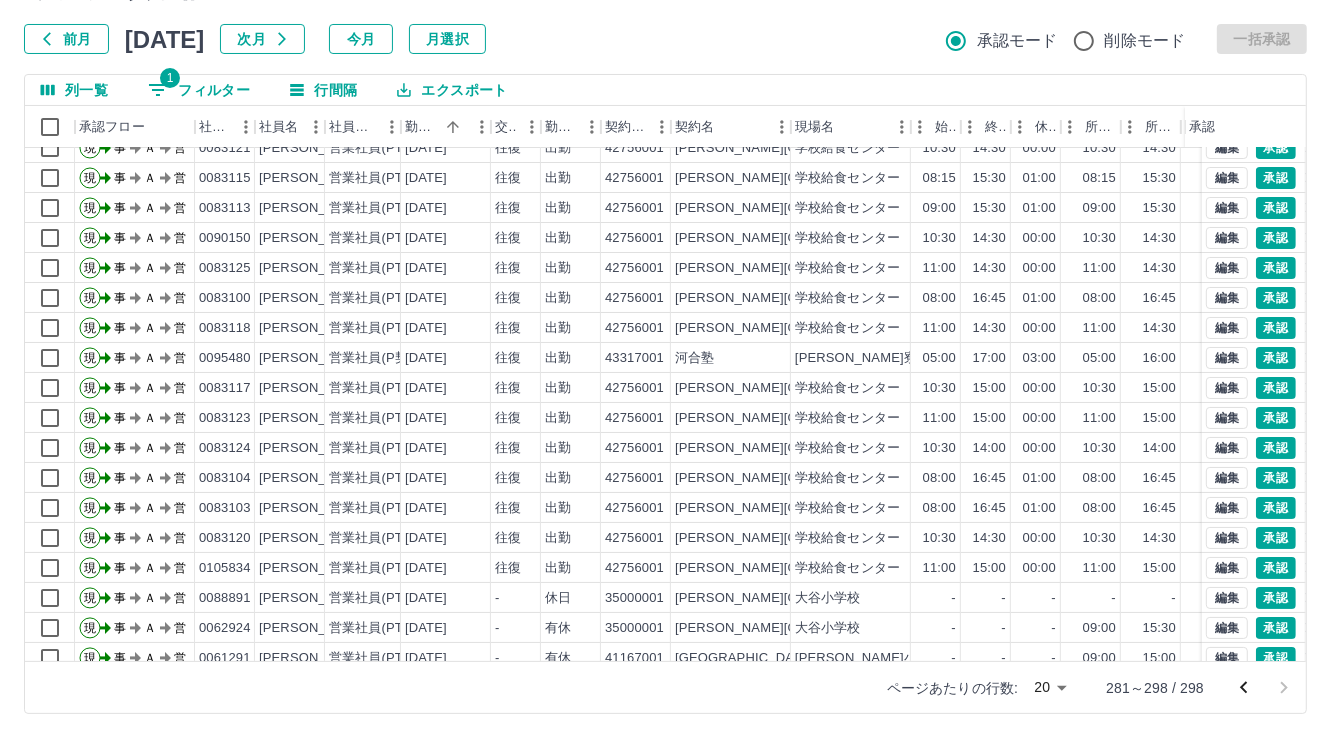 scroll, scrollTop: 0, scrollLeft: 0, axis: both 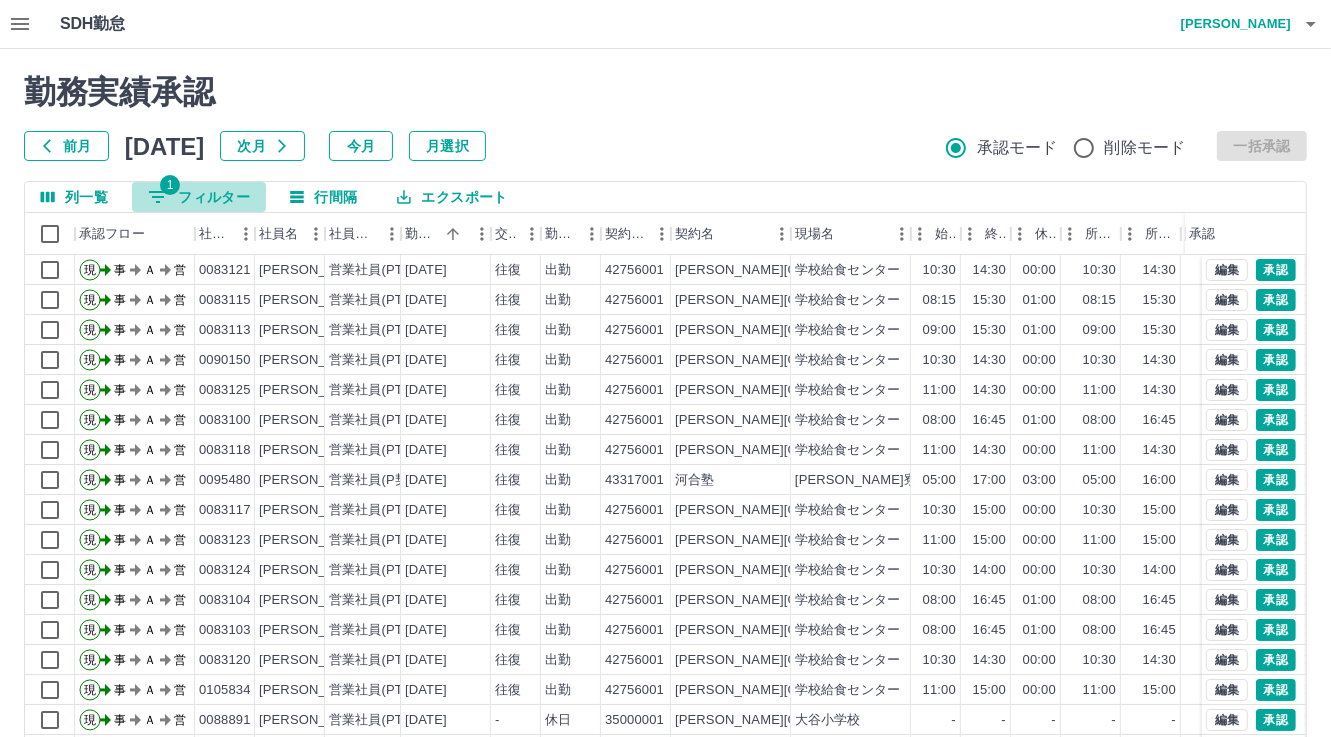 click on "1 フィルター" at bounding box center (199, 197) 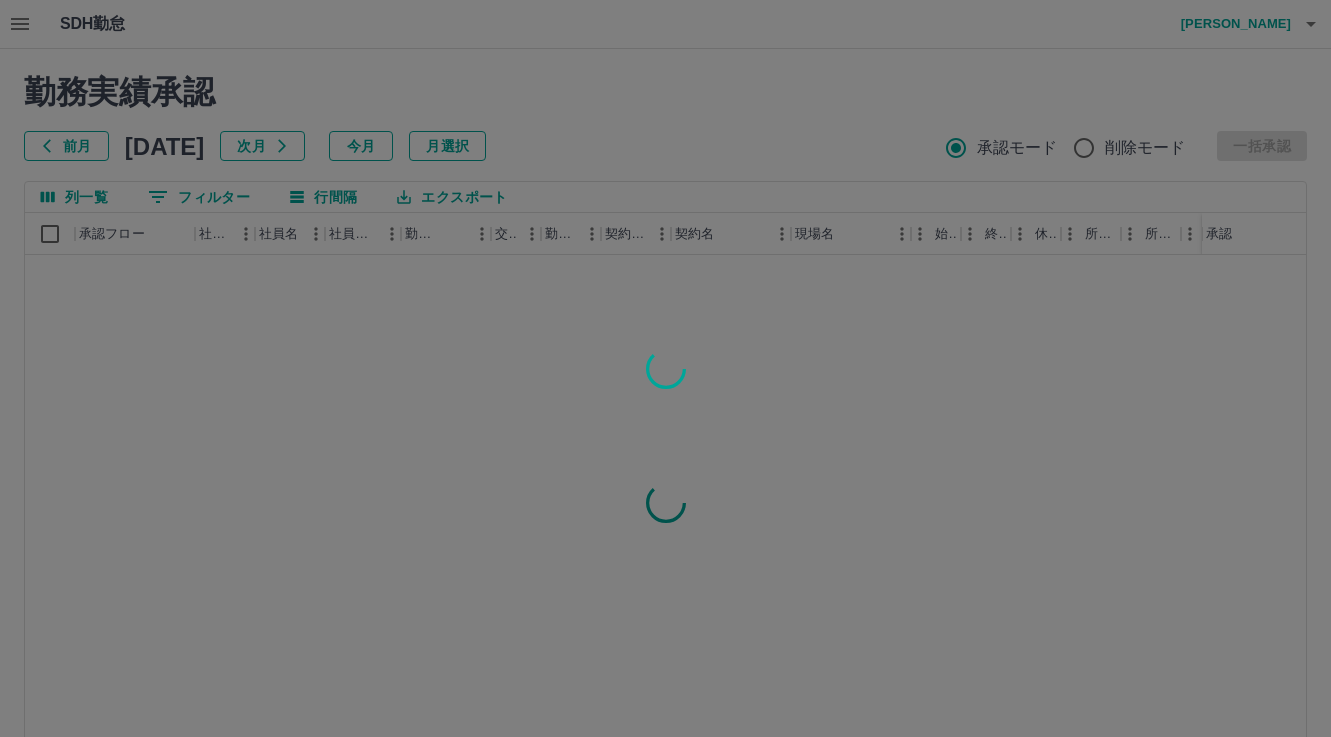 scroll, scrollTop: 0, scrollLeft: 0, axis: both 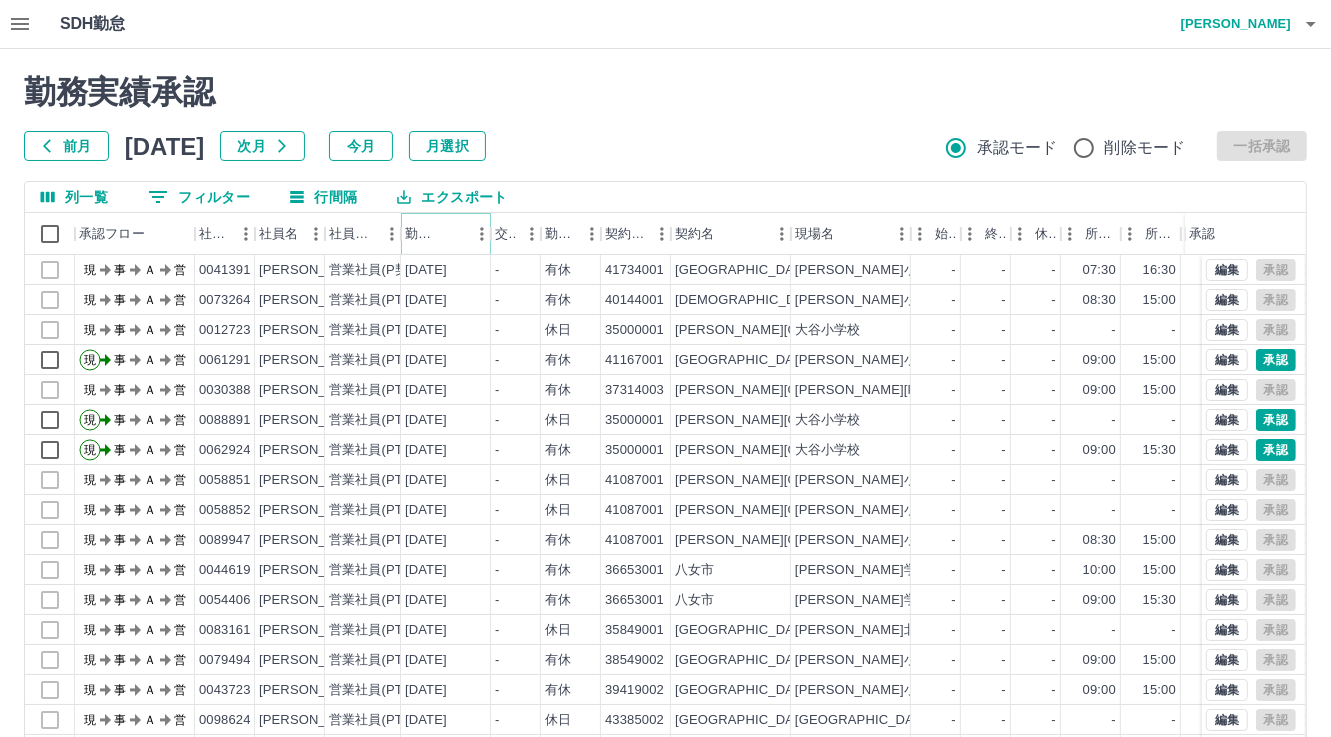 click 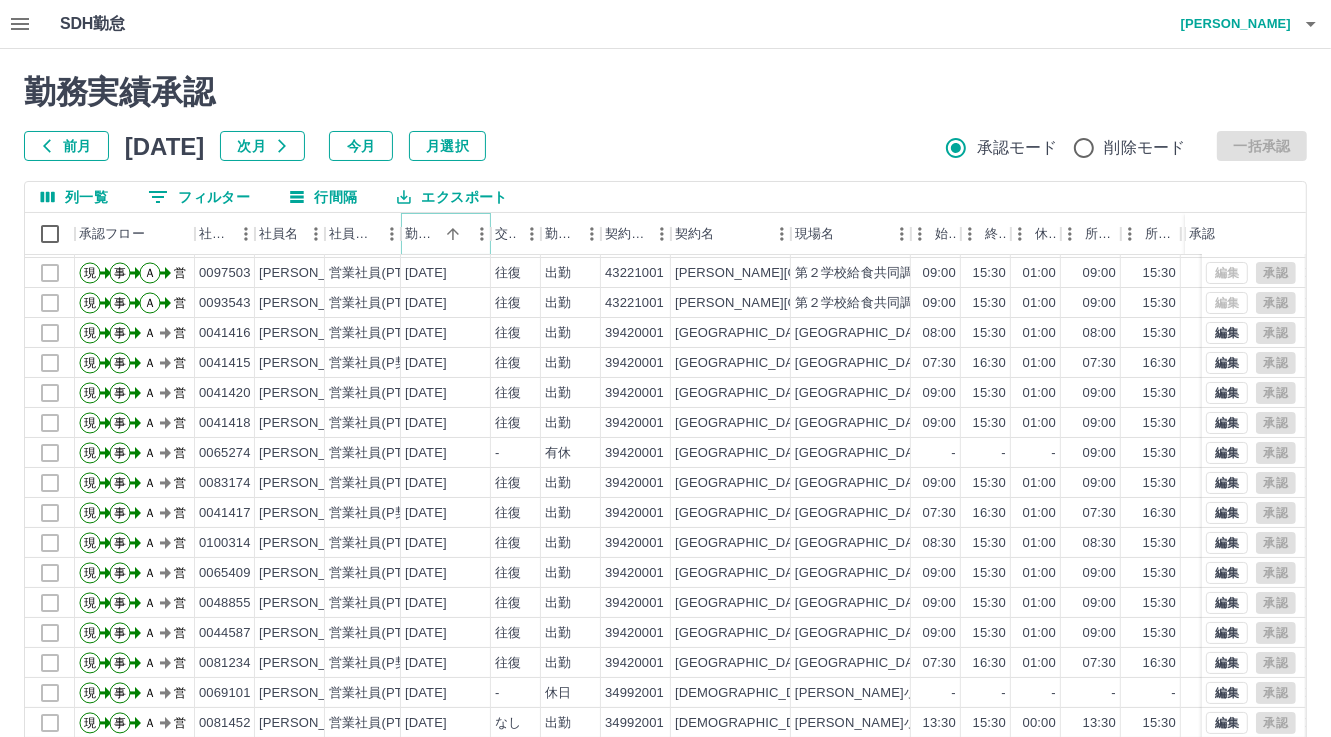 scroll, scrollTop: 103, scrollLeft: 0, axis: vertical 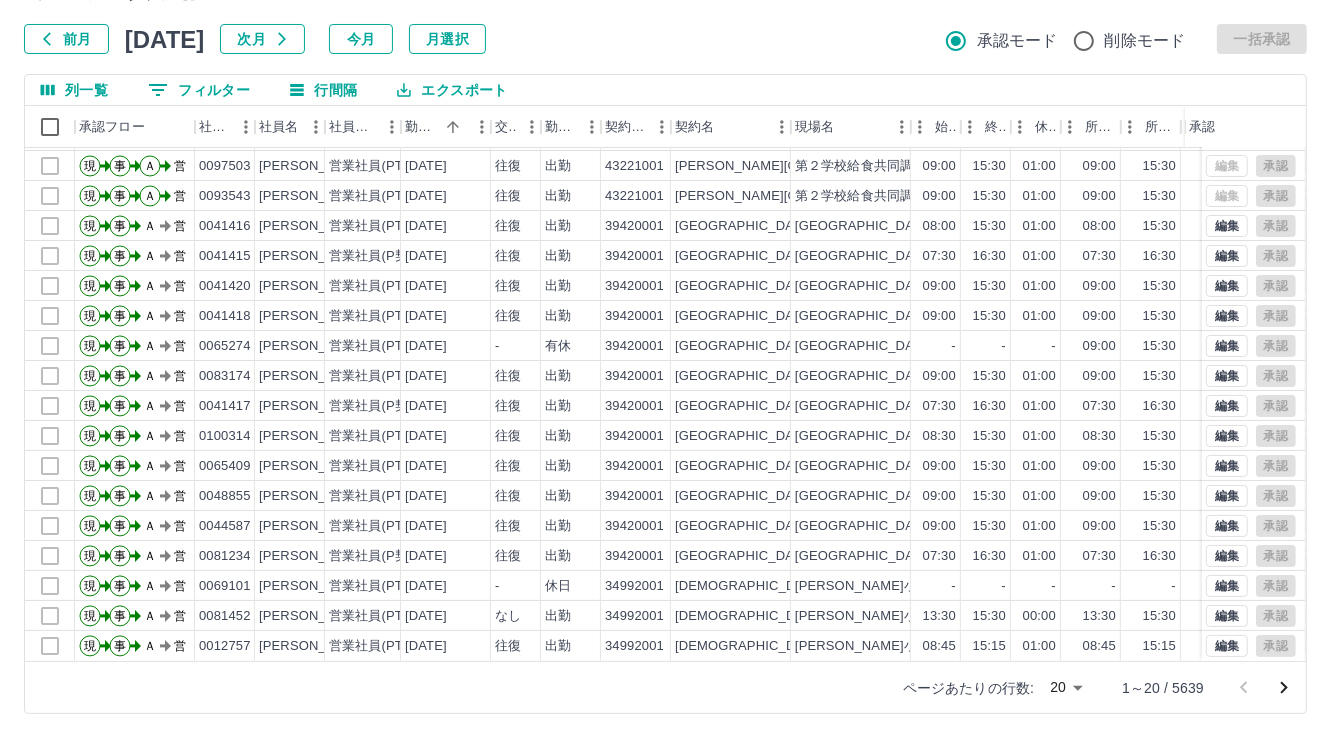 click 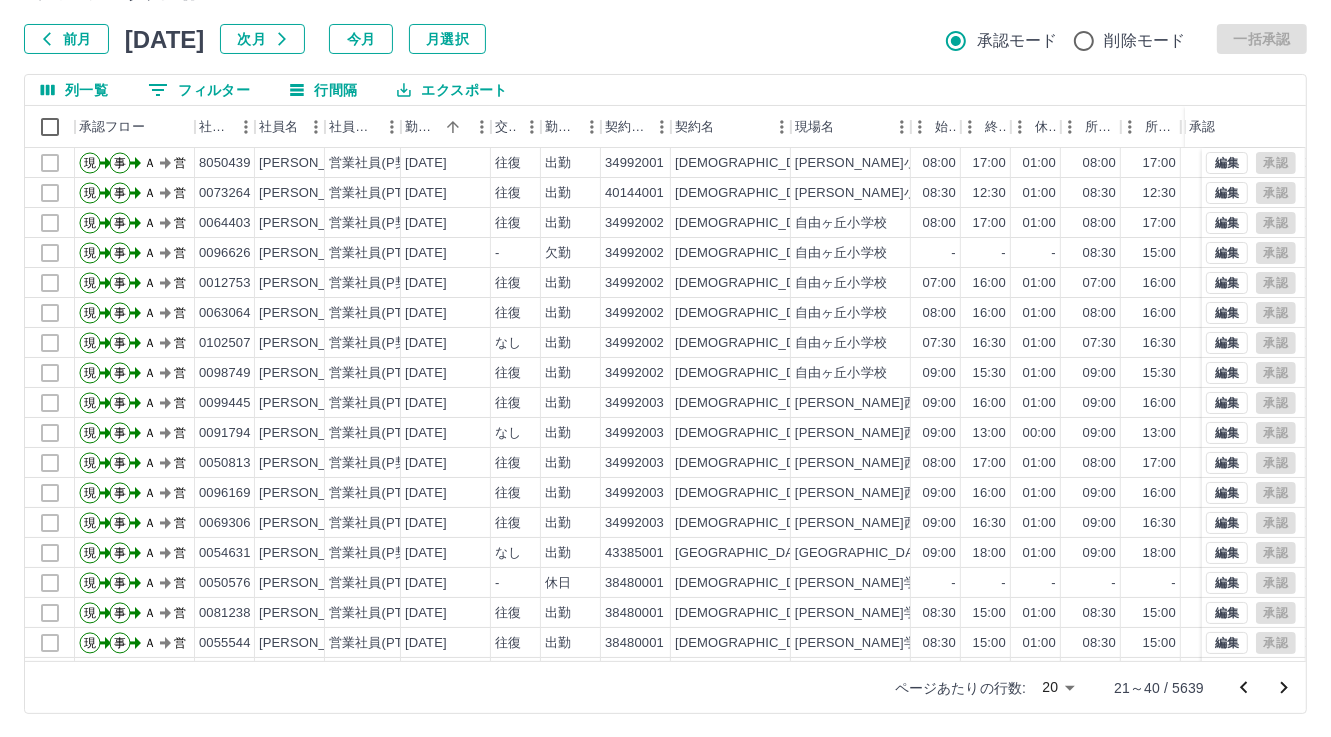 scroll, scrollTop: 103, scrollLeft: 0, axis: vertical 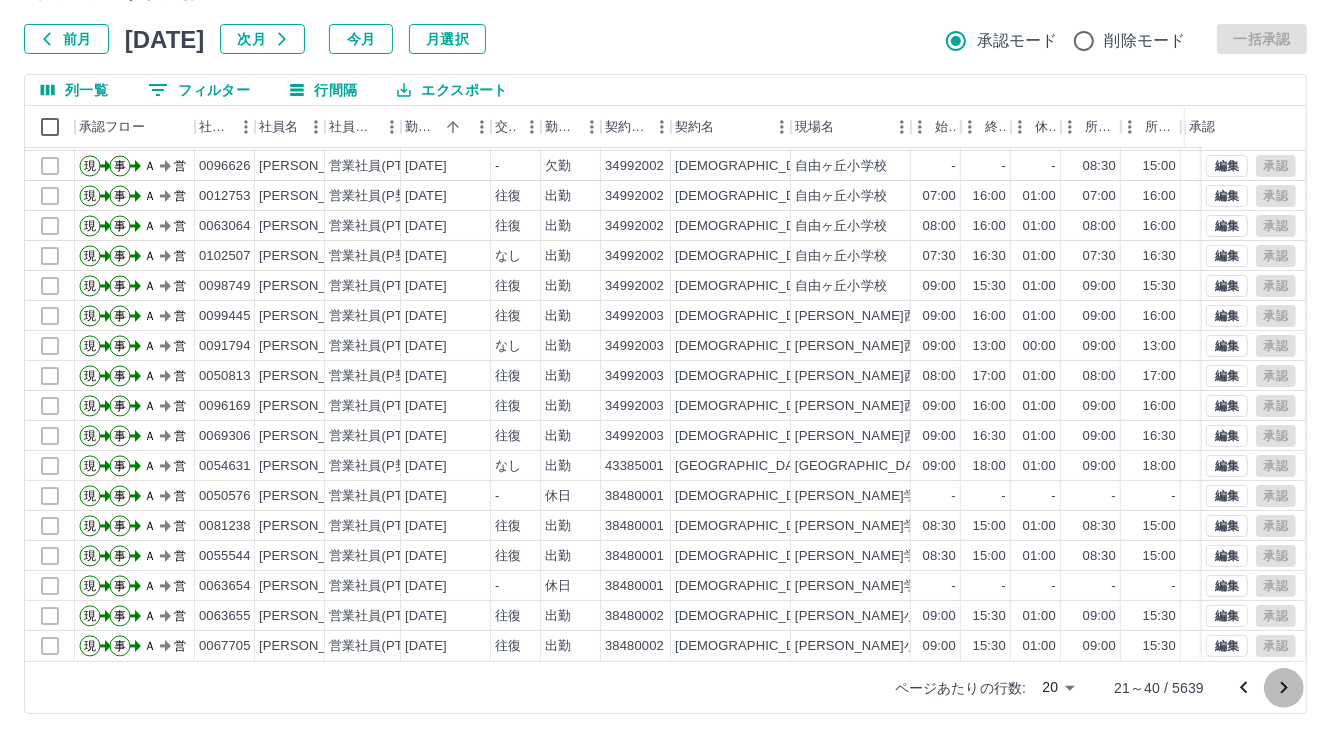 click 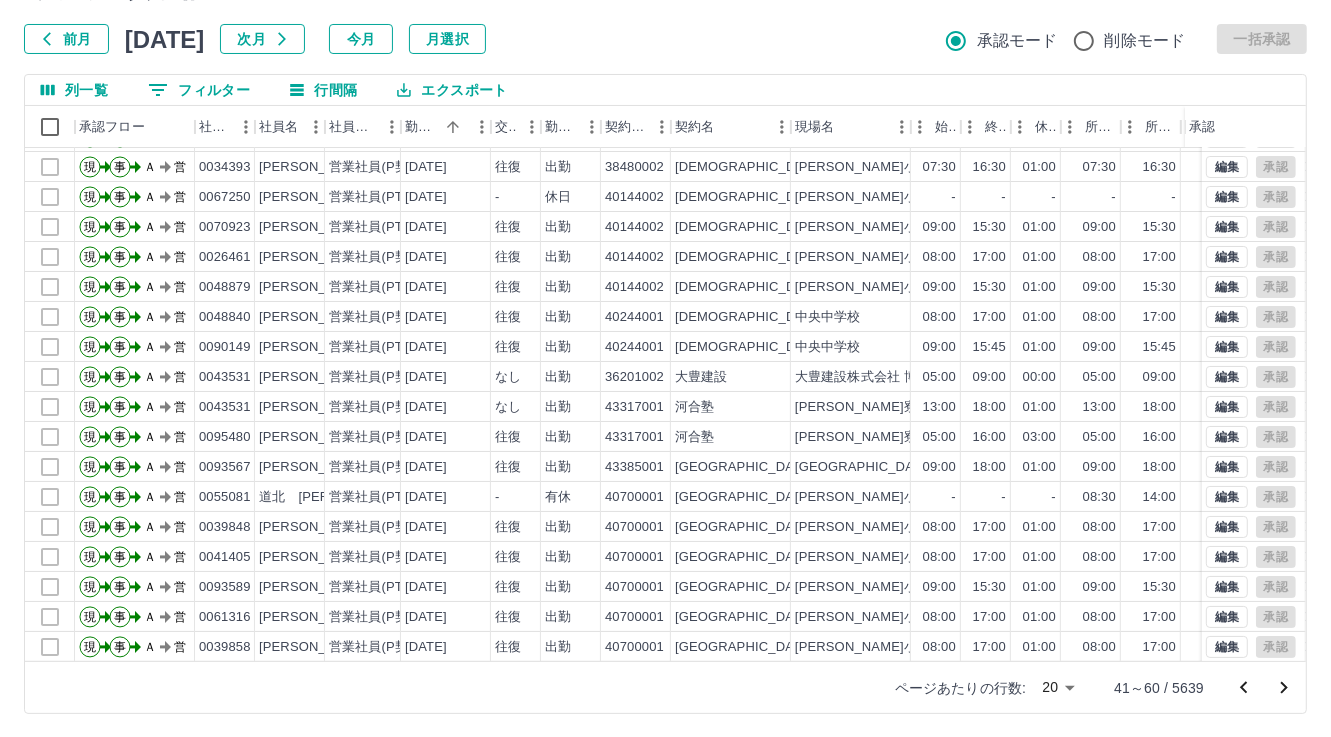 scroll, scrollTop: 103, scrollLeft: 0, axis: vertical 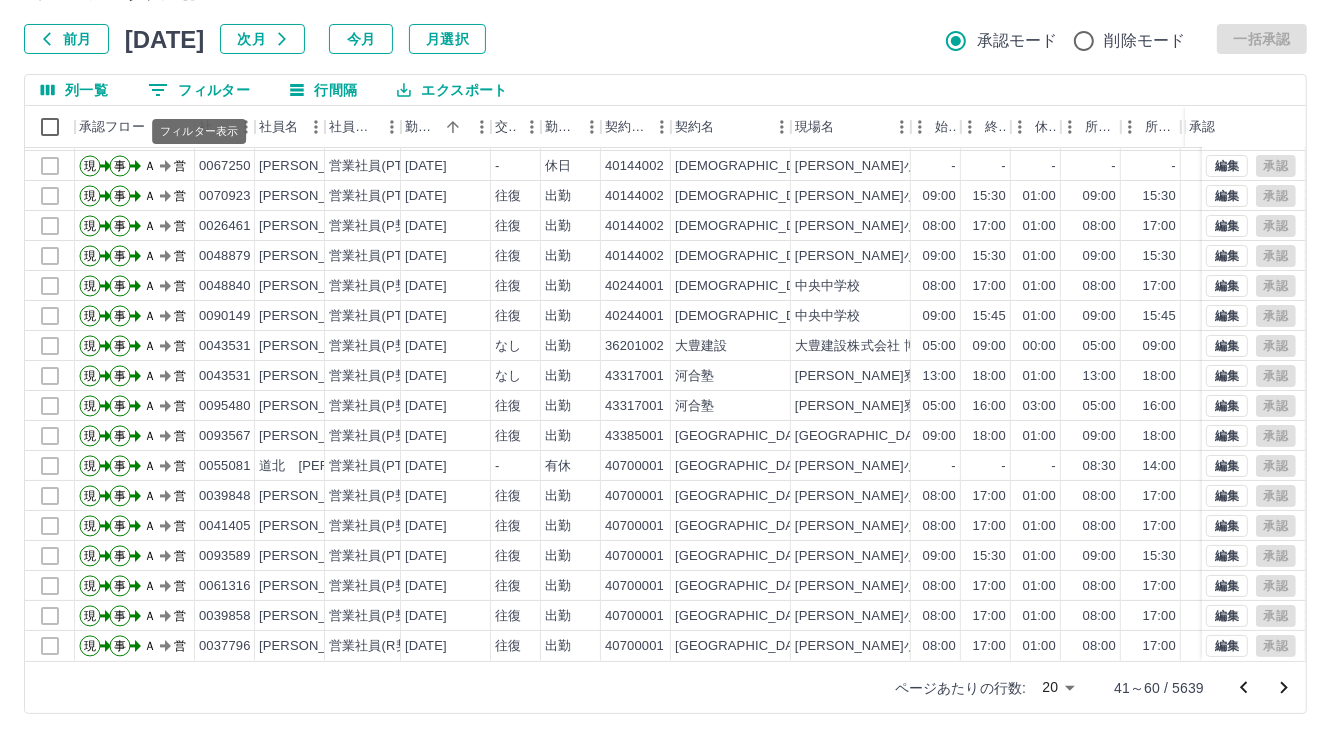 click on "0 フィルター" at bounding box center [199, 90] 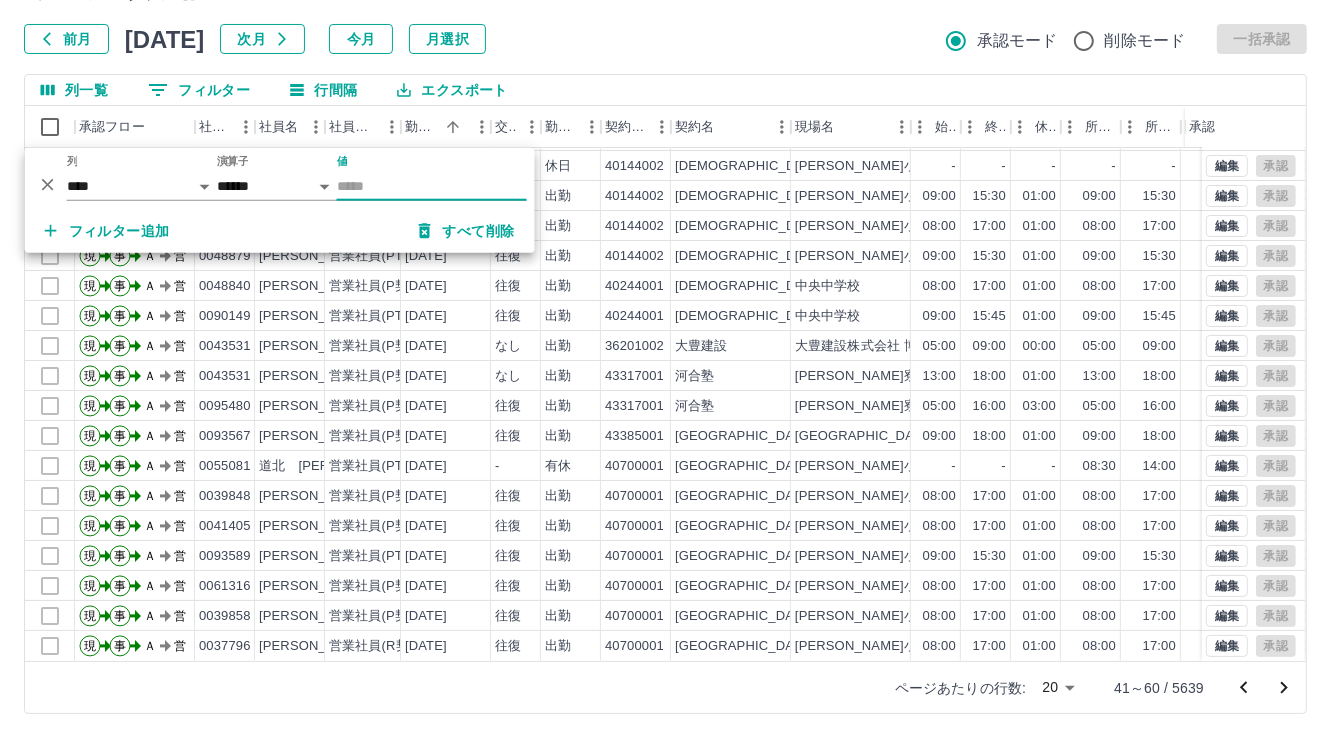 click on "フィルター追加" at bounding box center [107, 231] 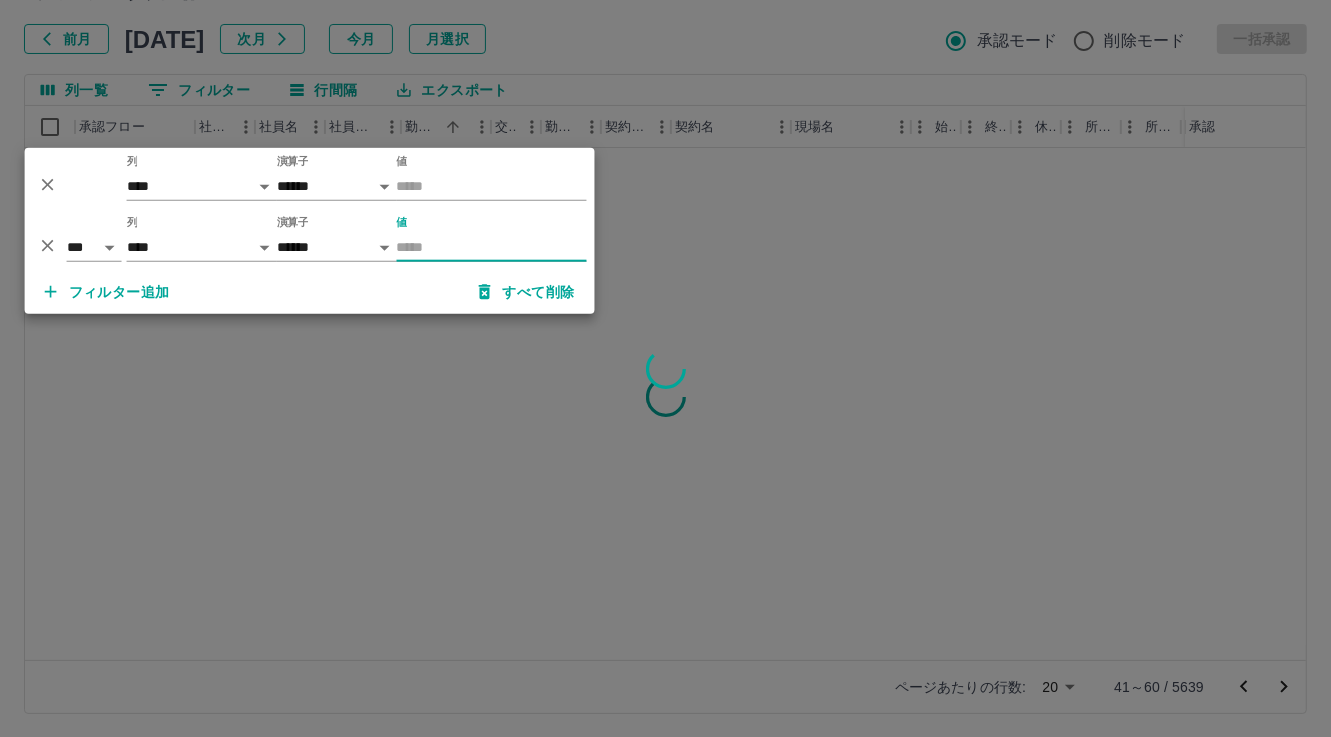 scroll, scrollTop: 0, scrollLeft: 0, axis: both 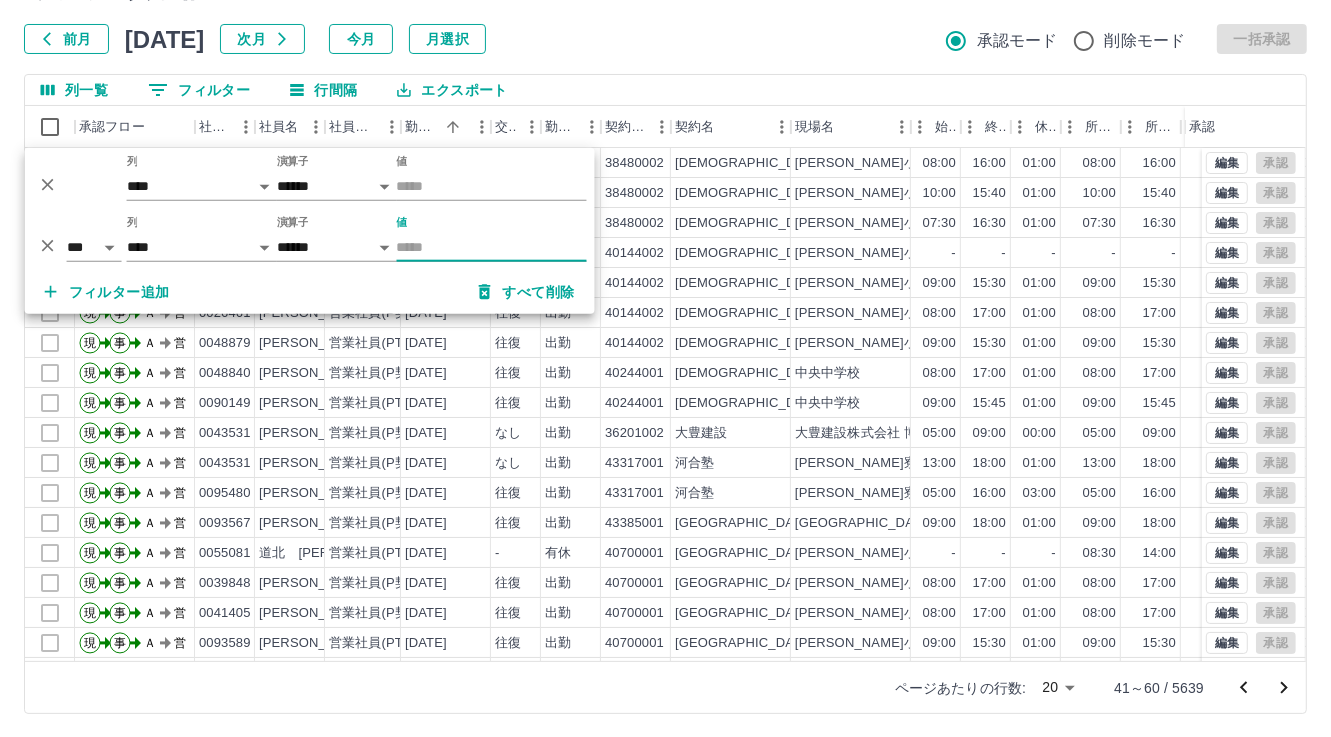 click on "前月 [DATE] 次月 今月 月選択 承認モード 削除モード 一括承認" at bounding box center (665, 39) 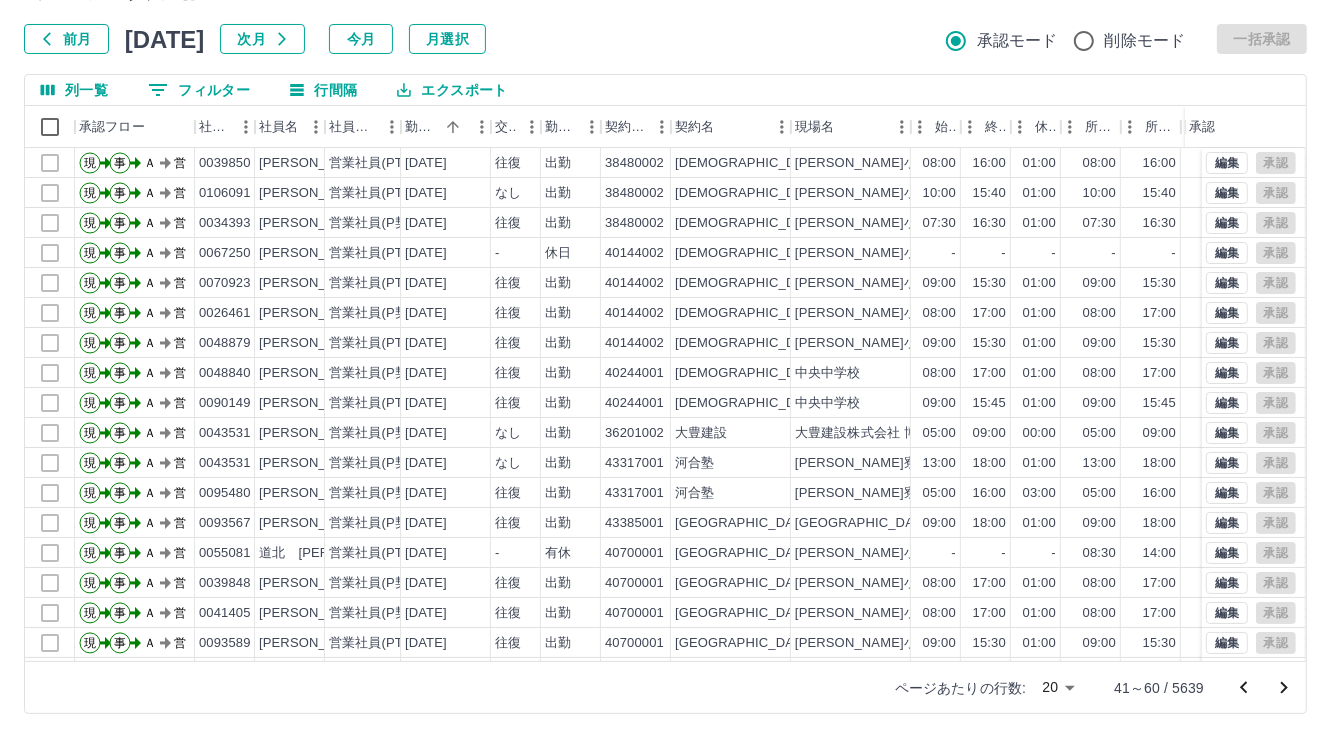 click on "0 フィルター" at bounding box center (199, 90) 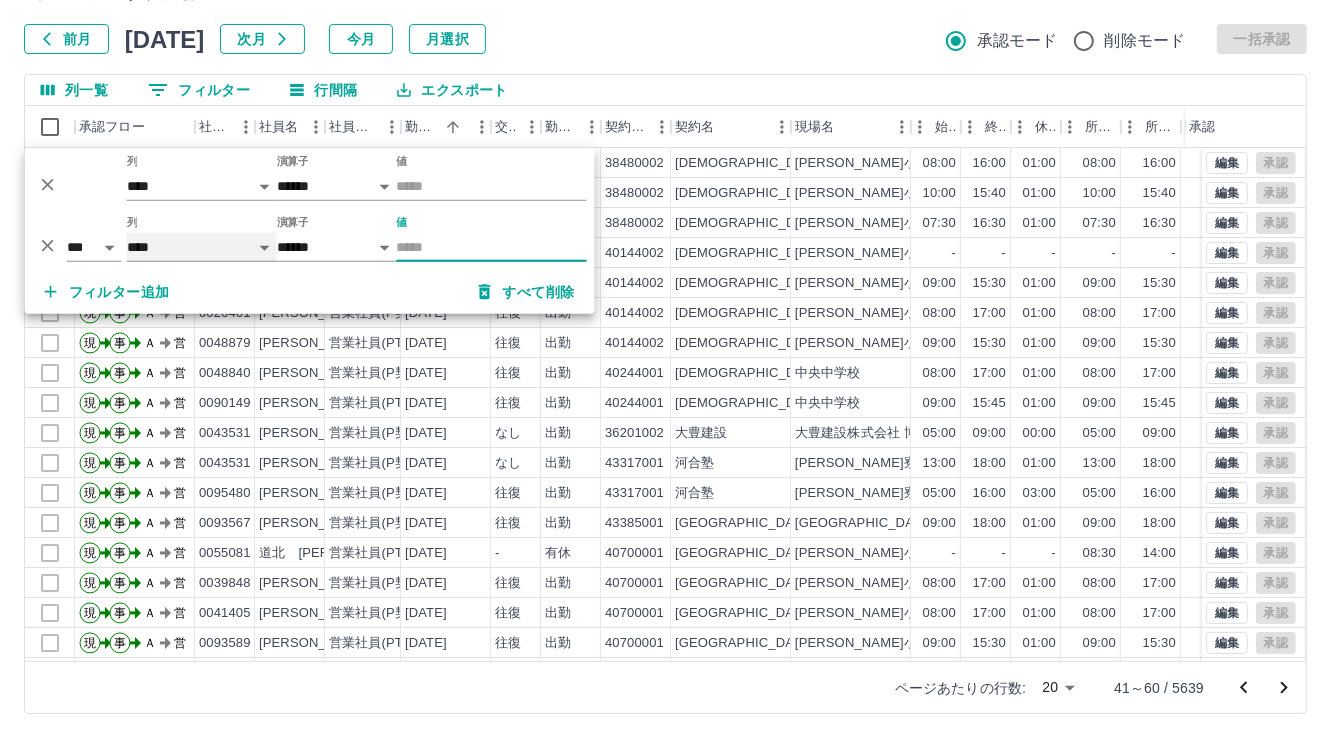 click on "**** *** **** *** *** **** ***** *** *** ** ** ** **** **** **** ** ** *** **** *****" at bounding box center [202, 247] 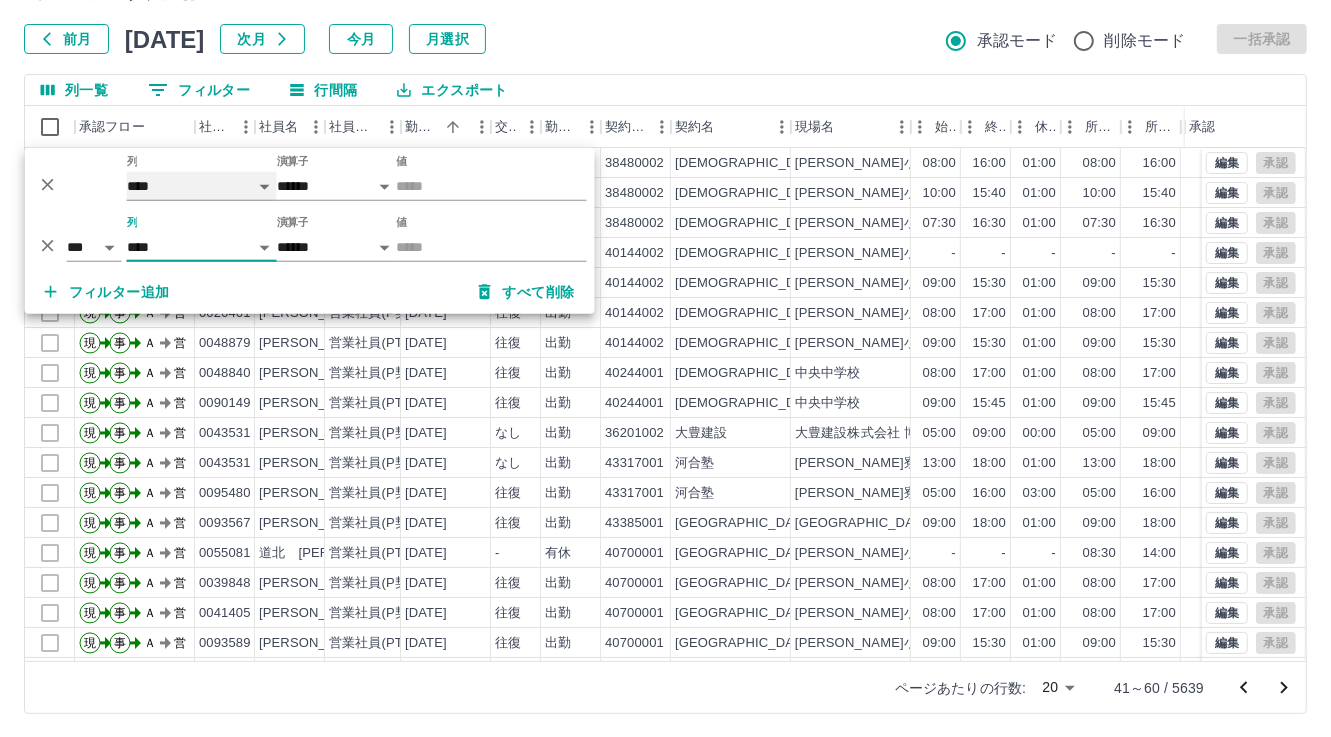 click on "**** *** **** *** *** **** ***** *** *** ** ** ** **** **** **** ** ** *** **** *****" at bounding box center (202, 186) 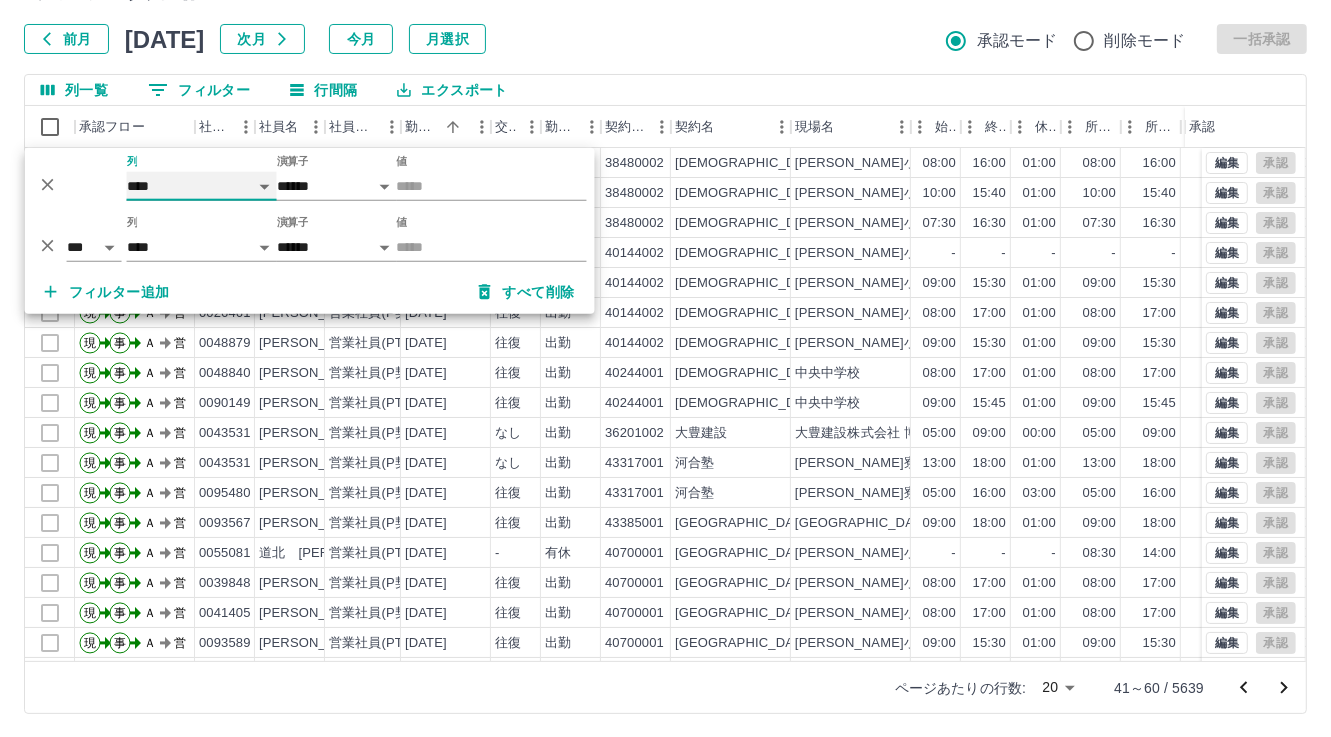 click on "**** *** **** *** *** **** ***** *** *** ** ** ** **** **** **** ** ** *** **** *****" at bounding box center [202, 186] 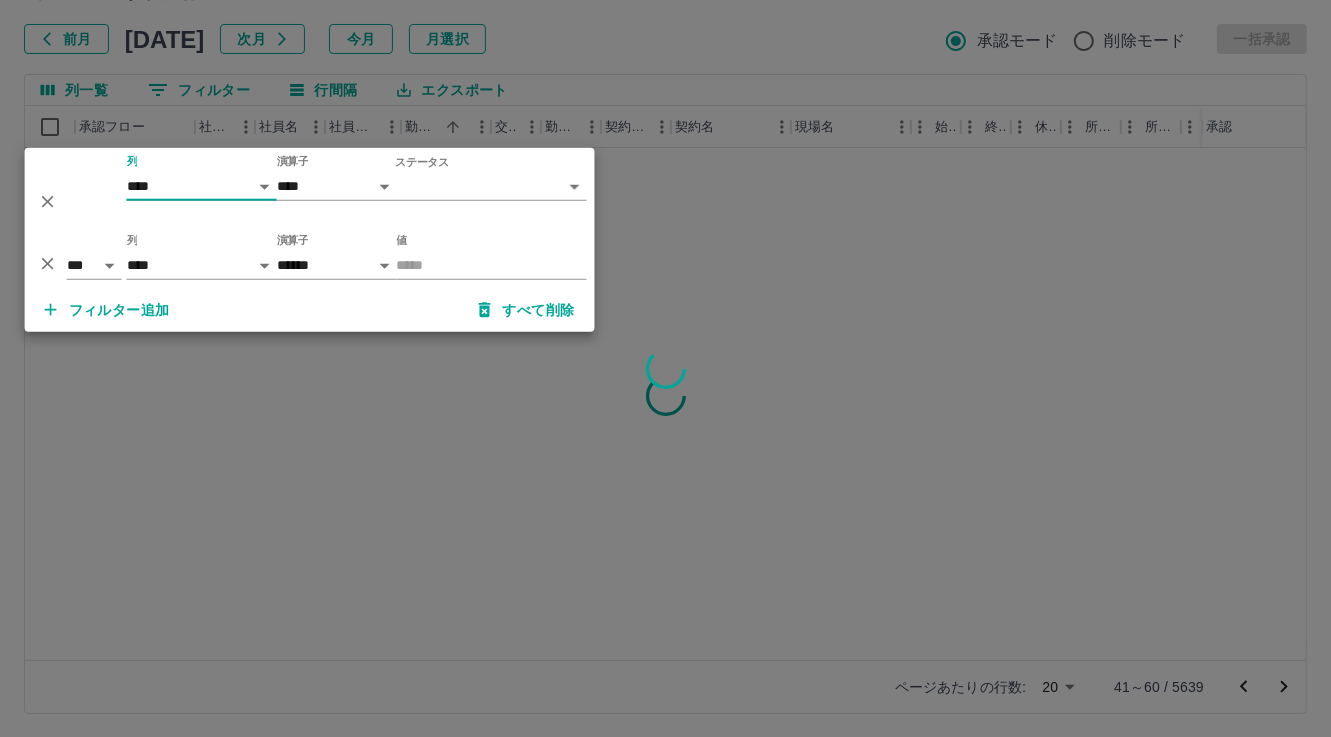 click on "SDH勤怠 松元　美江 勤務実績承認 前月 2025年07月 次月 今月 月選択 承認モード 削除モード 一括承認 列一覧 0 フィルター 行間隔 エクスポート 承認フロー 社員番号 社員名 社員区分 勤務日 交通費 勤務区分 契約コード 契約名 現場名 始業 終業 休憩 所定開始 所定終業 所定休憩 拘束 勤務 遅刻等 コメント 承認 ページあたりの行数: 20 ** 41～60 / 5639 SDH勤怠 *** ** 列 **** *** **** *** *** **** ***** *** *** ** ** ** **** **** **** ** ** *** **** ***** 演算子 **** ****** ステータス ​ ********* *** ** 列 **** *** **** *** *** **** ***** *** *** ** ** ** **** **** **** ** ** *** **** ***** 演算子 ****** ******* 値 フィルター追加 すべて削除" at bounding box center (665, 315) 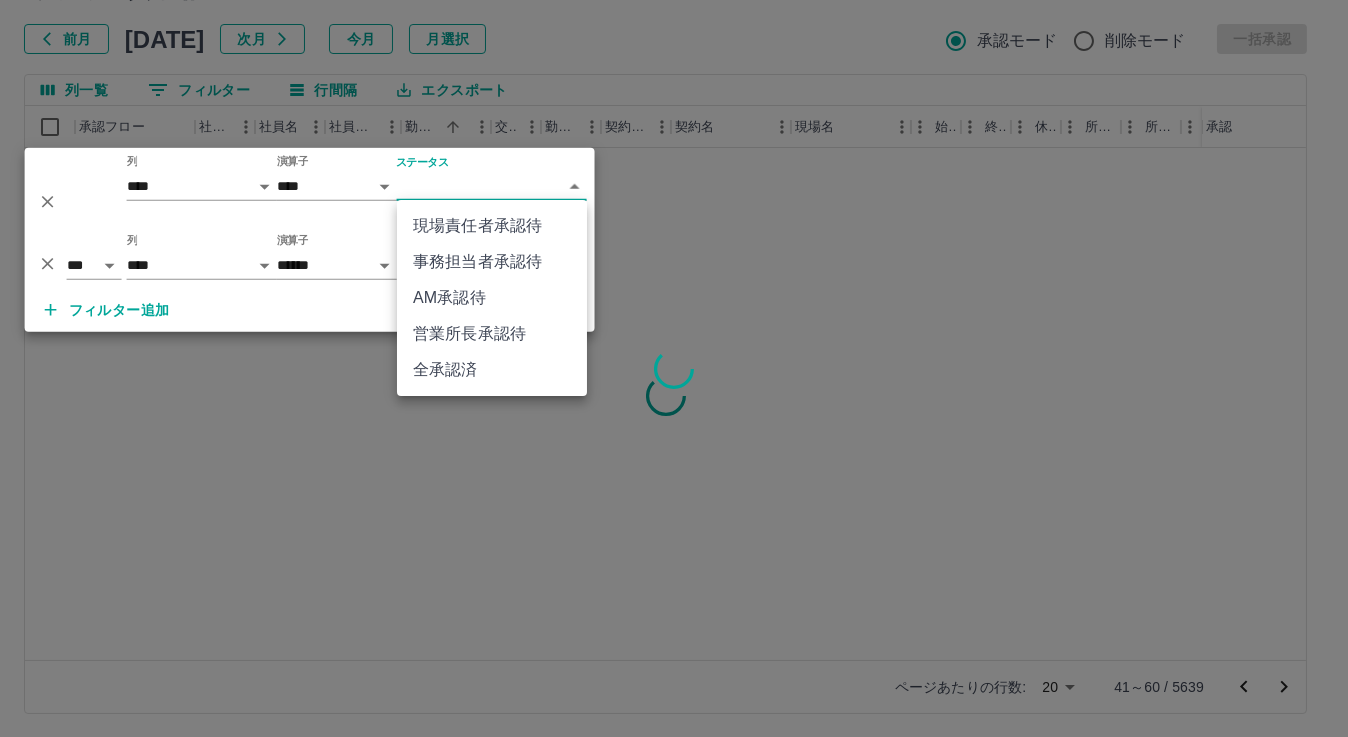 click on "事務担当者承認待" at bounding box center (492, 262) 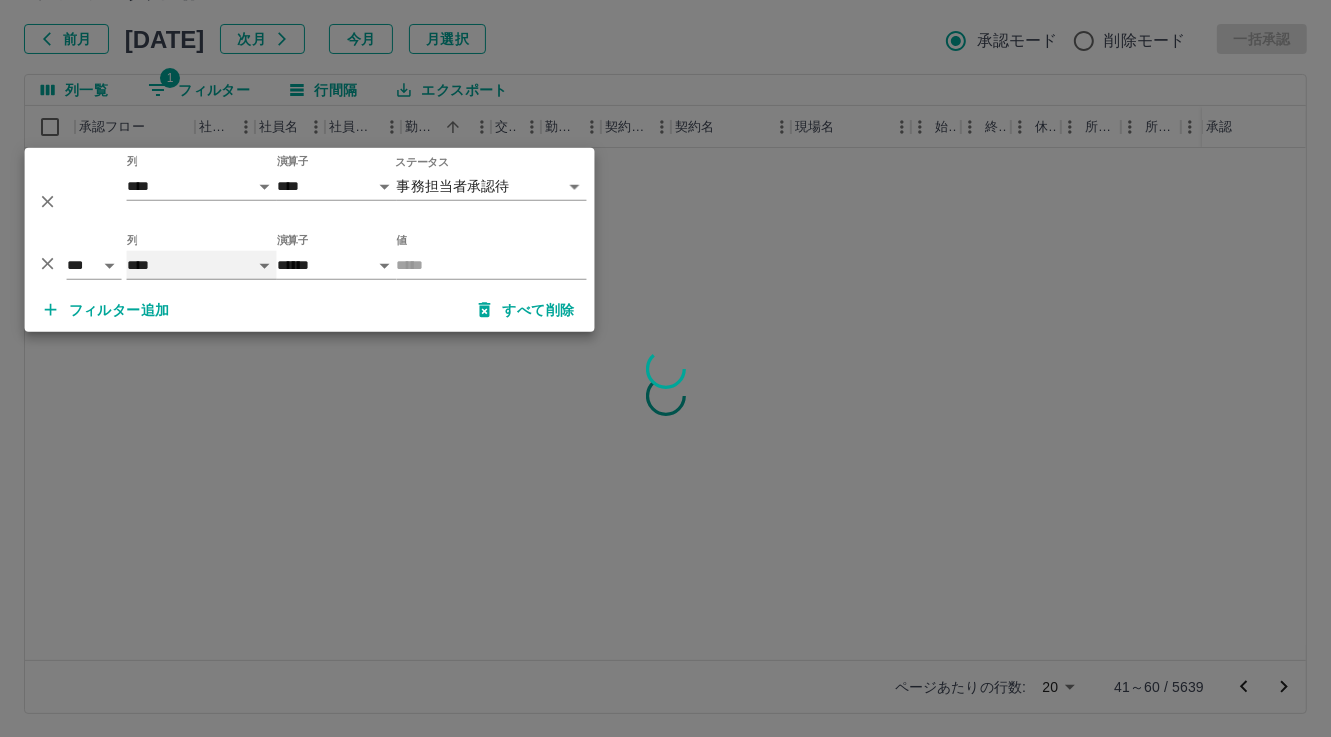 click on "**** *** **** *** *** **** ***** *** *** ** ** ** **** **** **** ** ** *** **** *****" at bounding box center [202, 265] 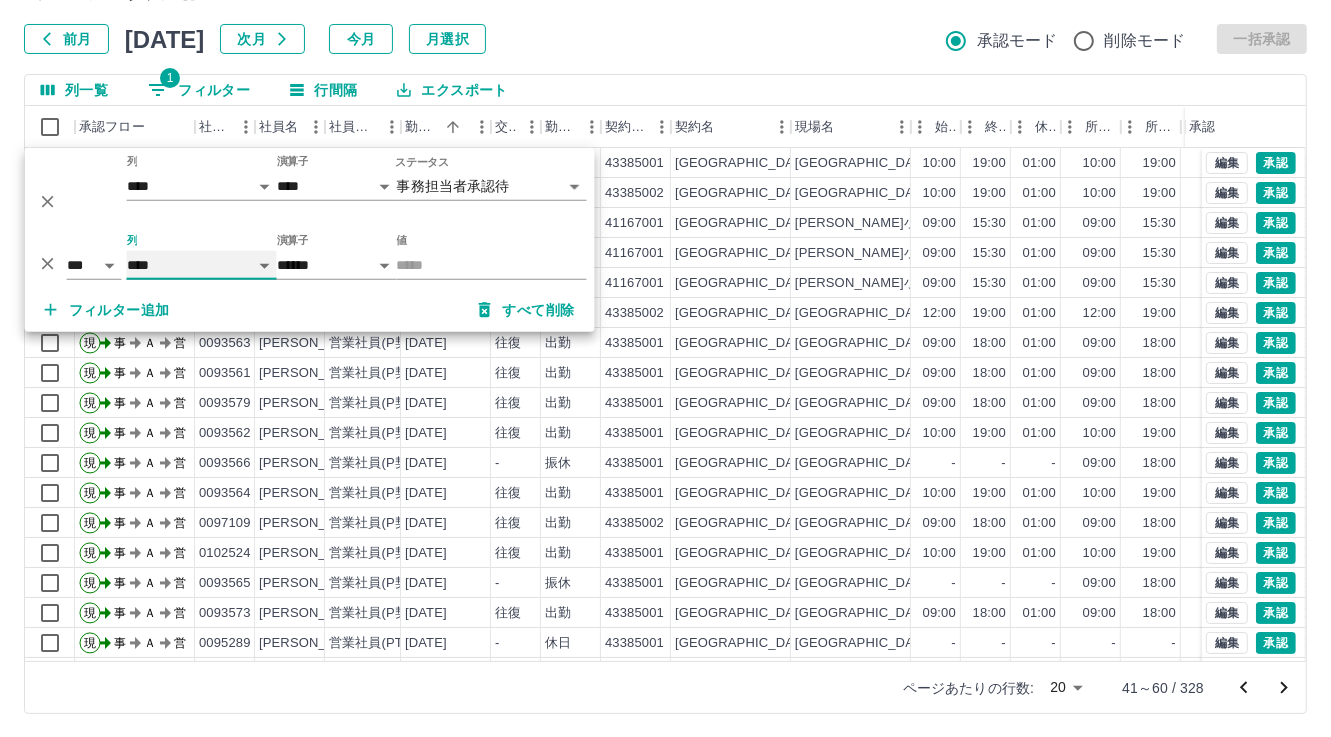 click on "**** *** **** *** *** **** ***** *** *** ** ** ** **** **** **** ** ** *** **** *****" at bounding box center (202, 265) 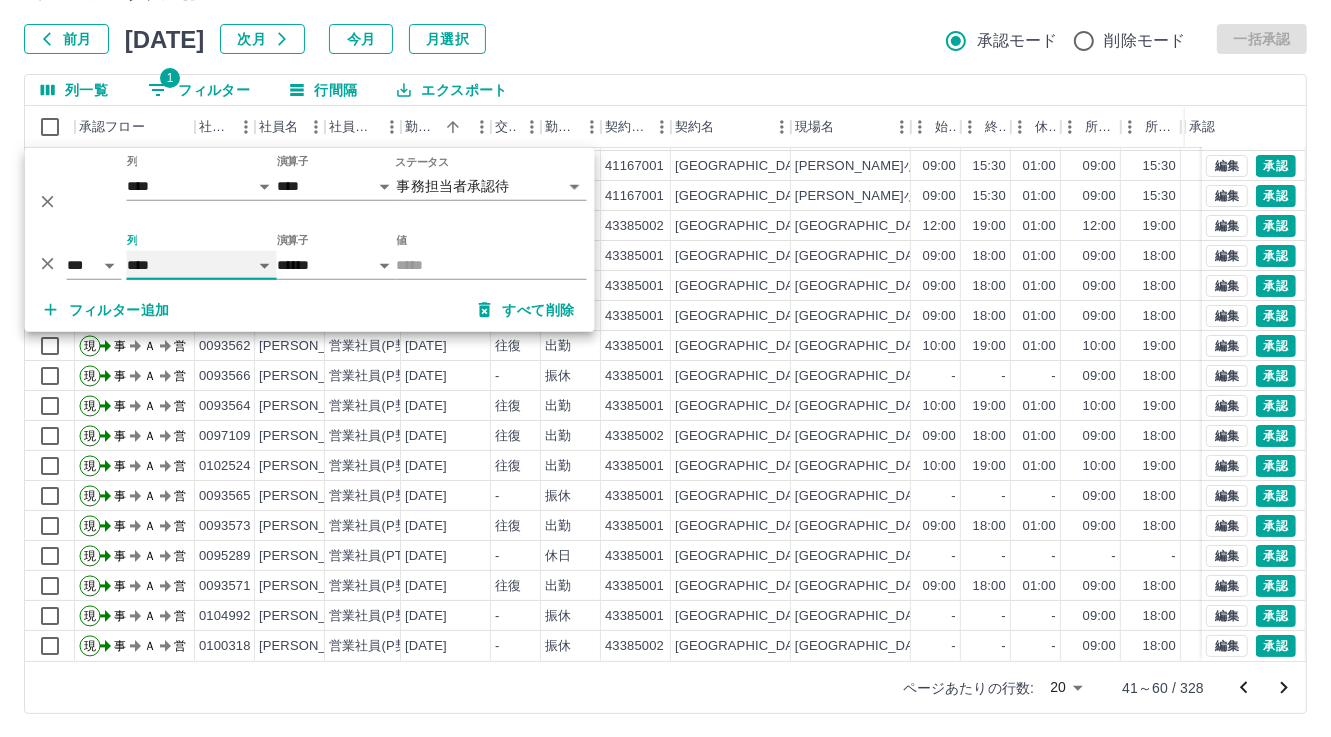 scroll, scrollTop: 103, scrollLeft: 0, axis: vertical 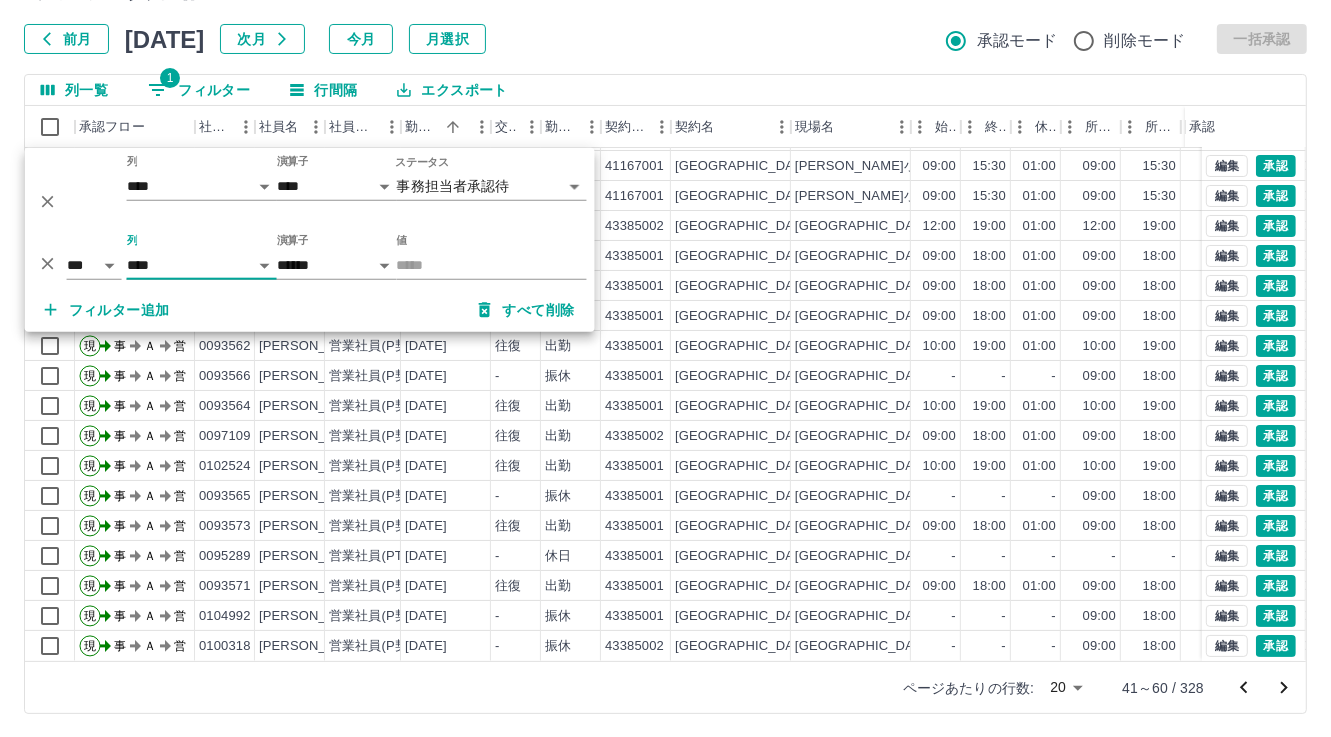 click 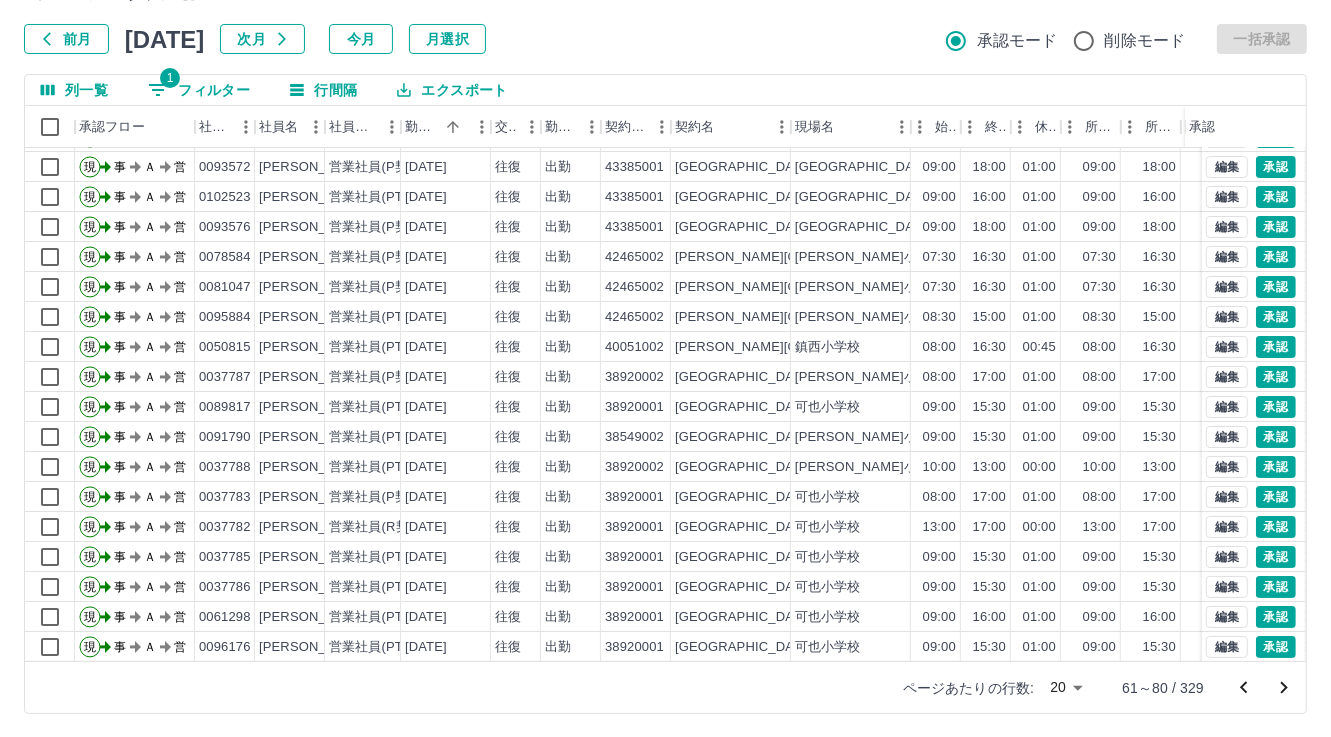scroll, scrollTop: 103, scrollLeft: 0, axis: vertical 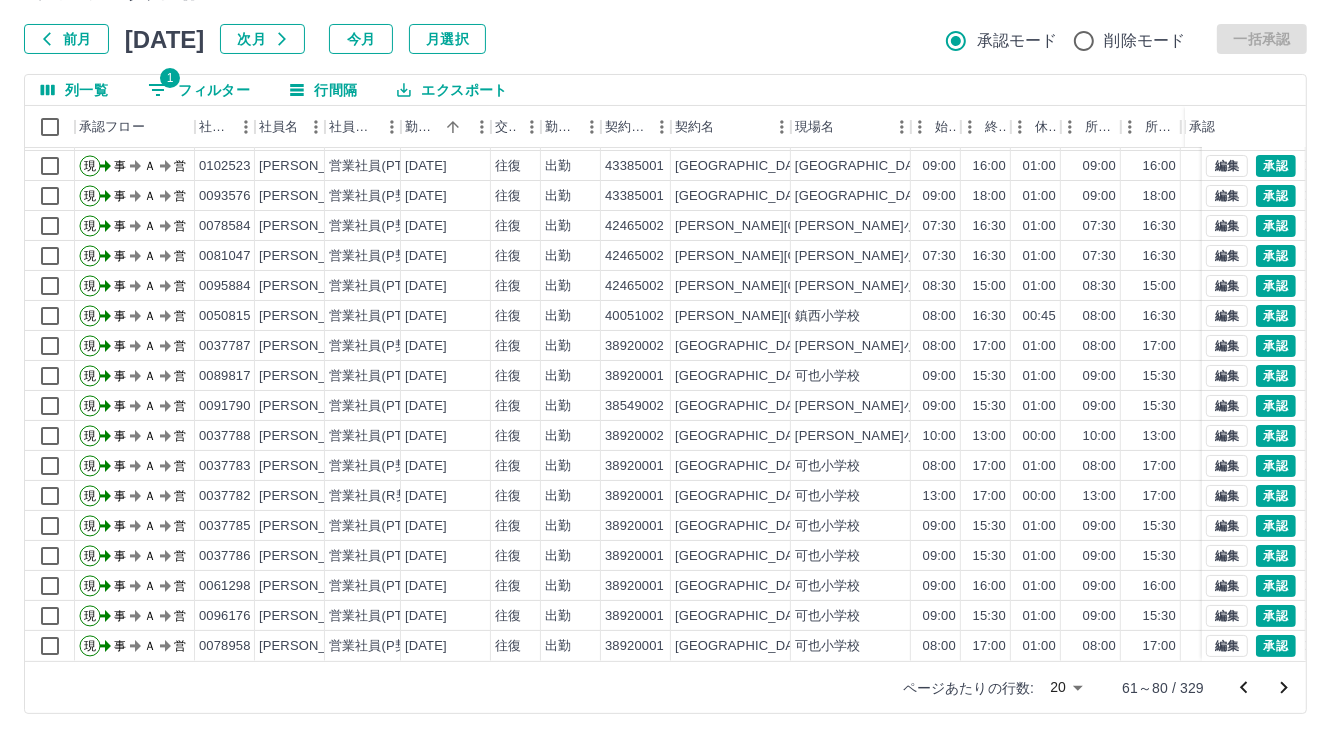 click on "1 フィルター" at bounding box center [199, 90] 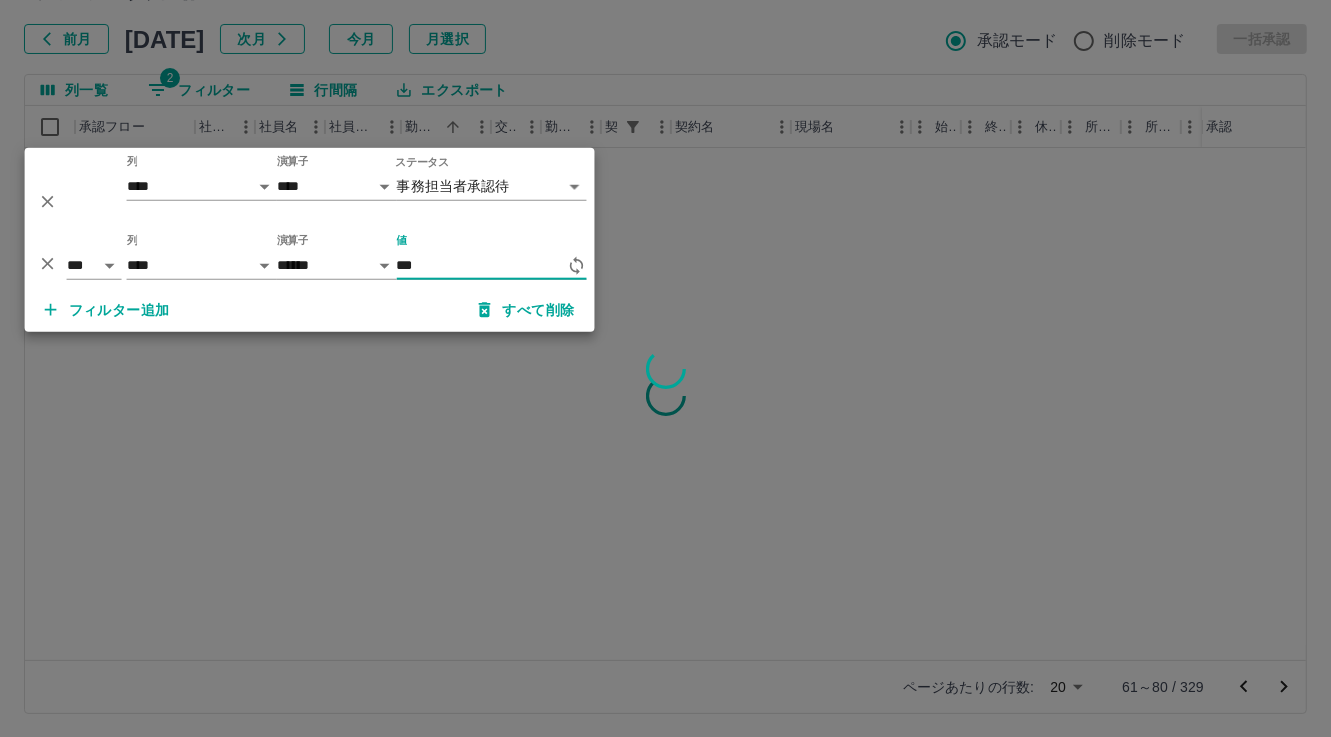 scroll, scrollTop: 0, scrollLeft: 0, axis: both 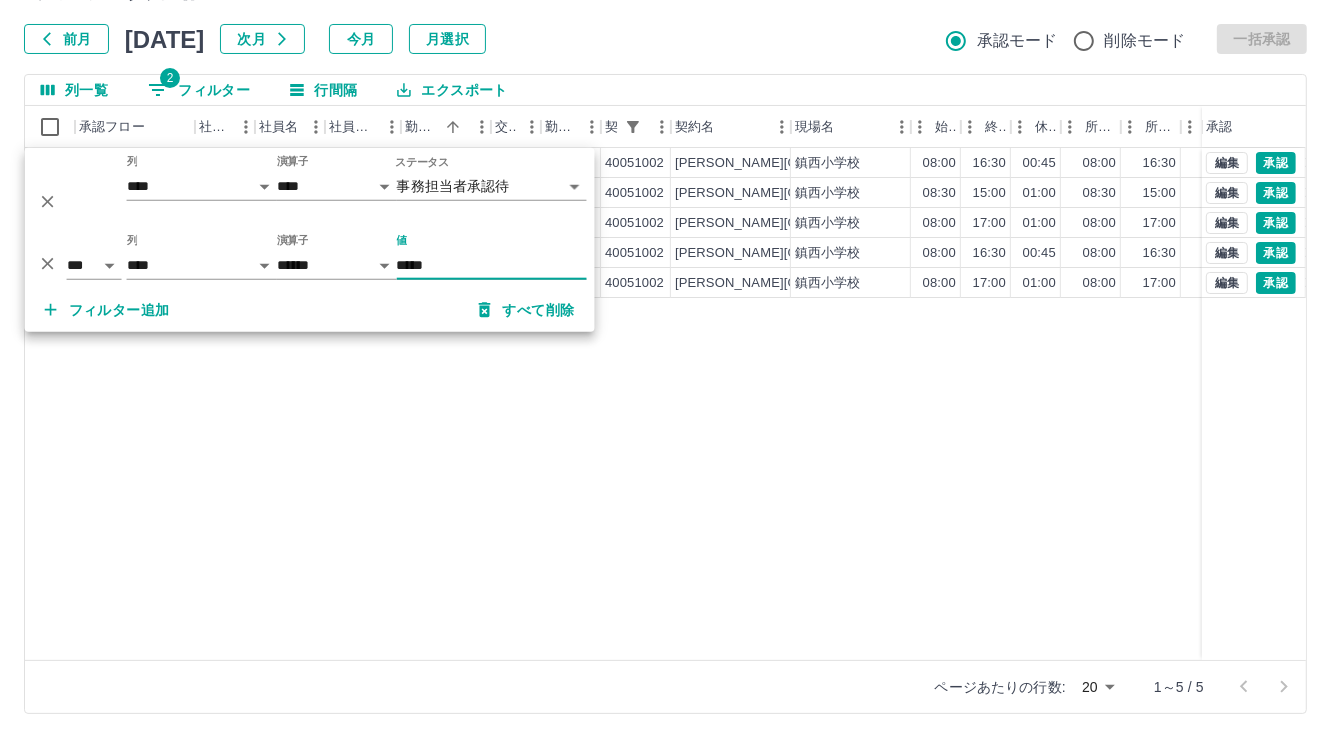 type on "*****" 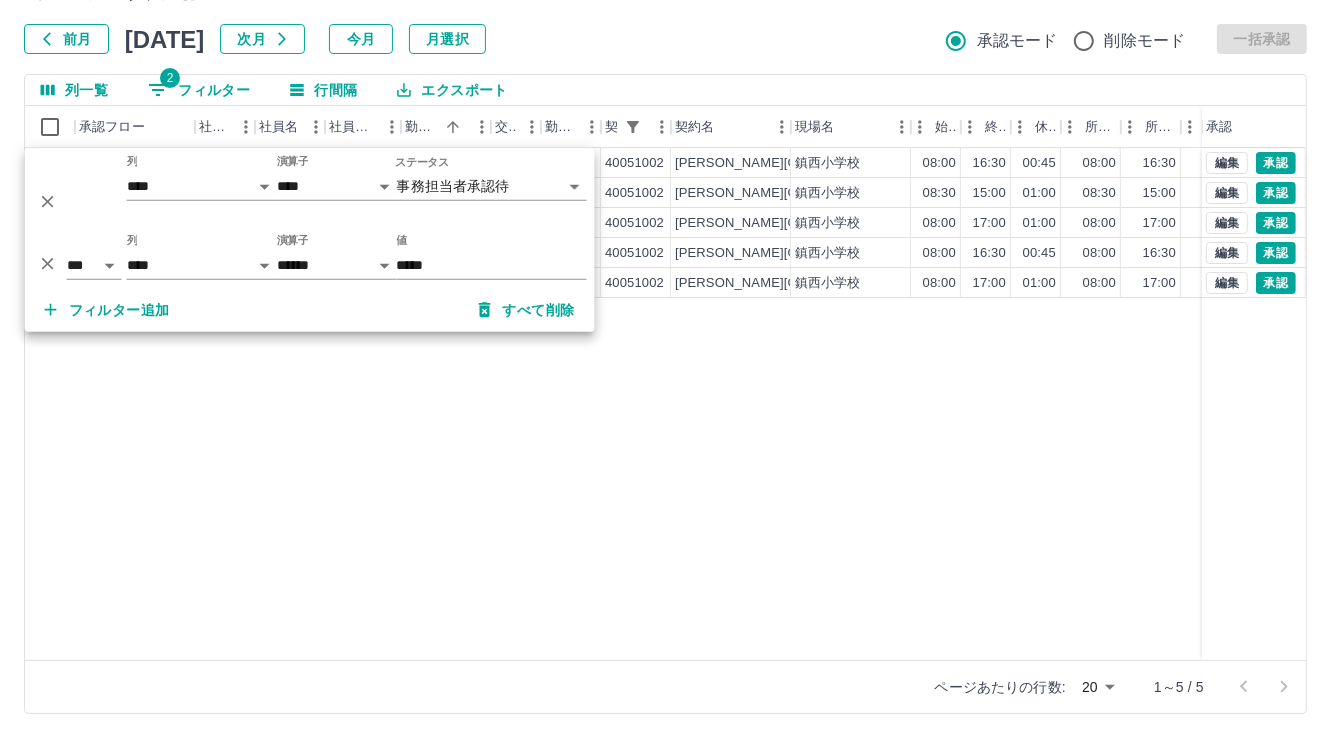 click on "現 事 Ａ 営 0050815 竹内　五月 営業社員(PT契約) 2025-07-10 往復 出勤 40051002 田川市 鎮西小学校 08:00 16:30 00:45 08:00 16:30 00:45 08:30 07:45 00:00 事務担当者承認待 現 事 Ａ 営 0104989 谷口　真由美 営業社員(PT契約) 2025-07-10 往復 出勤 40051002 田川市 鎮西小学校 08:30 15:00 01:00 08:30 15:00 01:00 06:30 05:30 00:00 事務担当者承認待 現 事 Ａ 営 0046771 田中　愛 営業社員(P契約) 2025-07-10 往復 出勤 40051002 田川市 鎮西小学校 08:00 17:00 01:00 08:00 17:00 01:00 09:00 08:00 00:00 事務担当者承認待 現 事 Ａ 営 0046765 藤村　幸子 営業社員(PT契約) 2025-07-10 往復 出勤 40051002 田川市 鎮西小学校 08:00 16:30 00:45 08:00 16:30 00:45 08:30 07:45 00:00 事務担当者承認待 現 事 Ａ 営 0050514 浦野　千春 営業社員(P契約) 2025-07-10 往復 出勤 40051002 田川市 鎮西小学校 08:00 17:00 01:00 08:00 17:00 01:00 09:00 08:00 00:00 事務担当者承認待 編集 承認" at bounding box center [898, 404] 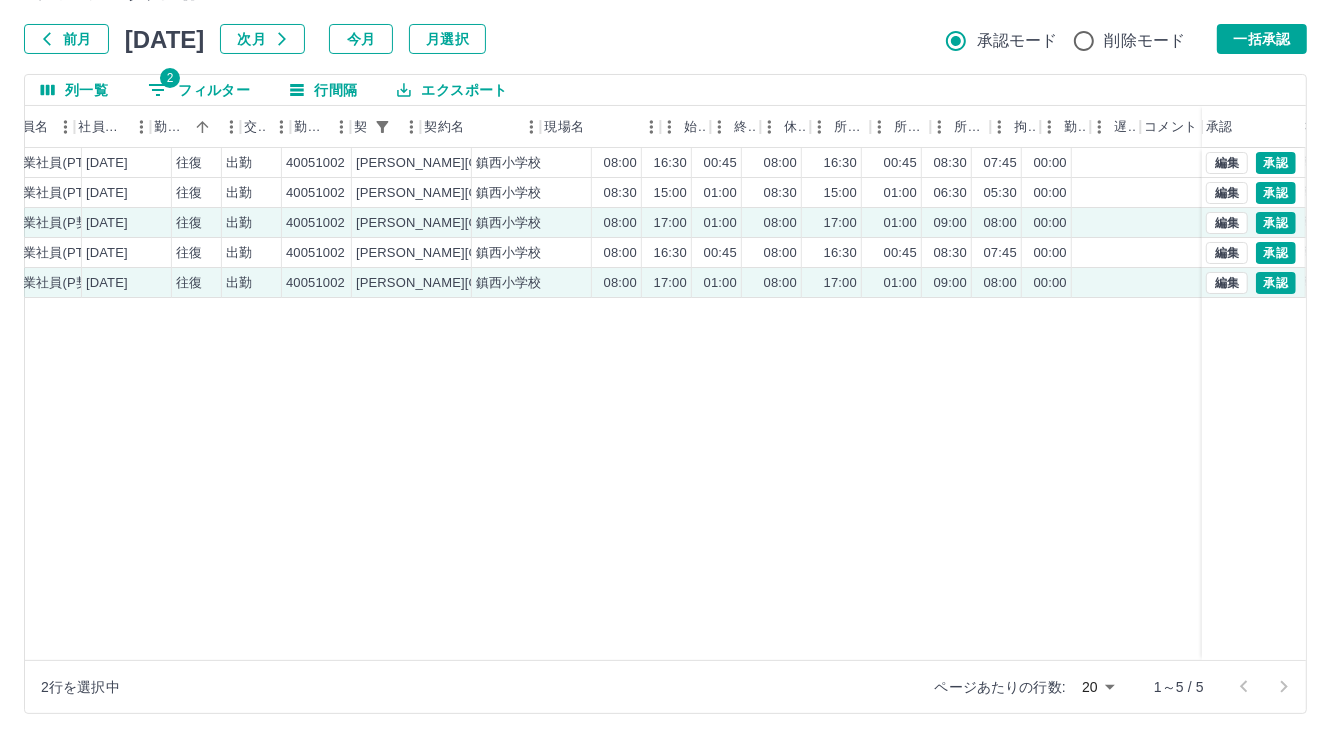 scroll, scrollTop: 0, scrollLeft: 0, axis: both 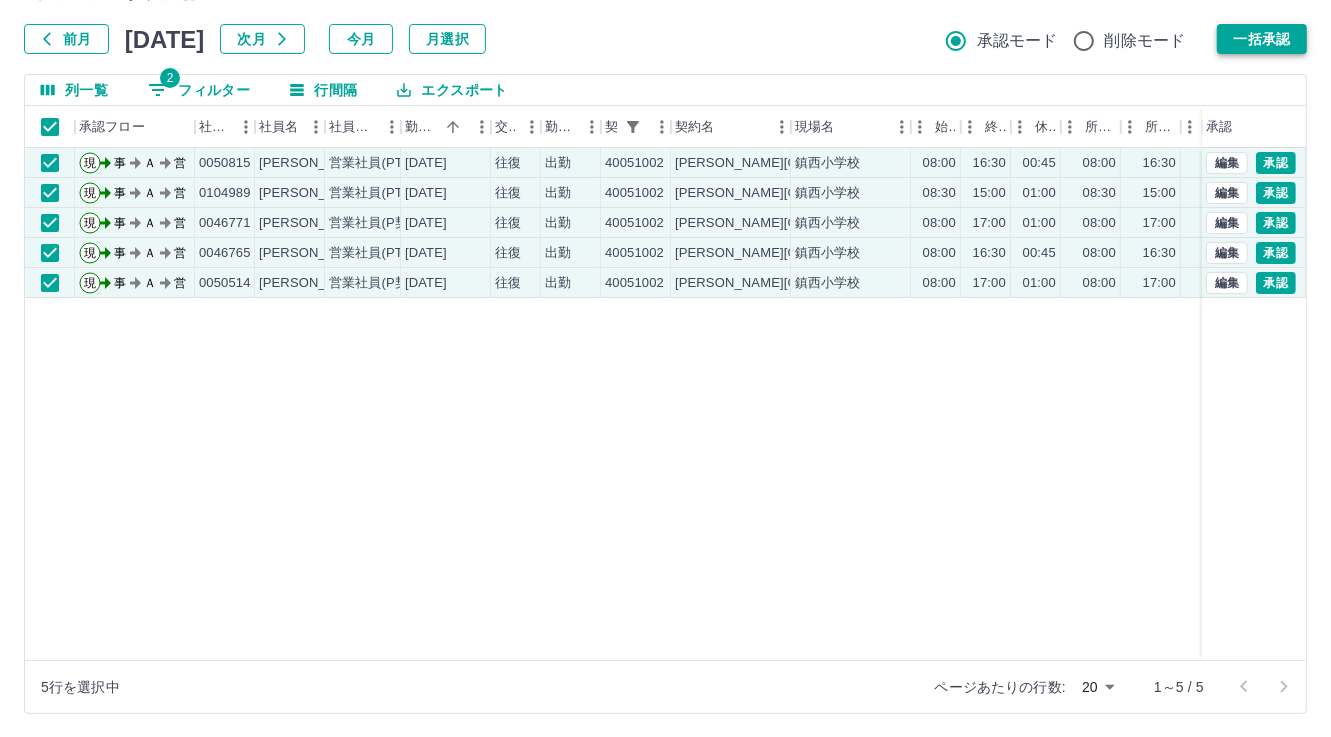 click on "一括承認" at bounding box center [1262, 39] 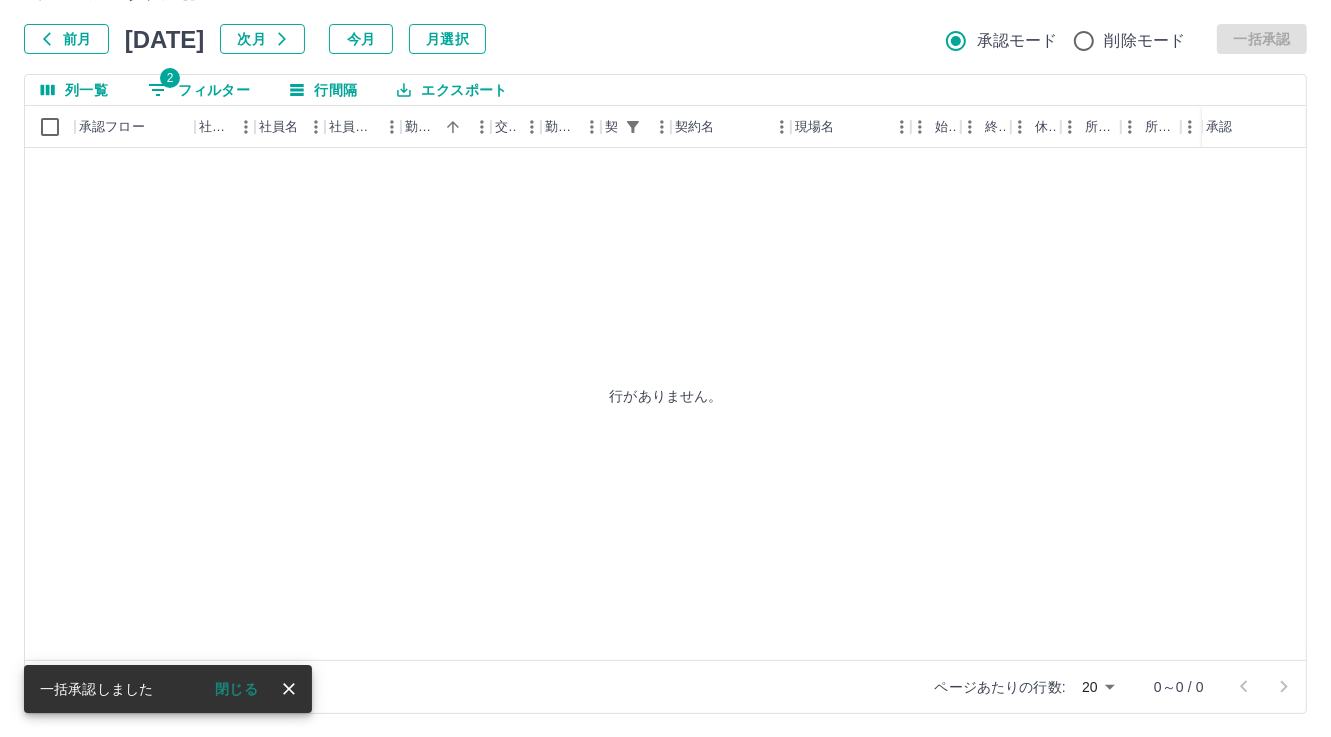click on "2 フィルター" at bounding box center (199, 90) 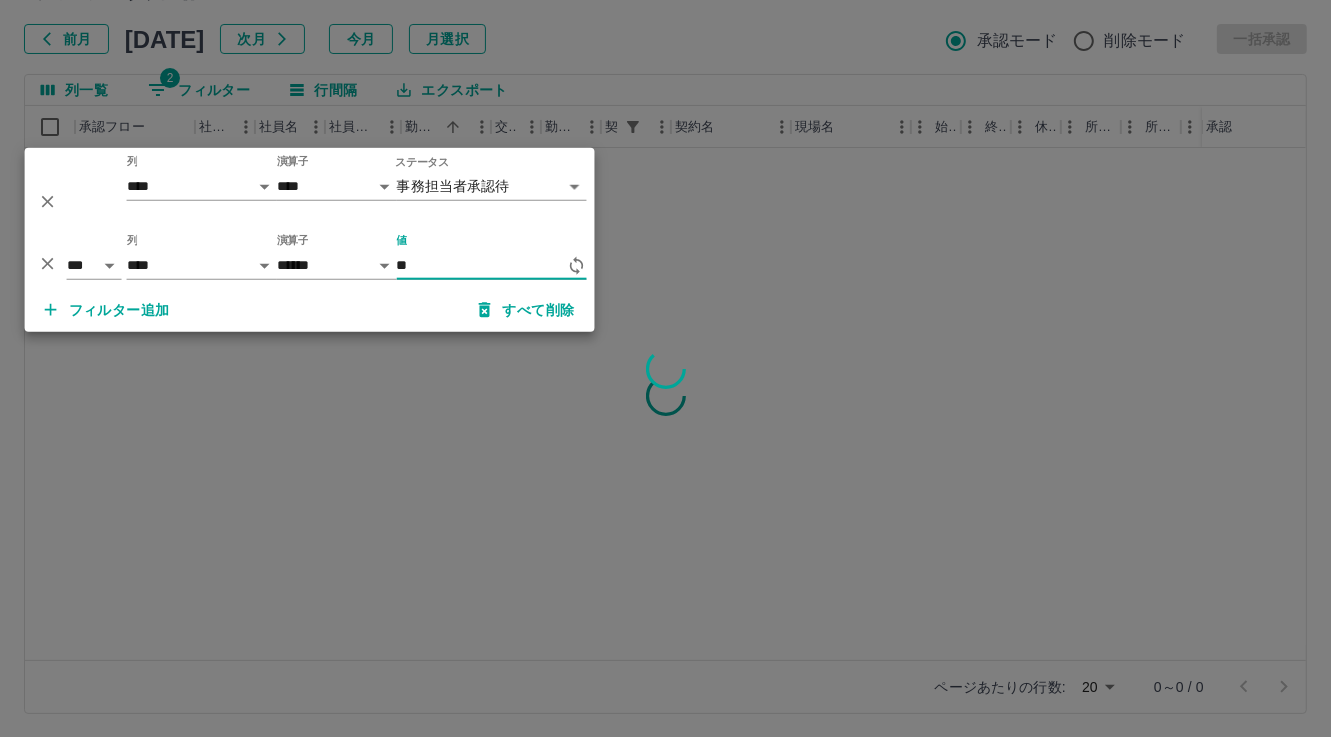 type on "*" 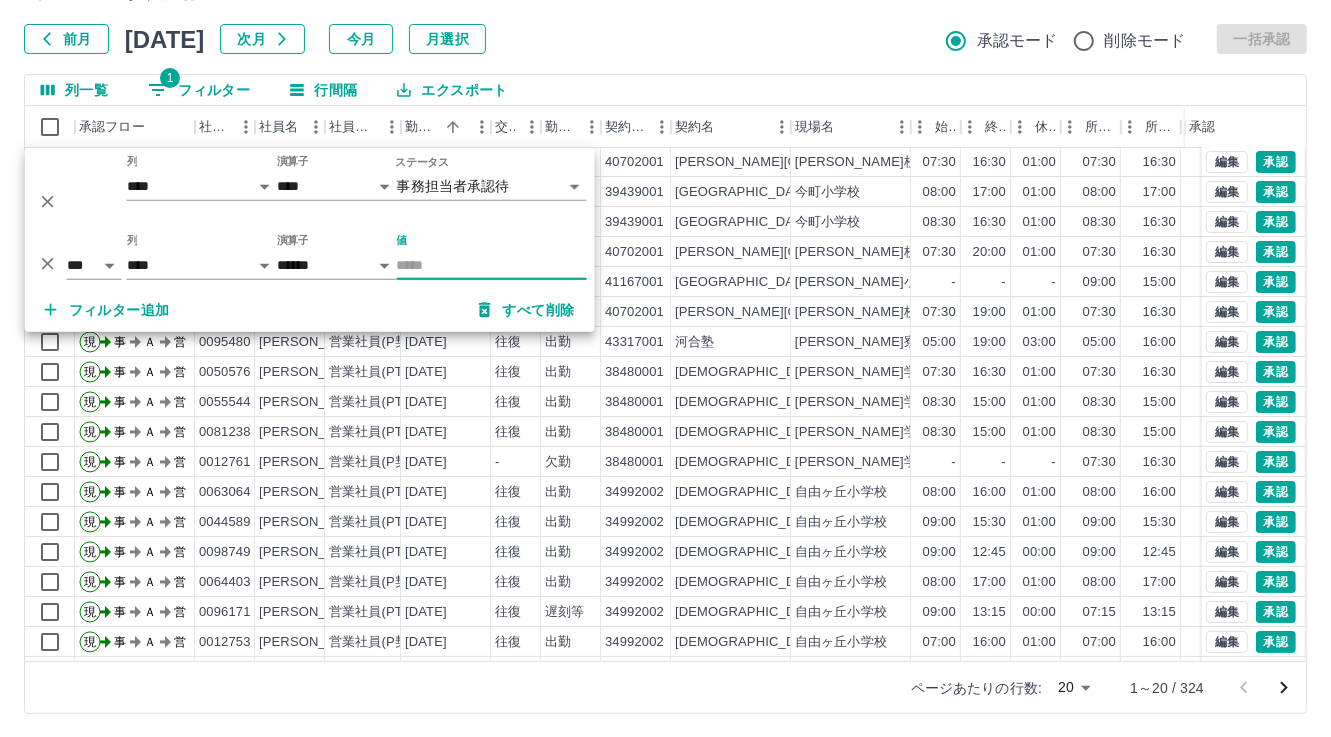scroll, scrollTop: 103, scrollLeft: 0, axis: vertical 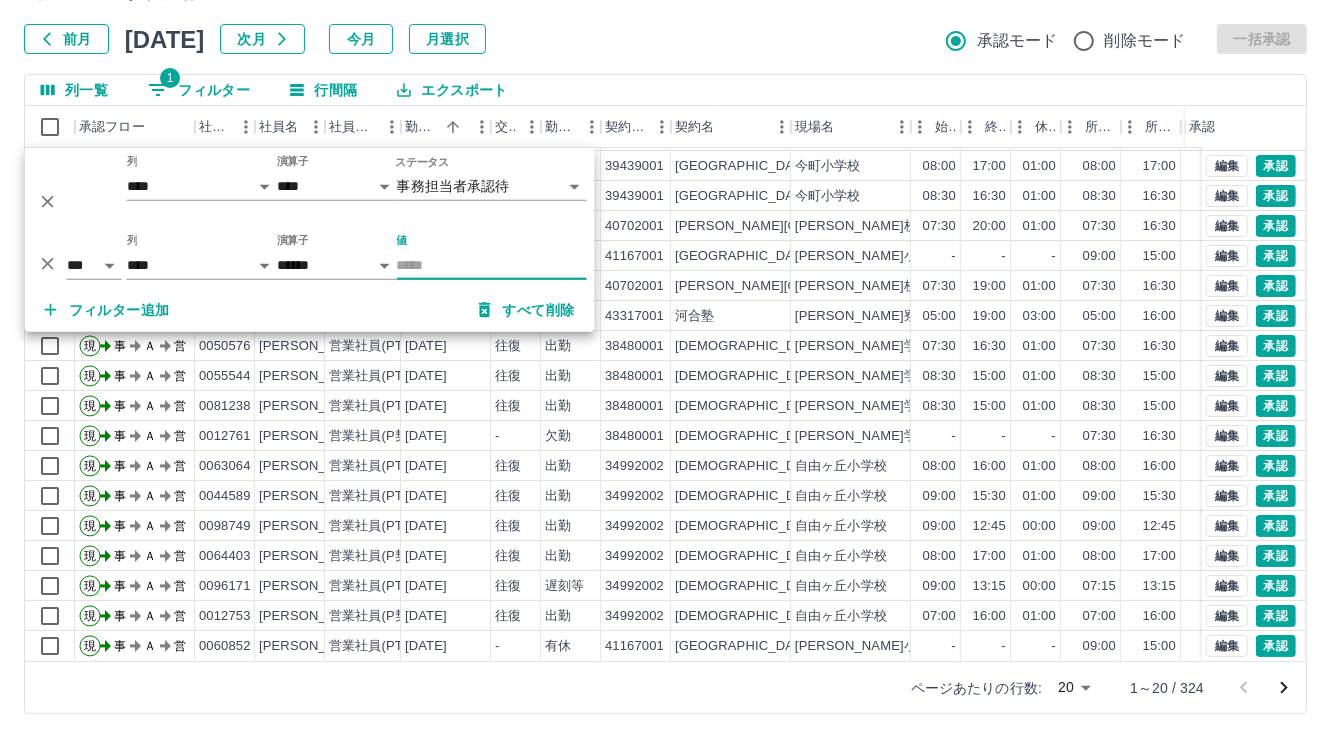 type 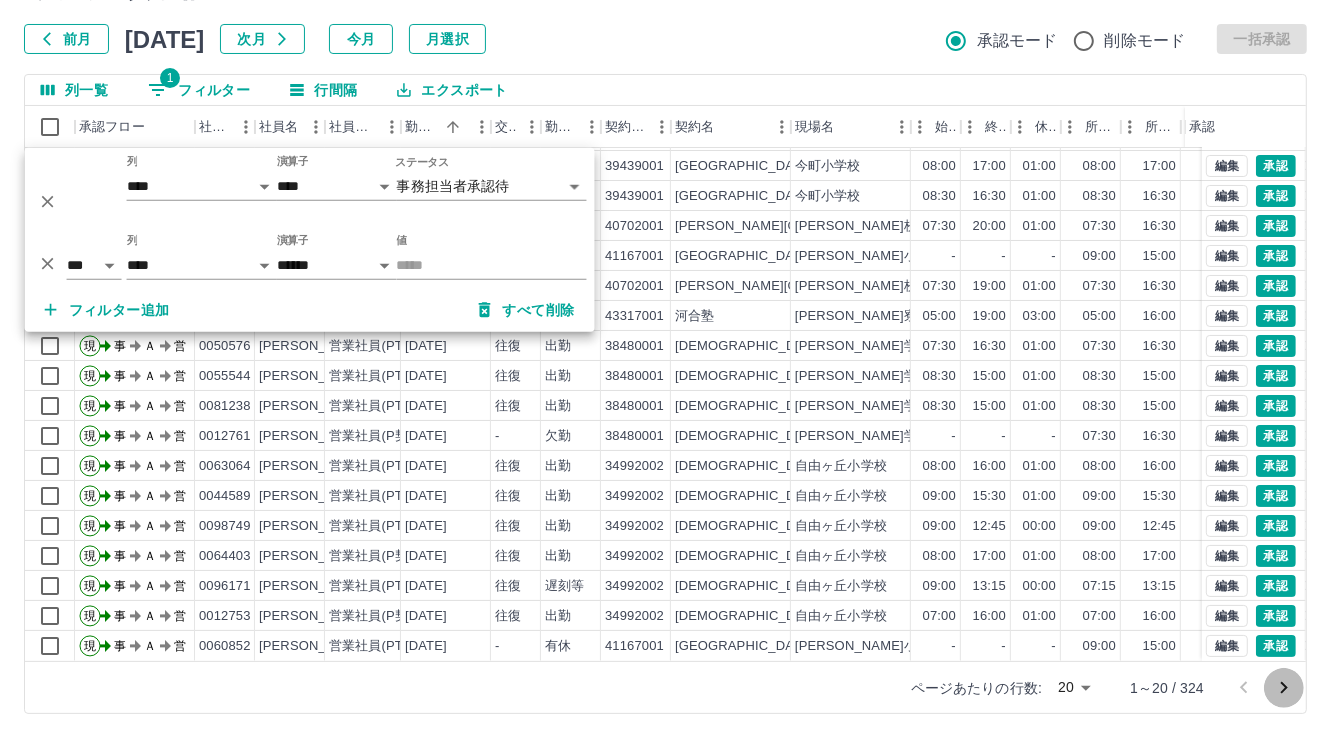 click 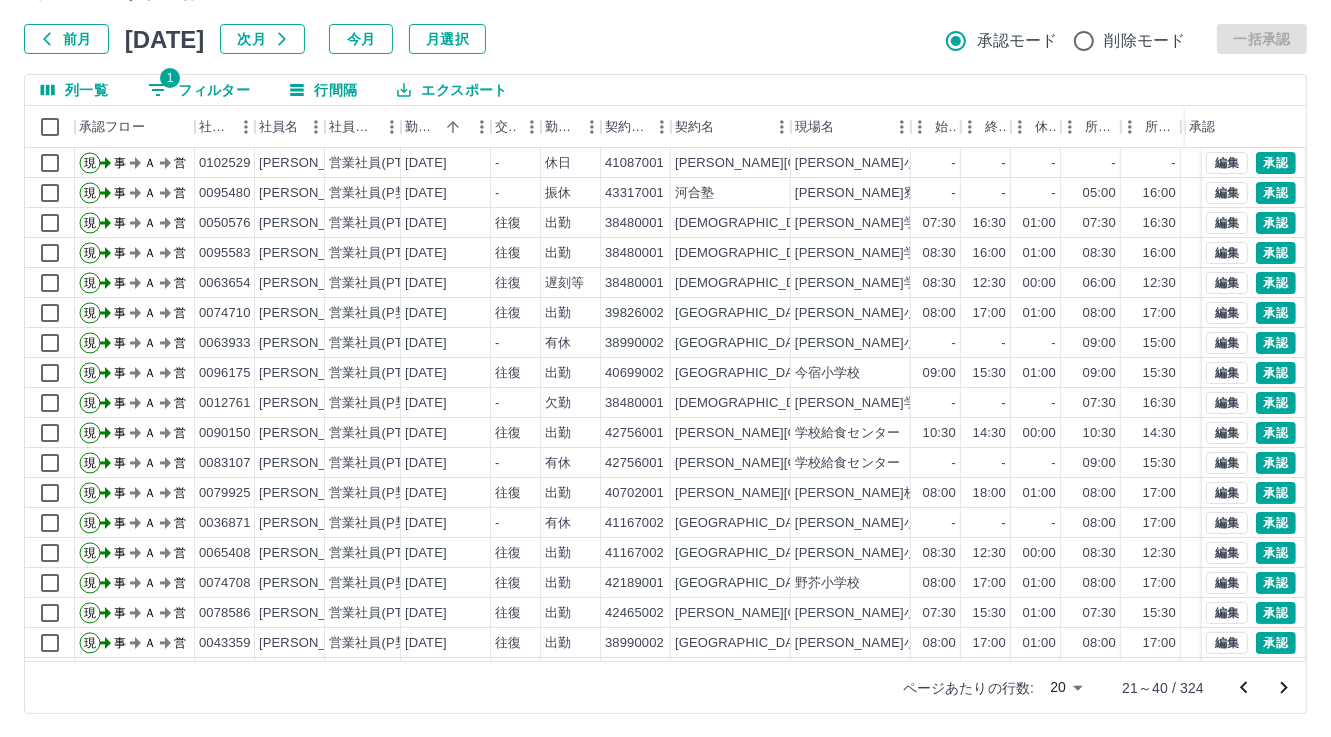 scroll, scrollTop: 103, scrollLeft: 0, axis: vertical 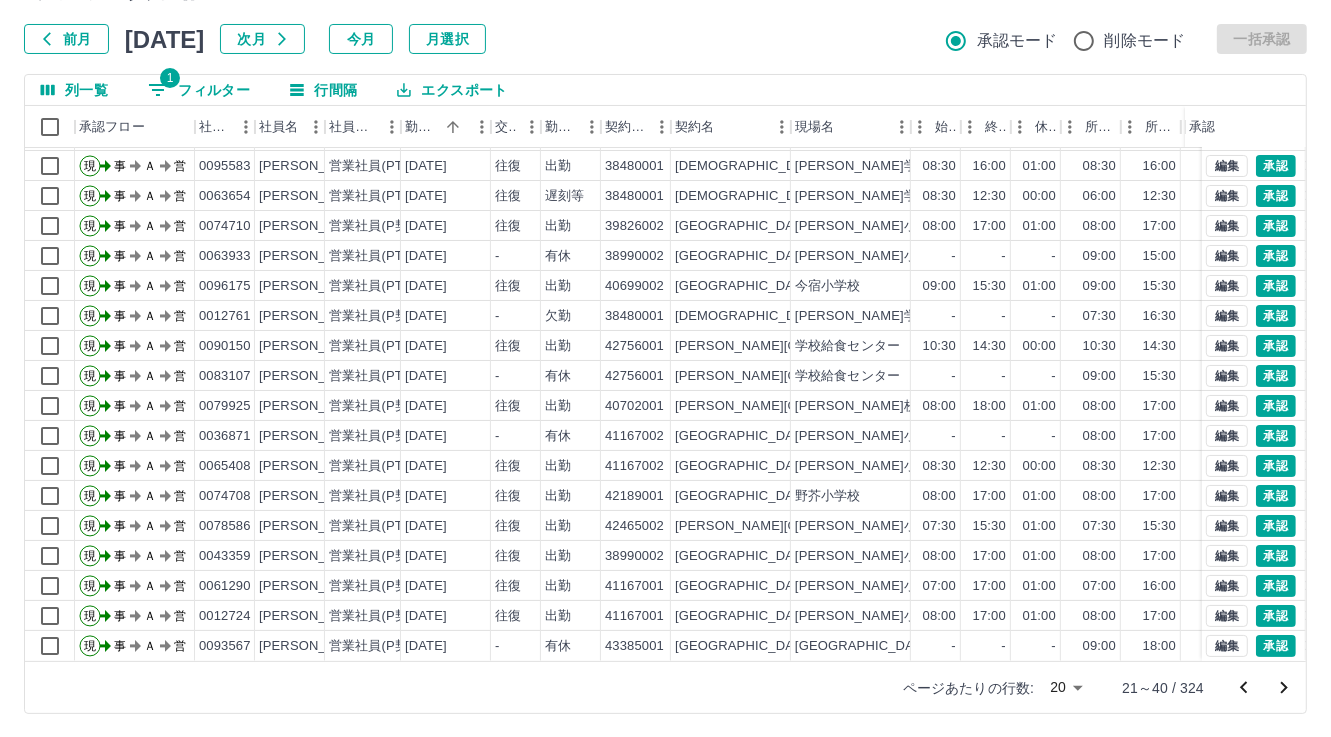 click 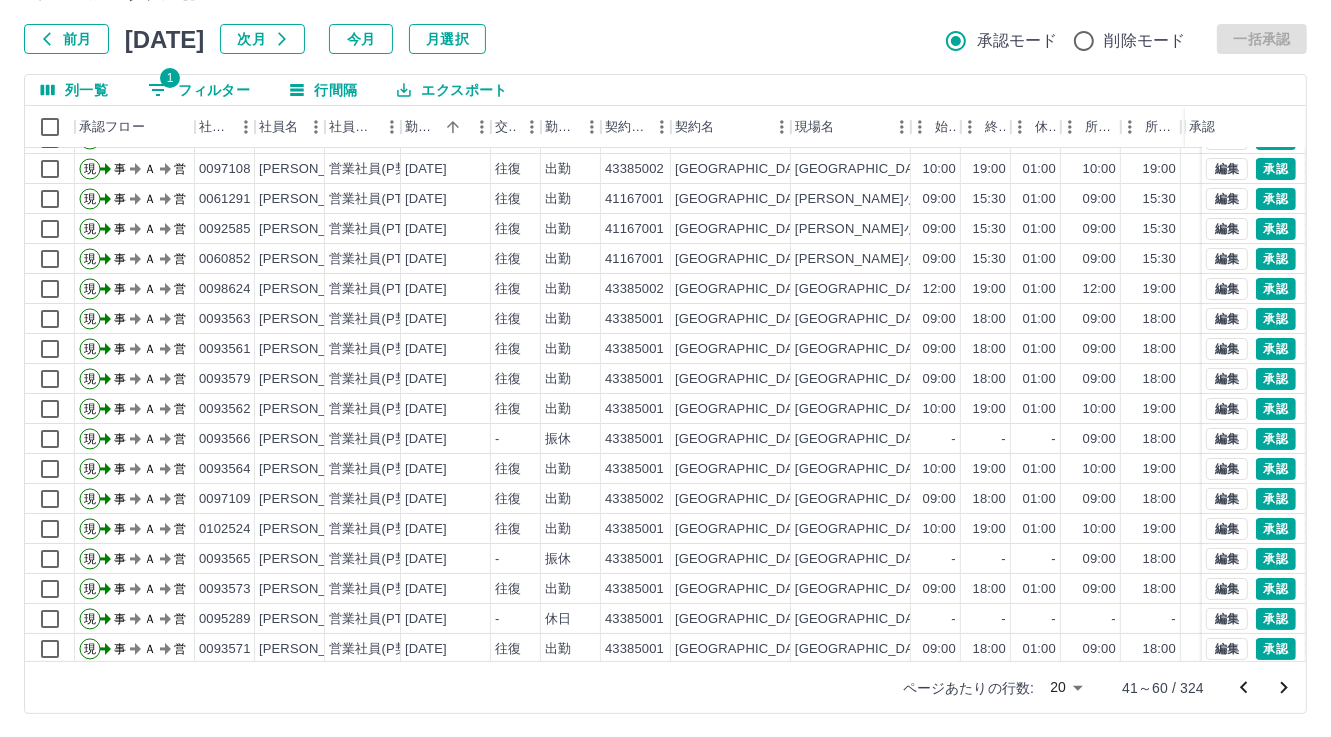 scroll, scrollTop: 103, scrollLeft: 0, axis: vertical 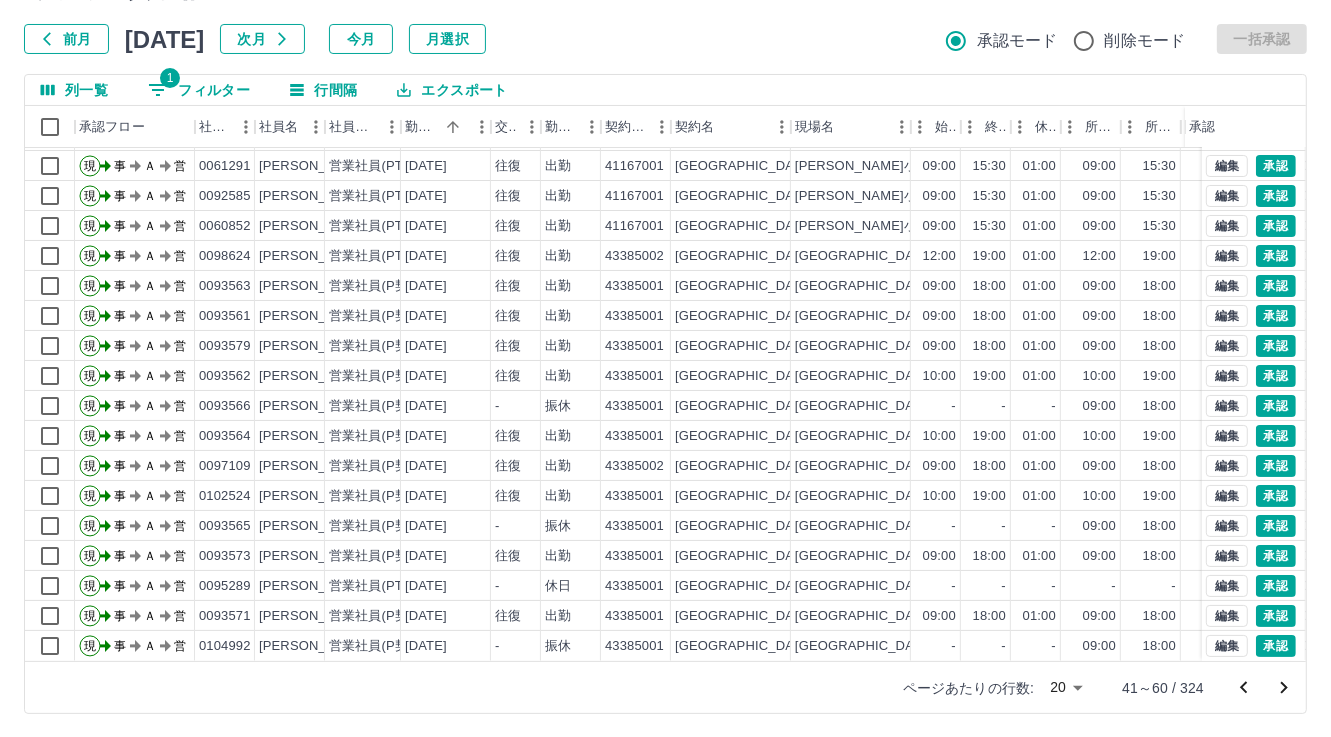 click 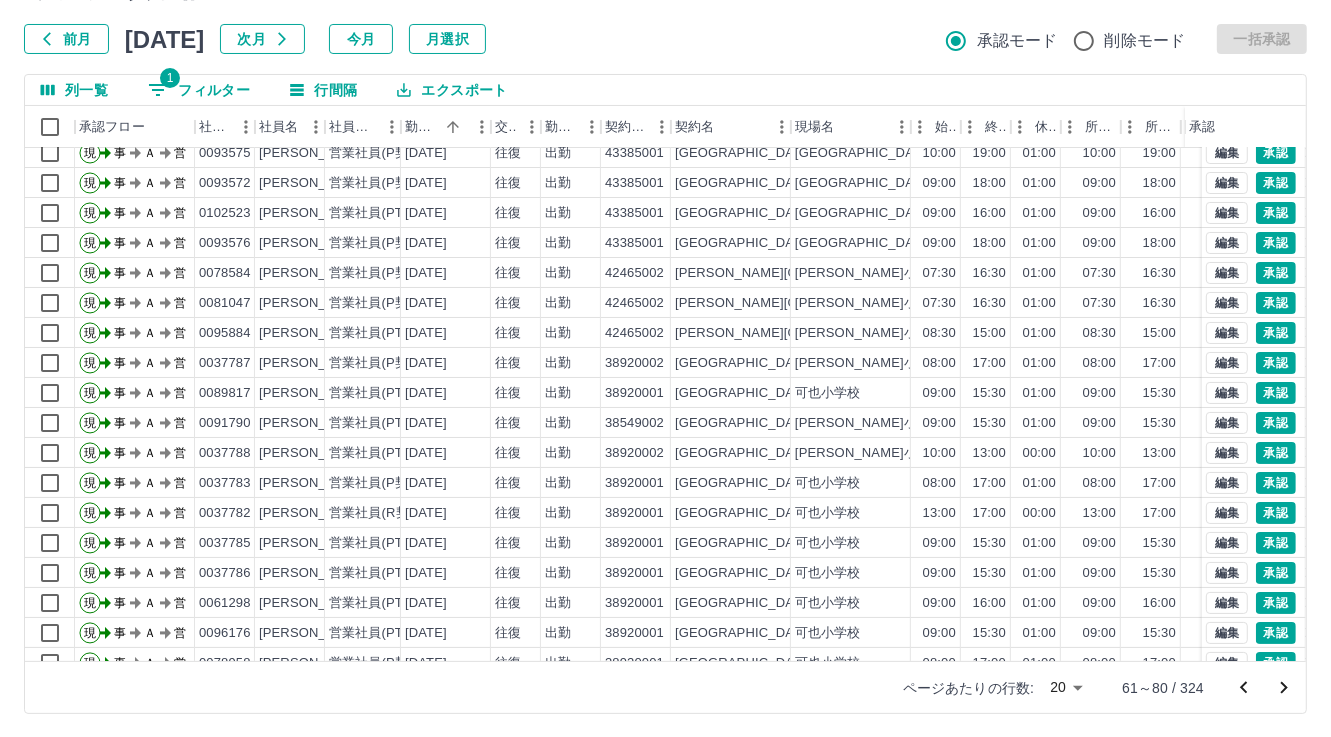 scroll, scrollTop: 103, scrollLeft: 0, axis: vertical 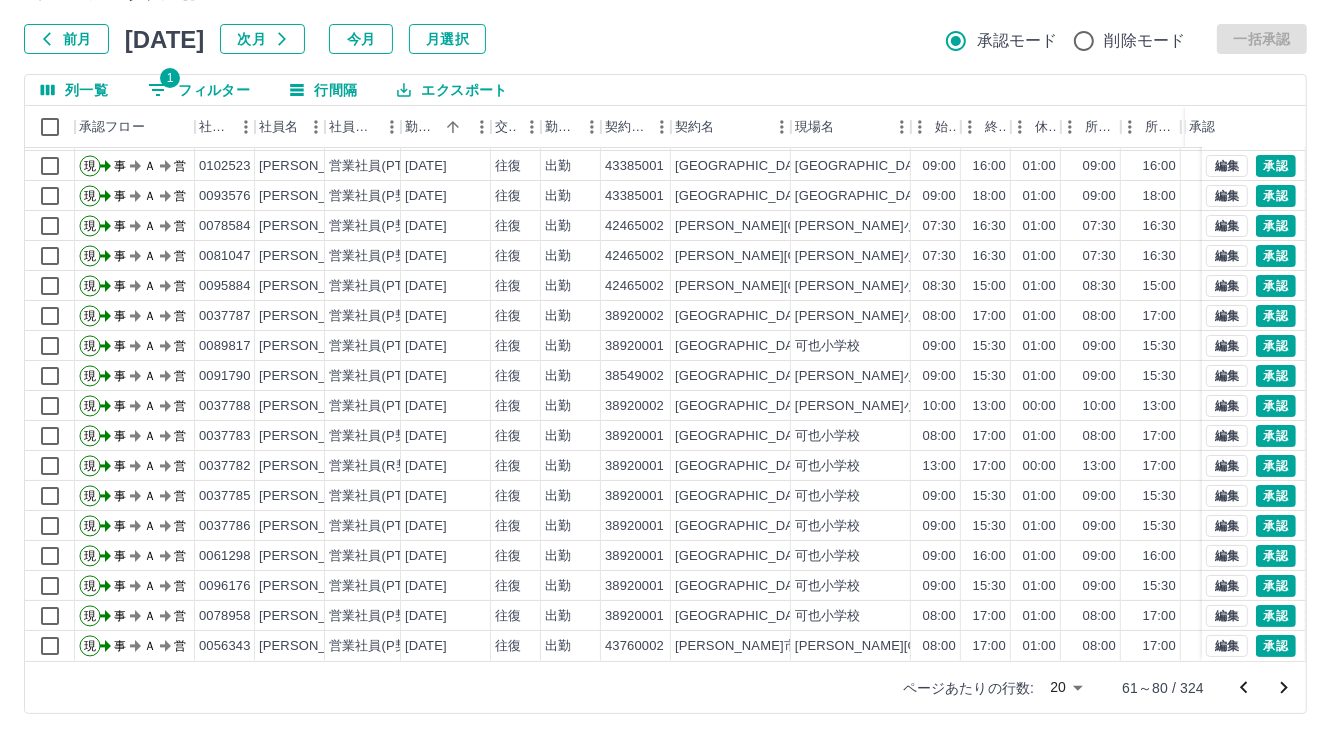 click 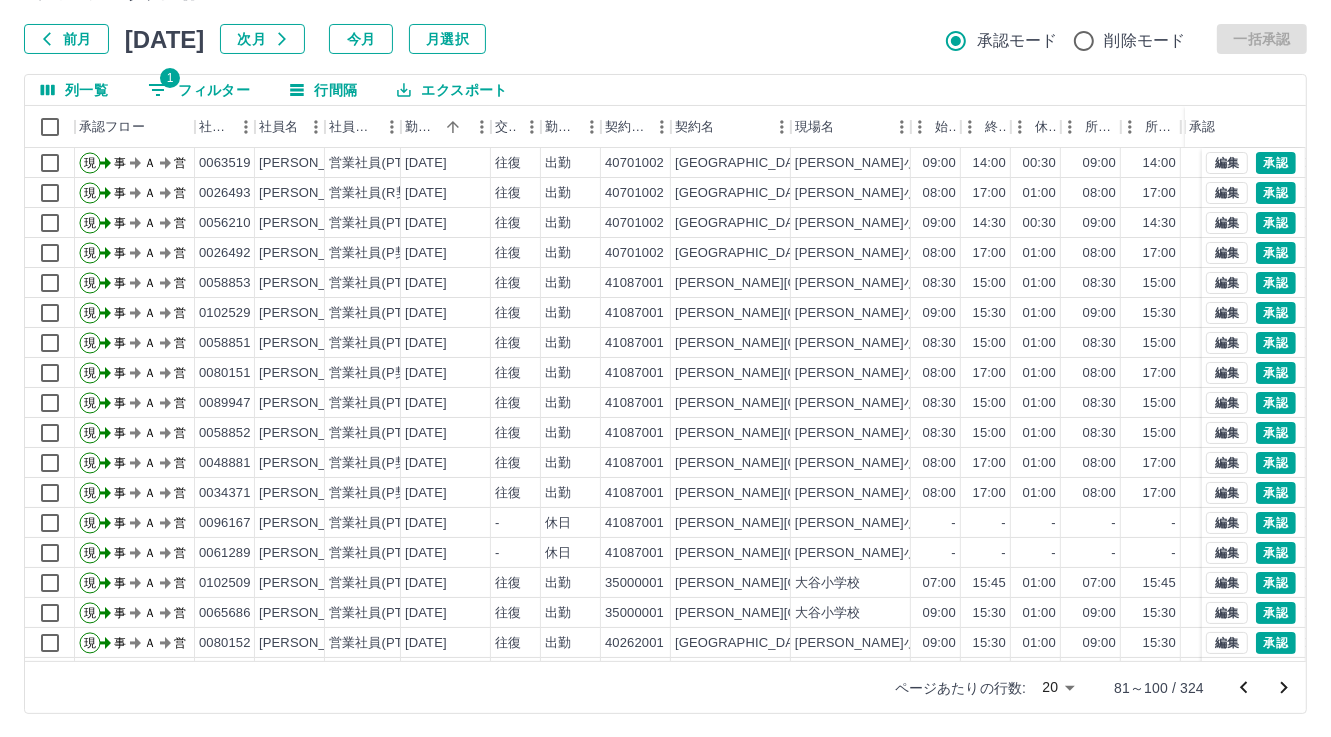 scroll, scrollTop: 103, scrollLeft: 0, axis: vertical 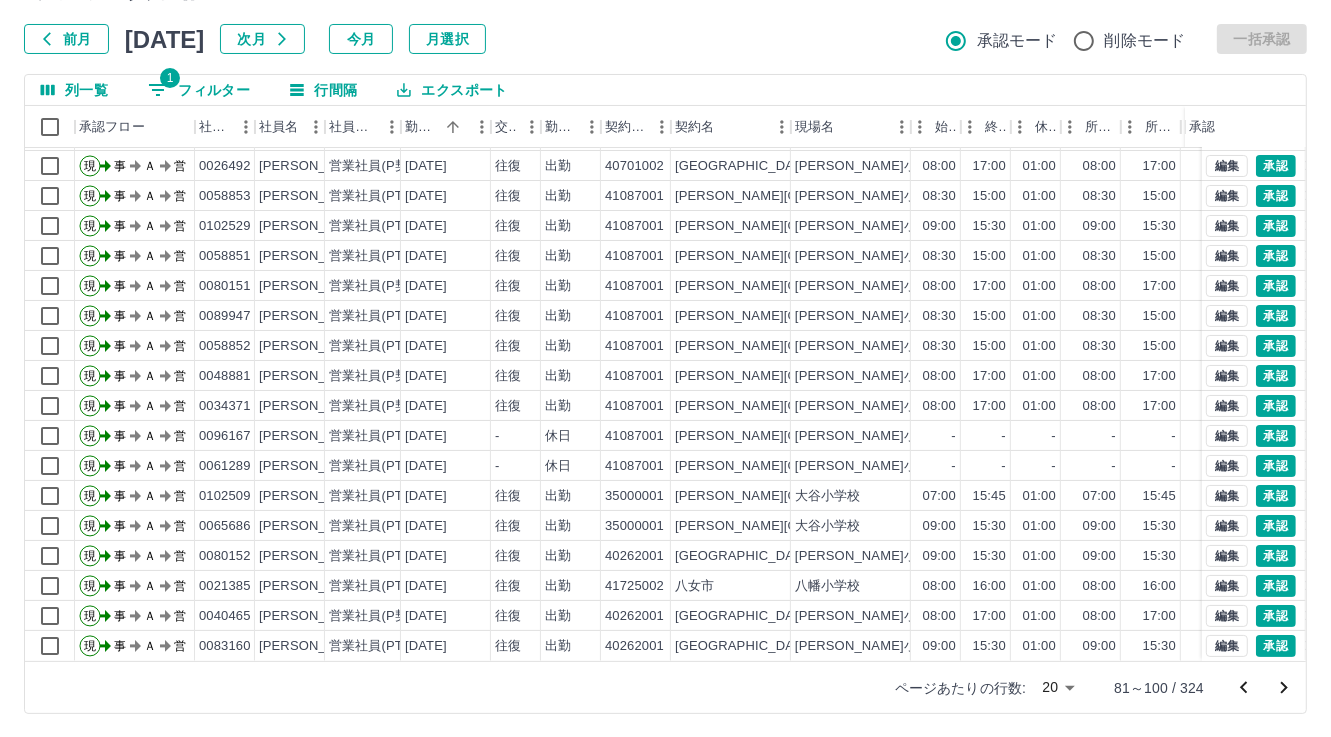 click 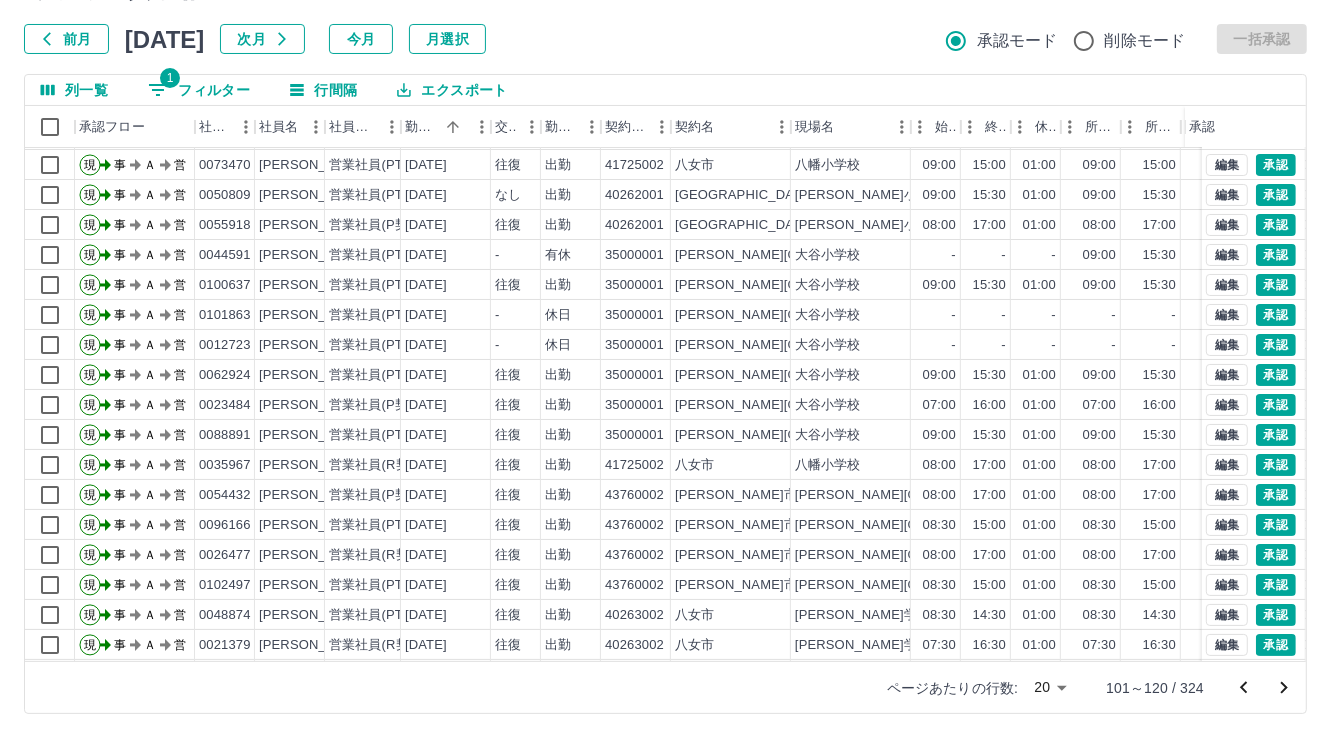 scroll, scrollTop: 103, scrollLeft: 0, axis: vertical 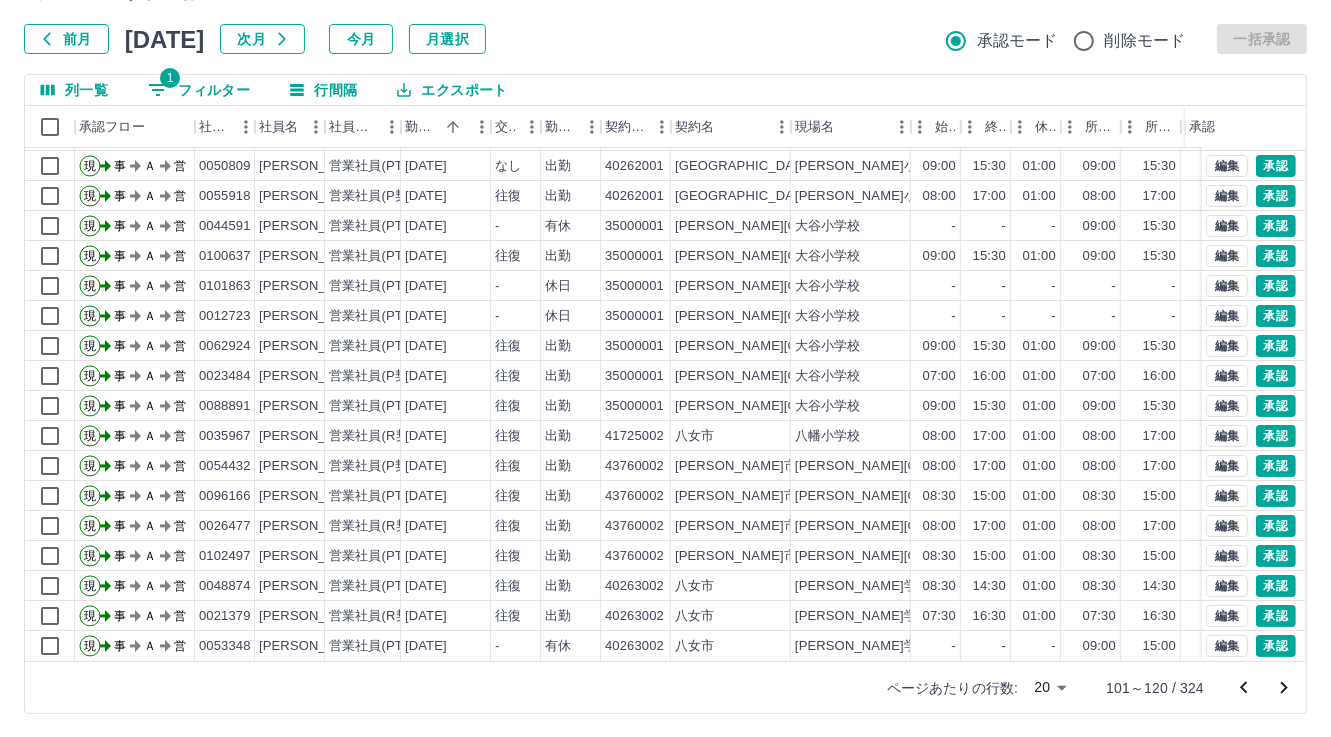 click 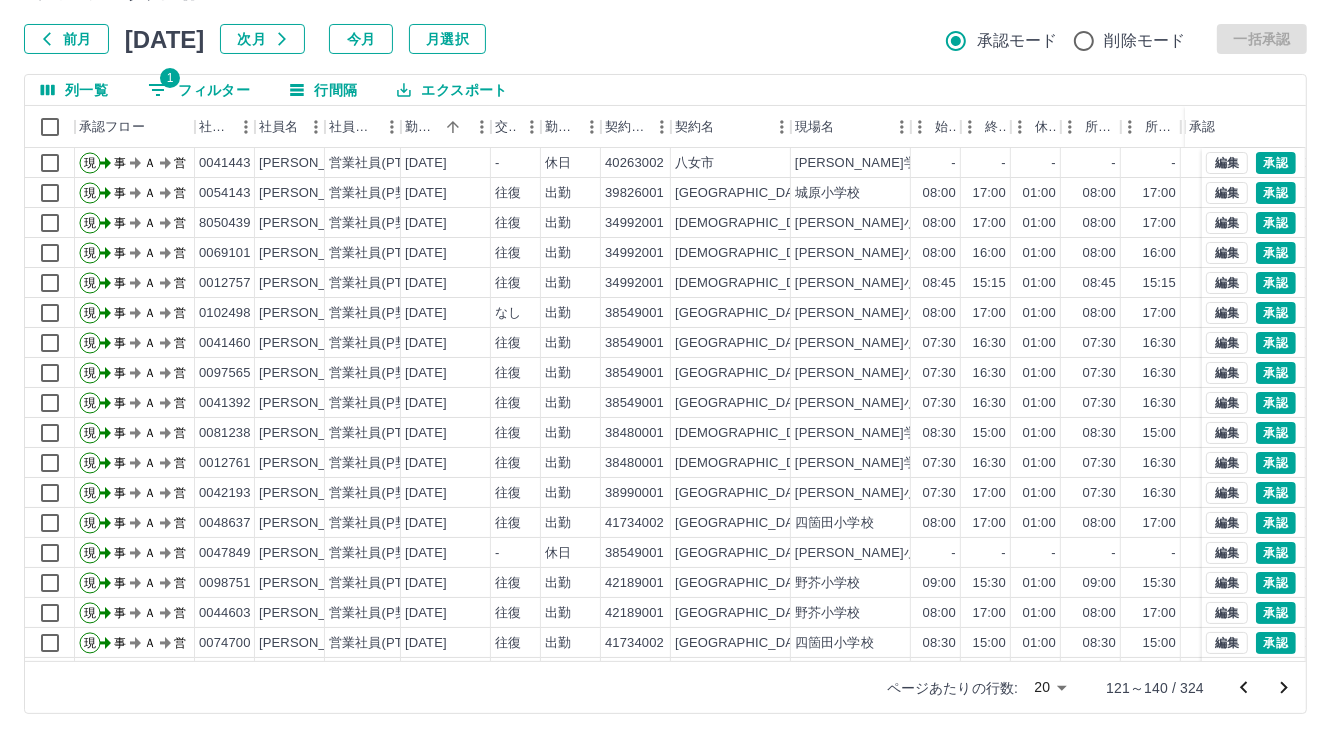 scroll, scrollTop: 103, scrollLeft: 0, axis: vertical 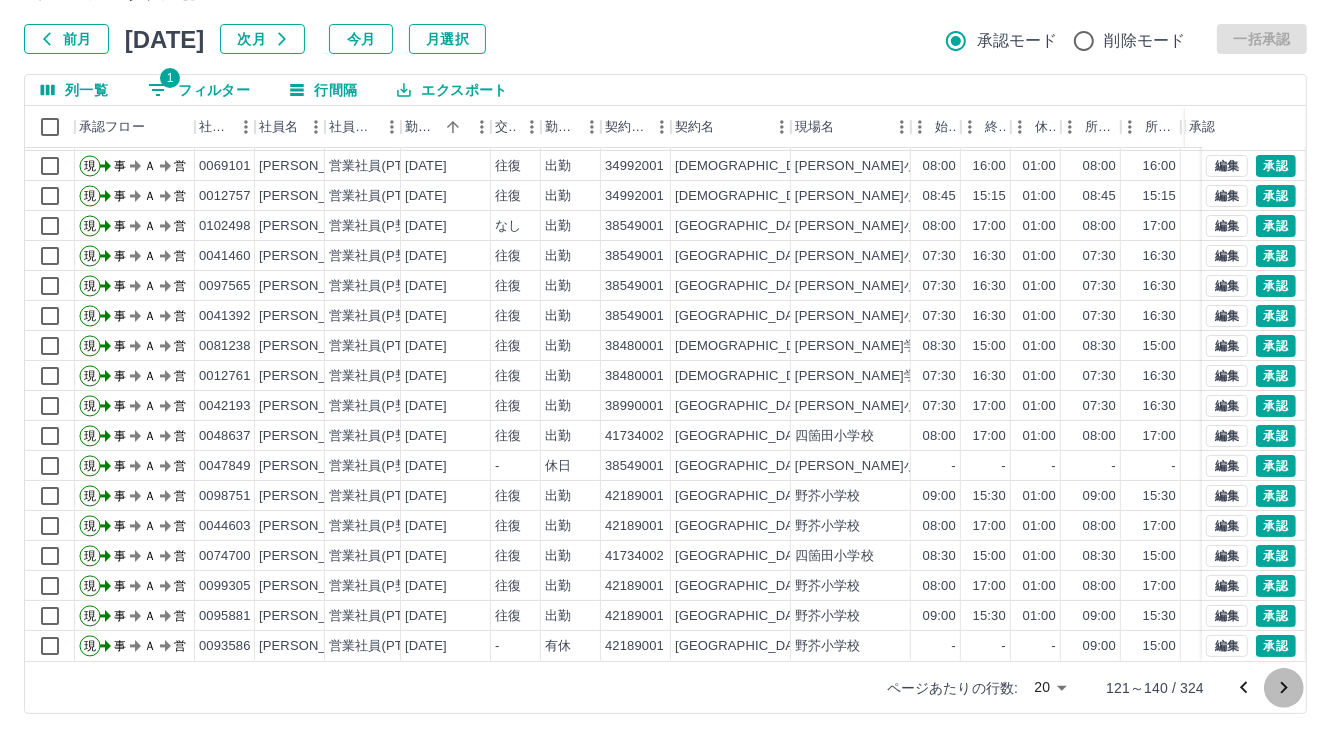 click 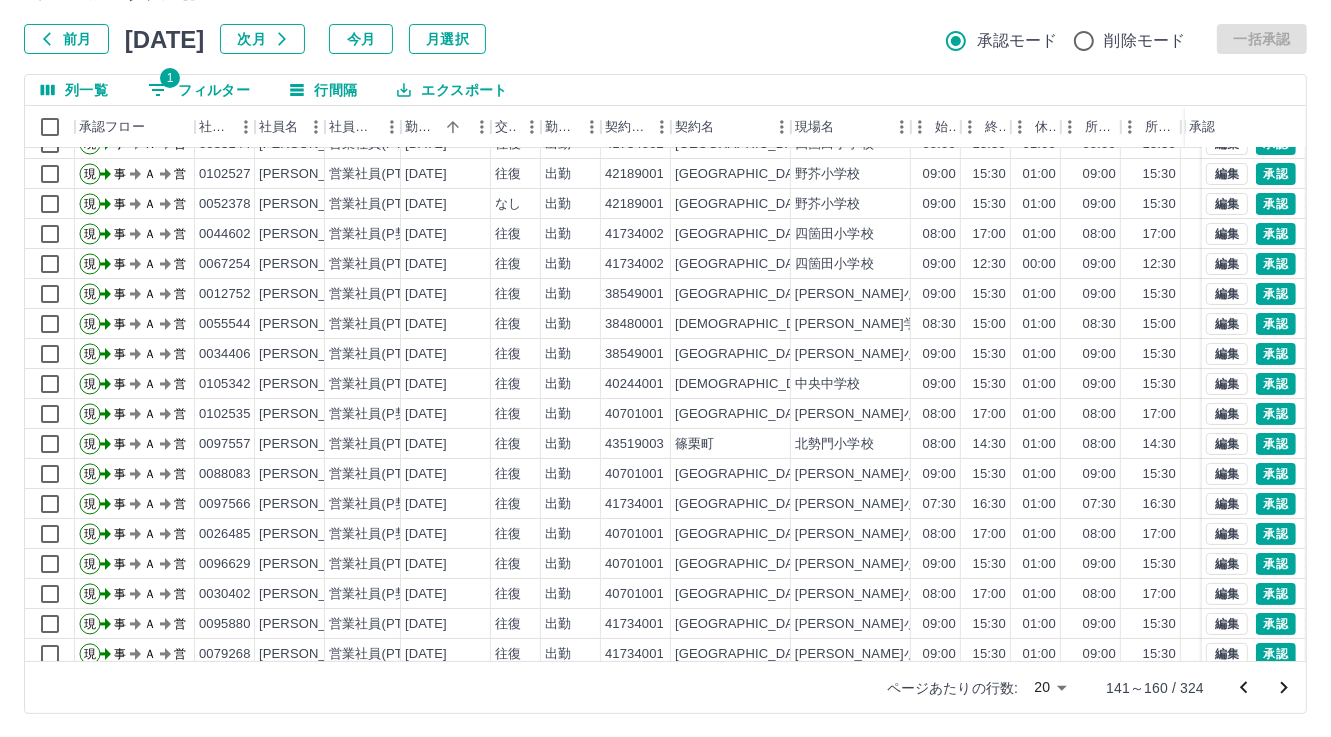 scroll, scrollTop: 103, scrollLeft: 0, axis: vertical 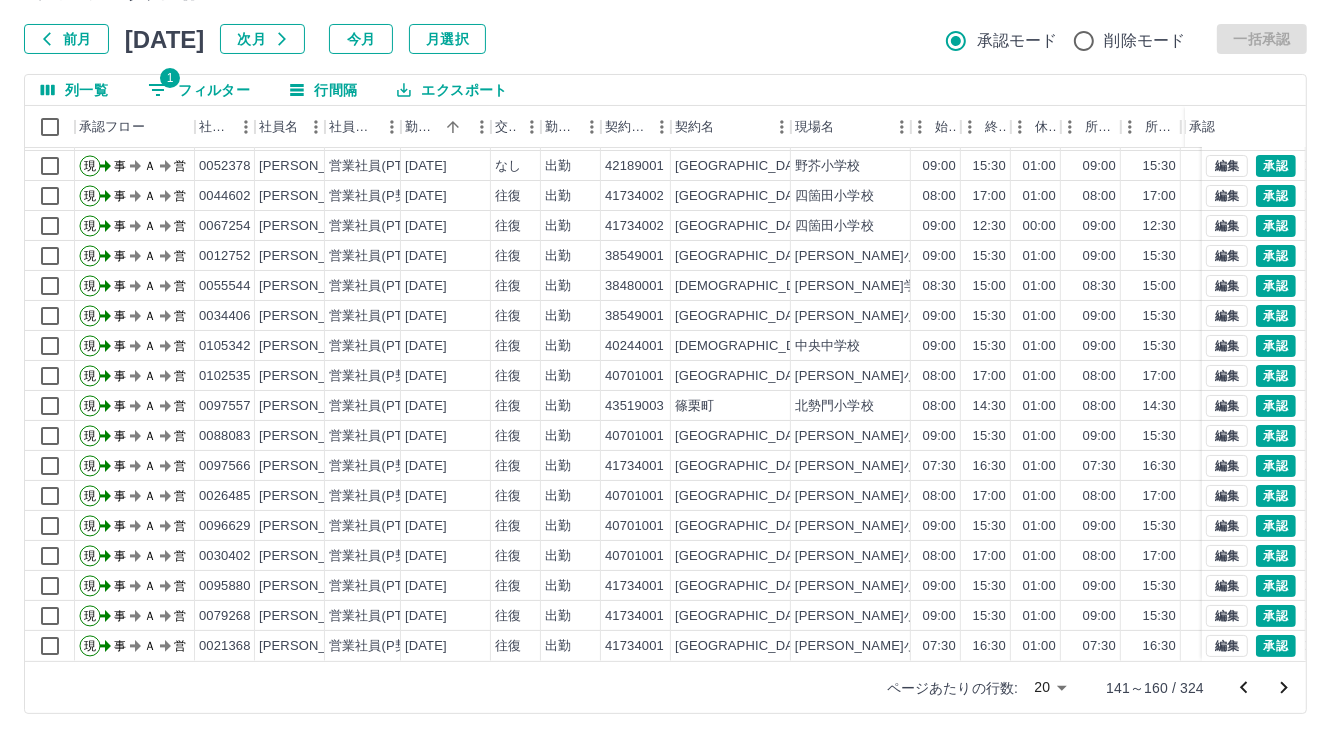 click 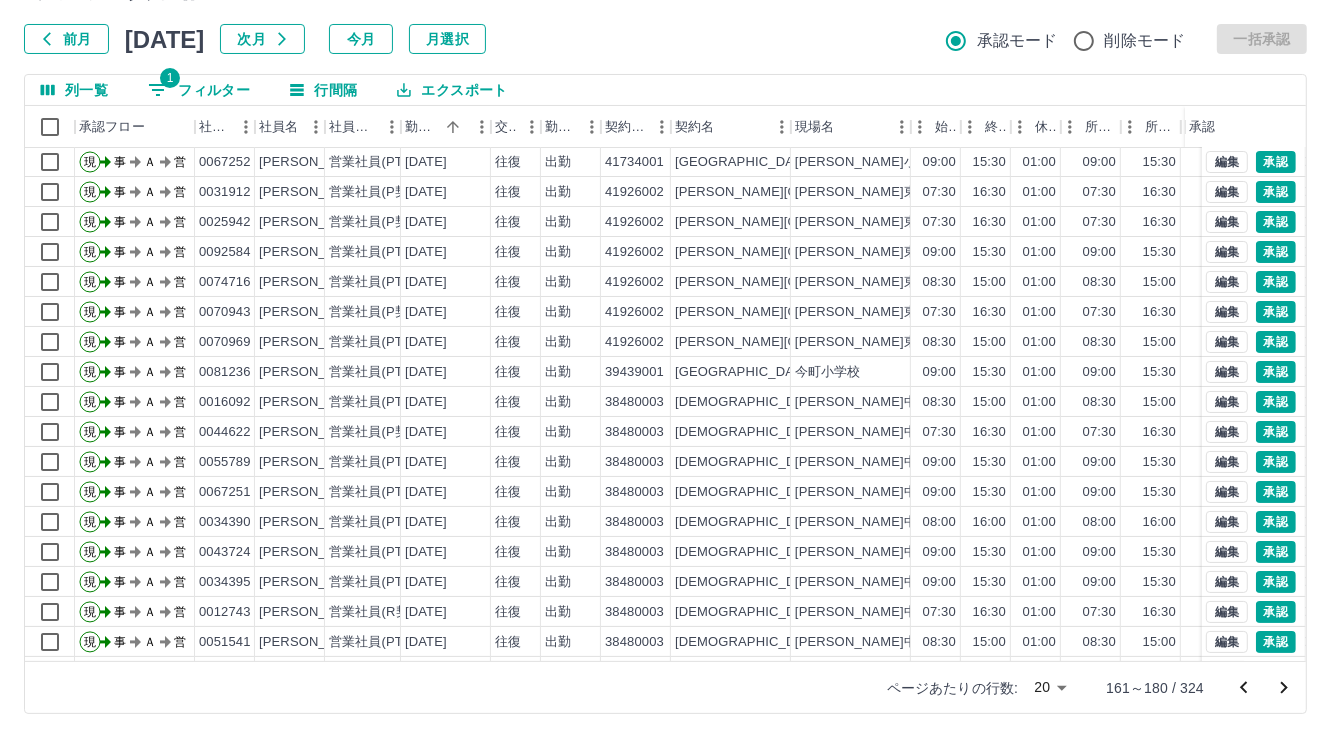 scroll, scrollTop: 103, scrollLeft: 0, axis: vertical 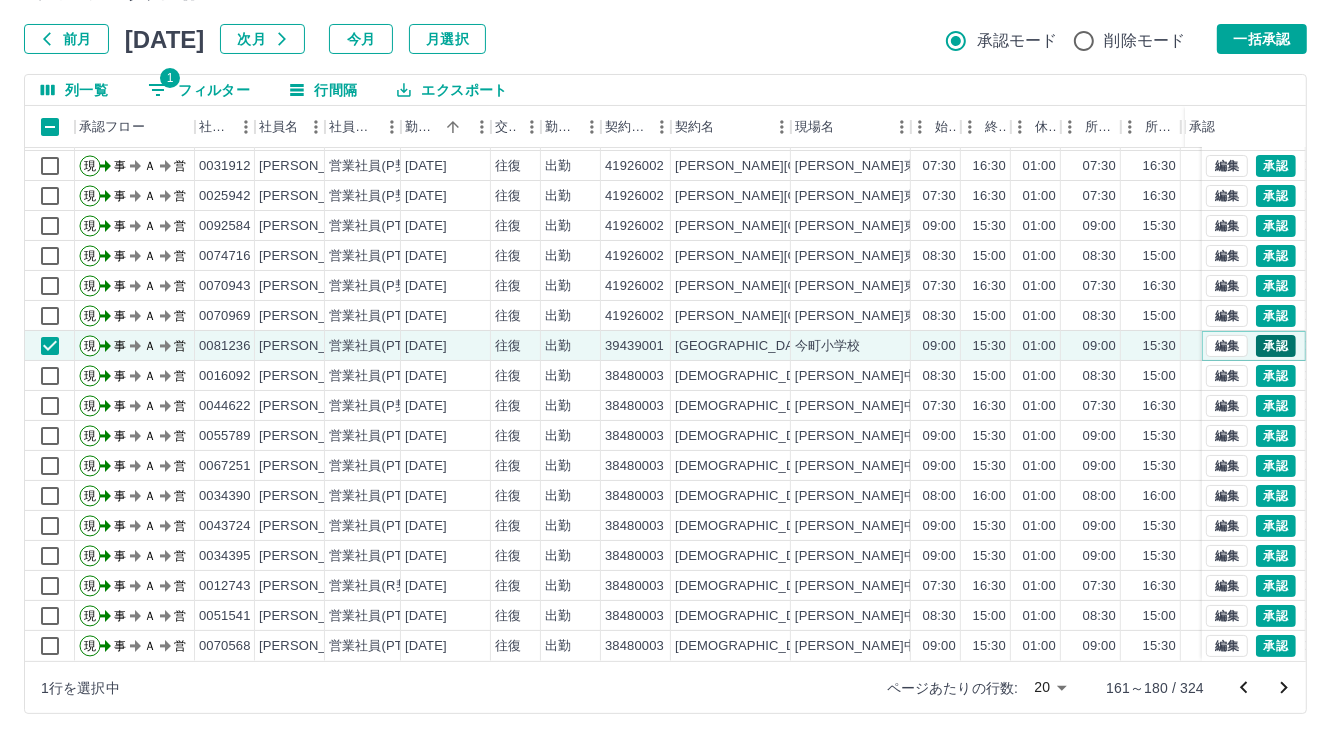 click on "承認" at bounding box center [1276, 346] 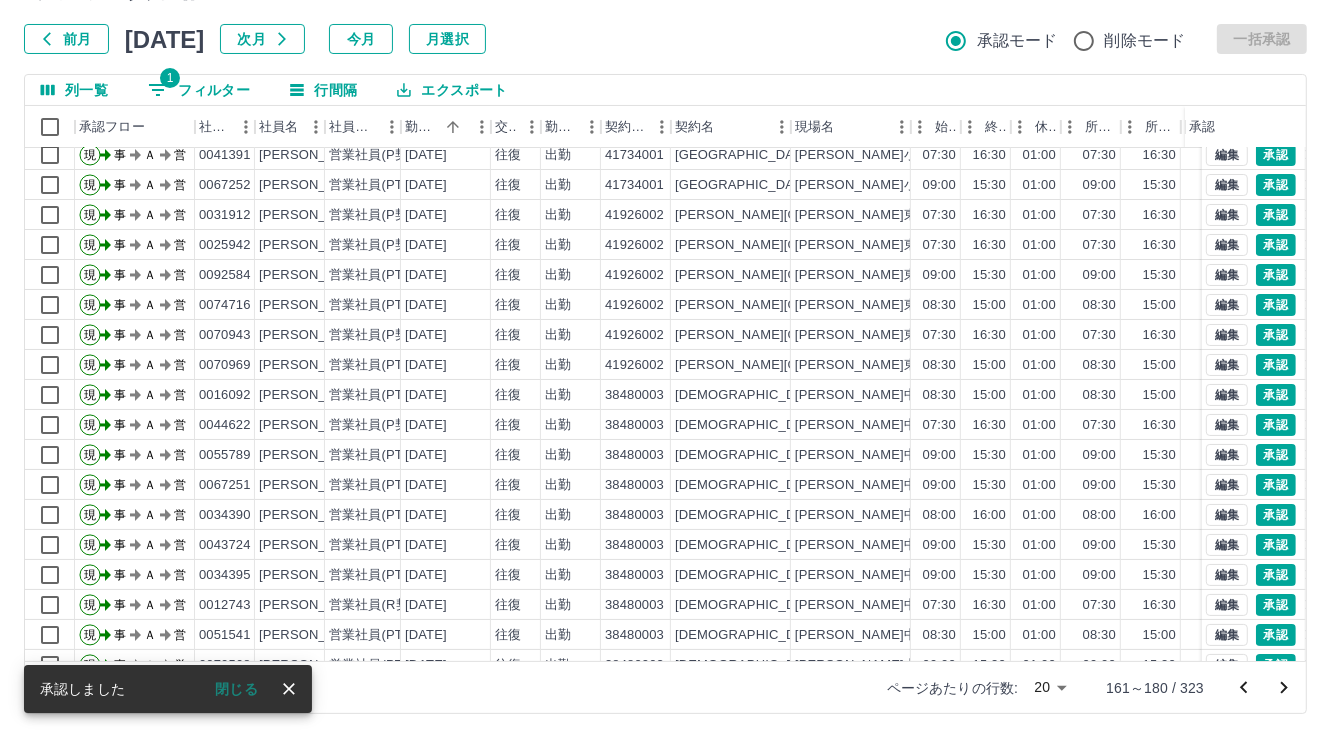 scroll, scrollTop: 0, scrollLeft: 0, axis: both 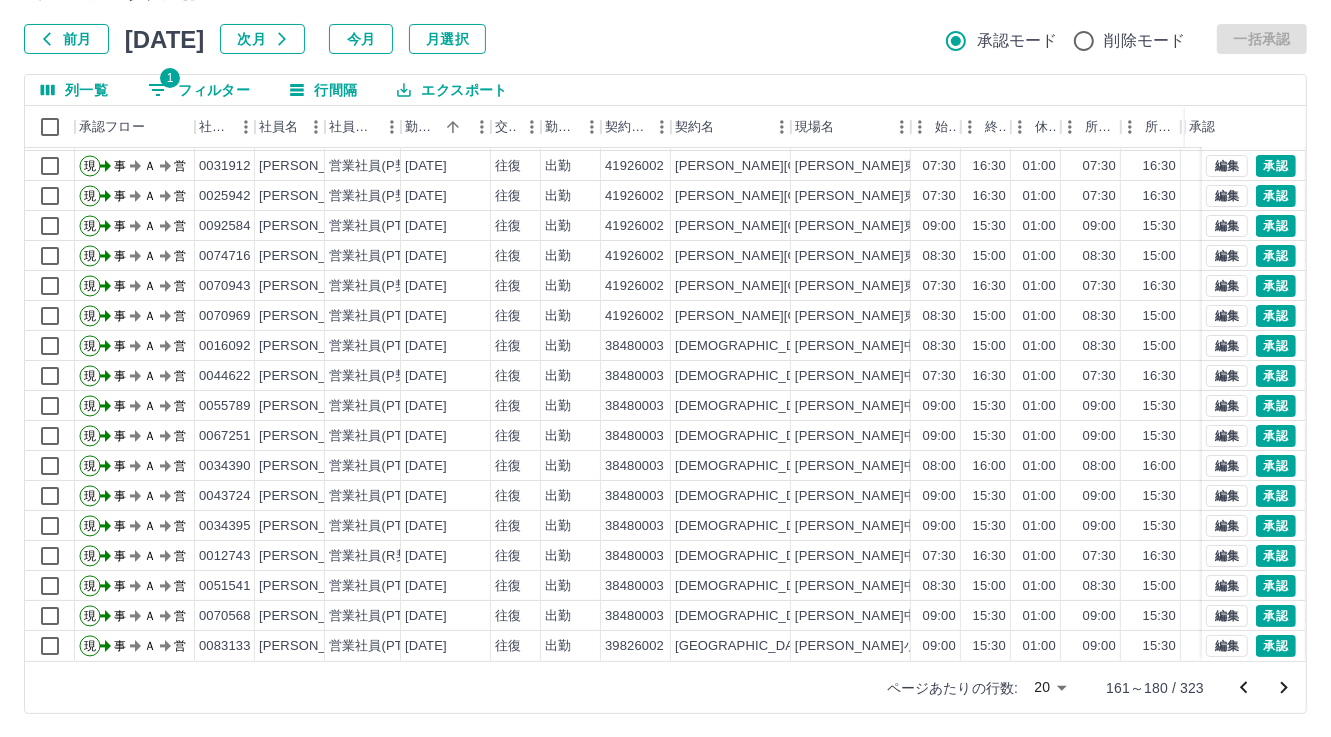 click 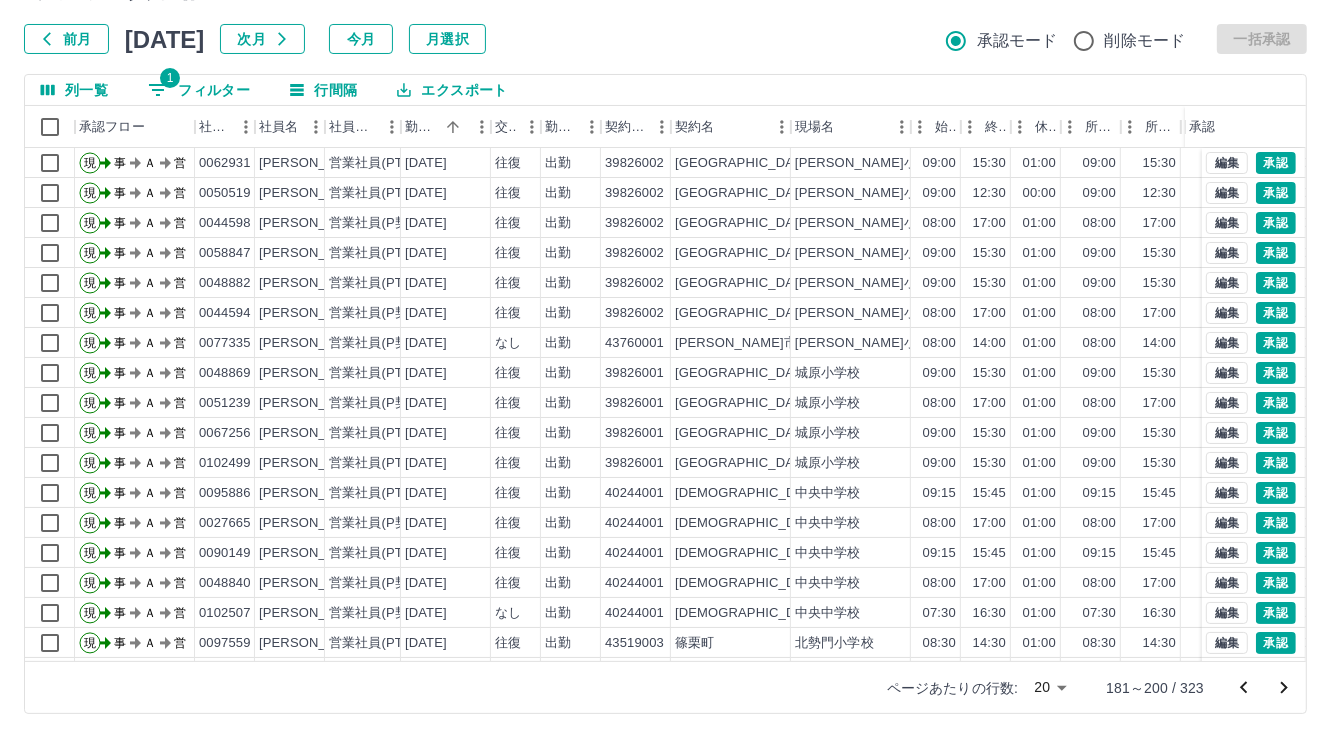 scroll, scrollTop: 103, scrollLeft: 0, axis: vertical 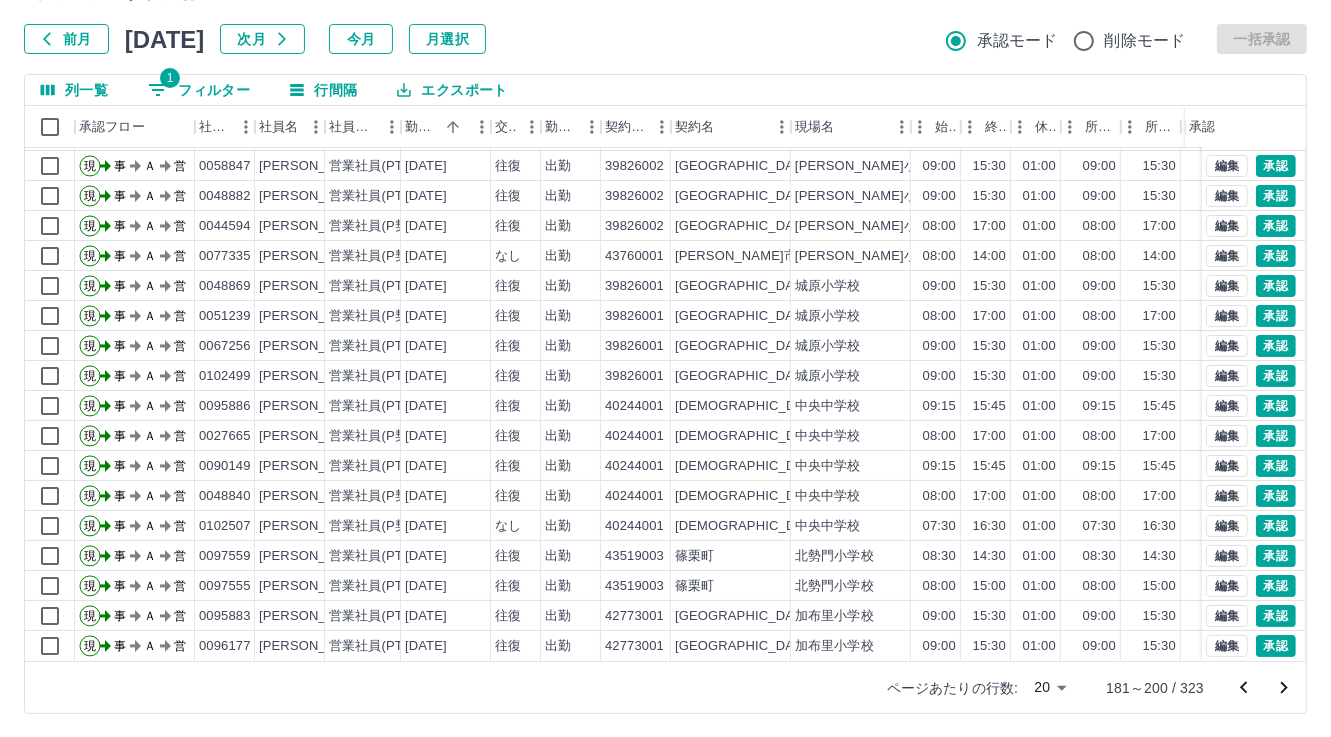click 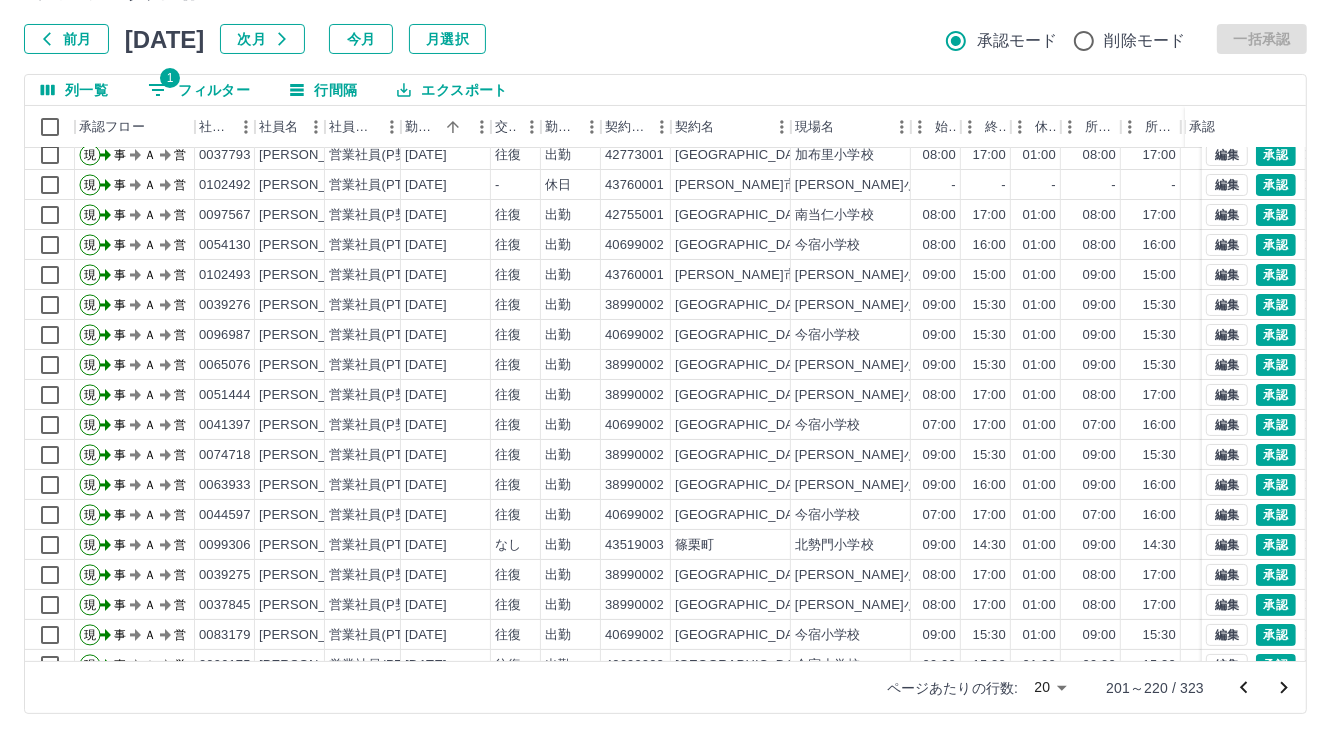 scroll, scrollTop: 103, scrollLeft: 0, axis: vertical 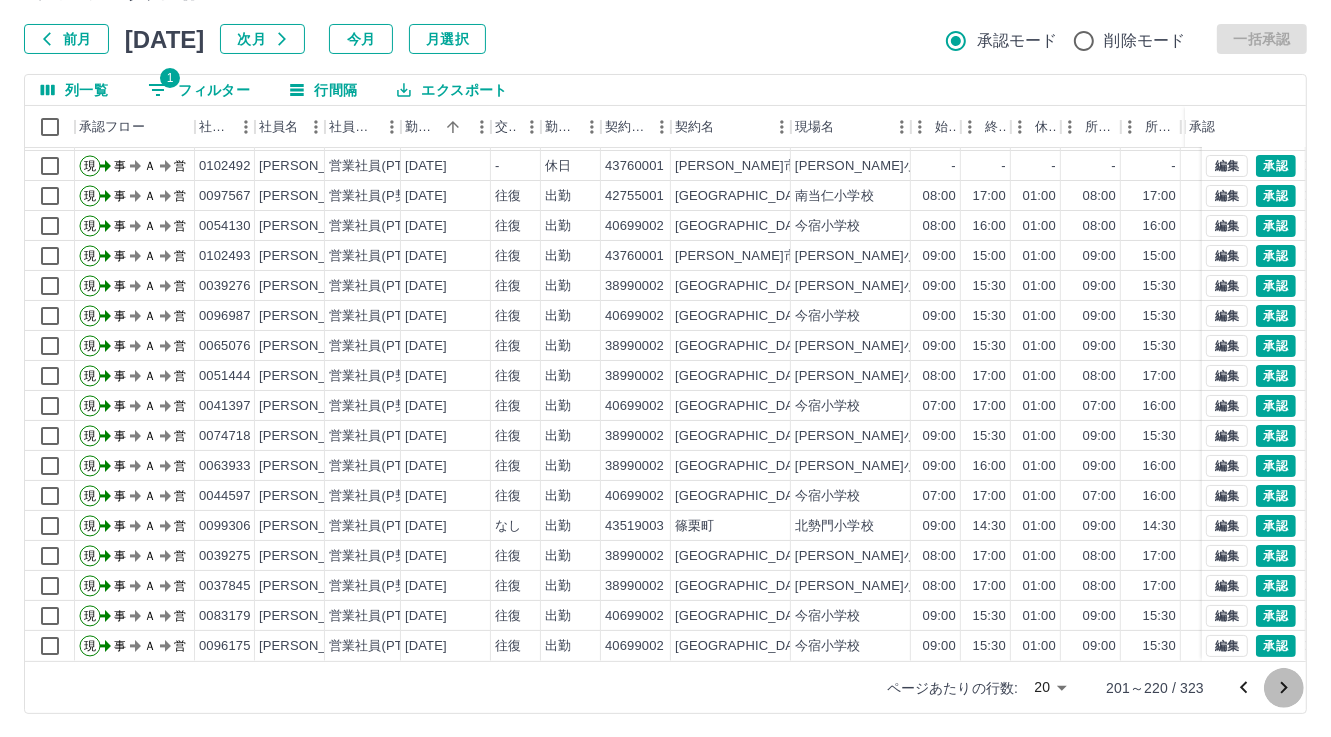 drag, startPoint x: 1287, startPoint y: 689, endPoint x: 1218, endPoint y: 665, distance: 73.05477 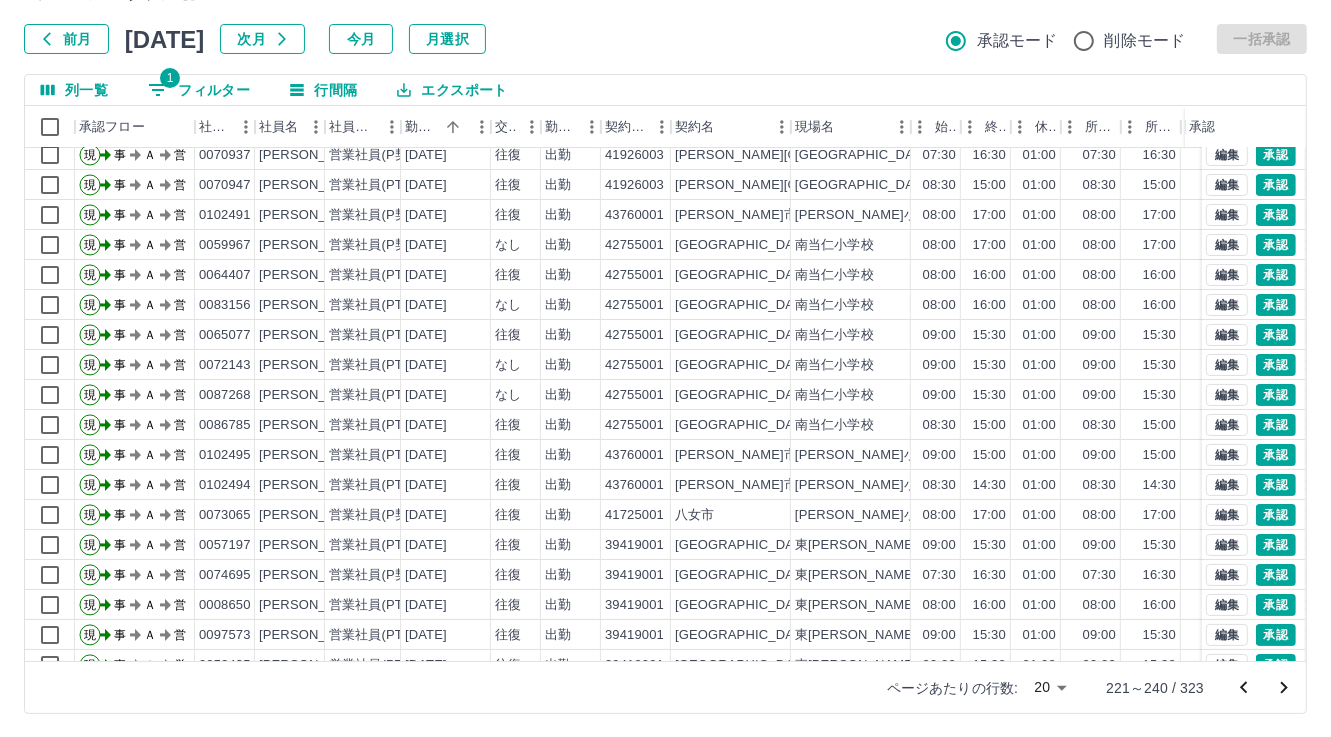 scroll, scrollTop: 103, scrollLeft: 0, axis: vertical 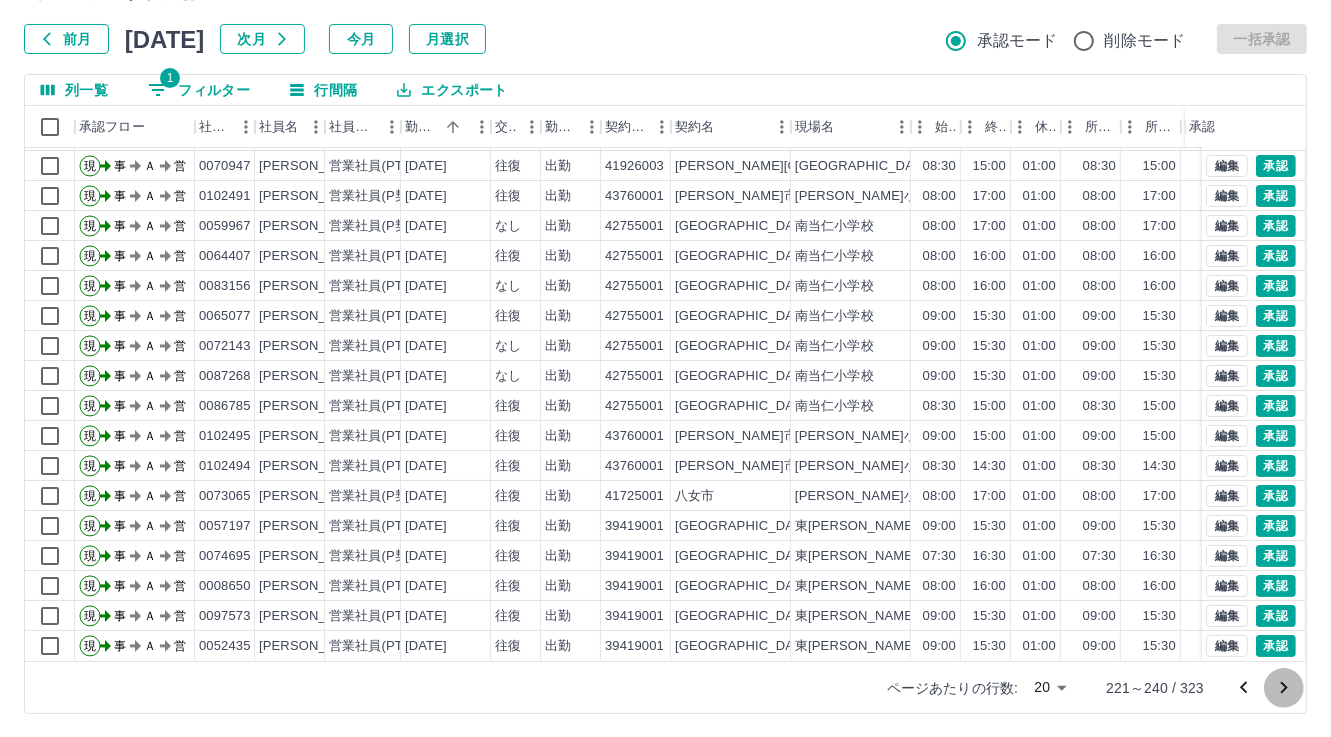click 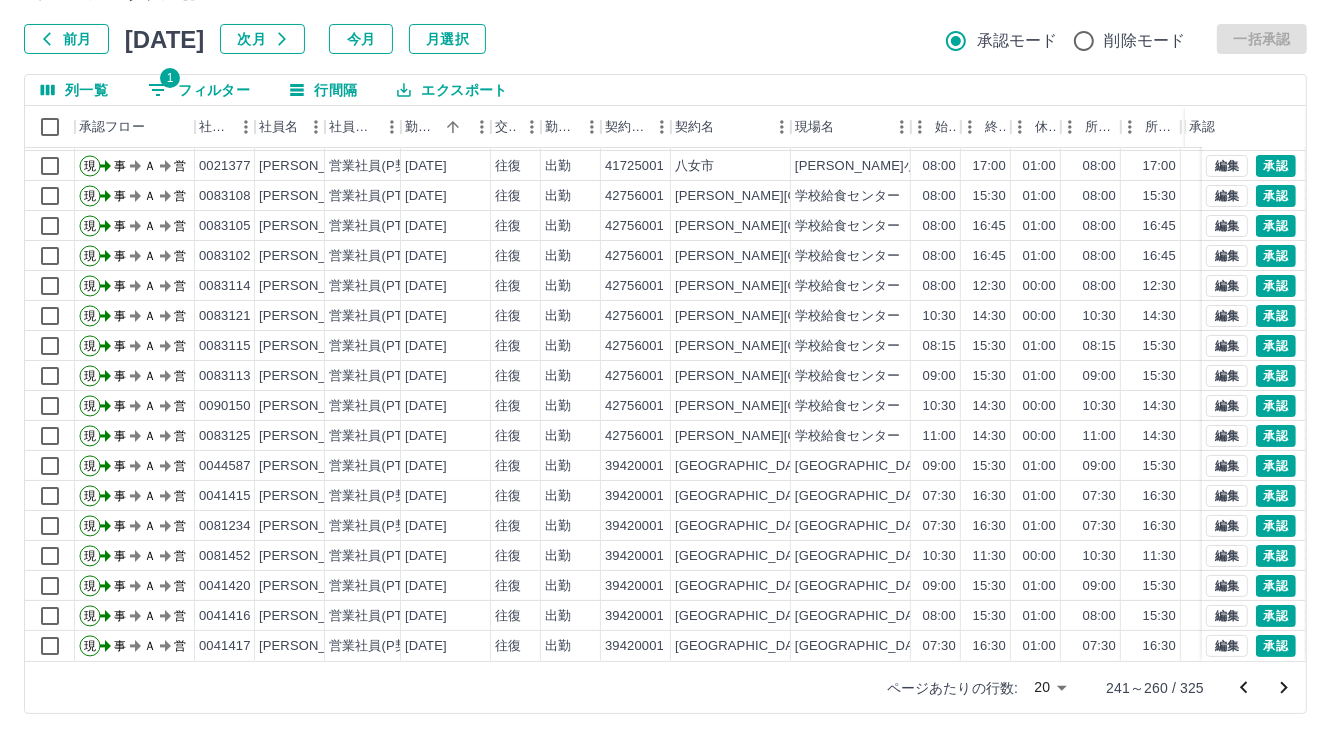 scroll, scrollTop: 103, scrollLeft: 0, axis: vertical 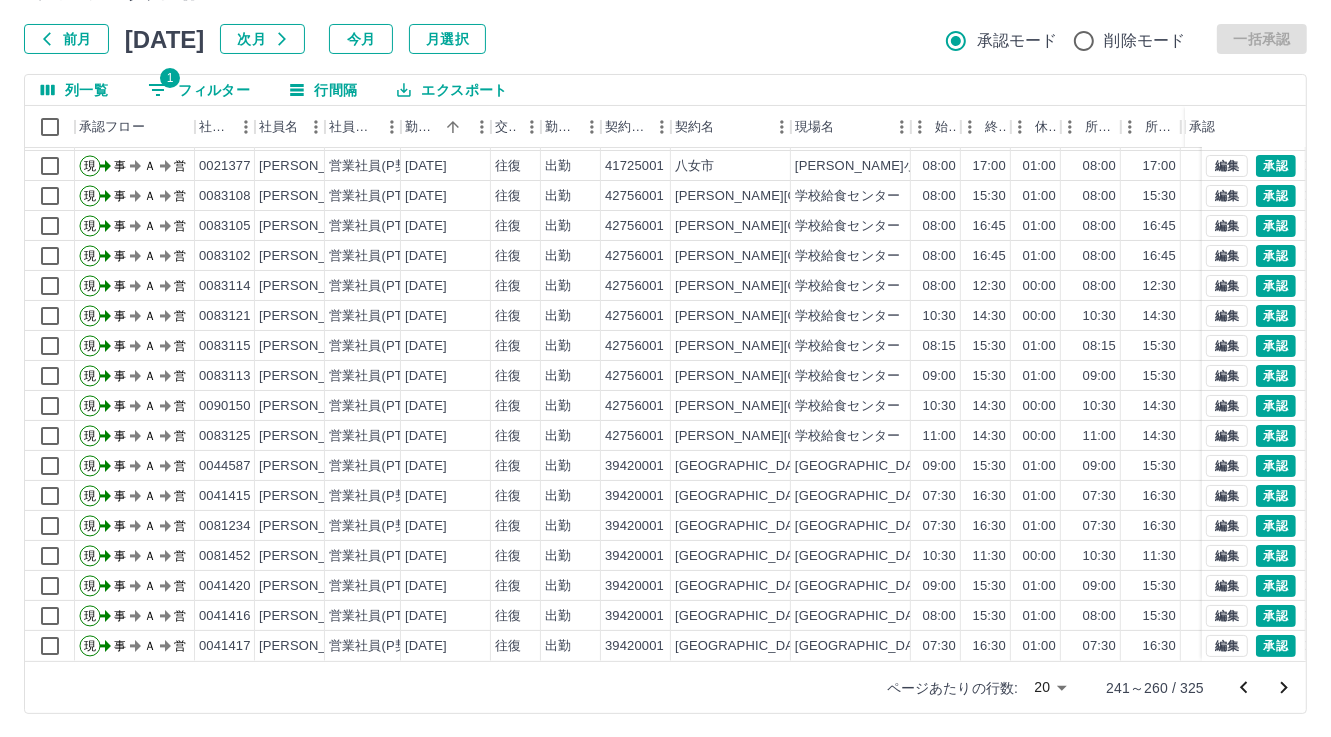 click 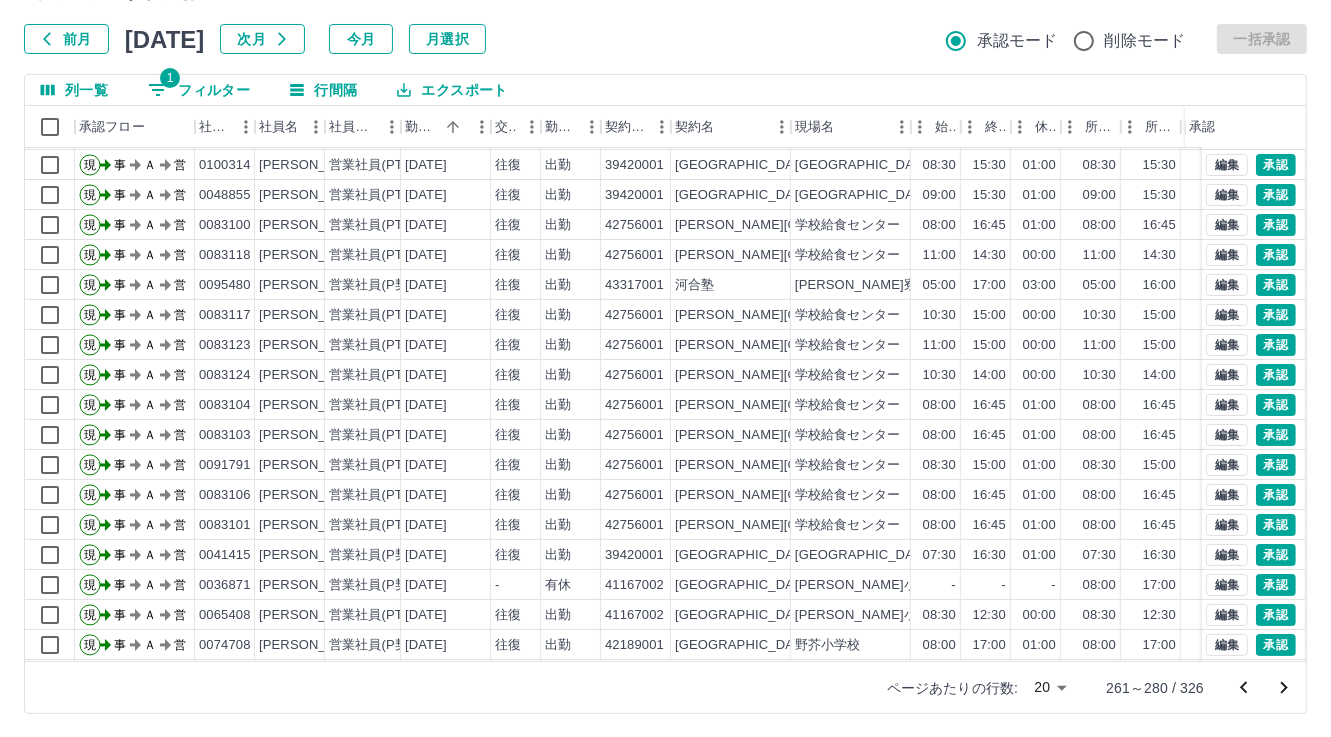 scroll, scrollTop: 103, scrollLeft: 0, axis: vertical 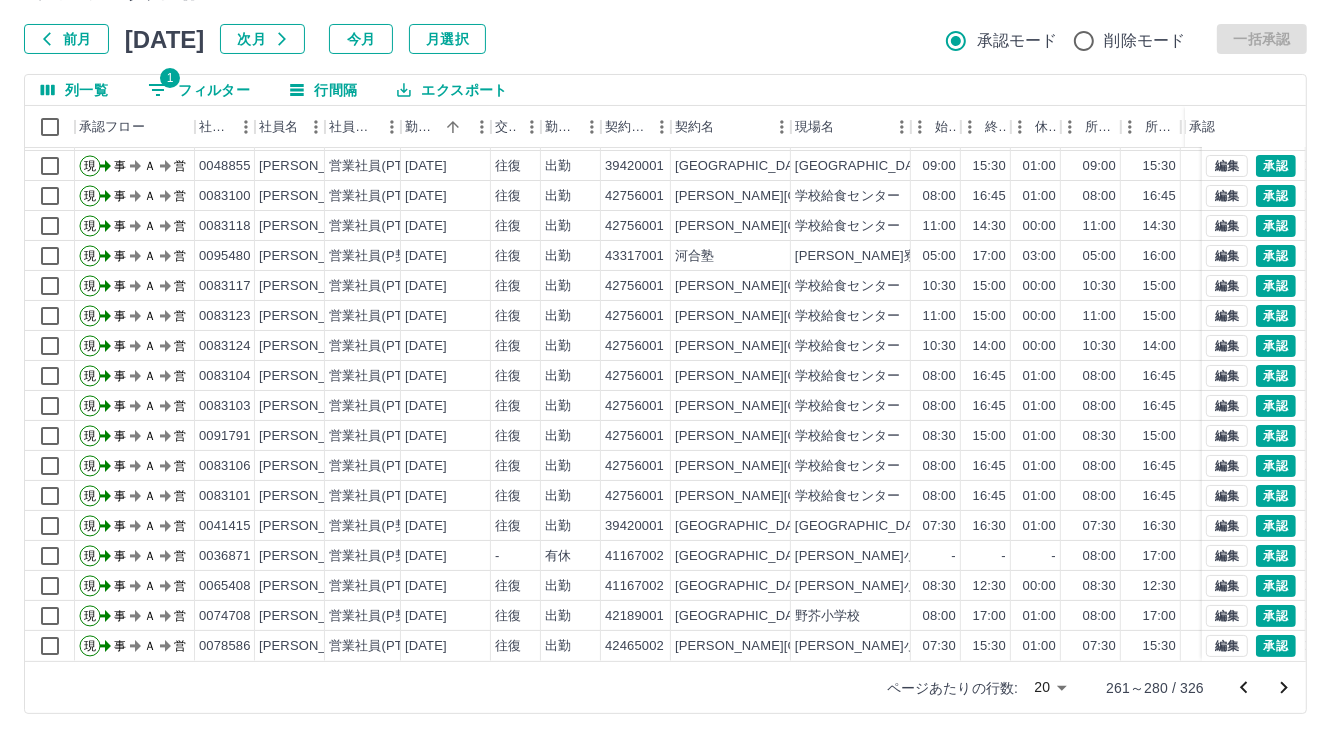 click 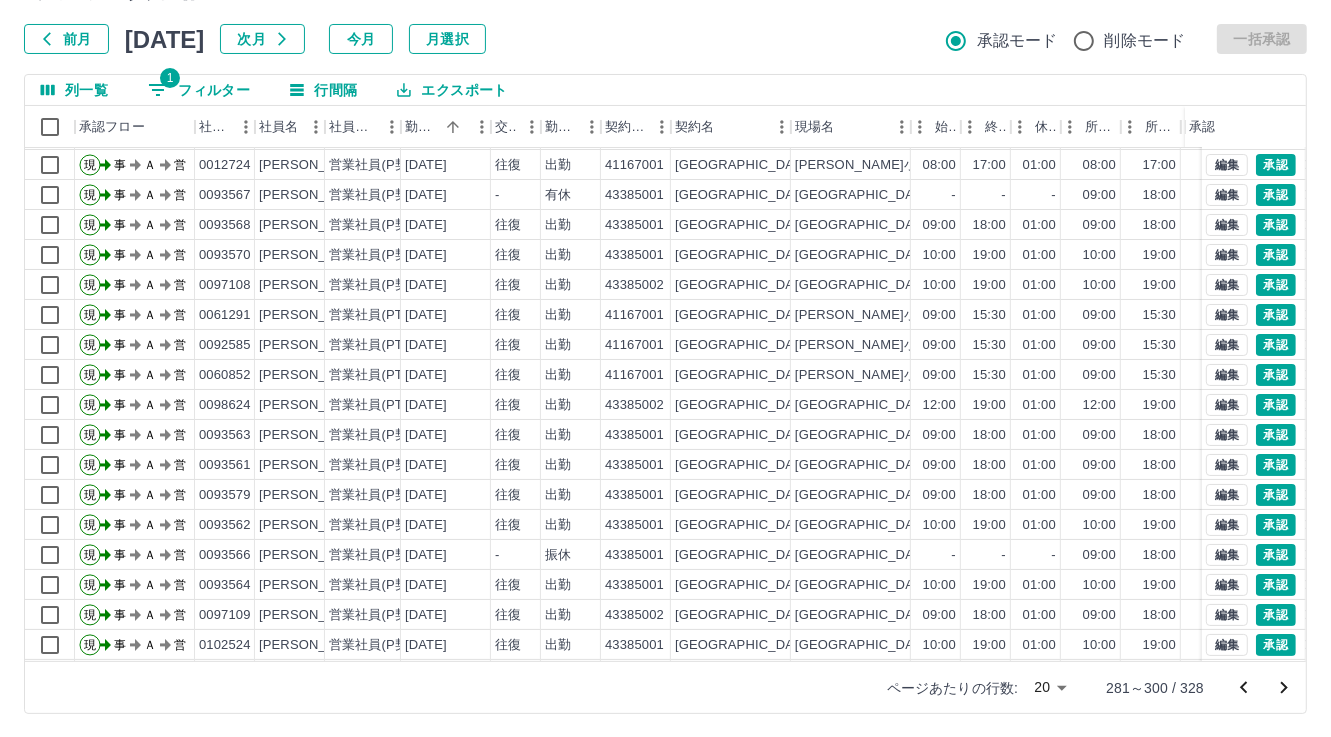 scroll, scrollTop: 103, scrollLeft: 0, axis: vertical 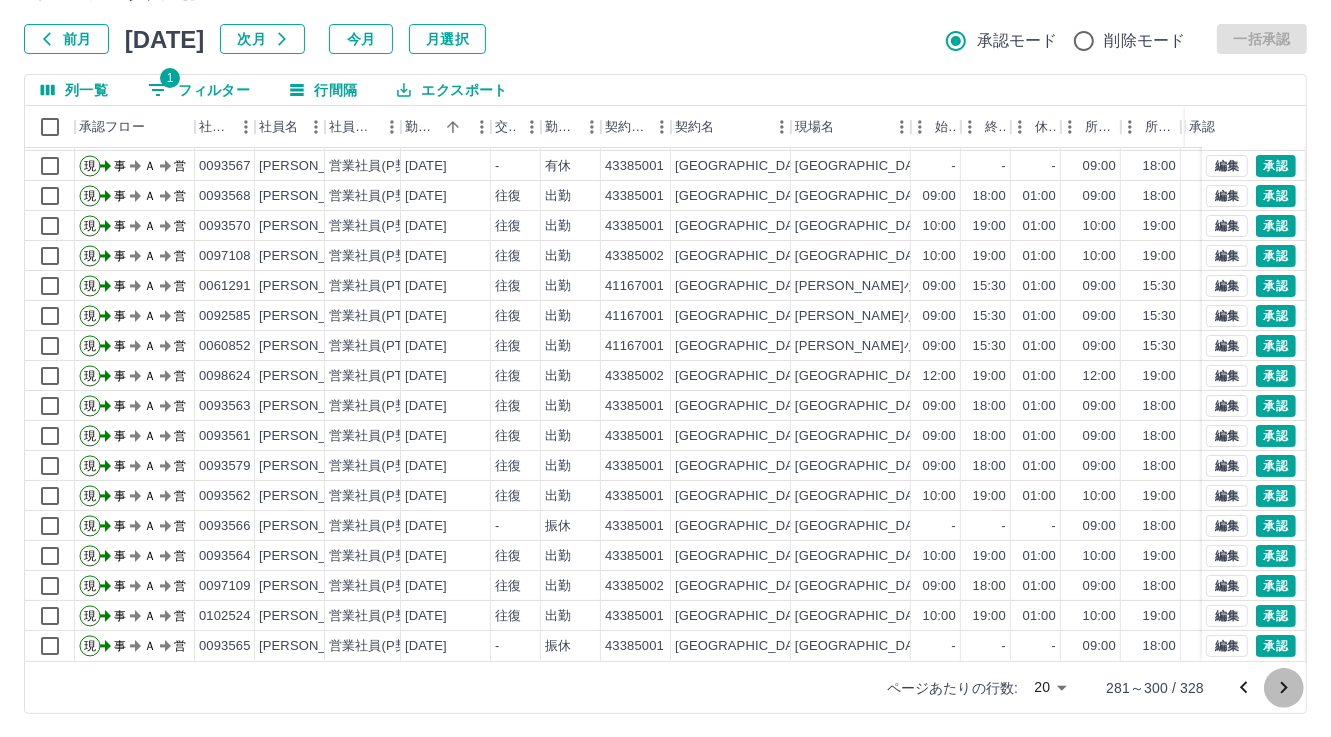 click 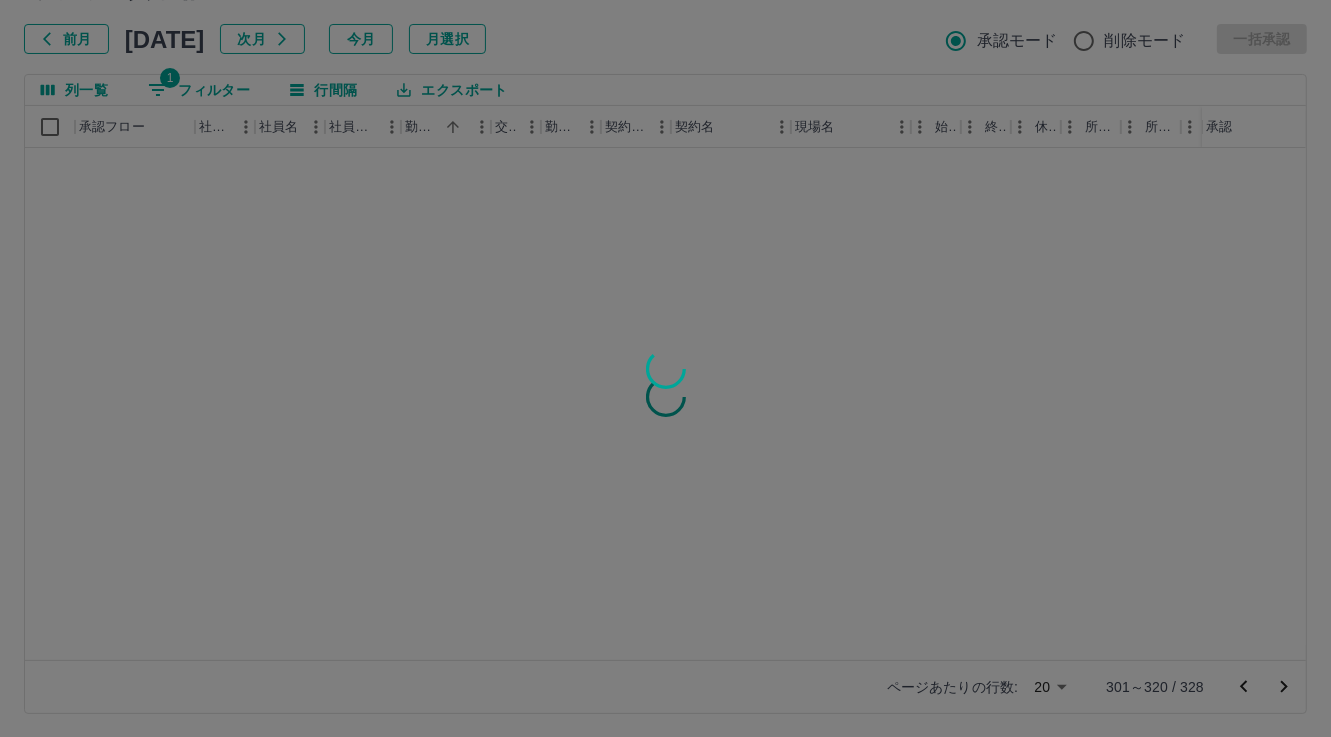 scroll, scrollTop: 0, scrollLeft: 0, axis: both 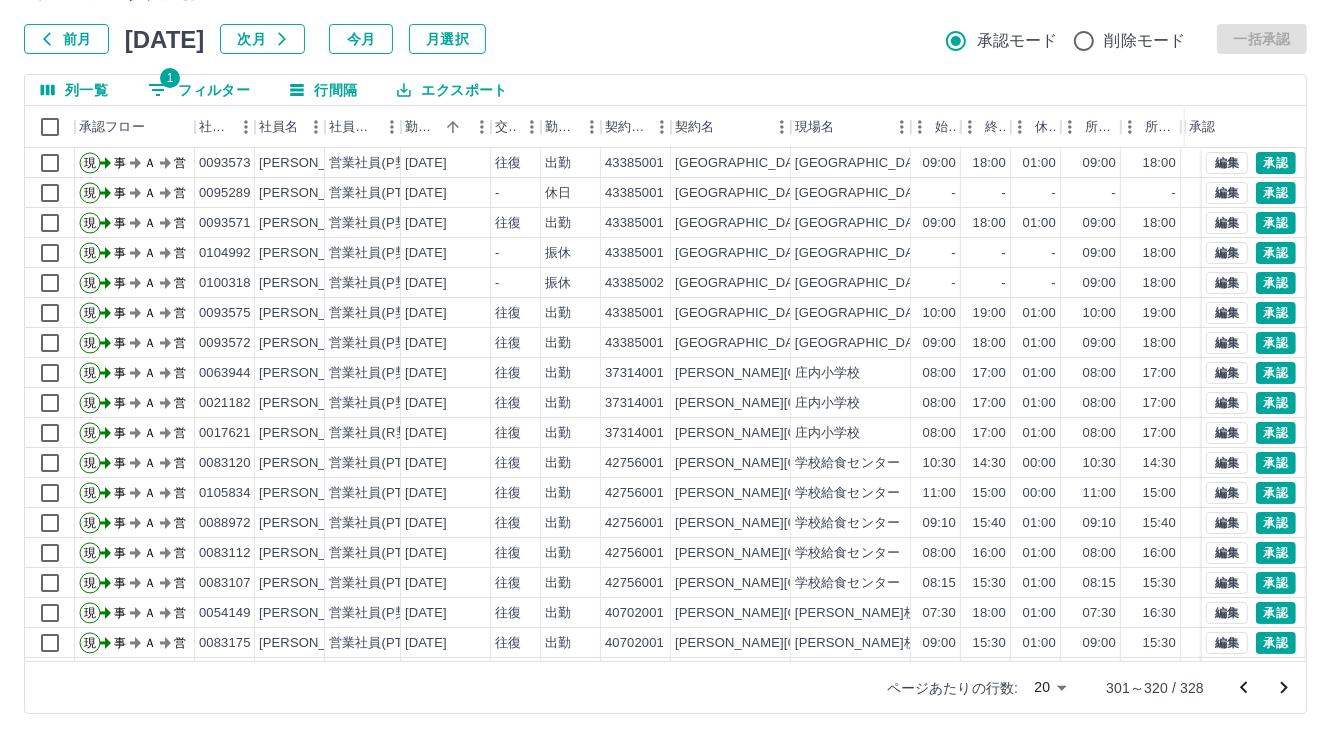click on "1 フィルター" at bounding box center [199, 90] 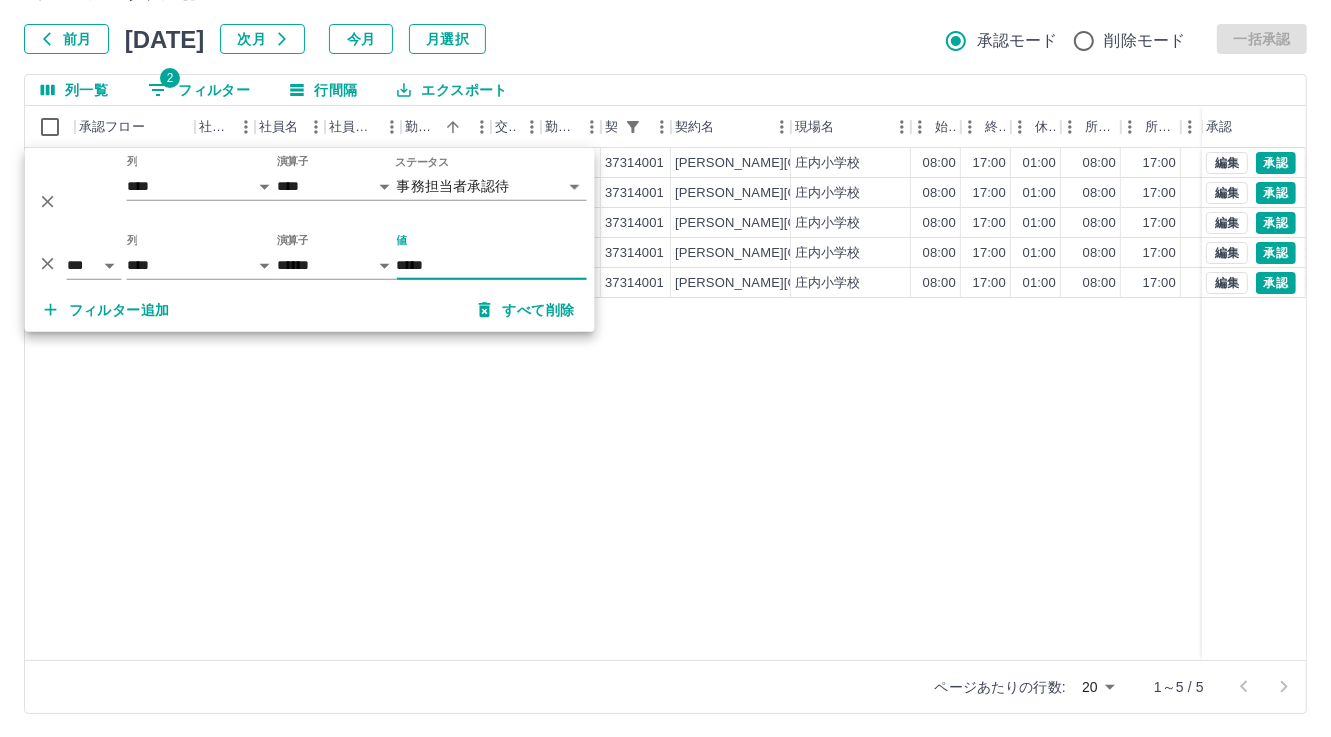 type on "*****" 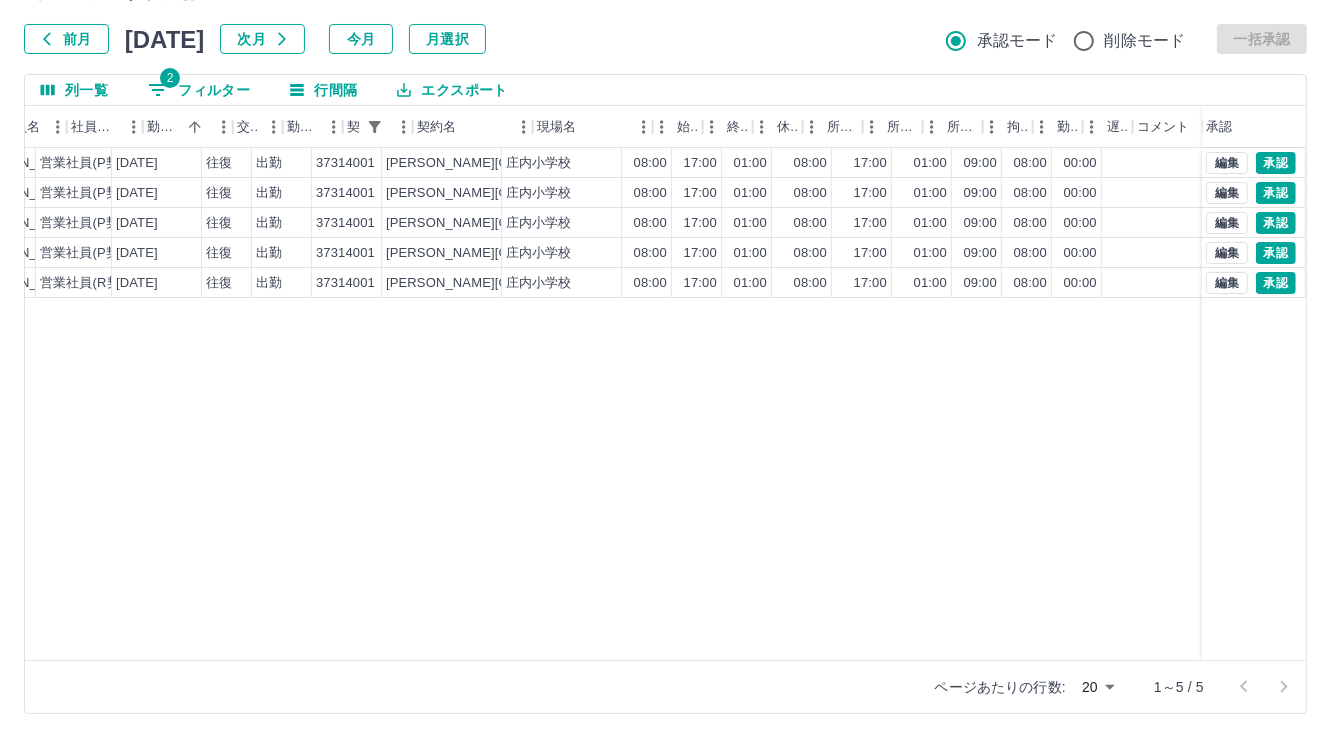 scroll, scrollTop: 0, scrollLeft: 0, axis: both 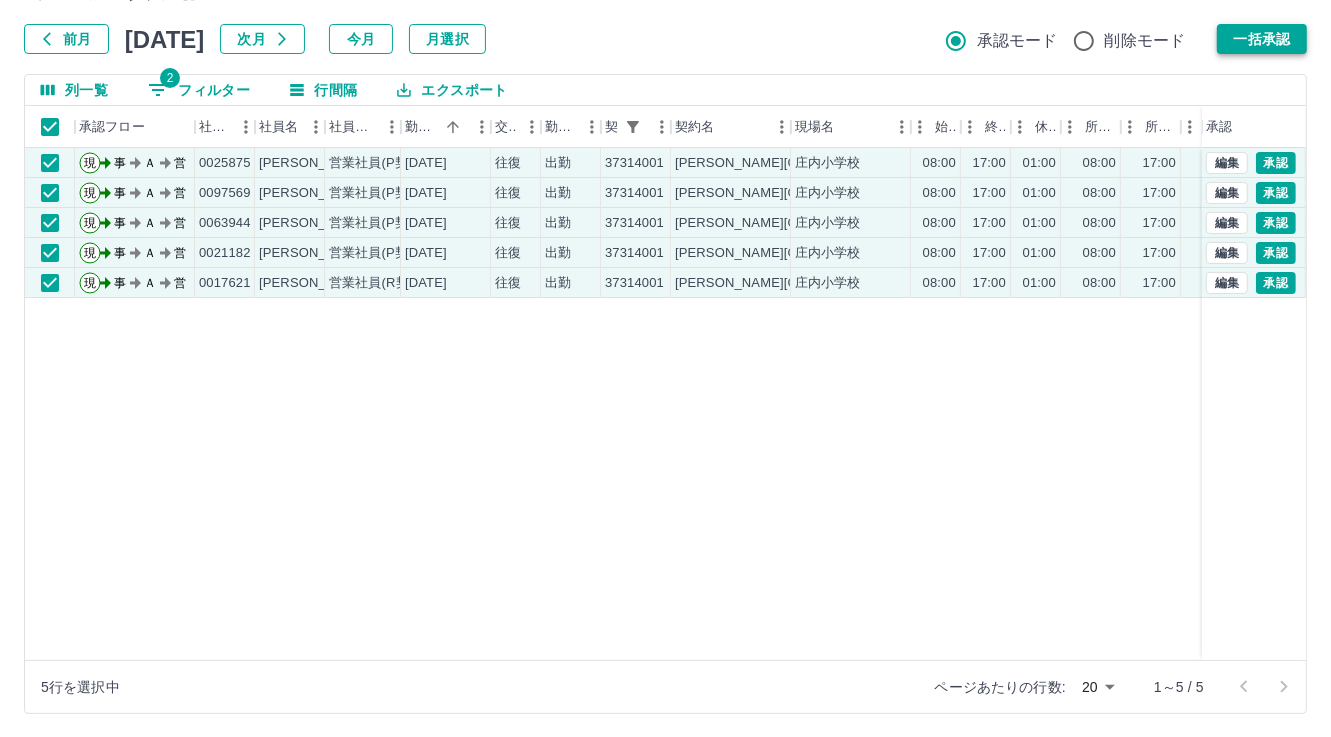 click on "一括承認" at bounding box center (1262, 39) 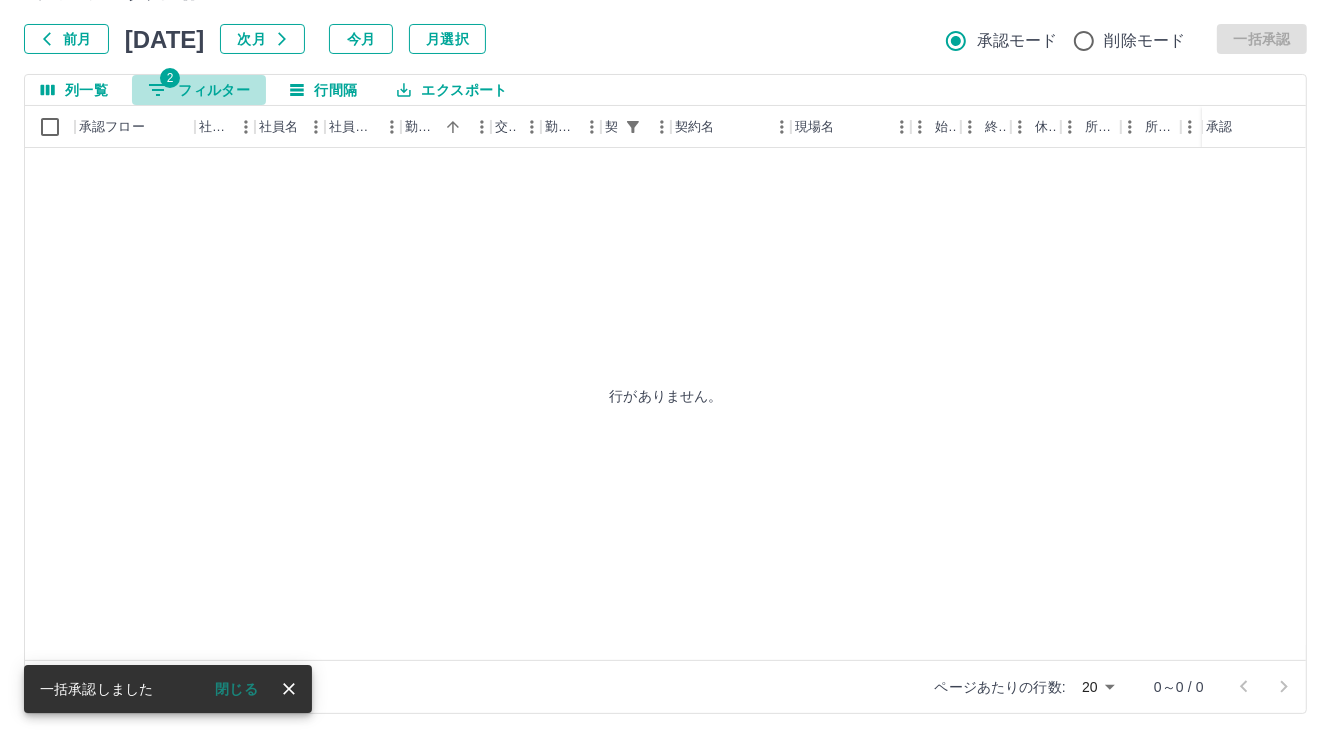 click on "2 フィルター" at bounding box center [199, 90] 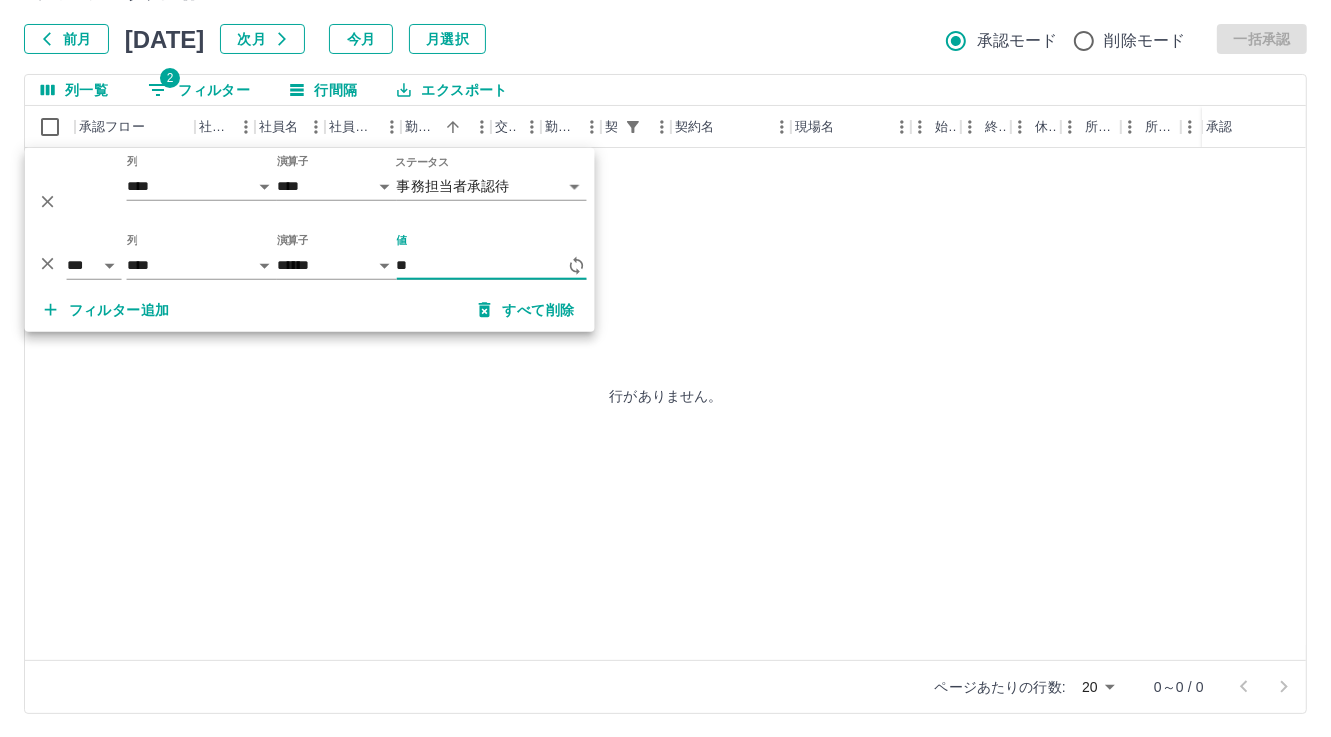 type on "*" 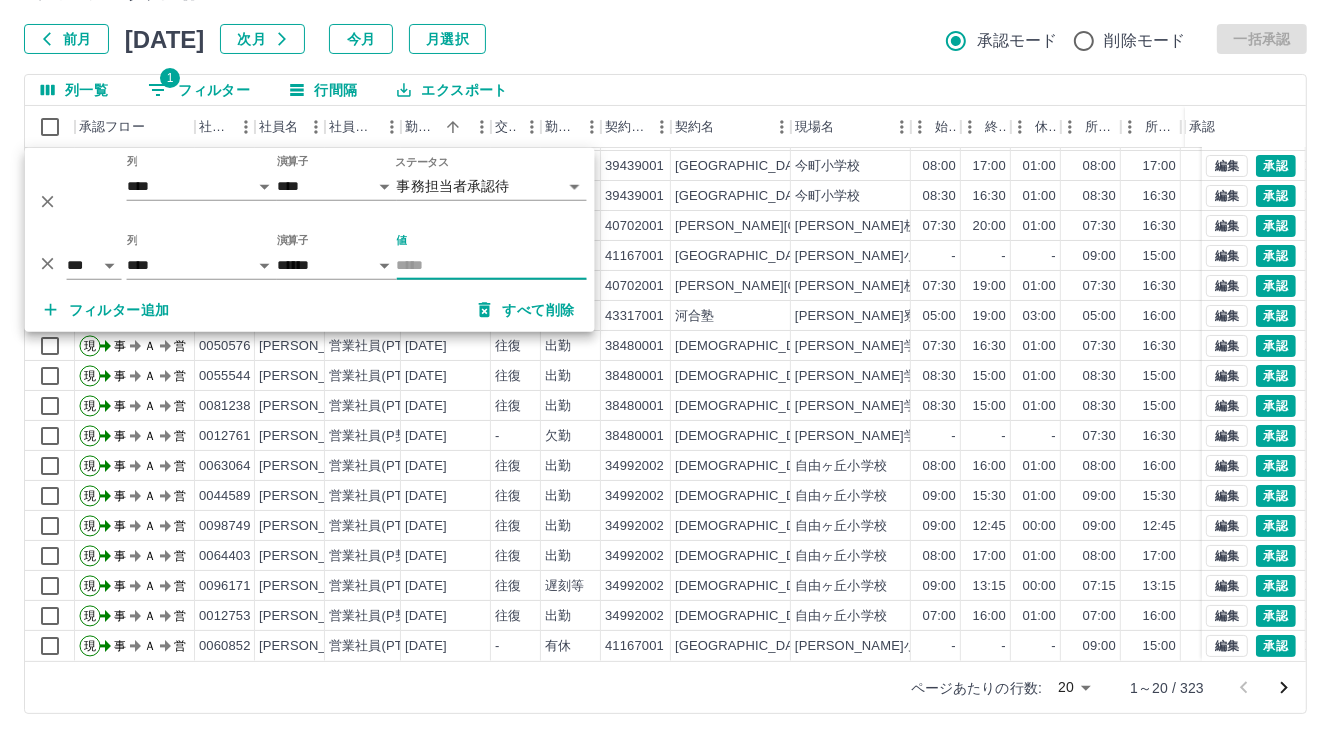 scroll, scrollTop: 103, scrollLeft: 0, axis: vertical 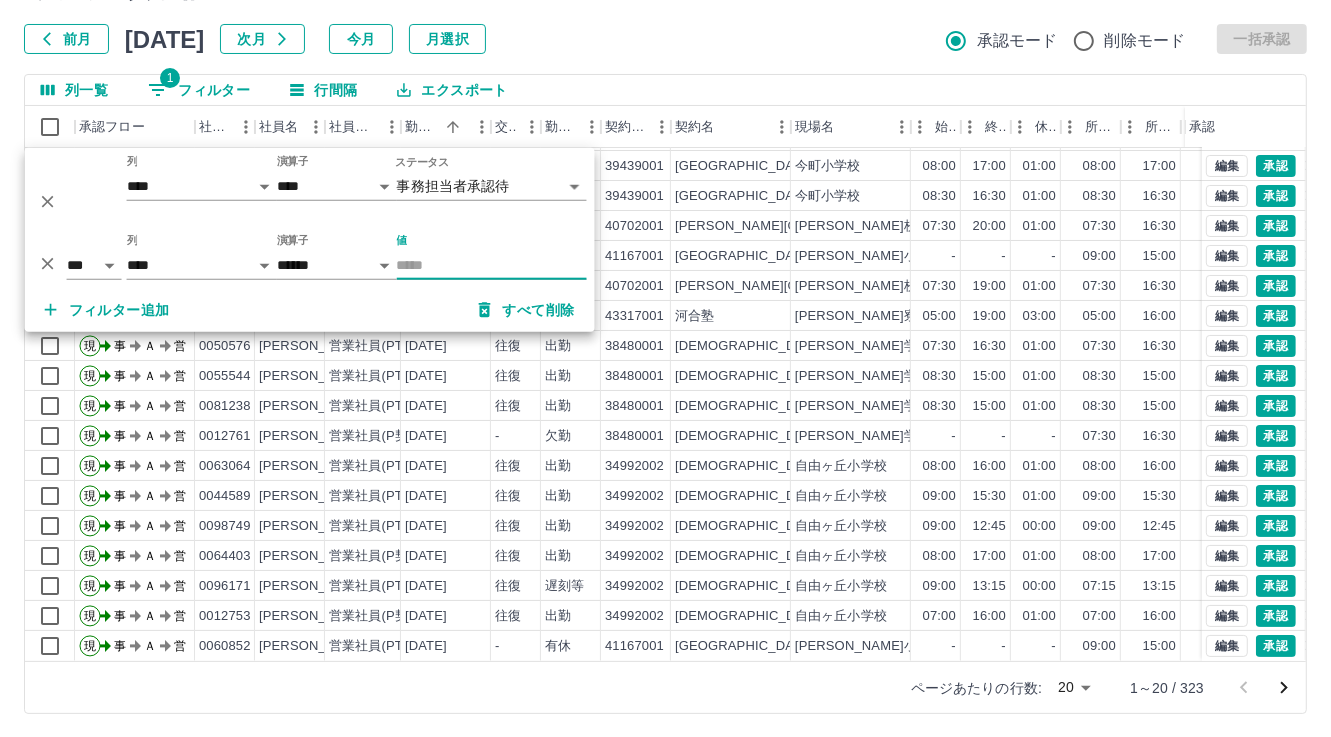 type 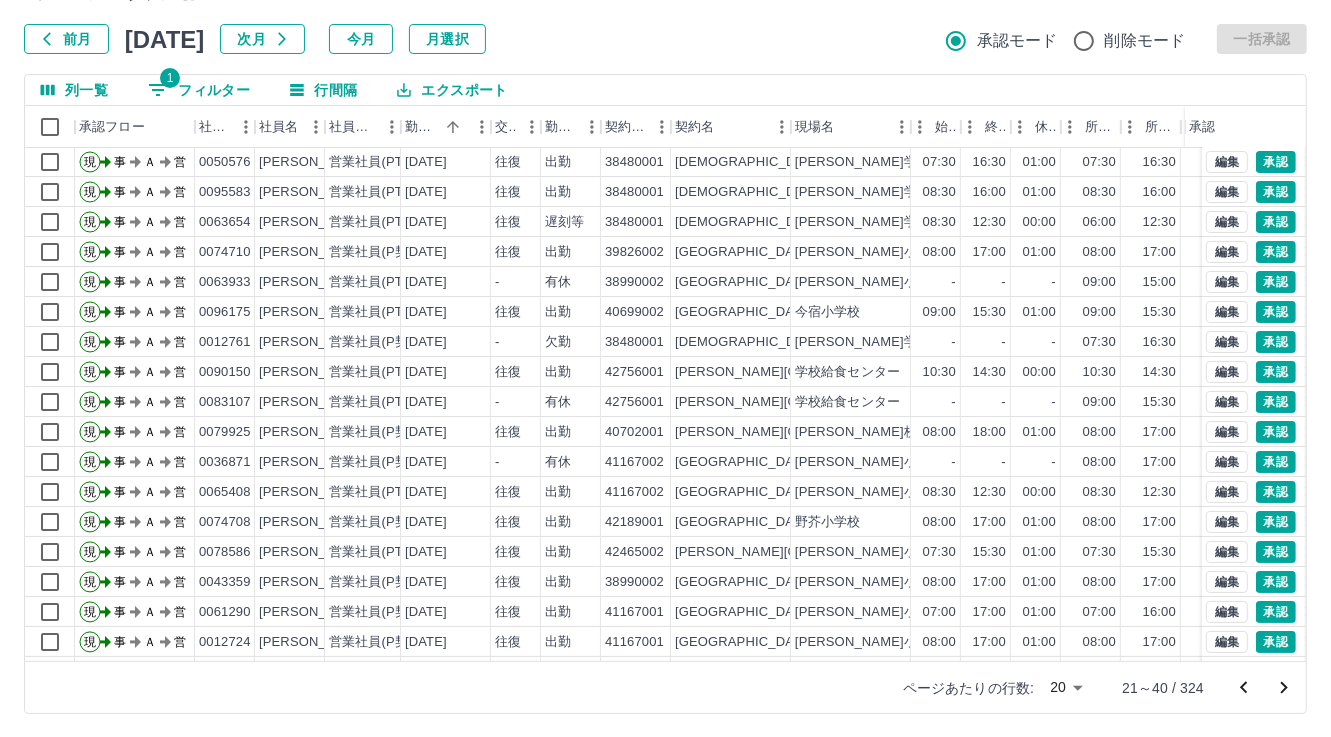 scroll, scrollTop: 103, scrollLeft: 0, axis: vertical 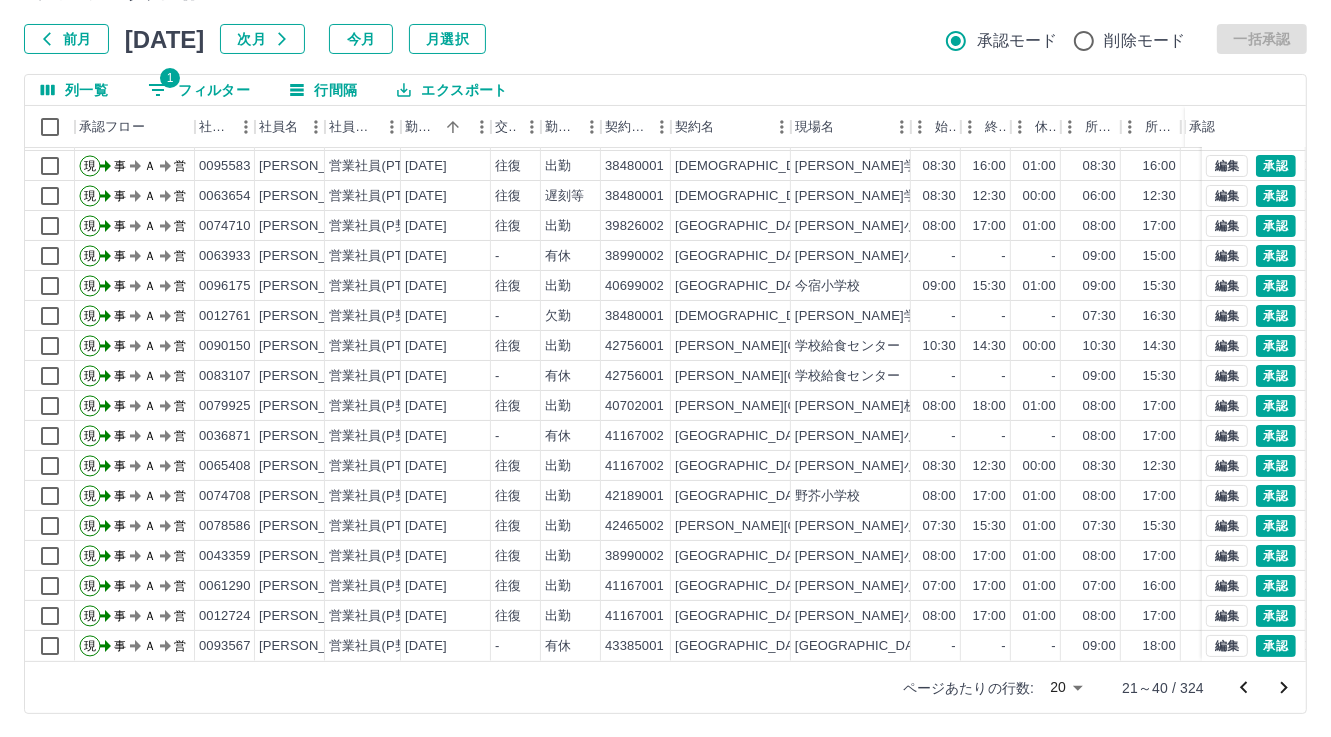 click 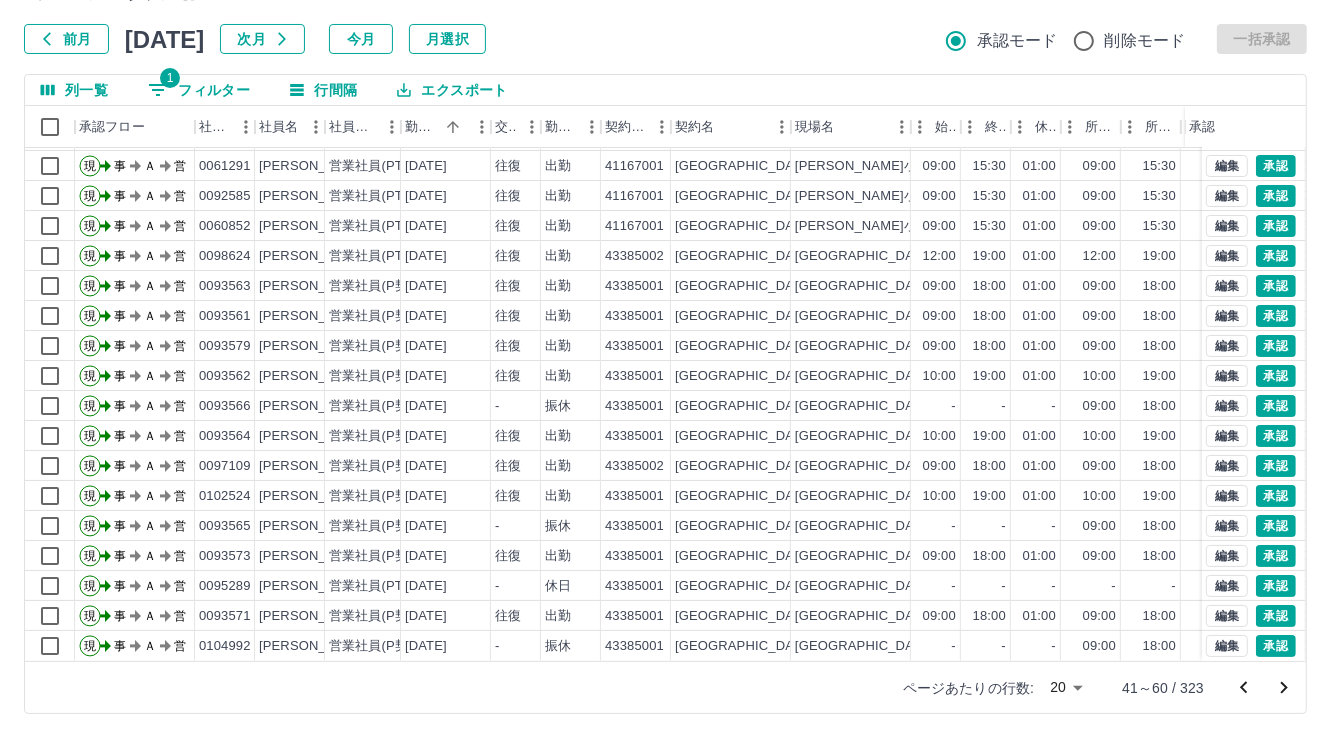 scroll, scrollTop: 103, scrollLeft: 0, axis: vertical 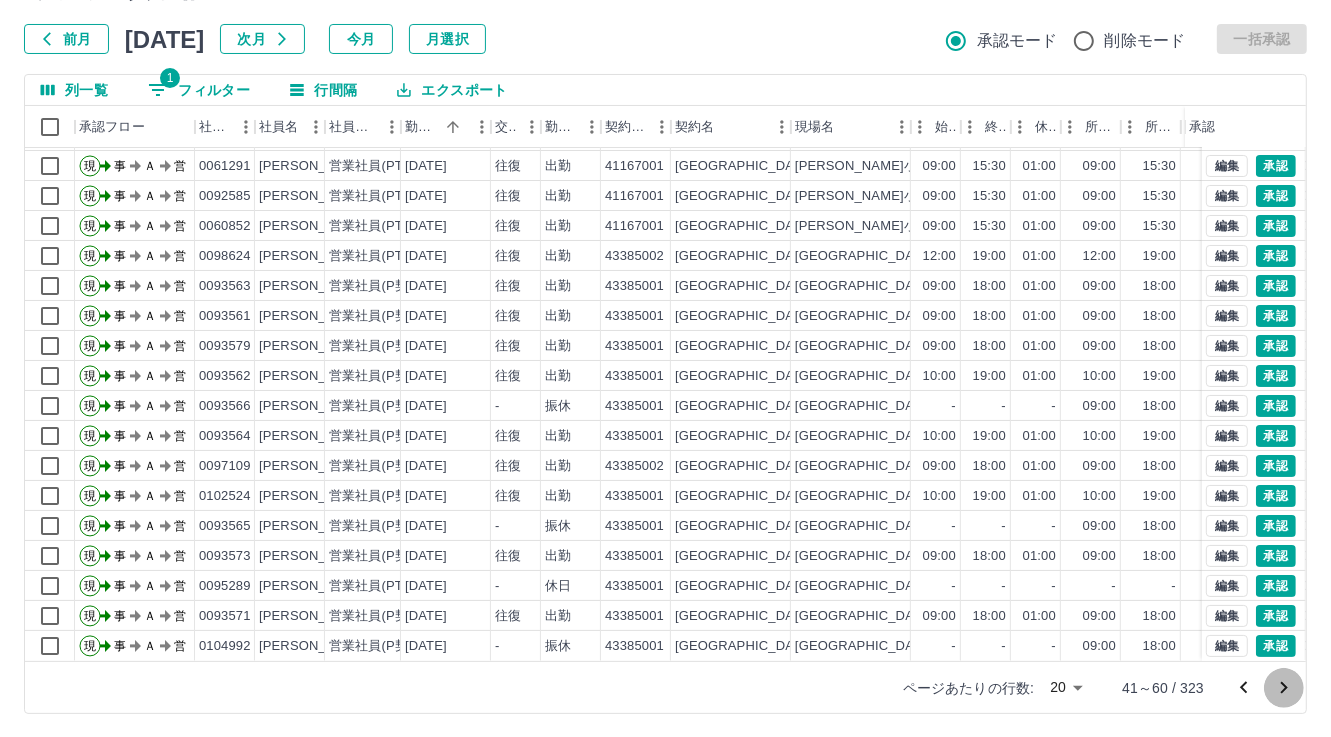 click 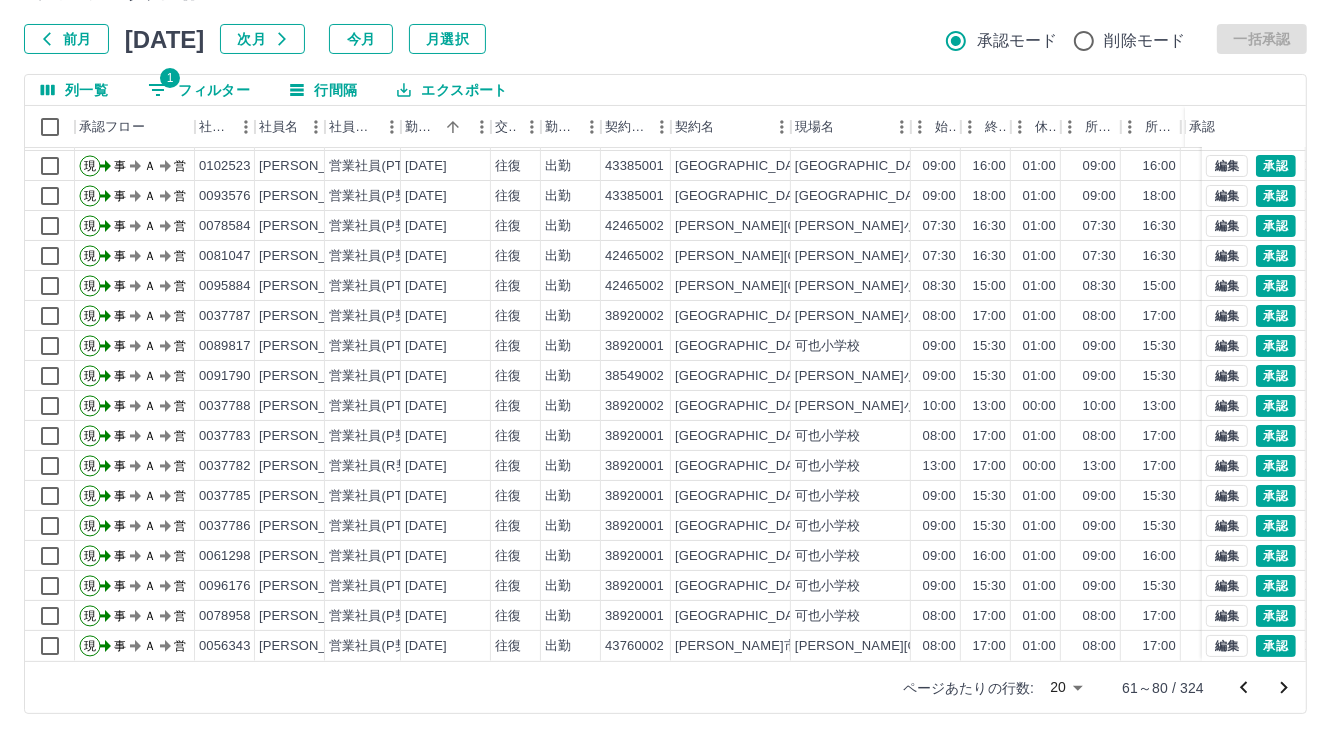scroll, scrollTop: 103, scrollLeft: 0, axis: vertical 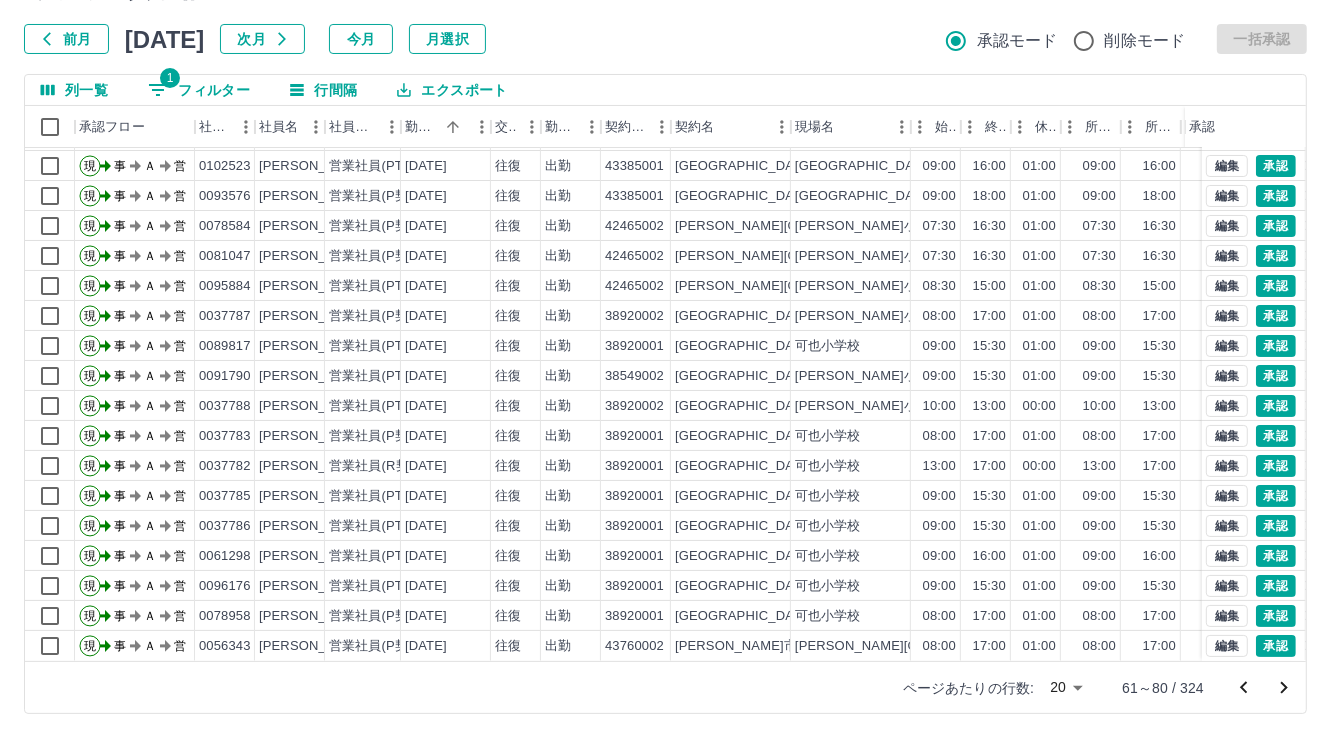 click 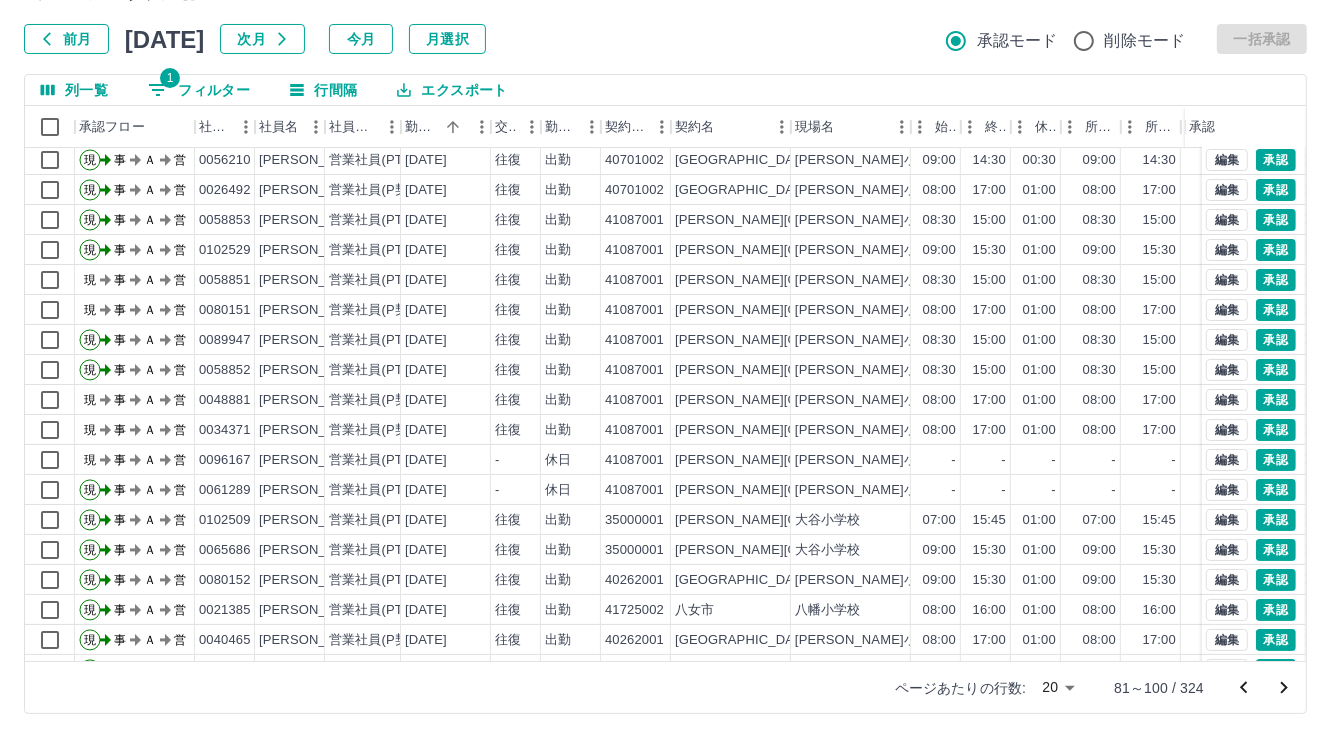 scroll, scrollTop: 103, scrollLeft: 0, axis: vertical 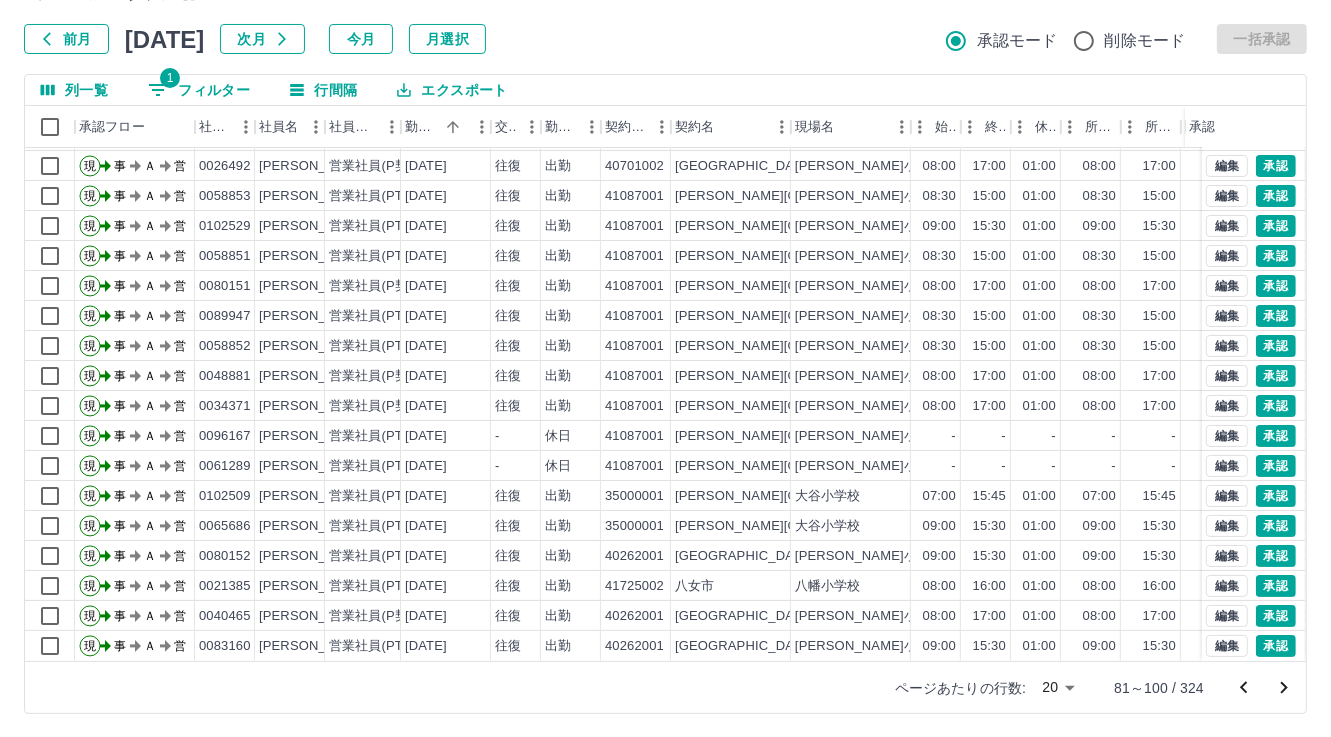 click 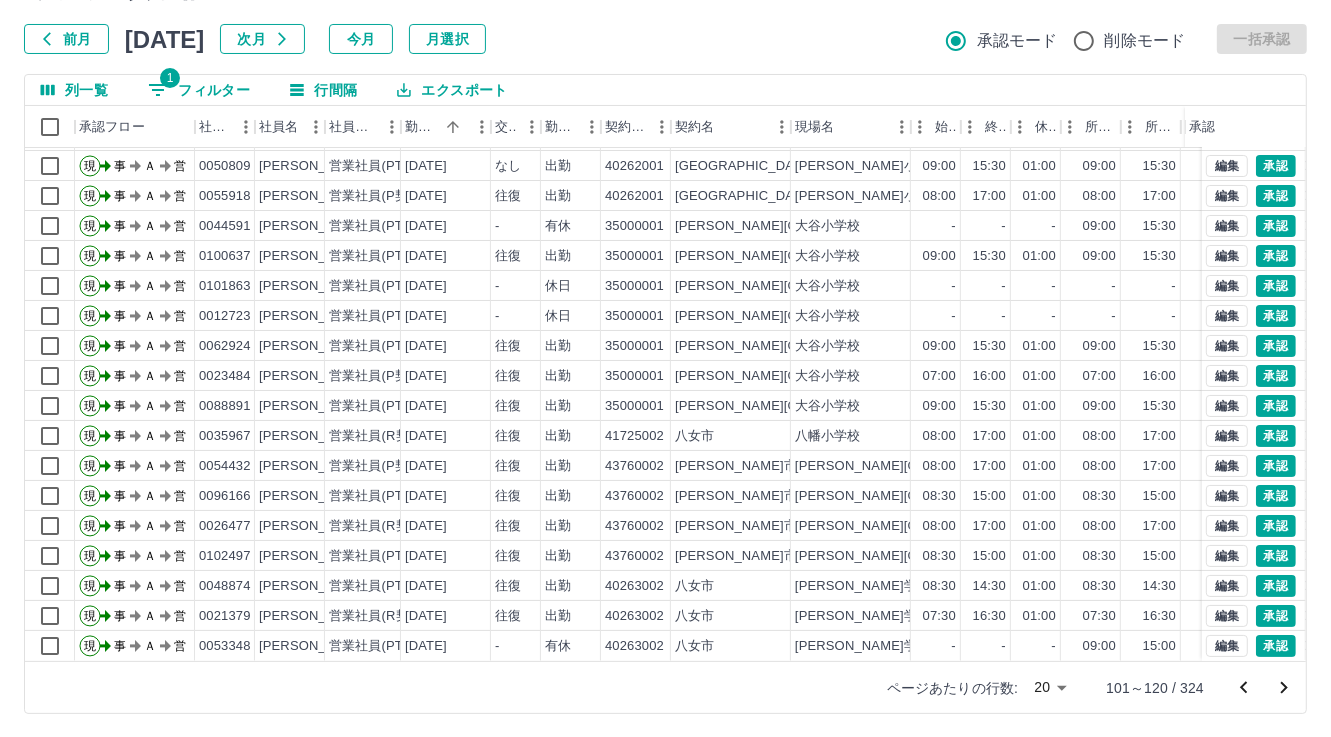 scroll, scrollTop: 103, scrollLeft: 0, axis: vertical 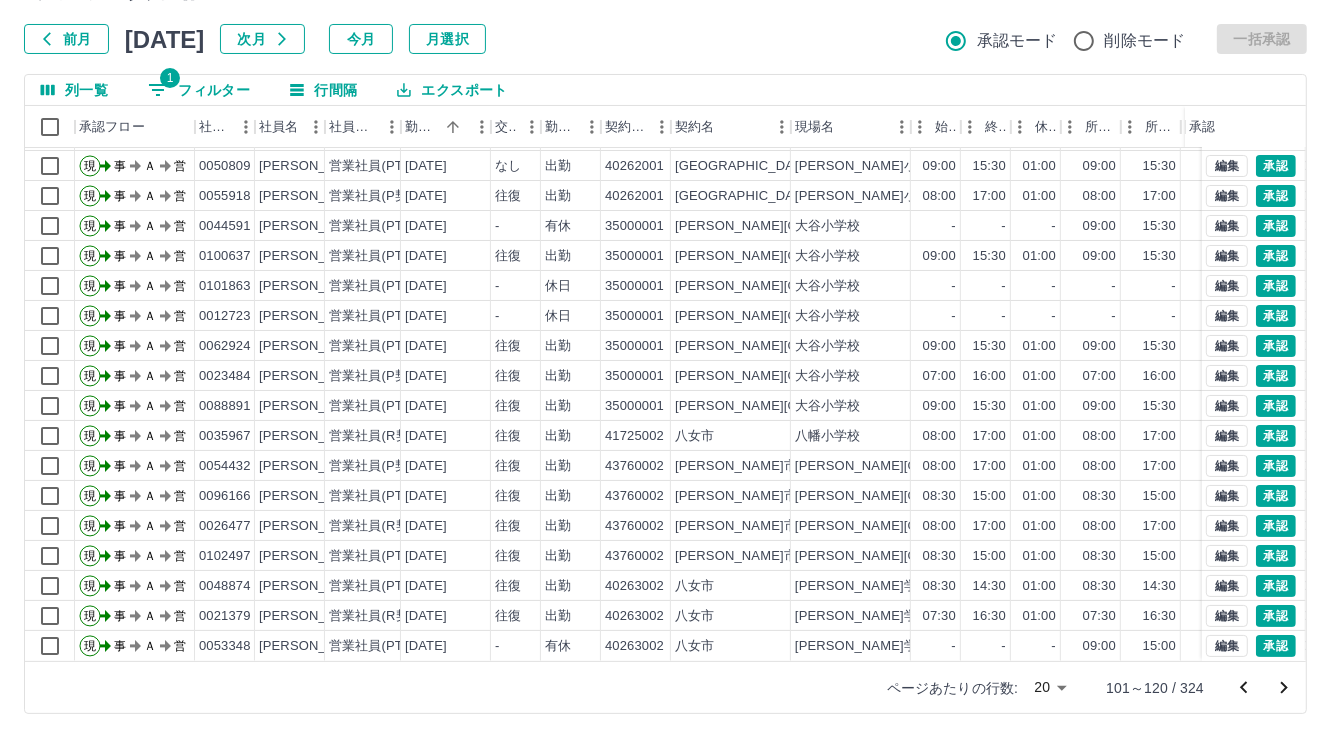 click 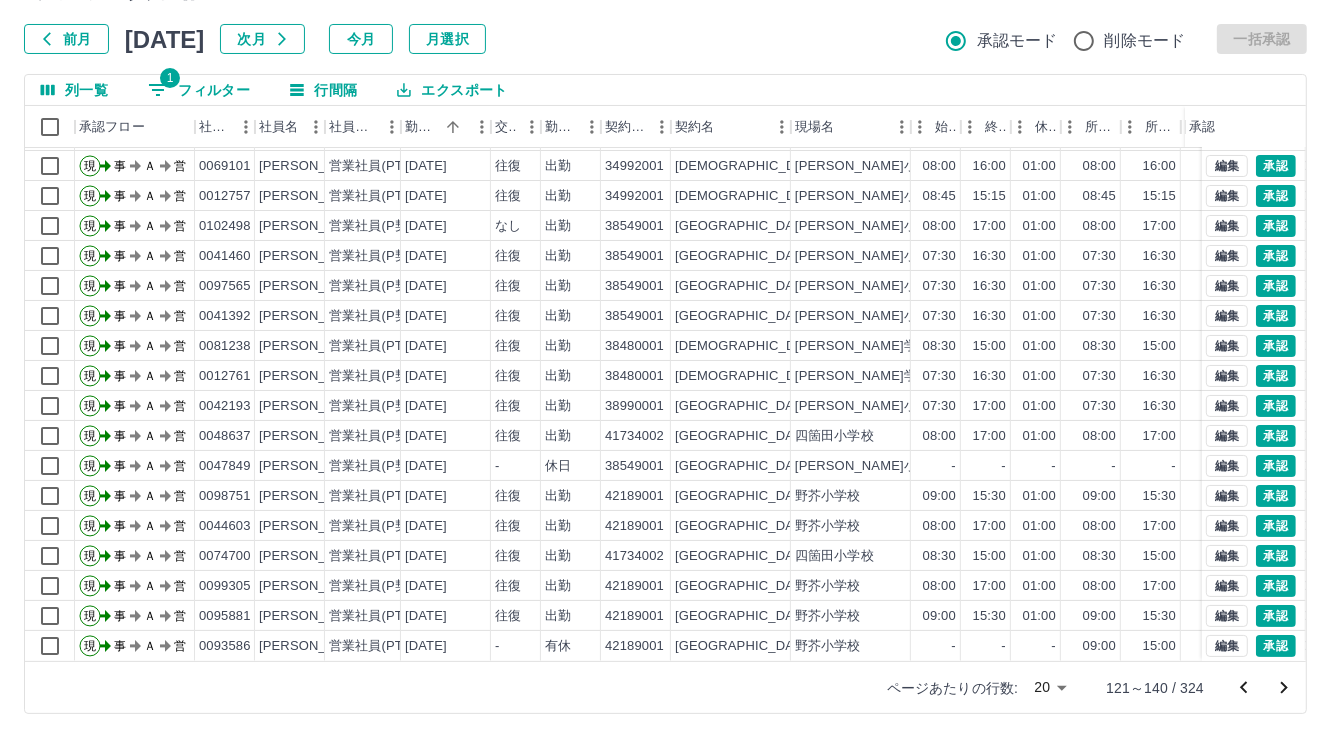 scroll, scrollTop: 103, scrollLeft: 0, axis: vertical 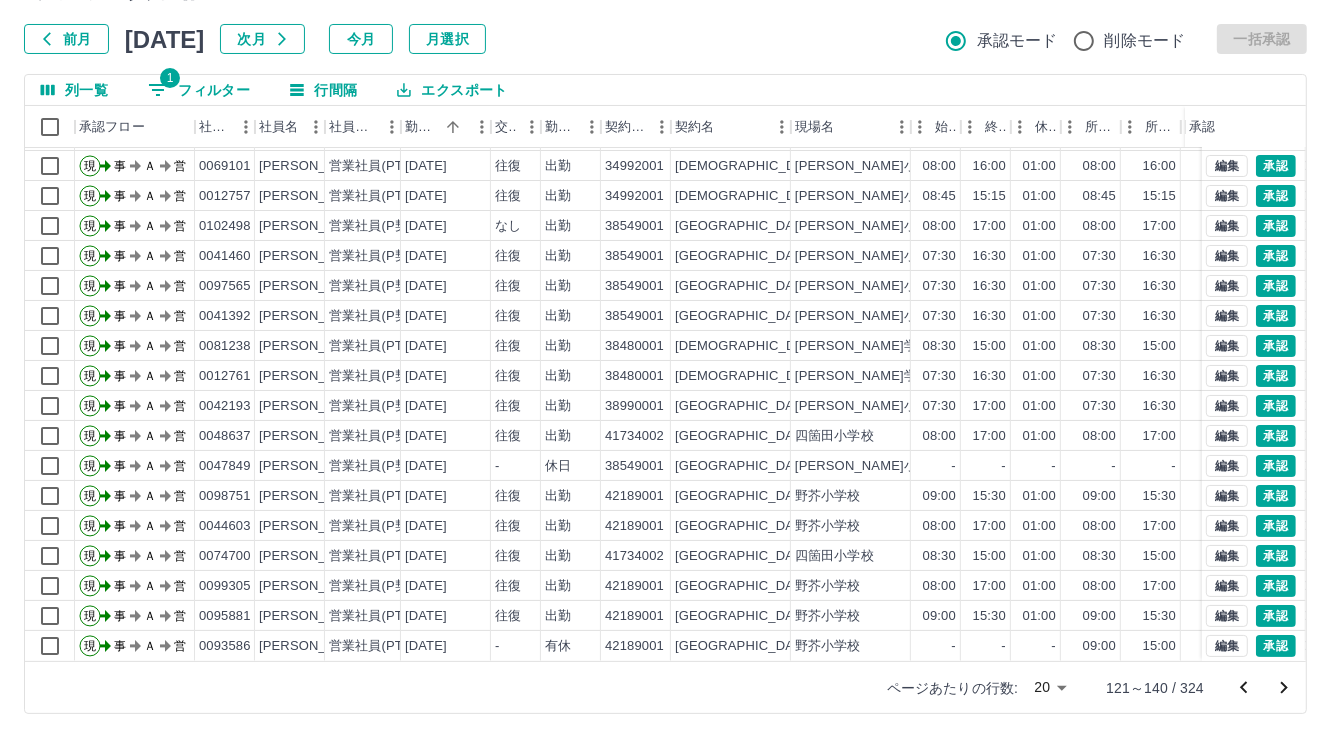 click 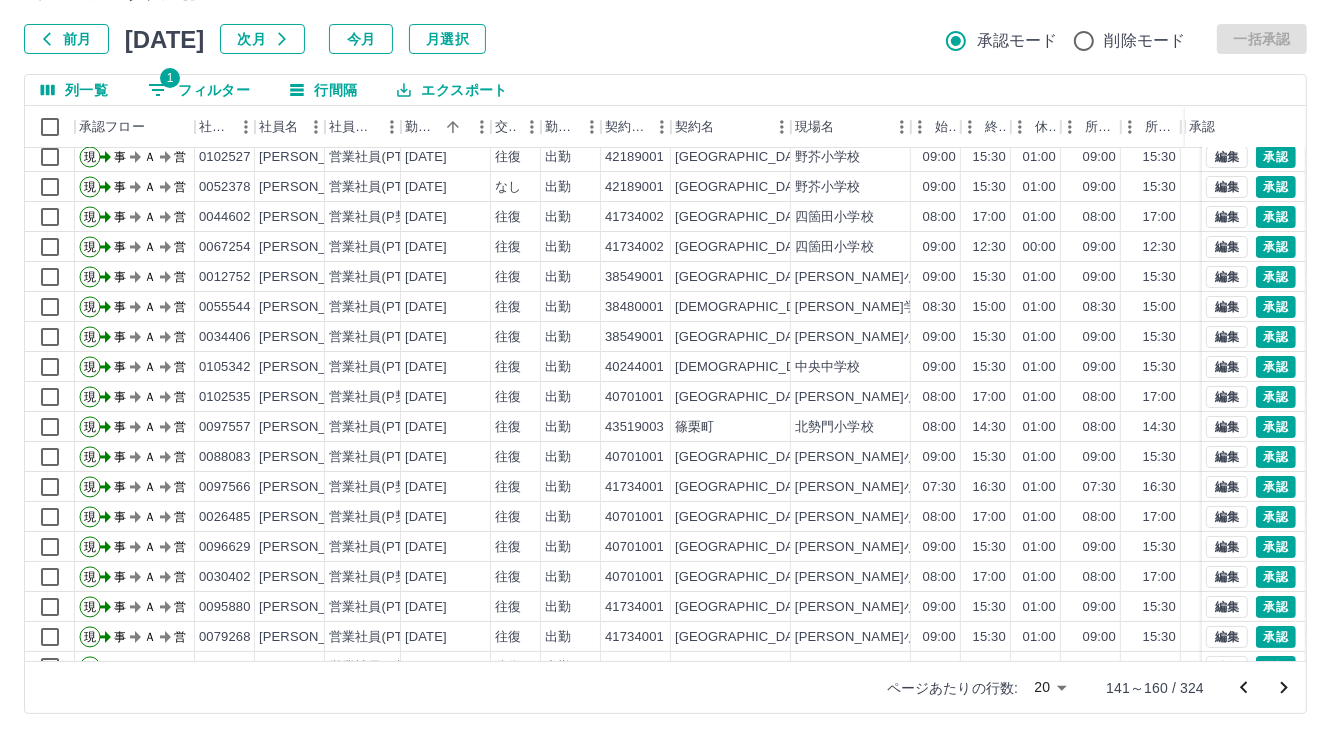 scroll, scrollTop: 103, scrollLeft: 0, axis: vertical 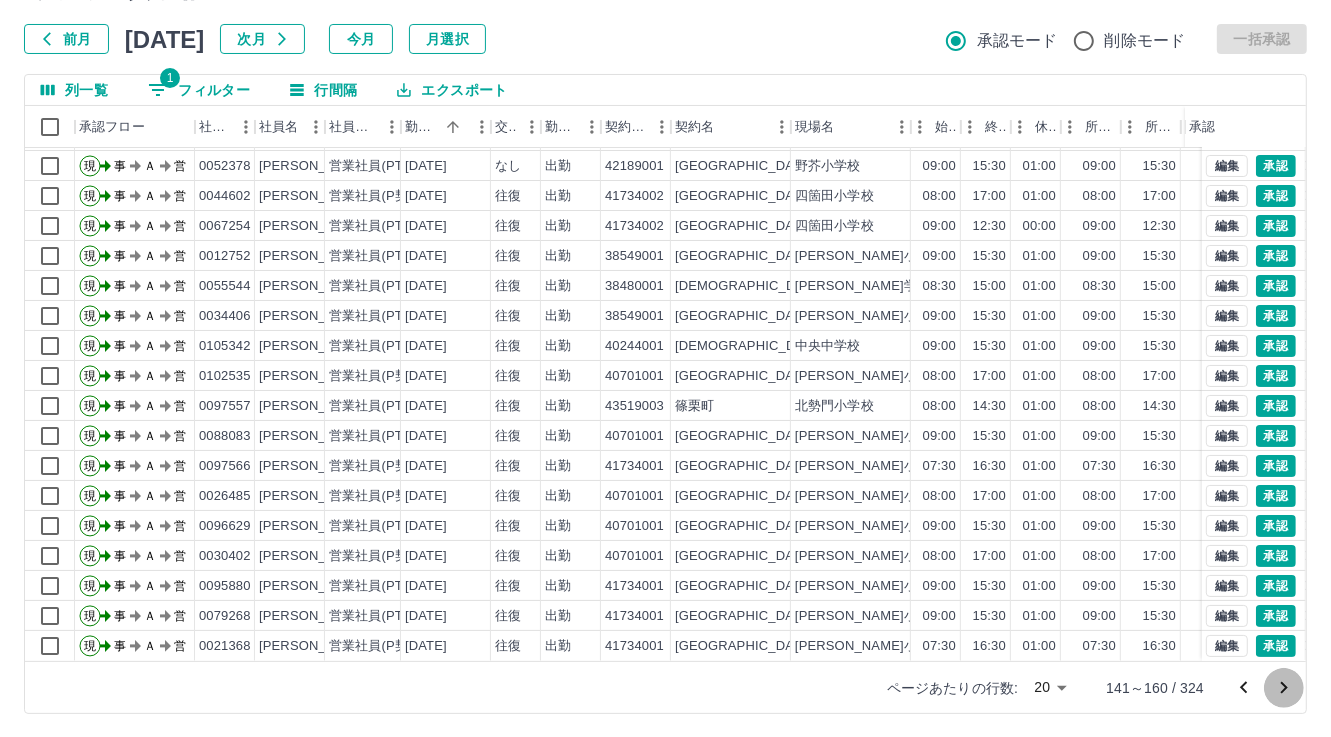 click 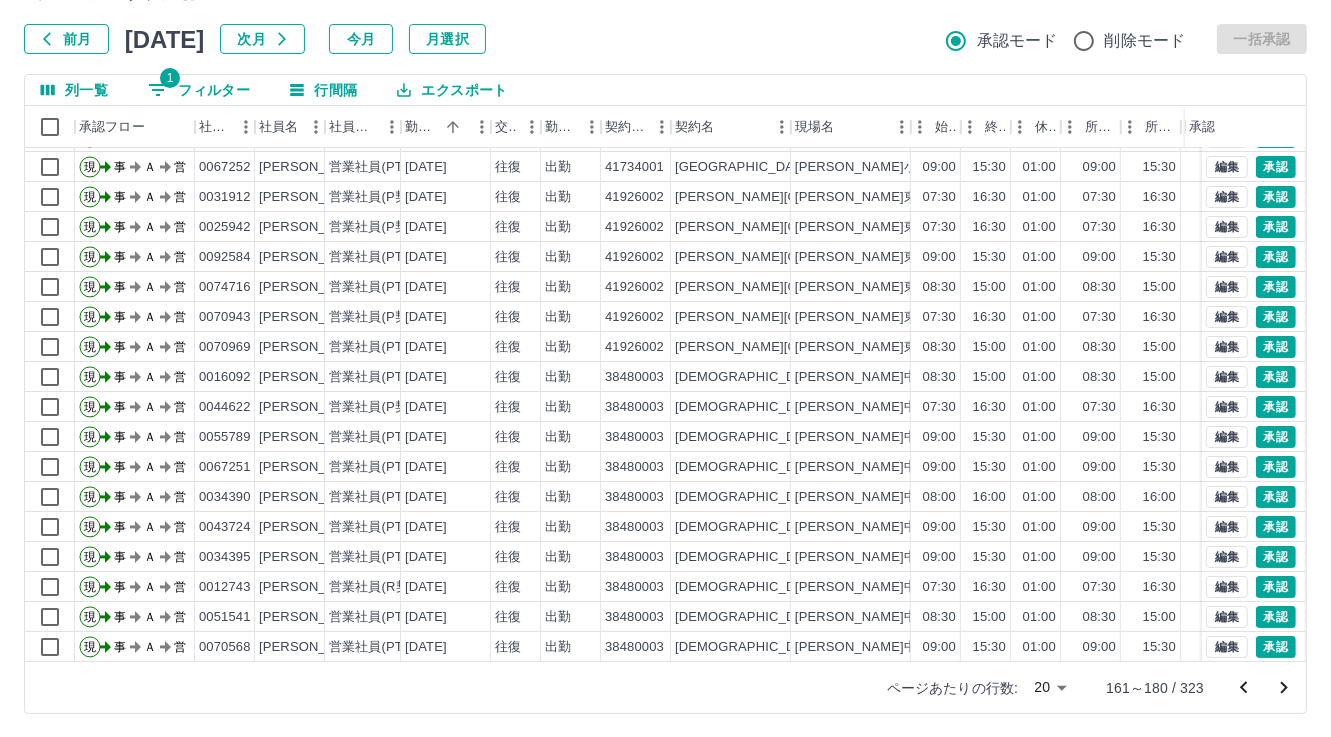 scroll, scrollTop: 103, scrollLeft: 0, axis: vertical 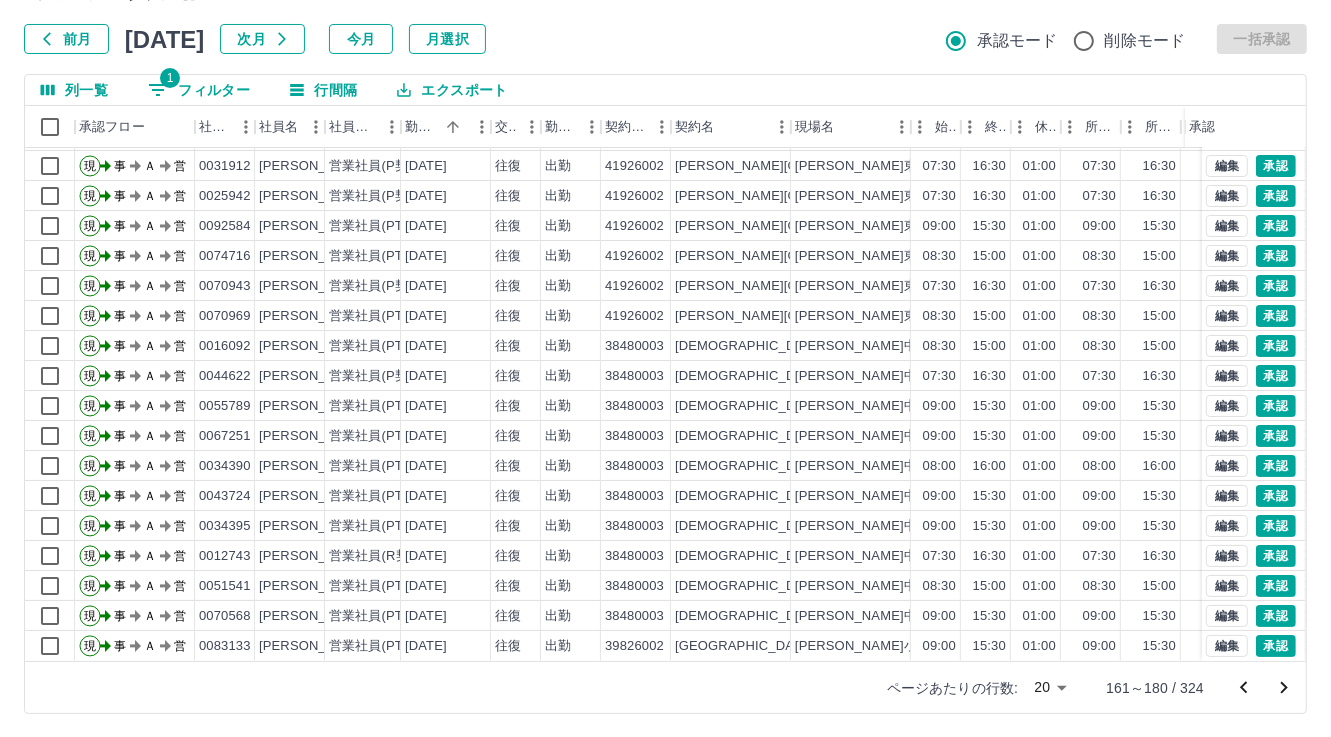 click 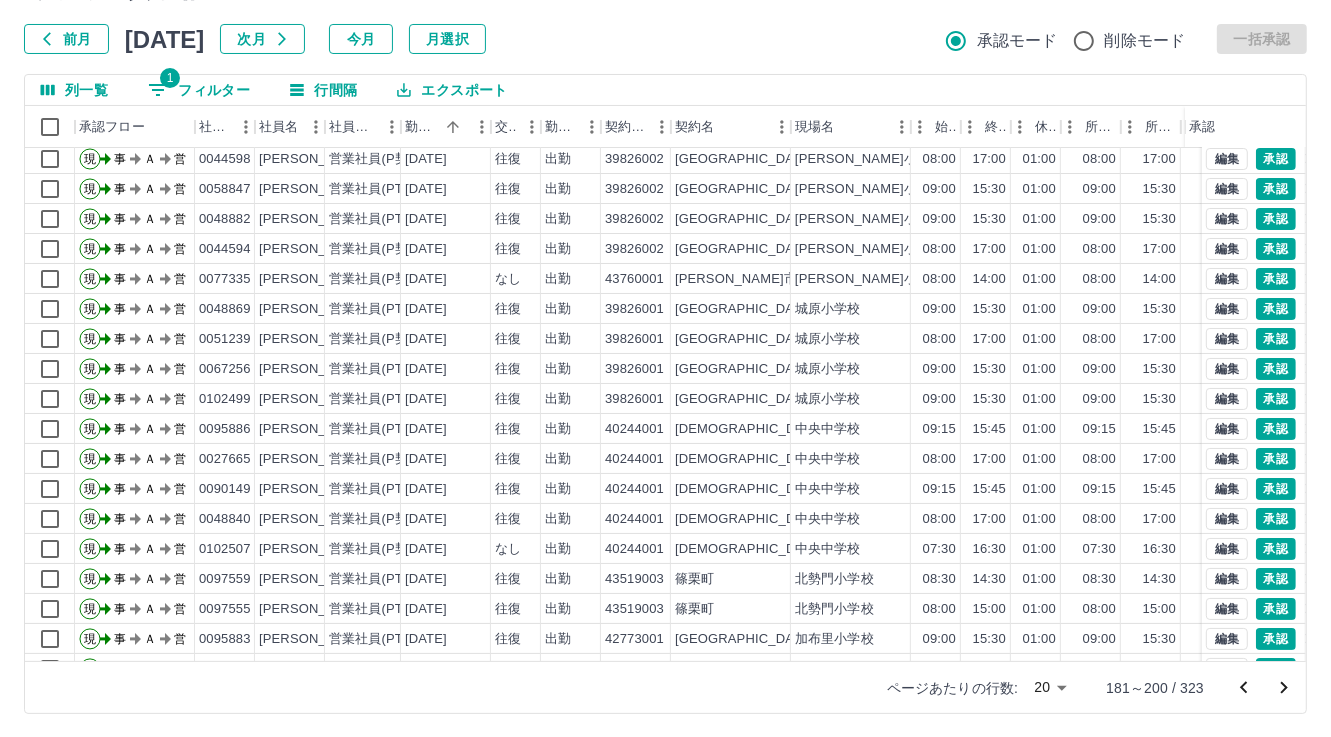 scroll, scrollTop: 103, scrollLeft: 0, axis: vertical 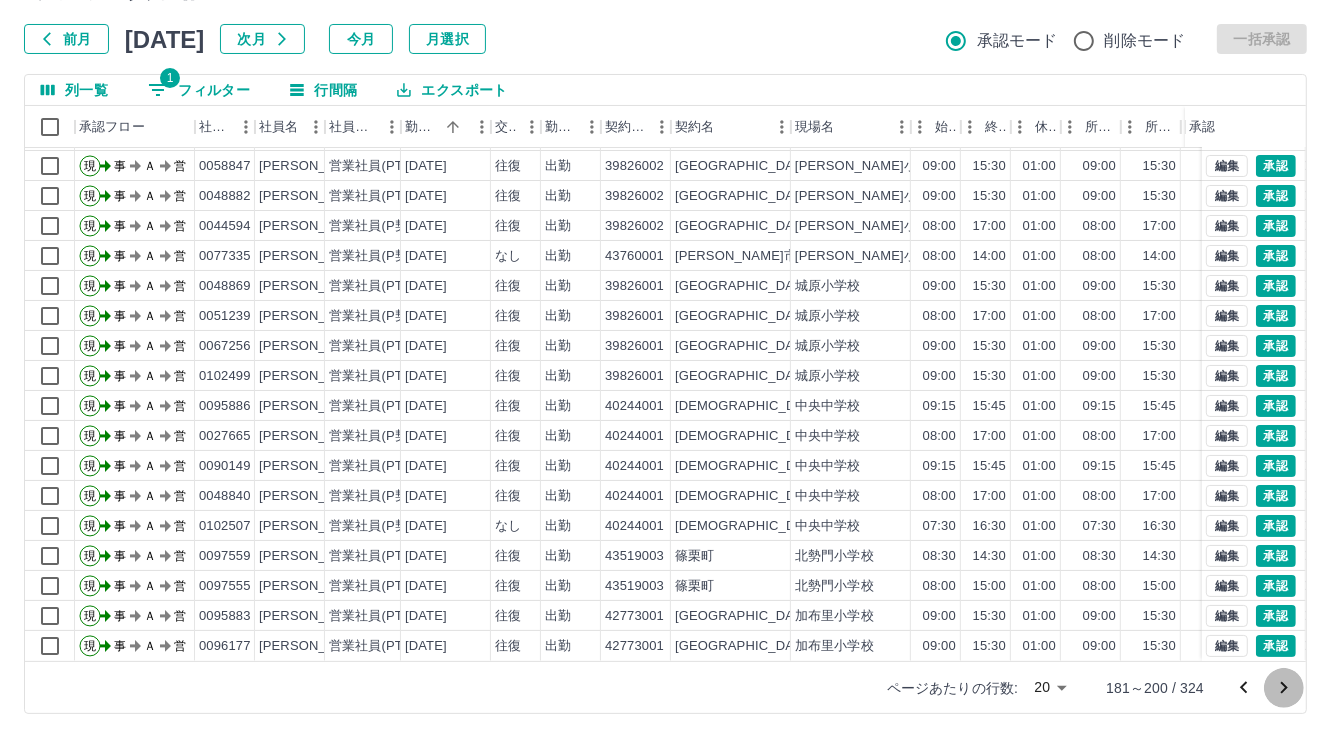 click 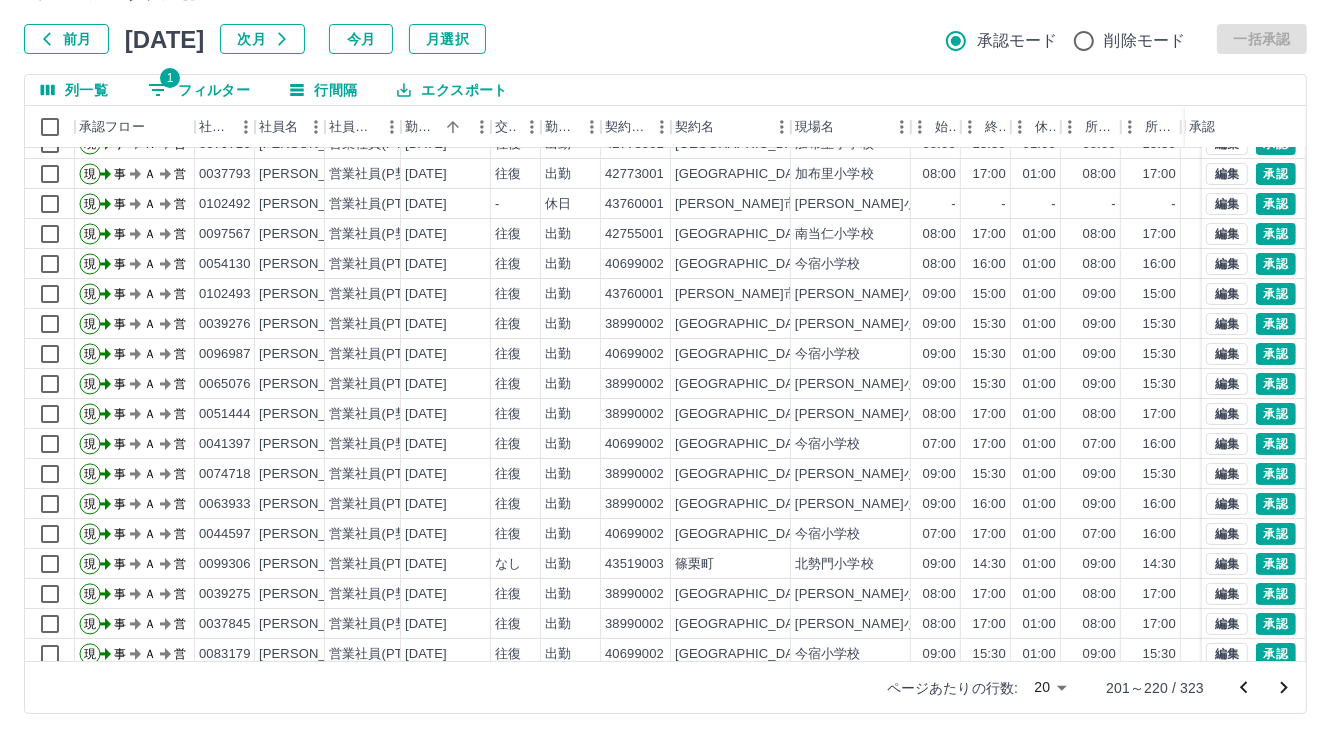 scroll, scrollTop: 103, scrollLeft: 0, axis: vertical 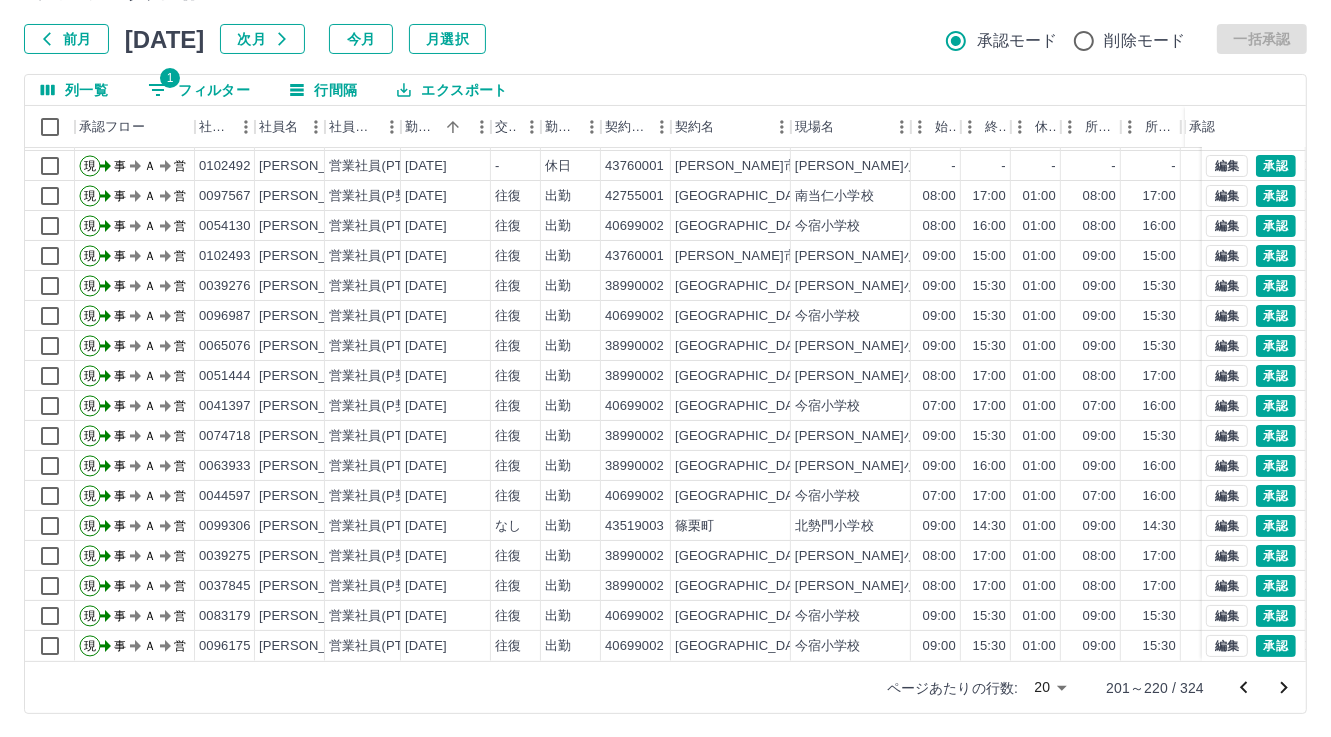 click 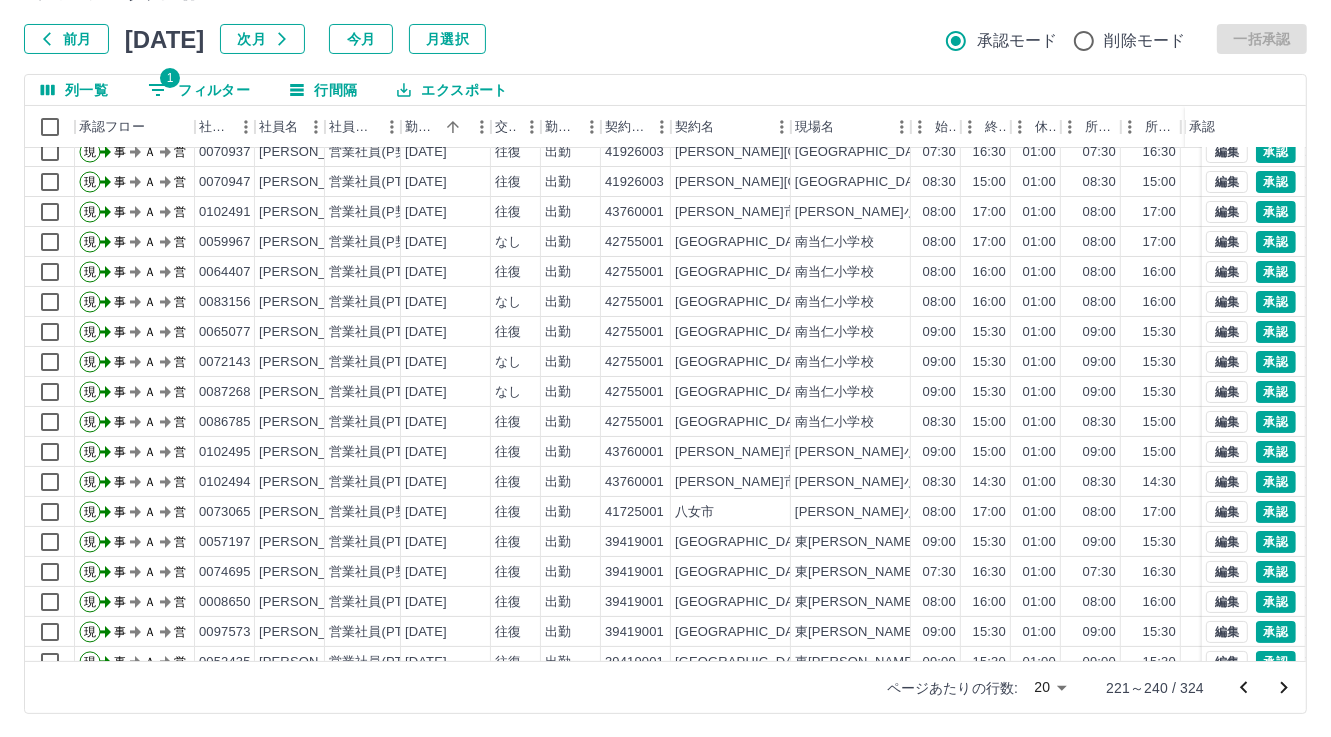 scroll, scrollTop: 103, scrollLeft: 0, axis: vertical 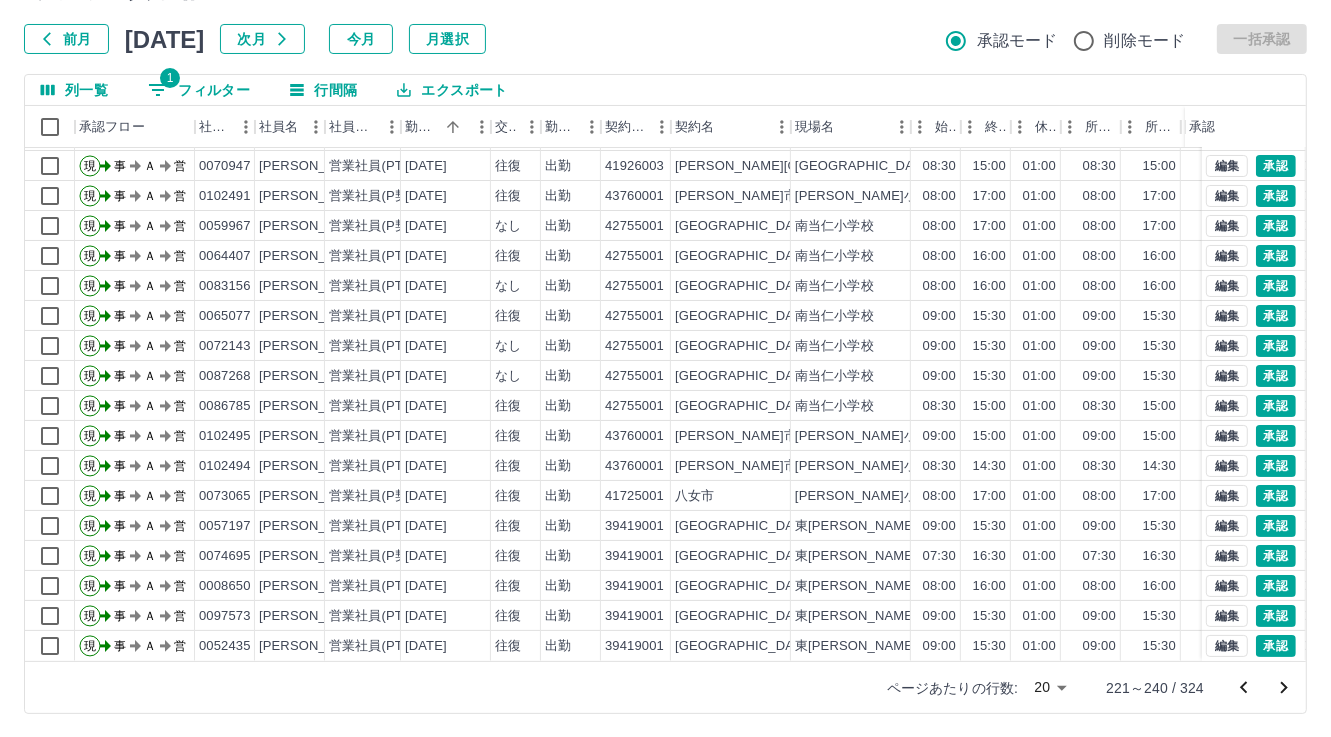 click 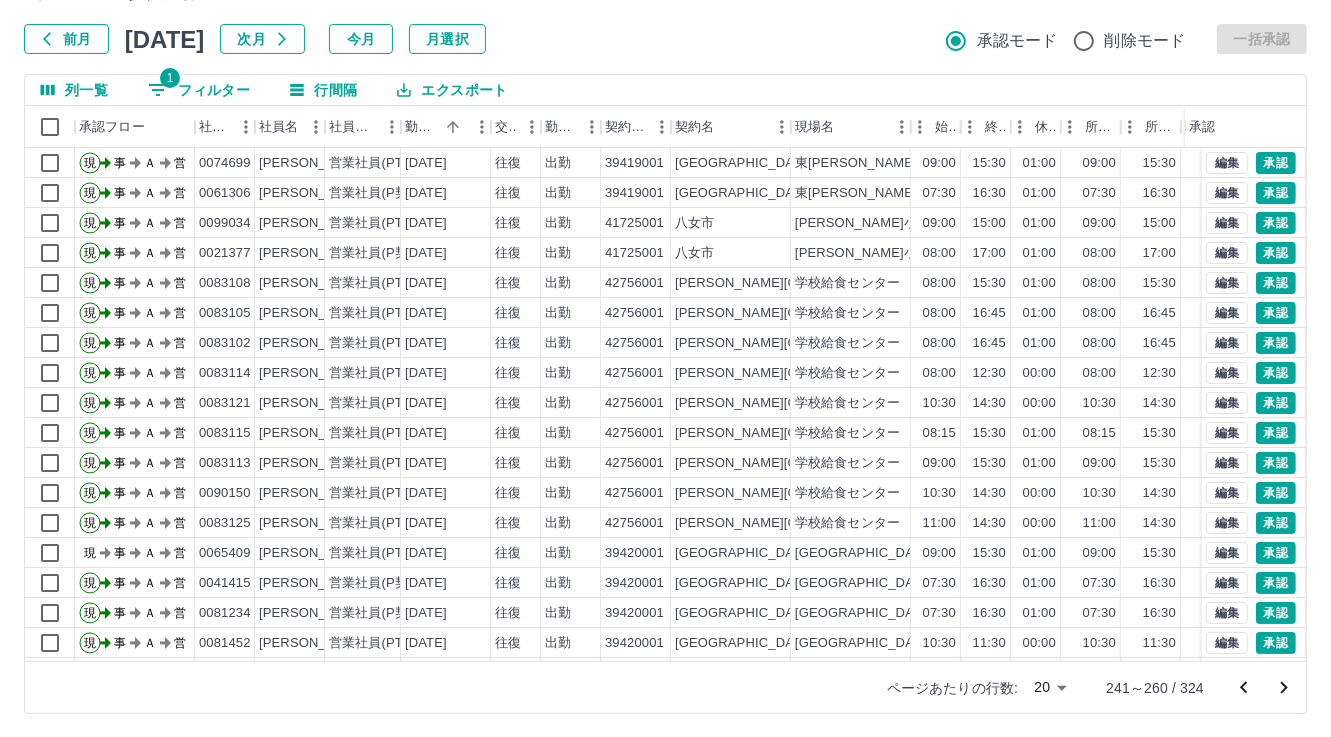 scroll, scrollTop: 103, scrollLeft: 0, axis: vertical 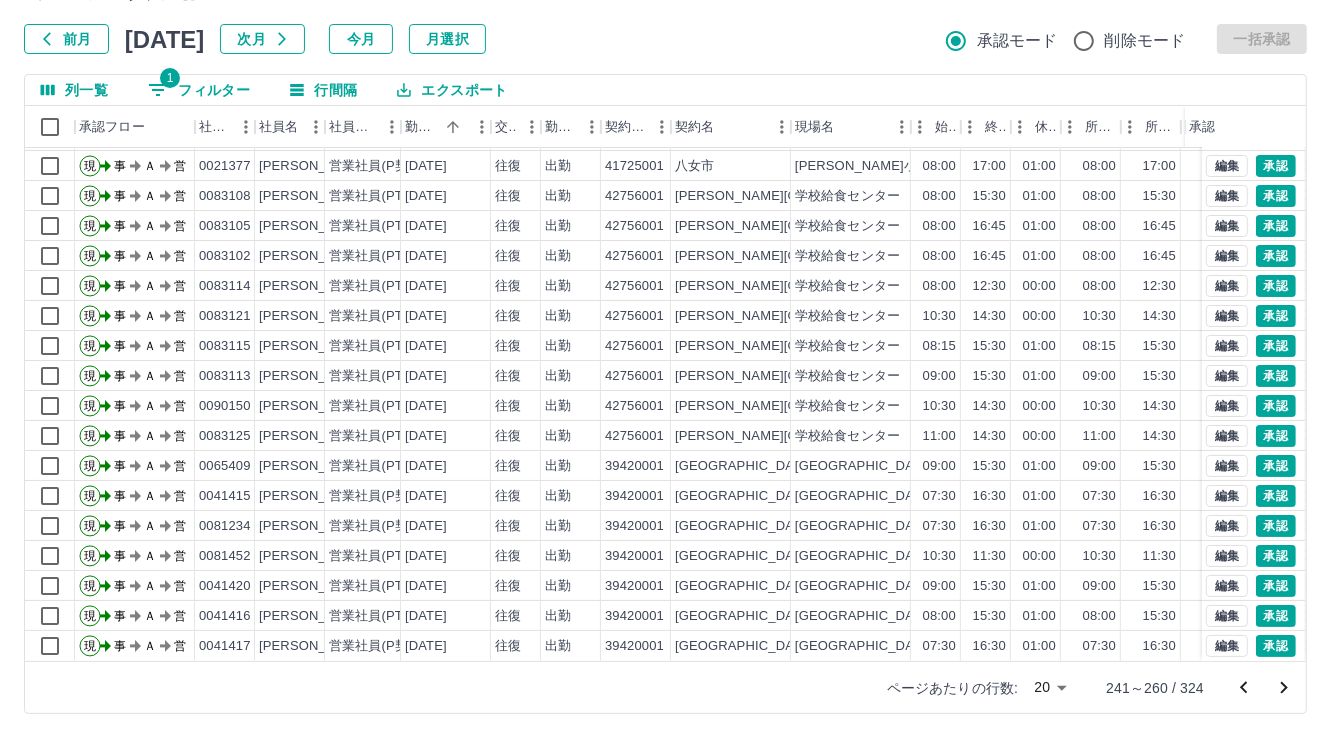 click 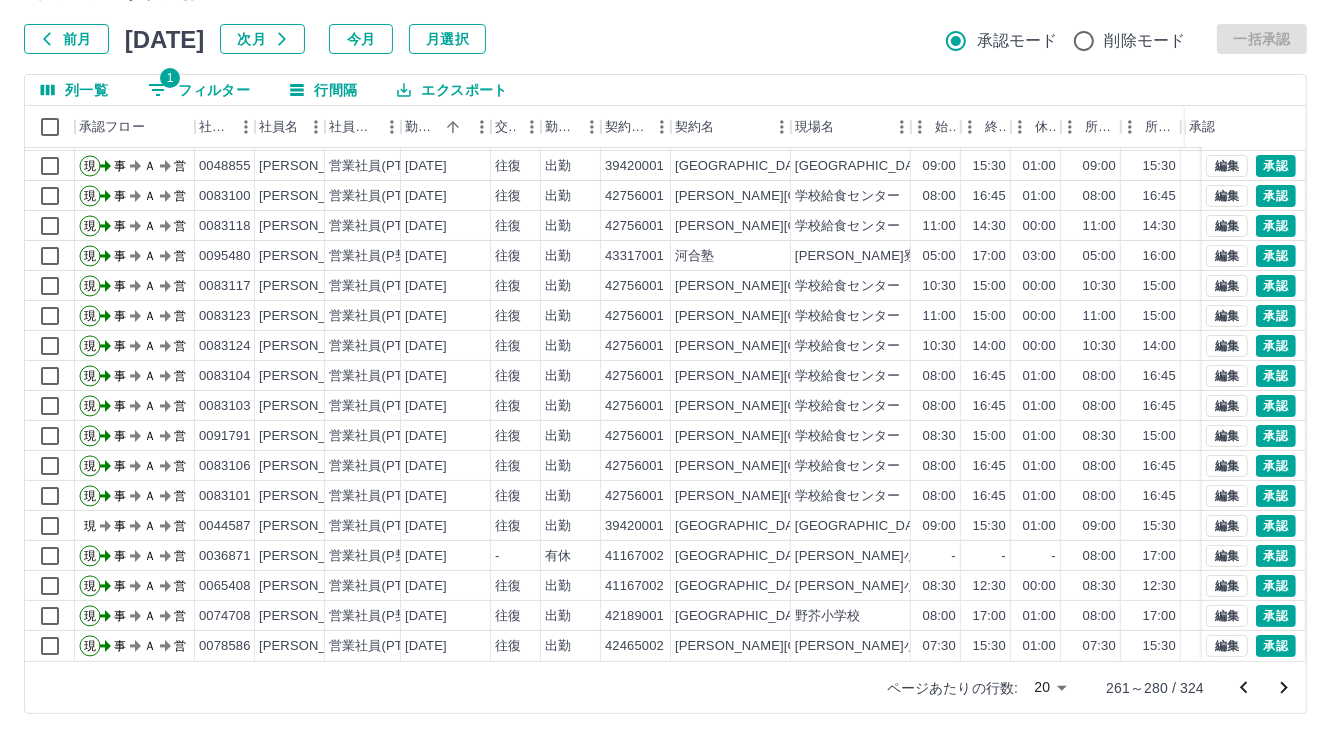 scroll, scrollTop: 103, scrollLeft: 0, axis: vertical 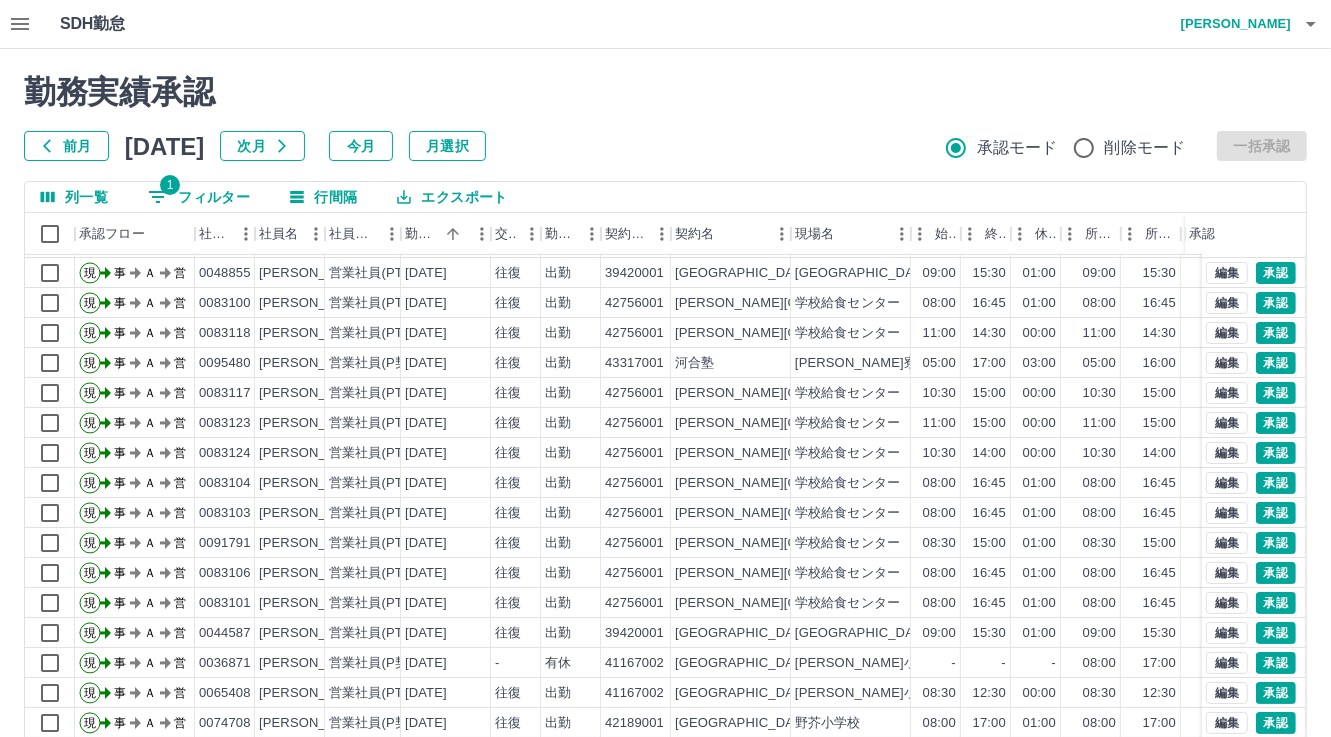 click 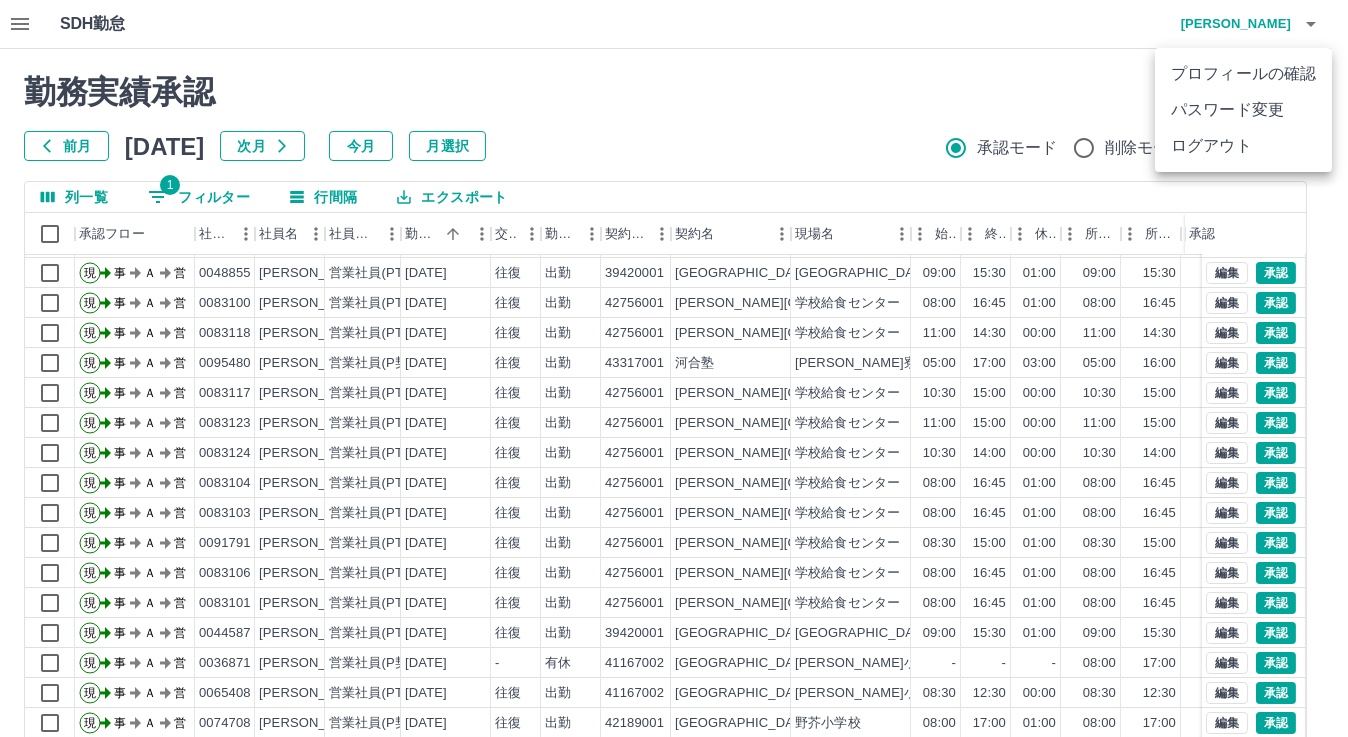 click on "ログアウト" at bounding box center (1243, 146) 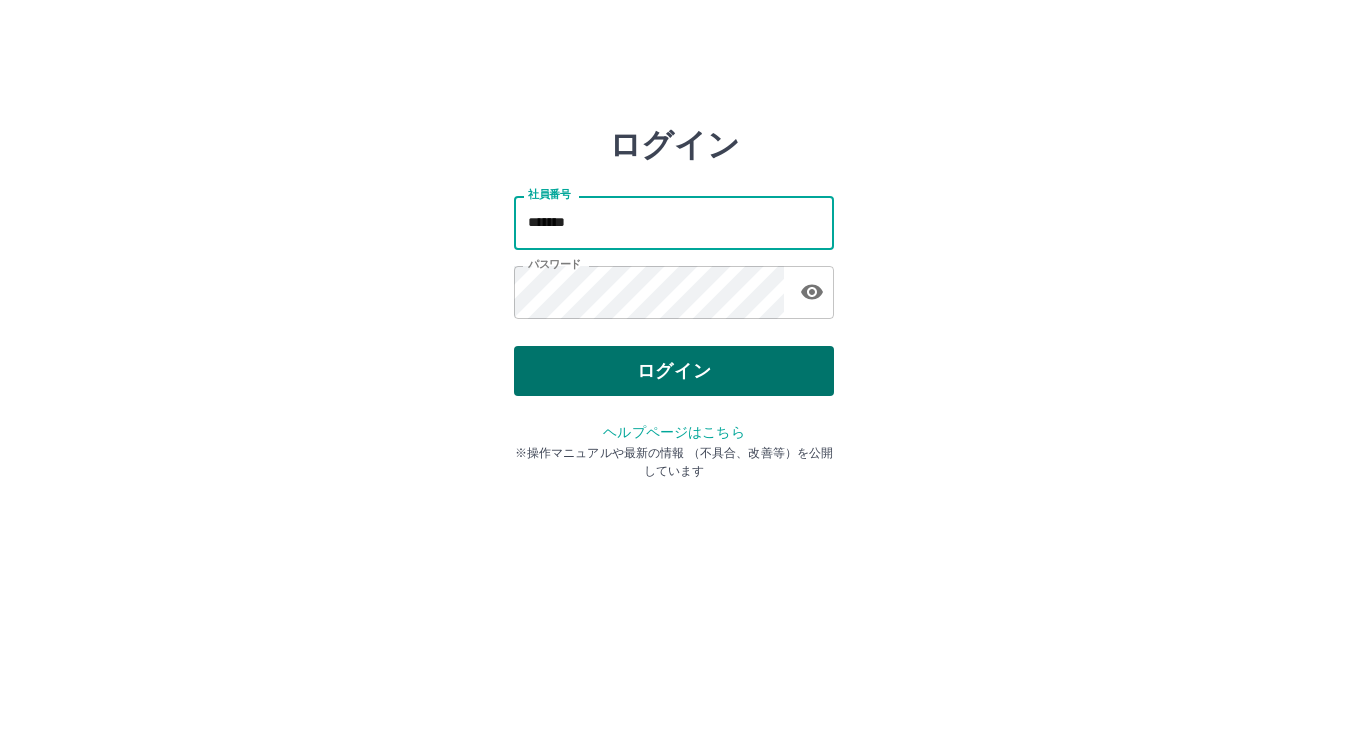 scroll, scrollTop: 0, scrollLeft: 0, axis: both 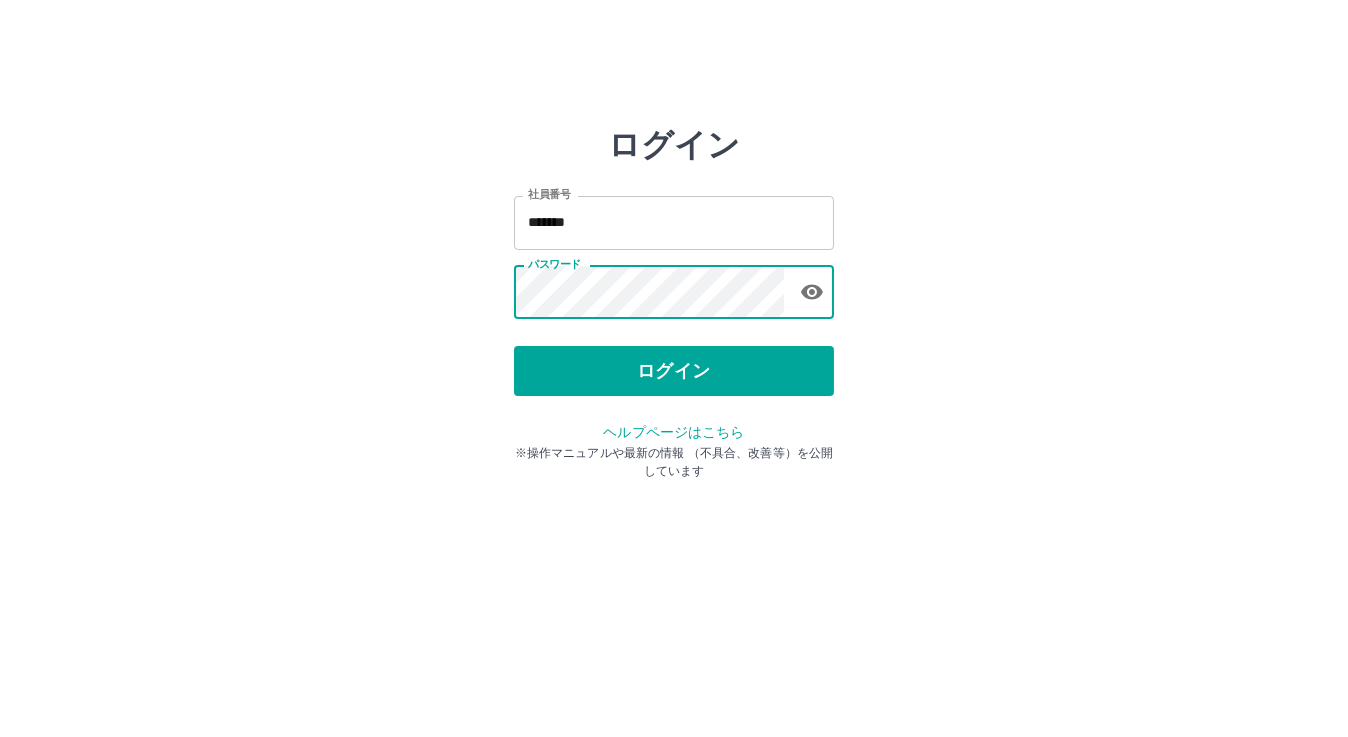 type on "*******" 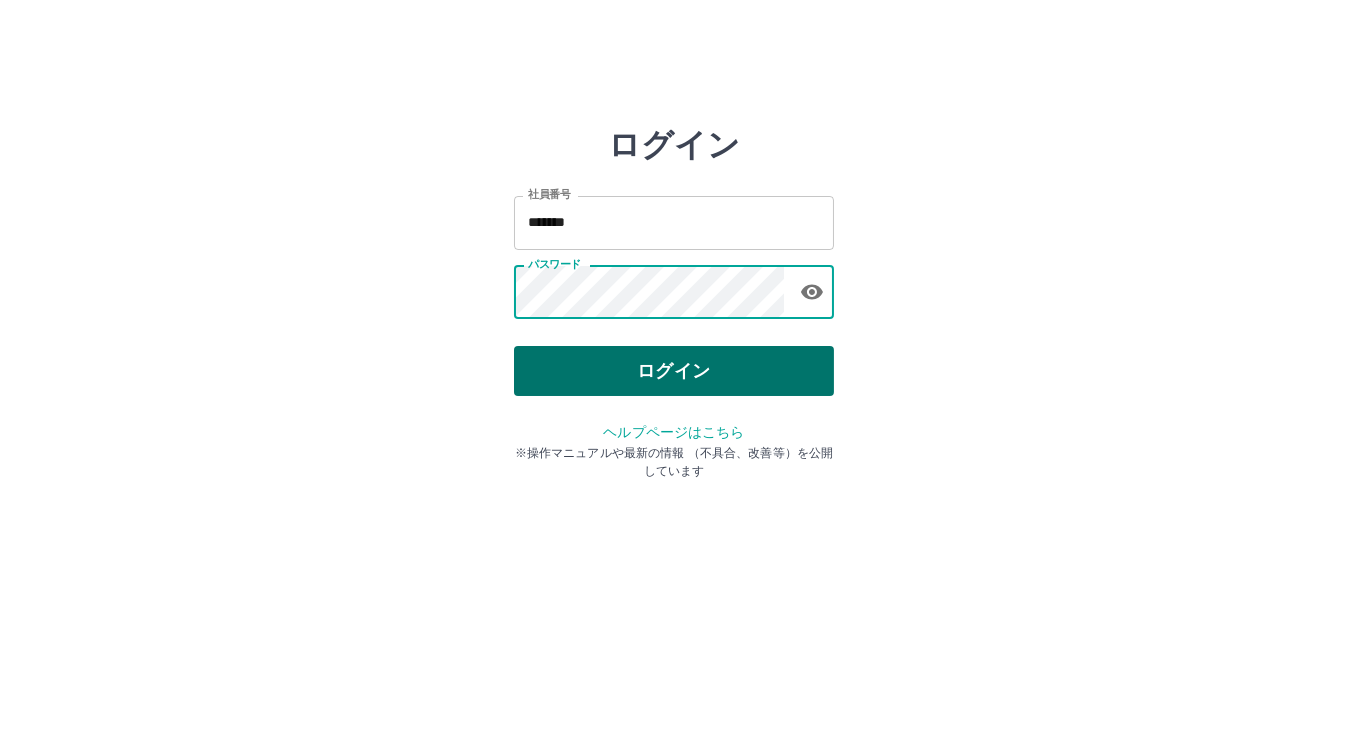 click on "ログイン" at bounding box center (674, 371) 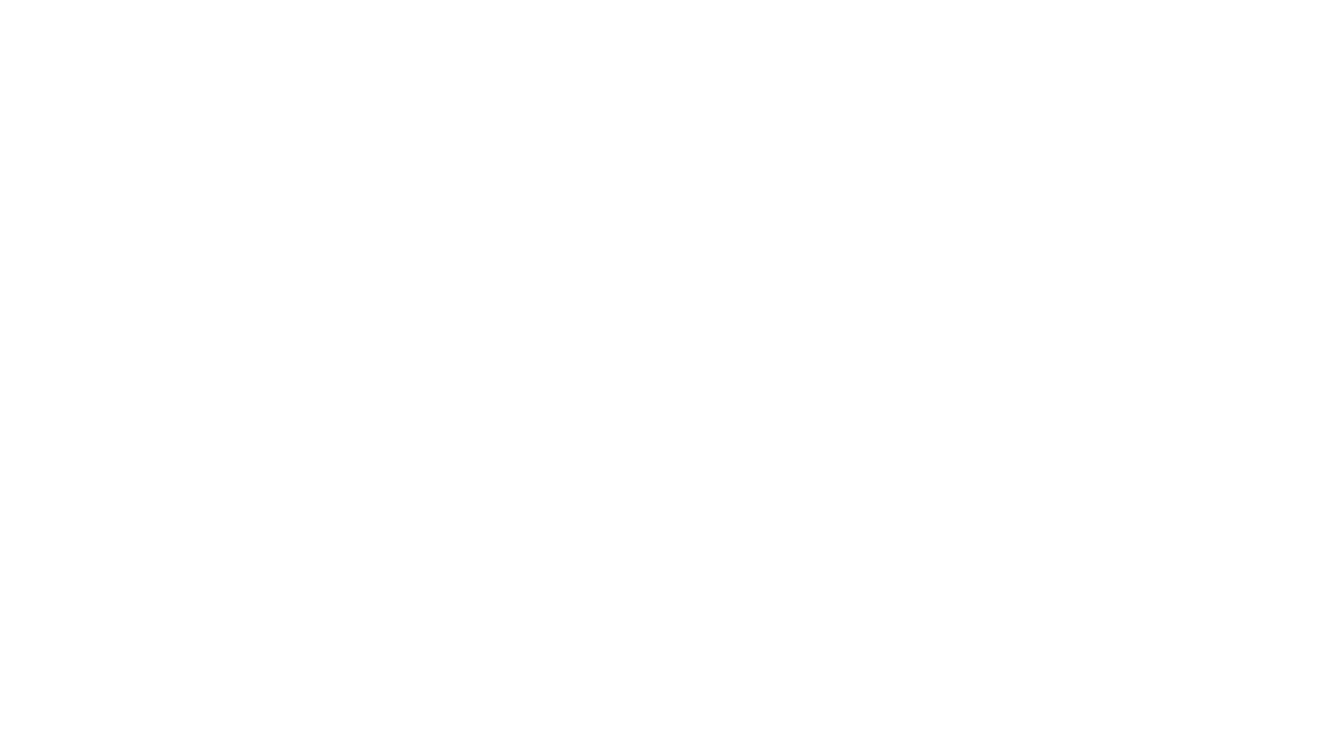 scroll, scrollTop: 0, scrollLeft: 0, axis: both 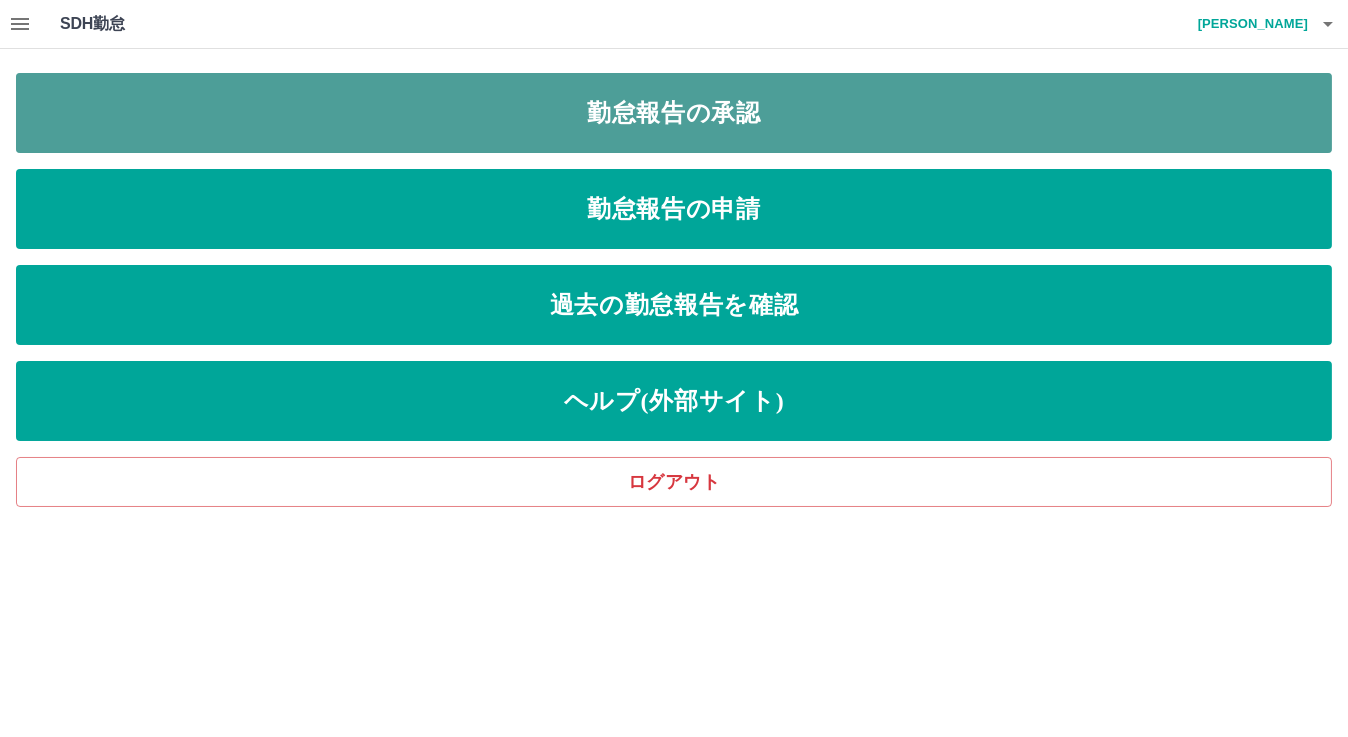 click on "勤怠報告の承認" at bounding box center (674, 113) 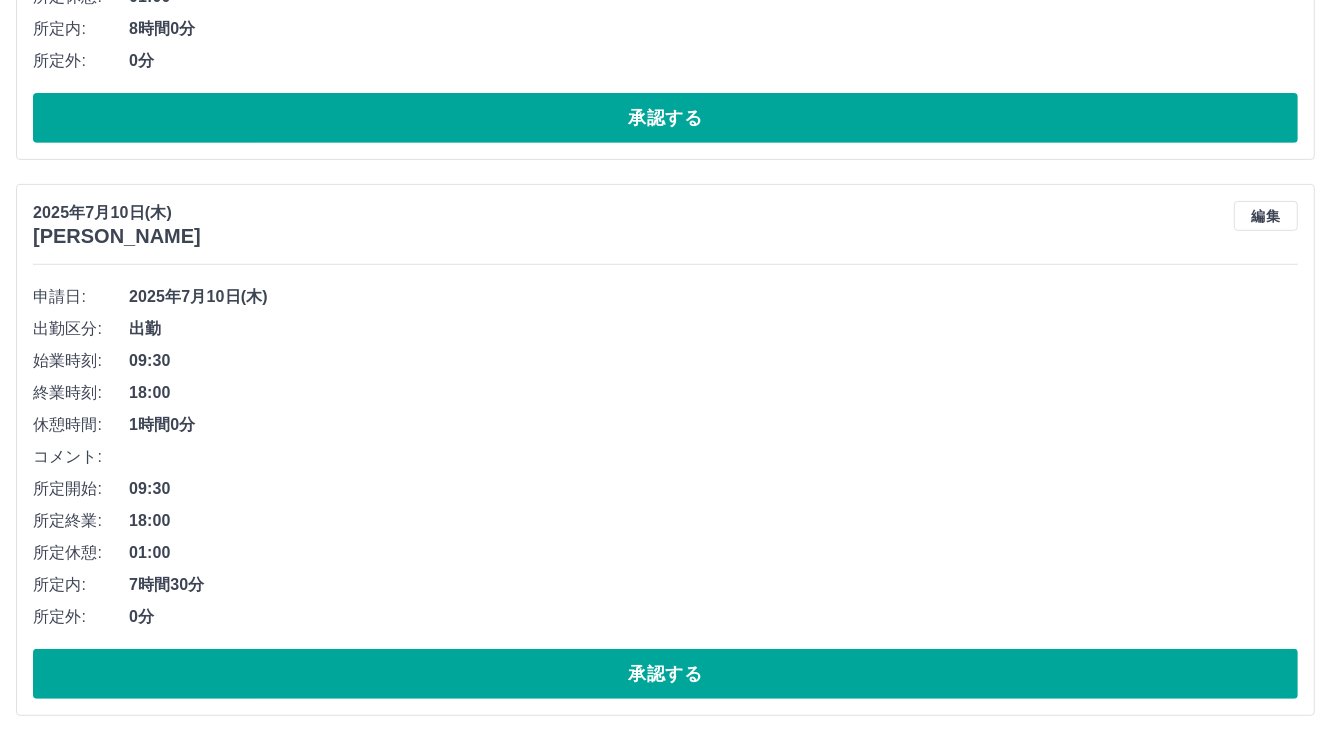 scroll, scrollTop: 609, scrollLeft: 0, axis: vertical 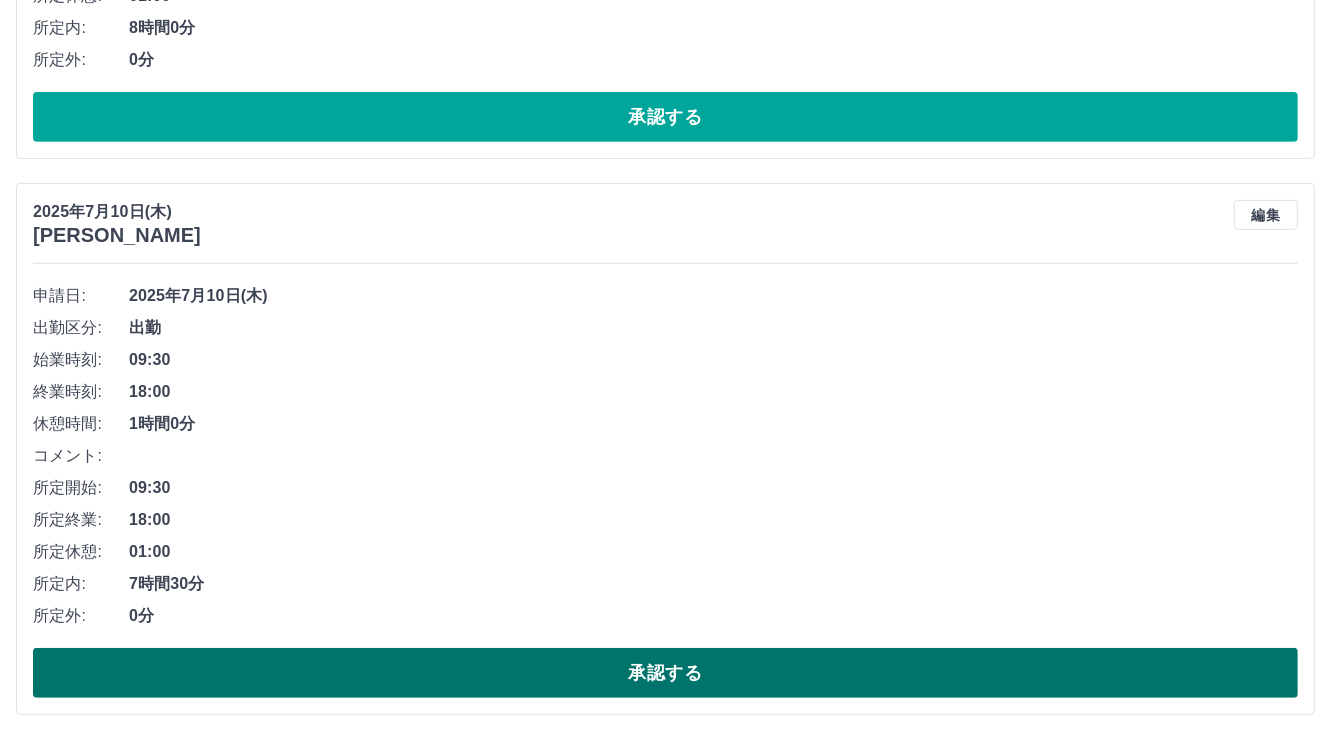 click on "承認する" at bounding box center [665, 673] 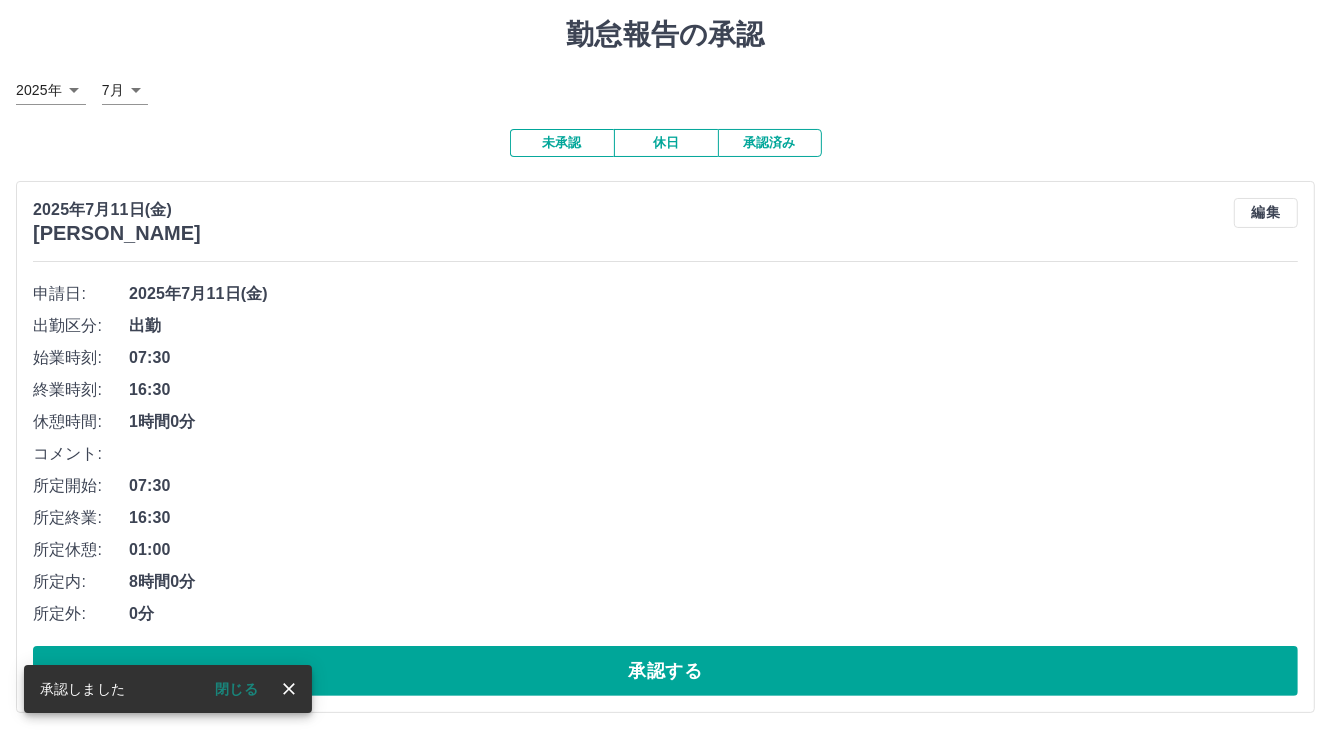 scroll, scrollTop: 54, scrollLeft: 0, axis: vertical 